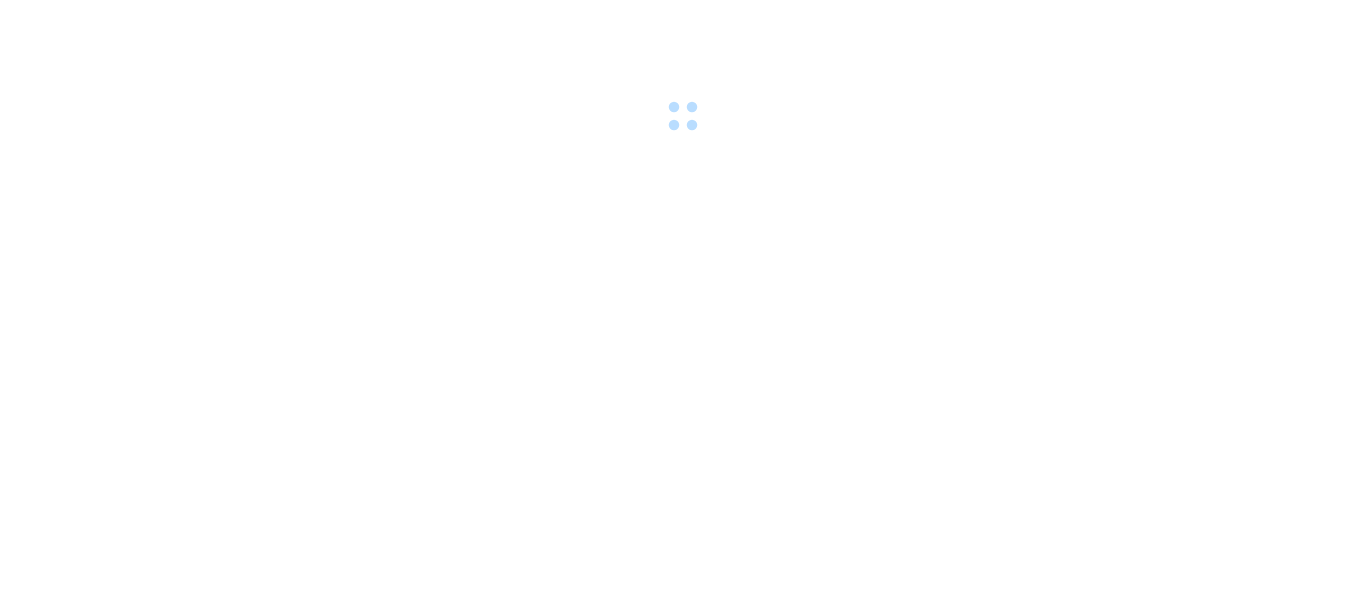 scroll, scrollTop: 0, scrollLeft: 0, axis: both 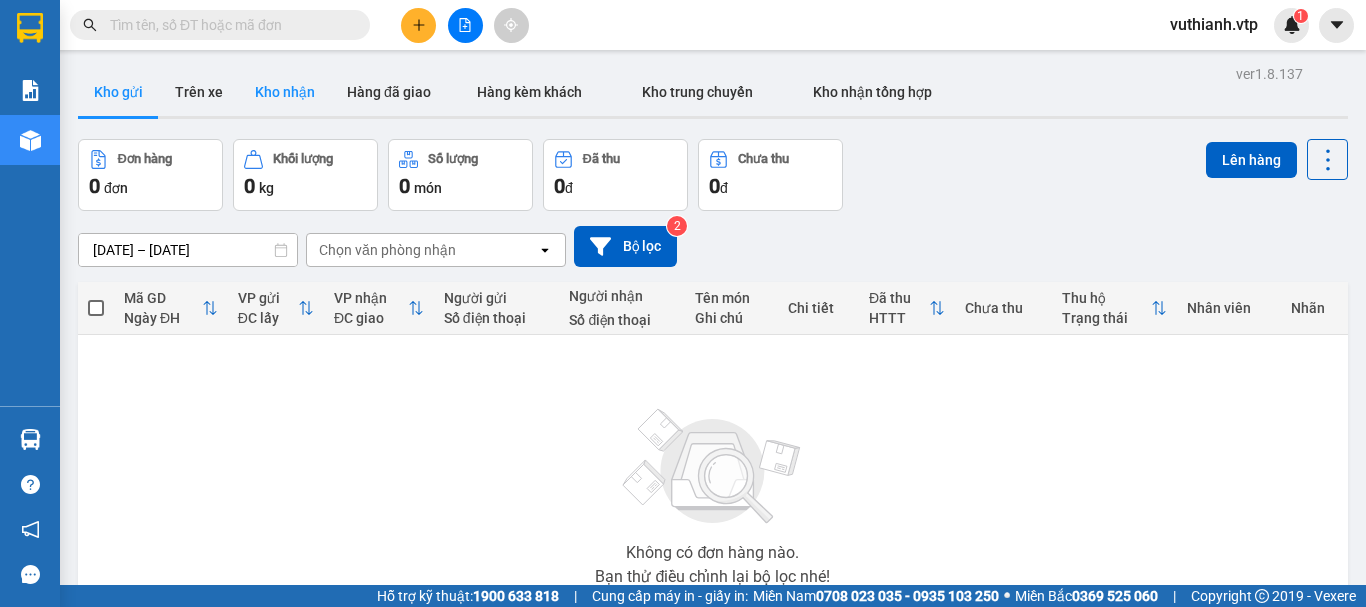 click on "Kho nhận" at bounding box center (285, 92) 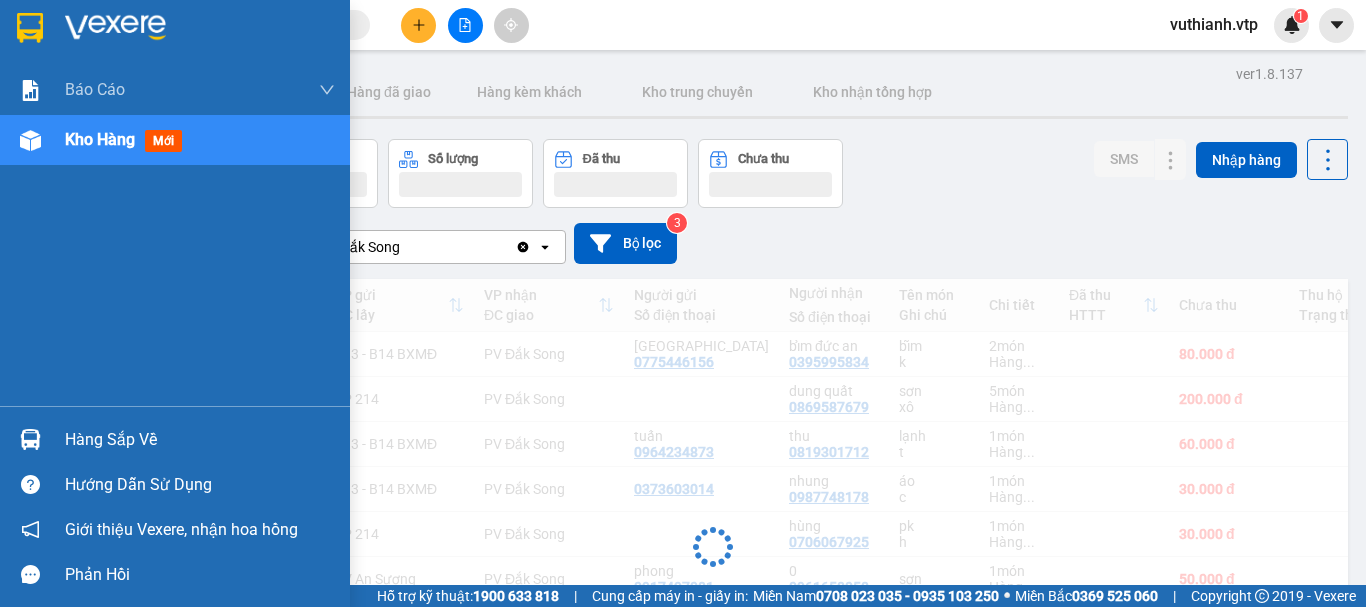 click at bounding box center [30, 439] 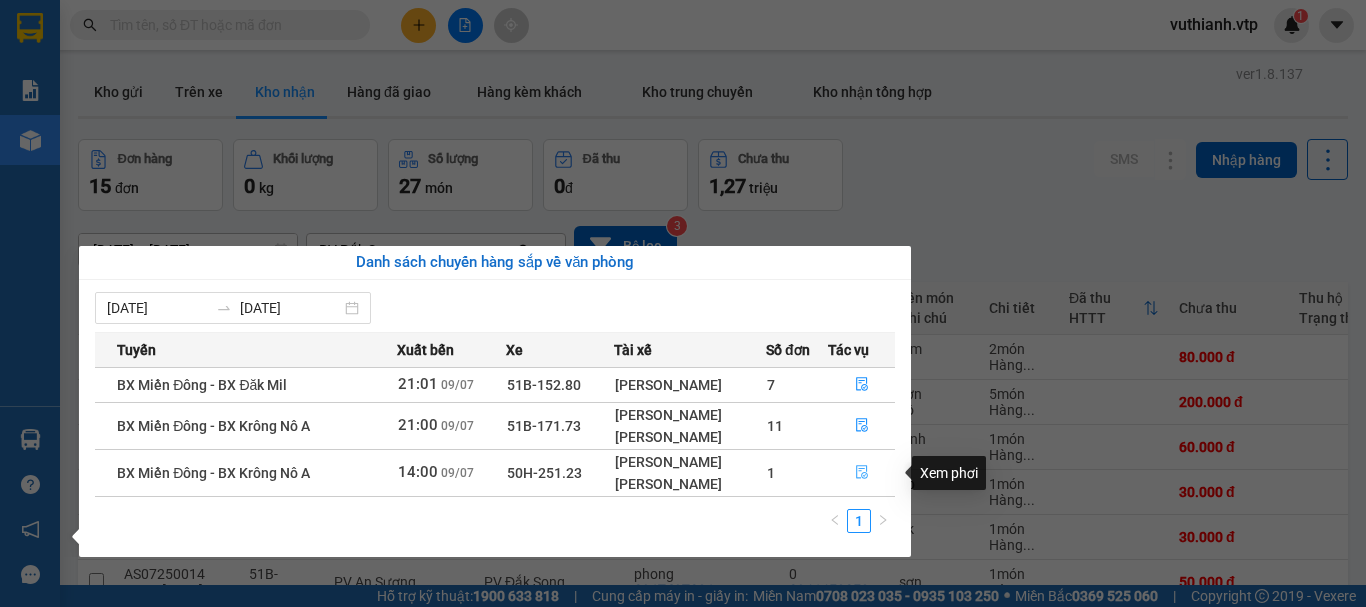 click at bounding box center [861, 473] 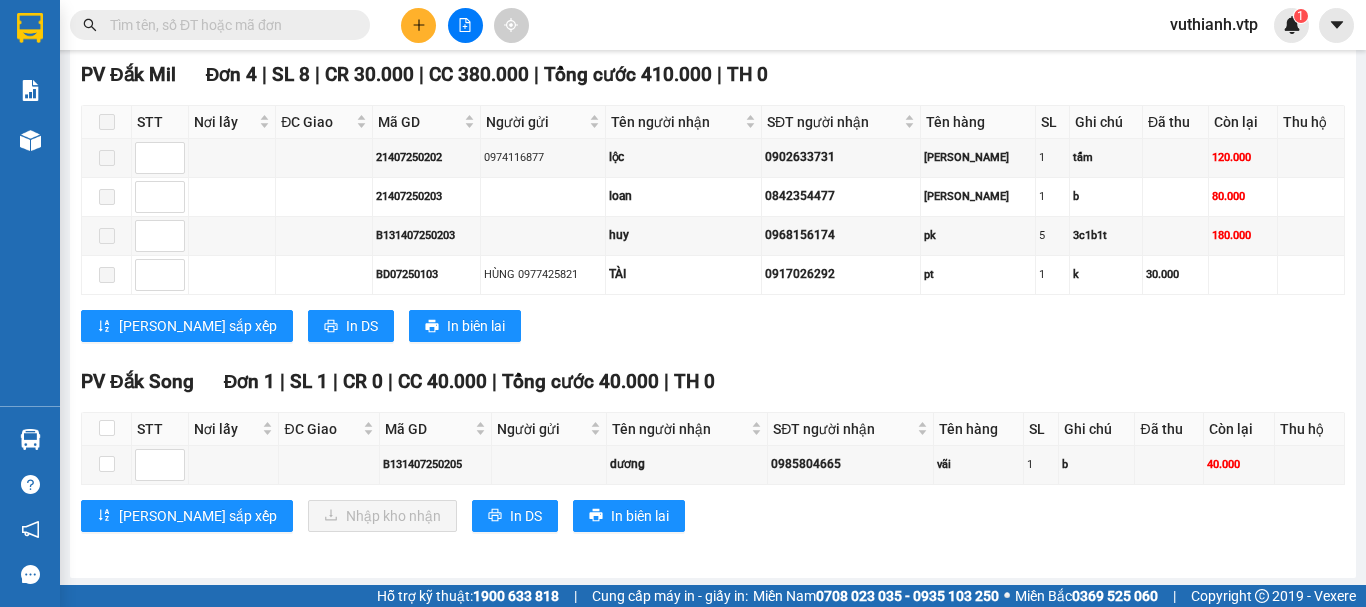 scroll, scrollTop: 1025, scrollLeft: 0, axis: vertical 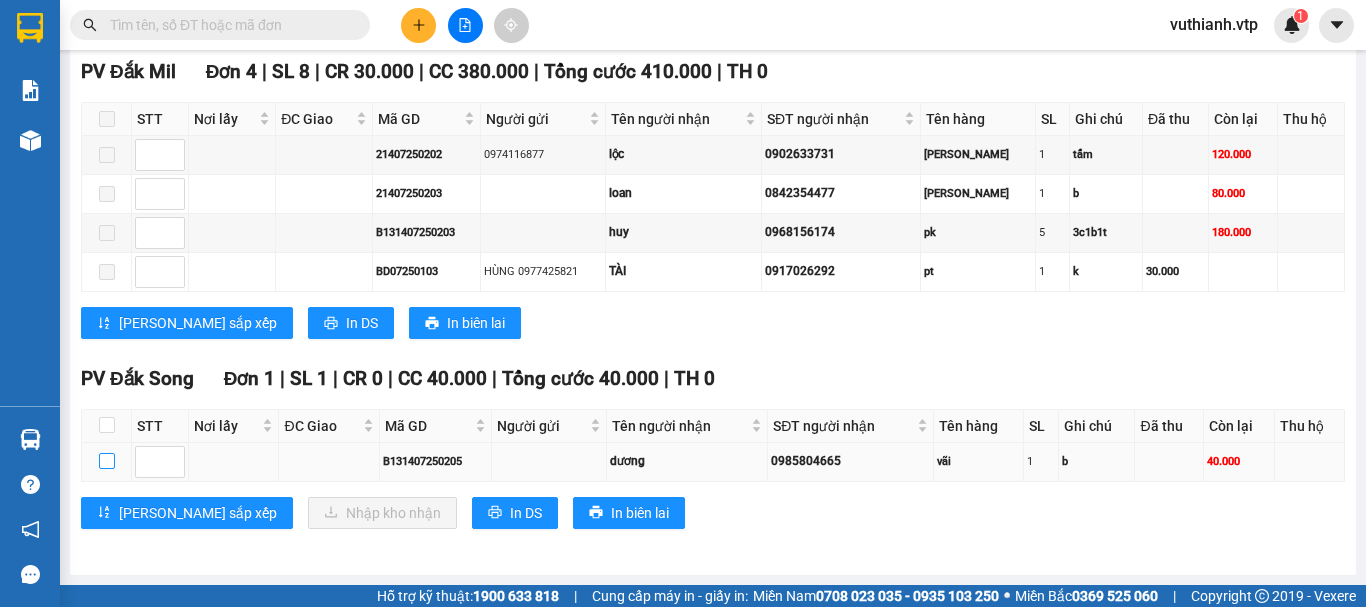 click at bounding box center [107, 461] 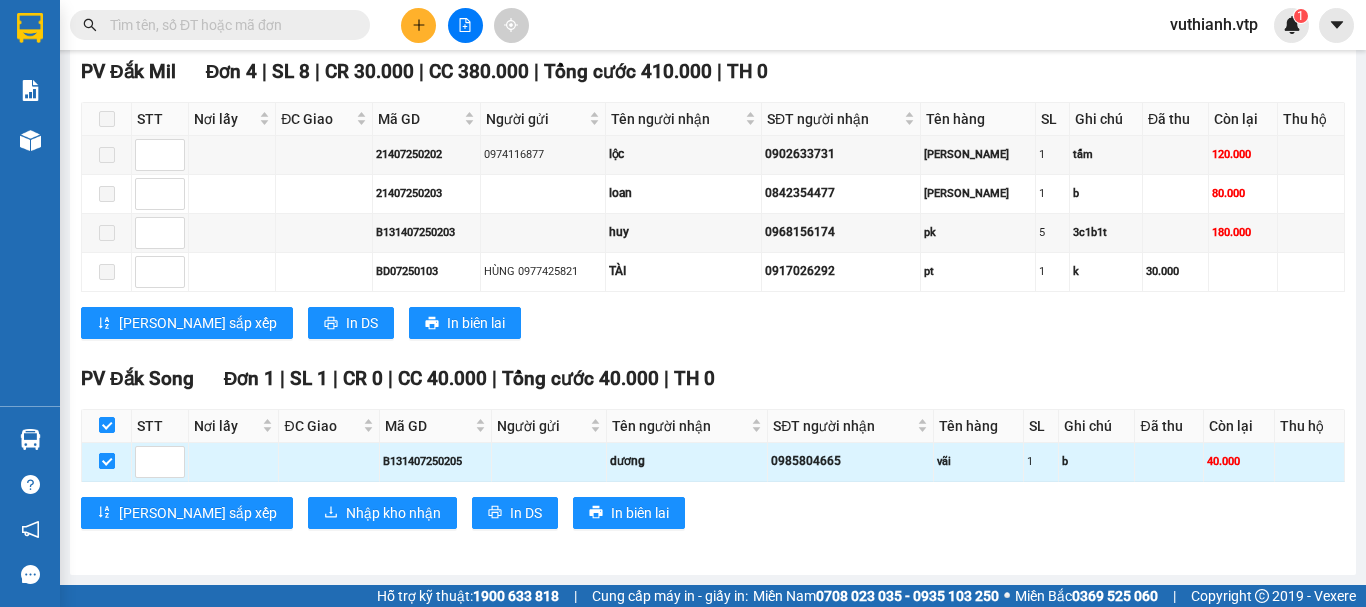 click at bounding box center [107, 461] 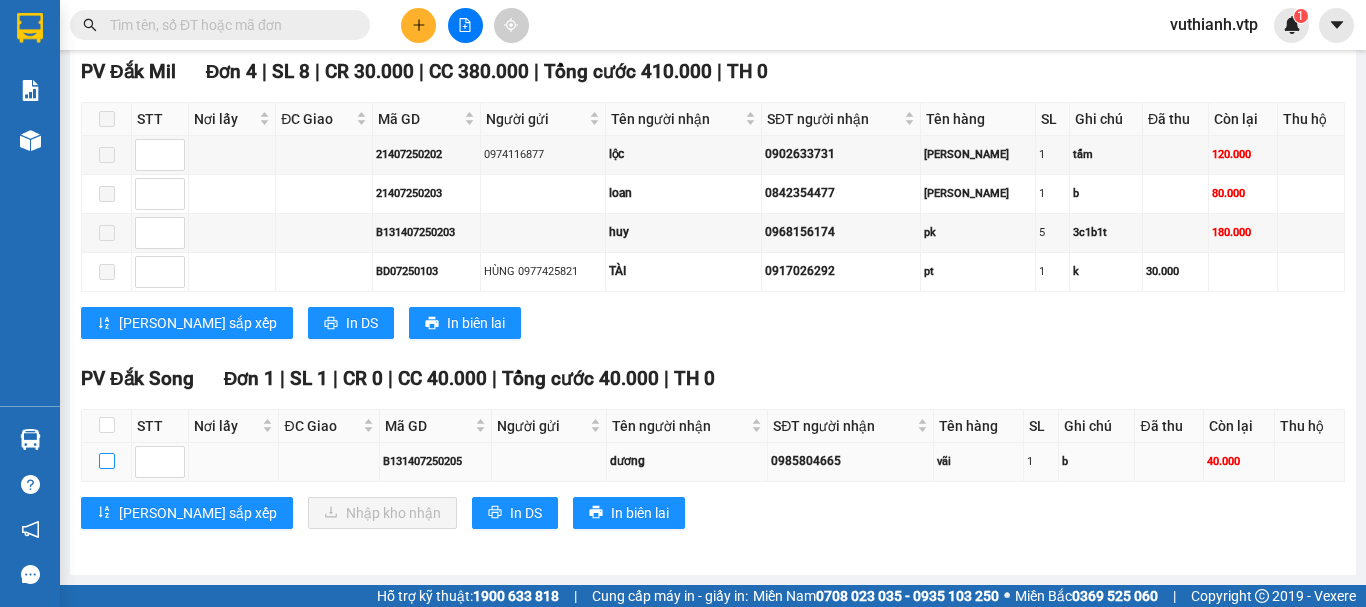 checkbox on "false" 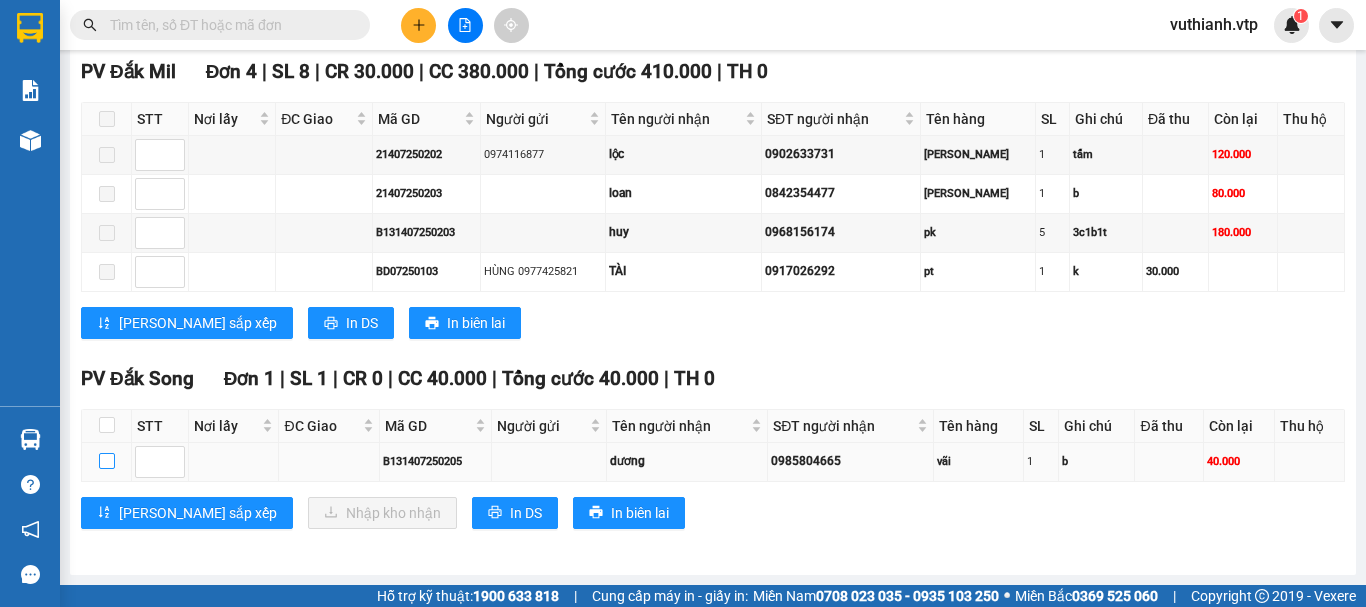click at bounding box center (107, 461) 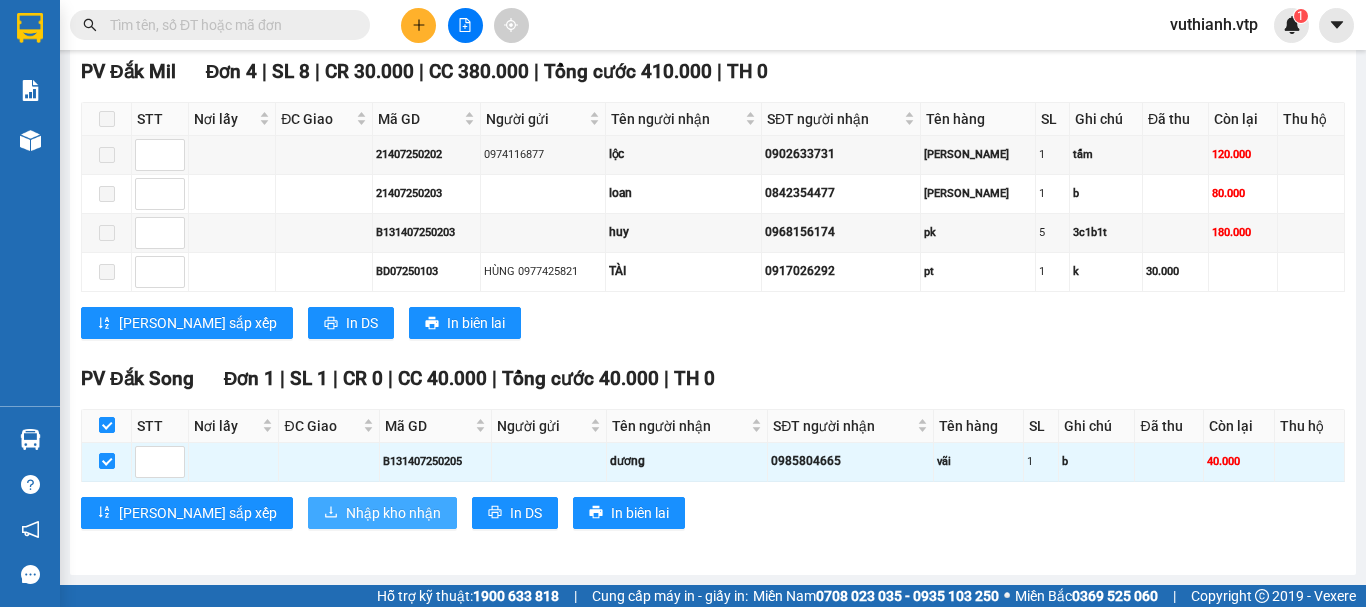 click on "Nhập kho nhận" at bounding box center (393, 513) 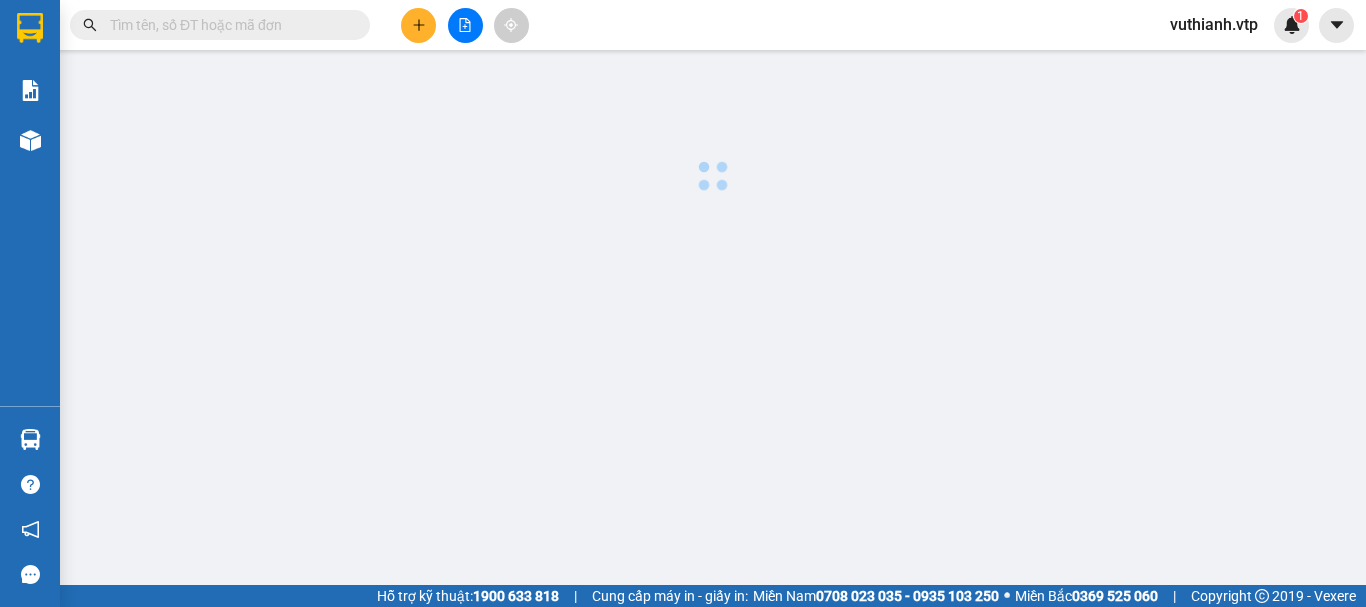 scroll, scrollTop: 0, scrollLeft: 0, axis: both 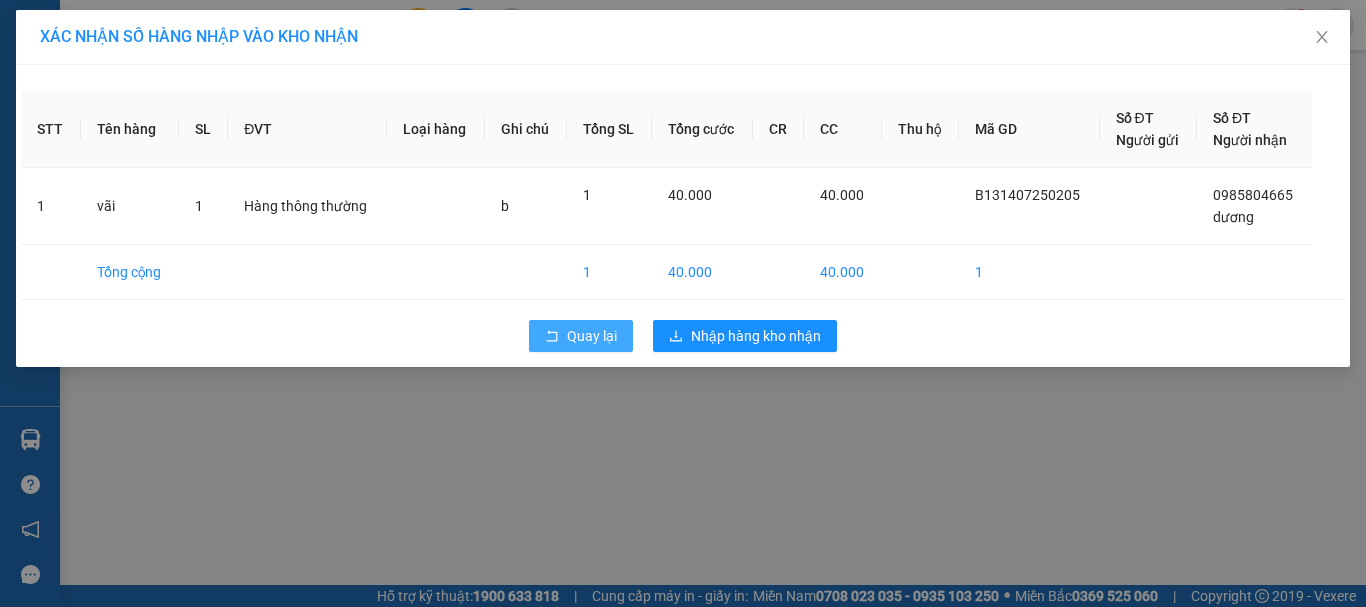 click on "Quay lại" at bounding box center [592, 336] 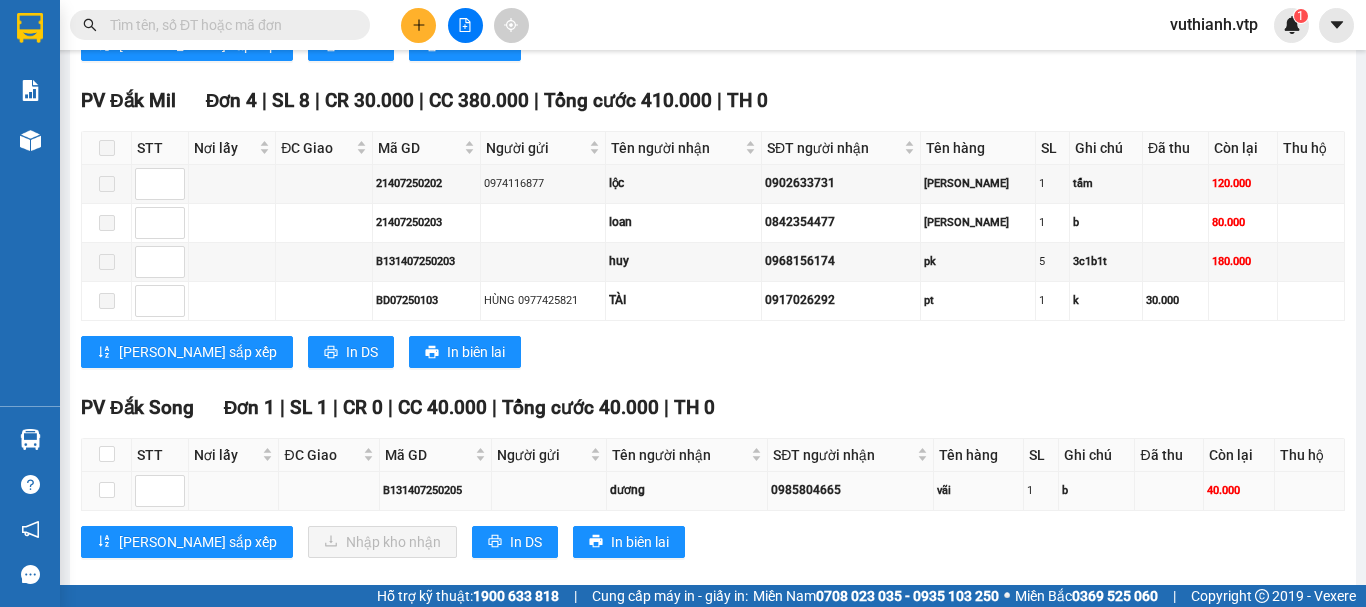 scroll, scrollTop: 1025, scrollLeft: 0, axis: vertical 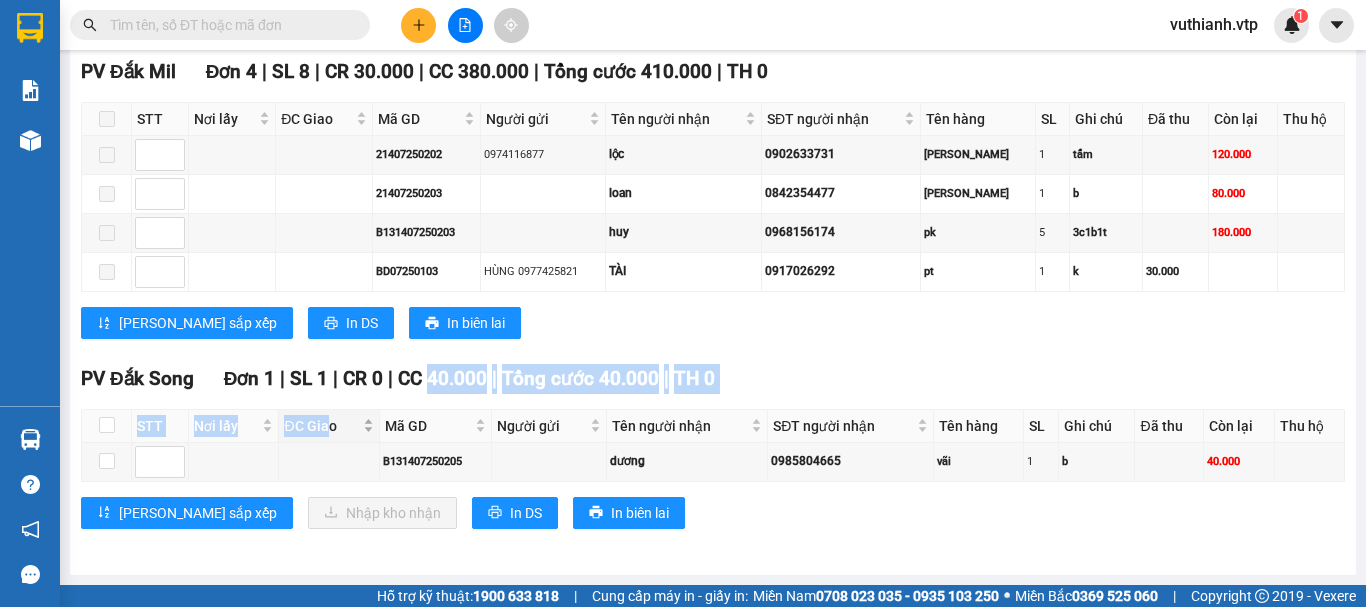 drag, startPoint x: 421, startPoint y: 369, endPoint x: 325, endPoint y: 434, distance: 115.935326 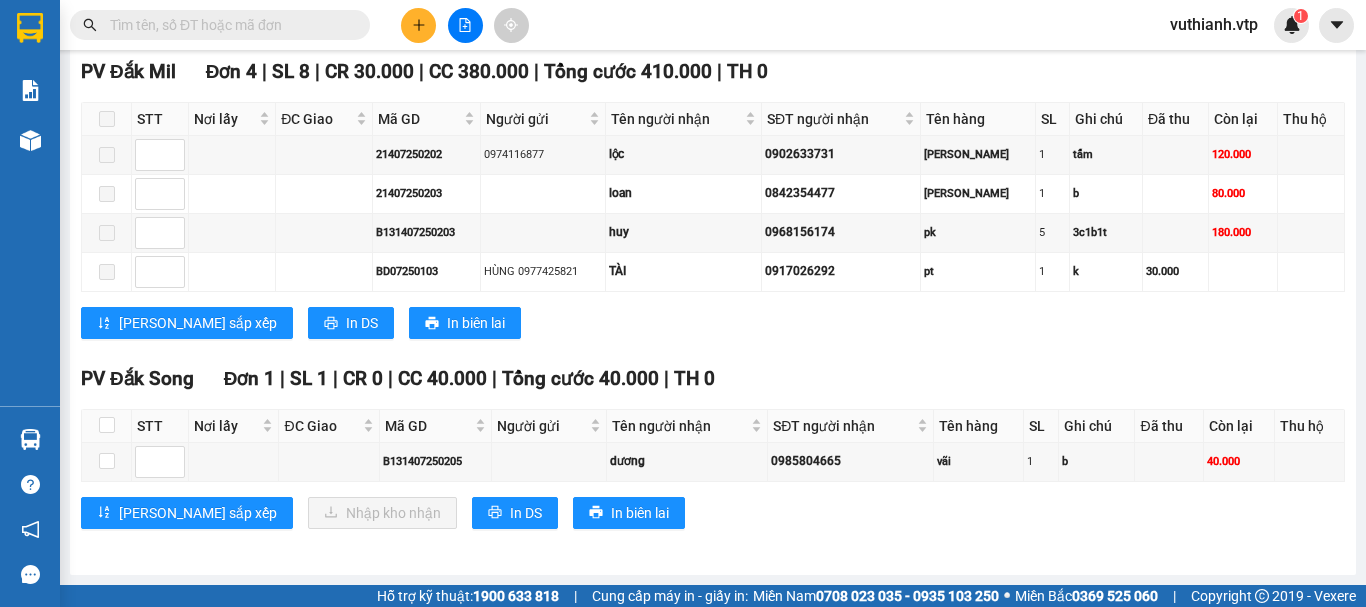 click on "Kết quả tìm kiếm ( 0 )  Bộ lọc  No Data vuthianh.vtp 1" at bounding box center (683, 25) 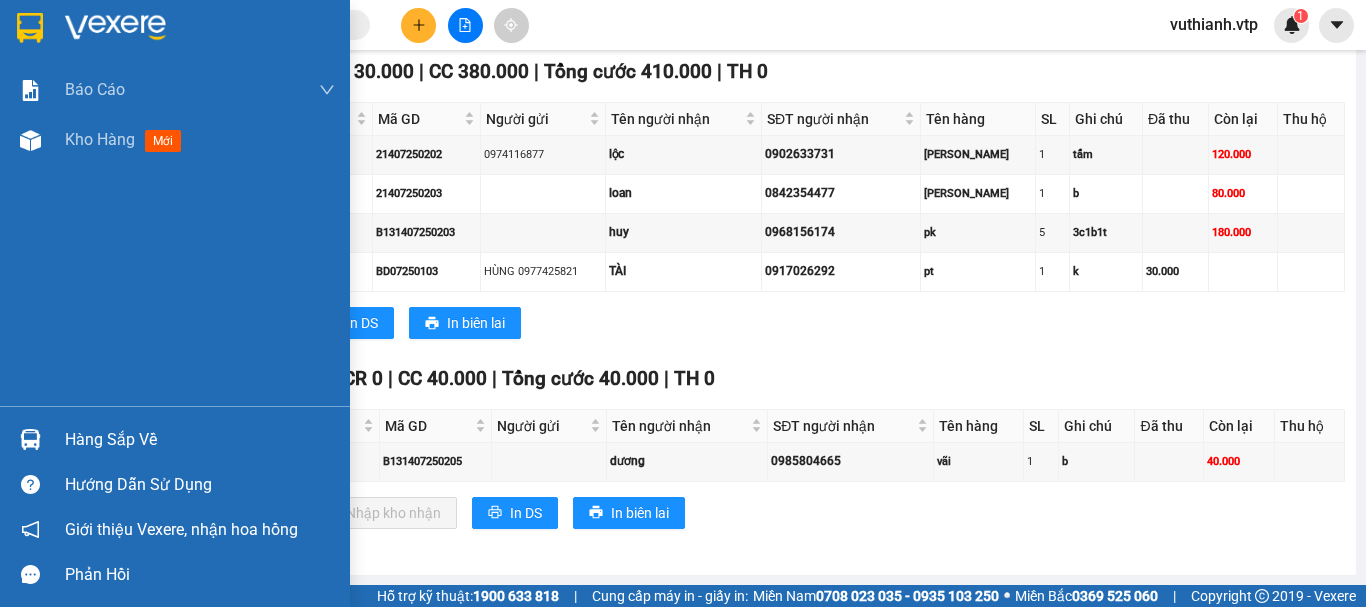 click on "Hàng sắp về" at bounding box center (175, 439) 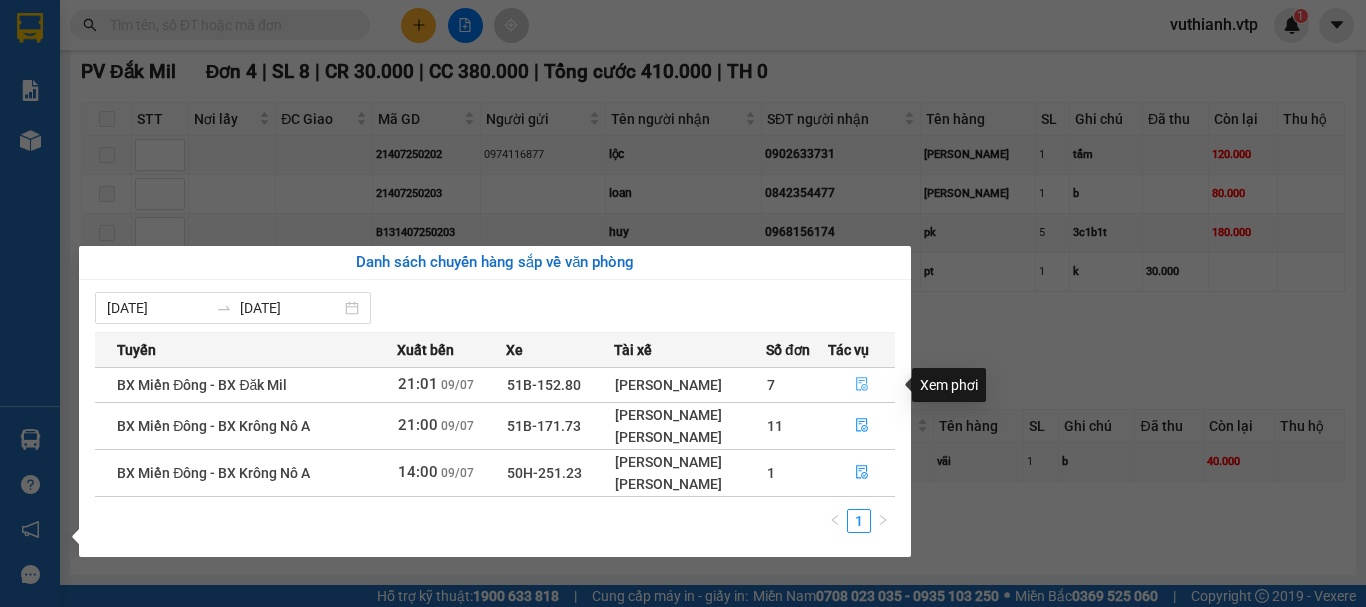 click 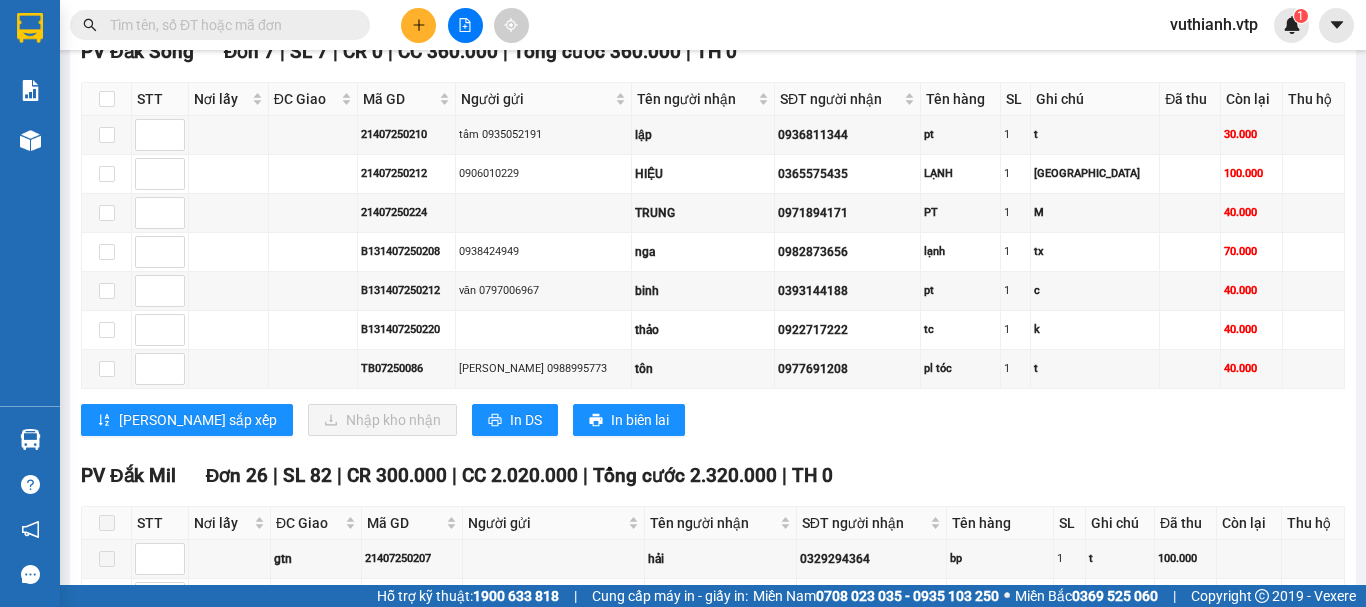 scroll, scrollTop: 644, scrollLeft: 0, axis: vertical 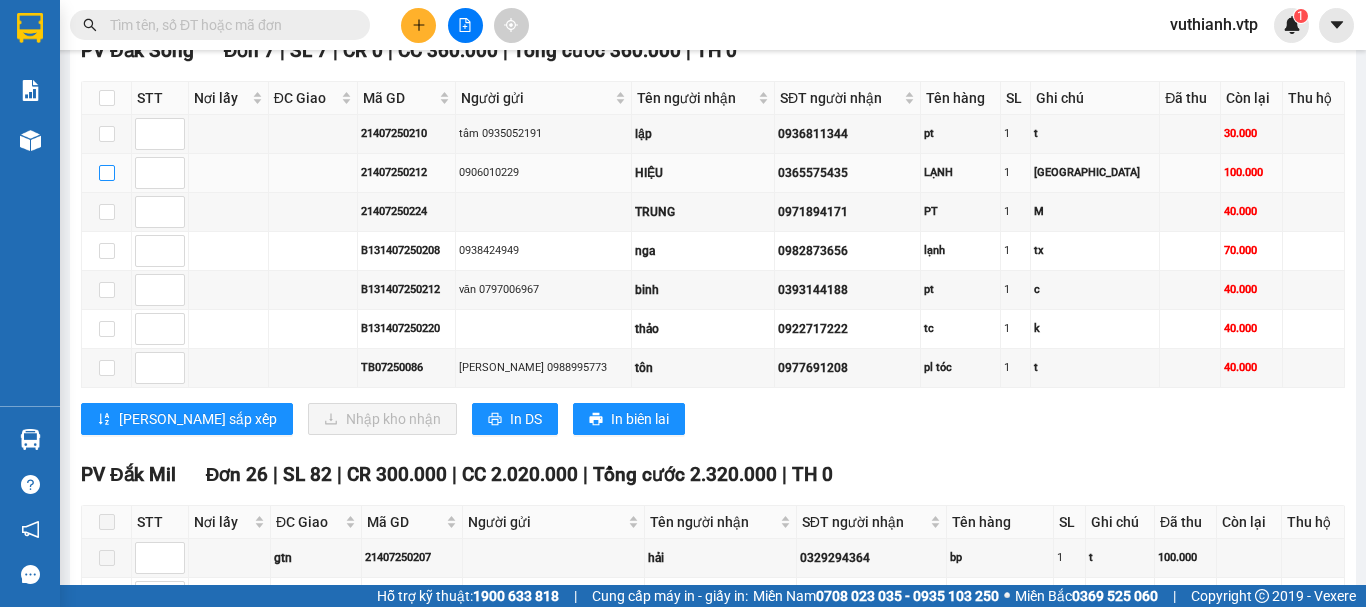 click at bounding box center (107, 173) 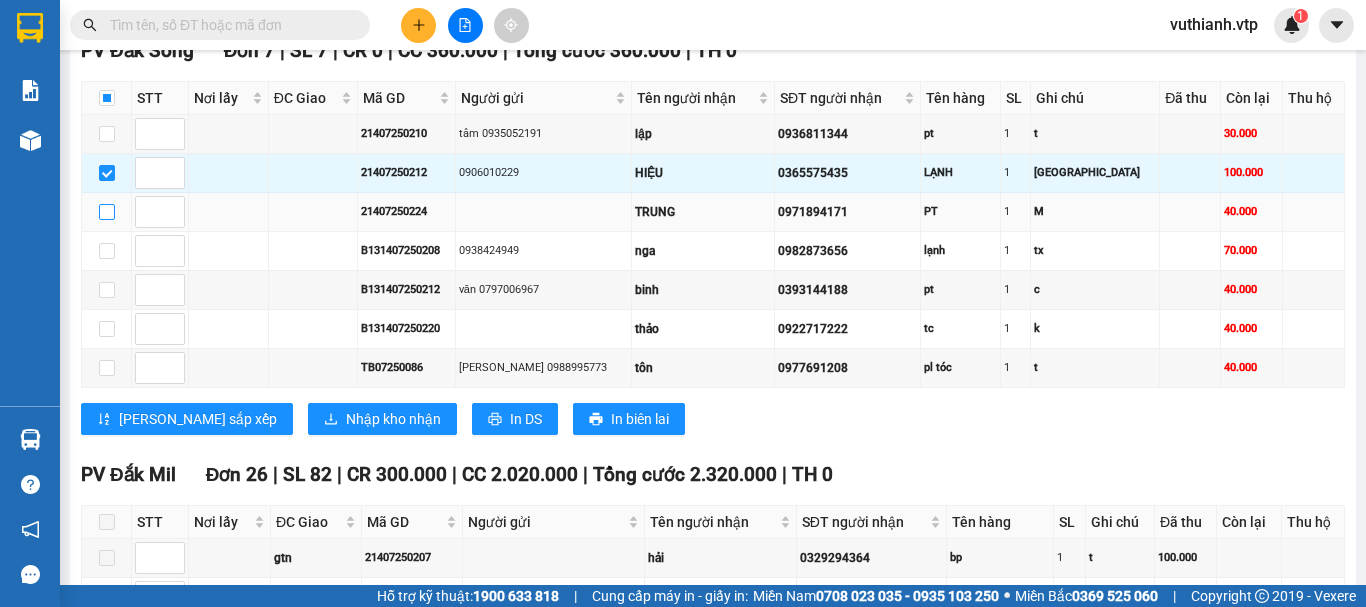 click at bounding box center [107, 212] 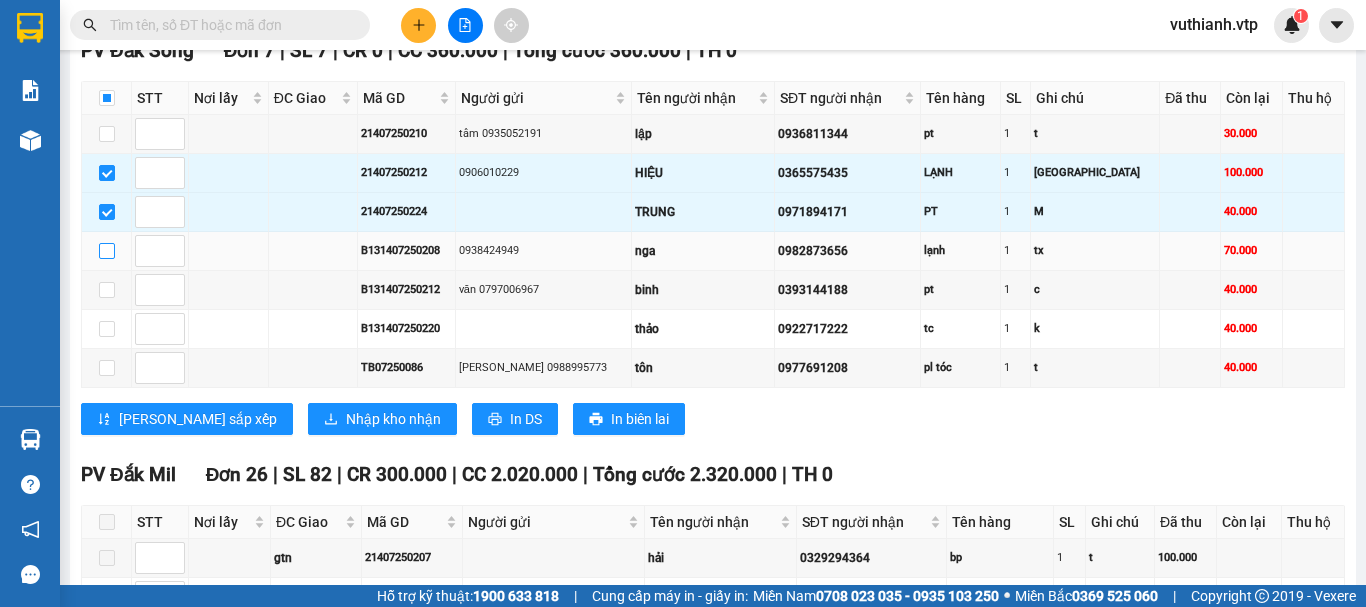 click at bounding box center (107, 251) 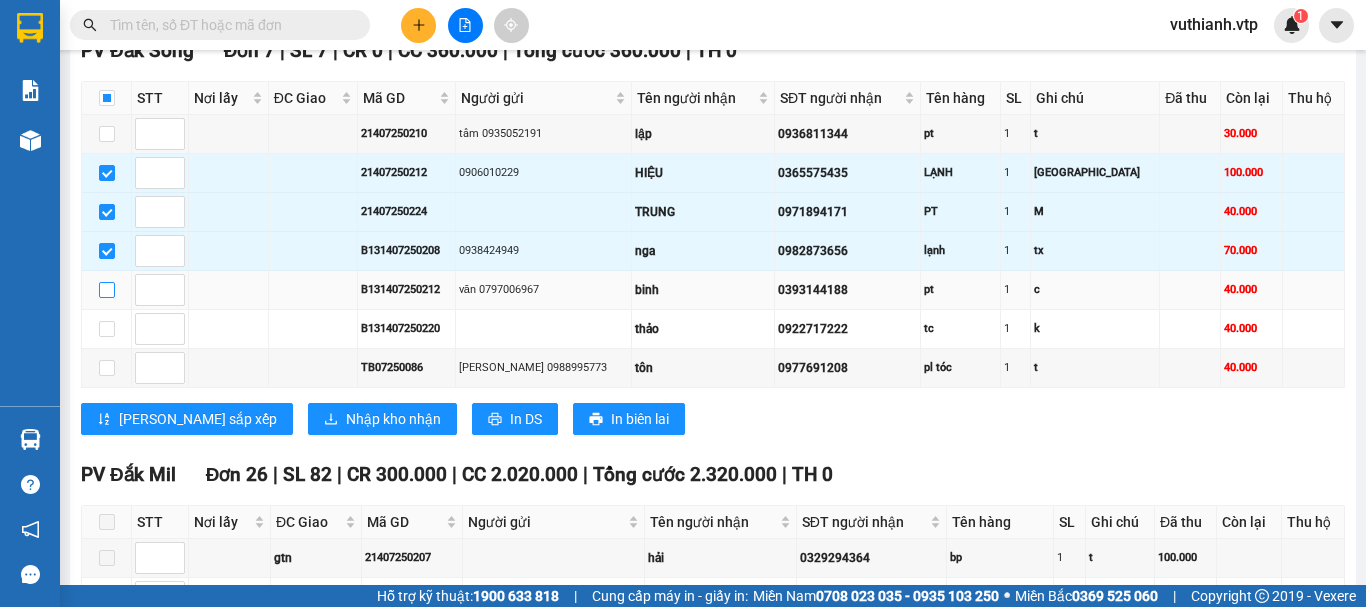 click at bounding box center (107, 290) 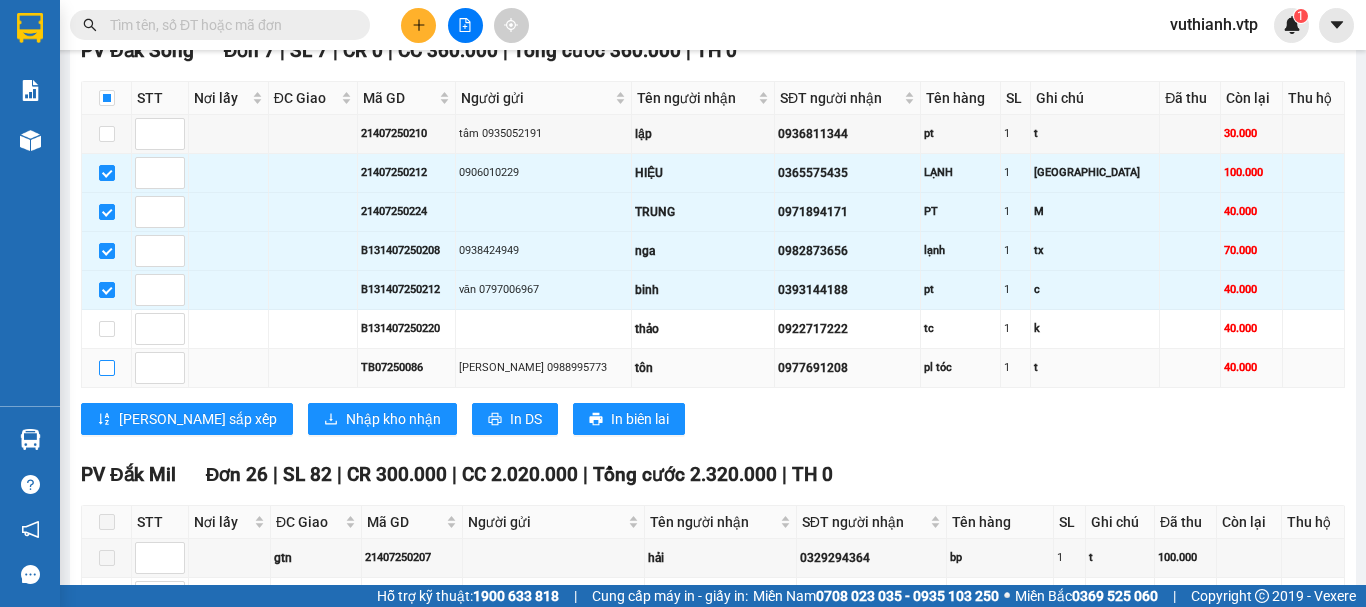 click at bounding box center [107, 368] 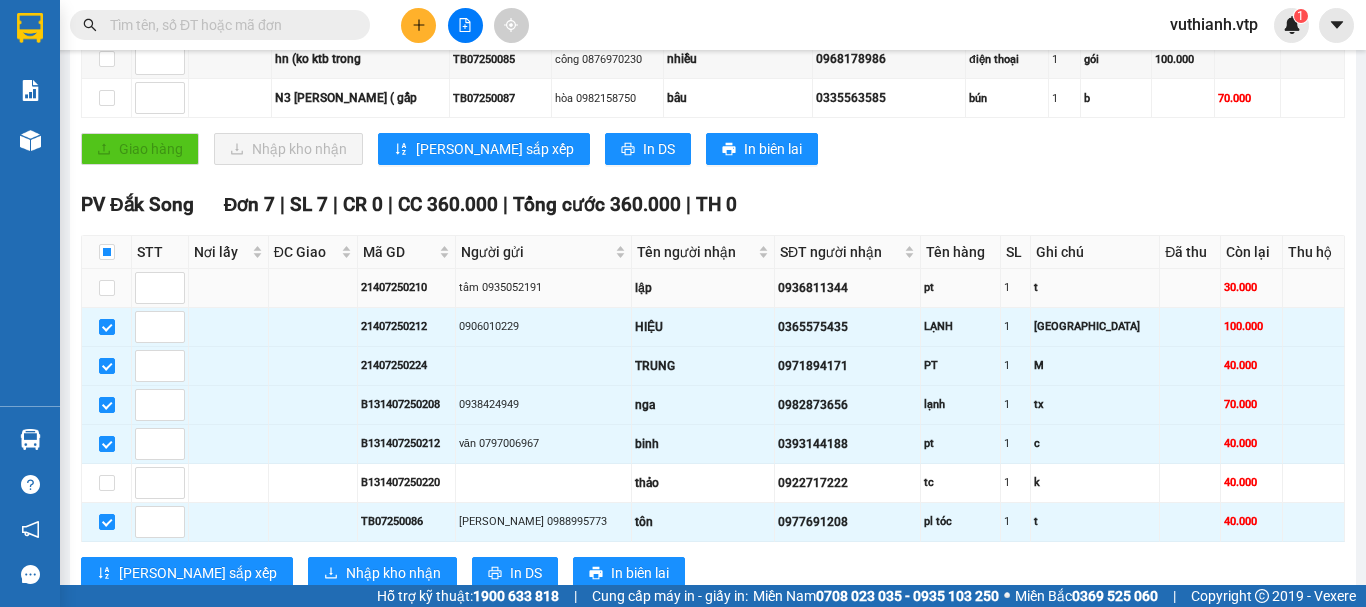 scroll, scrollTop: 500, scrollLeft: 0, axis: vertical 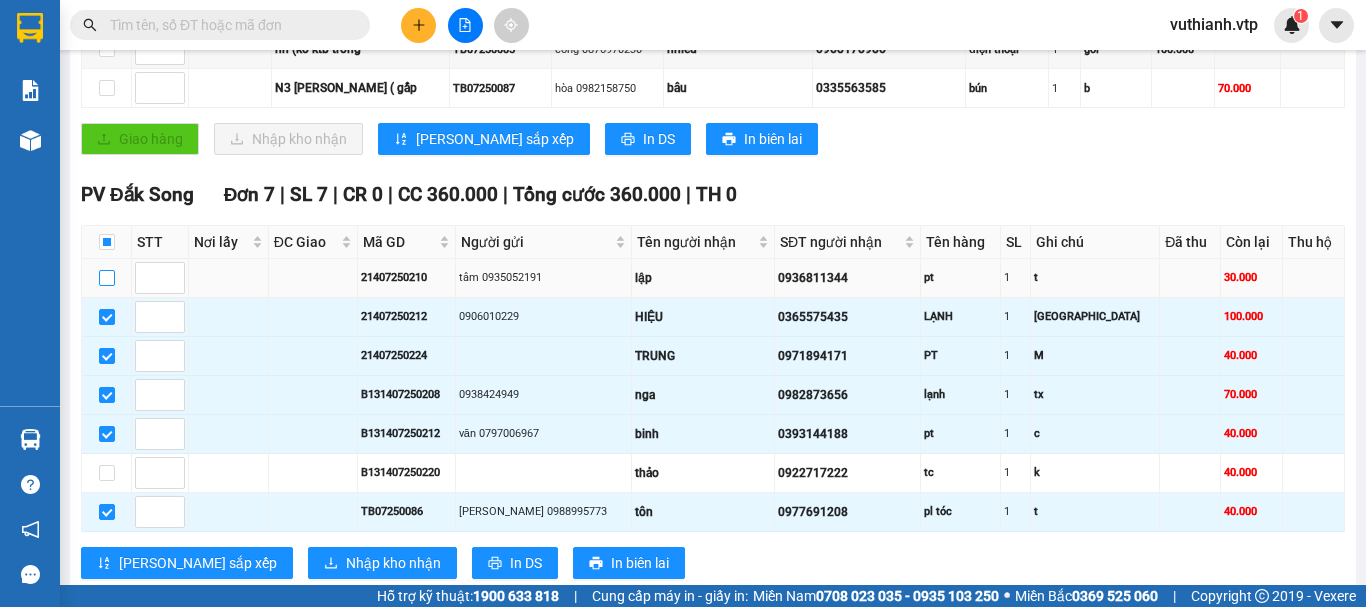 click at bounding box center [107, 278] 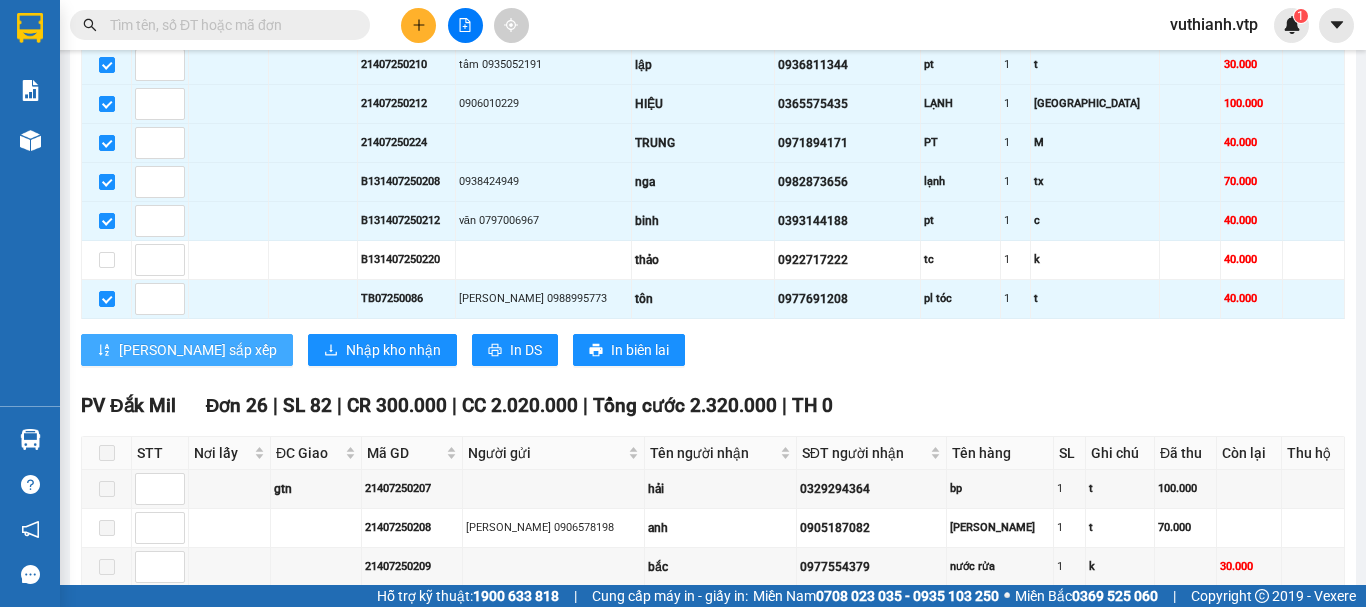 scroll, scrollTop: 600, scrollLeft: 0, axis: vertical 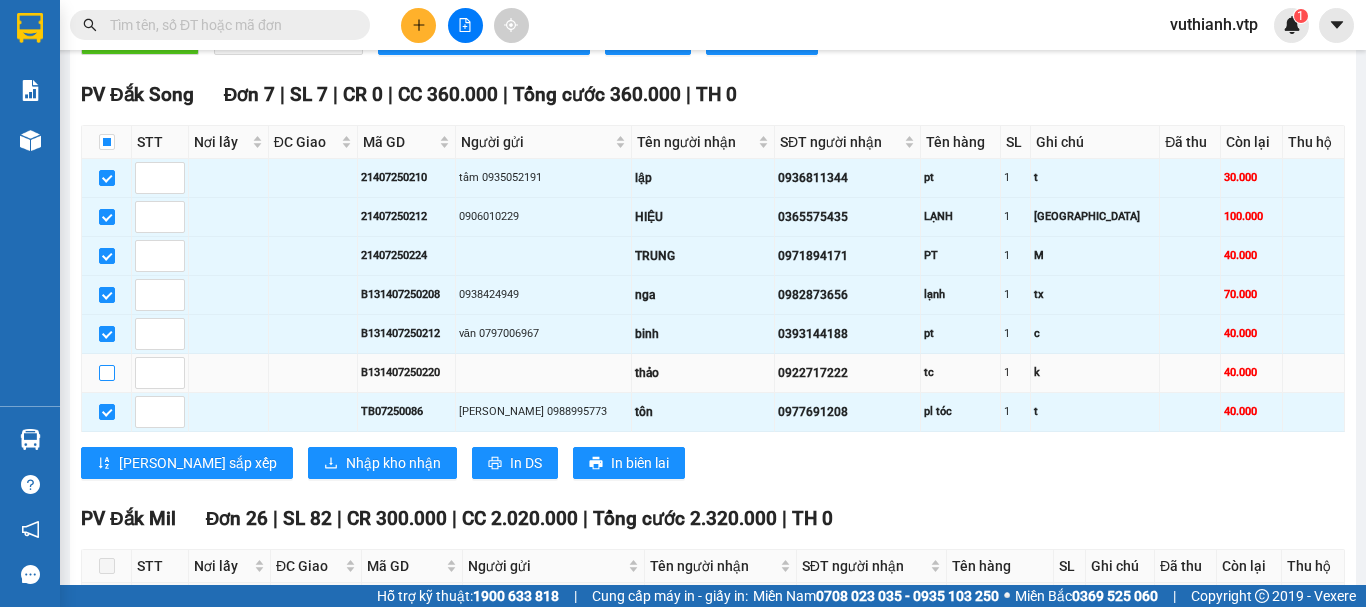 click at bounding box center (107, 373) 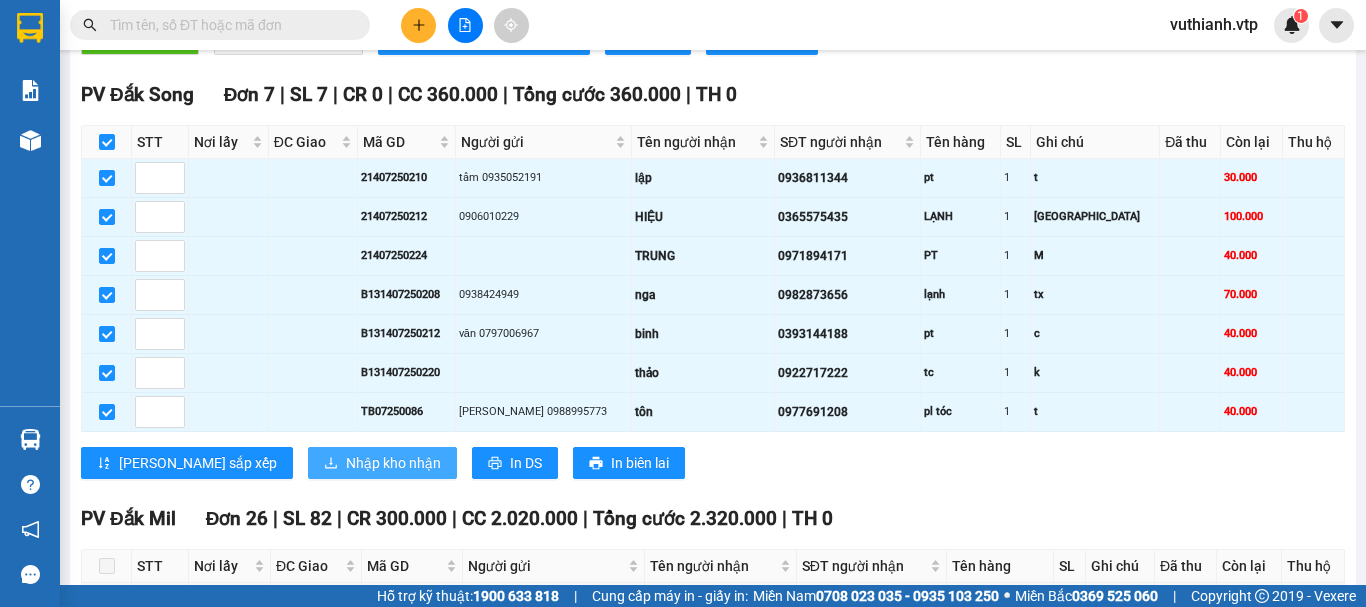 click on "Nhập kho nhận" at bounding box center (393, 463) 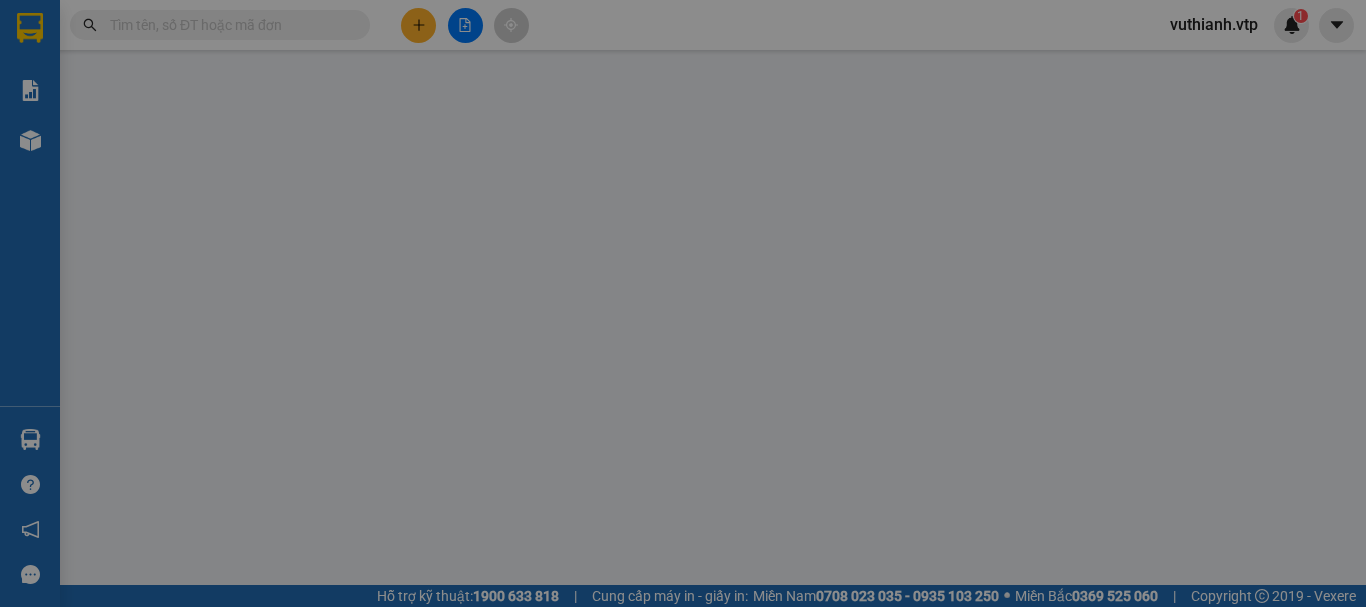 scroll, scrollTop: 0, scrollLeft: 0, axis: both 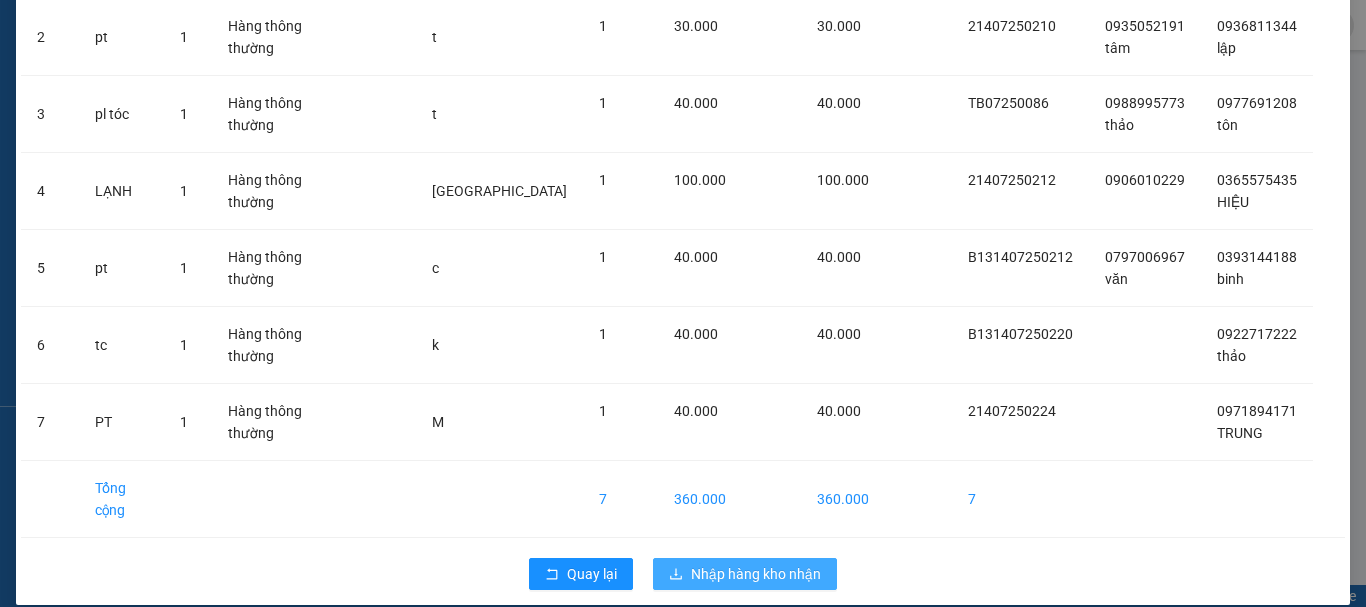 click on "Nhập hàng kho nhận" at bounding box center [756, 574] 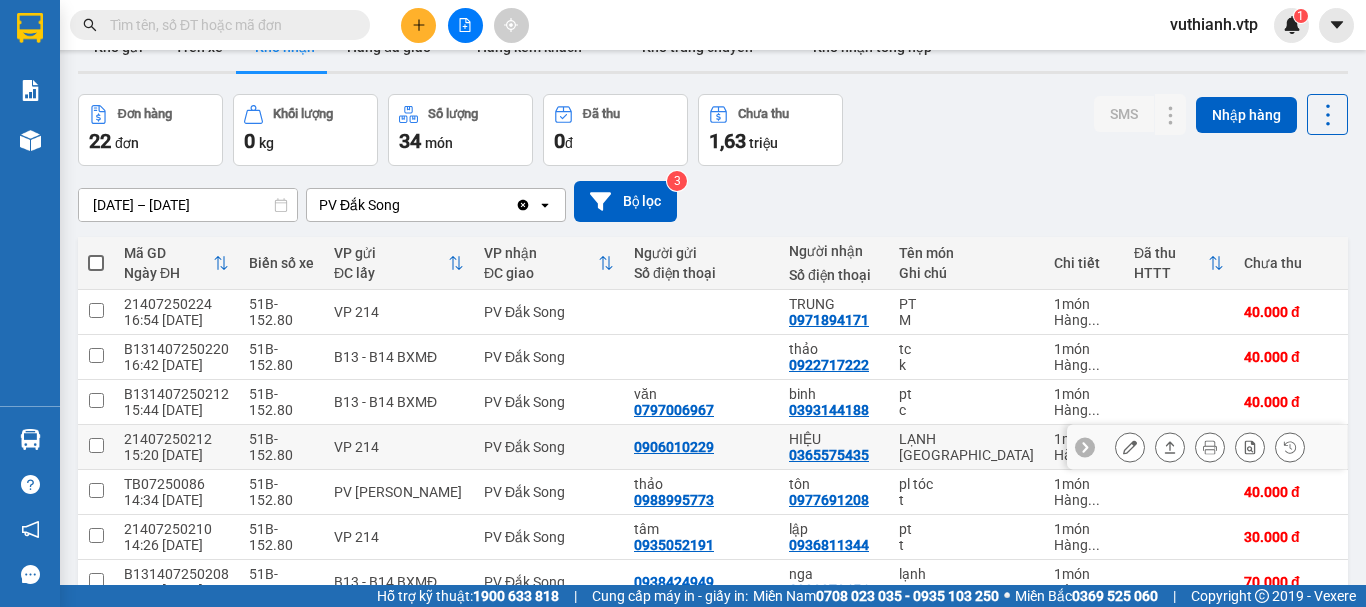 scroll, scrollTop: 0, scrollLeft: 0, axis: both 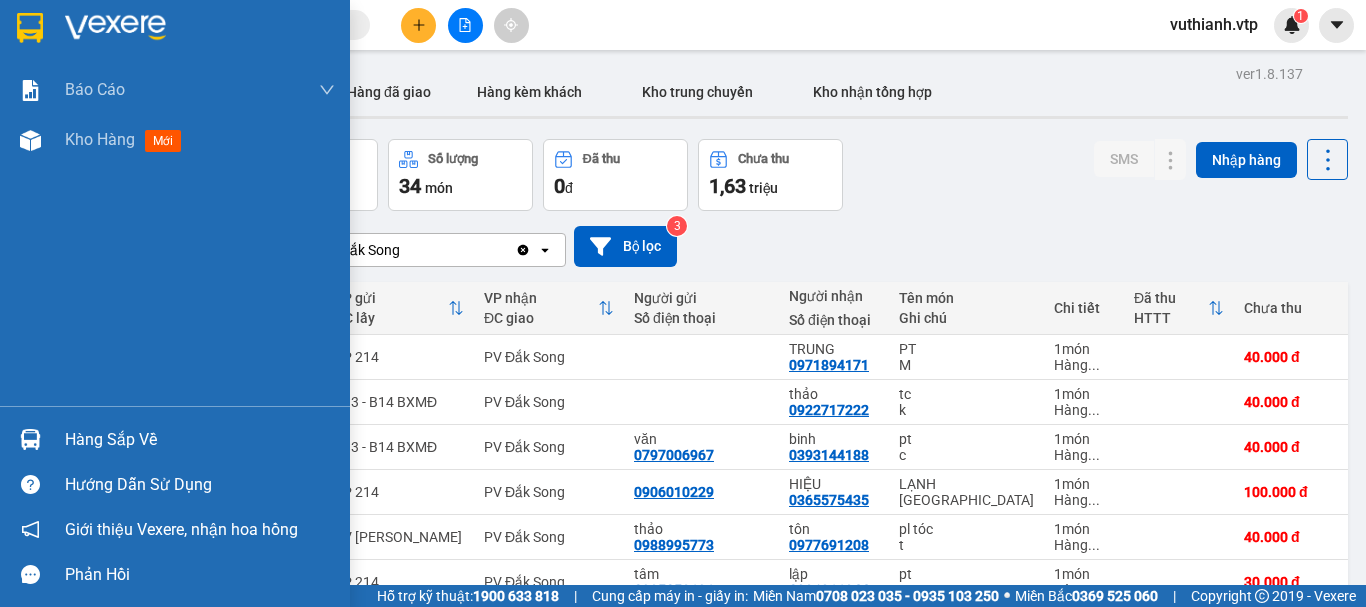 click on "Hàng sắp về" at bounding box center [175, 439] 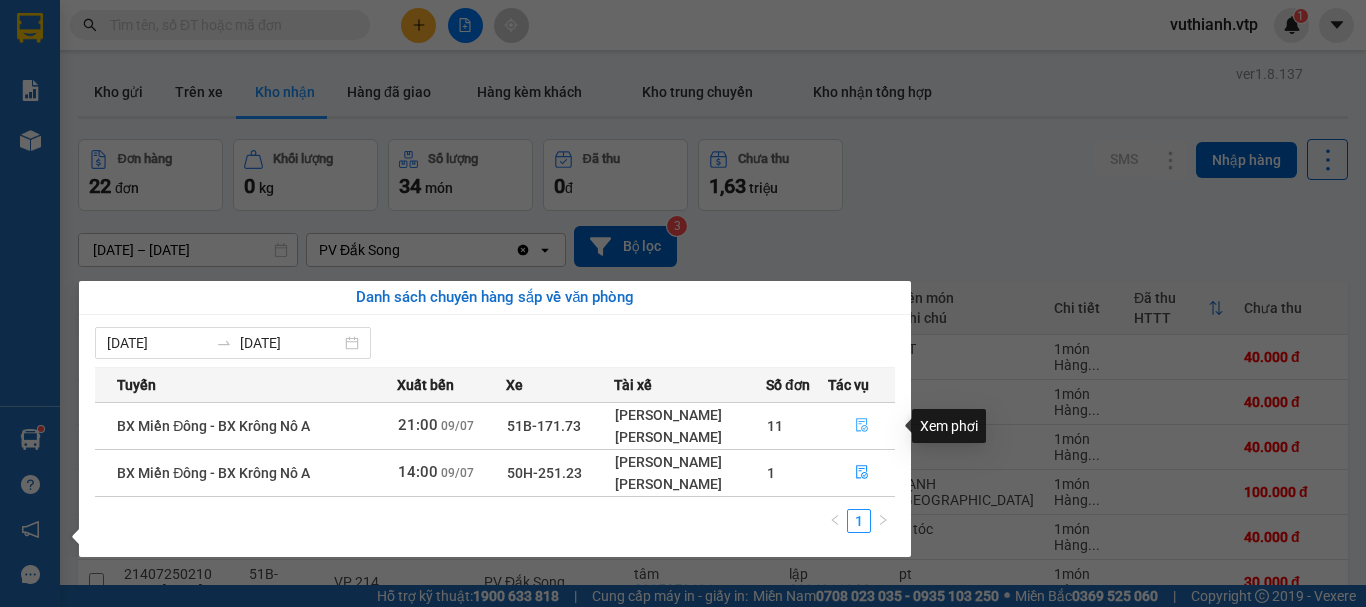 click 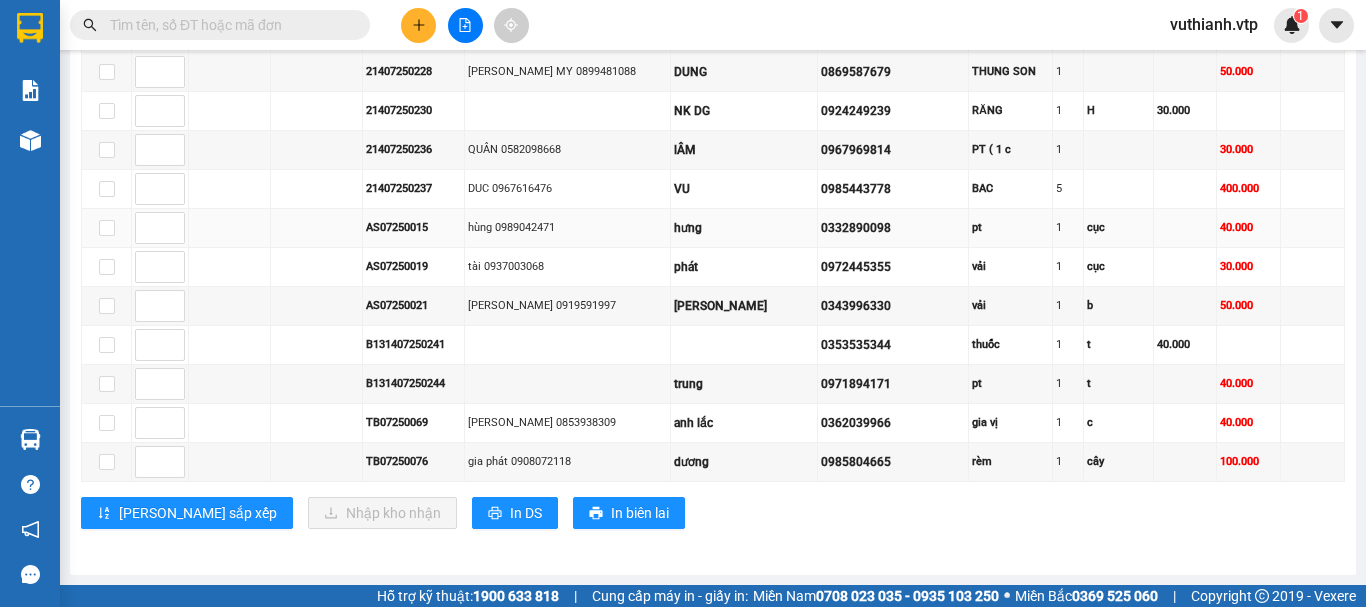 scroll, scrollTop: 935, scrollLeft: 0, axis: vertical 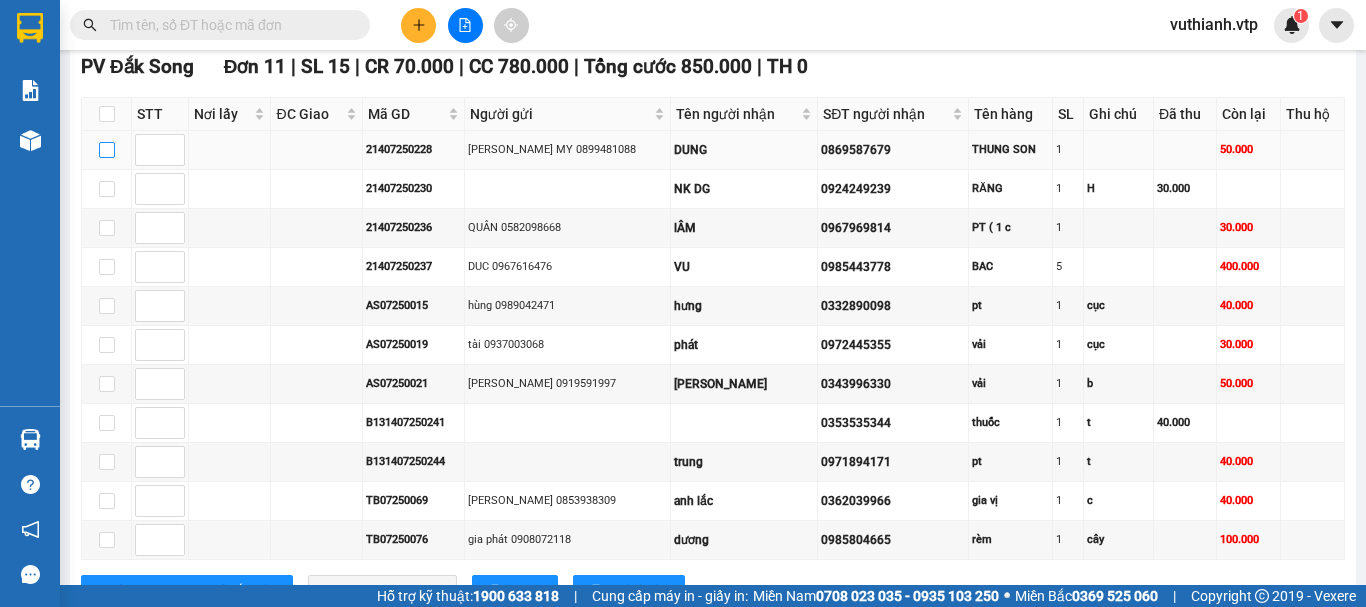 click at bounding box center (107, 150) 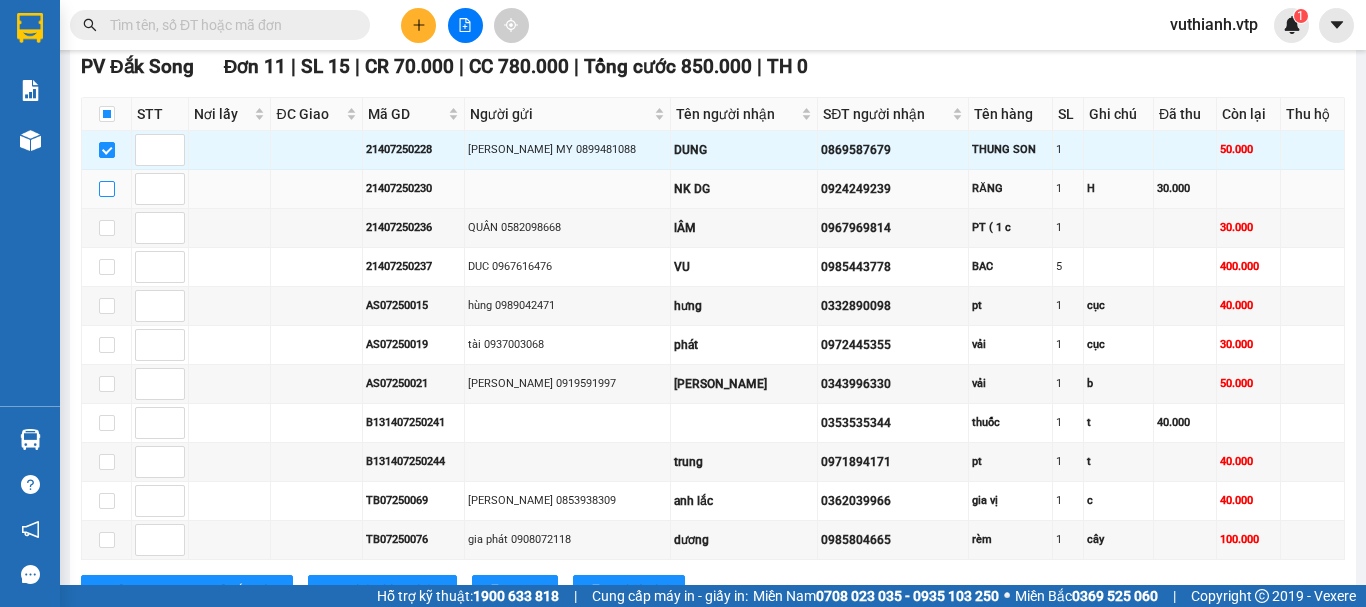 click at bounding box center [107, 189] 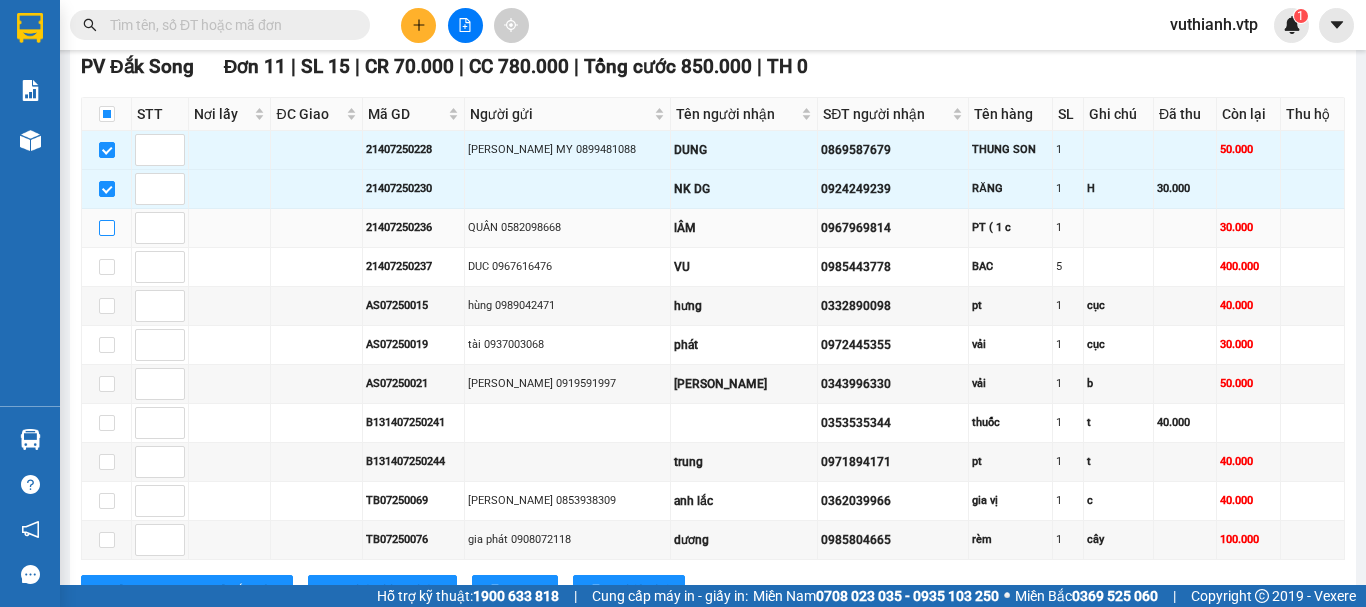 click at bounding box center (107, 228) 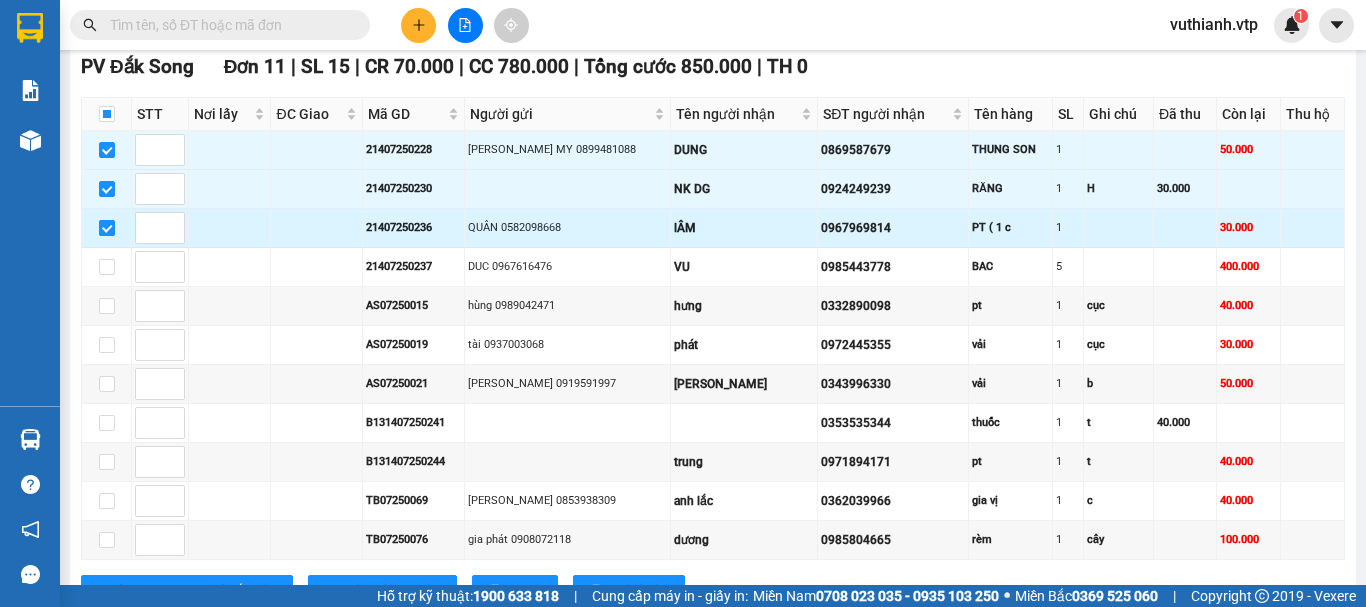click at bounding box center (107, 228) 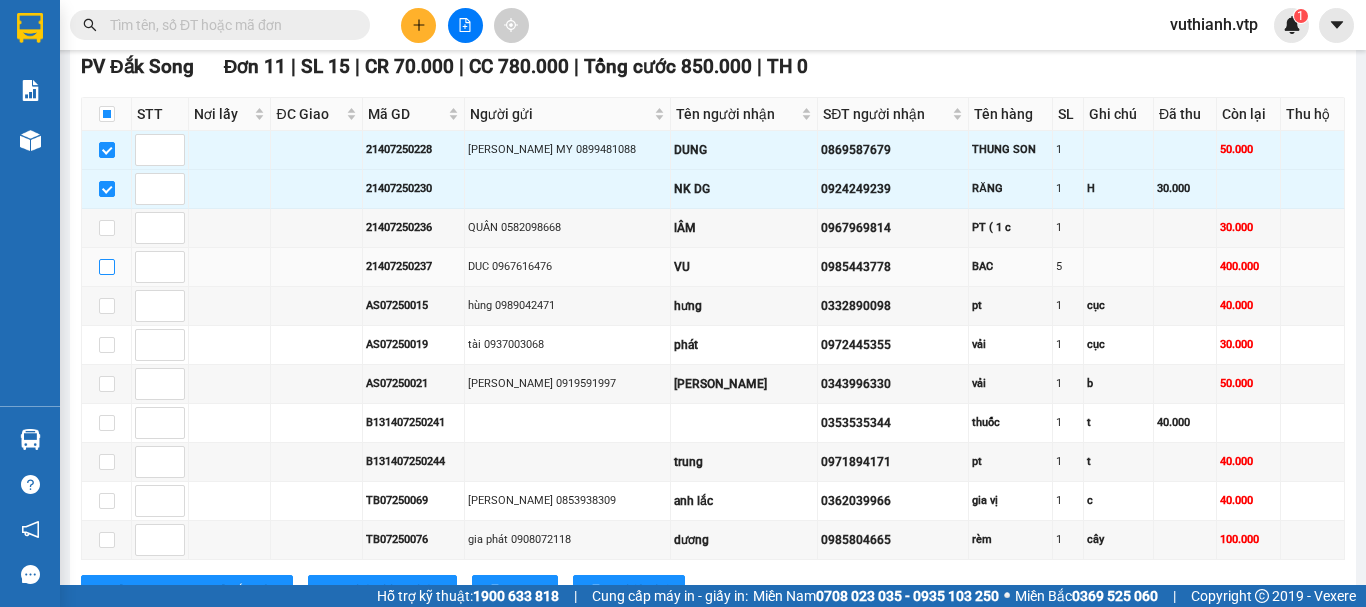 click at bounding box center [107, 267] 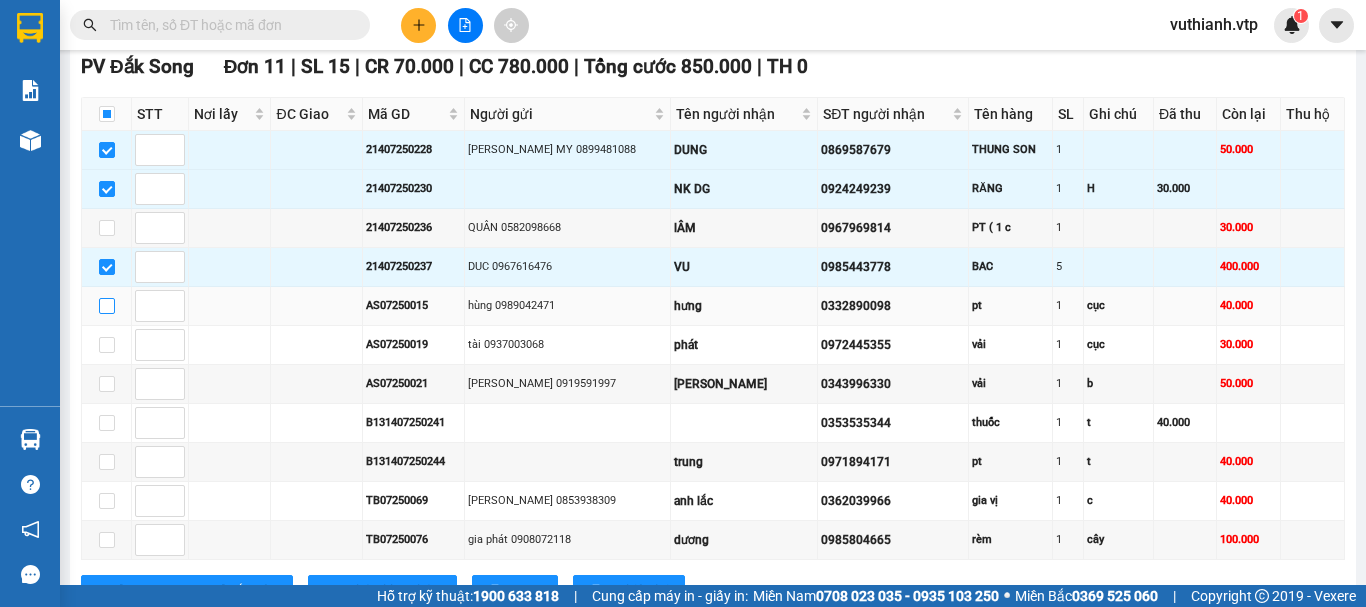 click at bounding box center (107, 306) 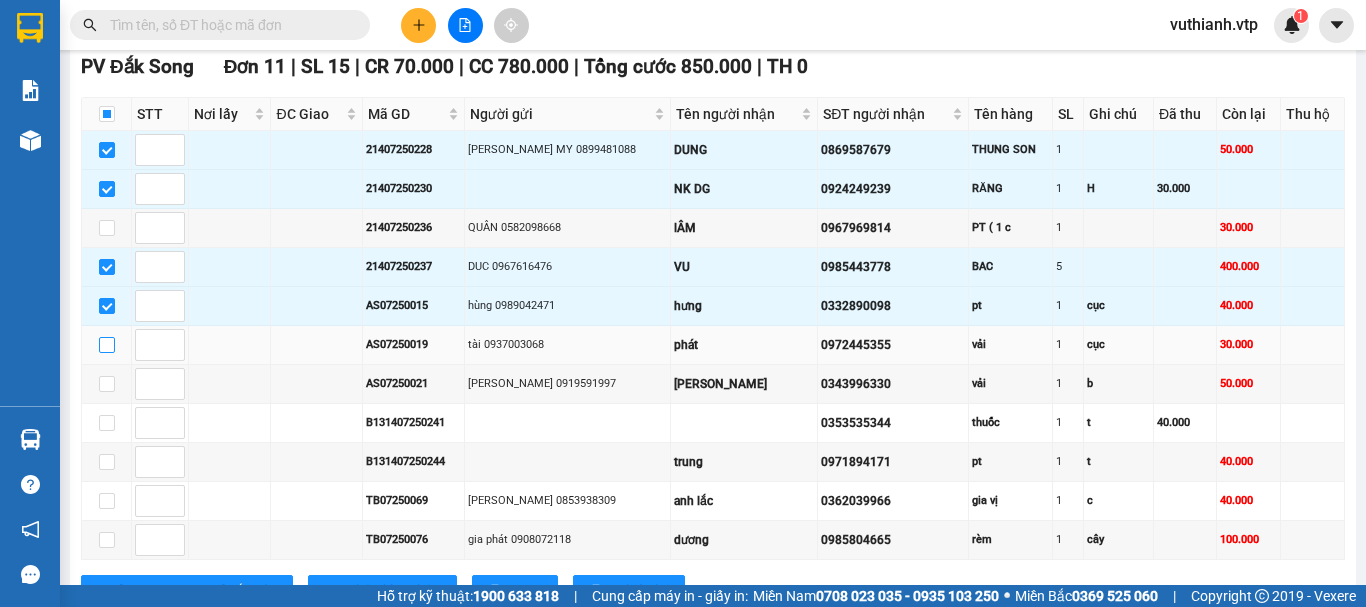 click at bounding box center [107, 345] 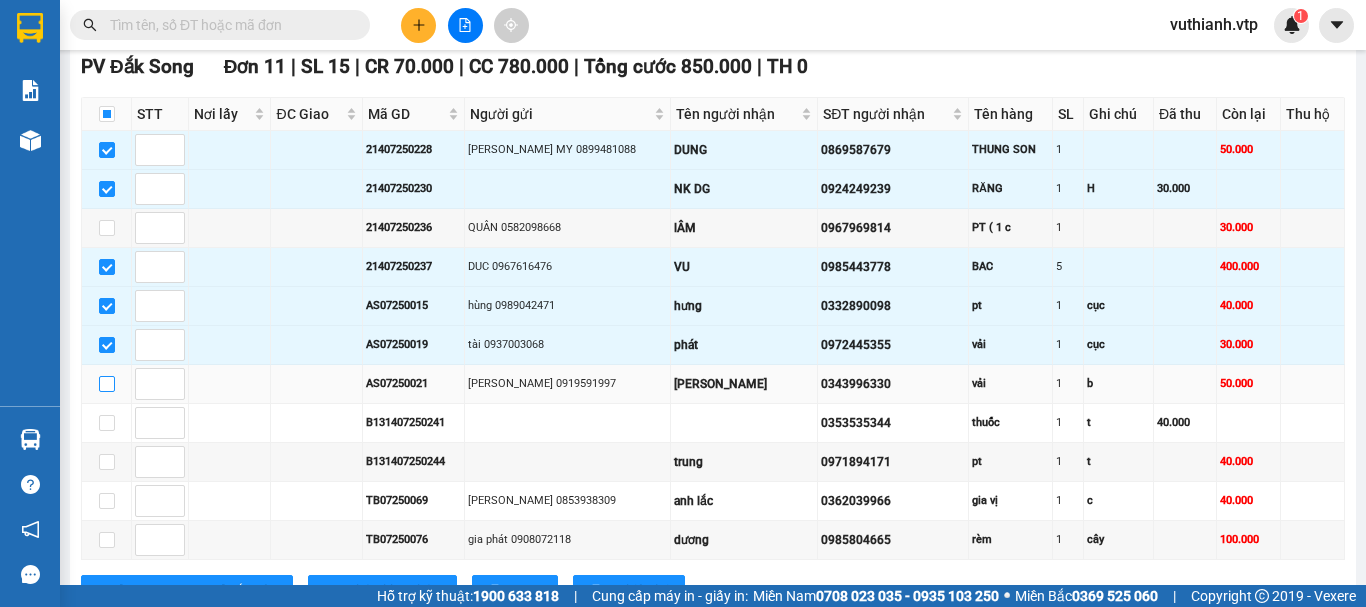click at bounding box center (107, 384) 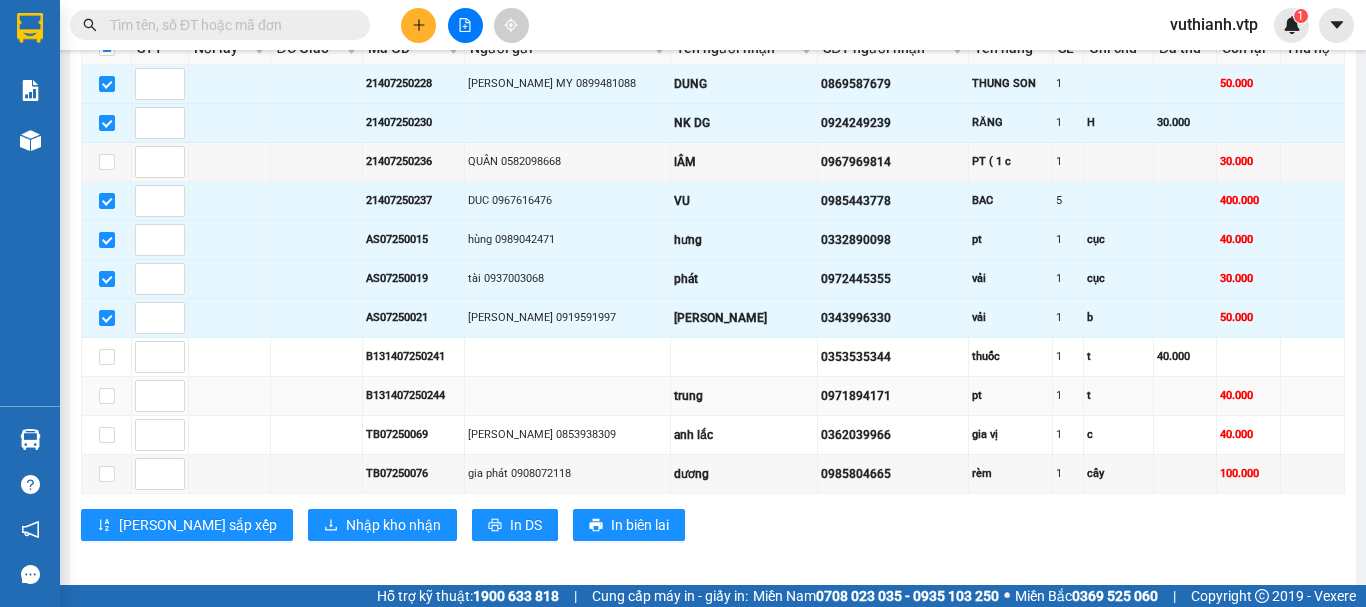 scroll, scrollTop: 1035, scrollLeft: 0, axis: vertical 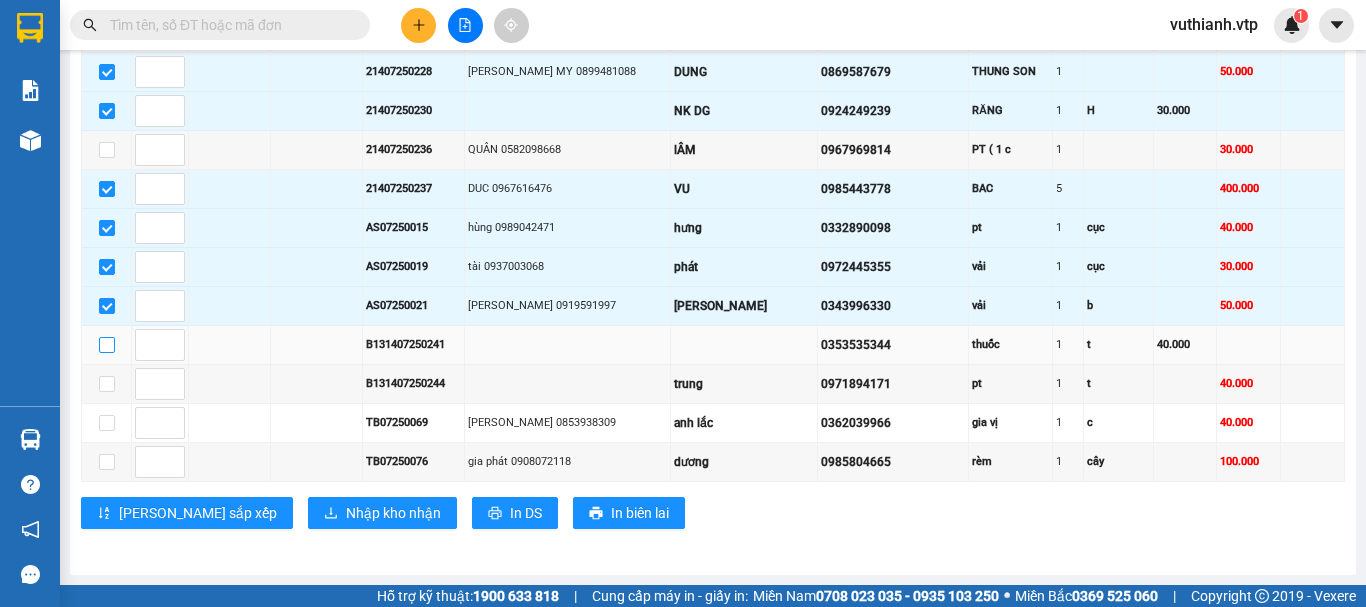 click at bounding box center [107, 345] 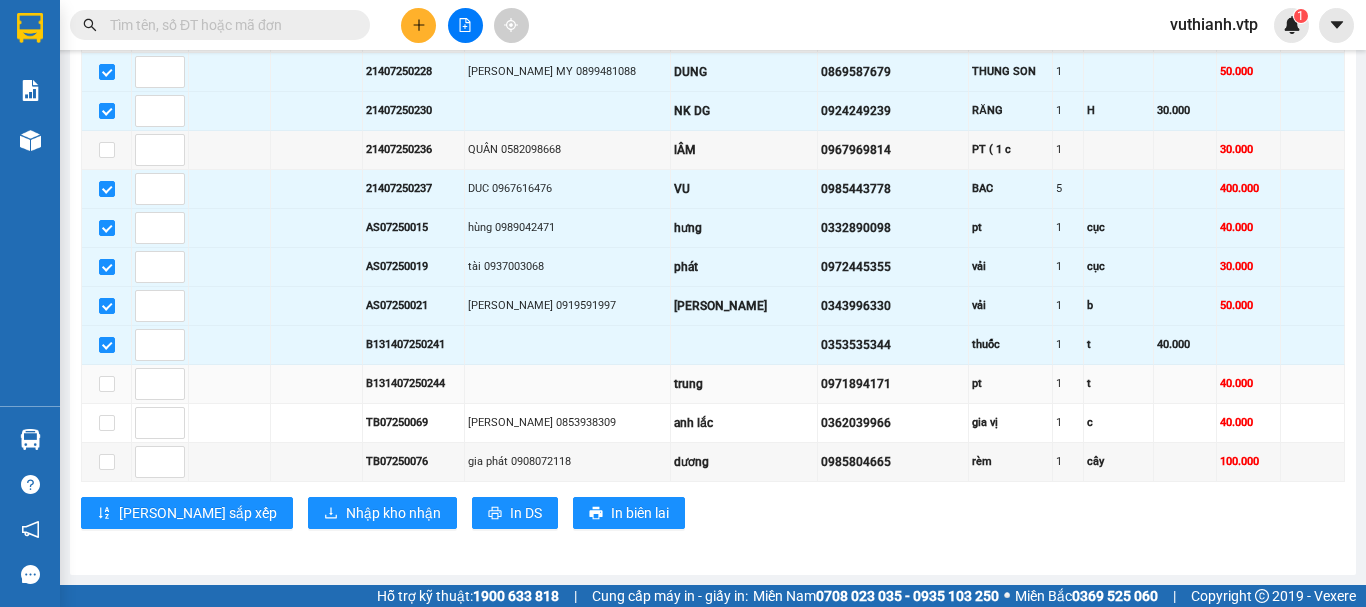 click at bounding box center [107, 384] 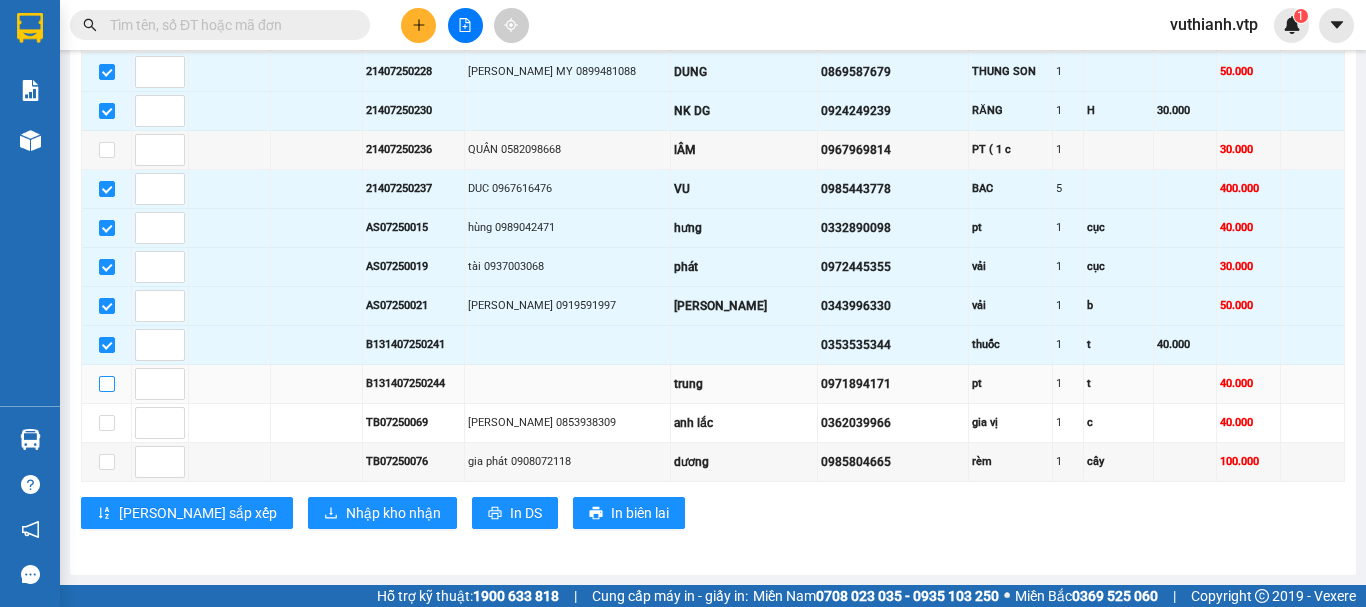click at bounding box center (107, 384) 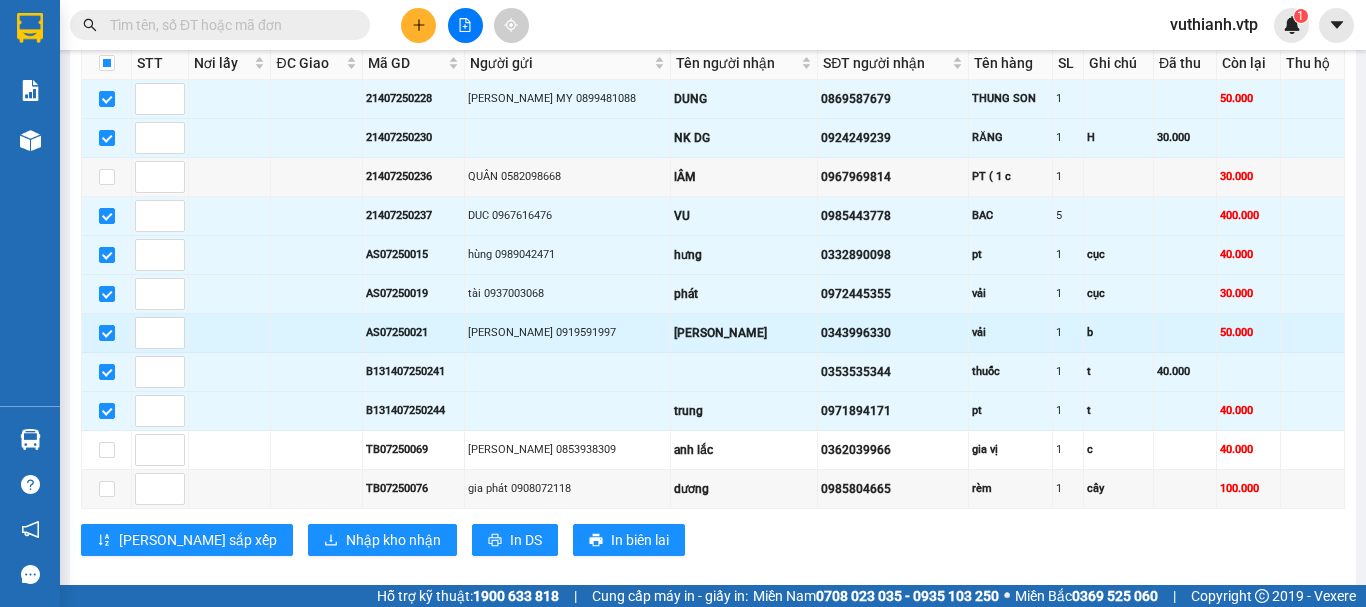 scroll, scrollTop: 1035, scrollLeft: 0, axis: vertical 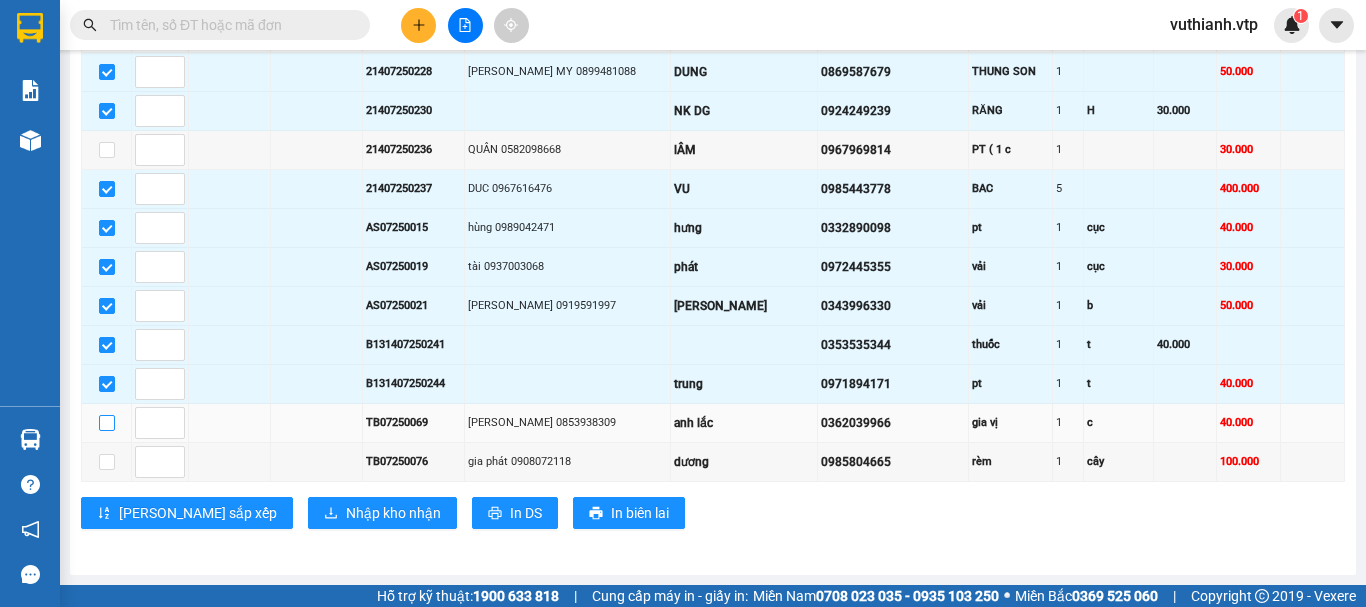 click at bounding box center [107, 423] 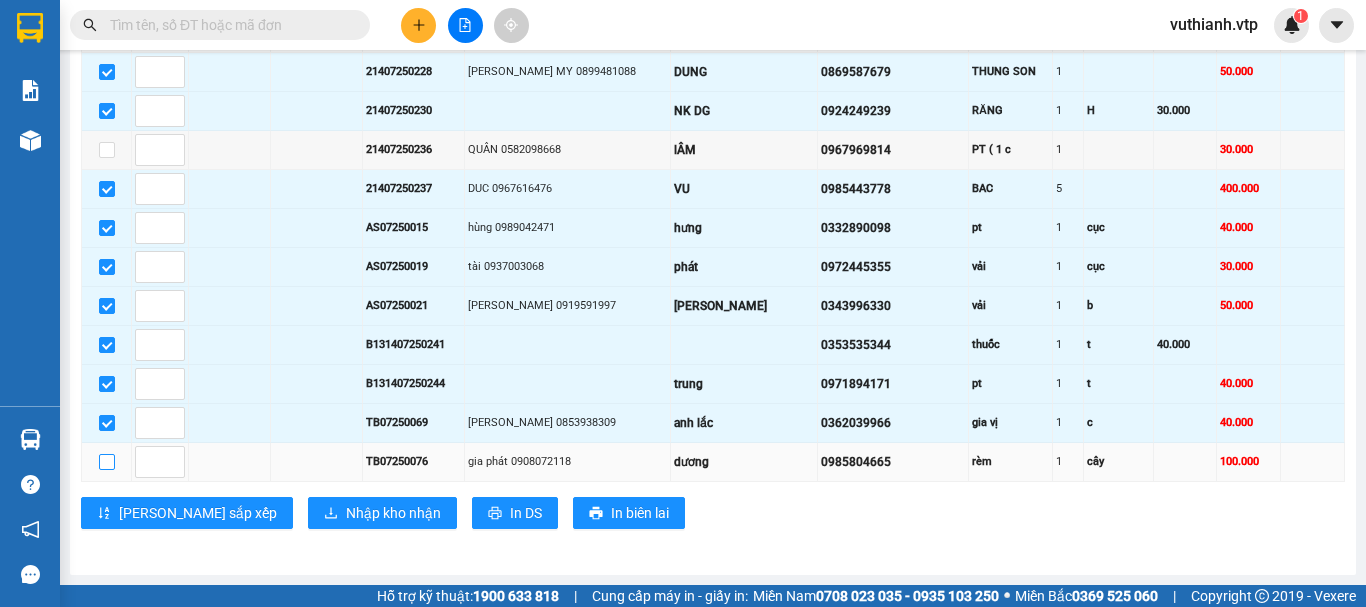 click at bounding box center [107, 462] 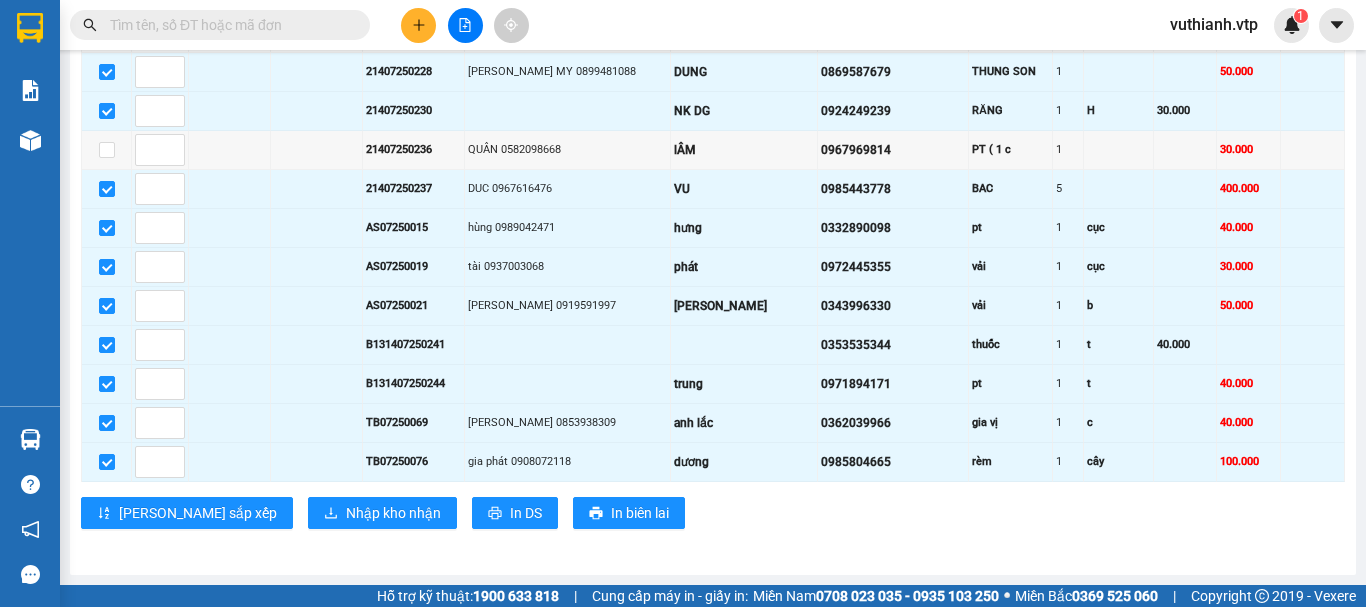 click at bounding box center (228, 25) 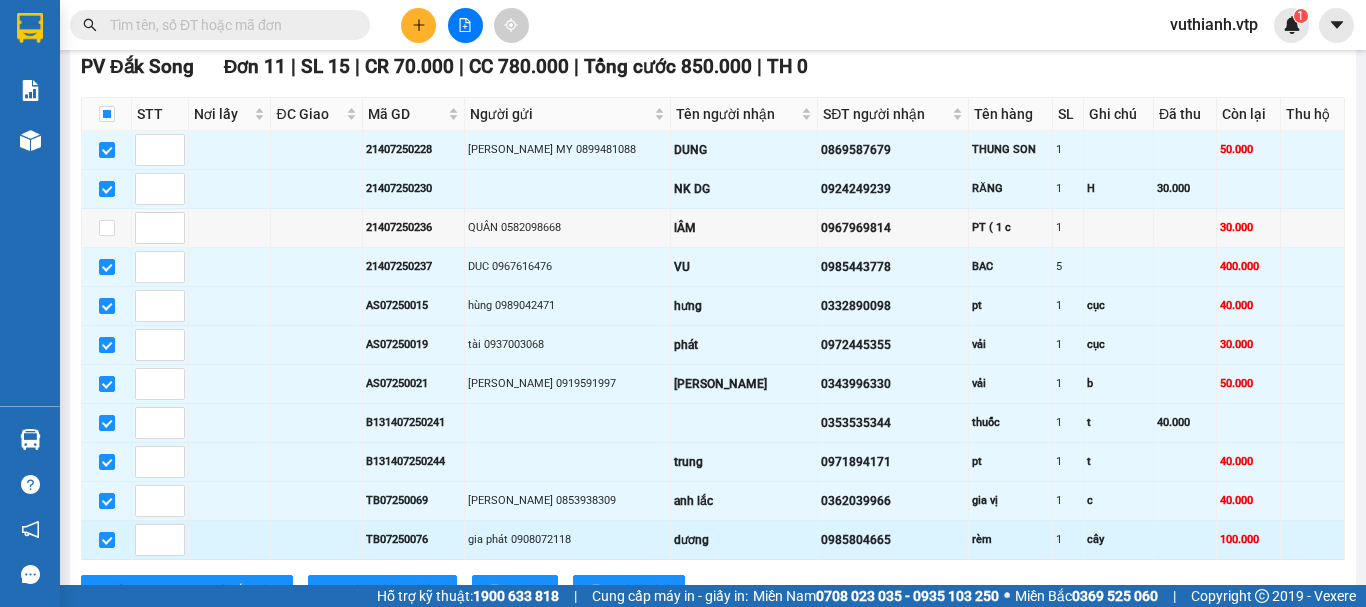 scroll, scrollTop: 1035, scrollLeft: 0, axis: vertical 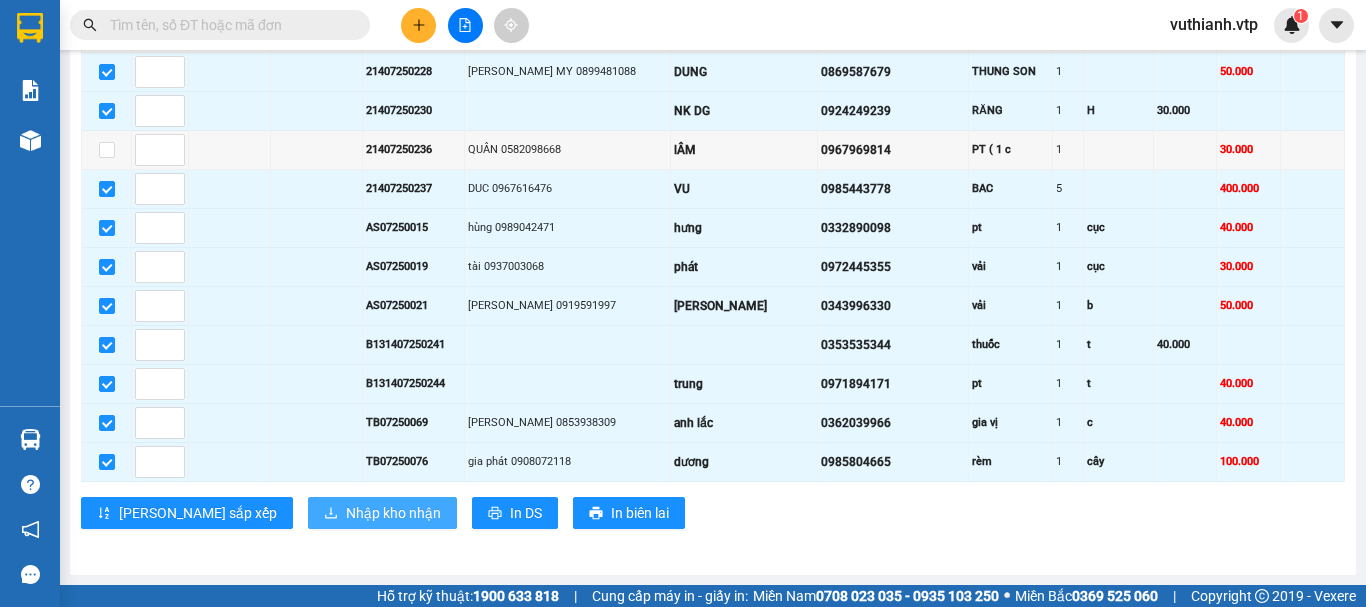 click on "Nhập kho nhận" at bounding box center (393, 513) 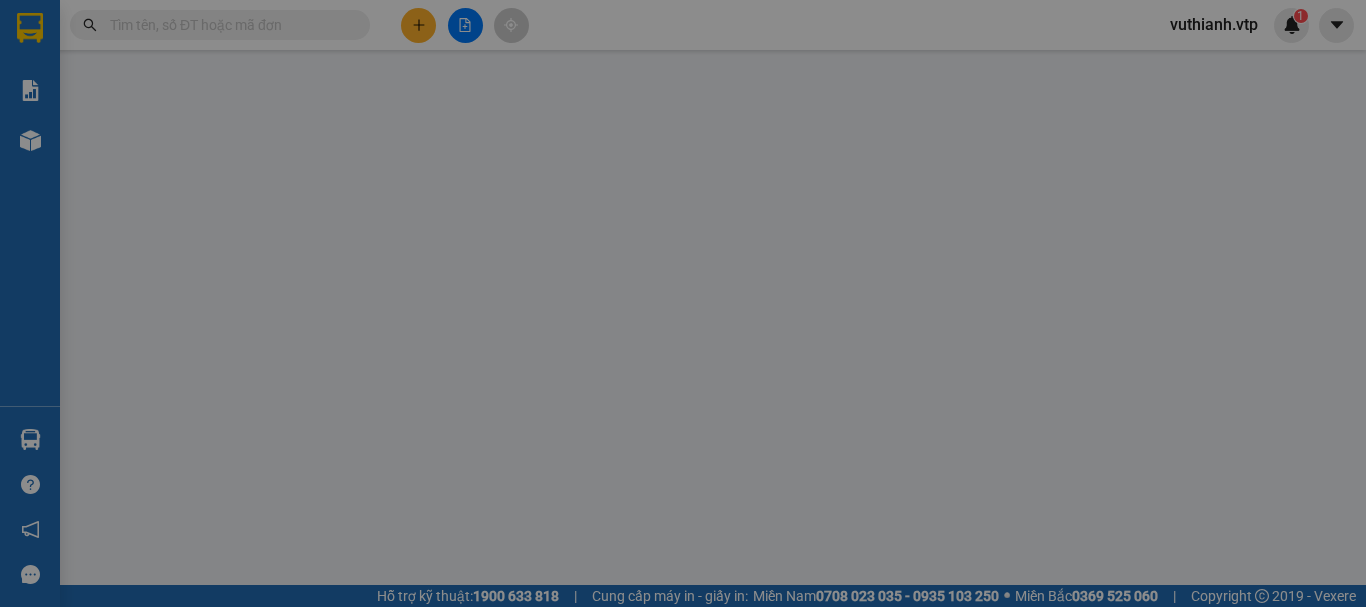 scroll, scrollTop: 0, scrollLeft: 0, axis: both 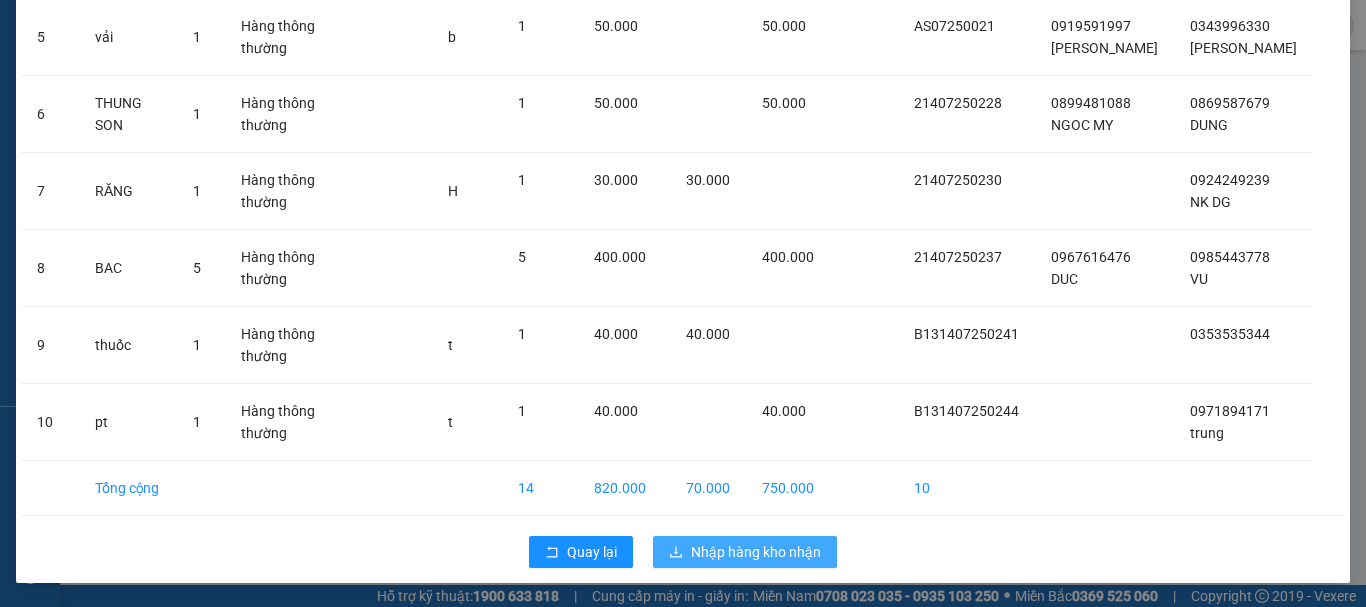 click on "Nhập hàng kho nhận" at bounding box center (756, 552) 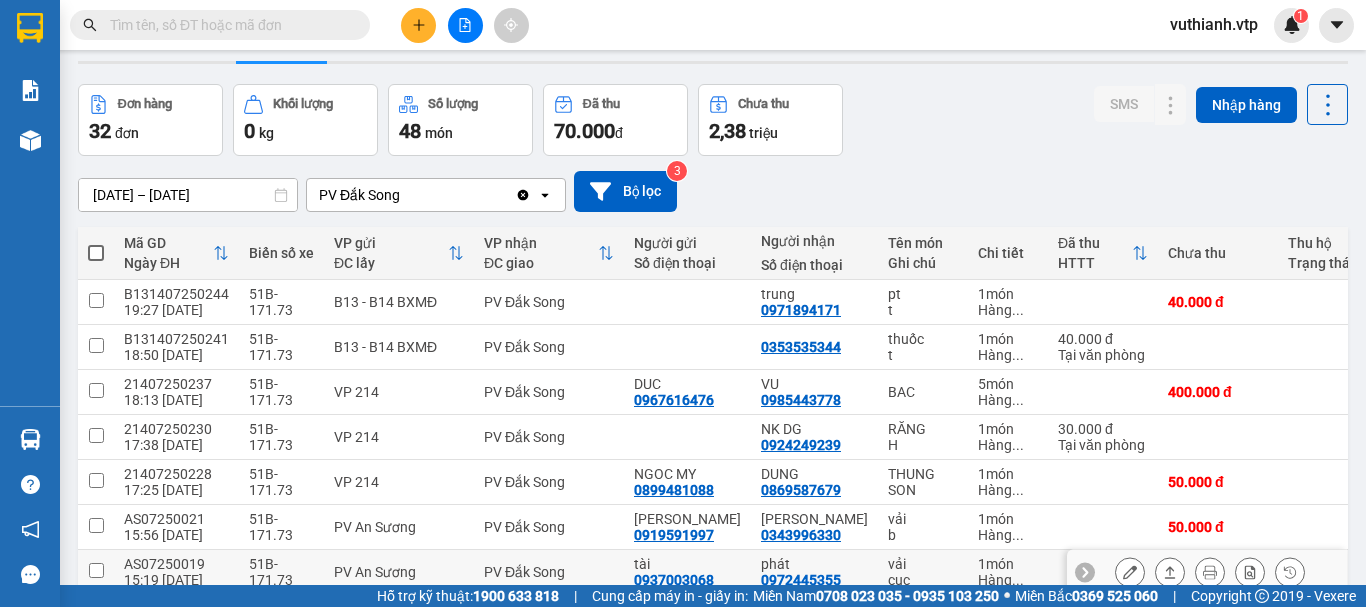 scroll, scrollTop: 0, scrollLeft: 0, axis: both 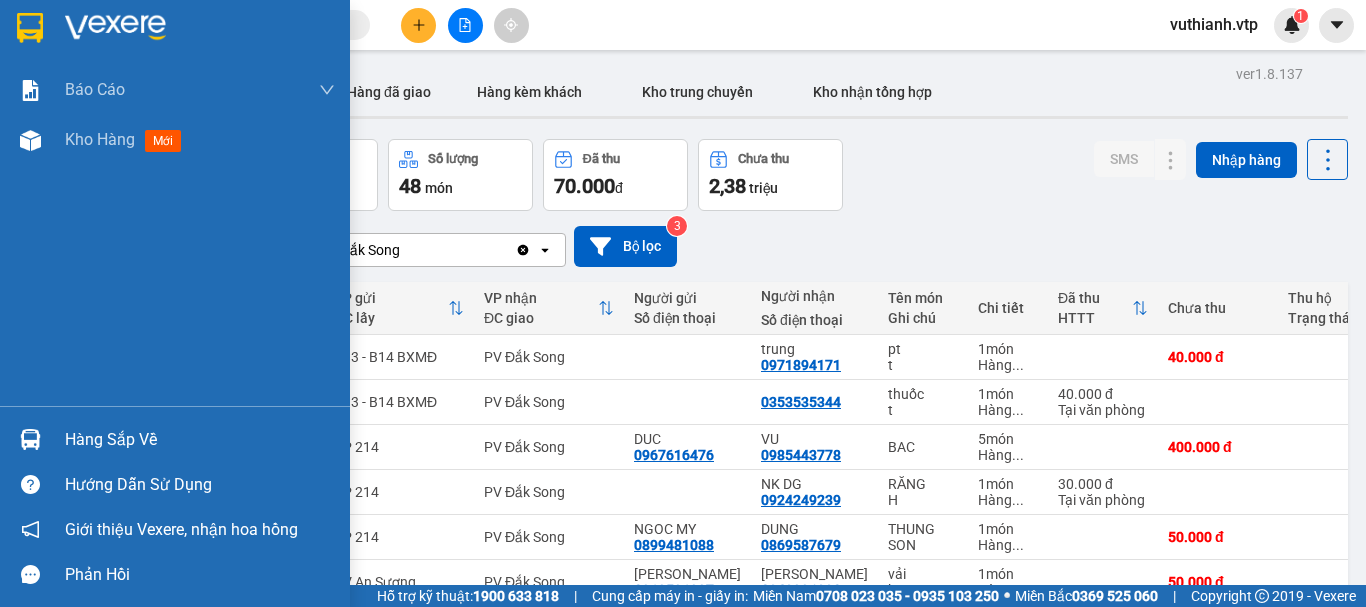 click on "Hàng sắp về" at bounding box center (200, 440) 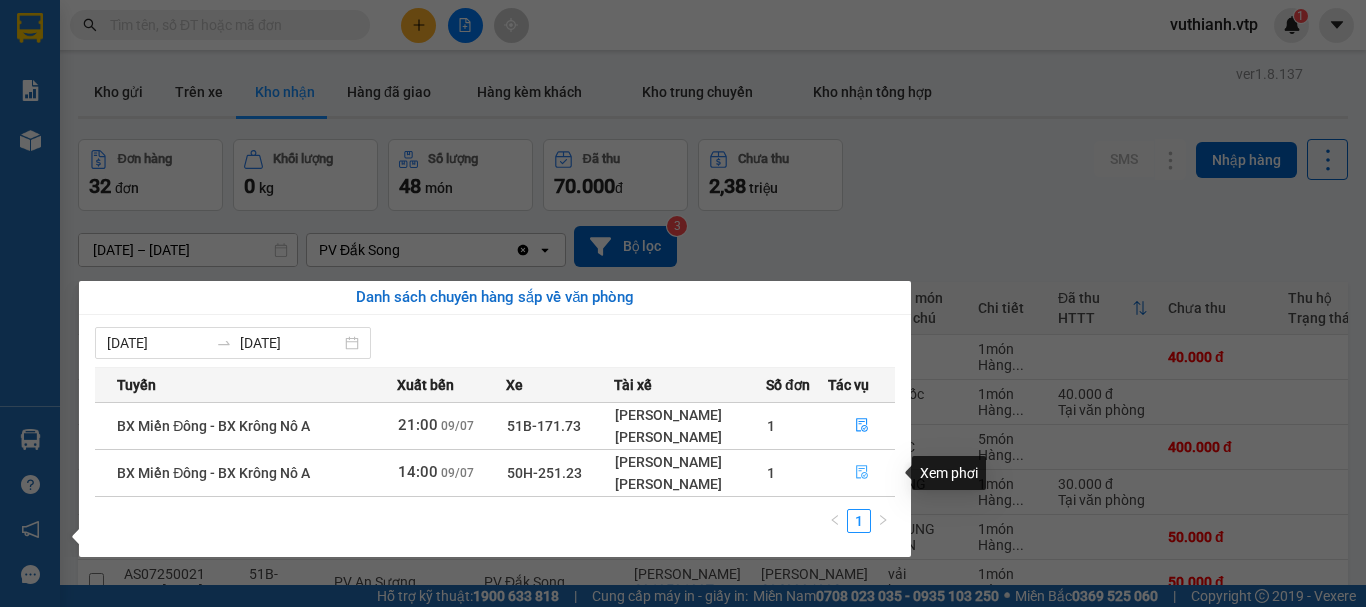 click 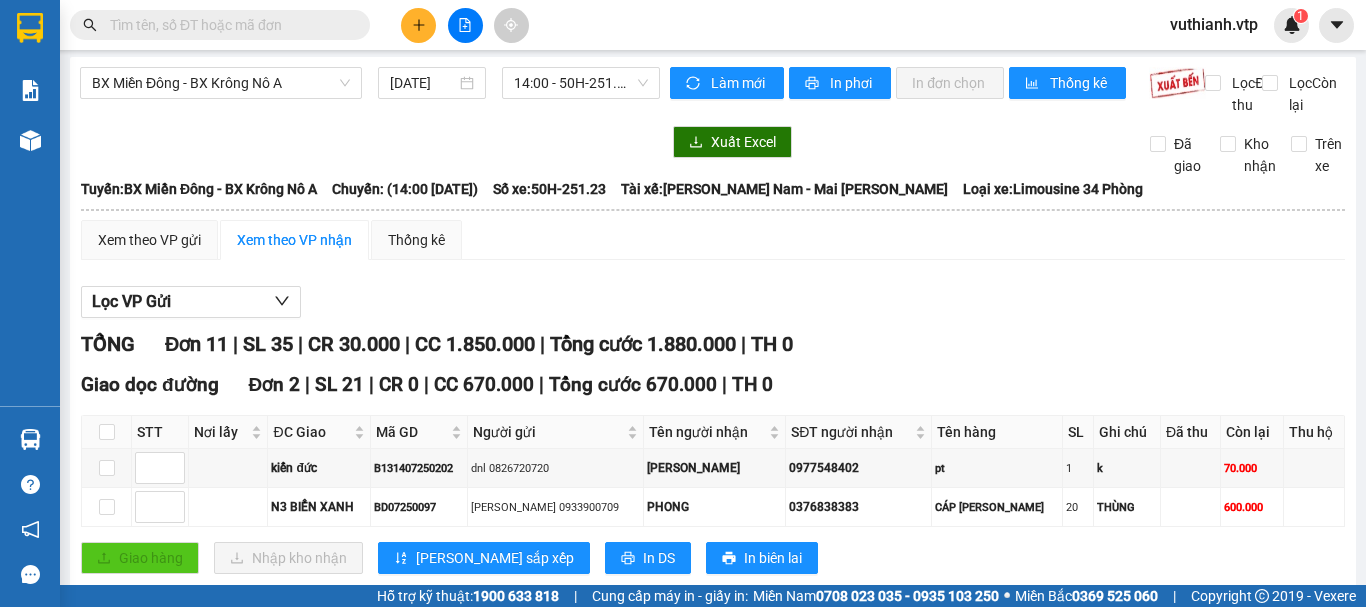 scroll, scrollTop: 0, scrollLeft: 0, axis: both 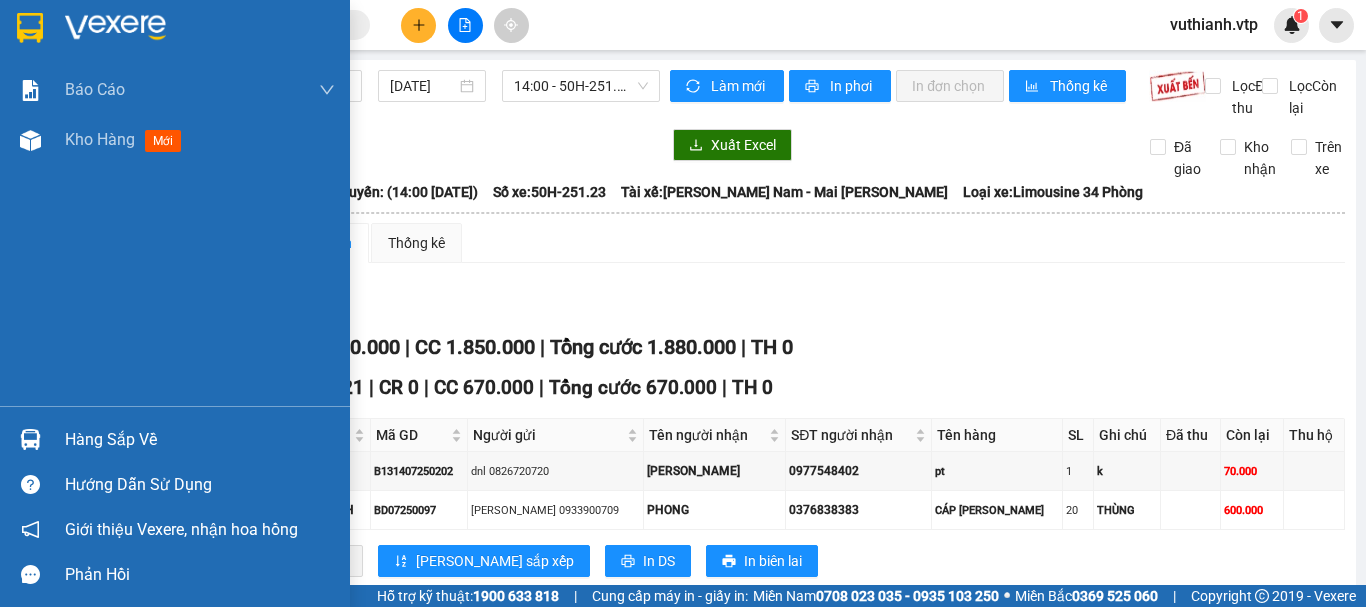 click on "Hàng sắp về" at bounding box center [200, 440] 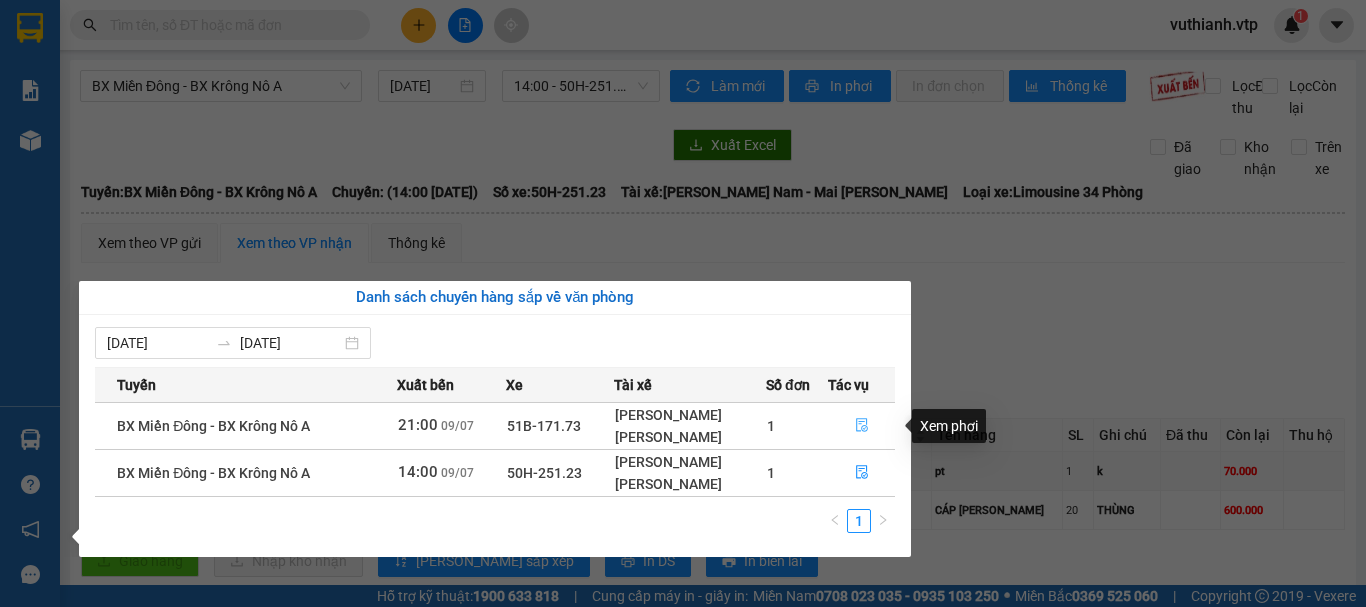 click 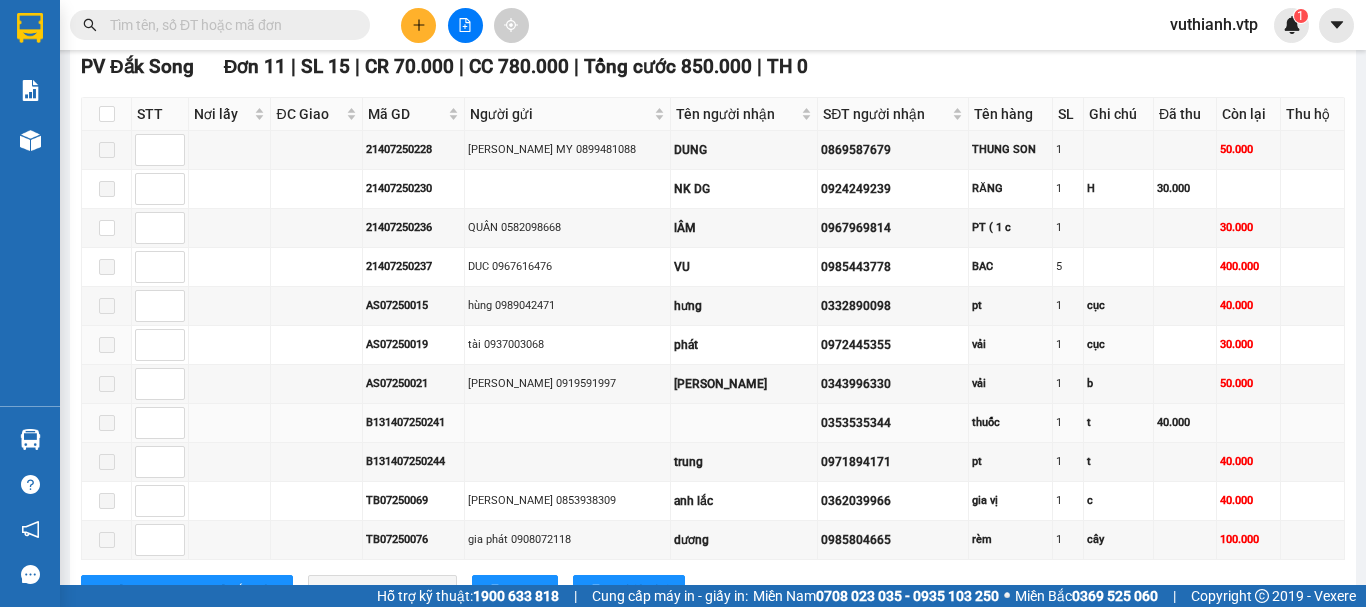 scroll, scrollTop: 835, scrollLeft: 0, axis: vertical 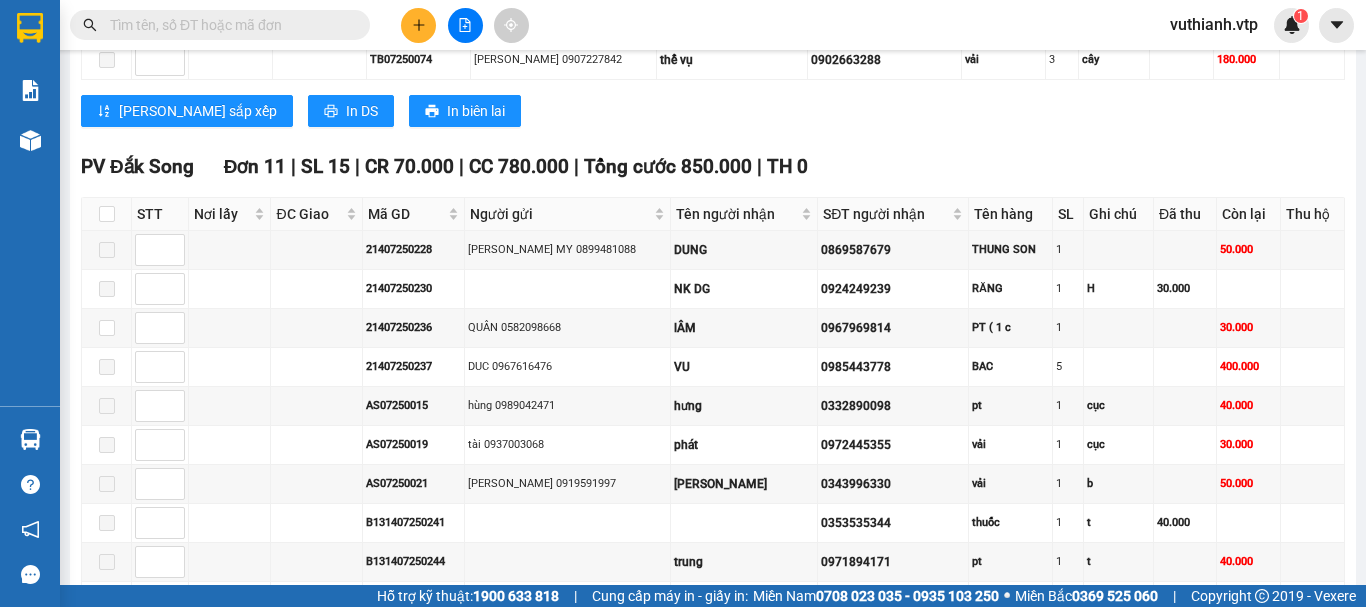 click at bounding box center [228, 25] 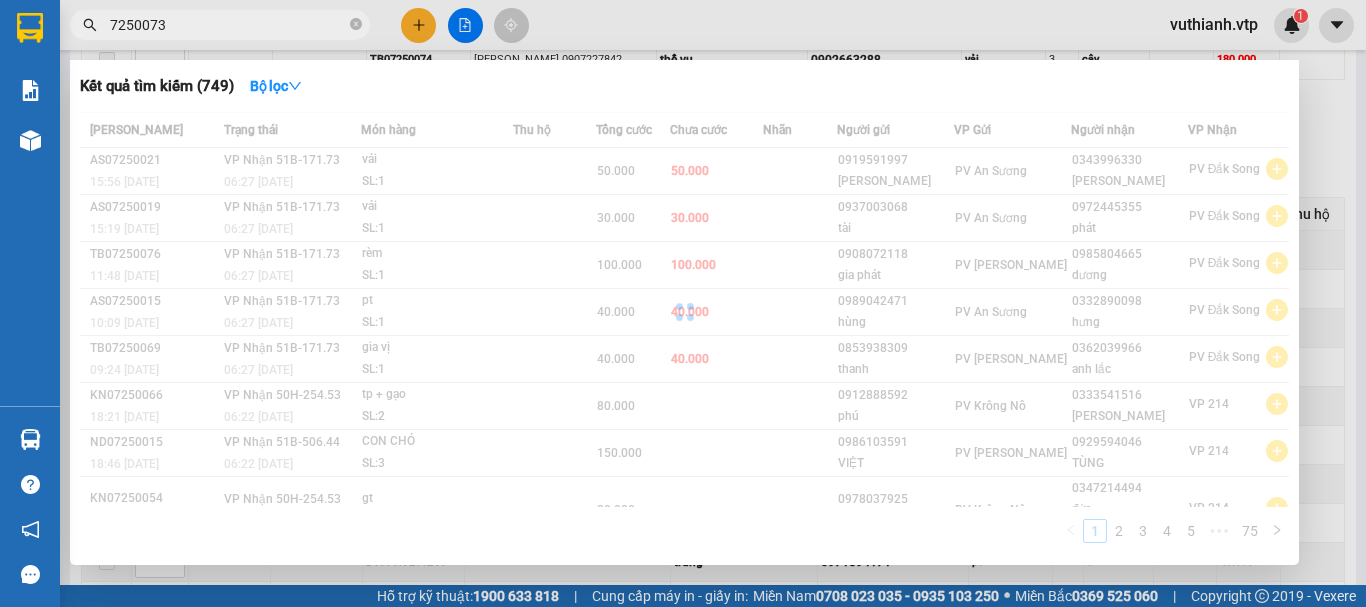 type on "7250073" 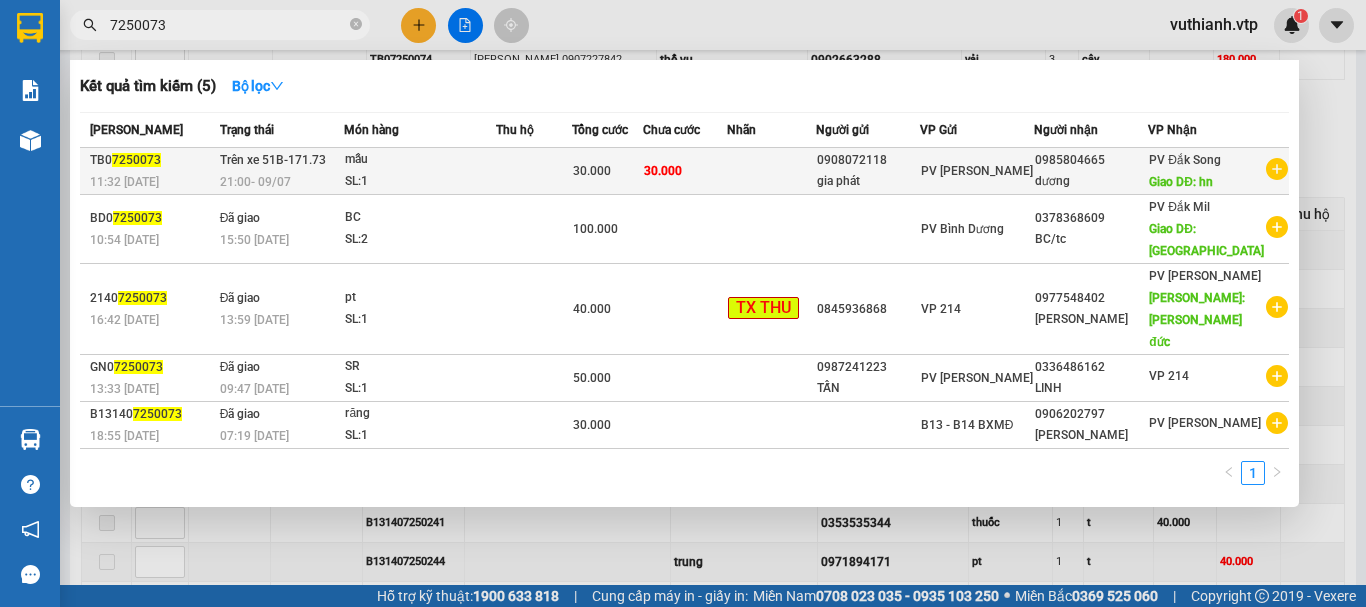 click 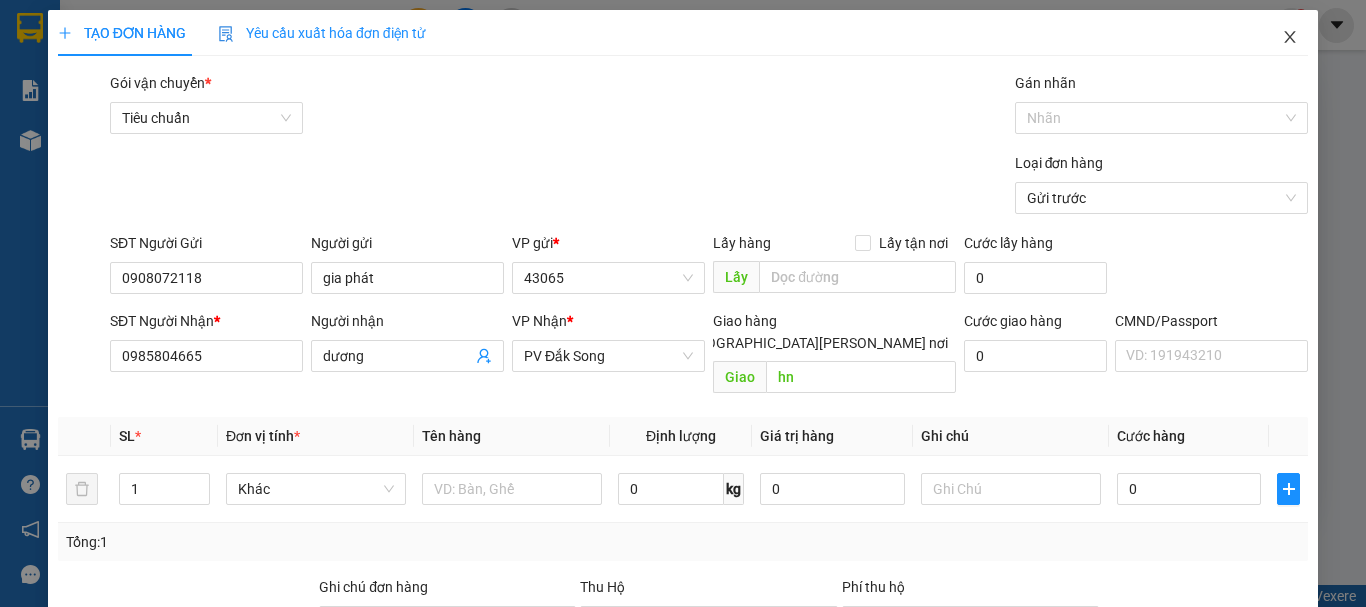 click at bounding box center (1290, 38) 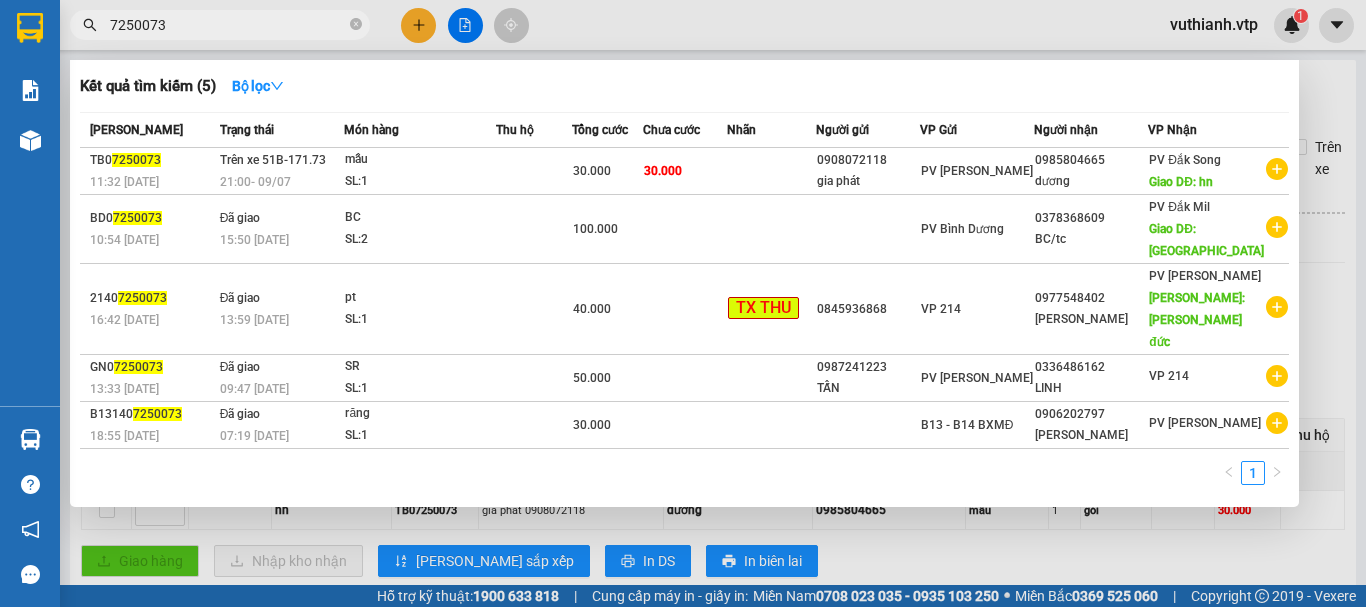 click at bounding box center [683, 303] 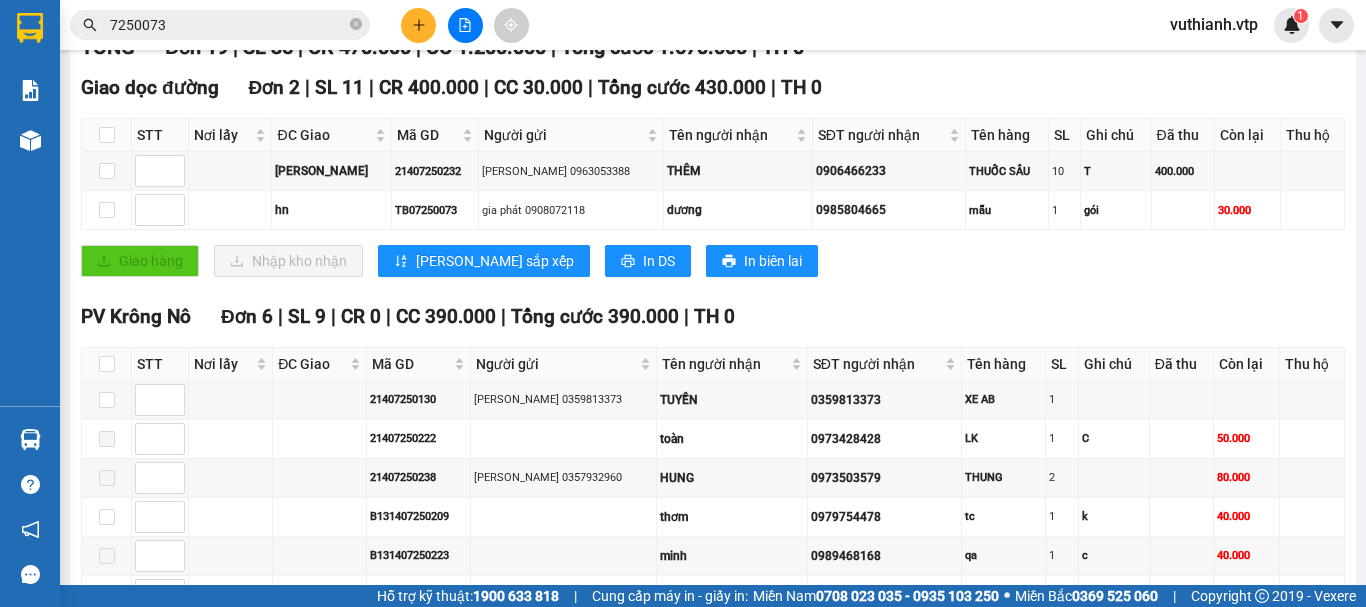 scroll, scrollTop: 0, scrollLeft: 0, axis: both 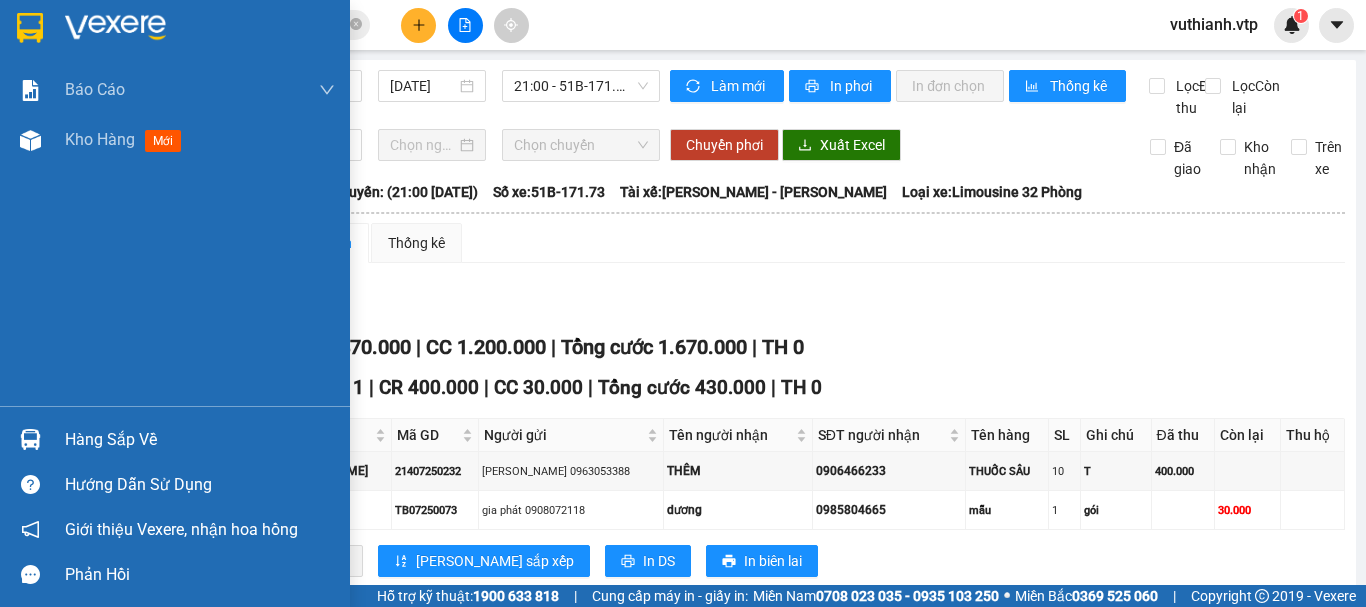 click at bounding box center [30, 439] 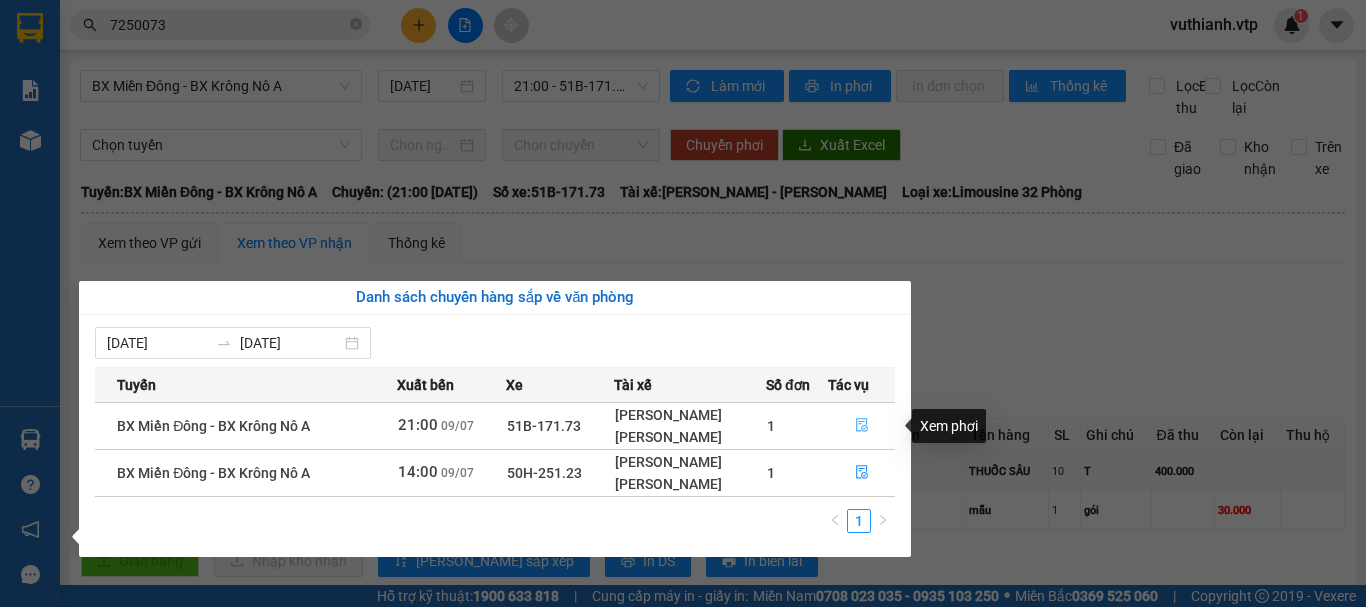 click at bounding box center [861, 426] 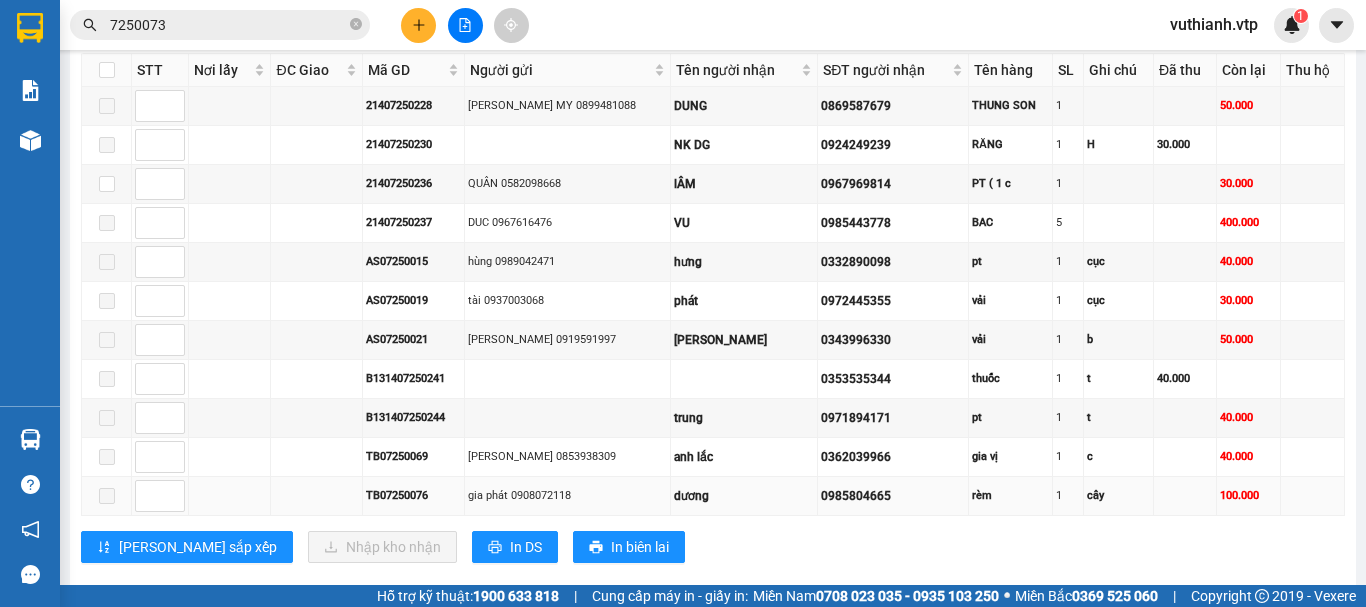 scroll, scrollTop: 835, scrollLeft: 0, axis: vertical 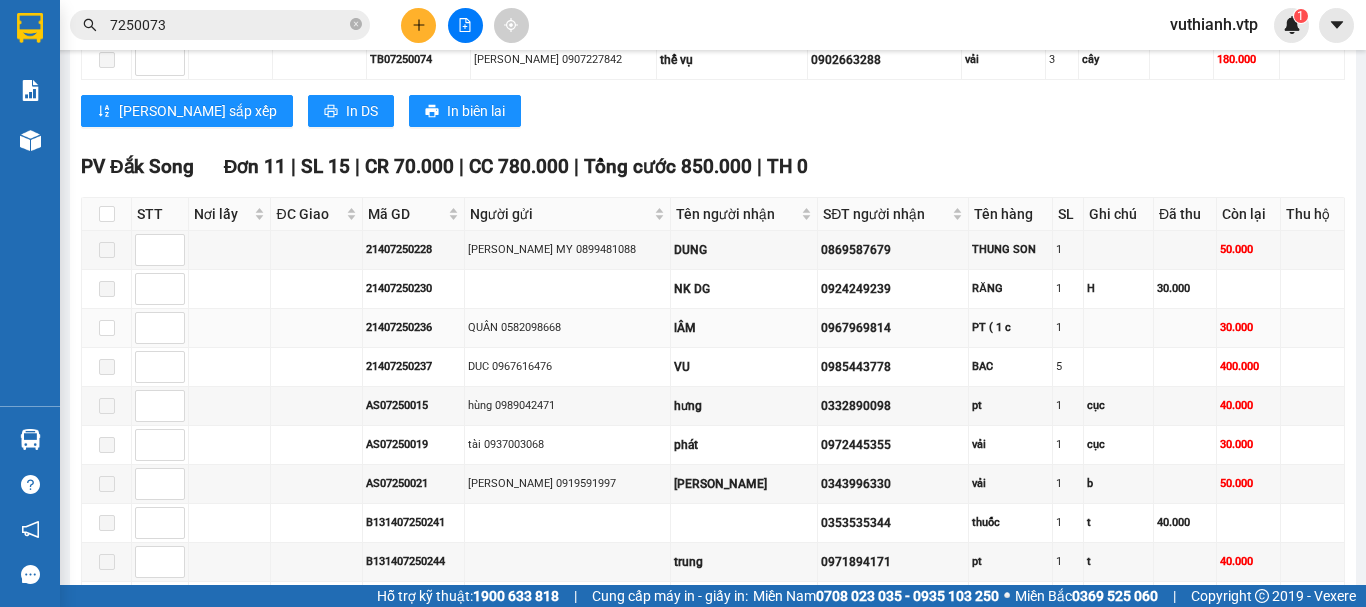 click on "0967969814" at bounding box center (893, 328) 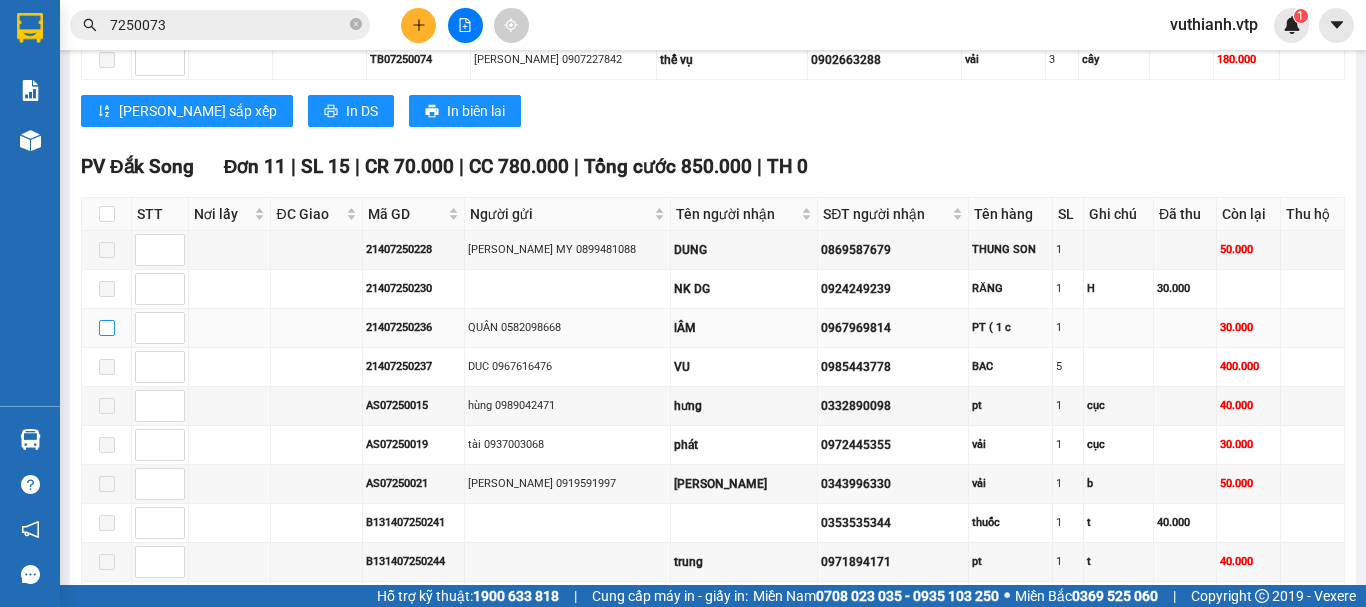 click at bounding box center (107, 328) 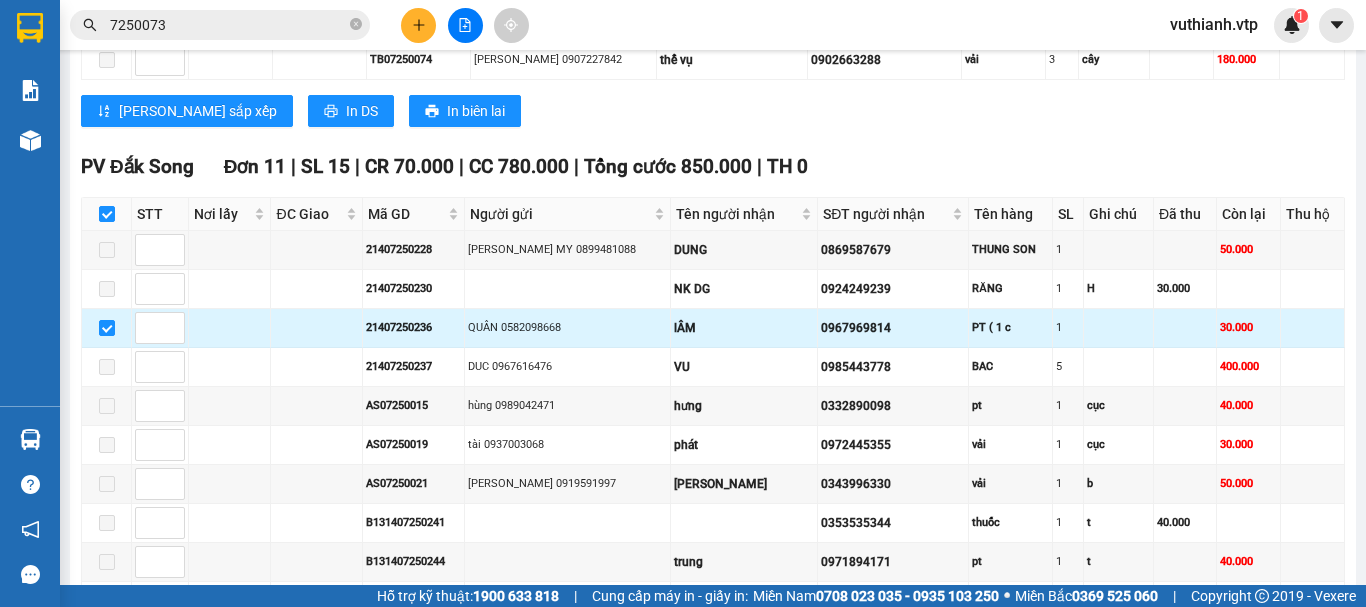 click on "PT ( 1 c" at bounding box center (1010, 327) 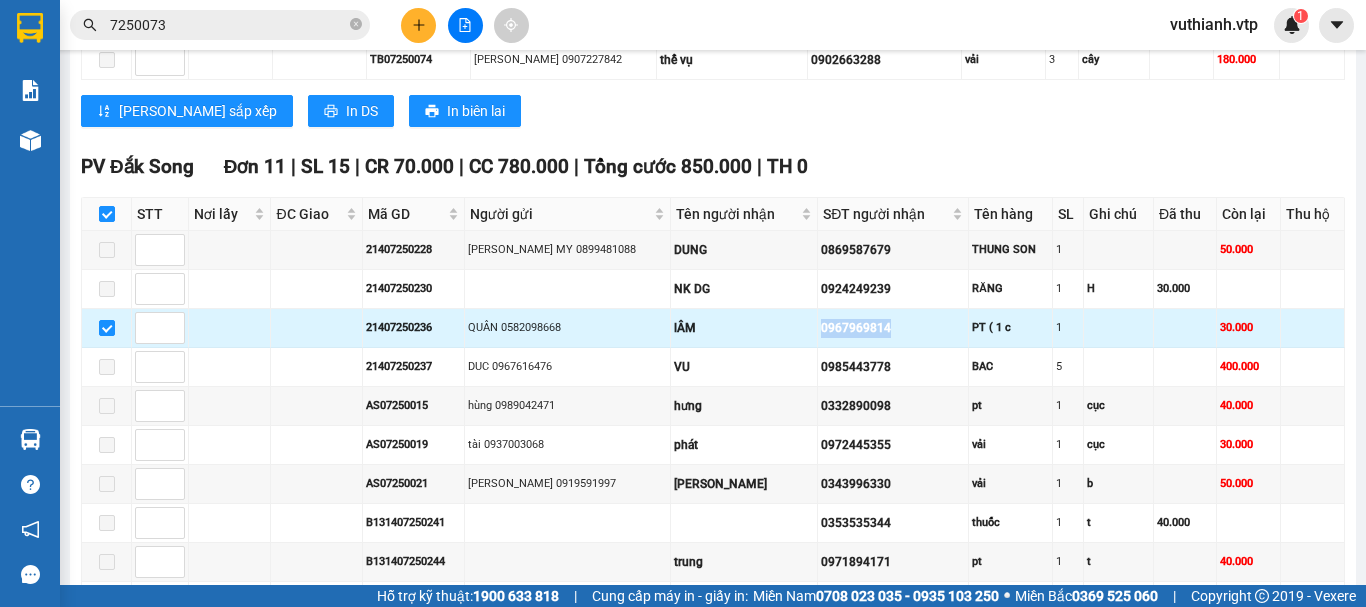 click on "0967969814" at bounding box center [893, 328] 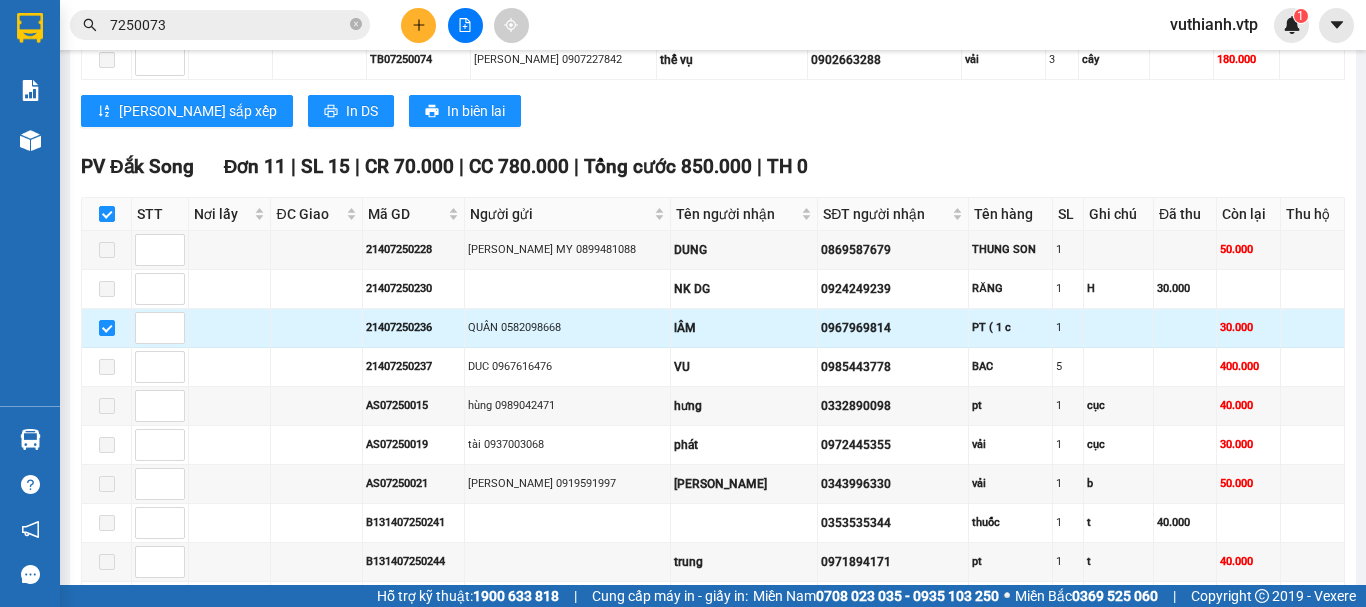 click on "lÂM" at bounding box center [744, 328] 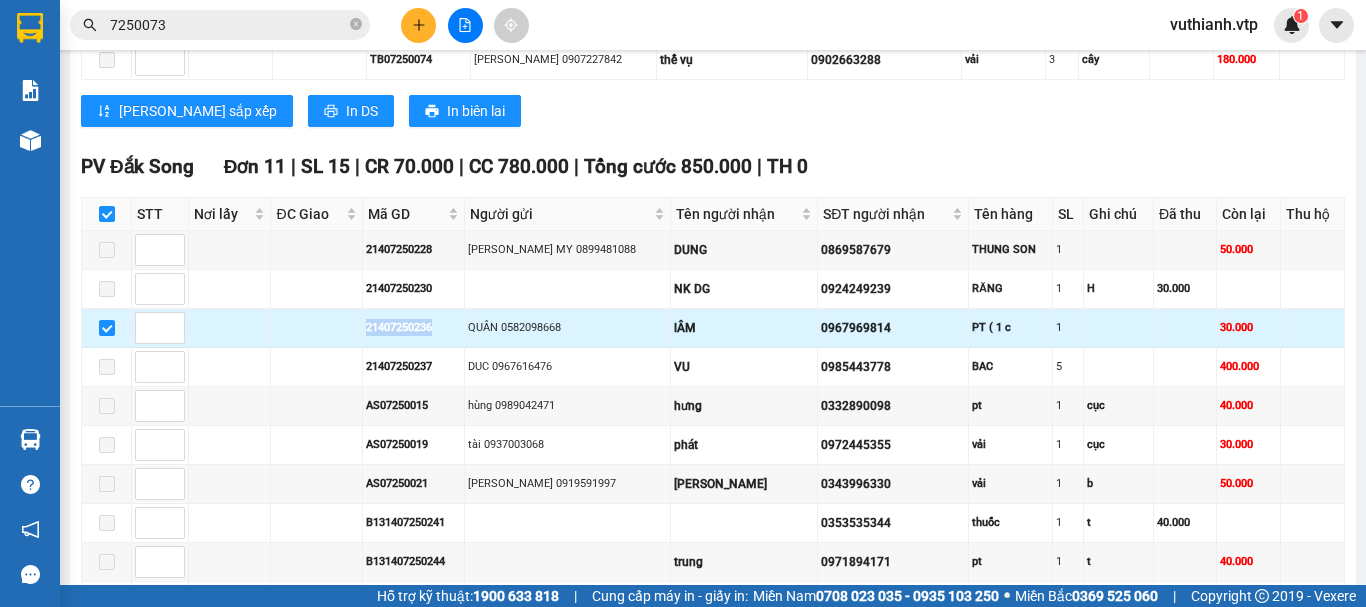 drag, startPoint x: 441, startPoint y: 347, endPoint x: 344, endPoint y: 348, distance: 97.00516 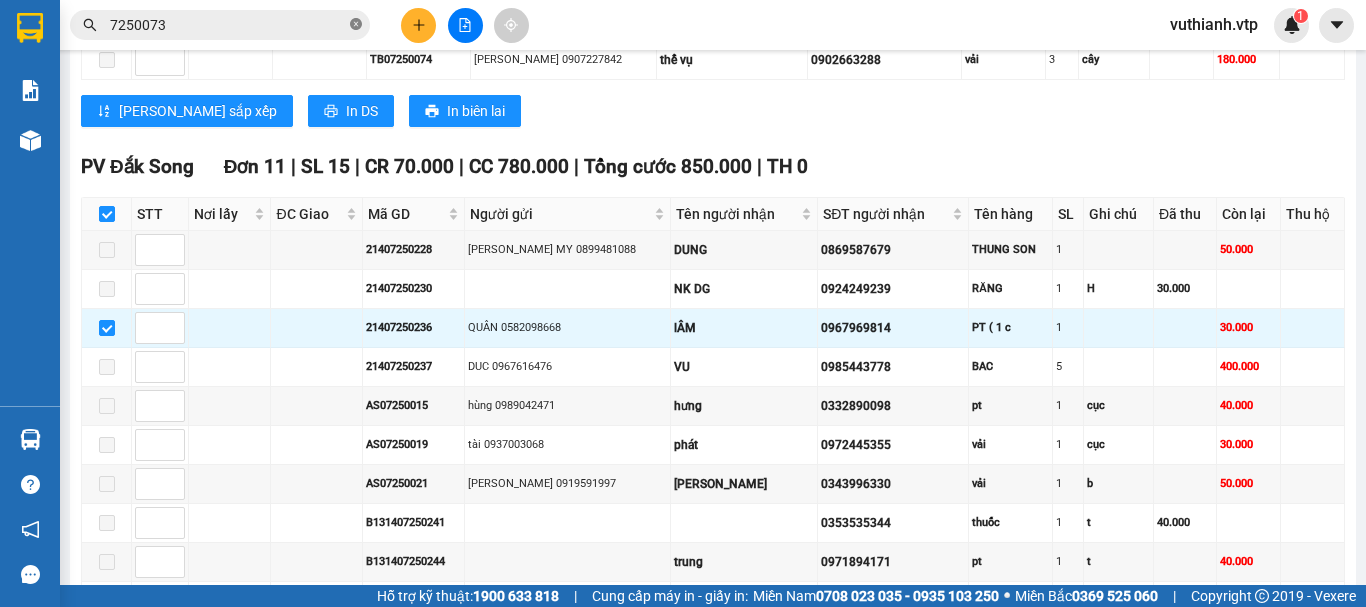 click 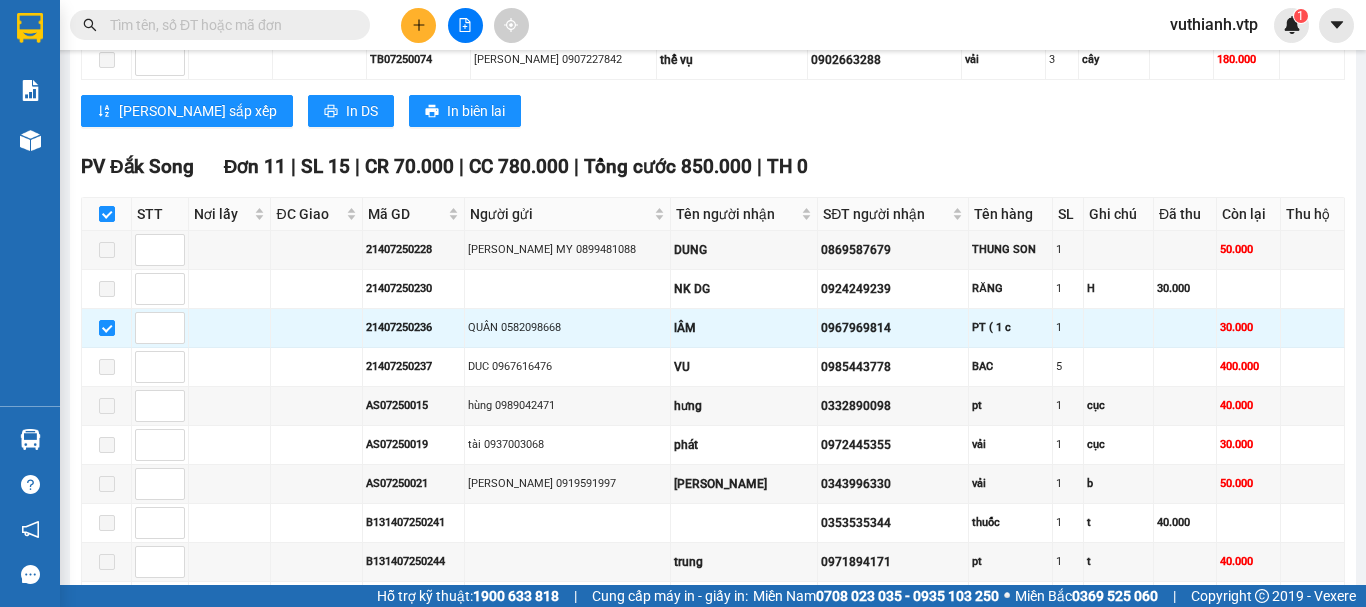 click at bounding box center [228, 25] 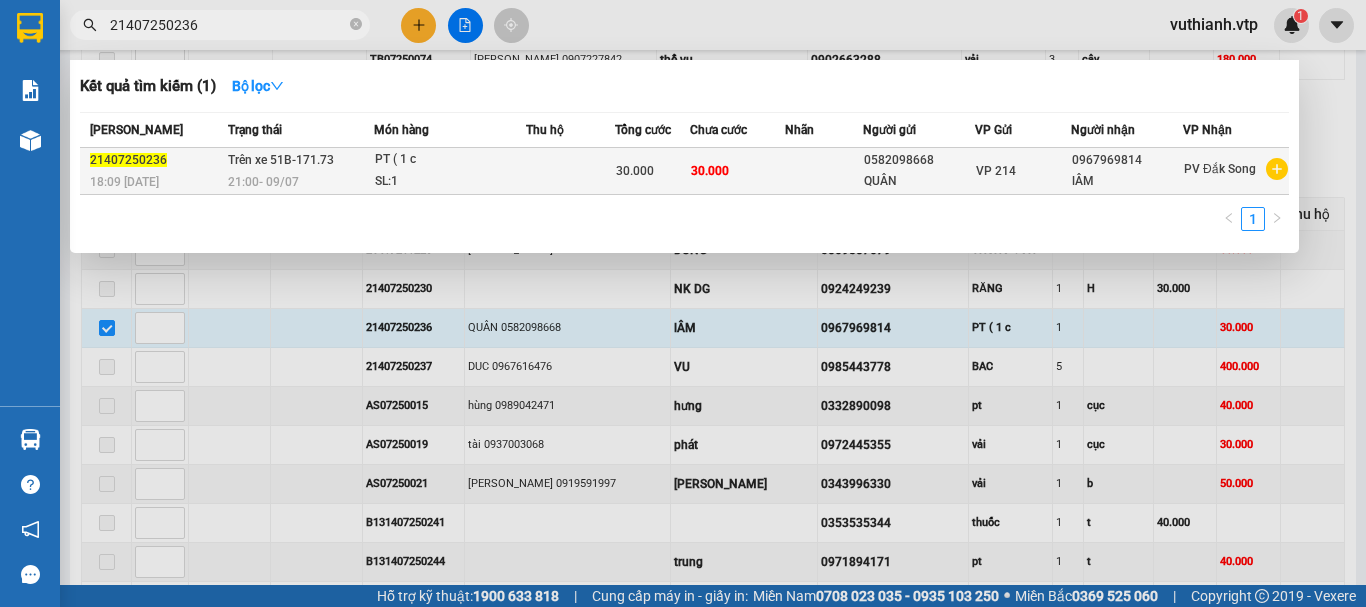 type on "21407250236" 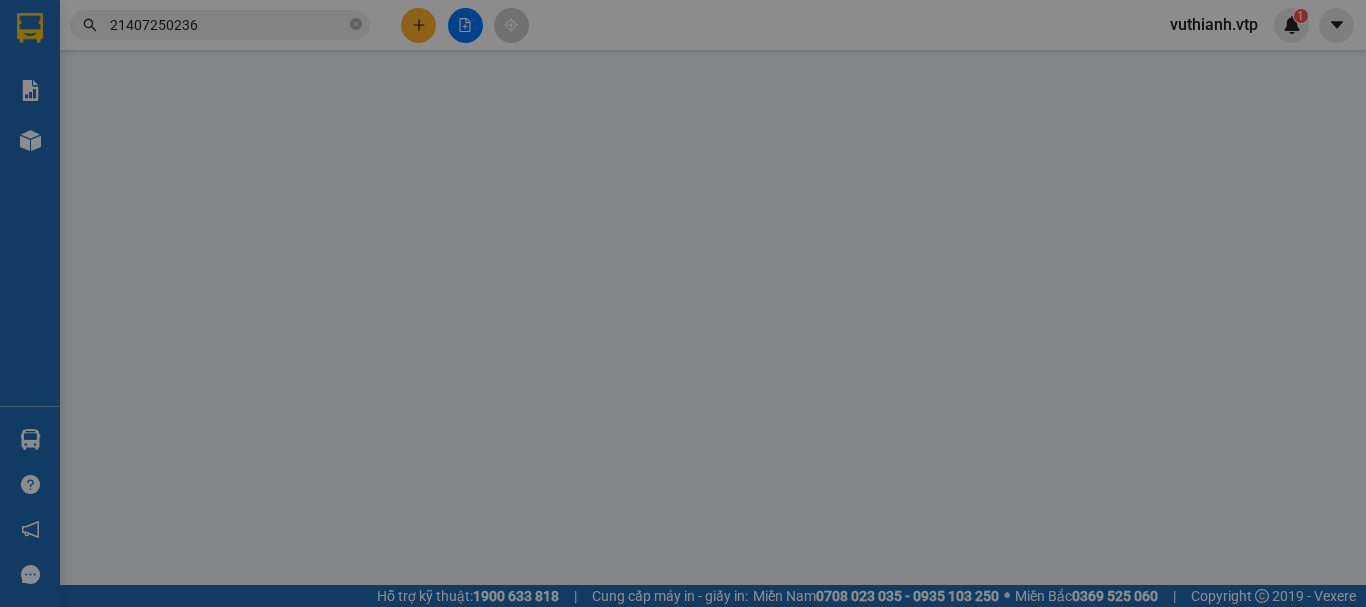 scroll, scrollTop: 0, scrollLeft: 0, axis: both 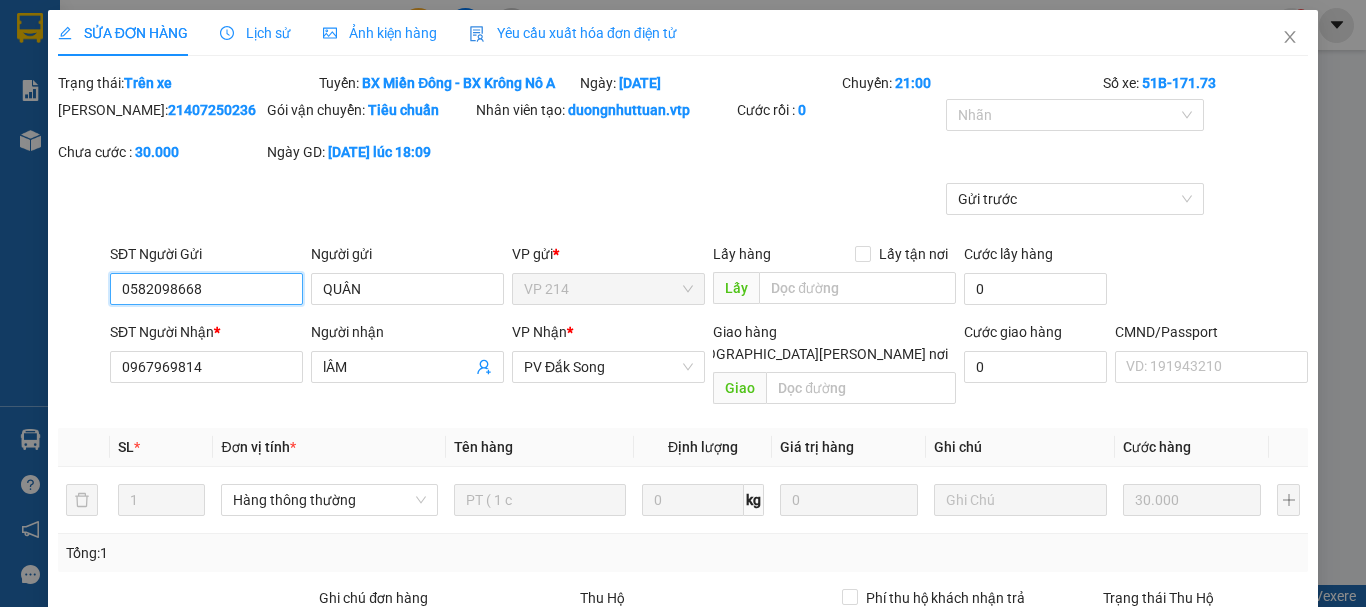 type on "1.500" 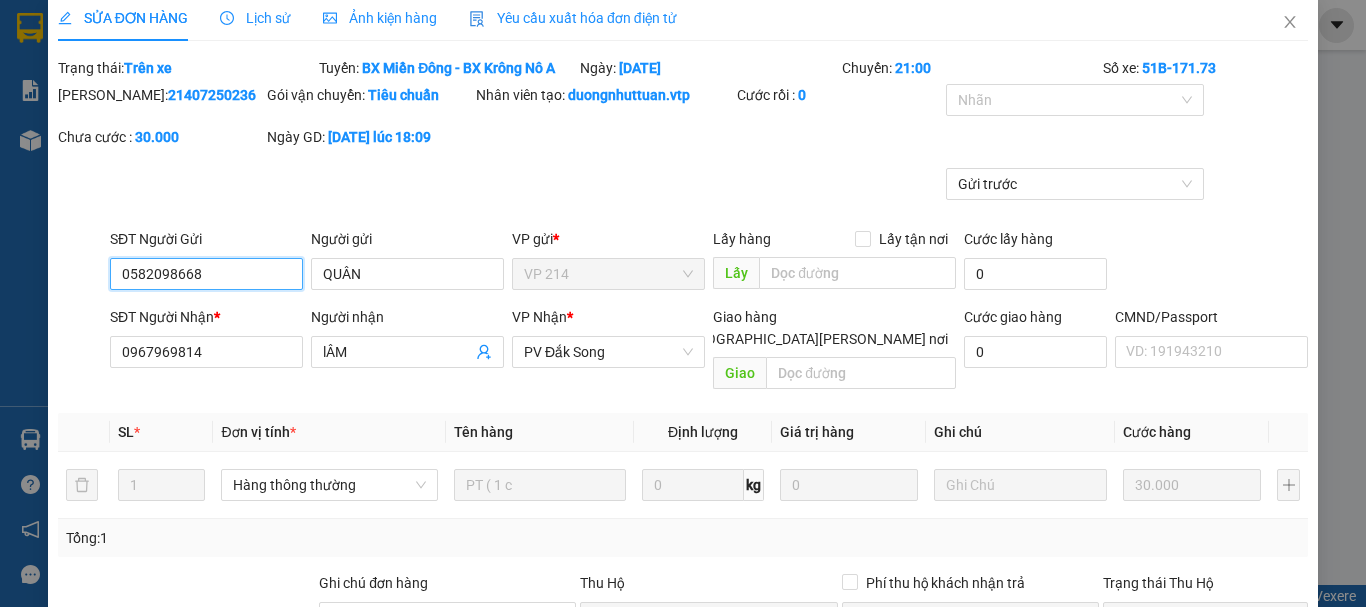 scroll, scrollTop: 0, scrollLeft: 0, axis: both 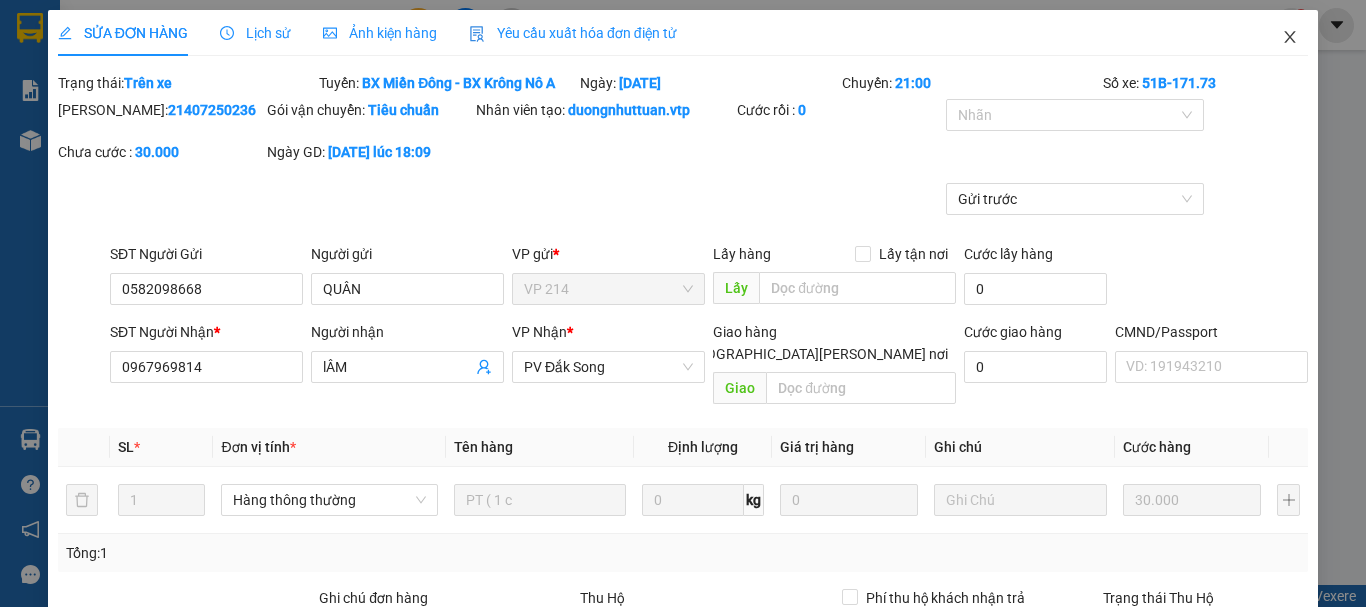 click 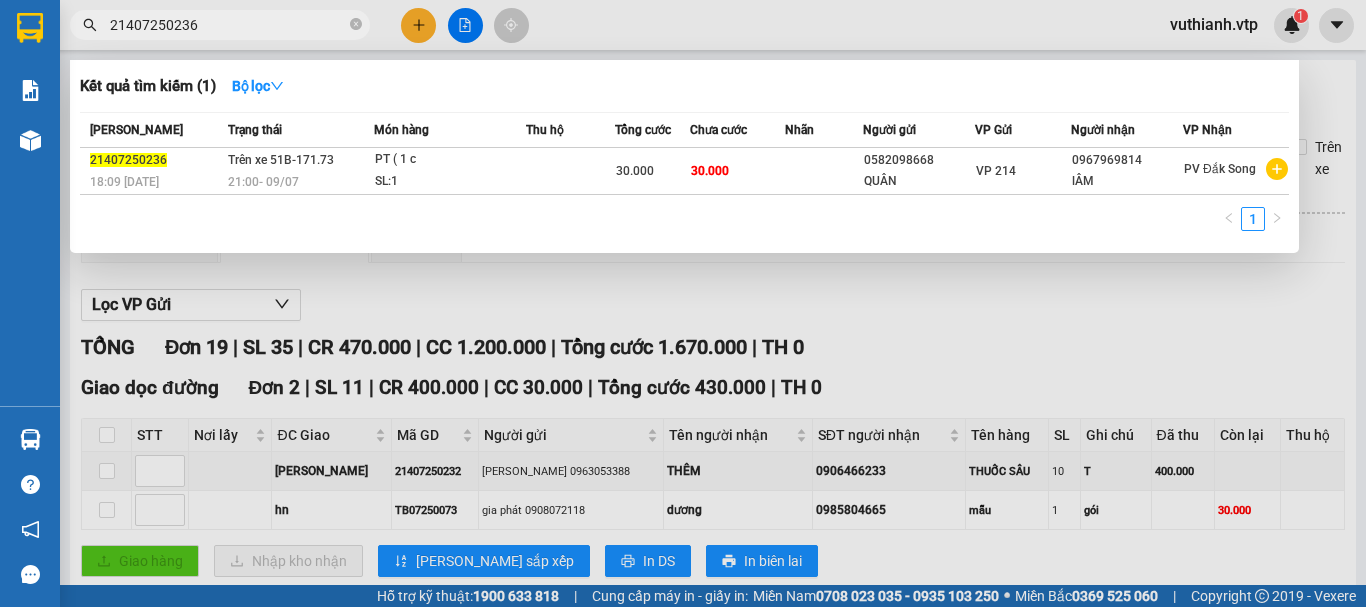 click on "21407250236" at bounding box center (228, 25) 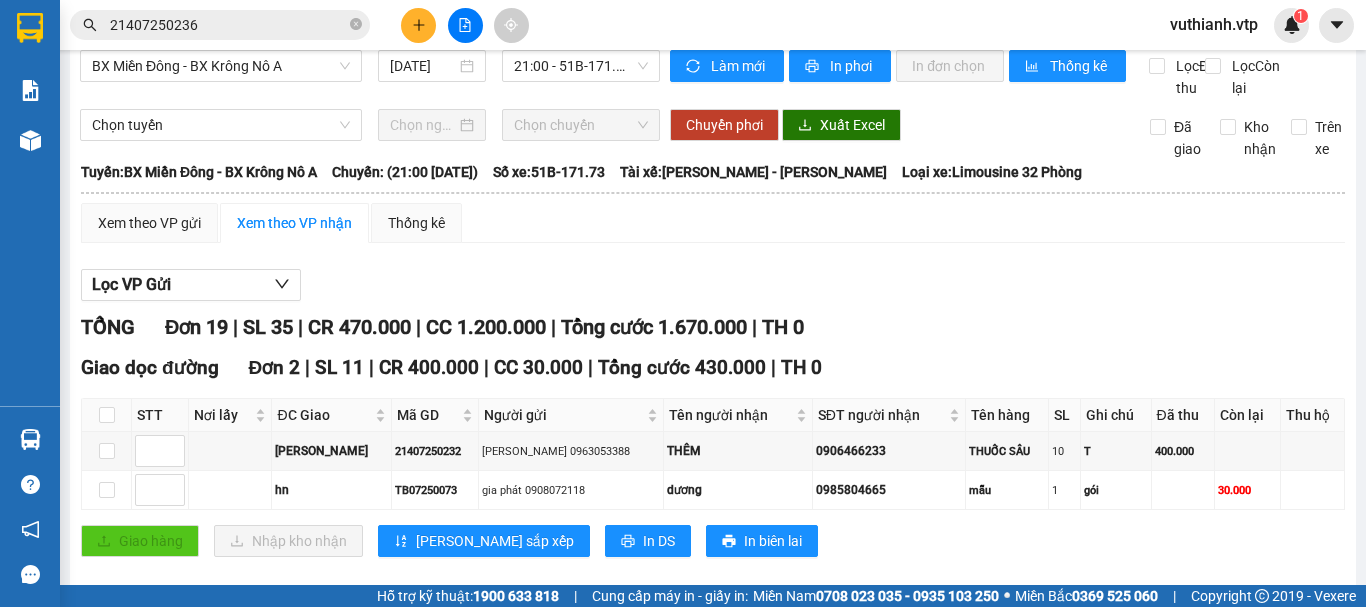 scroll, scrollTop: 0, scrollLeft: 0, axis: both 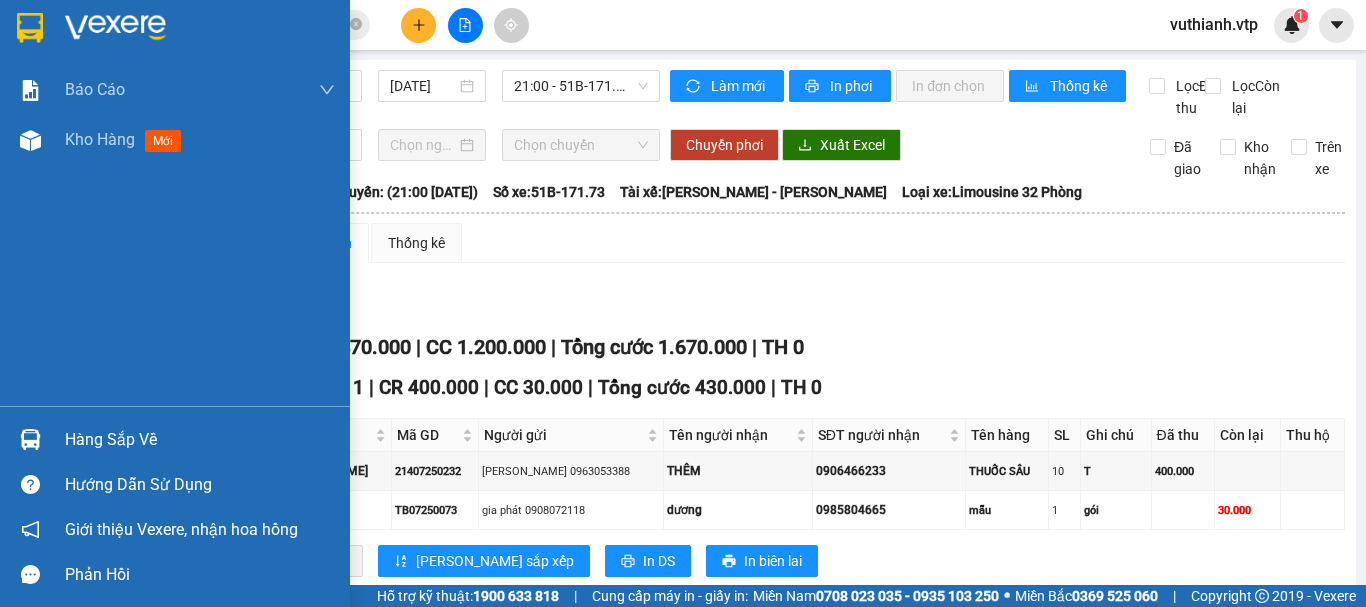 click on "Hàng sắp về" at bounding box center (200, 440) 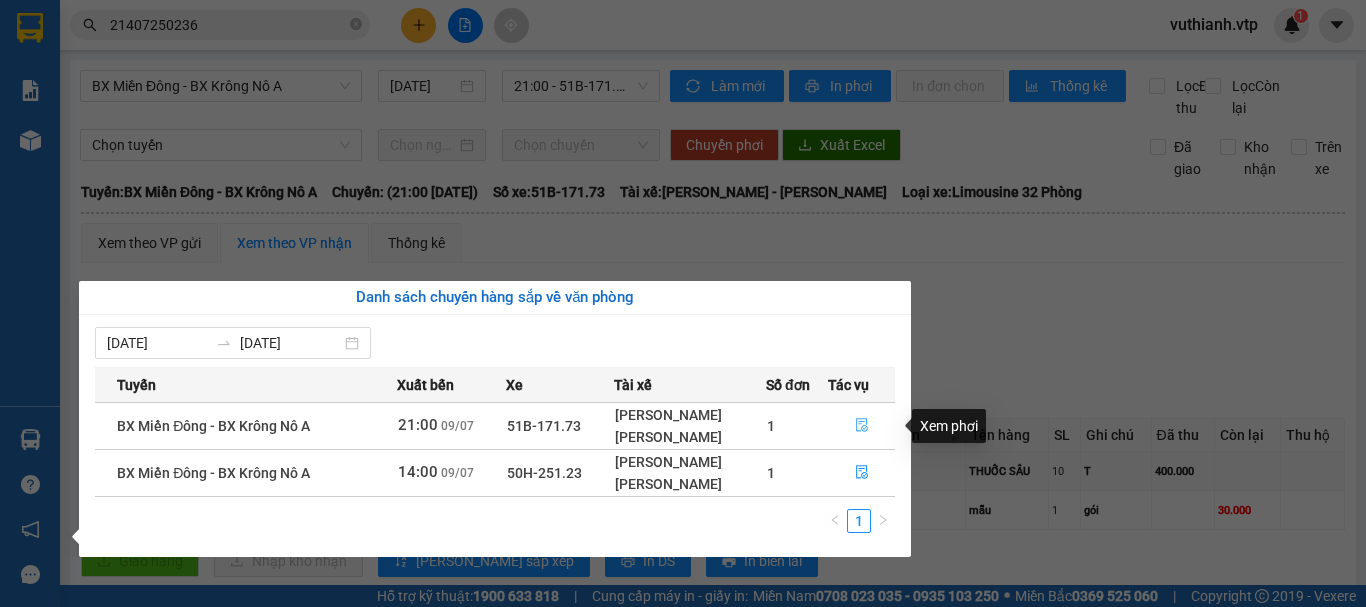 click 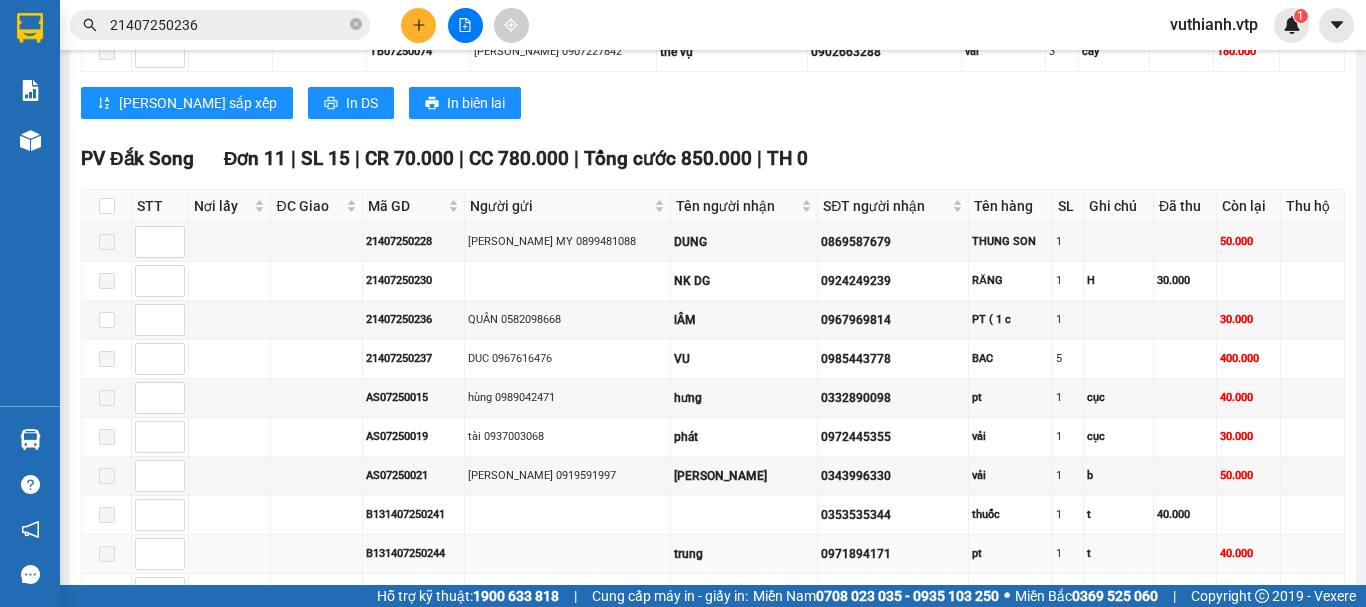 scroll, scrollTop: 835, scrollLeft: 0, axis: vertical 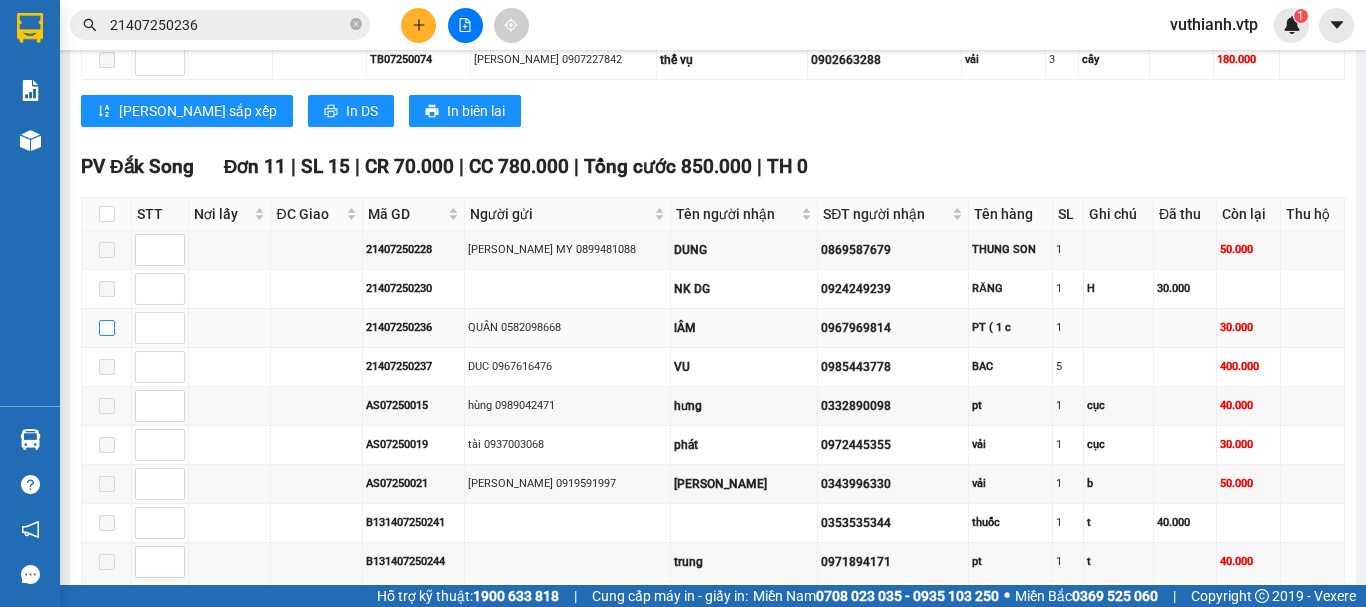 click at bounding box center [107, 328] 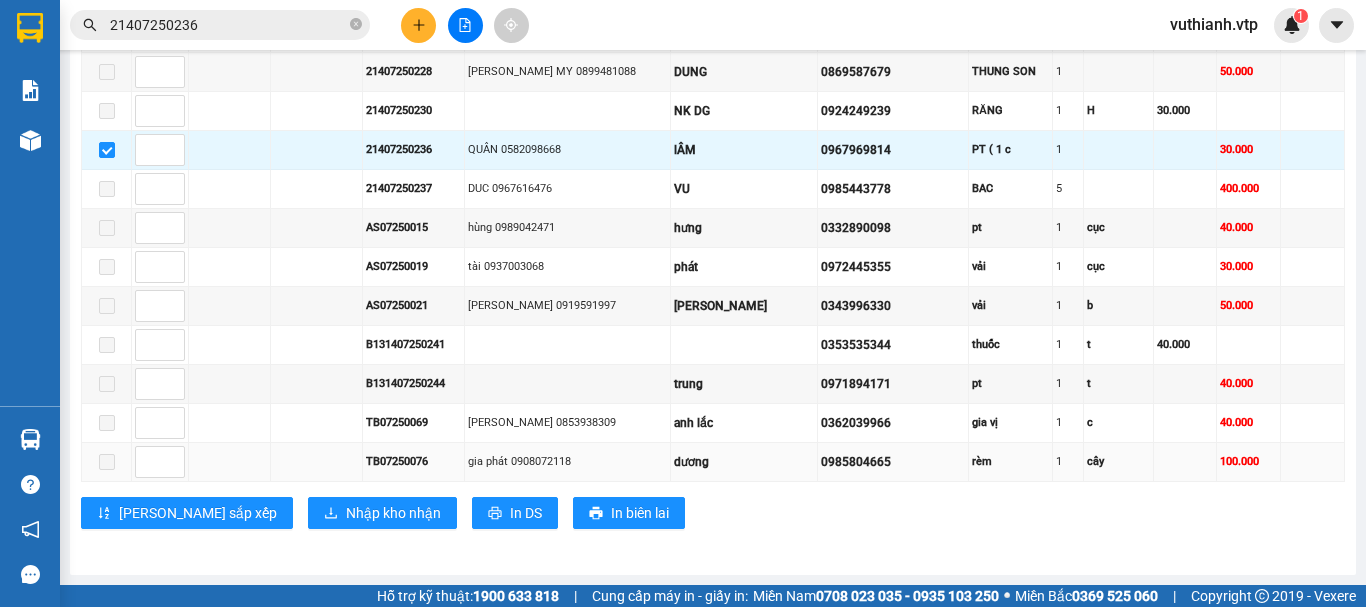 scroll, scrollTop: 1035, scrollLeft: 0, axis: vertical 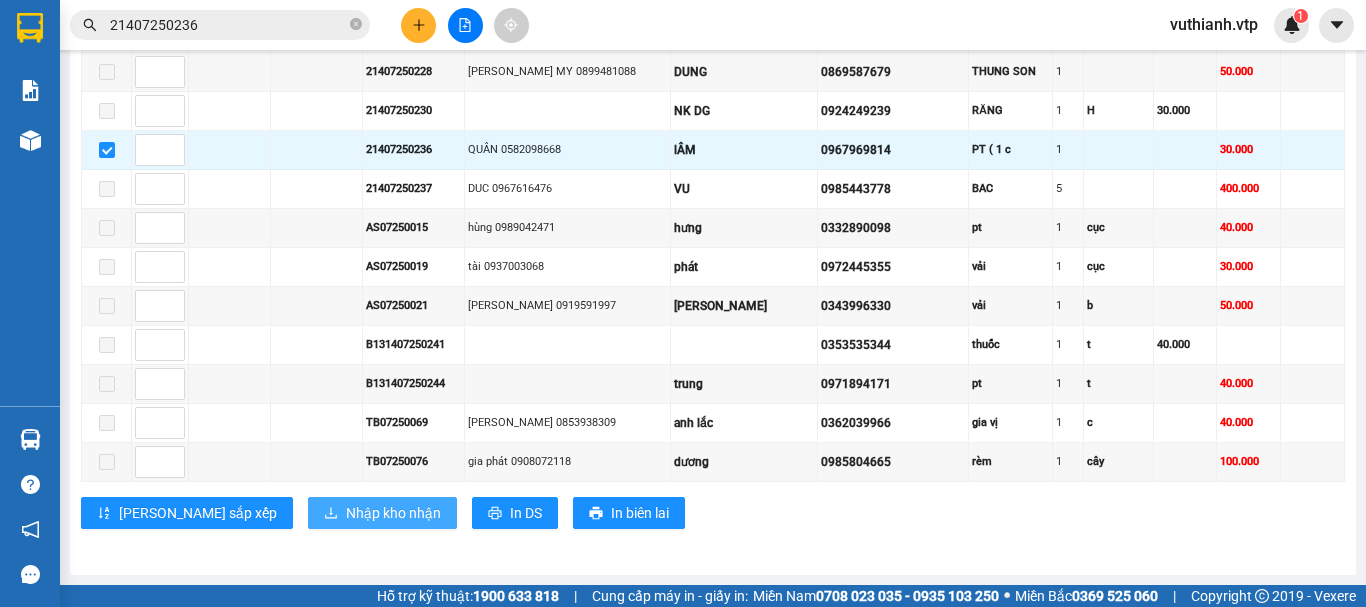 click on "Nhập kho nhận" at bounding box center [393, 513] 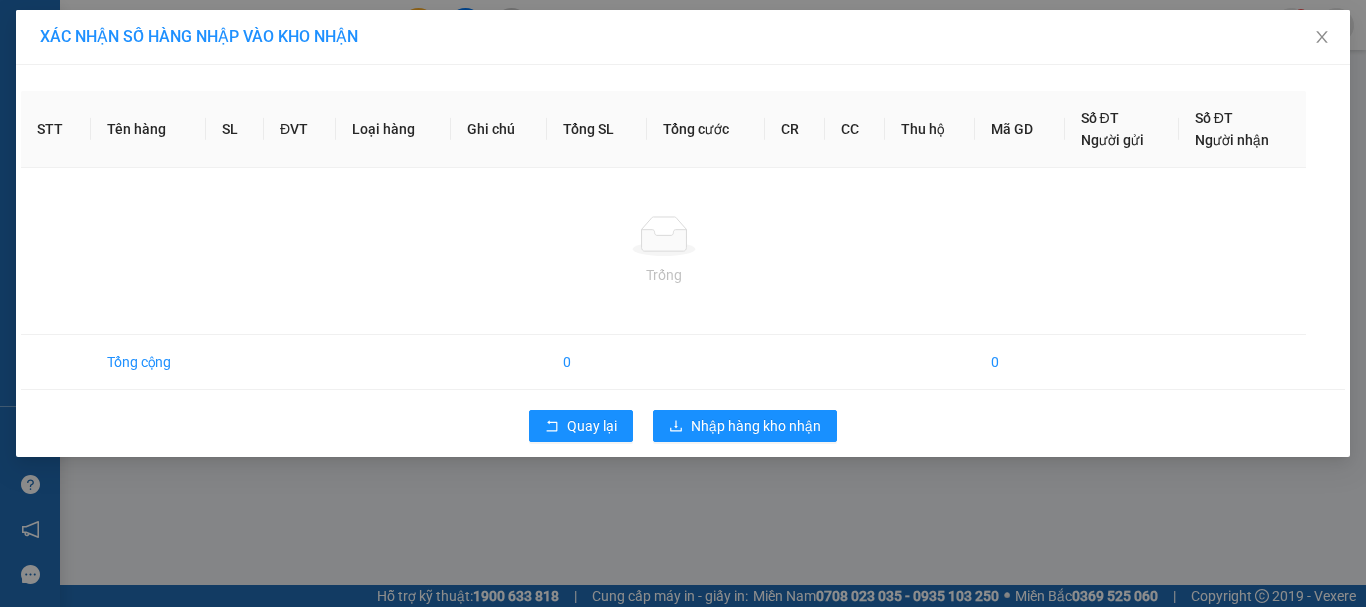 scroll, scrollTop: 0, scrollLeft: 0, axis: both 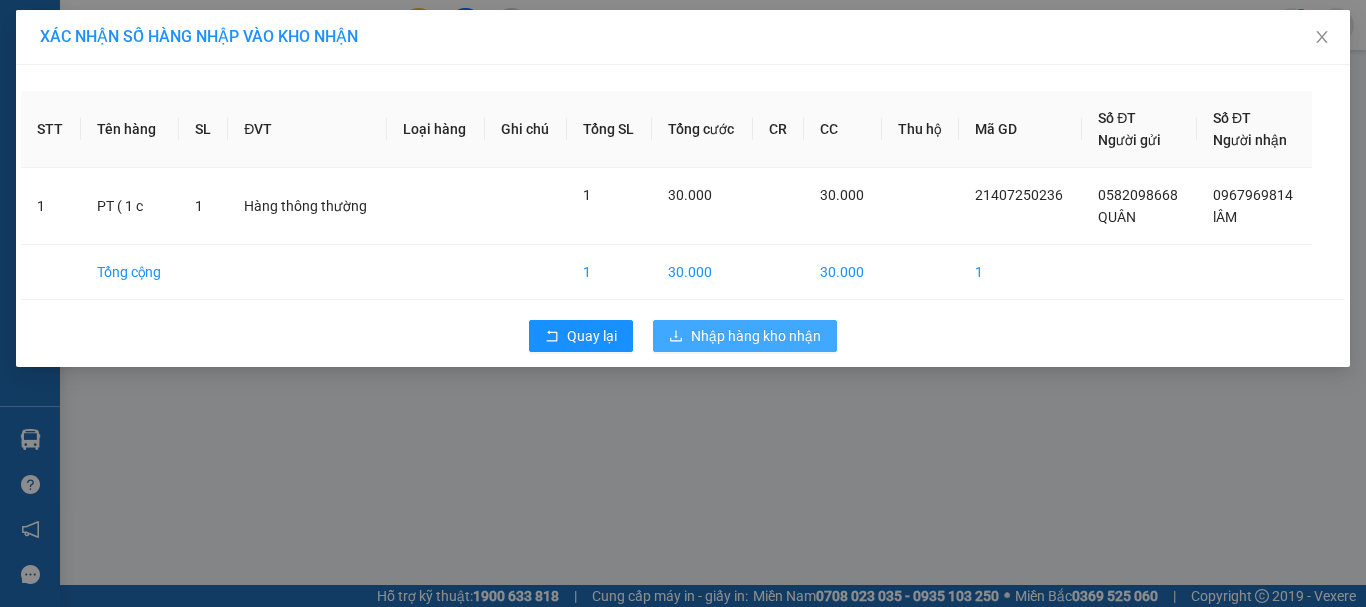 click on "Nhập hàng kho nhận" at bounding box center (756, 336) 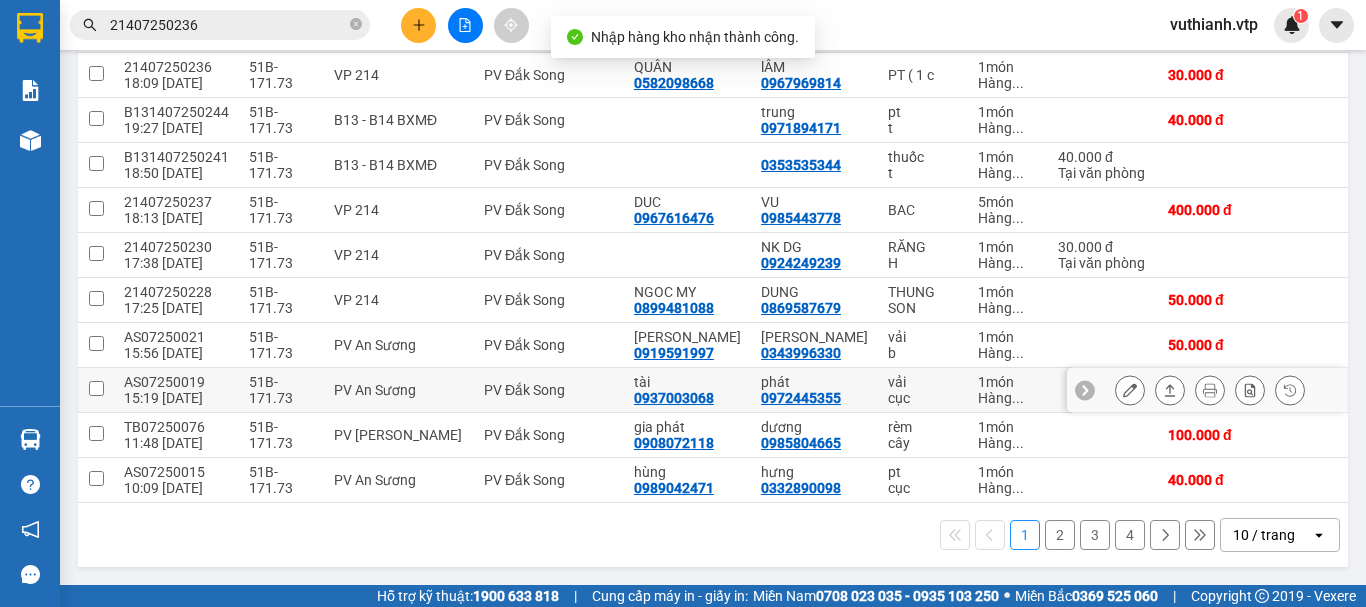 scroll, scrollTop: 290, scrollLeft: 0, axis: vertical 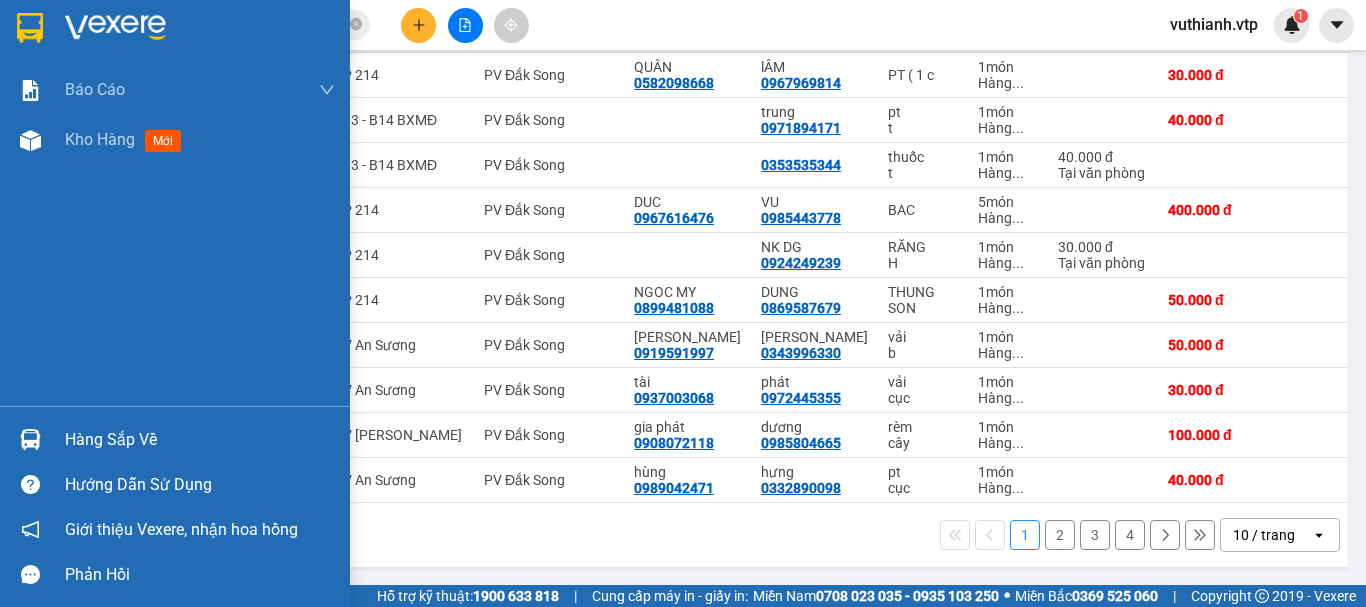 click on "Hàng sắp về" at bounding box center [200, 440] 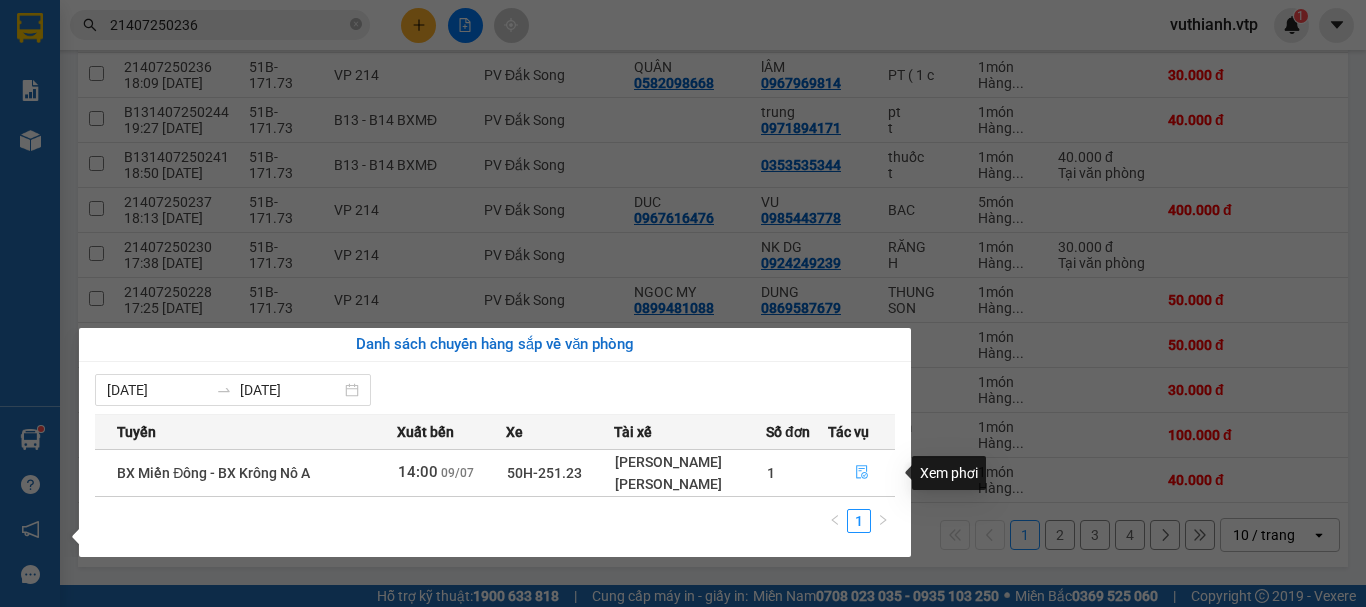 click 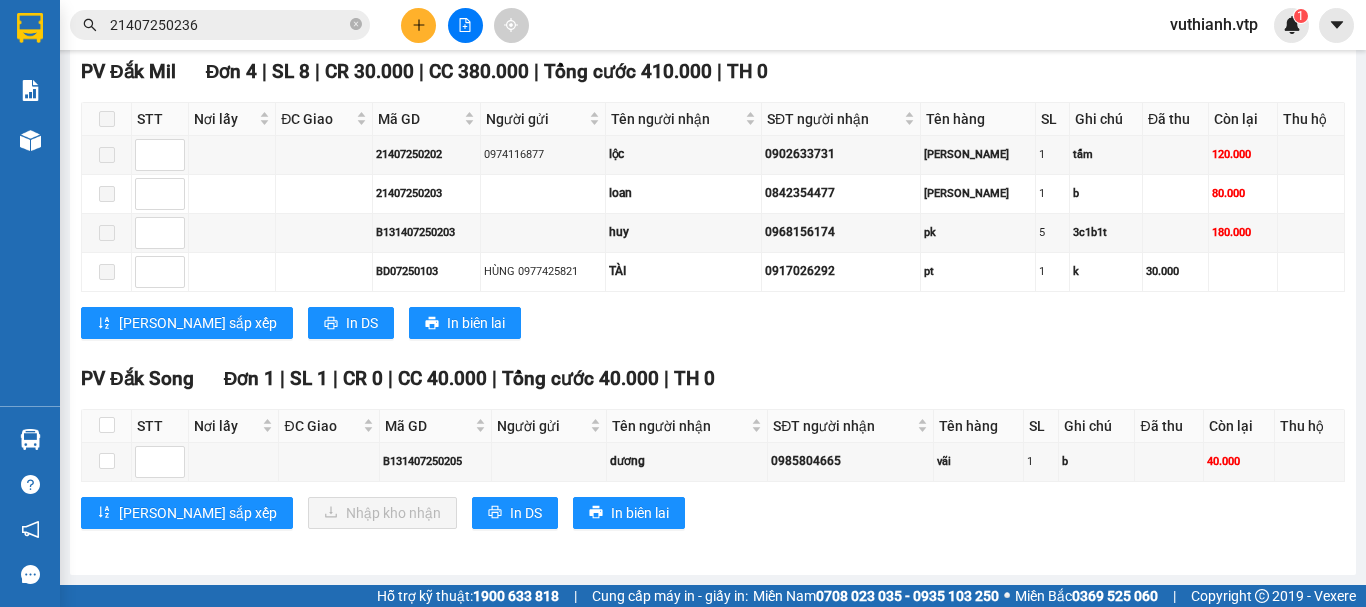scroll, scrollTop: 1025, scrollLeft: 0, axis: vertical 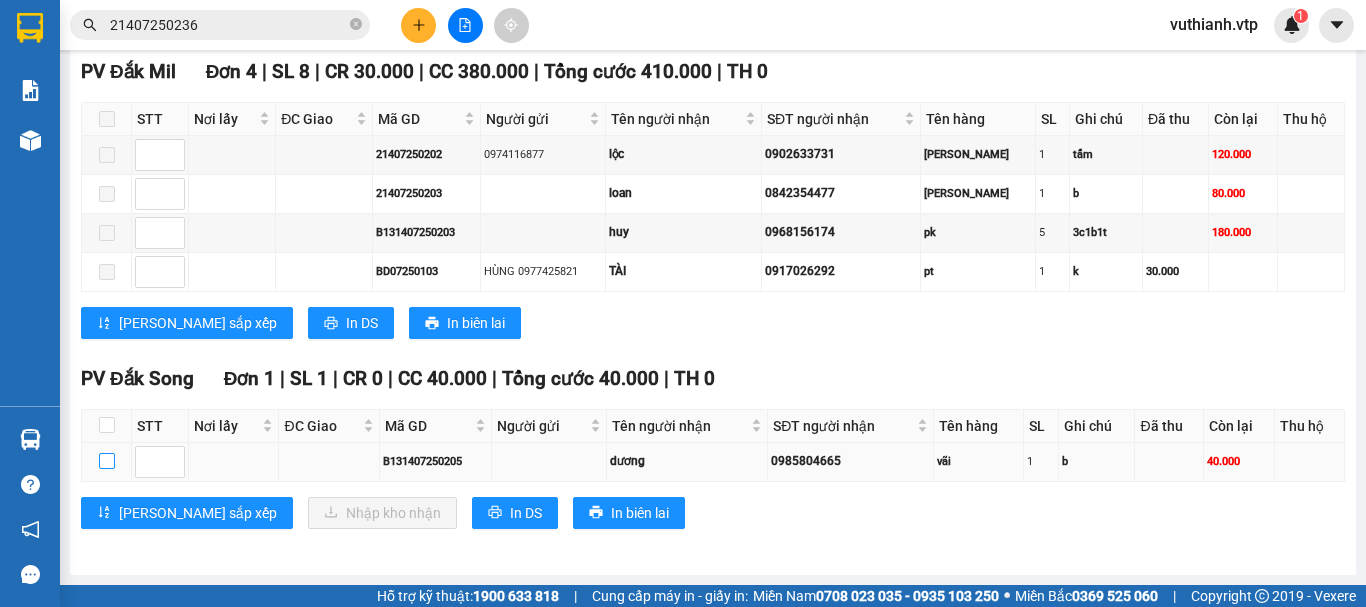 click at bounding box center (107, 461) 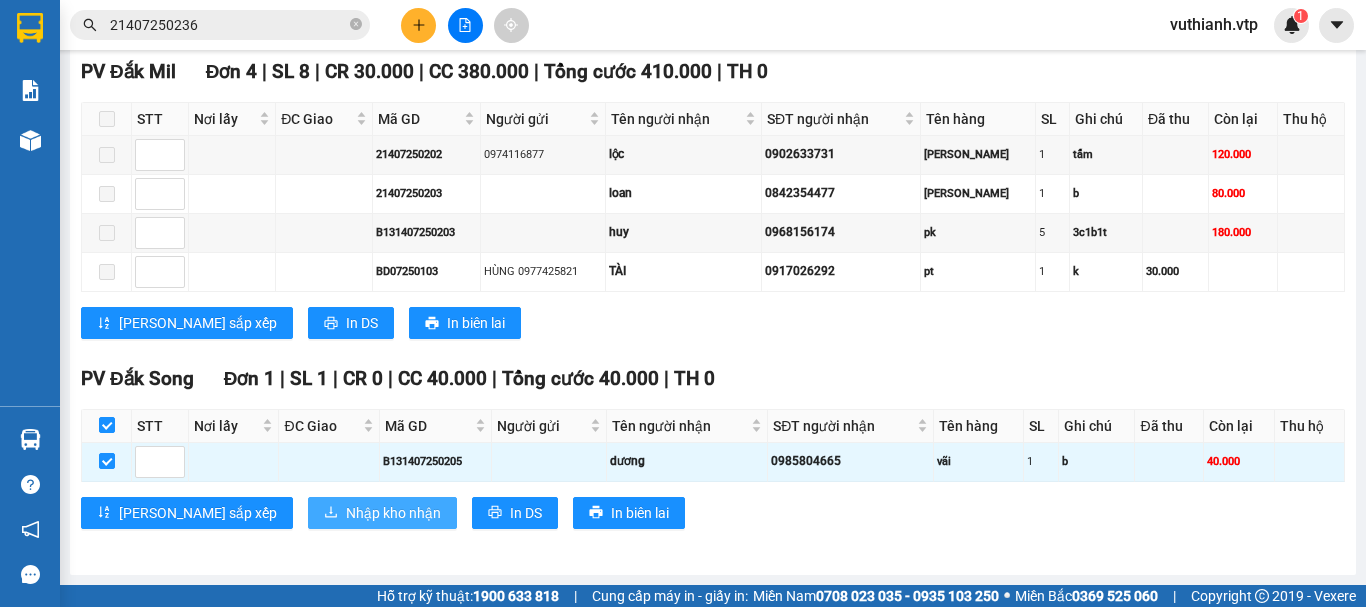 click on "Nhập kho nhận" at bounding box center [393, 513] 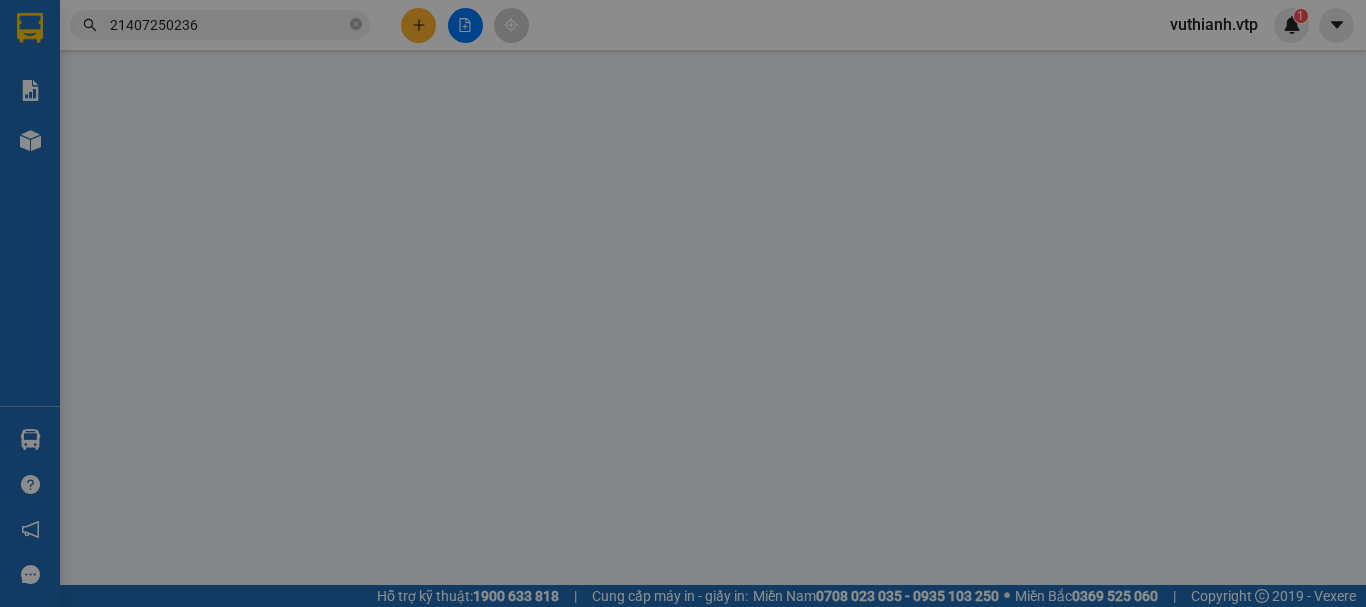 scroll, scrollTop: 0, scrollLeft: 0, axis: both 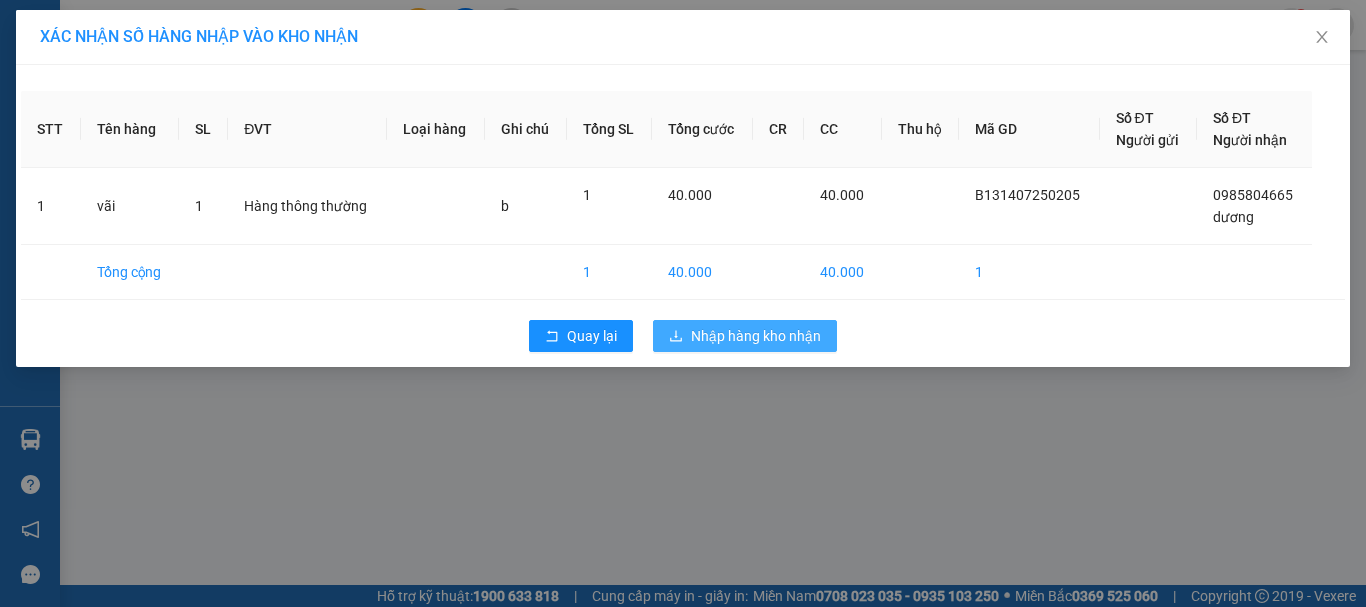click on "Nhập hàng kho nhận" at bounding box center (756, 336) 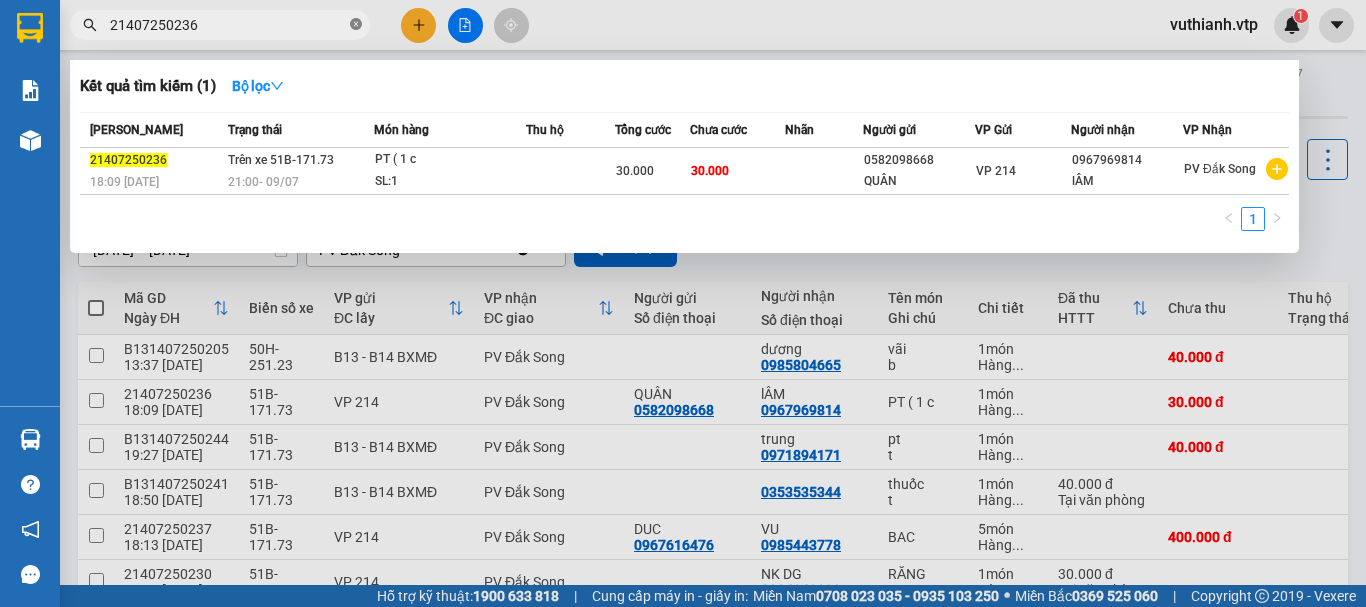 click 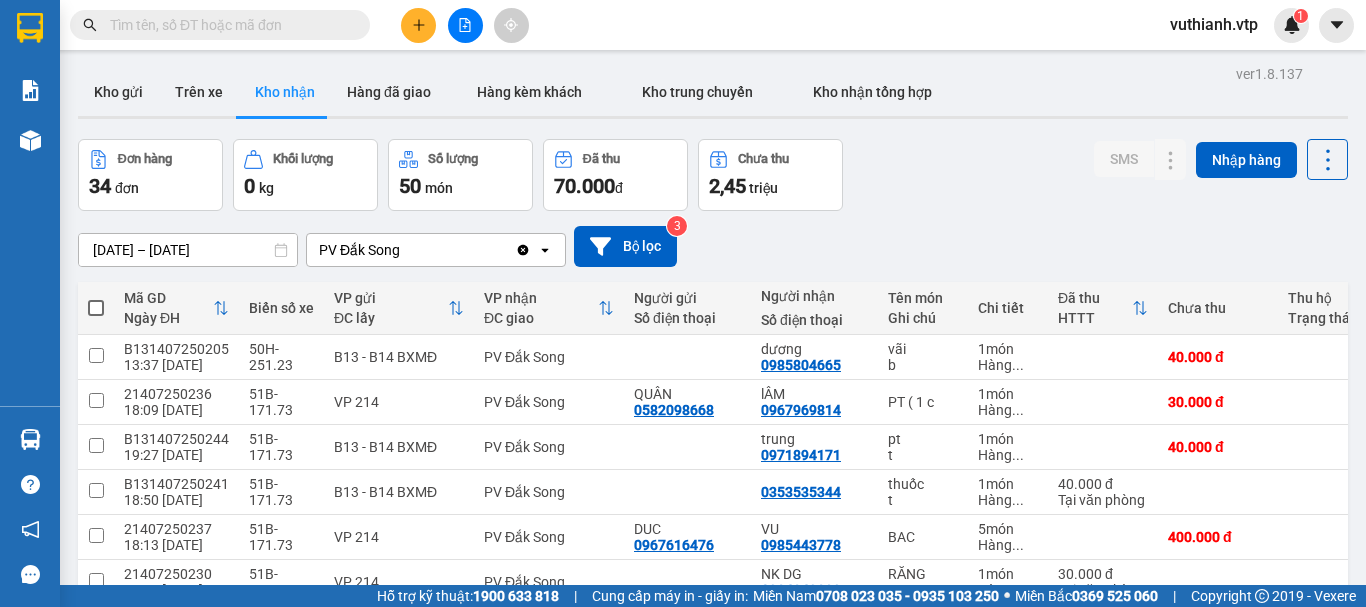 click at bounding box center (228, 25) 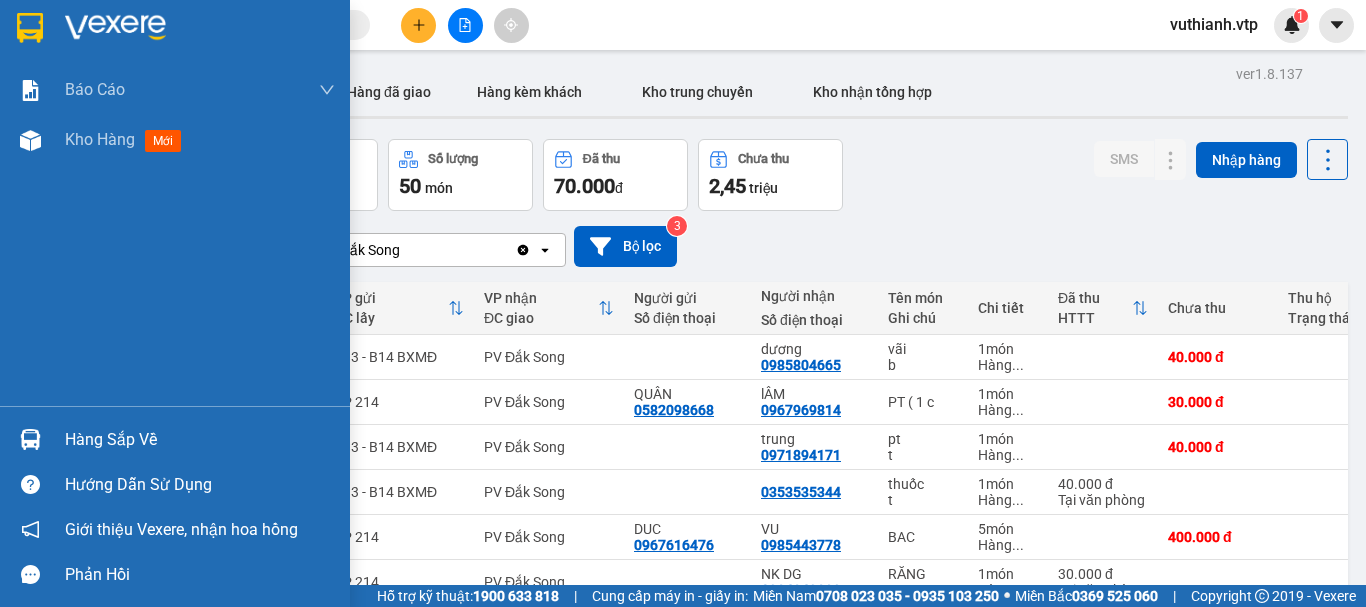 click on "Hàng sắp về" at bounding box center [200, 440] 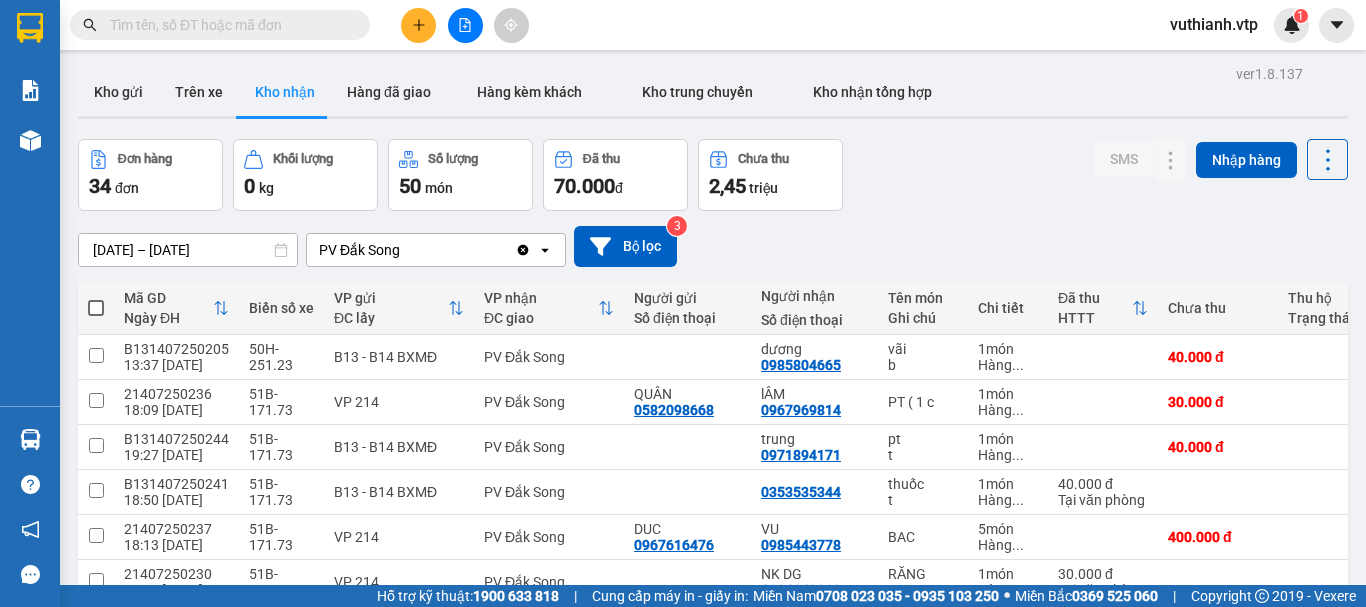 click on "Kết quả tìm kiếm ( 1 )  Bộ lọc  Mã ĐH Trạng thái Món hàng Thu hộ Tổng cước Chưa cước Nhãn Người gửi VP Gửi Người nhận VP Nhận 21407250236 18:09 - 09/07 Trên xe   51B-171.73 21:00  -   09/07 PT ( 1 c SL:  1 30.000 30.000 0582098668 QUÂN VP 214 0967969814 lÂM PV Đắk Song 1 vuthianh.vtp 1     Báo cáo BC giao hàng (nhà xe) BC hàng tồn (all) Báo cáo dòng tiền (nhân viên) - mới Doanh số tạo đơn theo VP gửi (văn phòng) DỌC ĐƯỜNG - BC hàng giao dọc đường HÀNG KÈM KHÁCH - Báo cáo hàng kèm khách     Kho hàng mới Hàng sắp về Hướng dẫn sử dụng Giới thiệu Vexere, nhận hoa hồng Phản hồi Phần mềm hỗ trợ bạn tốt chứ? ver  1.8.137 Kho gửi Trên xe Kho nhận Hàng đã giao Hàng kèm khách Kho trung chuyển Kho nhận tổng hợp Đơn hàng 34 đơn Khối lượng 0 kg Số lượng 50 món Đã thu 70.000  đ Chưa thu 2,45   triệu SMS Nhập hàng 08/07/2025 – 10/07/2025 3 b" at bounding box center [683, 303] 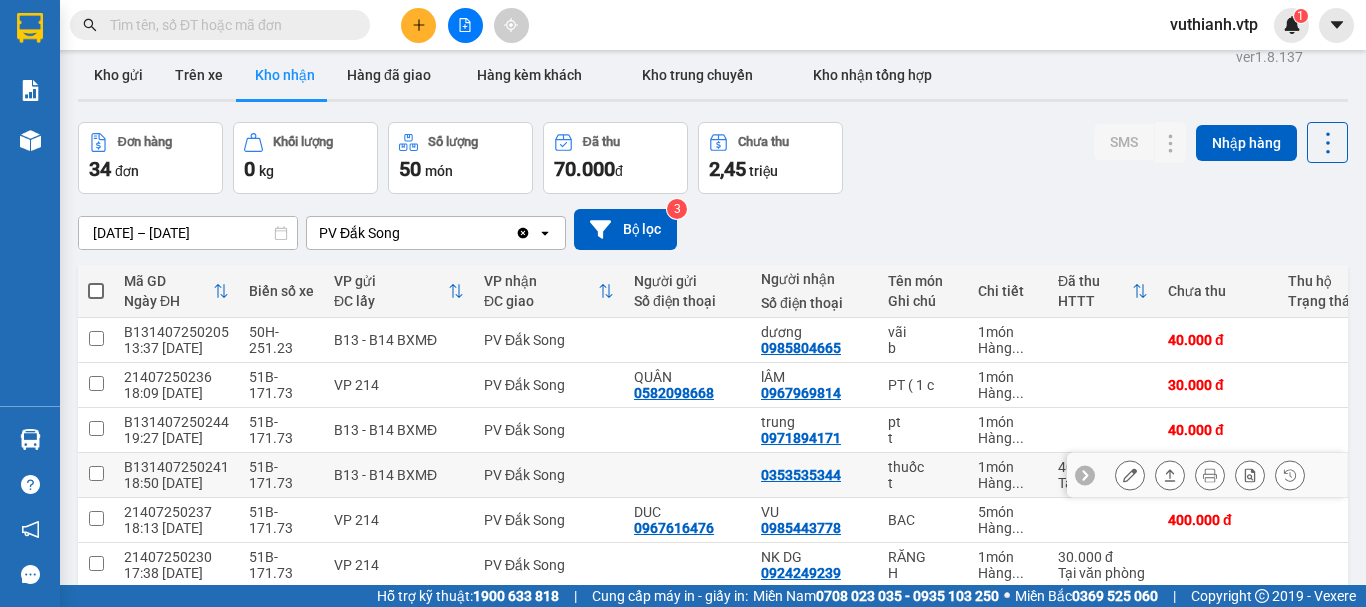 scroll, scrollTop: 0, scrollLeft: 0, axis: both 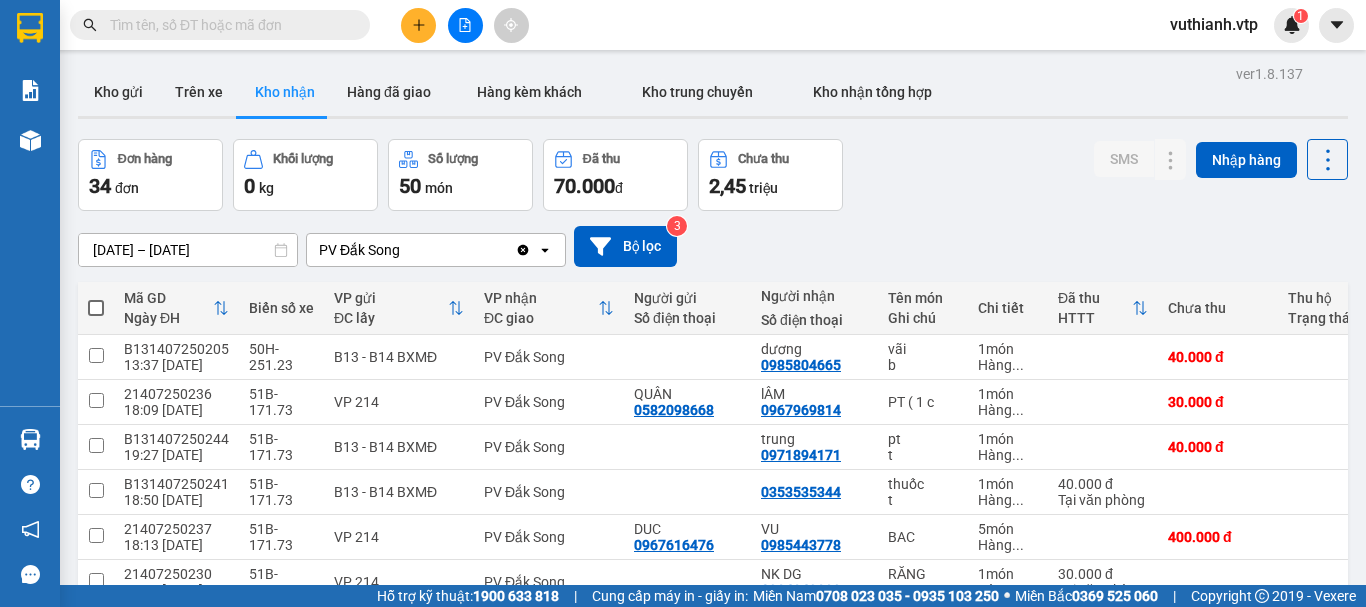click at bounding box center [228, 25] 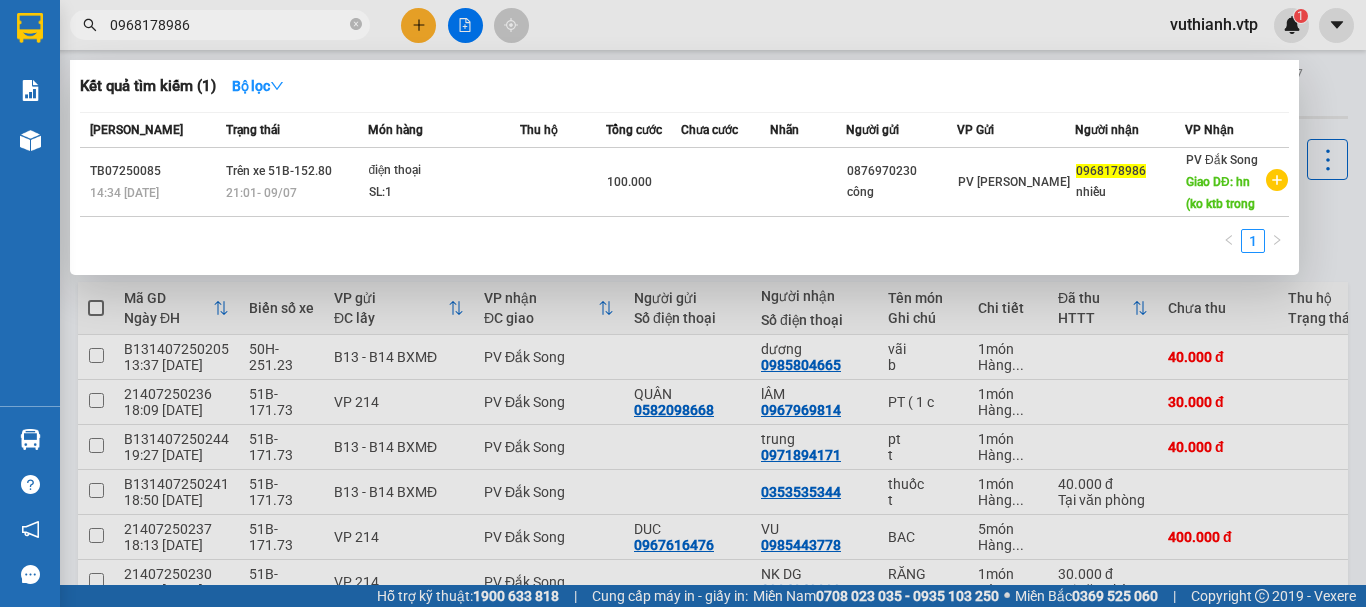 type on "0968178986" 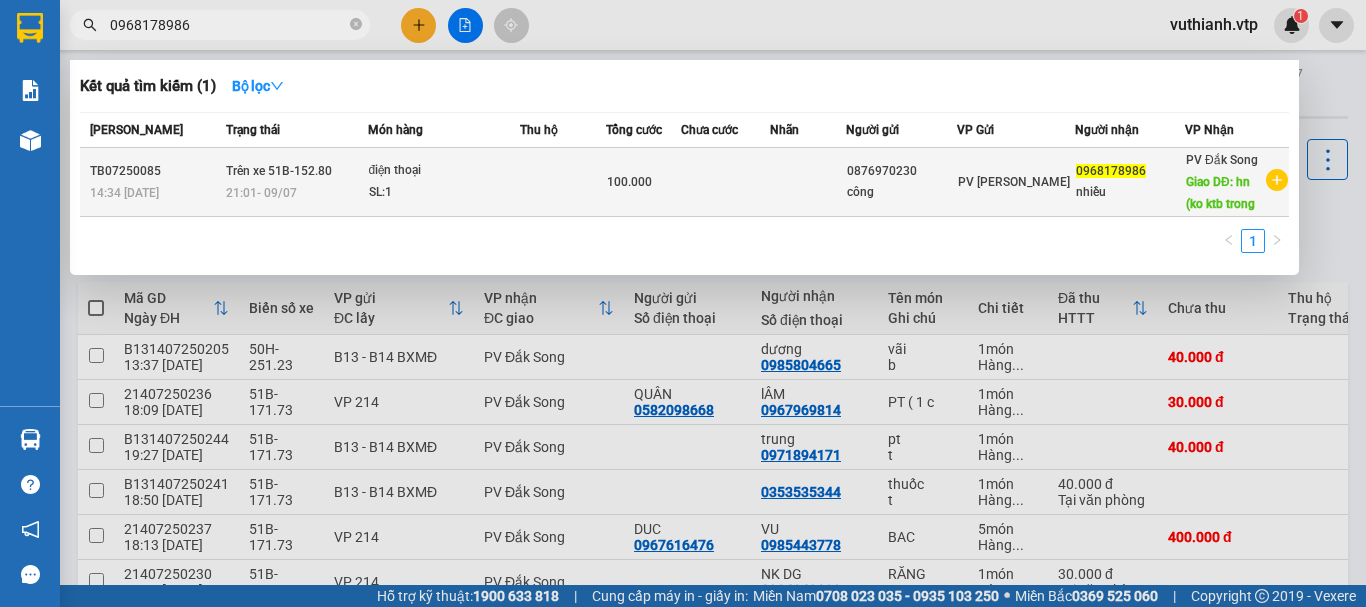 click 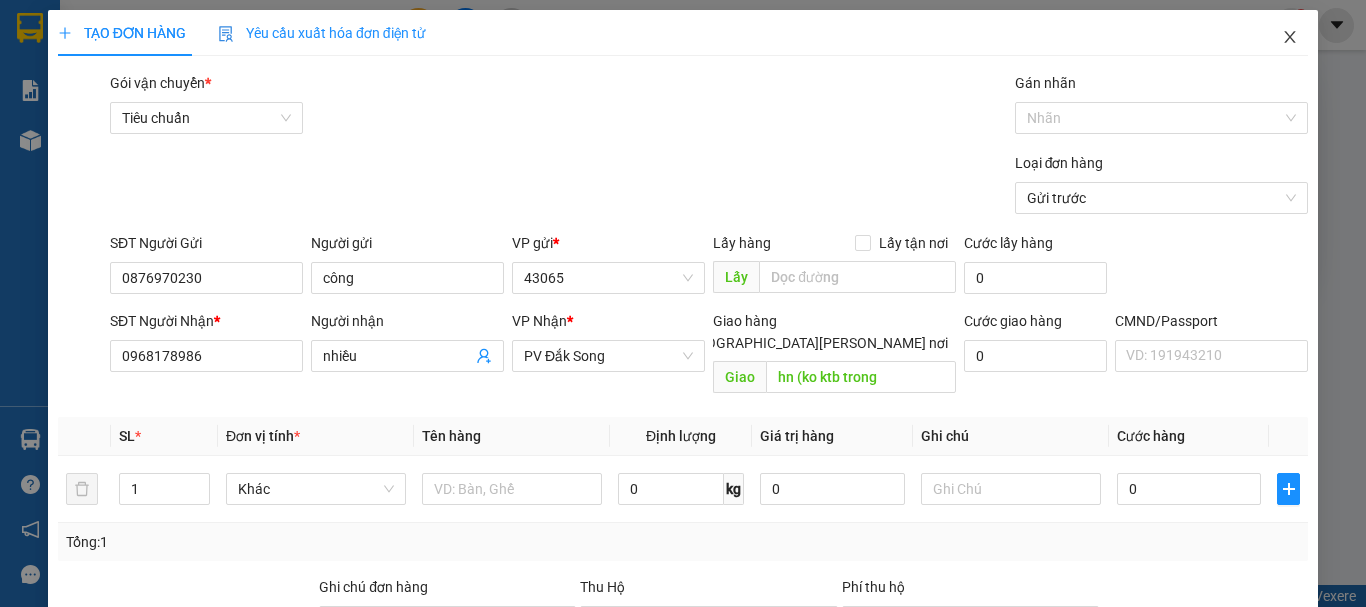 click 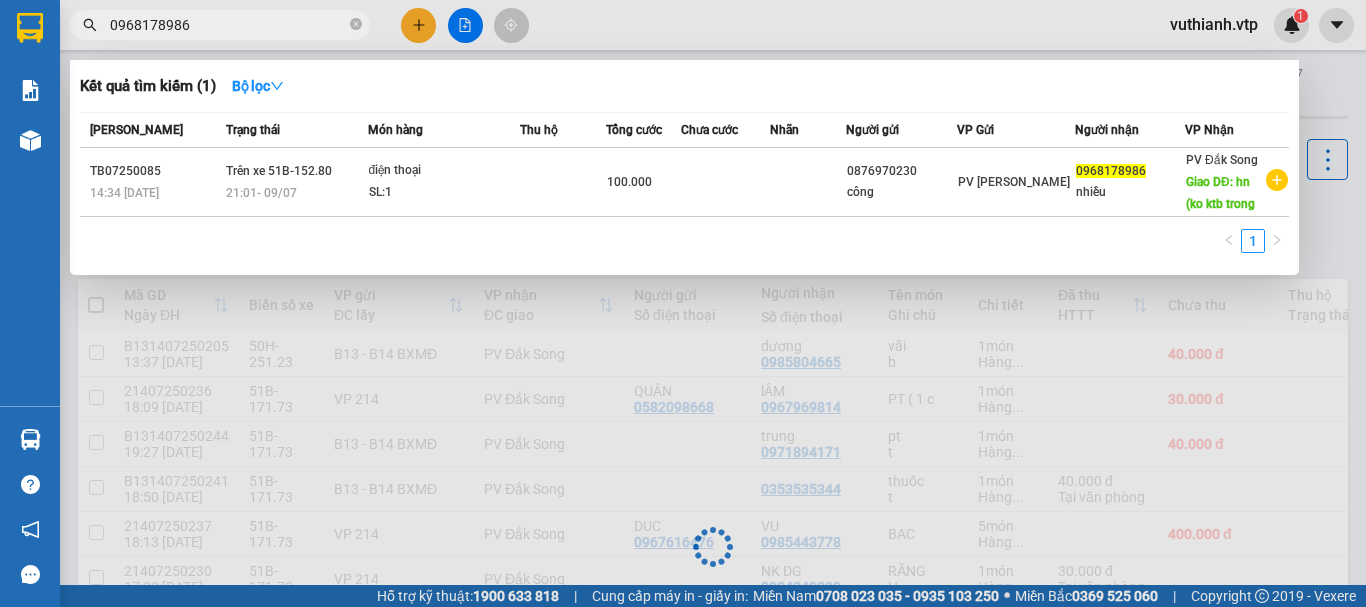 click at bounding box center [683, 303] 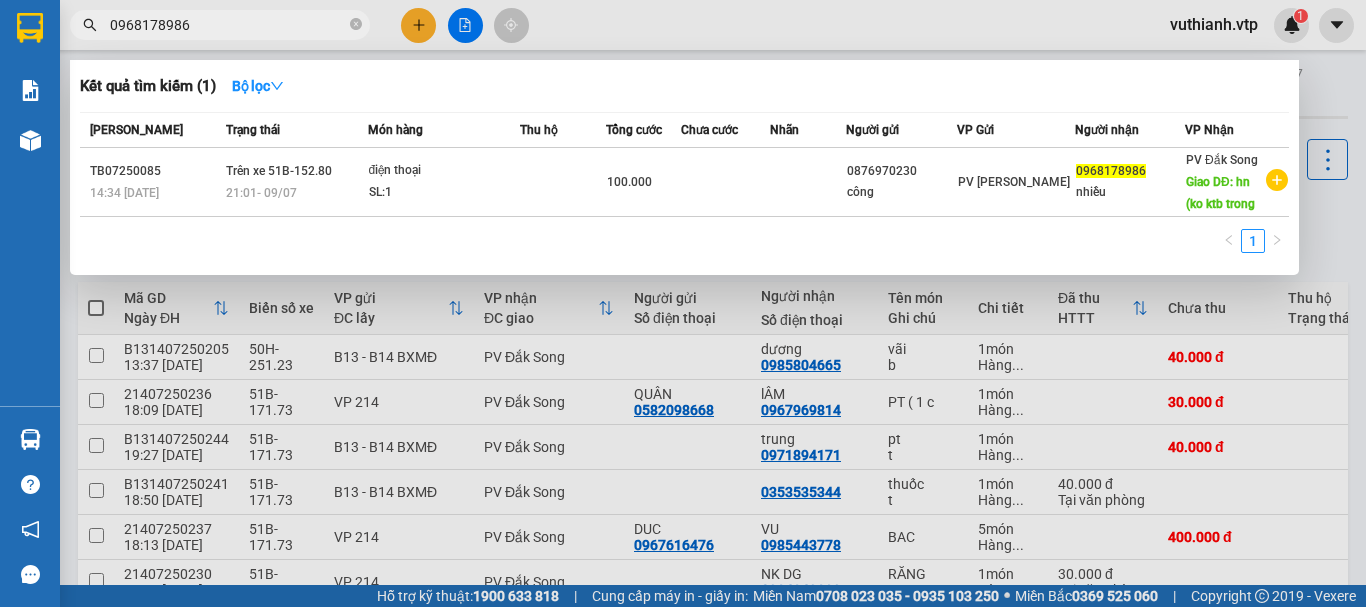 click on "0968178986" at bounding box center [228, 25] 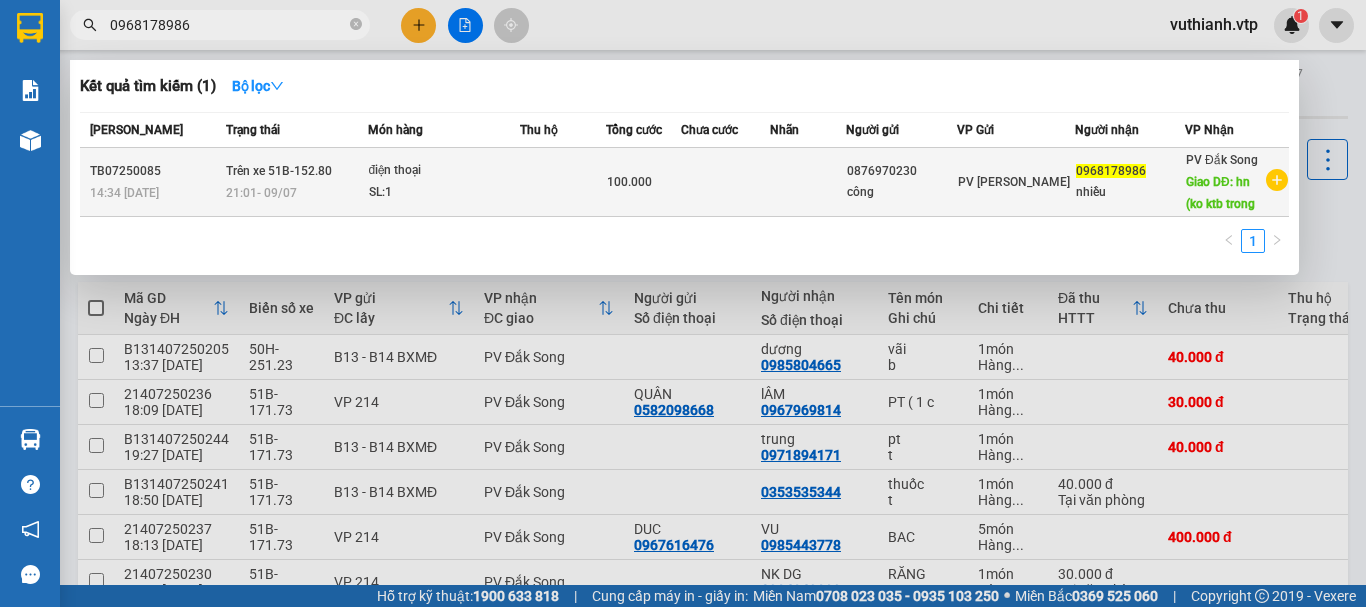click on "21:01  -   09/07" at bounding box center [261, 193] 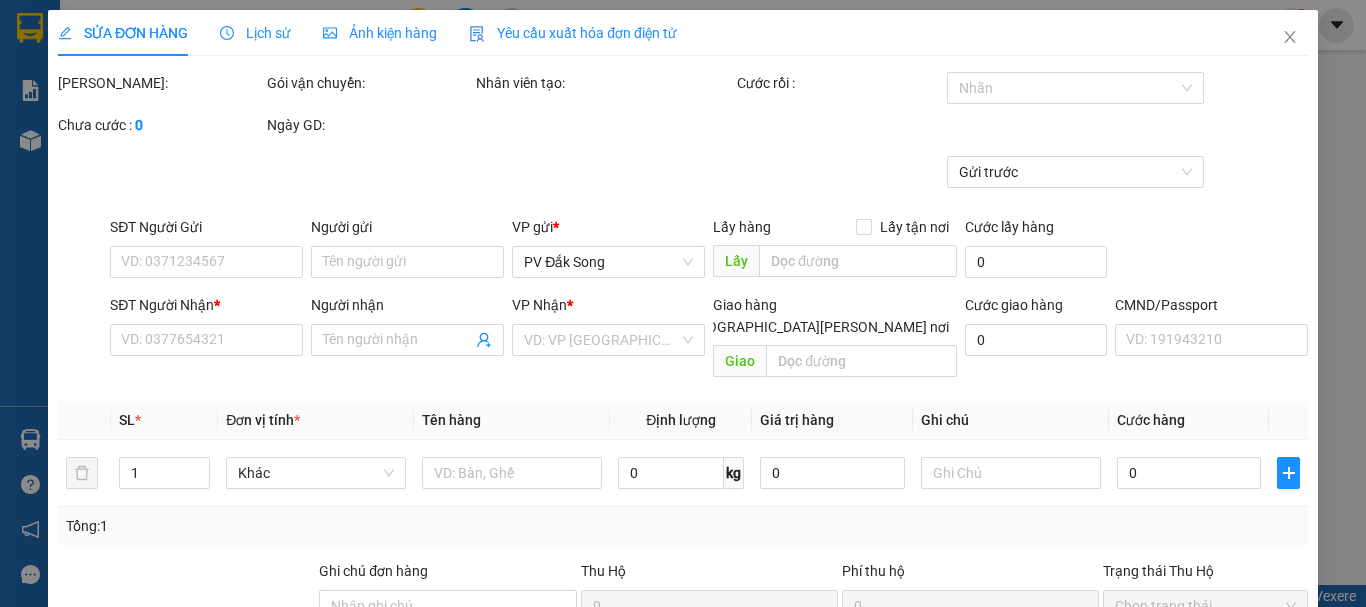 type on "0876970230" 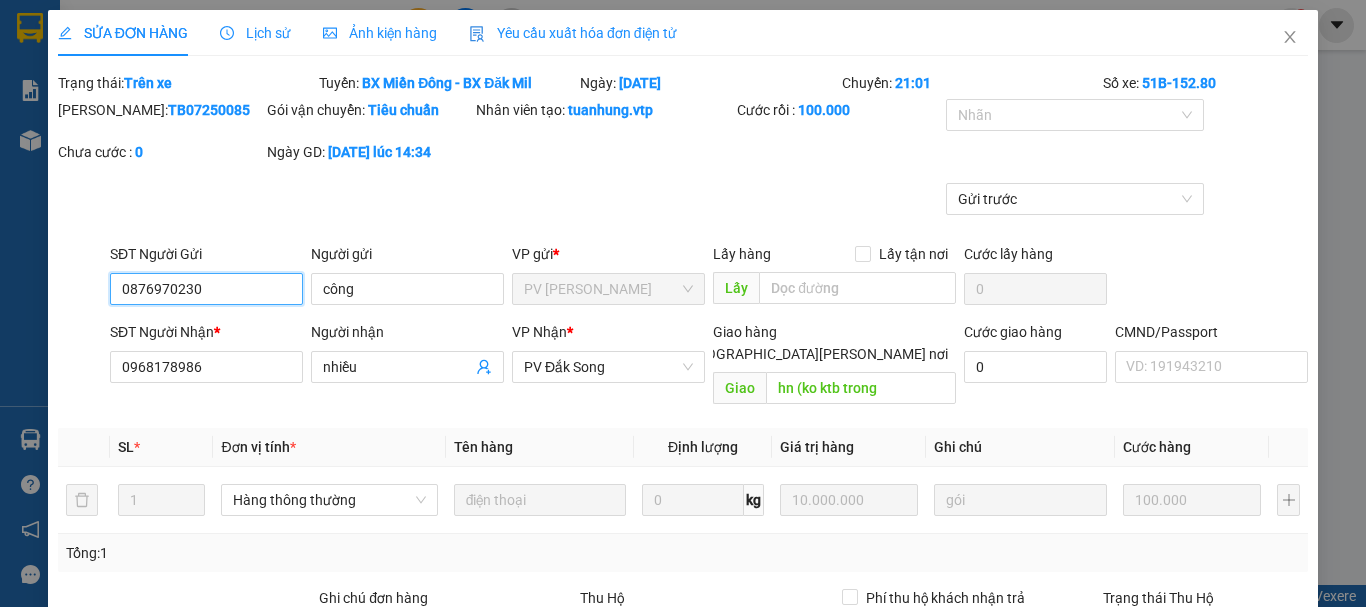 type on "5.000" 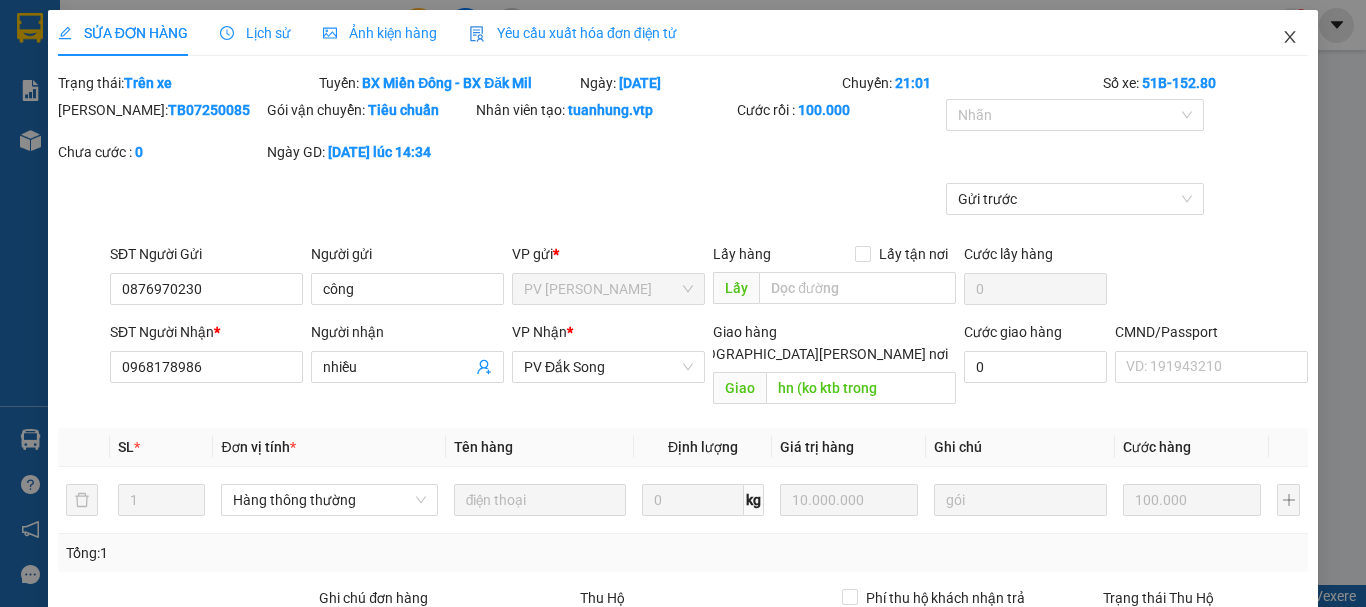 click 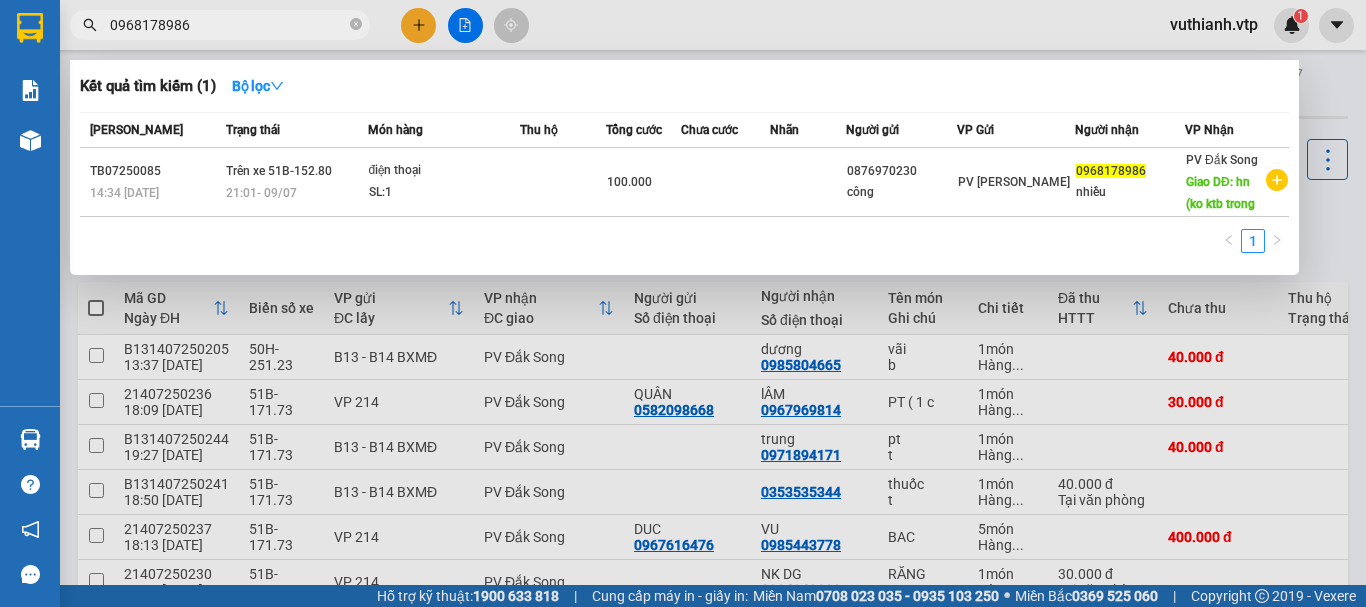 click on "0968178986" at bounding box center (228, 25) 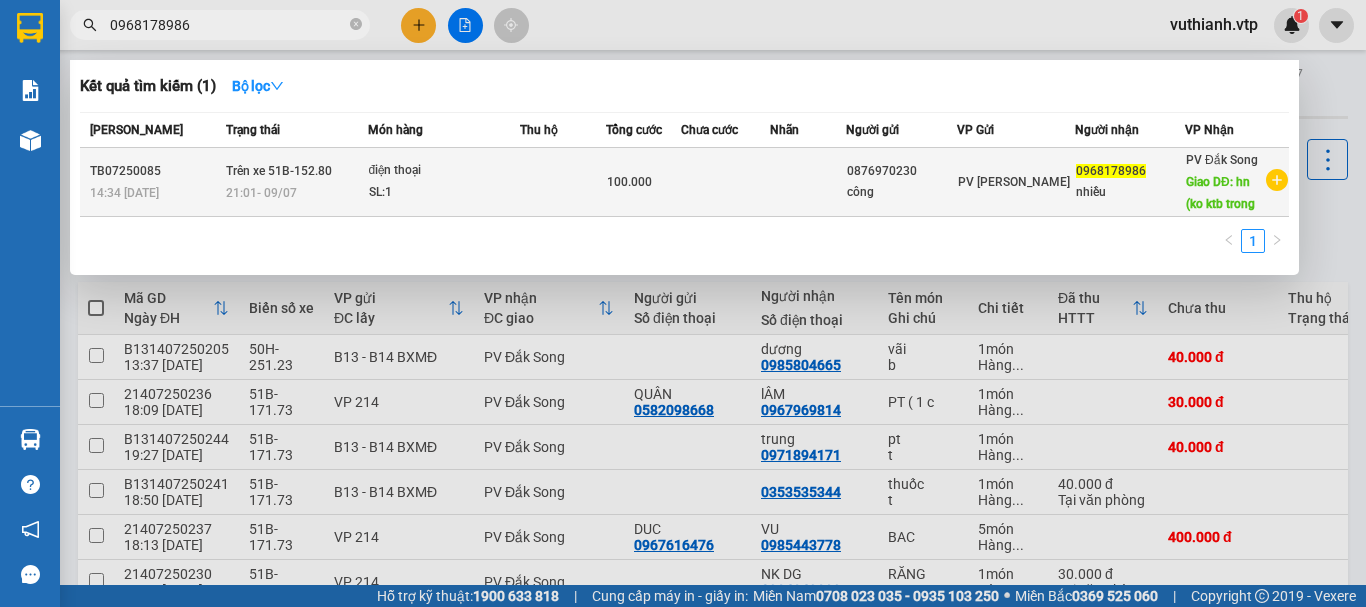 click on "nhiều" at bounding box center (1130, 192) 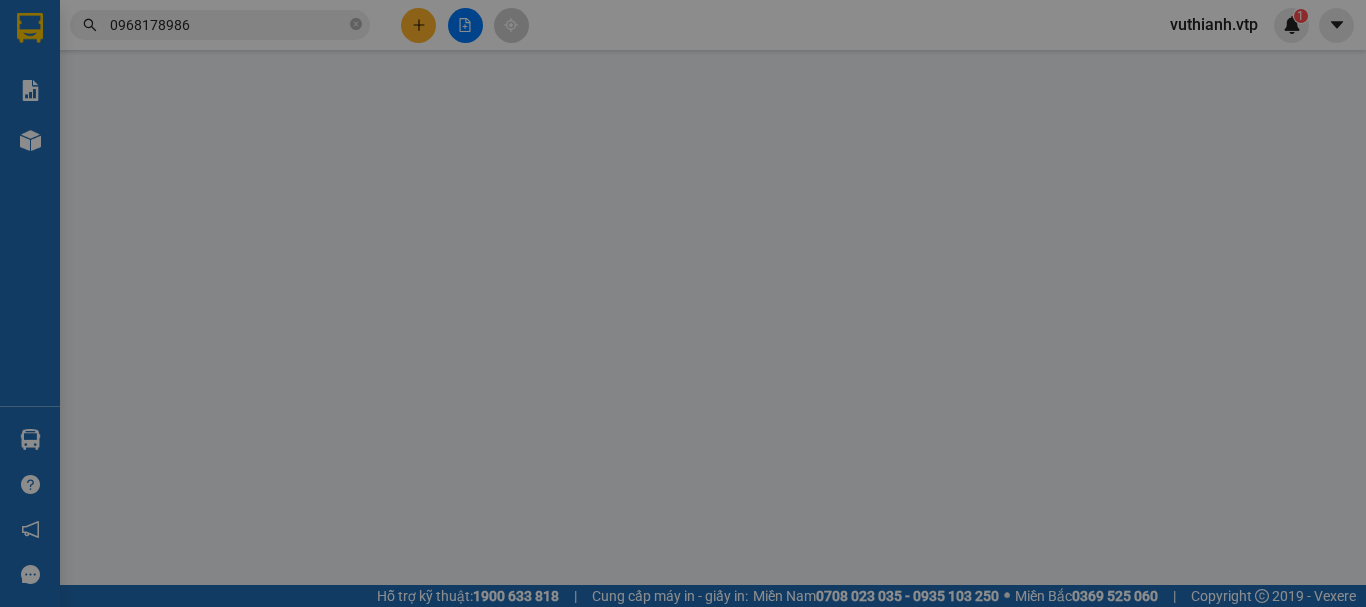 type on "0876970230" 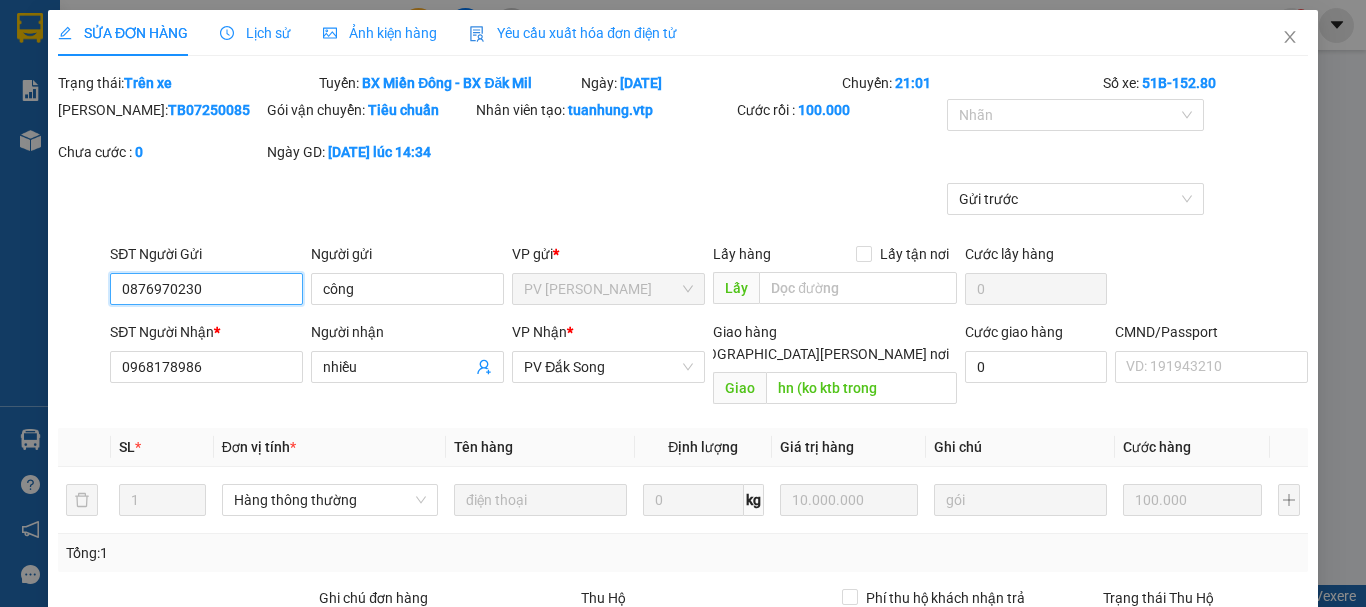 type on "5.000" 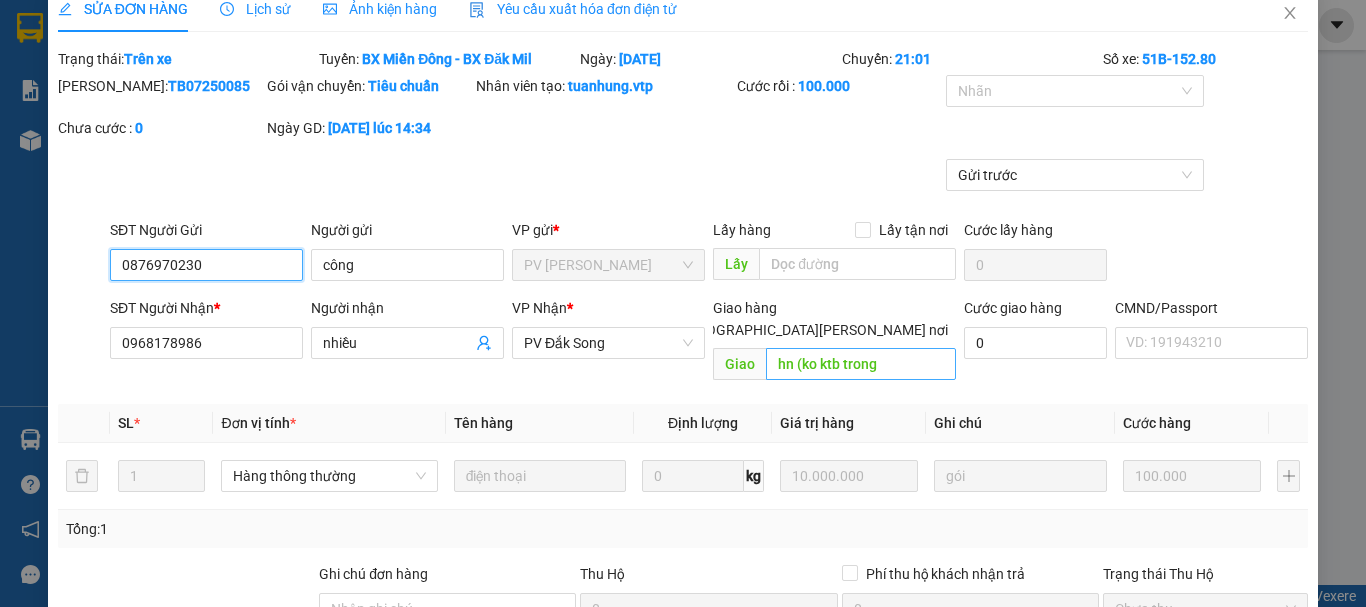 scroll, scrollTop: 0, scrollLeft: 0, axis: both 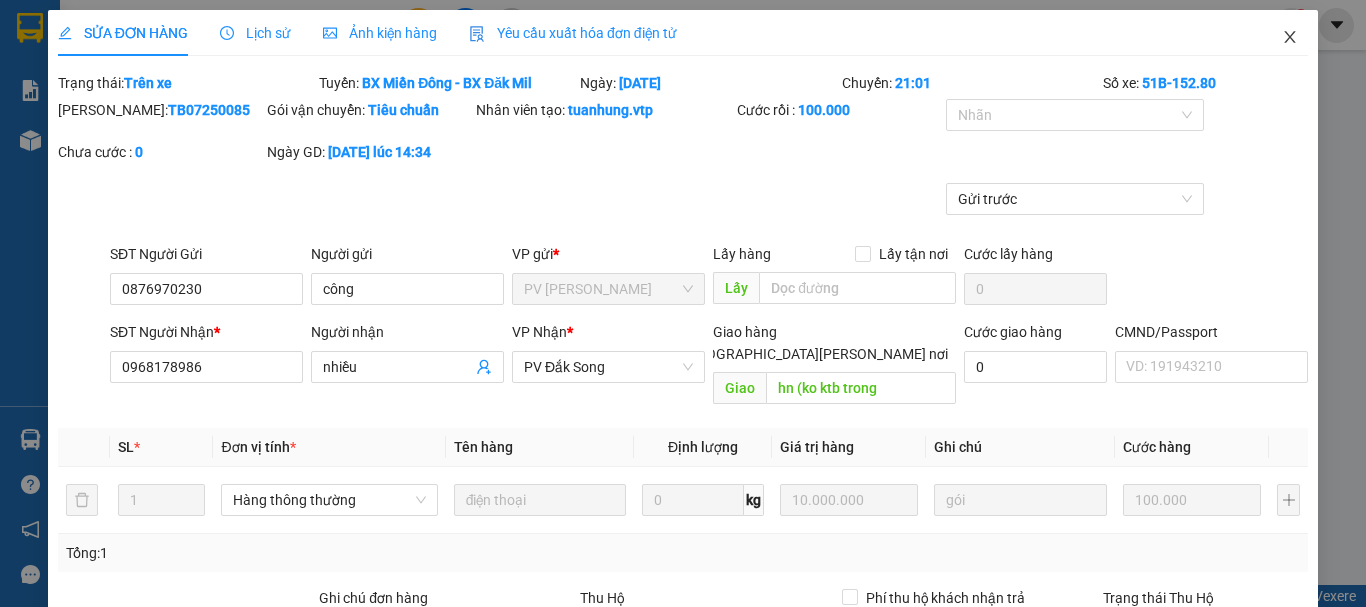 click 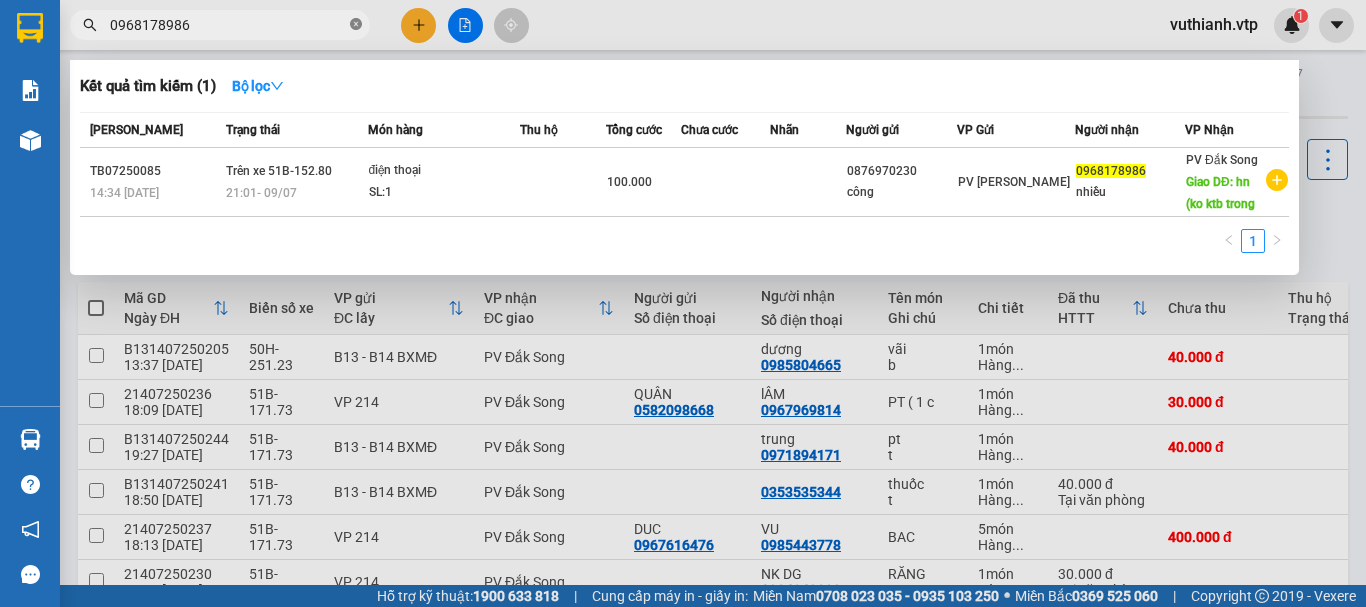 click 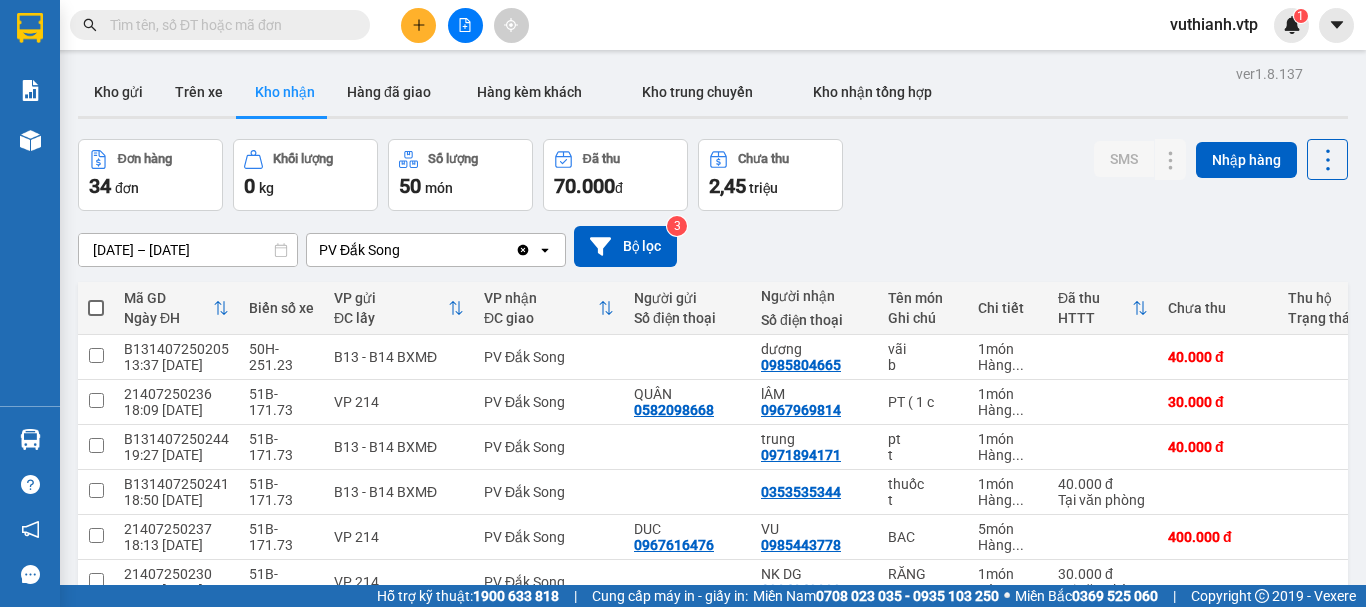 click at bounding box center [228, 25] 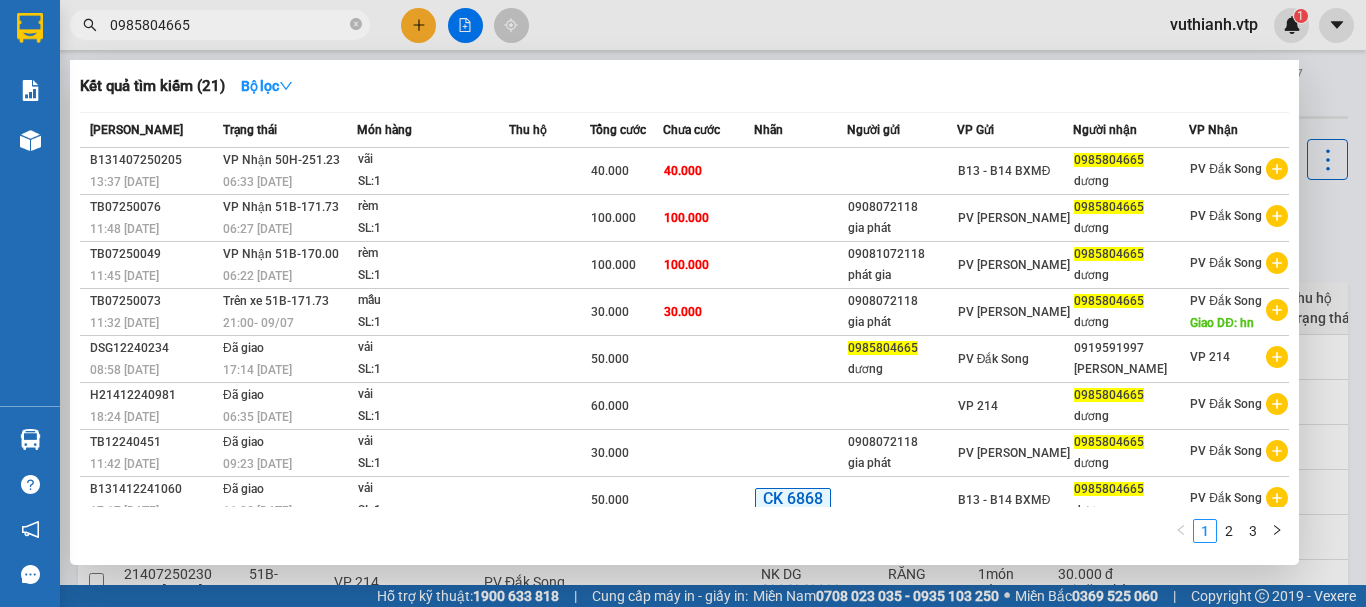 type on "0985804665" 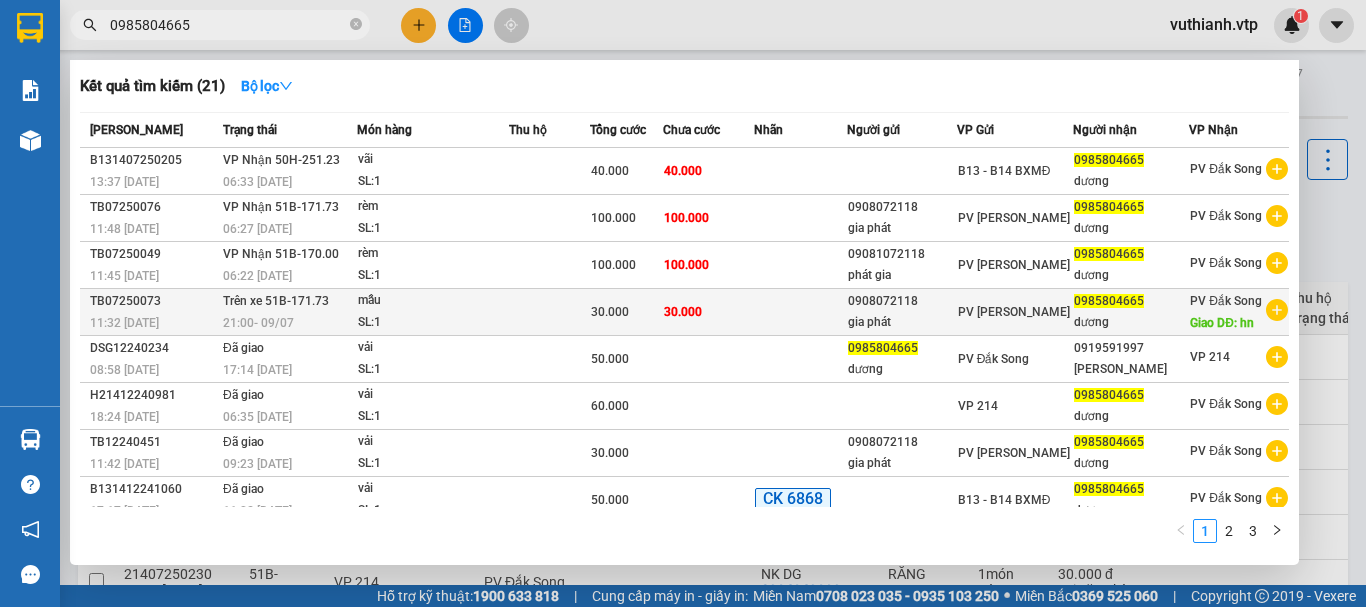 click on "PV Đắk Song Giao DĐ: hn" at bounding box center [1226, 312] 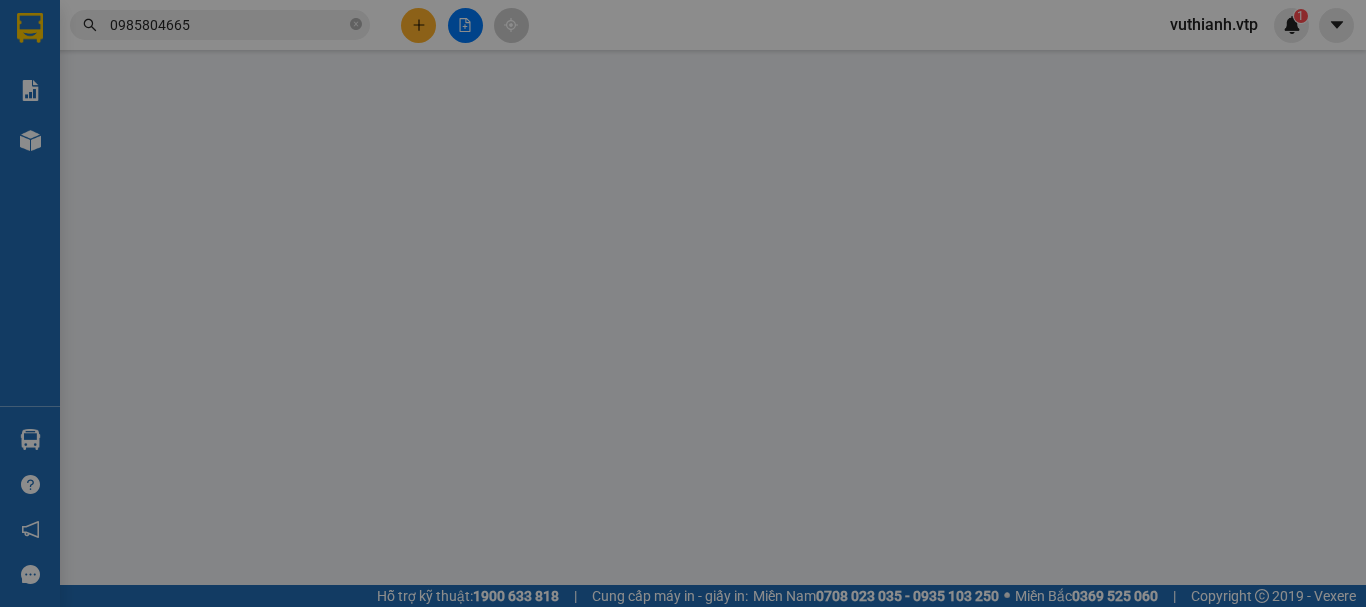 type on "1.500" 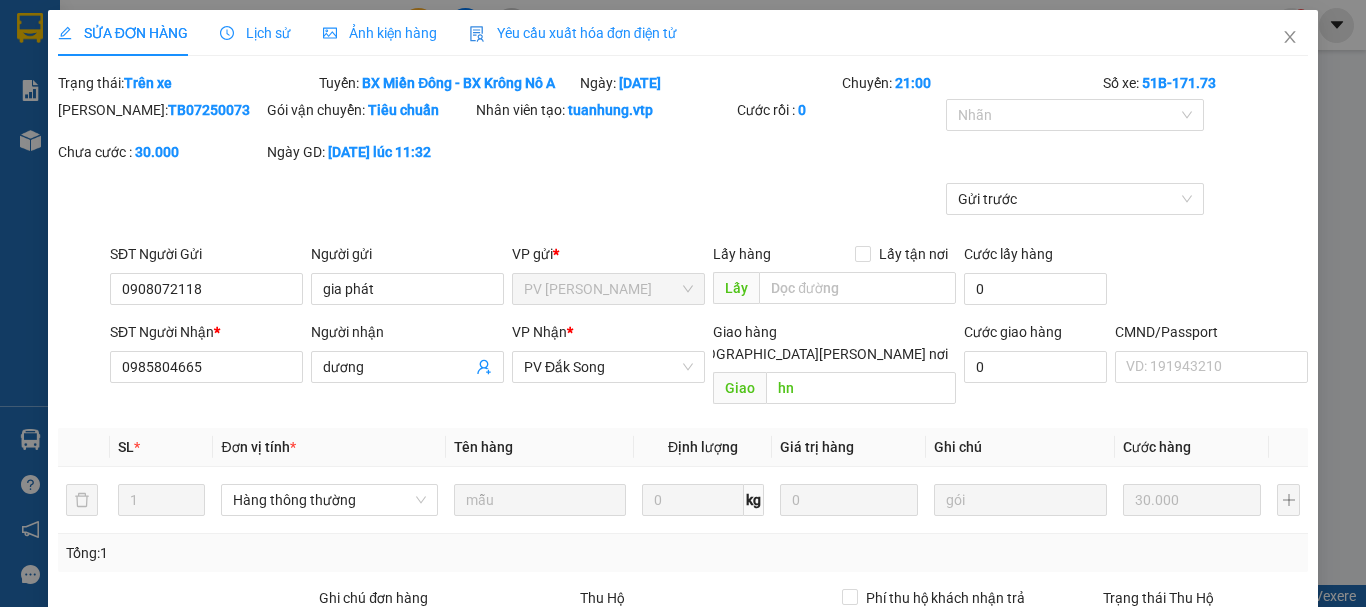 type on "0908072118" 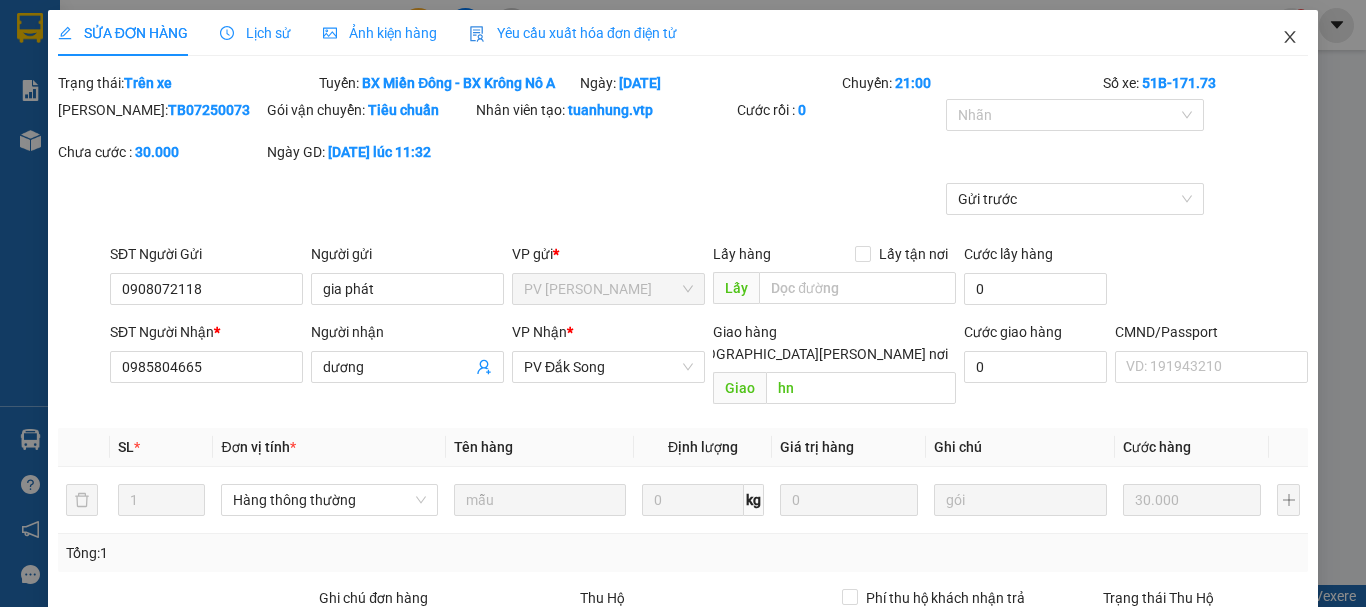 click 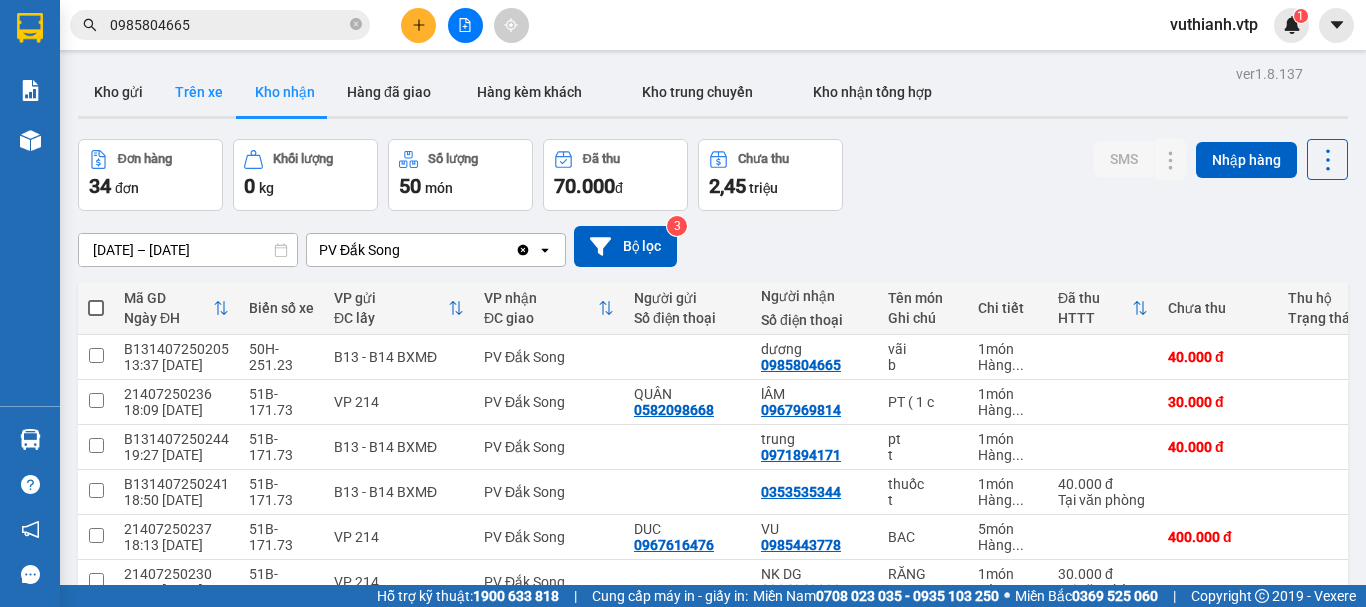 click on "Trên xe" at bounding box center (199, 92) 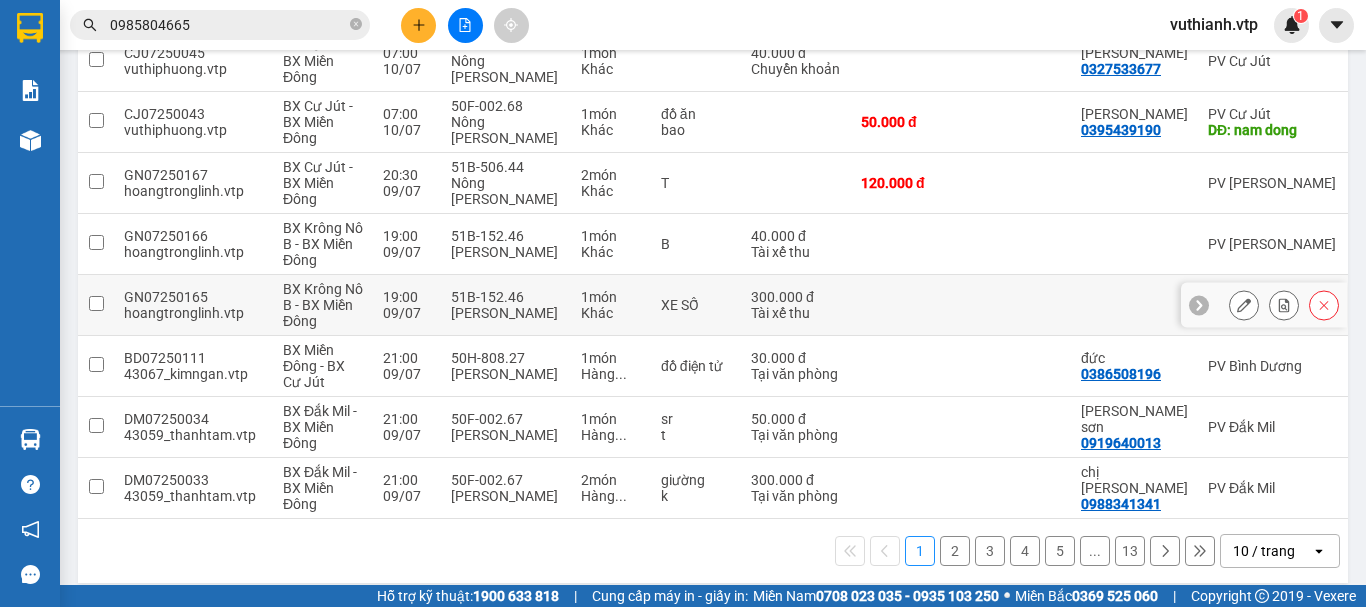 scroll, scrollTop: 466, scrollLeft: 0, axis: vertical 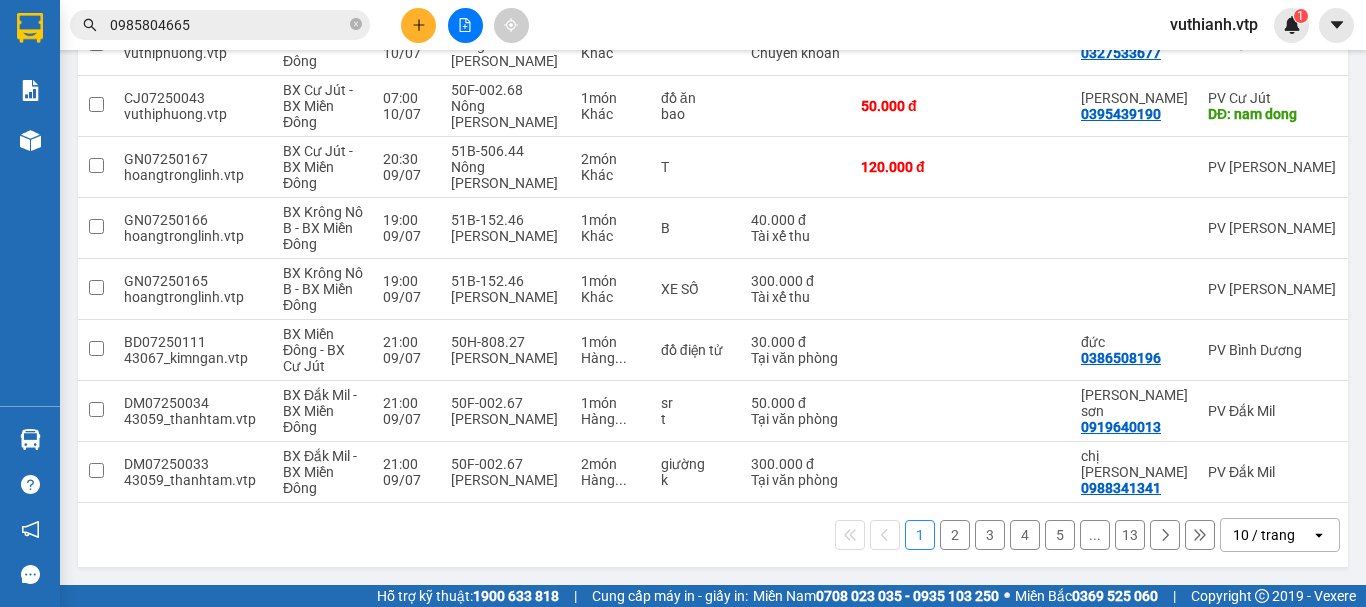click on "2" at bounding box center [955, 535] 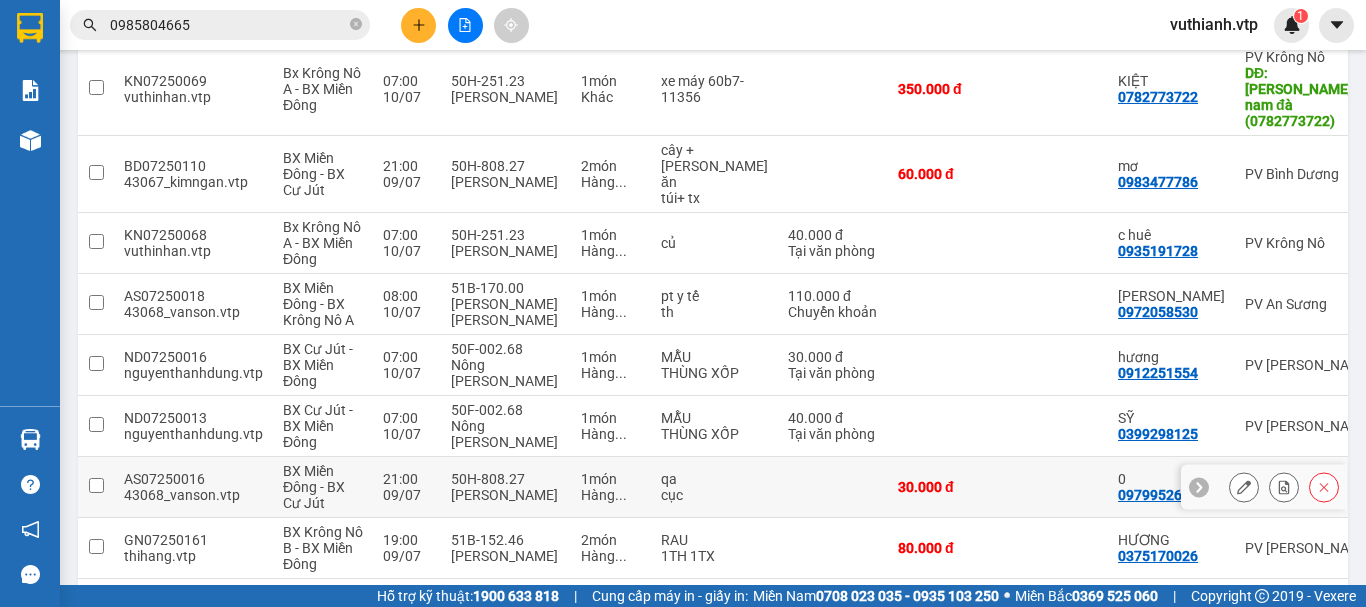 scroll, scrollTop: 450, scrollLeft: 0, axis: vertical 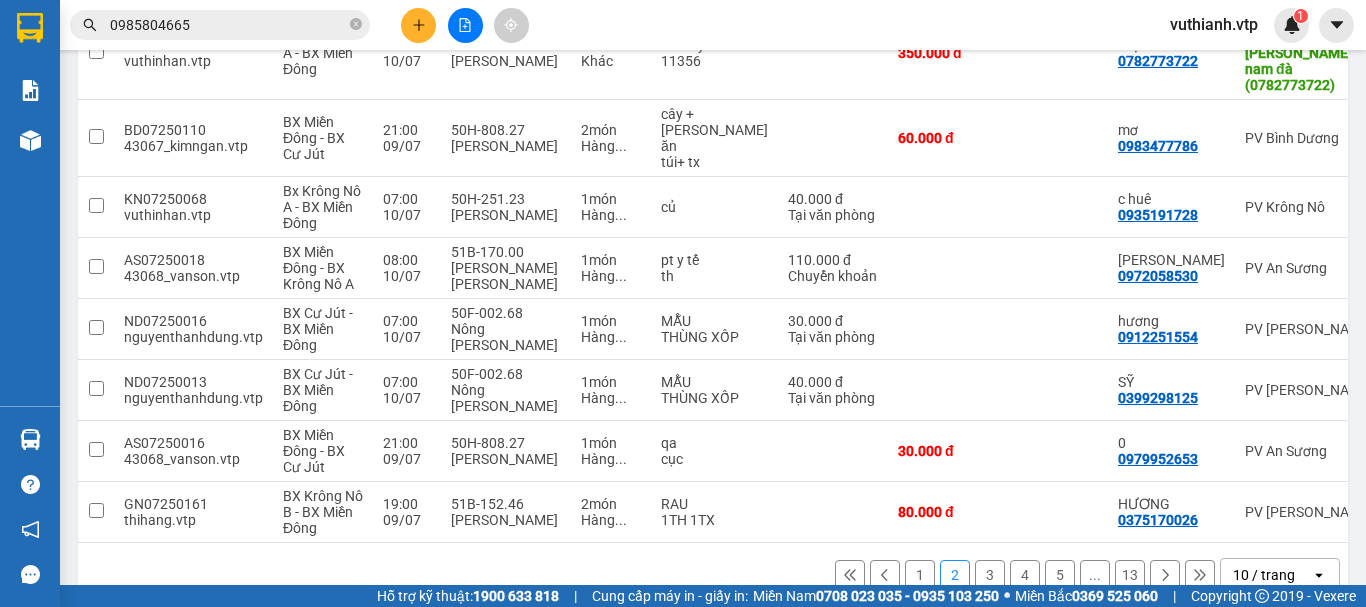 click on "3" at bounding box center (990, 575) 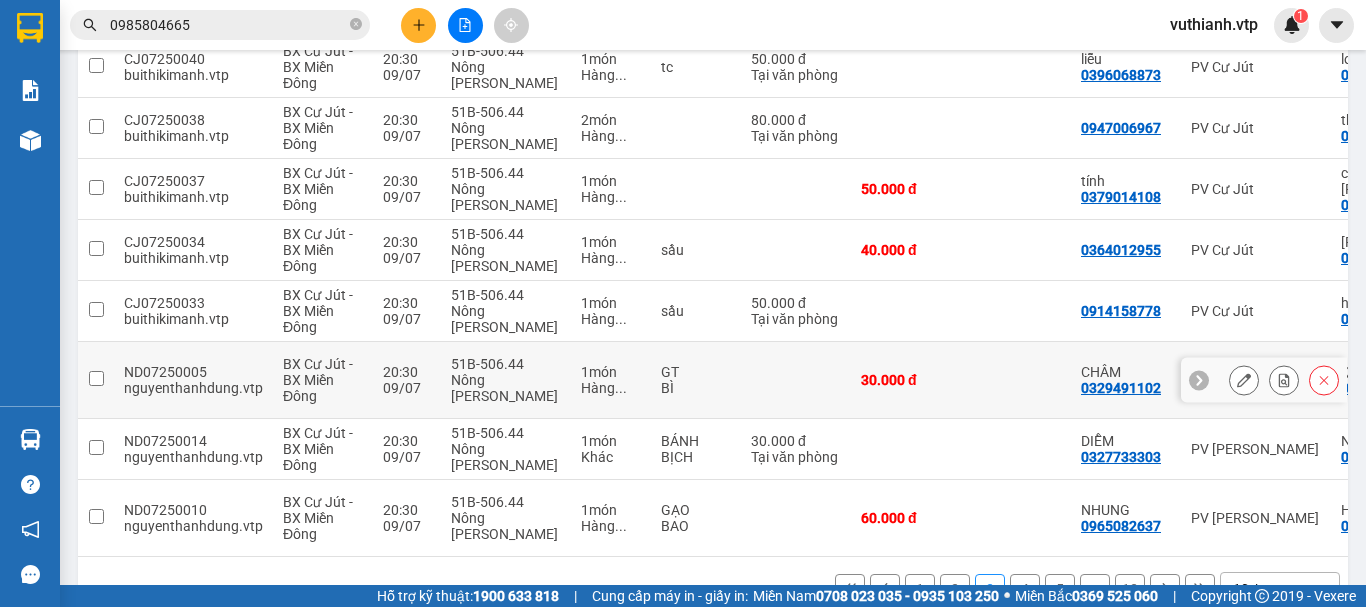 scroll, scrollTop: 450, scrollLeft: 0, axis: vertical 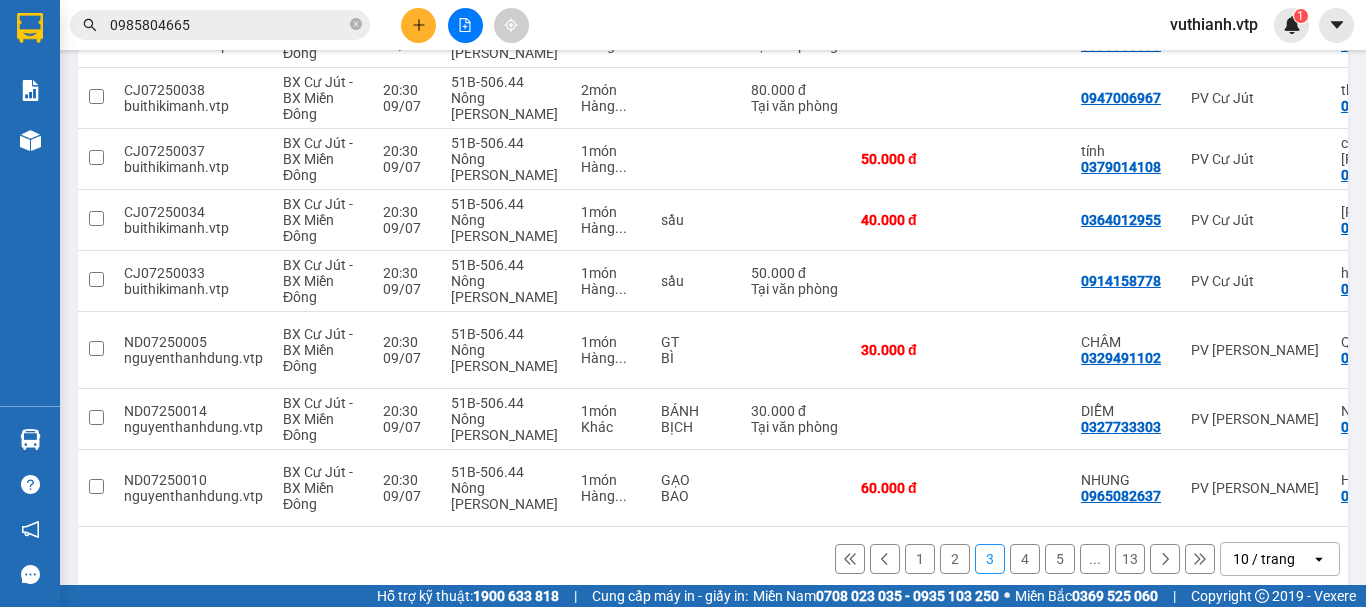 click on "4" at bounding box center [1025, 559] 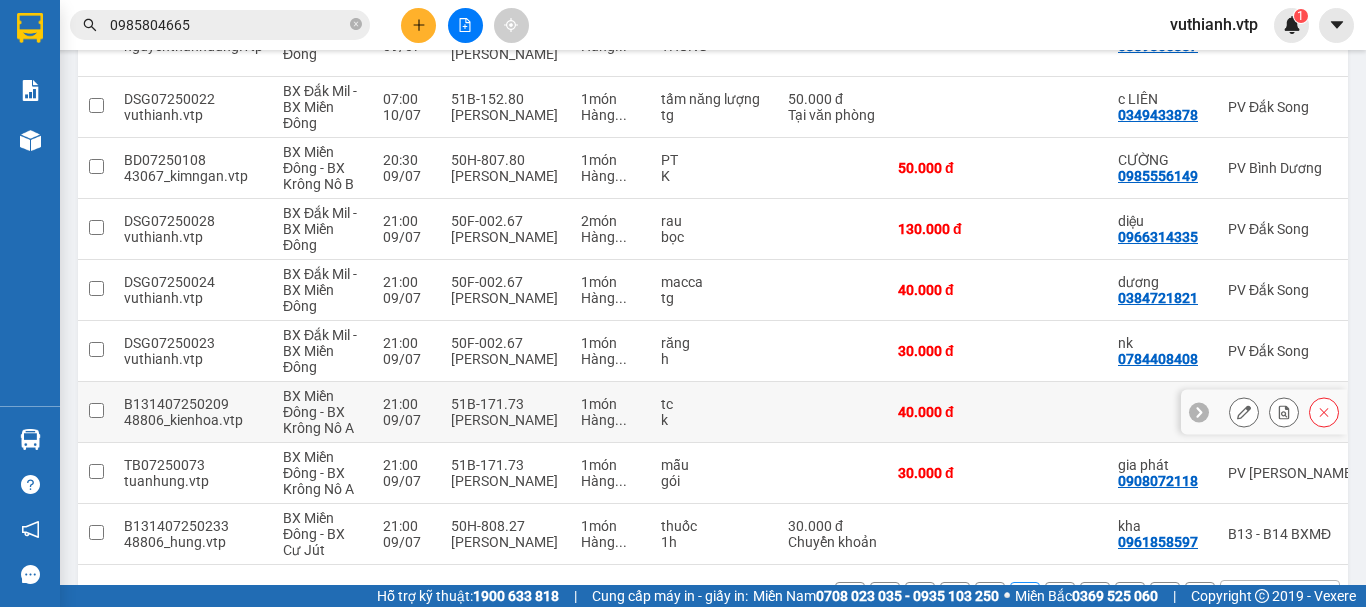 scroll, scrollTop: 450, scrollLeft: 0, axis: vertical 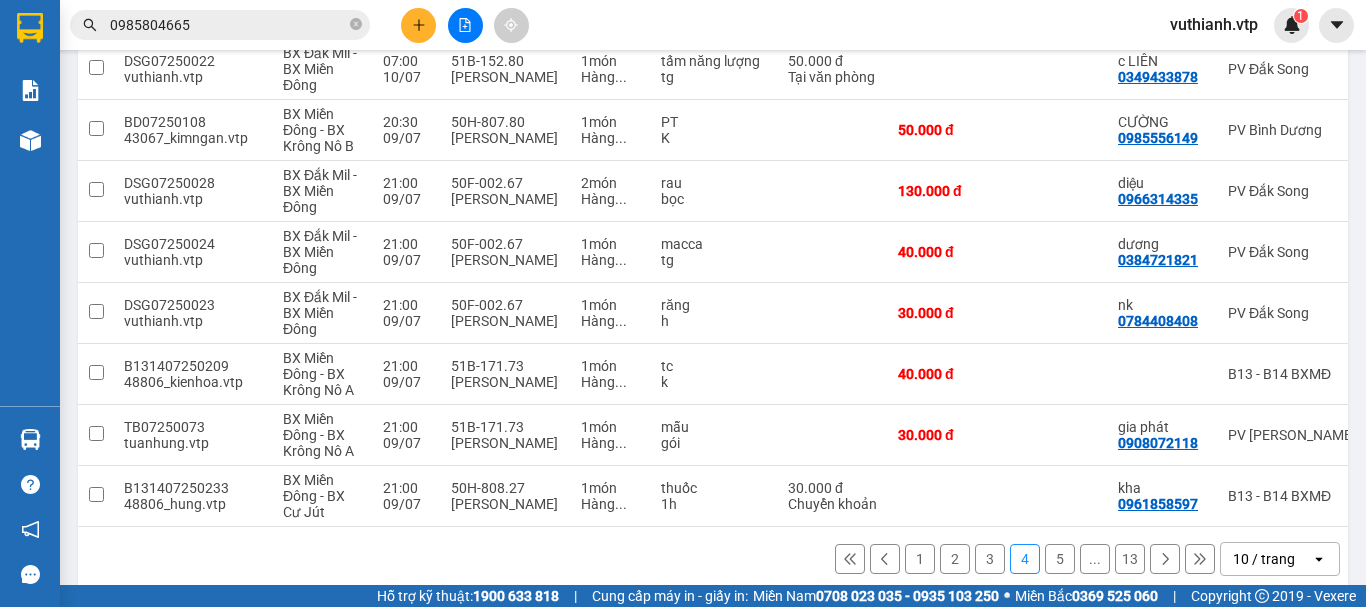 click on "5" at bounding box center [1060, 559] 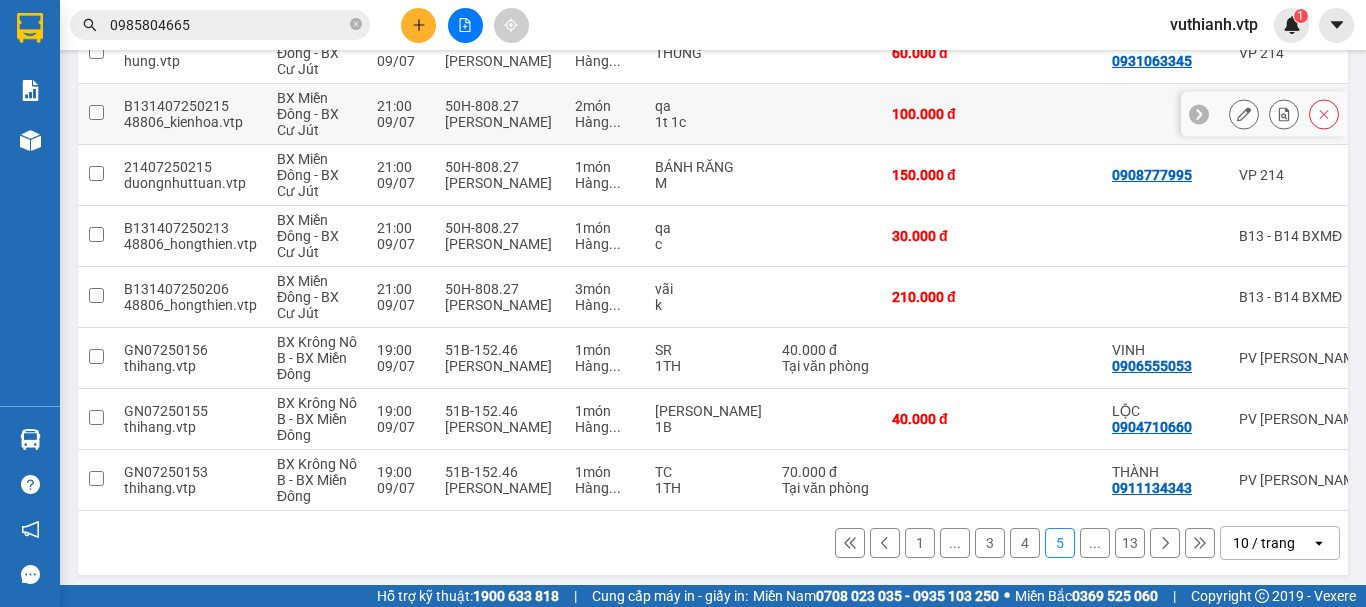 scroll, scrollTop: 450, scrollLeft: 0, axis: vertical 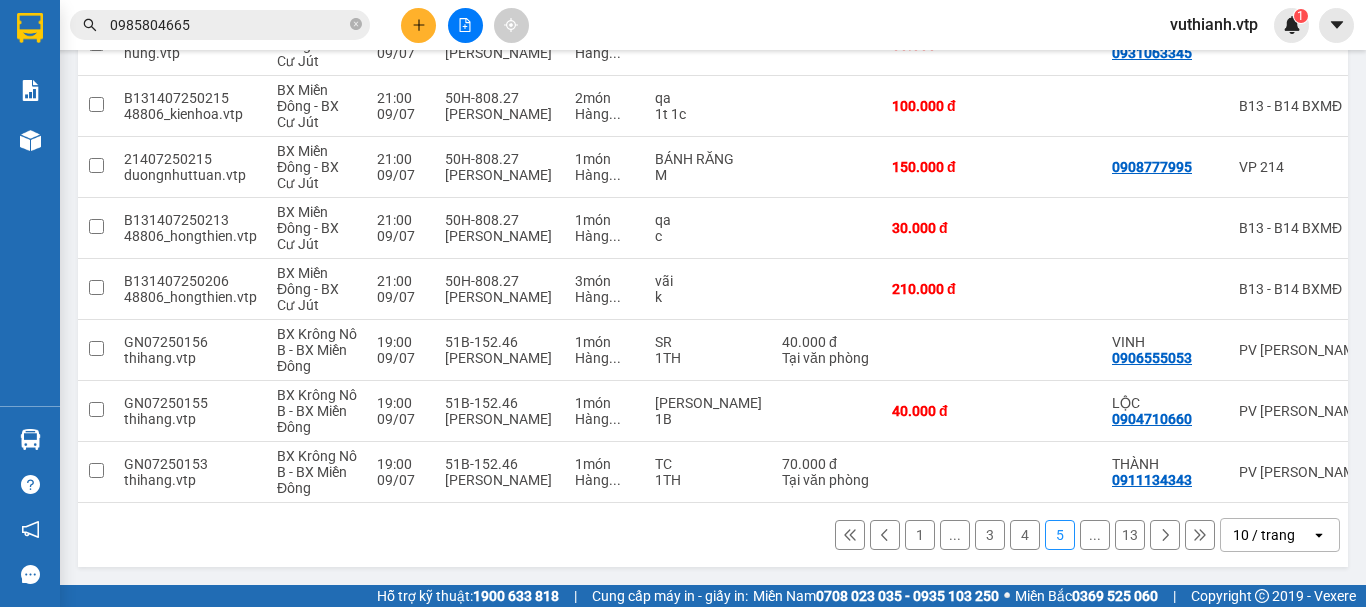 click 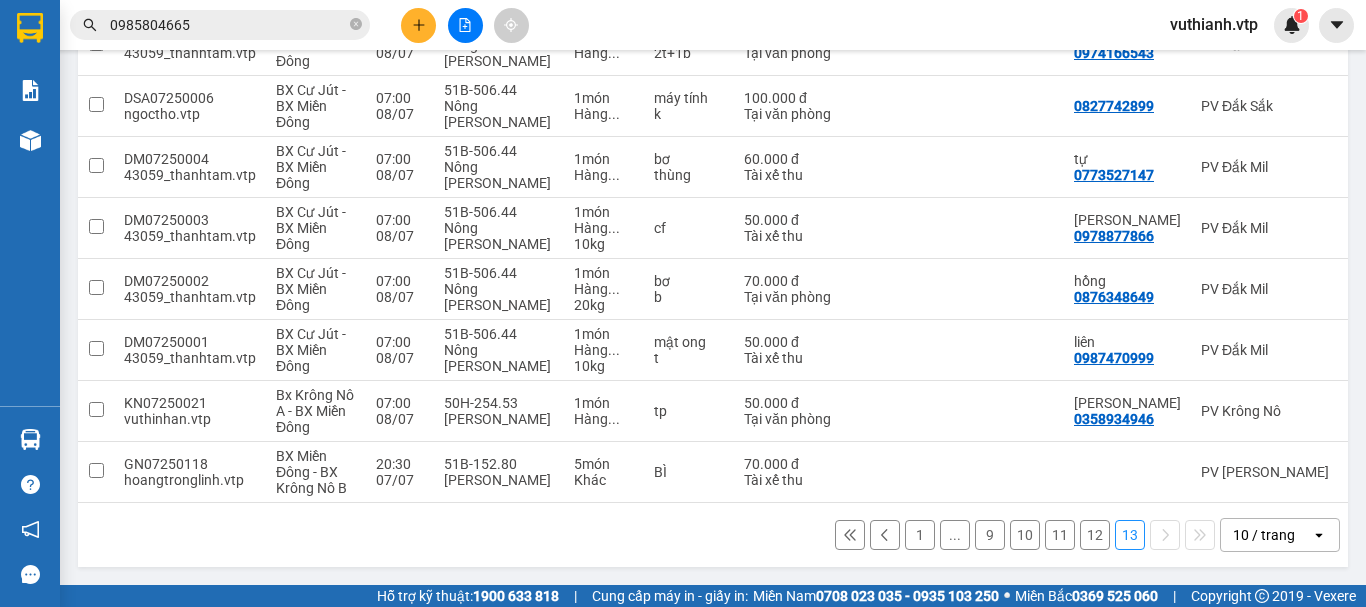 scroll, scrollTop: 328, scrollLeft: 0, axis: vertical 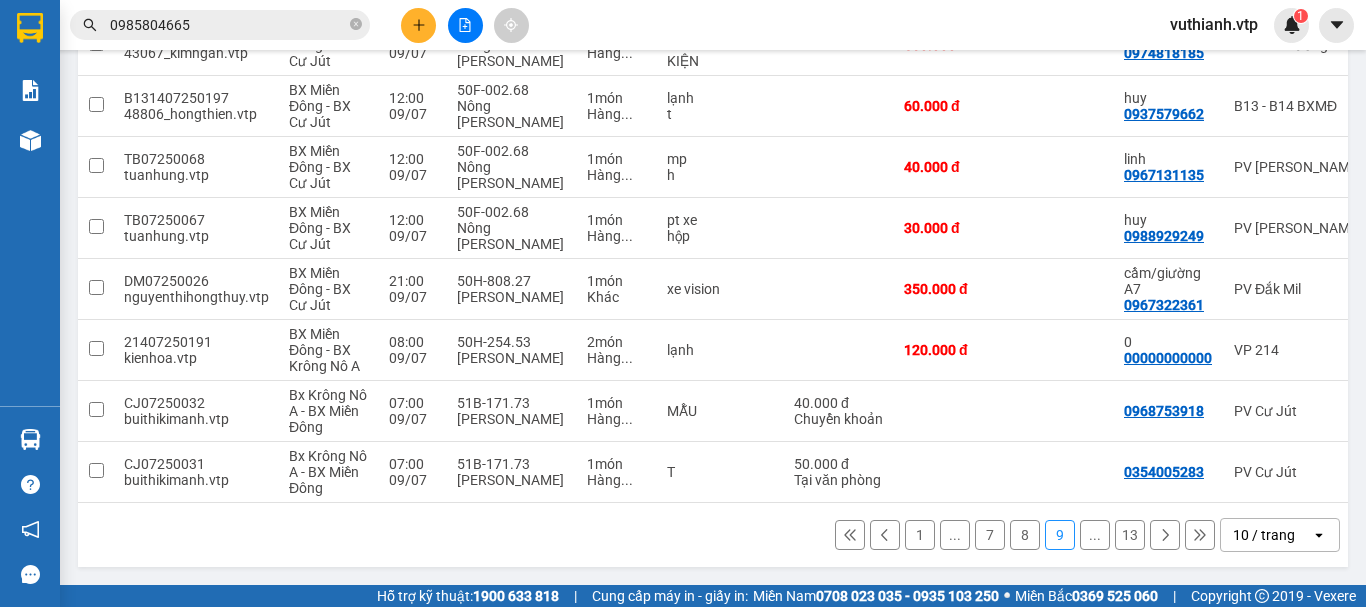 click on "..." at bounding box center (1095, 535) 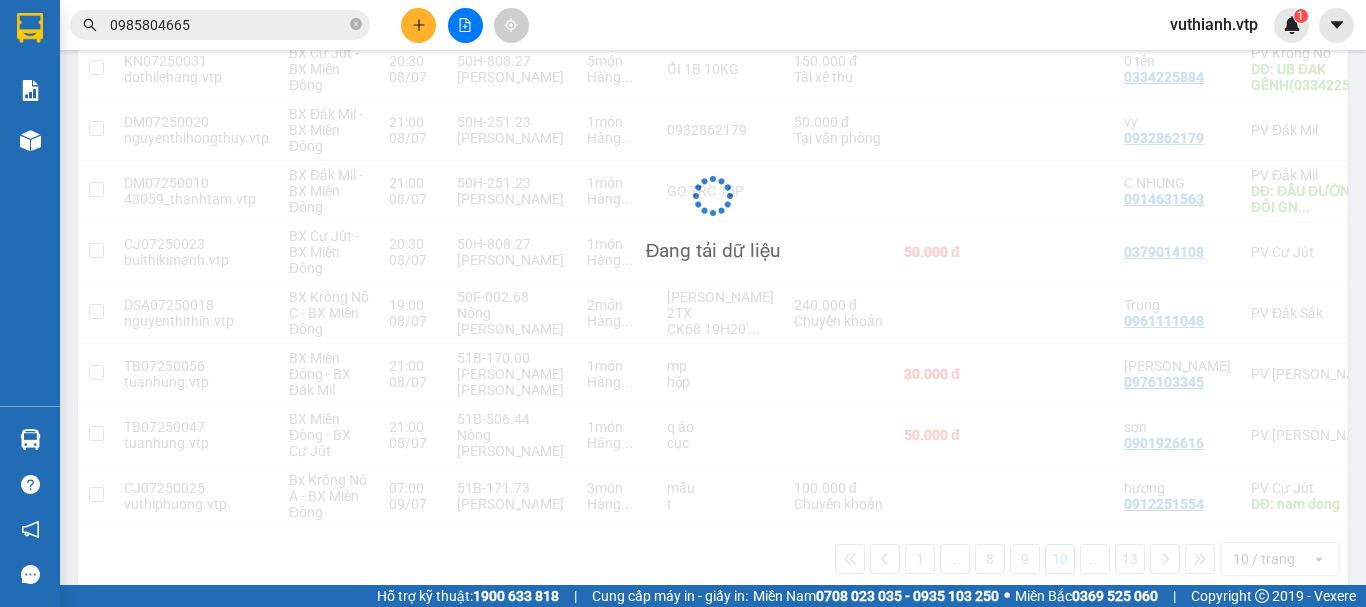 scroll, scrollTop: 450, scrollLeft: 0, axis: vertical 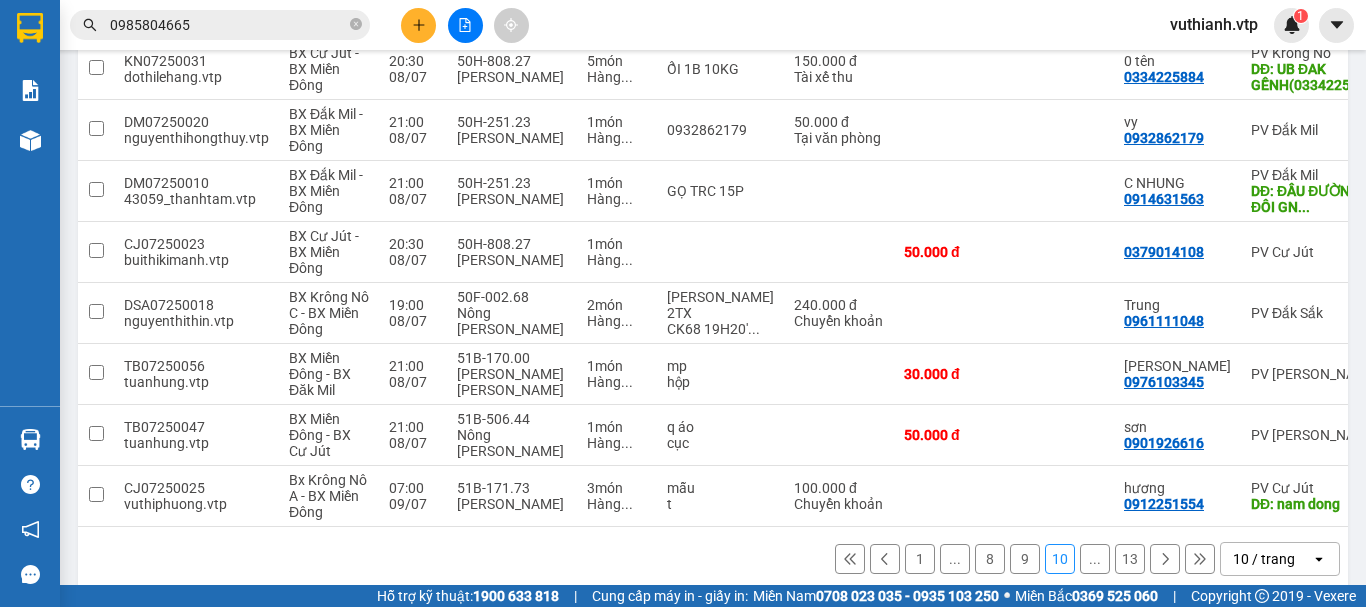click at bounding box center [1165, 559] 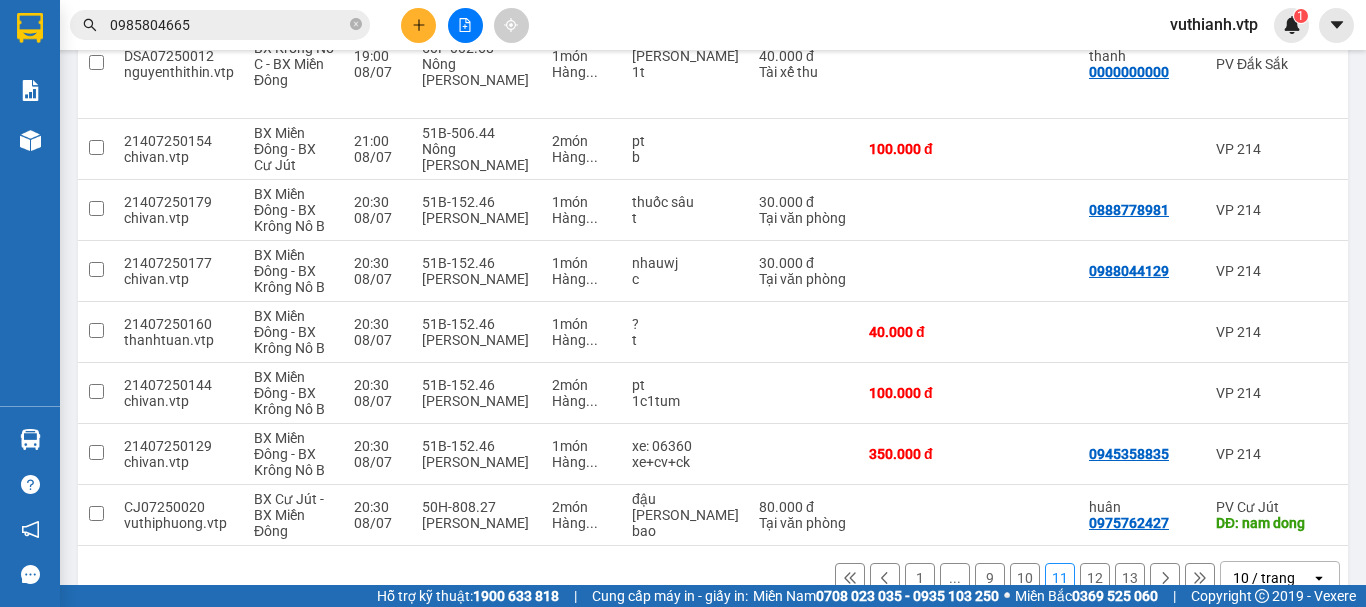 scroll, scrollTop: 450, scrollLeft: 0, axis: vertical 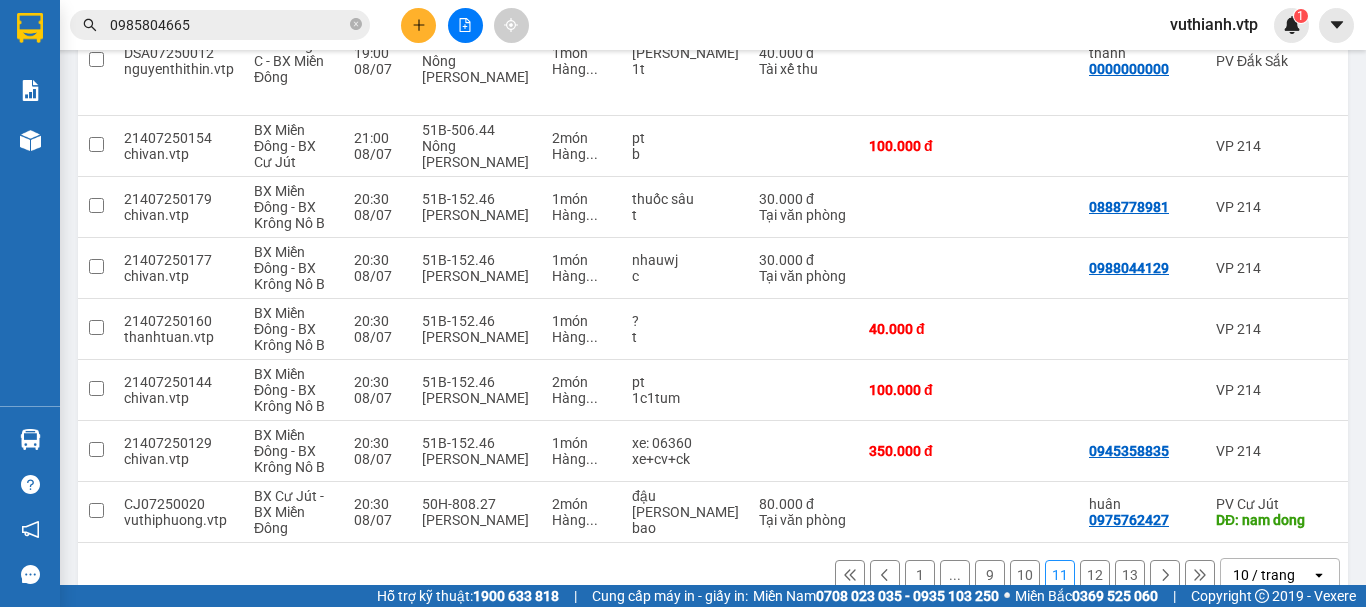 click on "11" at bounding box center (1060, 575) 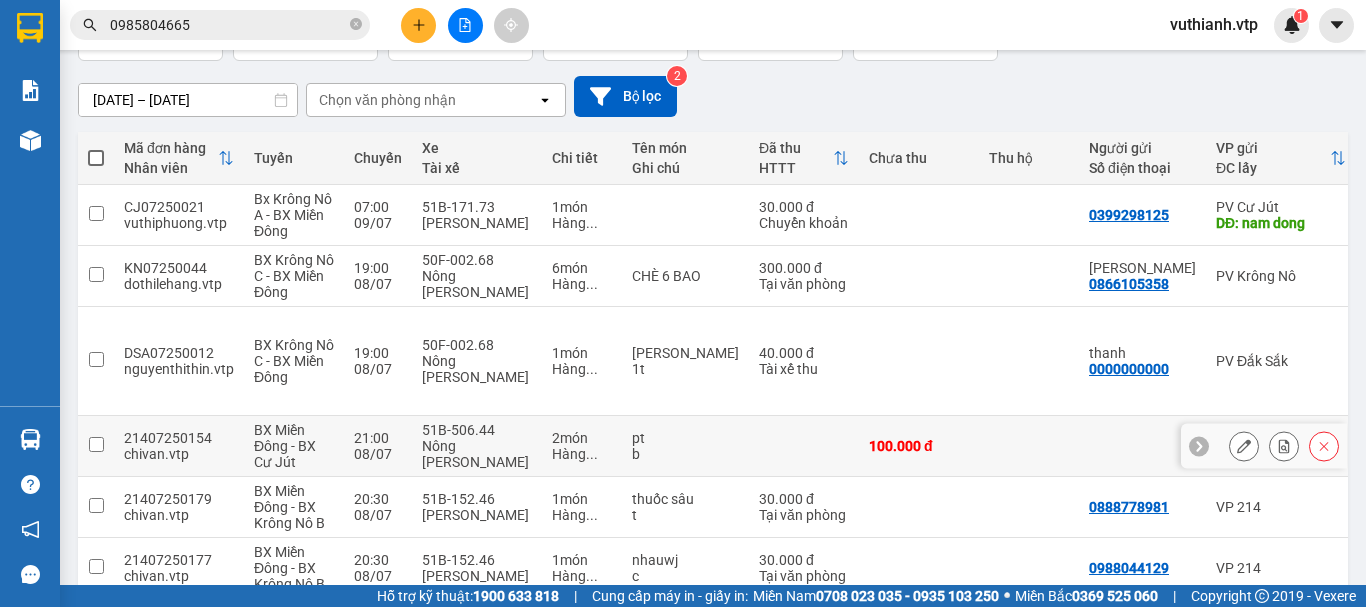 scroll, scrollTop: 0, scrollLeft: 0, axis: both 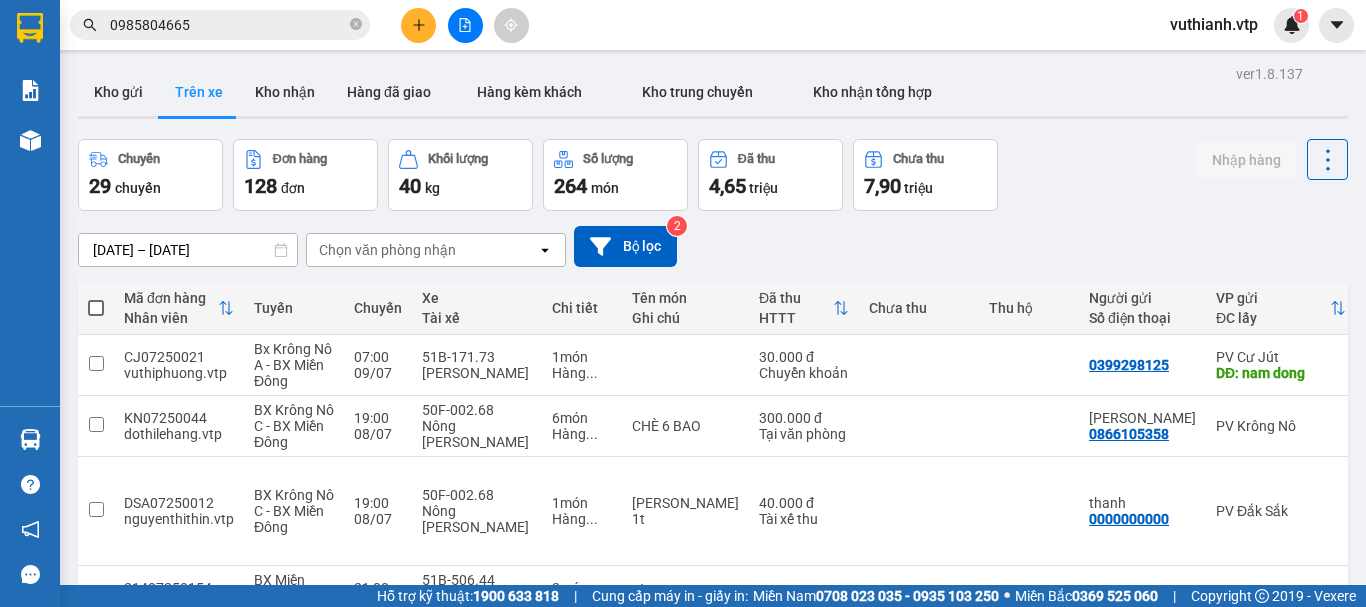 click on "Chọn văn phòng nhận" at bounding box center [422, 250] 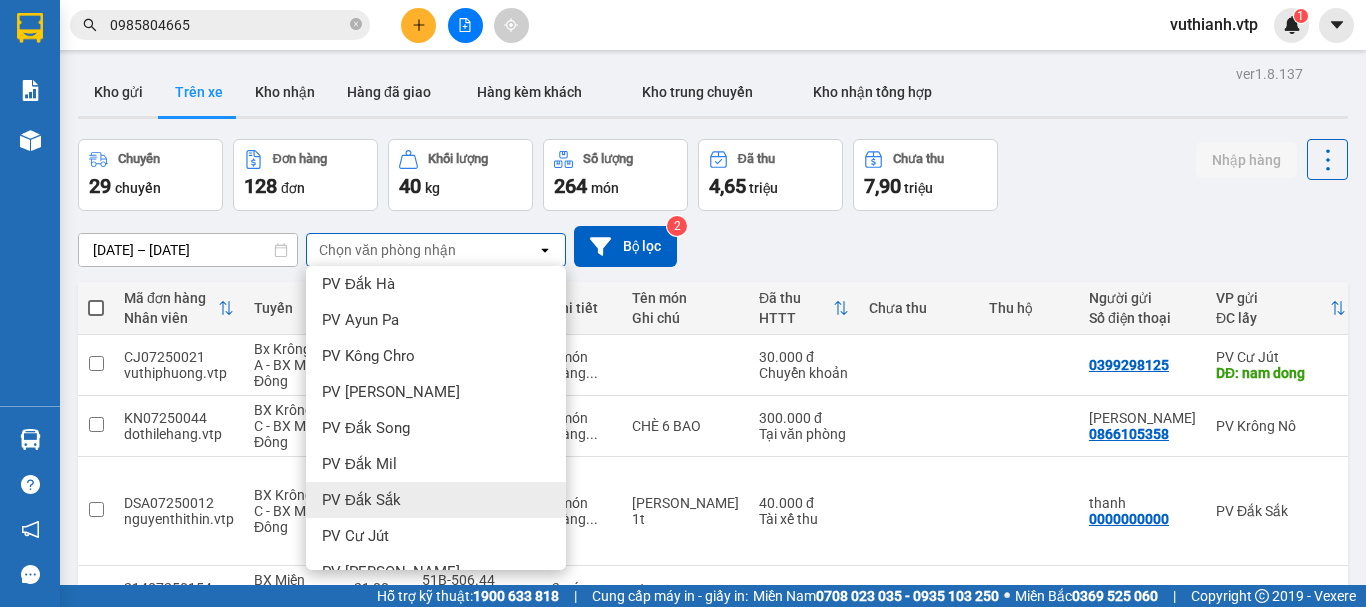 scroll, scrollTop: 300, scrollLeft: 0, axis: vertical 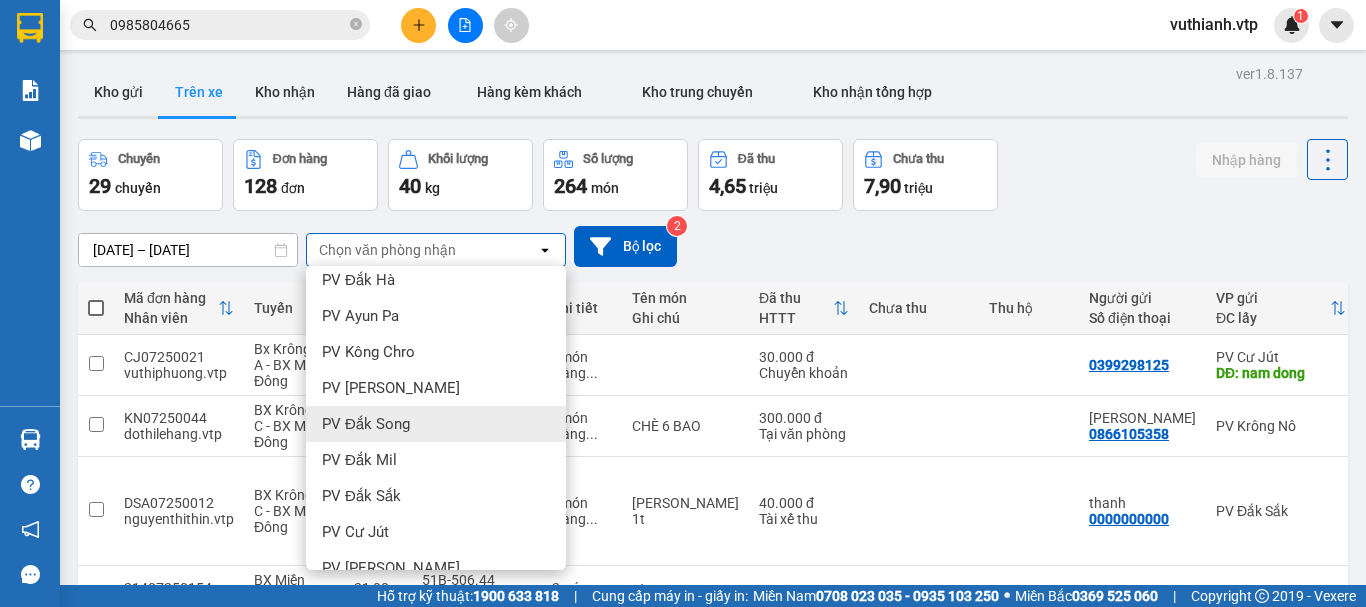 click on "PV Đắk Song" at bounding box center [366, 424] 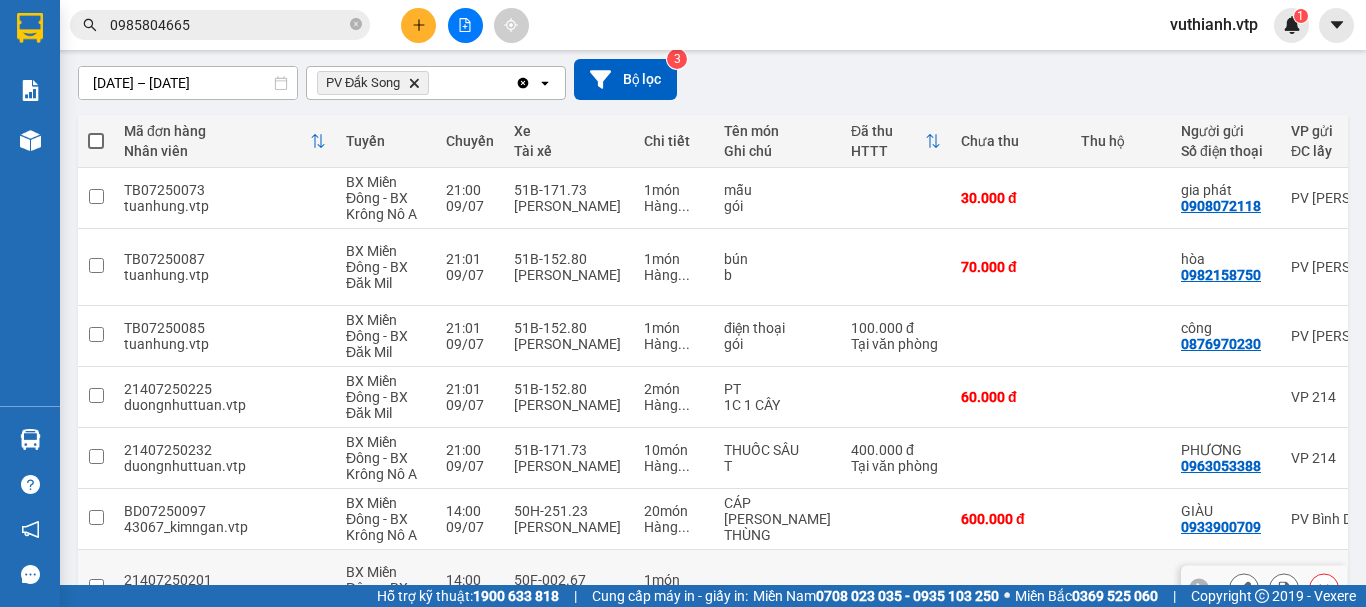 scroll, scrollTop: 67, scrollLeft: 0, axis: vertical 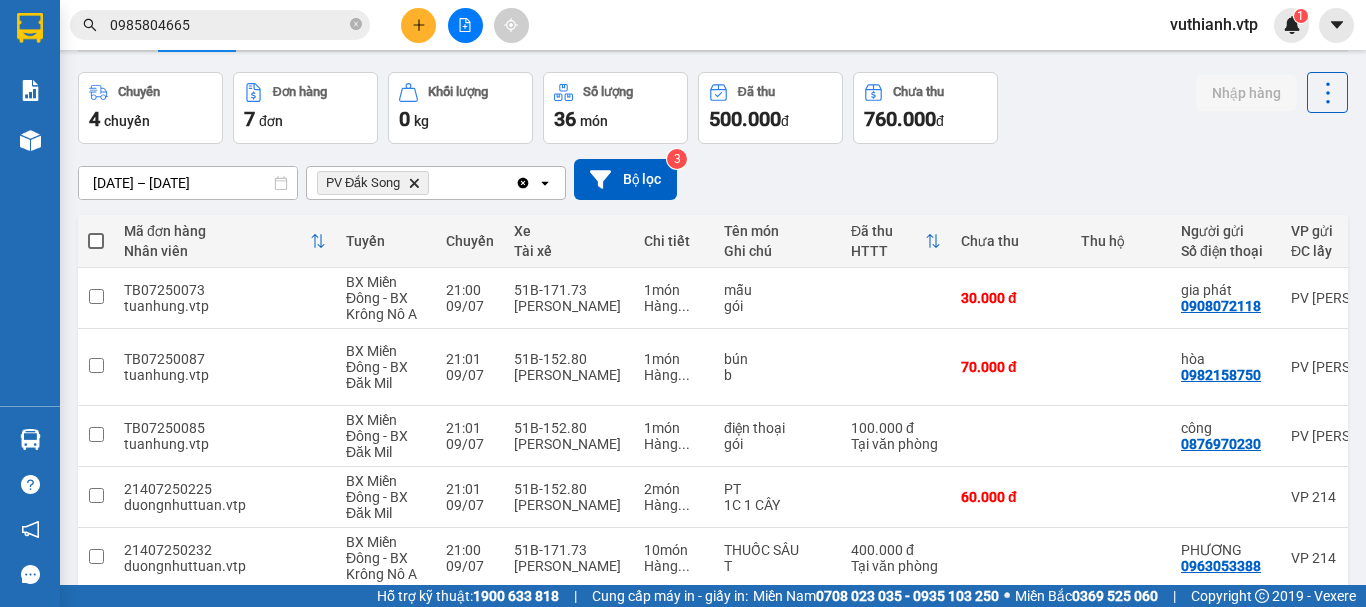 click 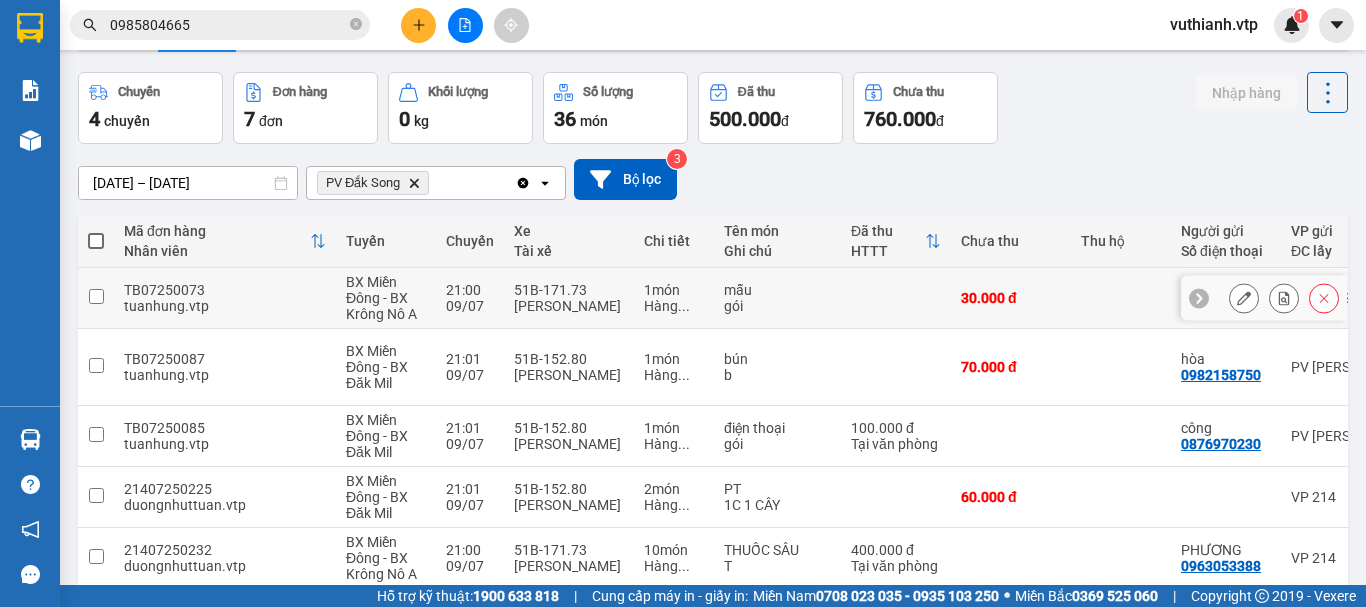 scroll, scrollTop: 267, scrollLeft: 0, axis: vertical 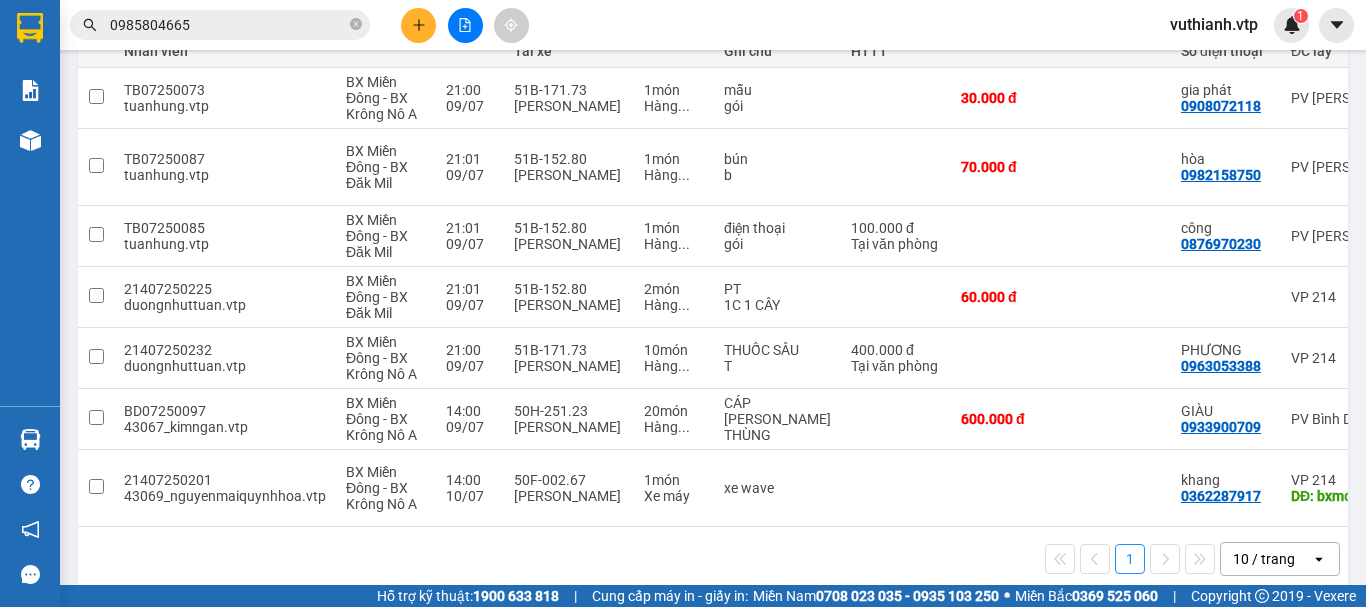 click on "10 / trang" at bounding box center (1264, 559) 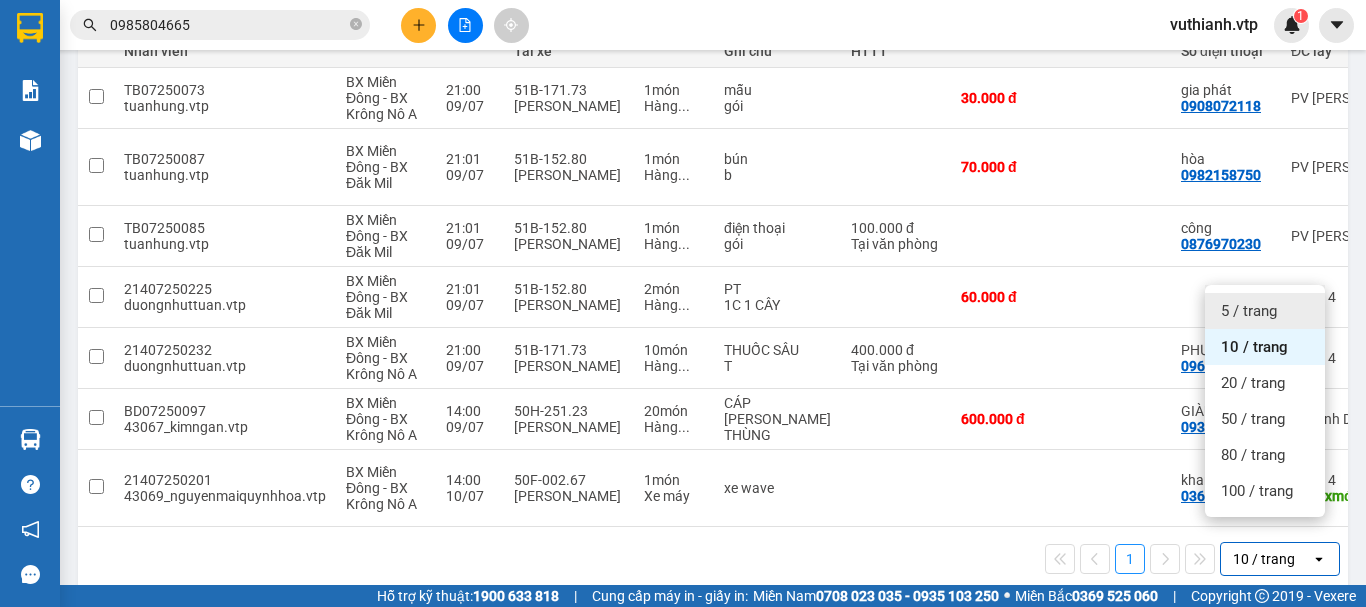 click on "5 / trang" at bounding box center [1249, 311] 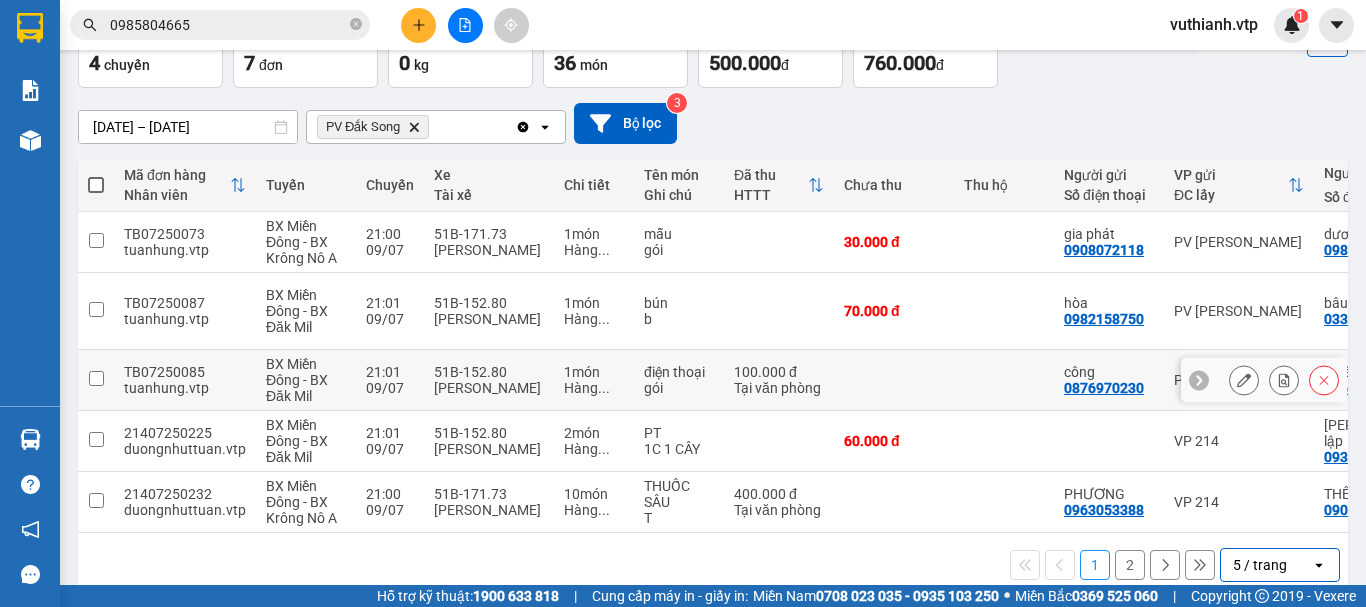 scroll, scrollTop: 145, scrollLeft: 0, axis: vertical 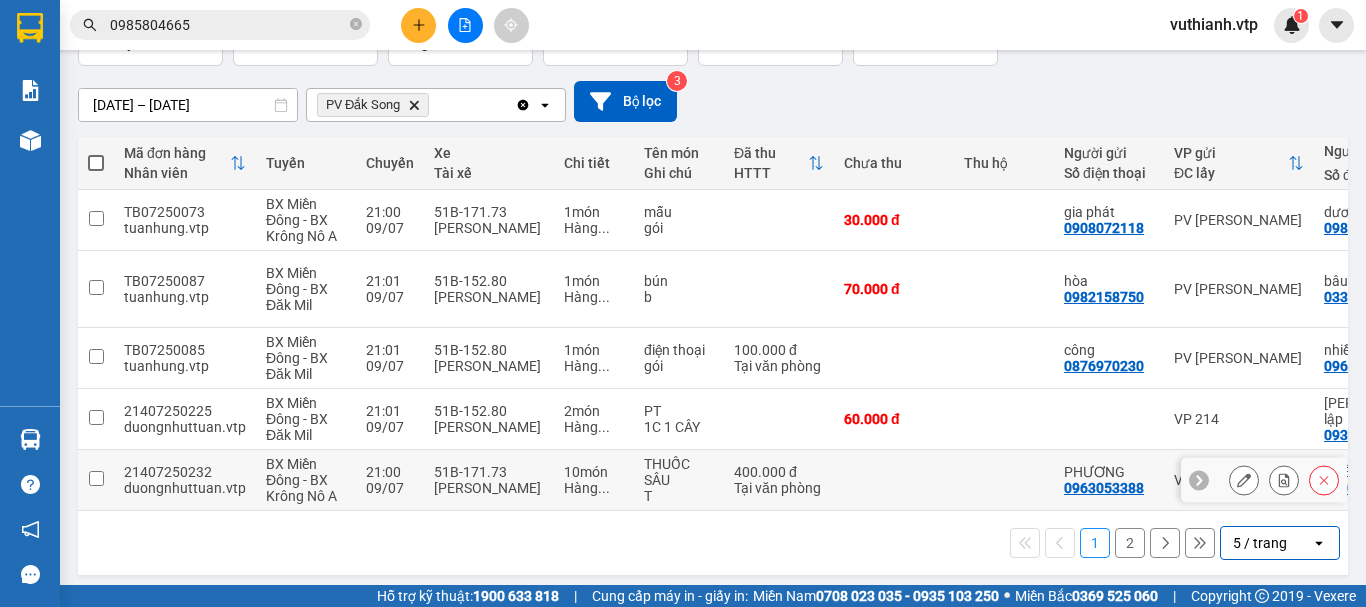 click at bounding box center (96, 478) 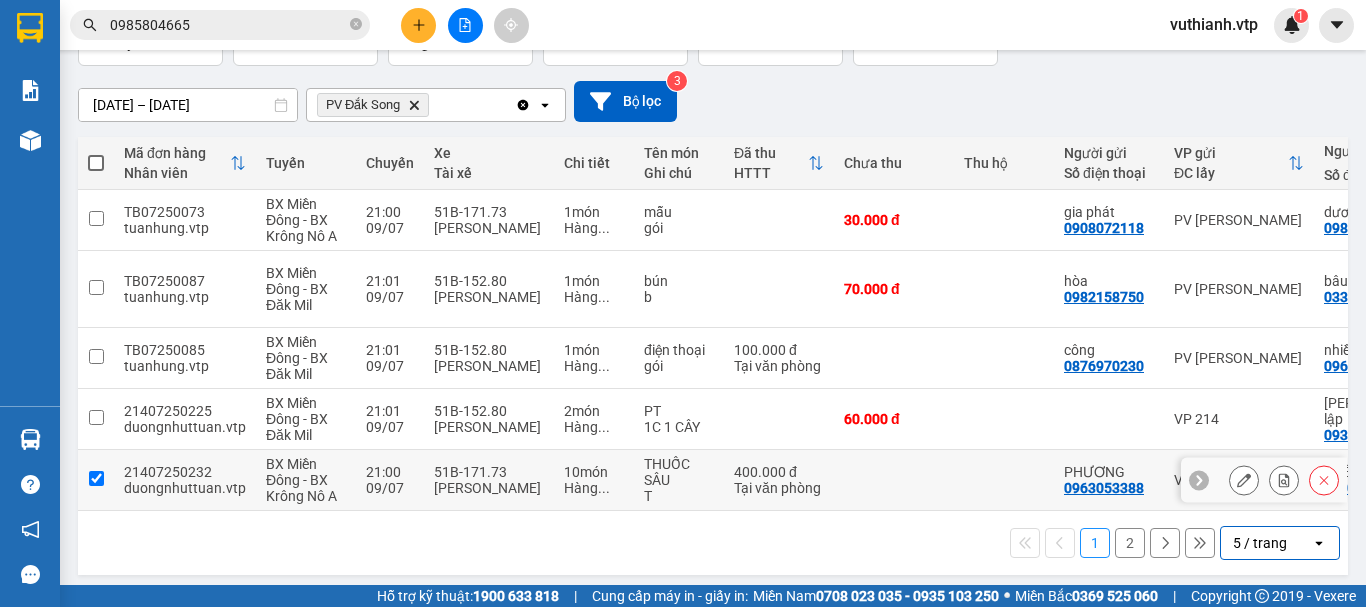 checkbox on "true" 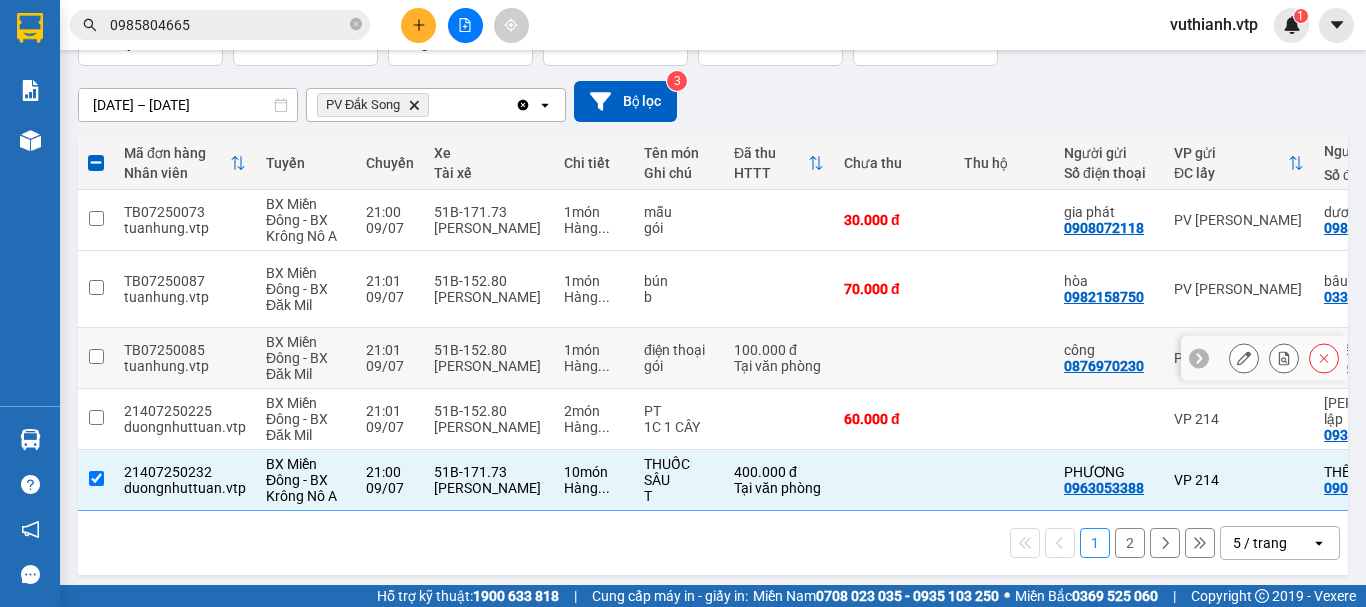 click at bounding box center (96, 356) 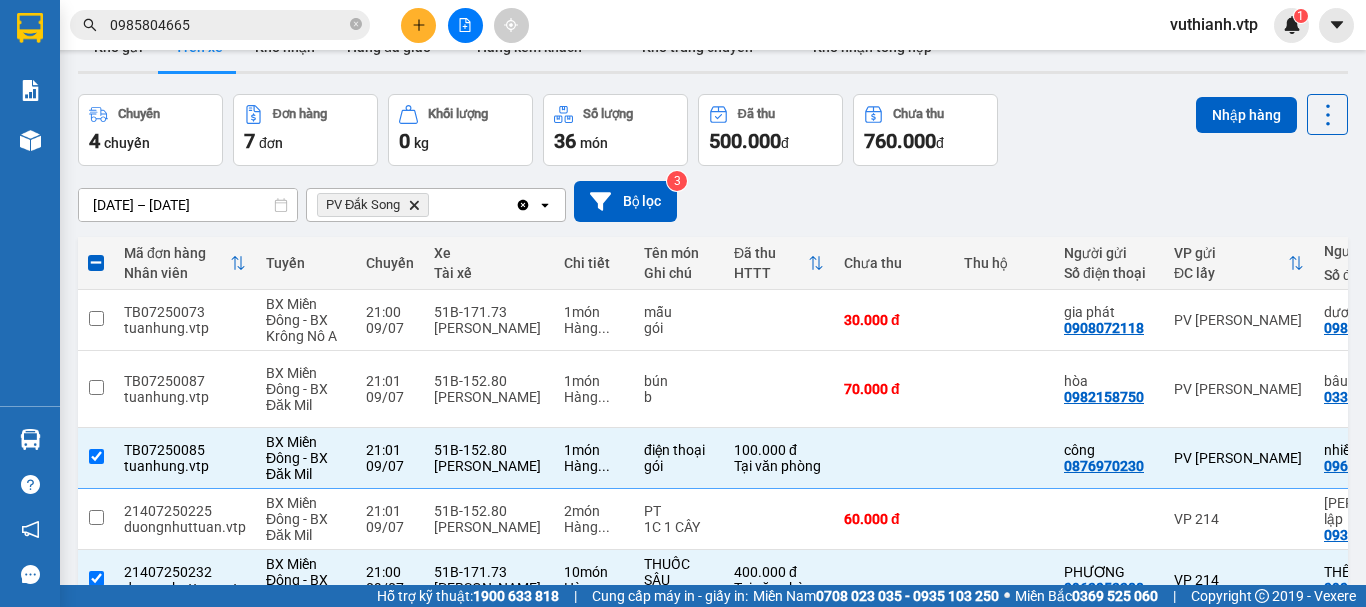 scroll, scrollTop: 0, scrollLeft: 0, axis: both 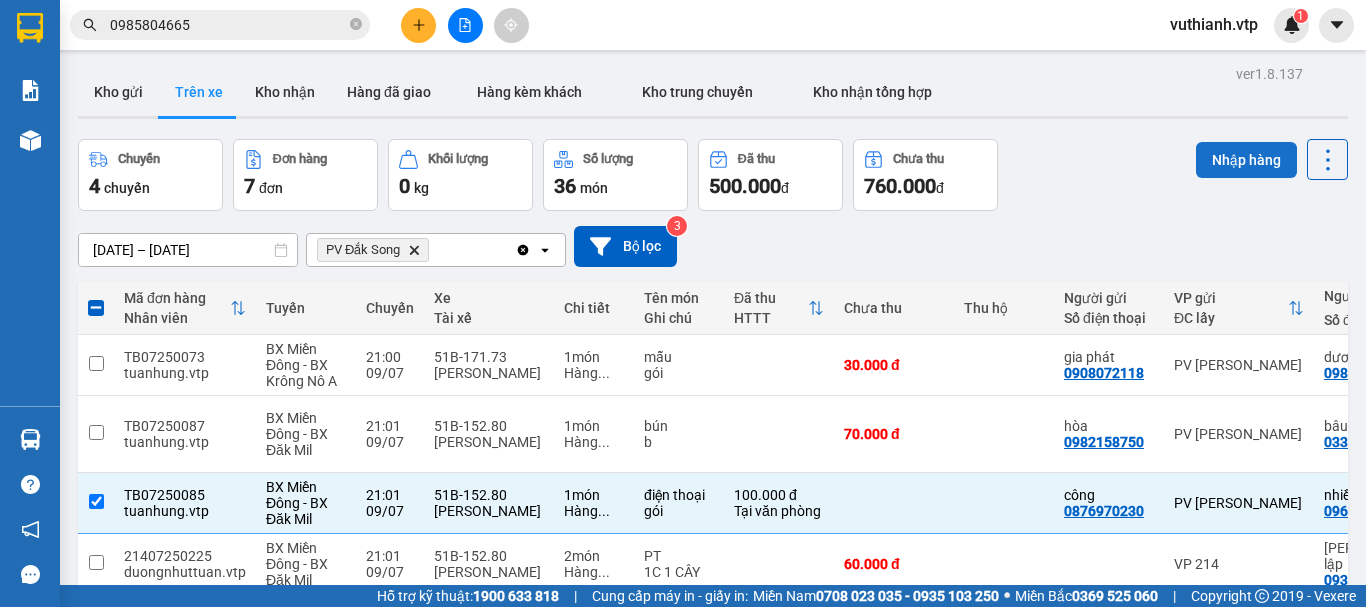 click on "Nhập hàng" at bounding box center (1246, 160) 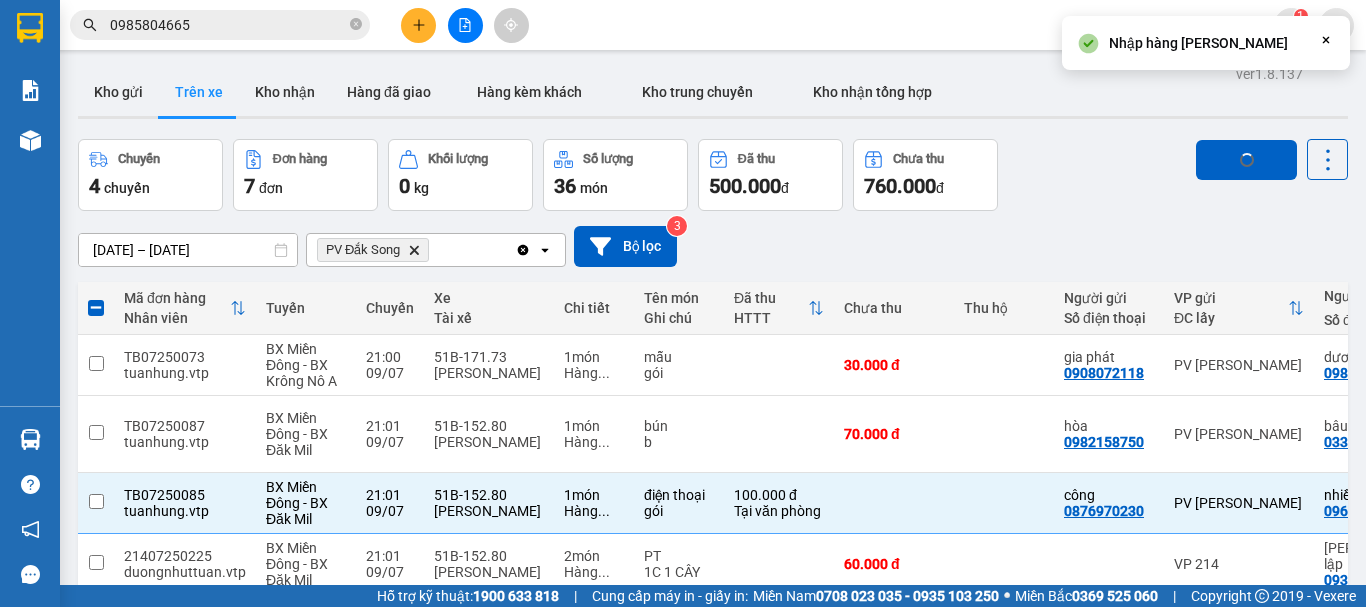 checkbox on "false" 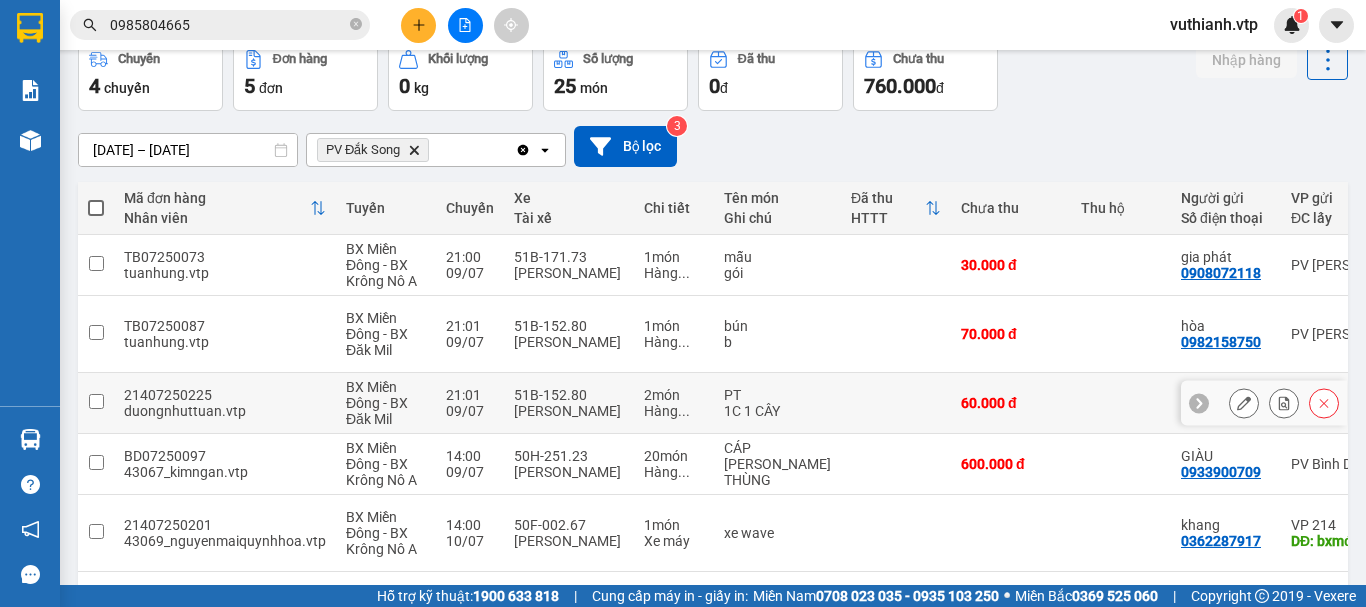 scroll, scrollTop: 145, scrollLeft: 0, axis: vertical 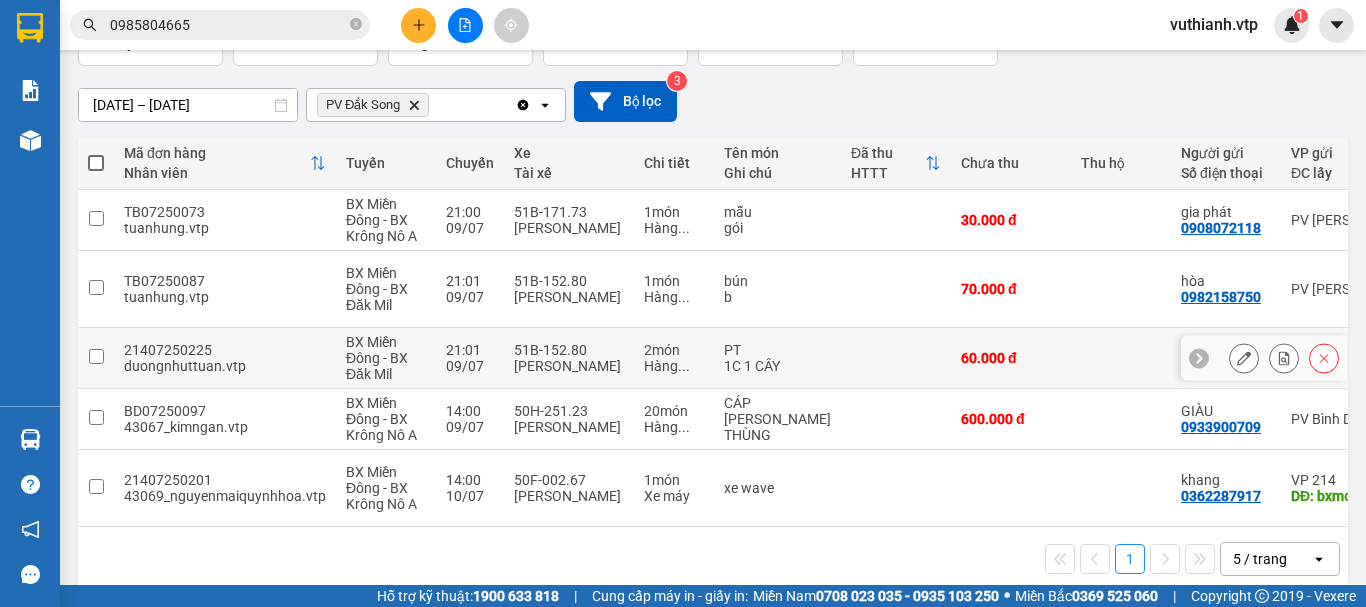 click at bounding box center [96, 356] 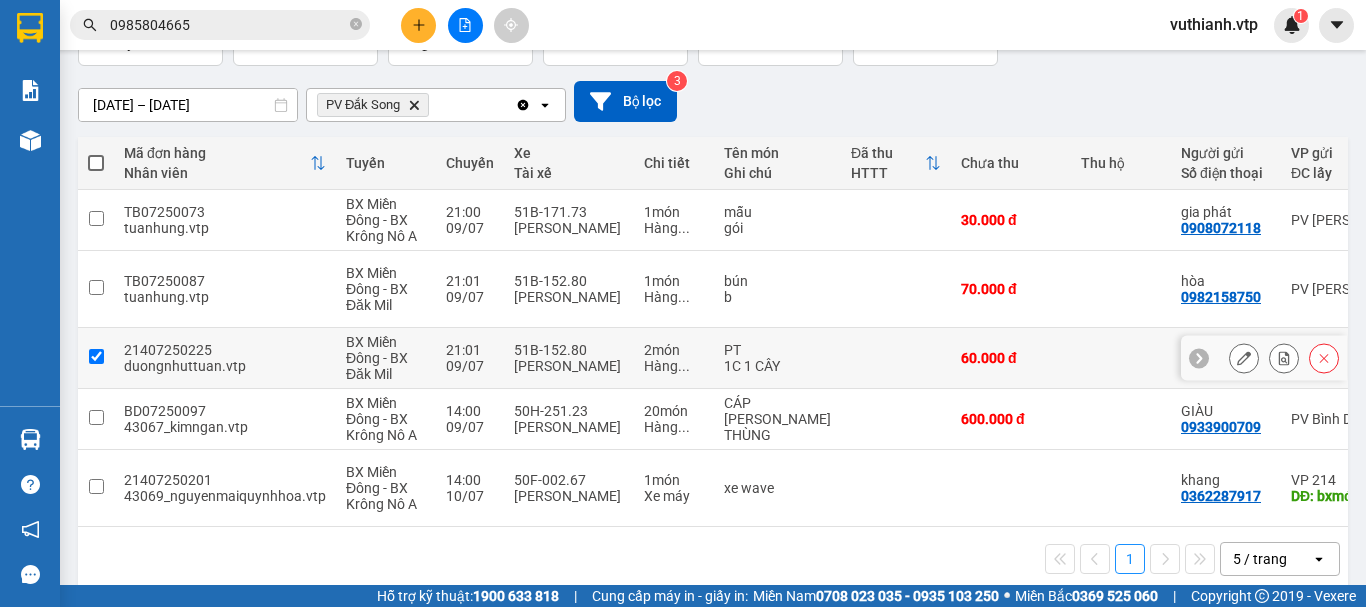 checkbox on "true" 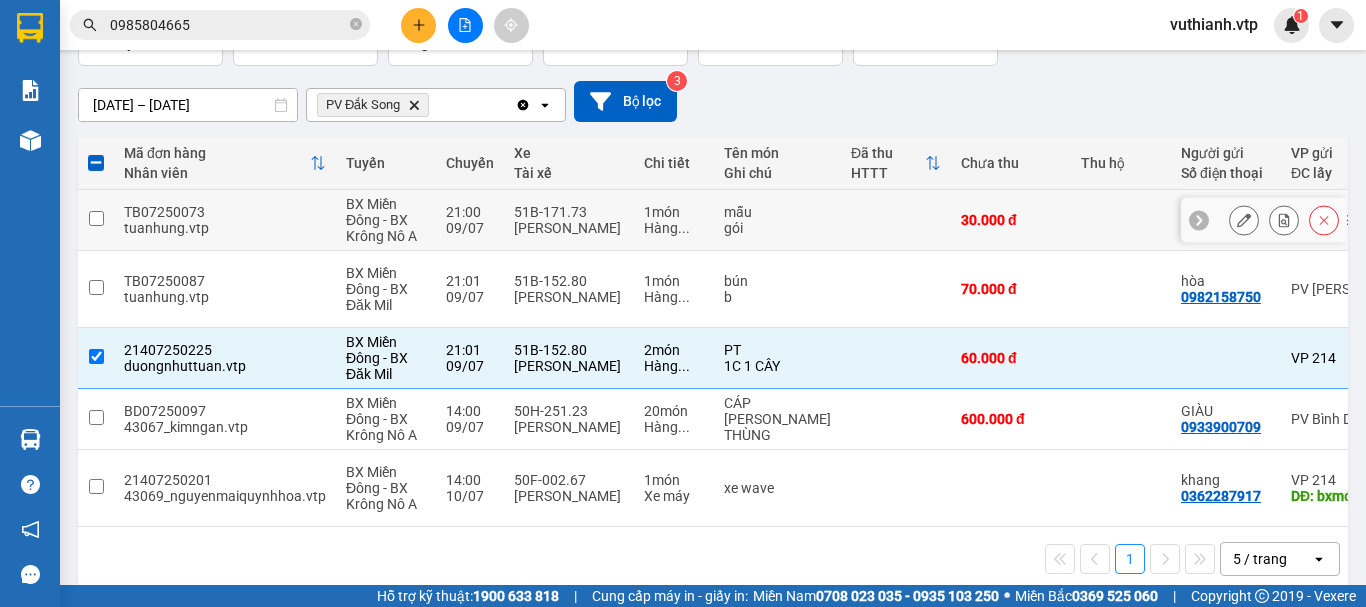 click at bounding box center (96, 218) 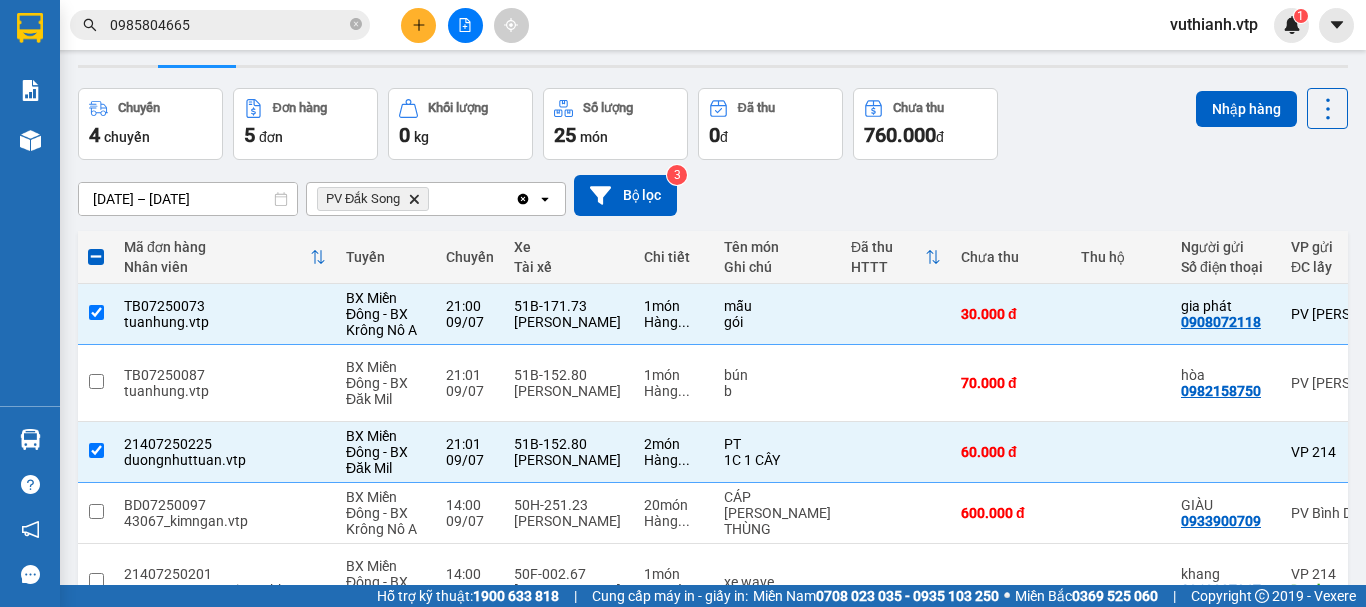scroll, scrollTop: 0, scrollLeft: 0, axis: both 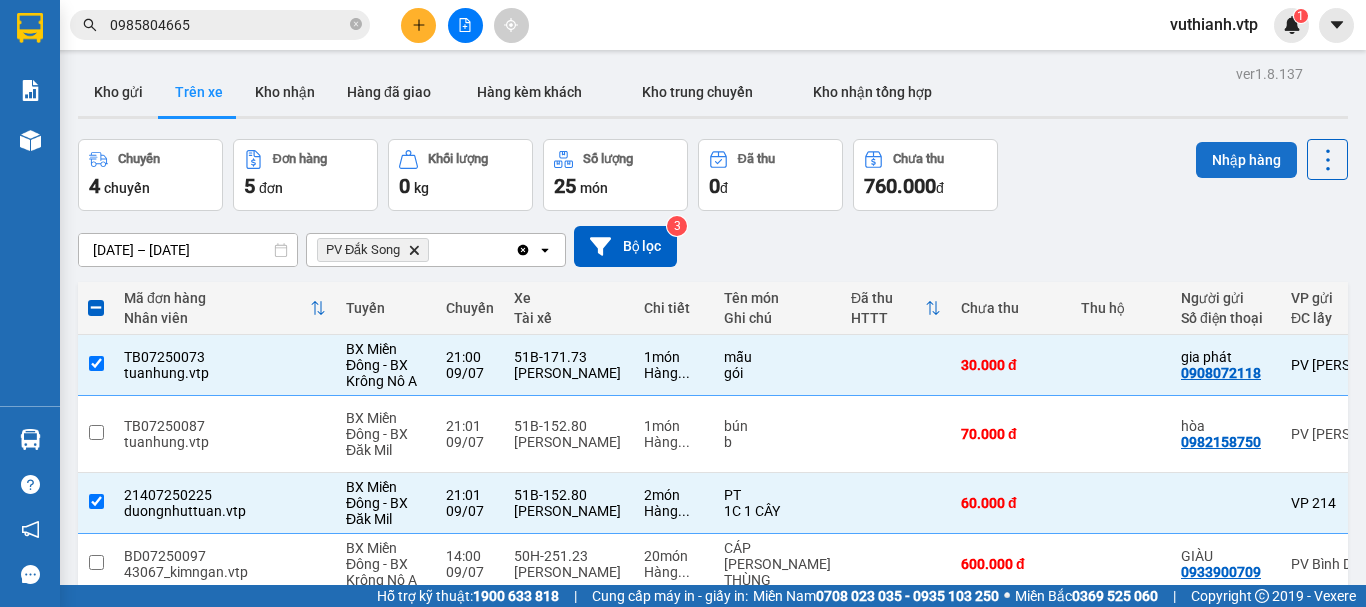 click on "Nhập hàng" at bounding box center [1246, 160] 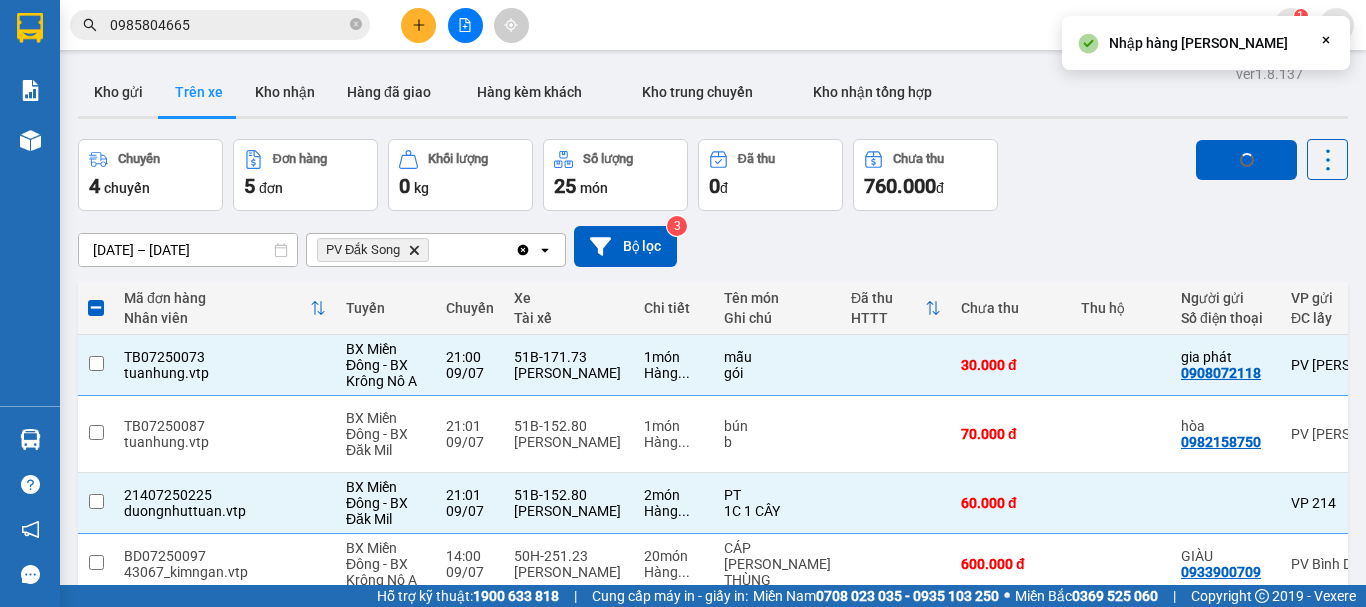 checkbox on "false" 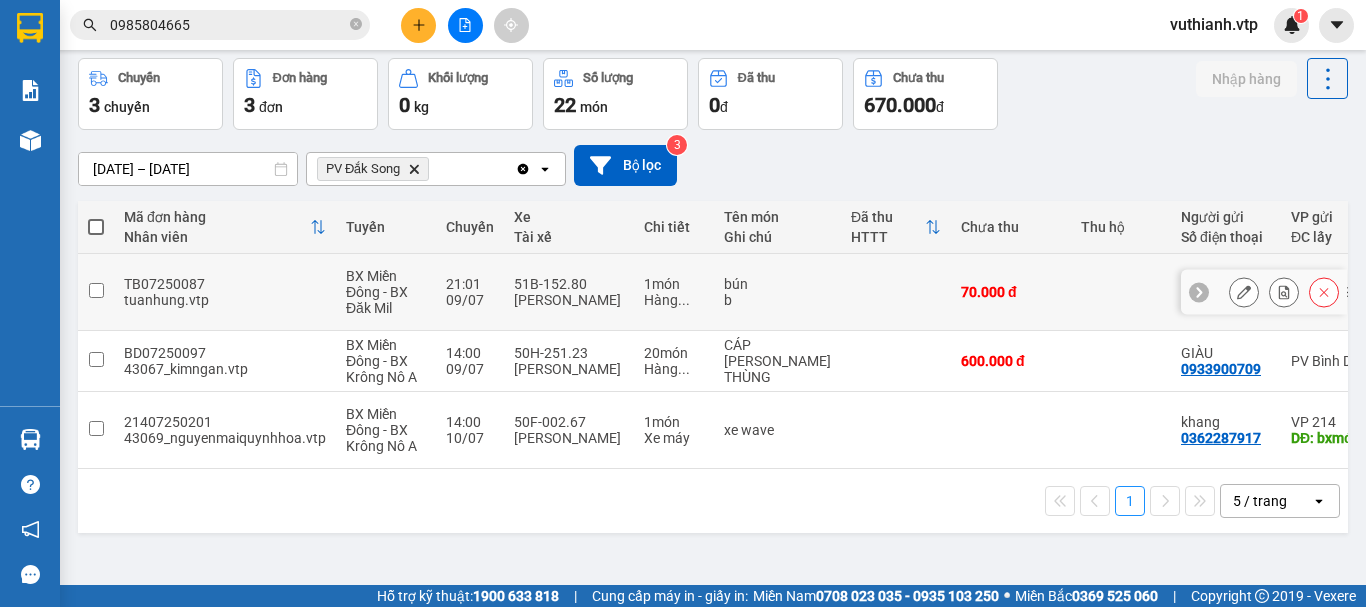 scroll, scrollTop: 92, scrollLeft: 0, axis: vertical 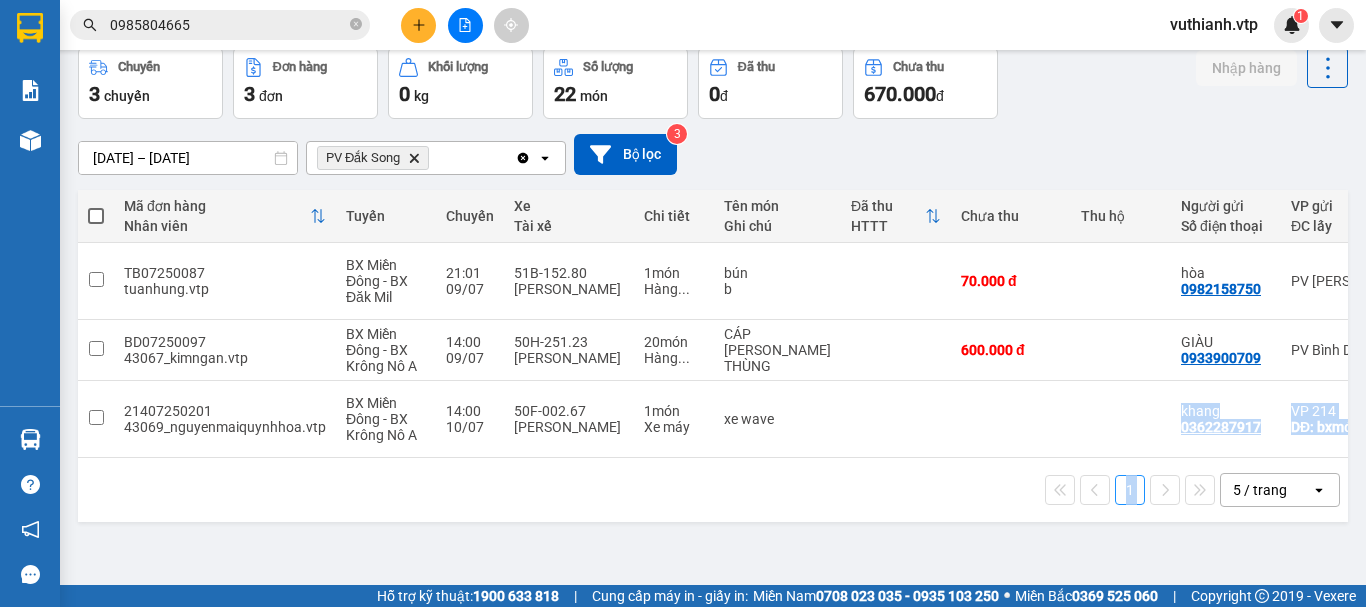 drag, startPoint x: 983, startPoint y: 425, endPoint x: 1221, endPoint y: 478, distance: 243.82986 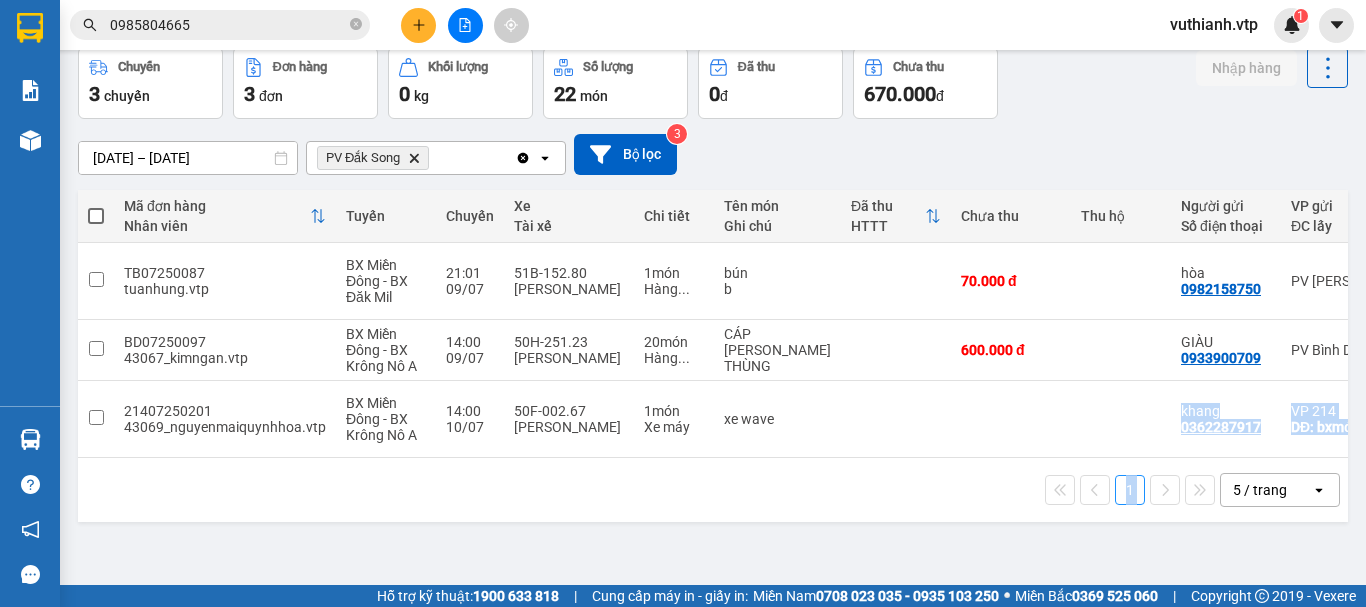 click on "Mã đơn hàng Nhân viên Tuyến Chuyến Xe Tài xế Chi tiết Tên món Ghi chú Đã thu HTTT Chưa thu Thu hộ Người gửi Số điện thoại VP gửi ĐC lấy Người nhận Số điện thoại VP nhận ĐC giao Tồn kho TB07250087 tuanhung.vtp BX Miền Đông - BX Đăk Mil 21:01 09/07 51B-152.80 Nguyễn Văn Hùng 1  món Hàng ... bún b 70.000 đ hòa 0982158750 PV Tân Bình bâu 0335563585 PV Đắk Song DĐ: N3 nhà lầu ( gấp 0   BD07250097 43067_kimngan.vtp BX Miền Đông - BX Krông Nô A 14:00 09/07 50H-251.23 Phạm Hoài Nam 20  món Hàng ... CÁP QUANG THÙNG  600.000 đ GIÀU 0933900709 PV Bình Dương PHONG  0376838383 PV Đắk Song DĐ: N3 BIỂN XANH  0   21407250201 43069_nguyenmaiquynhhoa.vtp BX Miền Đông - BX Krông Nô A 14:00 10/07 50F-002.67 Hồ Văn Thành 1  món Xe máy xe wave  khang  0362287917 VP 214 DĐ: bxmđ khang 0362287917 PV Đắk Song DĐ: cx kiến tạo đak song  0   1 5 / trang open Đang tải dữ liệu" at bounding box center (713, 356) 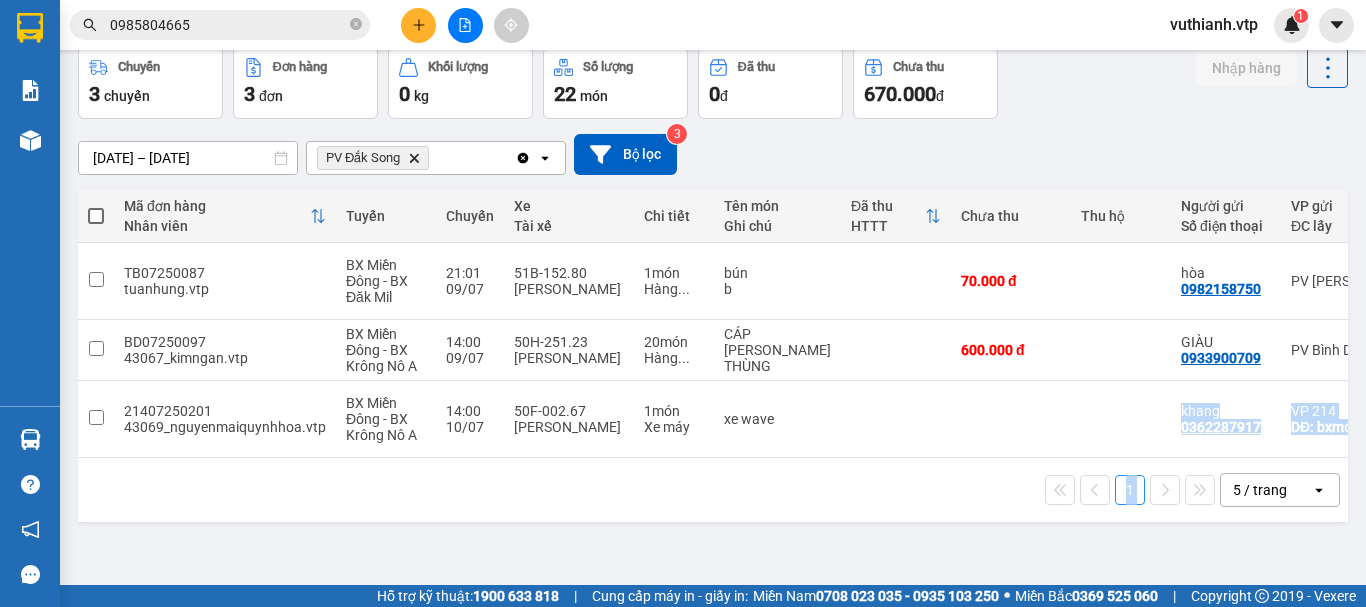 drag, startPoint x: 1021, startPoint y: 425, endPoint x: 1215, endPoint y: 441, distance: 194.65868 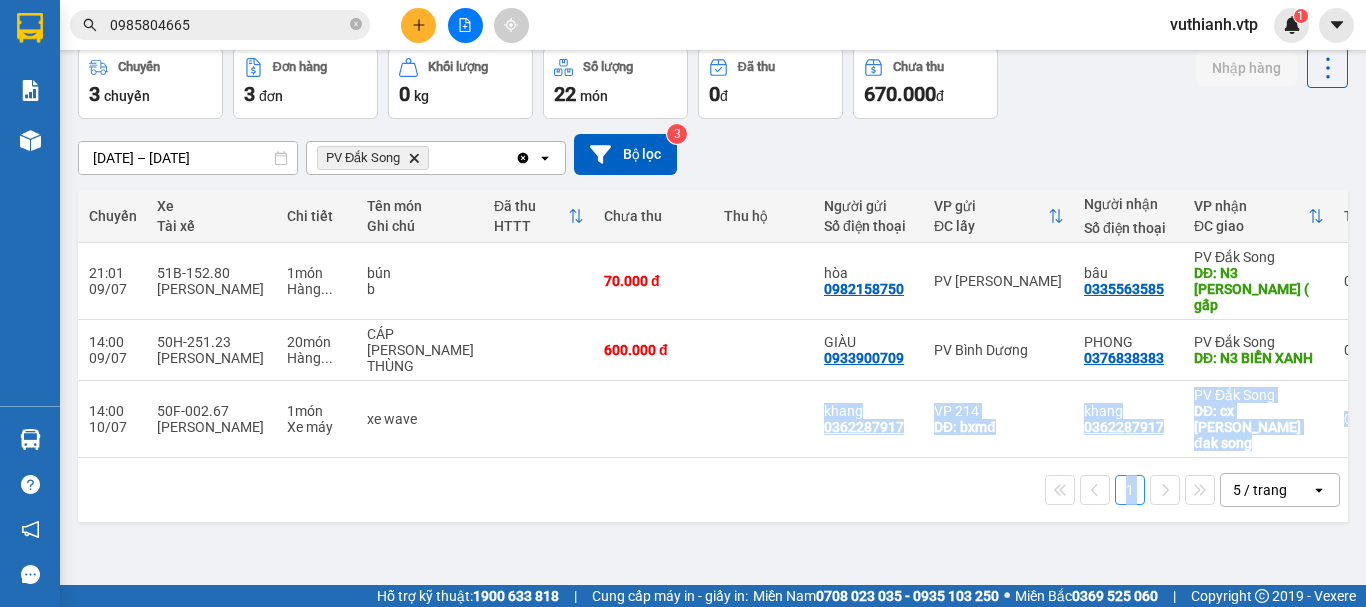scroll, scrollTop: 0, scrollLeft: 390, axis: horizontal 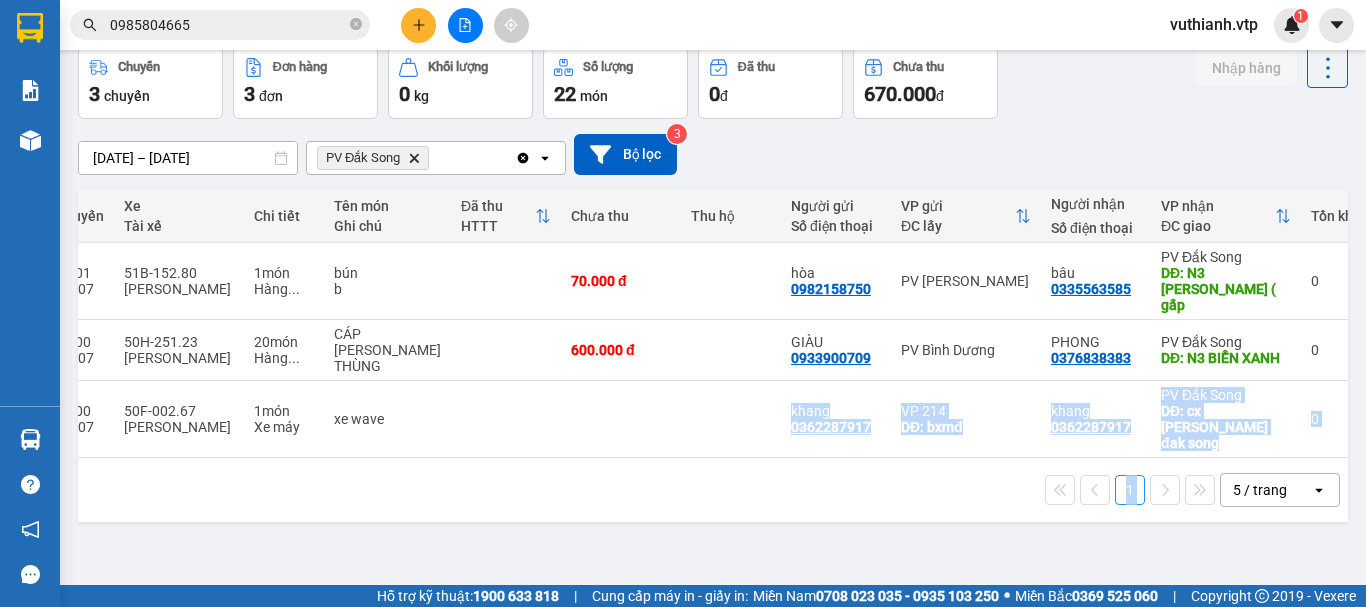 click on "ver  1.8.137 Kho gửi Trên xe Kho nhận Hàng đã giao Hàng kèm khách Kho trung chuyển Kho nhận tổng hợp Chuyến 3 chuyến Đơn hàng 3 đơn Khối lượng 0 kg Số lượng 22 món Đã thu 0  đ Chưa thu 670.000  đ Nhập hàng 08/07/2025 – 10/07/2025 Press the down arrow key to interact with the calendar and select a date. Press the escape button to close the calendar. Selected date range is from 08/07/2025 to 10/07/2025. PV Đắk Song Delete Clear all open Bộ lọc 3 Mã đơn hàng Nhân viên Tuyến Chuyến Xe Tài xế Chi tiết Tên món Ghi chú Đã thu HTTT Chưa thu Thu hộ Người gửi Số điện thoại VP gửi ĐC lấy Người nhận Số điện thoại VP nhận ĐC giao Tồn kho TB07250087 tuanhung.vtp BX Miền Đông - BX Đăk Mil 21:01 09/07 51B-152.80 Nguyễn Văn Hùng 1  món Hàng ... bún b 70.000 đ hòa 0982158750 PV Tân Bình bâu 0335563585 PV Đắk Song DĐ: N3 nhà lầu ( gấp 0   BD07250097 43067_kimngan.vtp 14:00 09/07 50H-251.23" at bounding box center (713, 271) 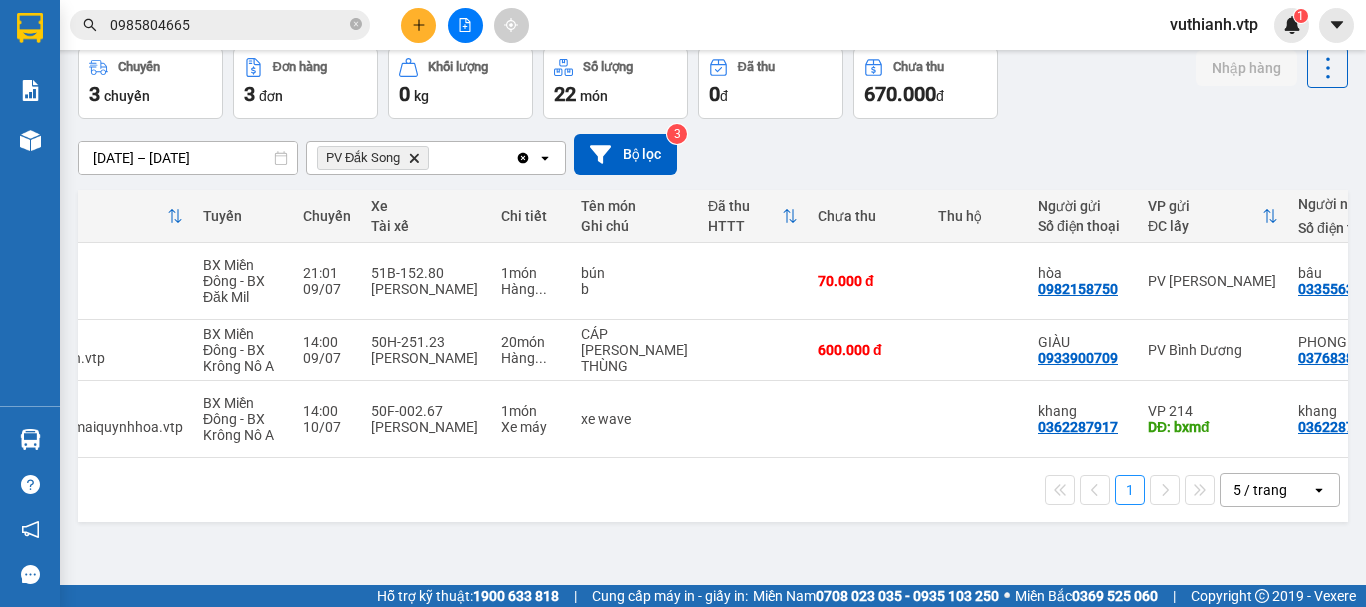 scroll, scrollTop: 0, scrollLeft: 0, axis: both 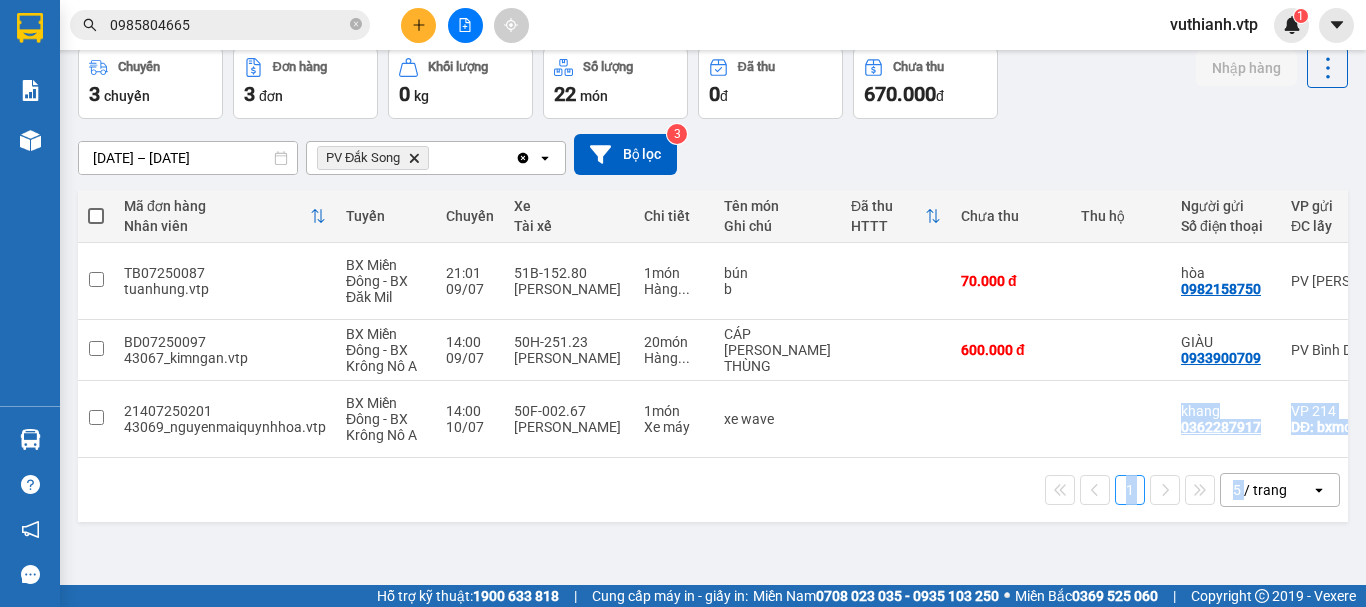 drag, startPoint x: 981, startPoint y: 424, endPoint x: 1228, endPoint y: 471, distance: 251.4319 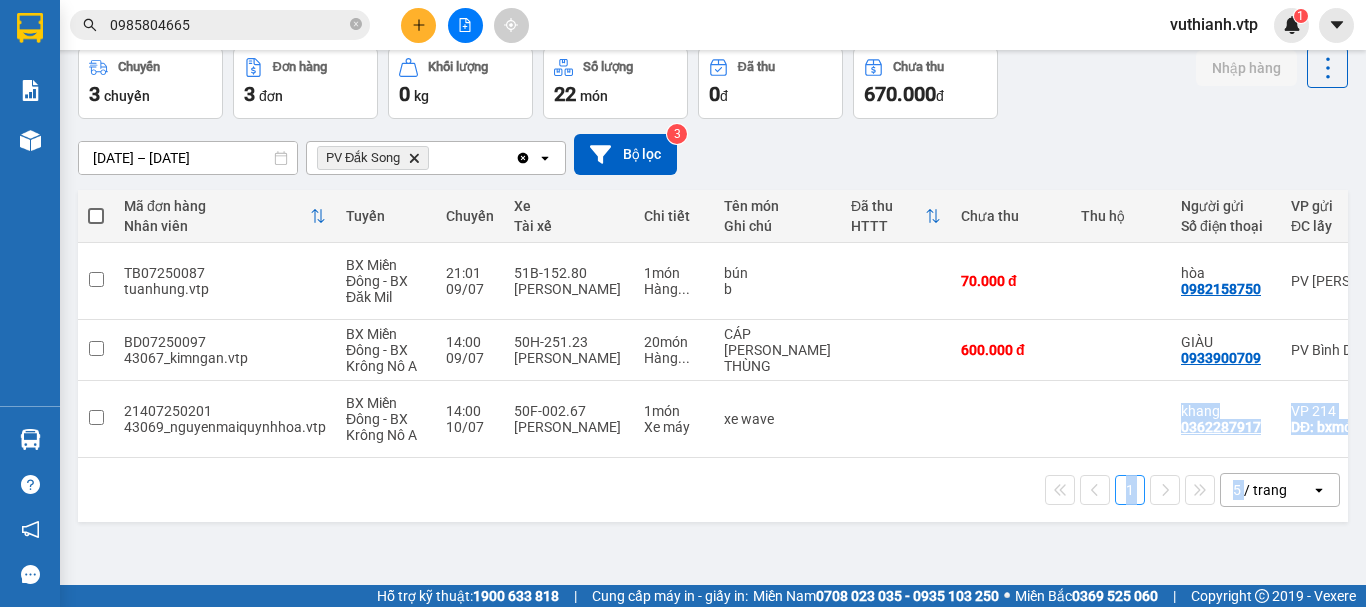 click on "ver  1.8.137 Kho gửi Trên xe Kho nhận Hàng đã giao Hàng kèm khách Kho trung chuyển Kho nhận tổng hợp Chuyến 3 chuyến Đơn hàng 3 đơn Khối lượng 0 kg Số lượng 22 món Đã thu 0  đ Chưa thu 670.000  đ Nhập hàng 08/07/2025 – 10/07/2025 Press the down arrow key to interact with the calendar and select a date. Press the escape button to close the calendar. Selected date range is from 08/07/2025 to 10/07/2025. PV Đắk Song Delete Clear all open Bộ lọc 3 Mã đơn hàng Nhân viên Tuyến Chuyến Xe Tài xế Chi tiết Tên món Ghi chú Đã thu HTTT Chưa thu Thu hộ Người gửi Số điện thoại VP gửi ĐC lấy Người nhận Số điện thoại VP nhận ĐC giao Tồn kho TB07250087 tuanhung.vtp BX Miền Đông - BX Đăk Mil 21:01 09/07 51B-152.80 Nguyễn Văn Hùng 1  món Hàng ... bún b 70.000 đ hòa 0982158750 PV Tân Bình bâu 0335563585 PV Đắk Song DĐ: N3 nhà lầu ( gấp 0   BD07250097 43067_kimngan.vtp 14:00 09/07 50H-251.23" at bounding box center [713, 271] 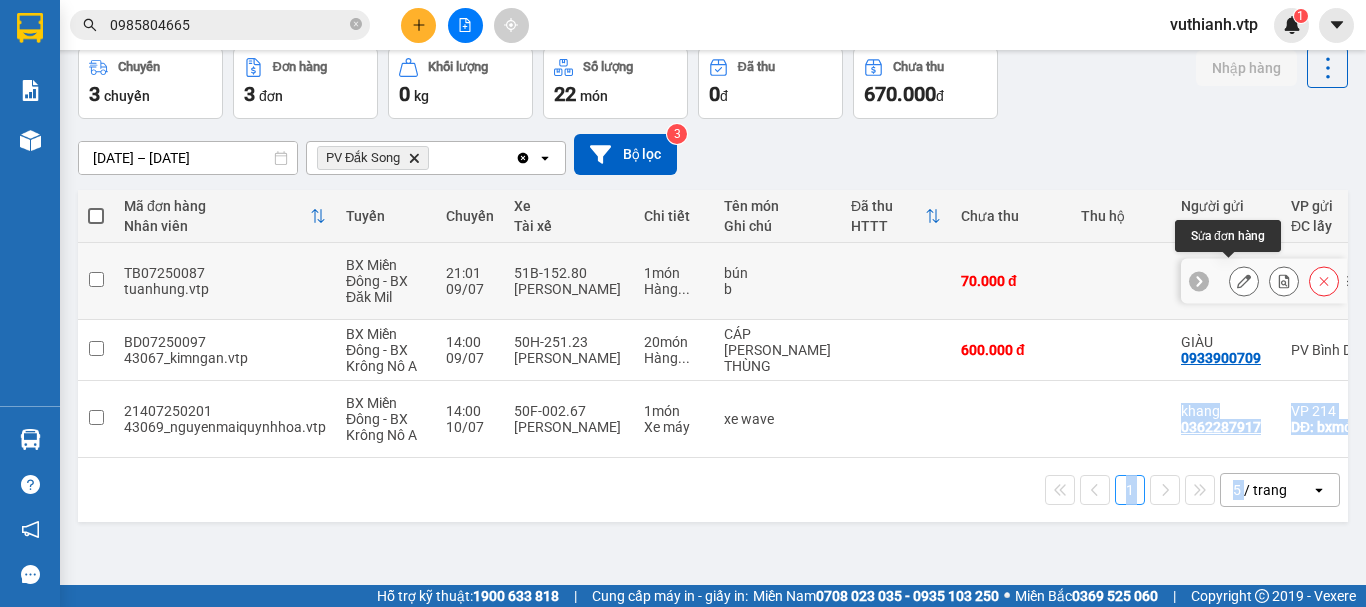 click 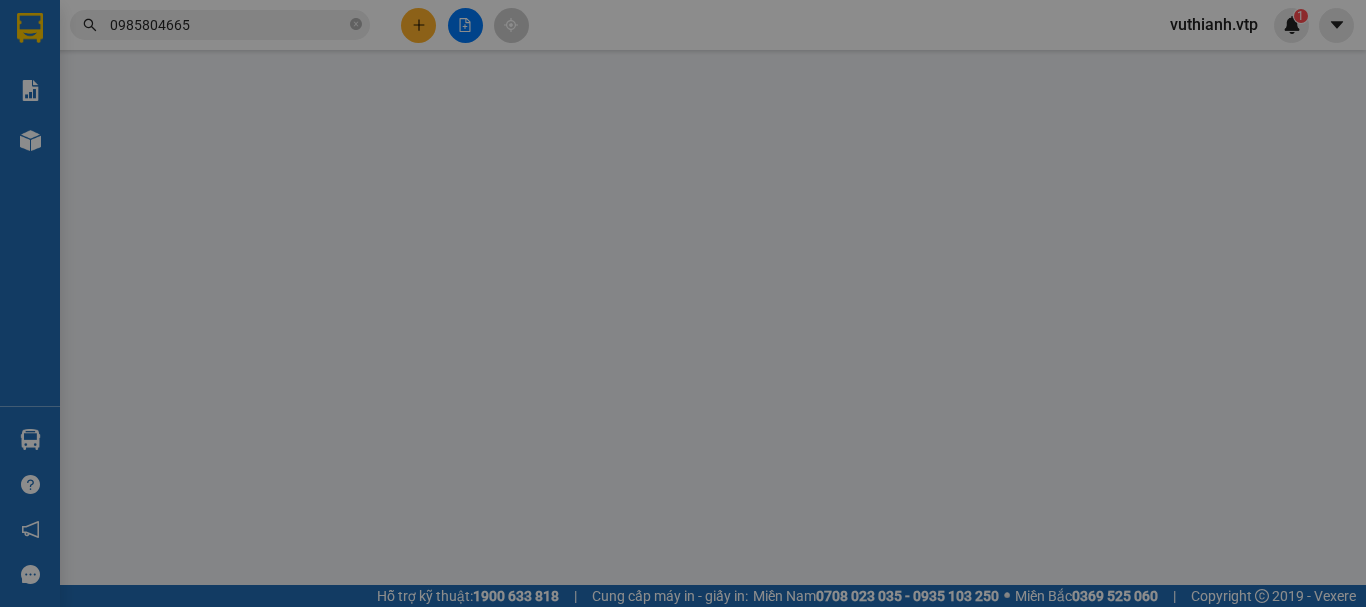 scroll, scrollTop: 0, scrollLeft: 0, axis: both 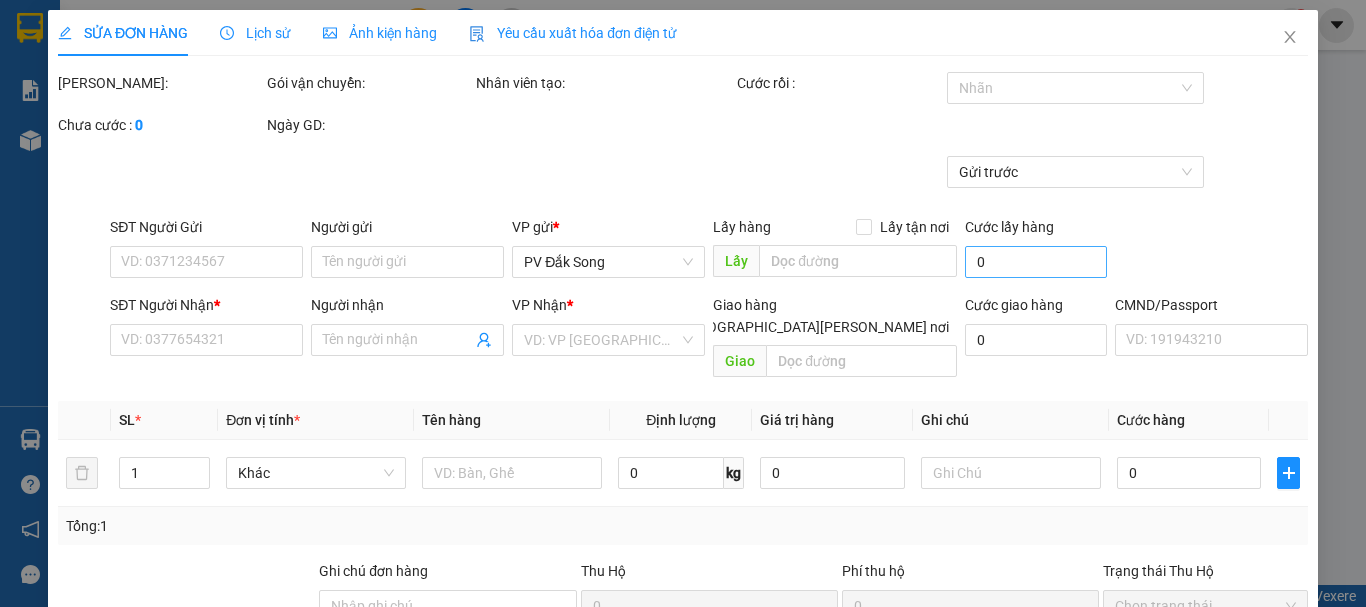 type on "0982158750" 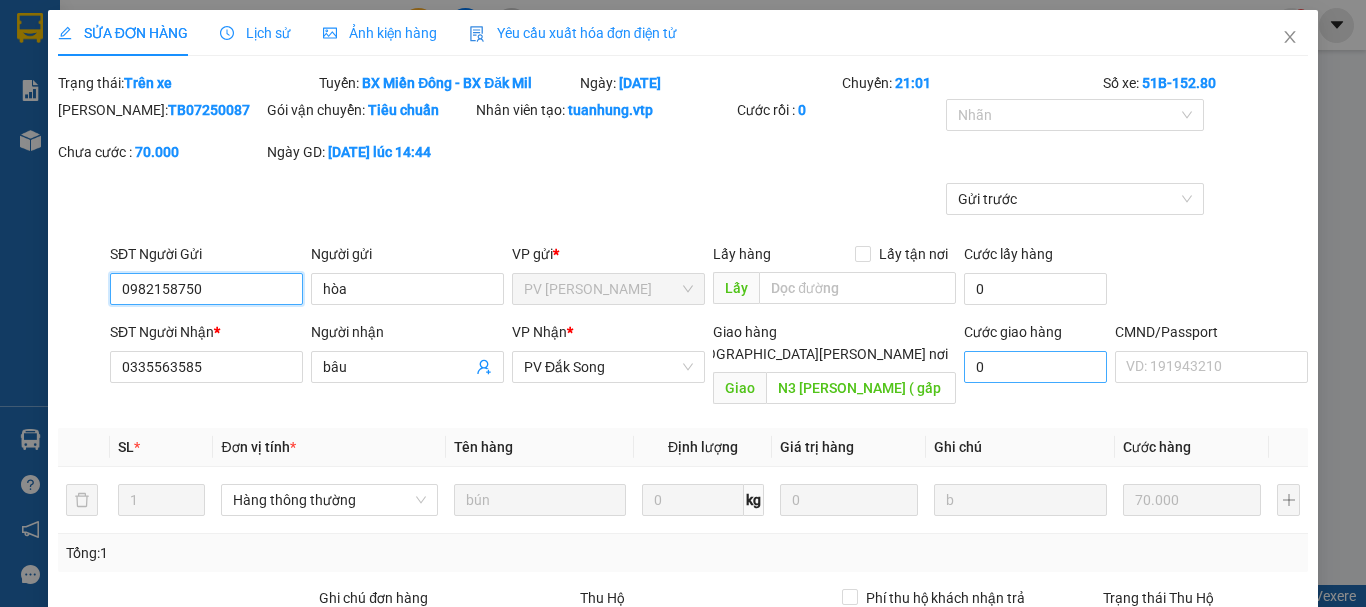 type on "3.500" 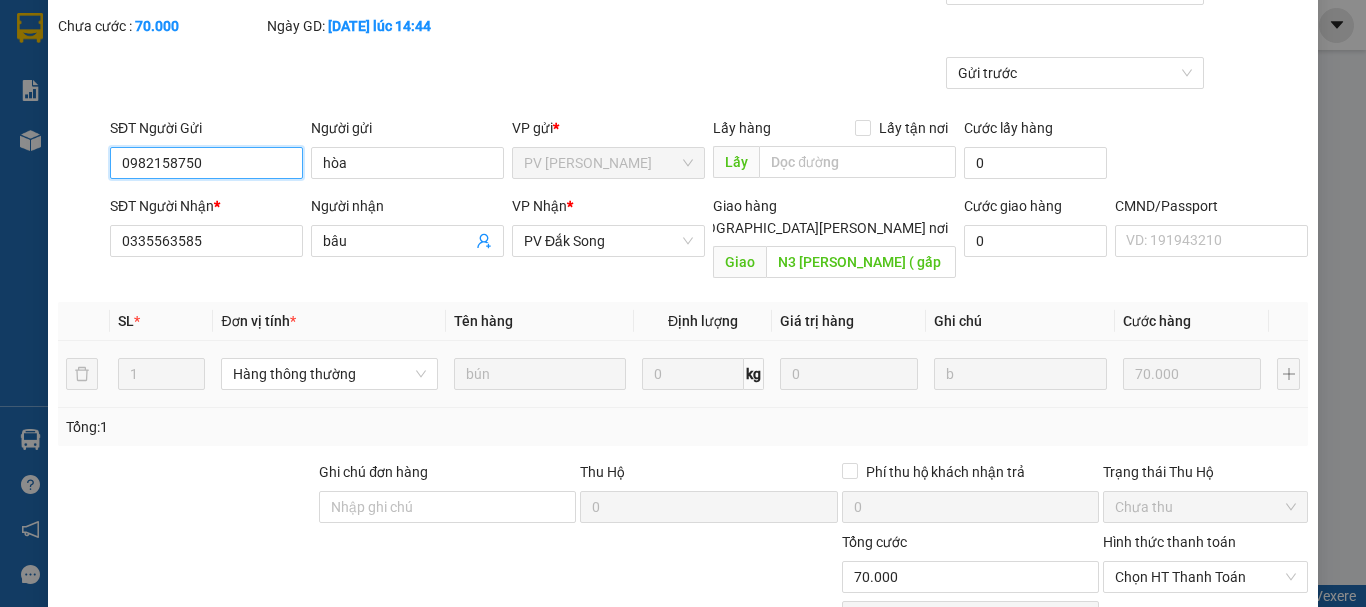 scroll, scrollTop: 367, scrollLeft: 0, axis: vertical 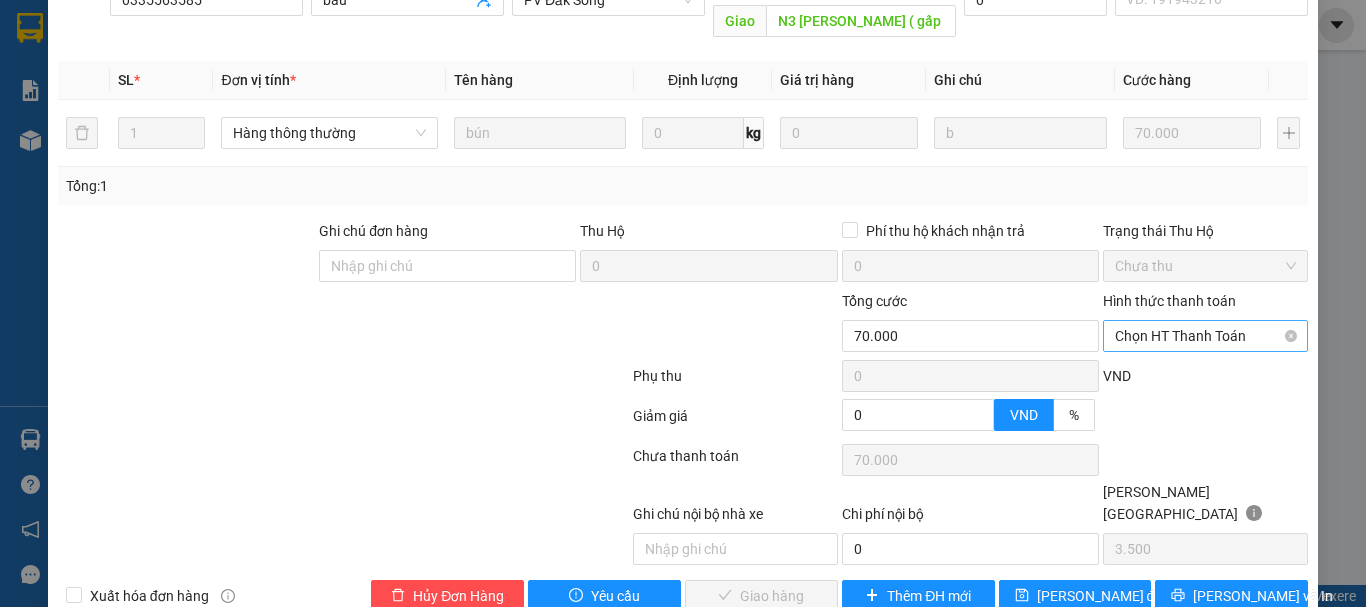 click on "Chọn HT Thanh Toán" at bounding box center (1205, 336) 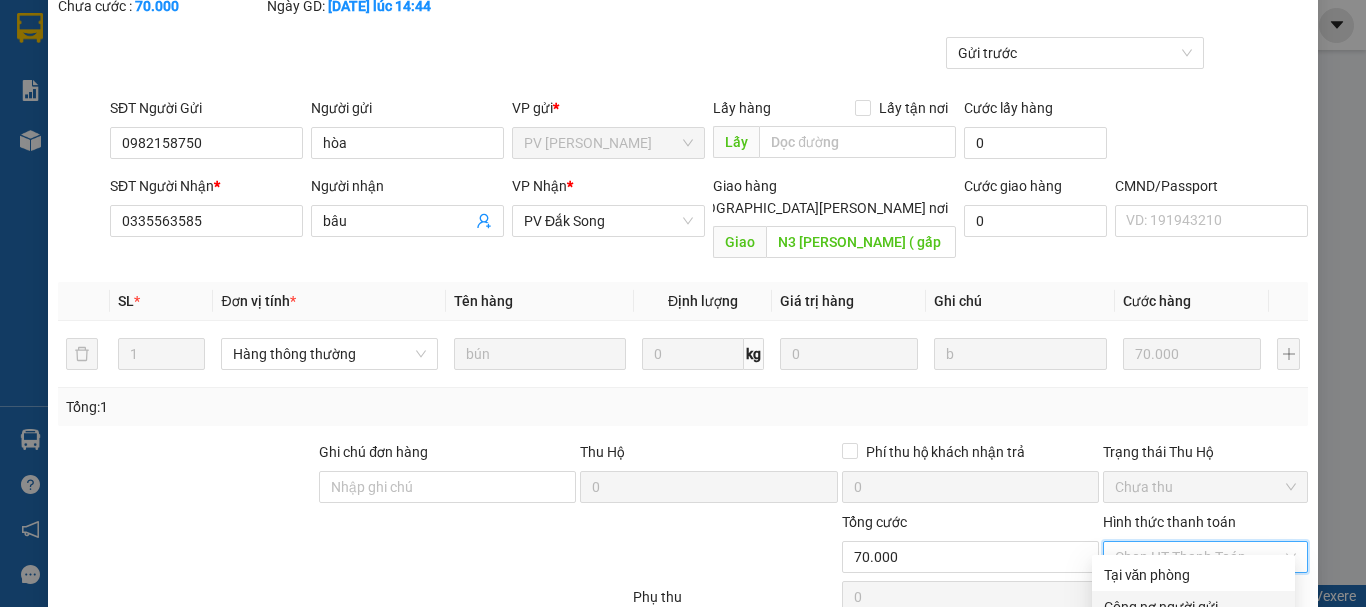 scroll, scrollTop: 367, scrollLeft: 0, axis: vertical 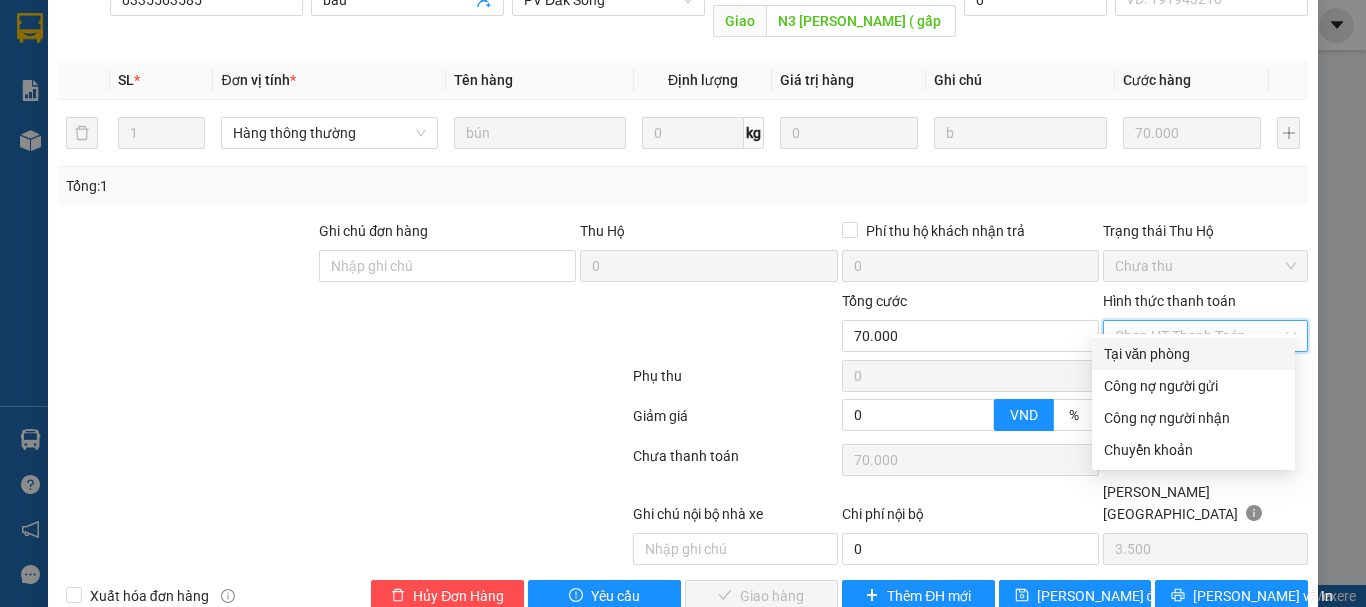 click on "Chưa thu" at bounding box center [1205, 266] 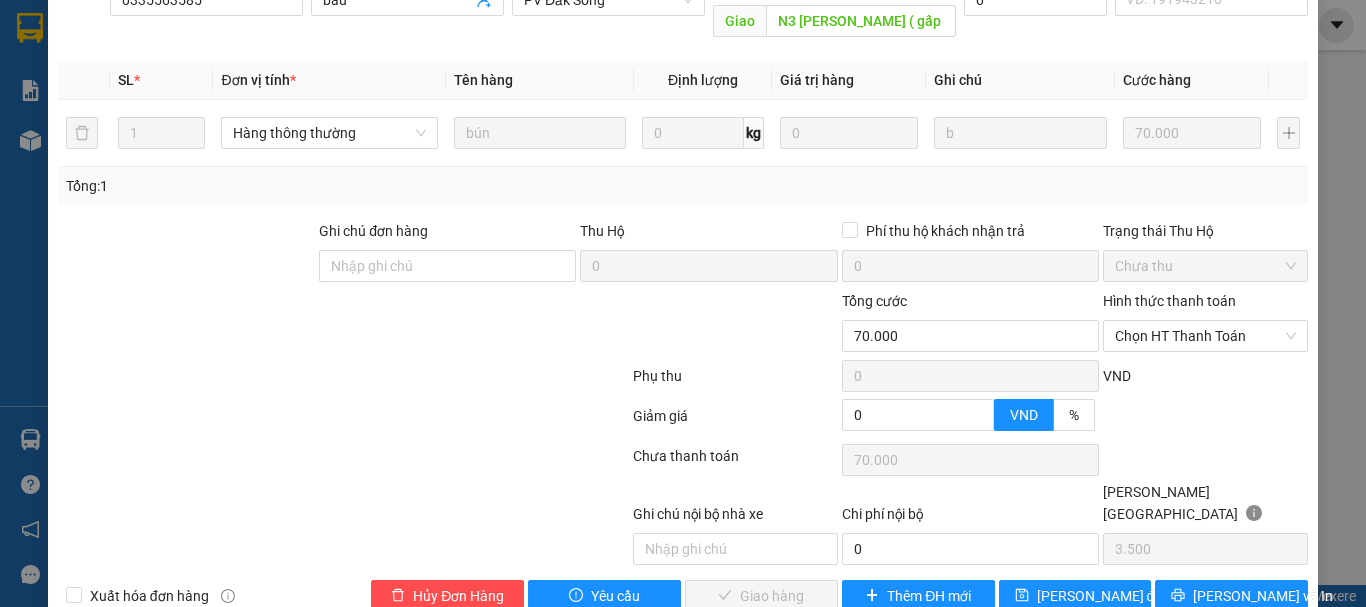 click on "Chi phí nội bộ" at bounding box center [970, 518] 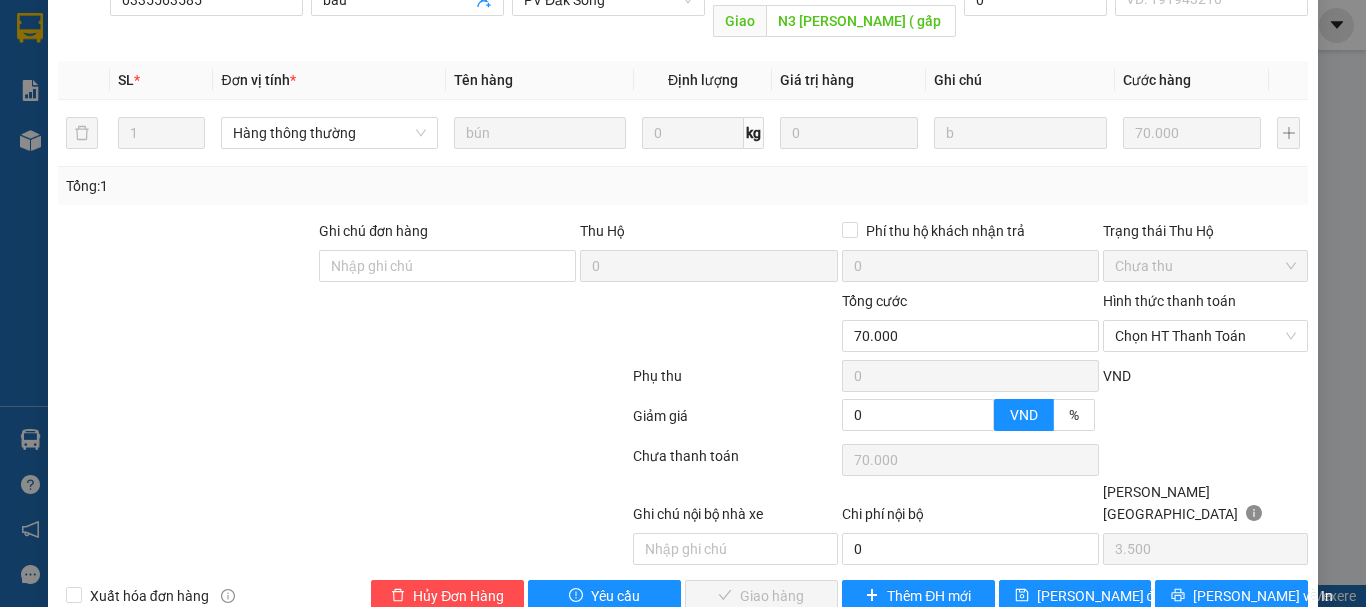 click on "[GEOGRAPHIC_DATA]" at bounding box center (1205, 507) 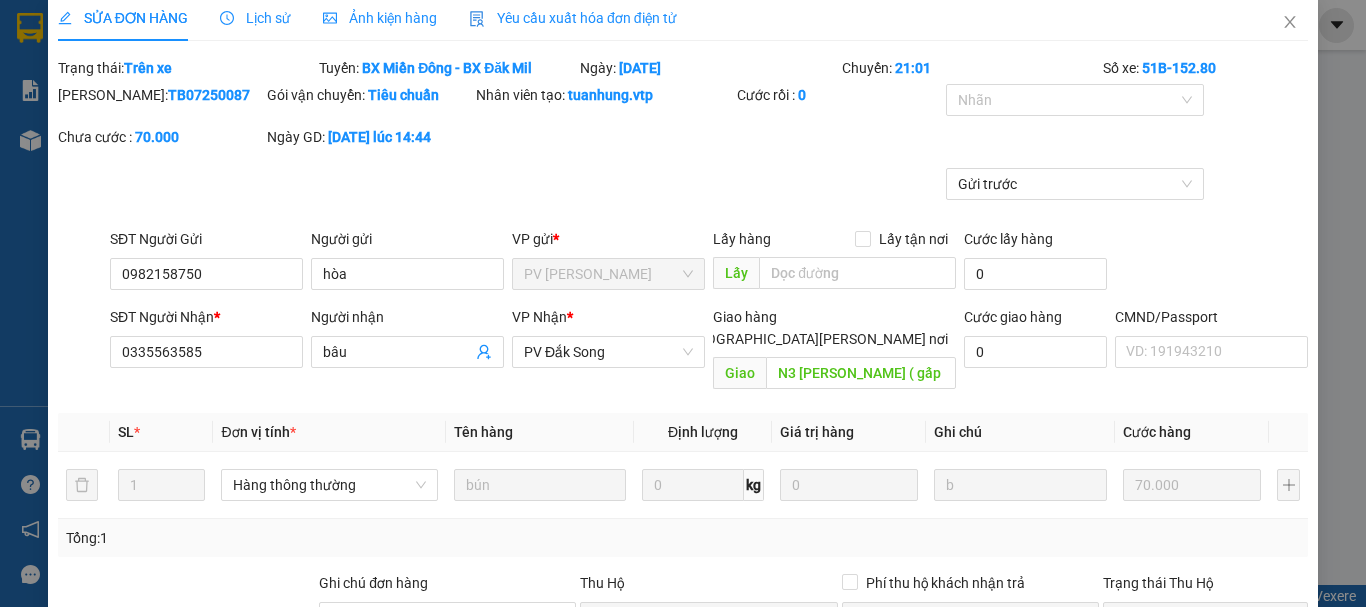 scroll, scrollTop: 0, scrollLeft: 0, axis: both 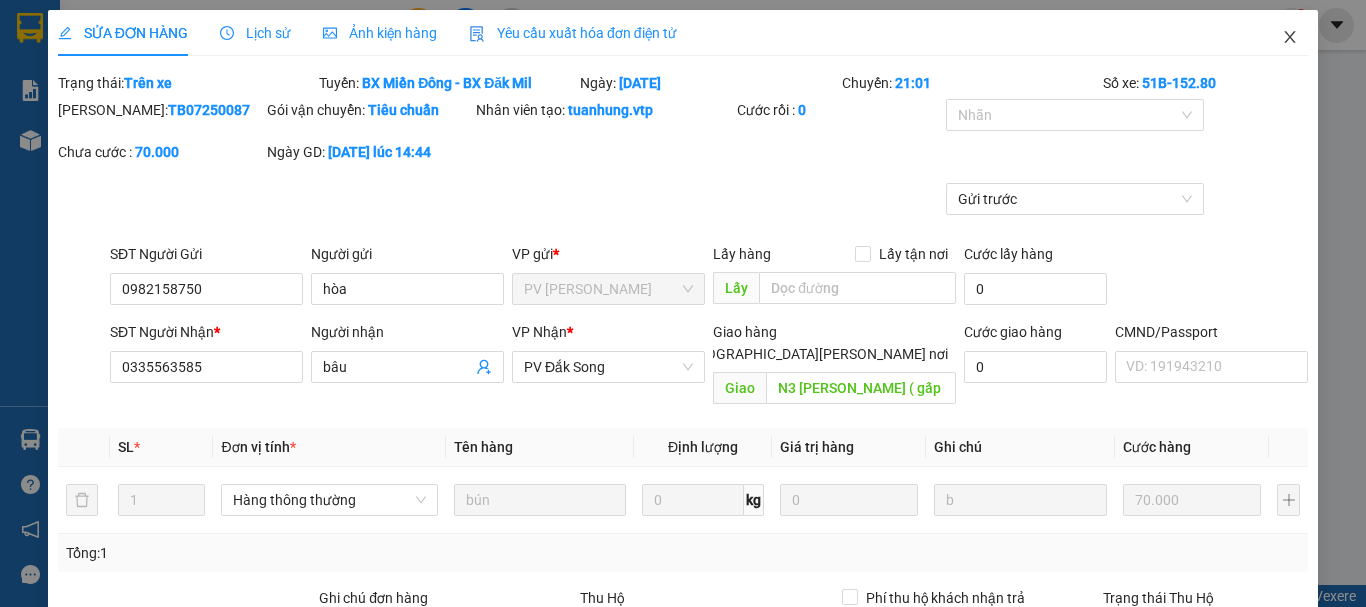 click 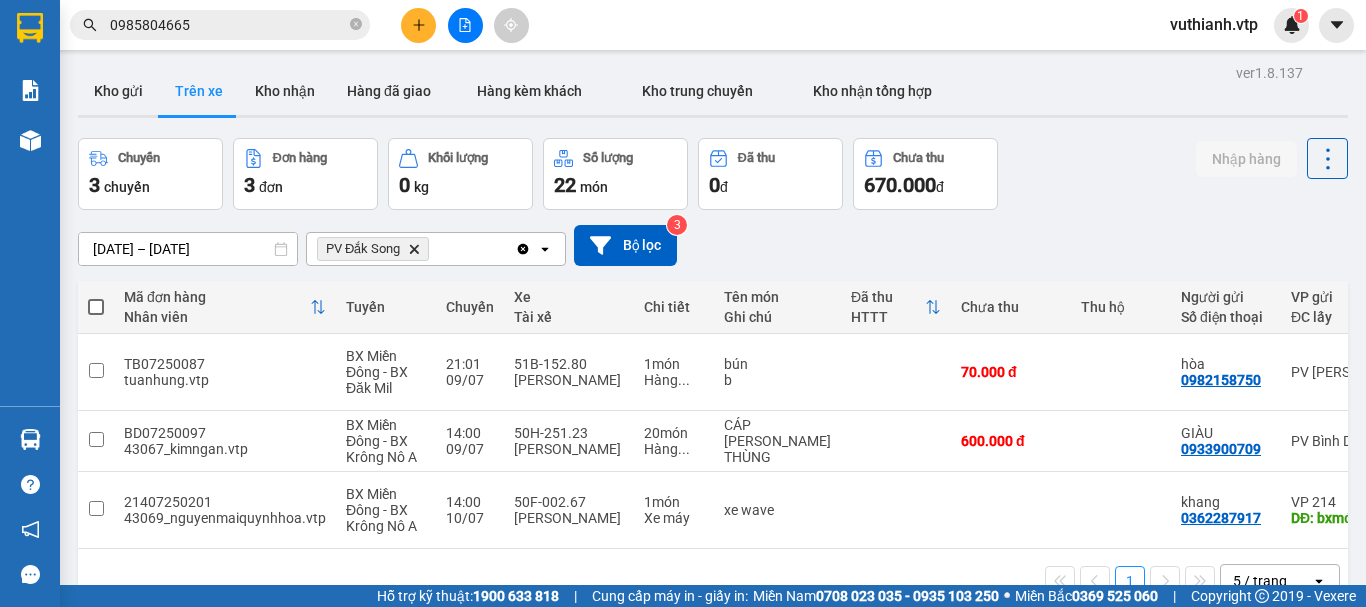 scroll, scrollTop: 0, scrollLeft: 0, axis: both 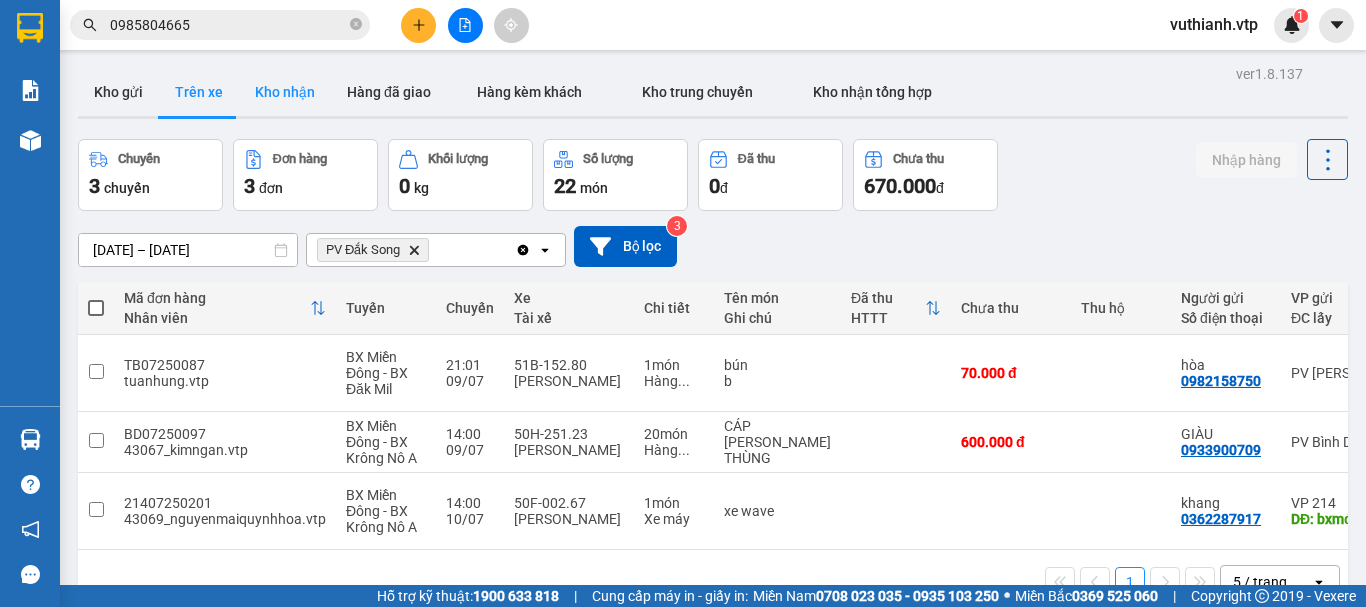 click on "Kho nhận" at bounding box center (285, 92) 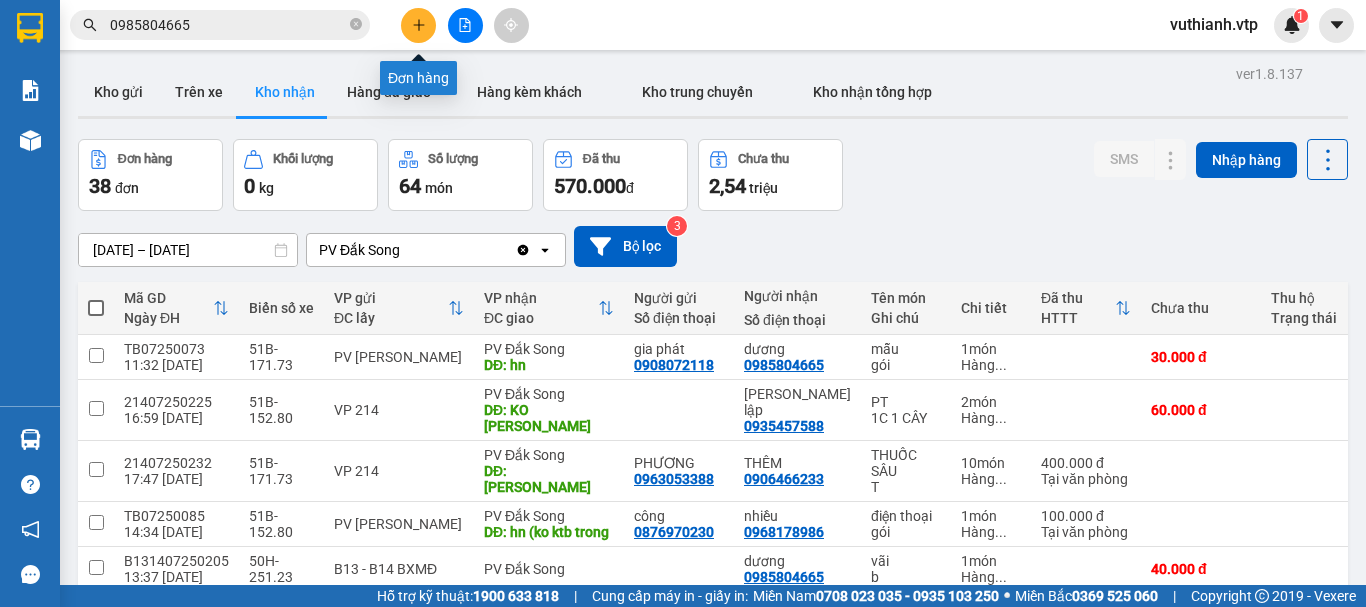 click at bounding box center (418, 25) 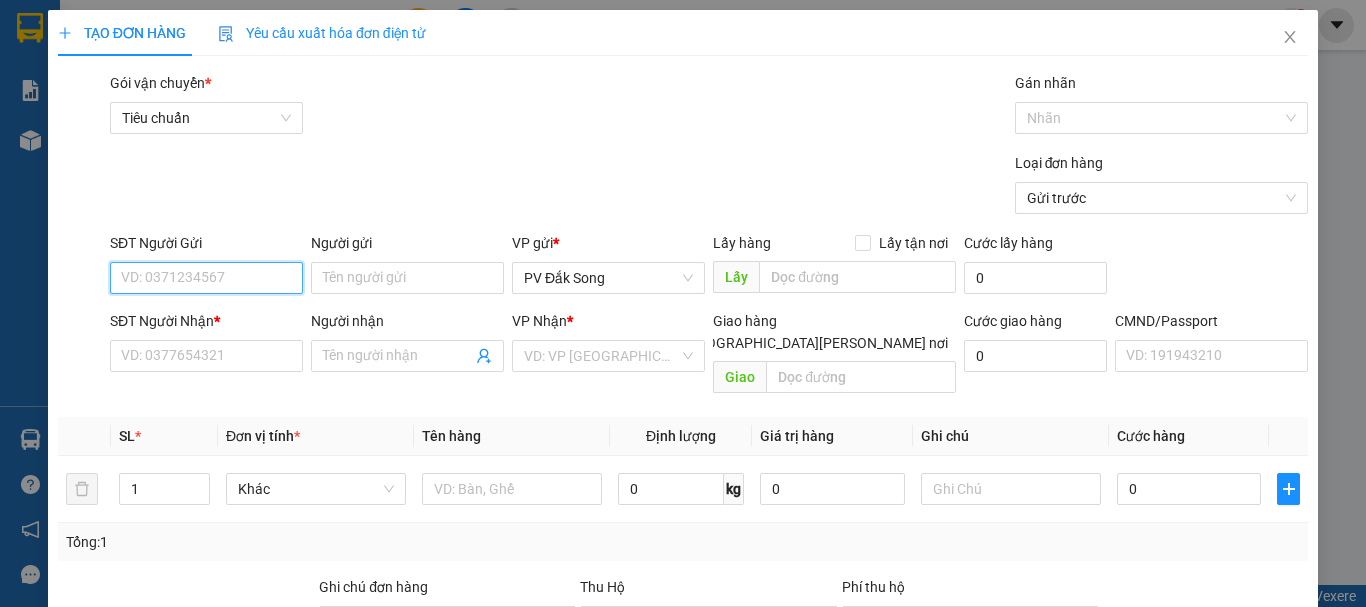 click on "SĐT Người Gửi" at bounding box center (206, 278) 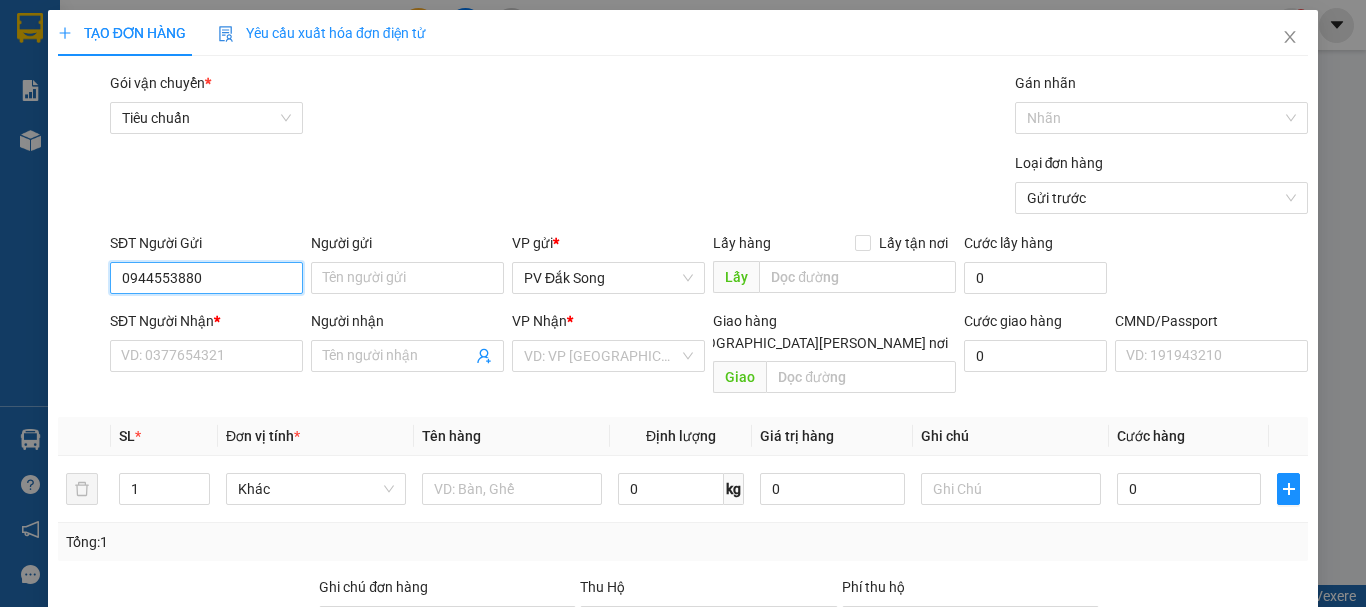 type on "0944553880" 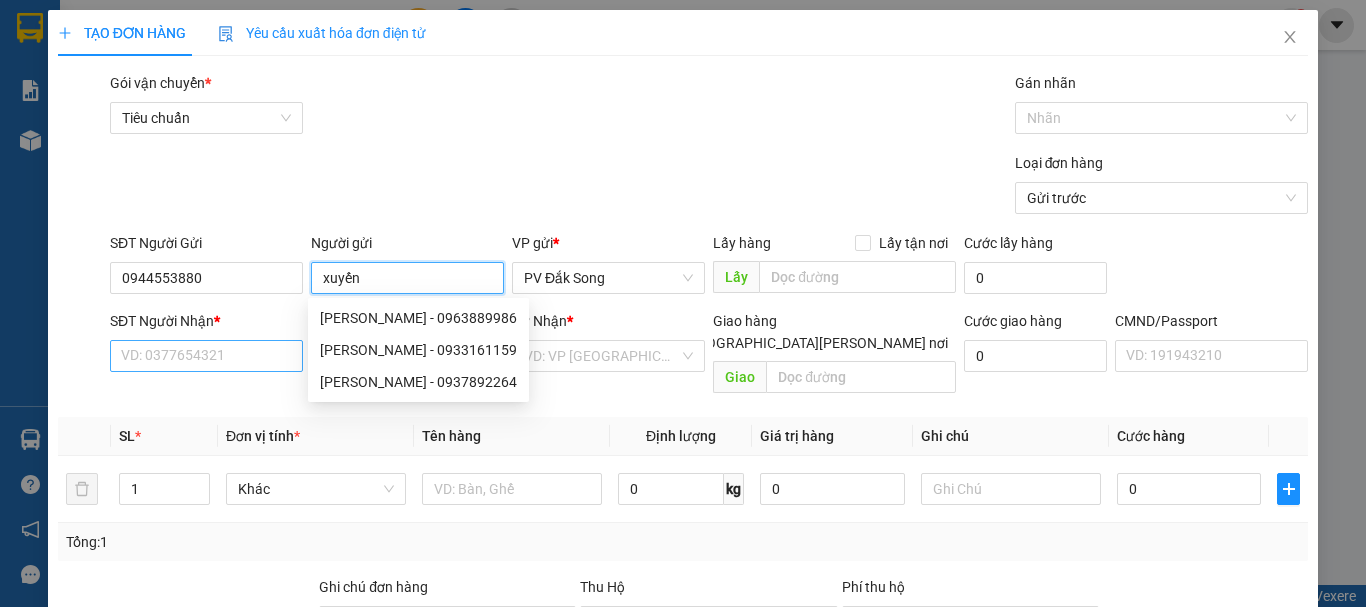 type on "xuyến" 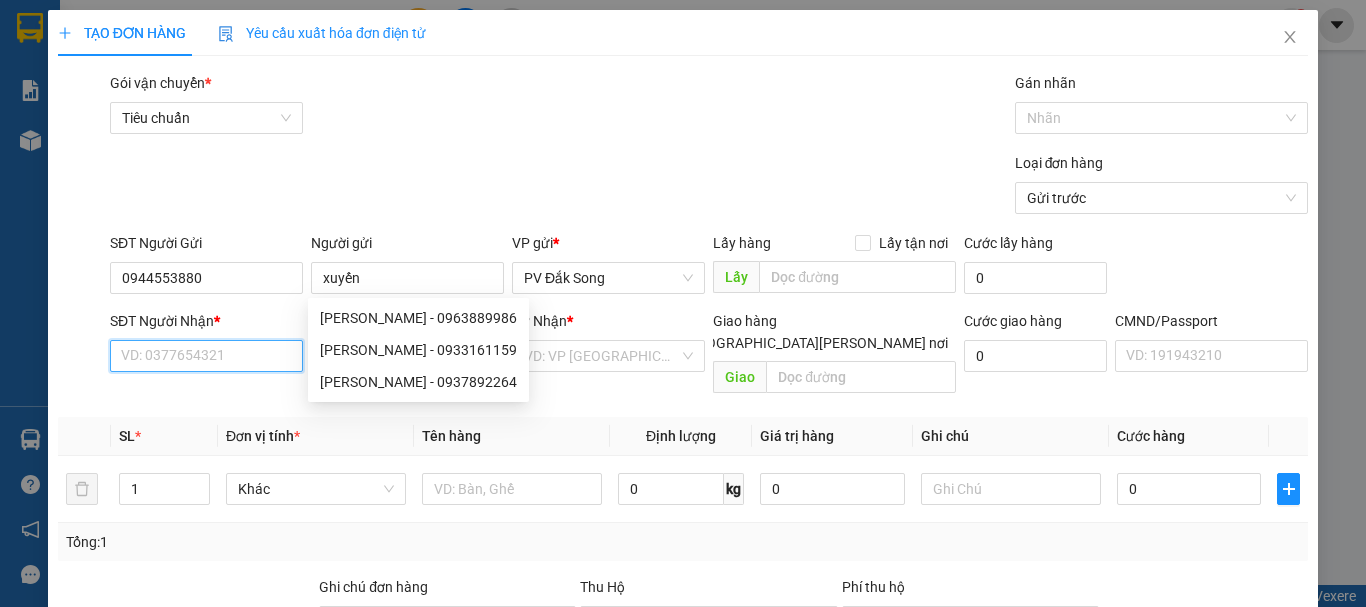 click on "SĐT Người Nhận  *" at bounding box center [206, 356] 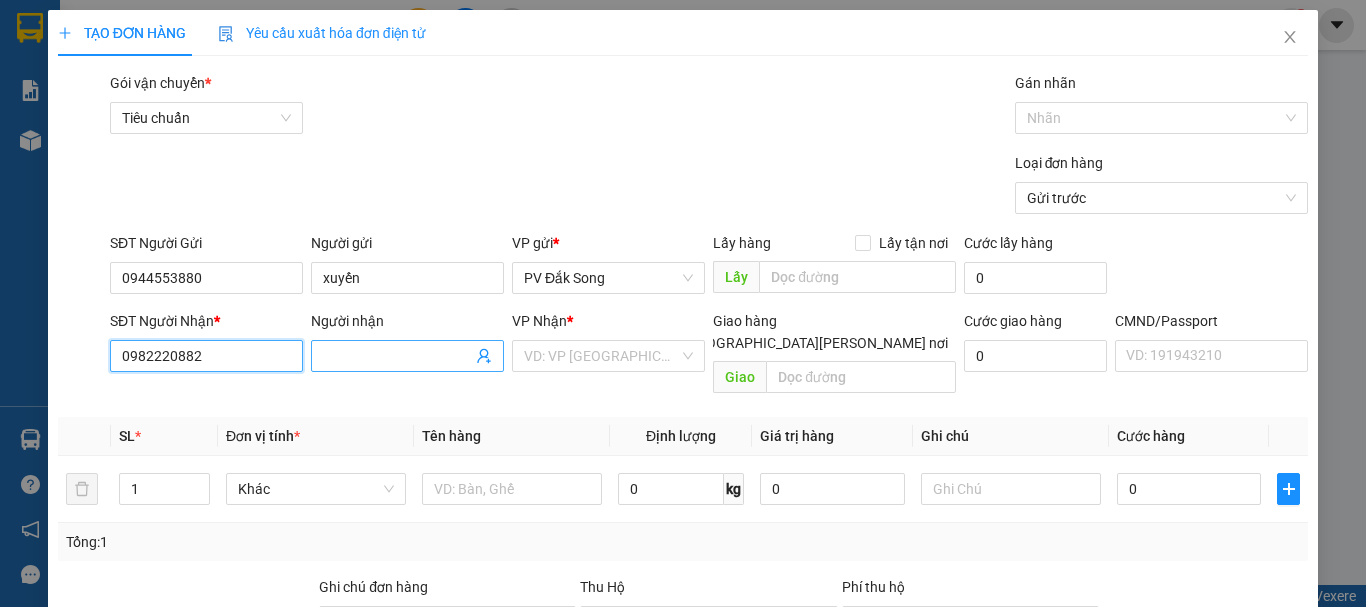 type on "0982220882" 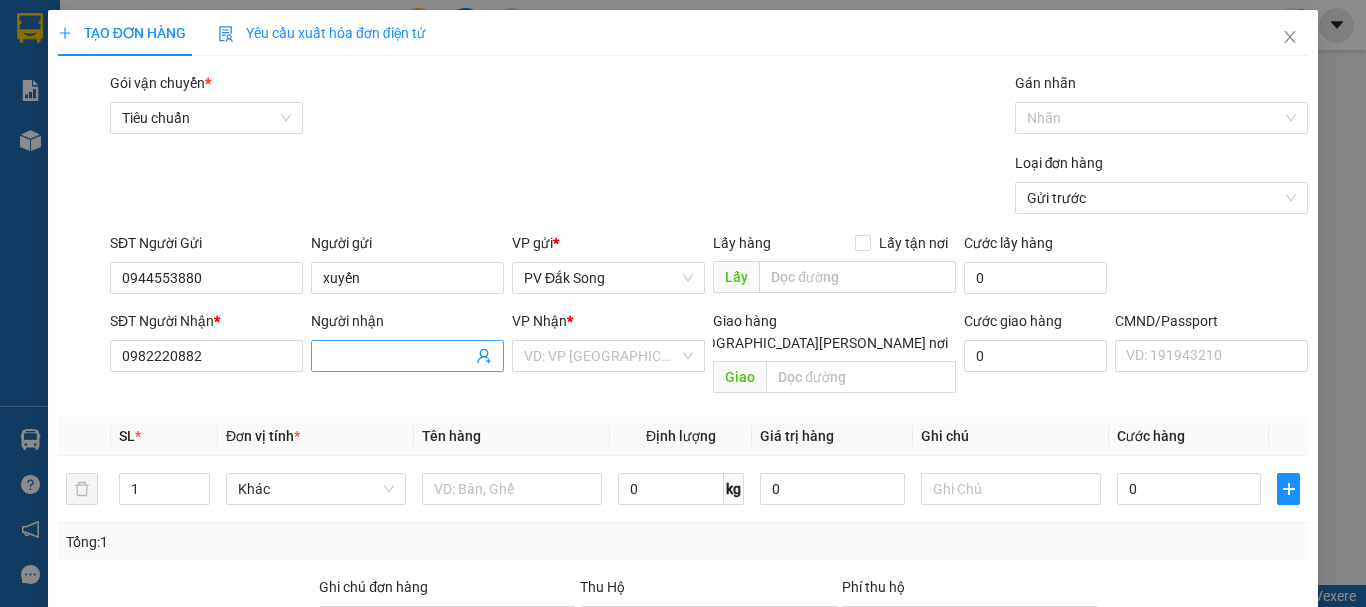 click on "Người nhận" at bounding box center [397, 356] 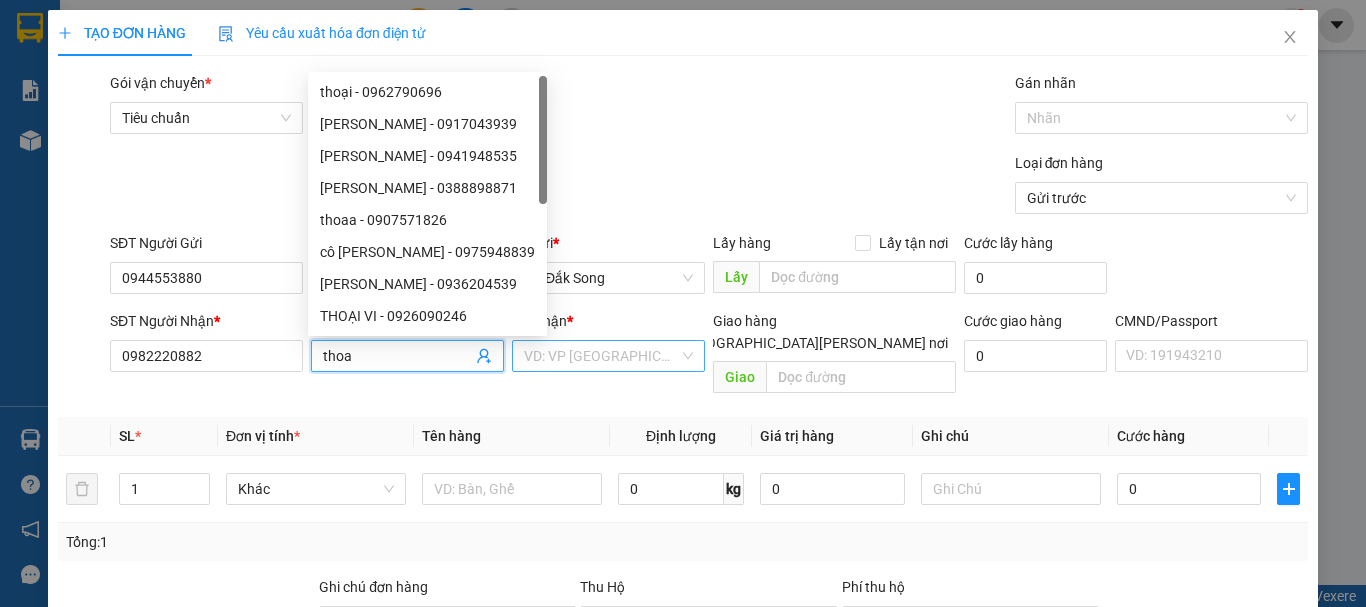 type on "thoa" 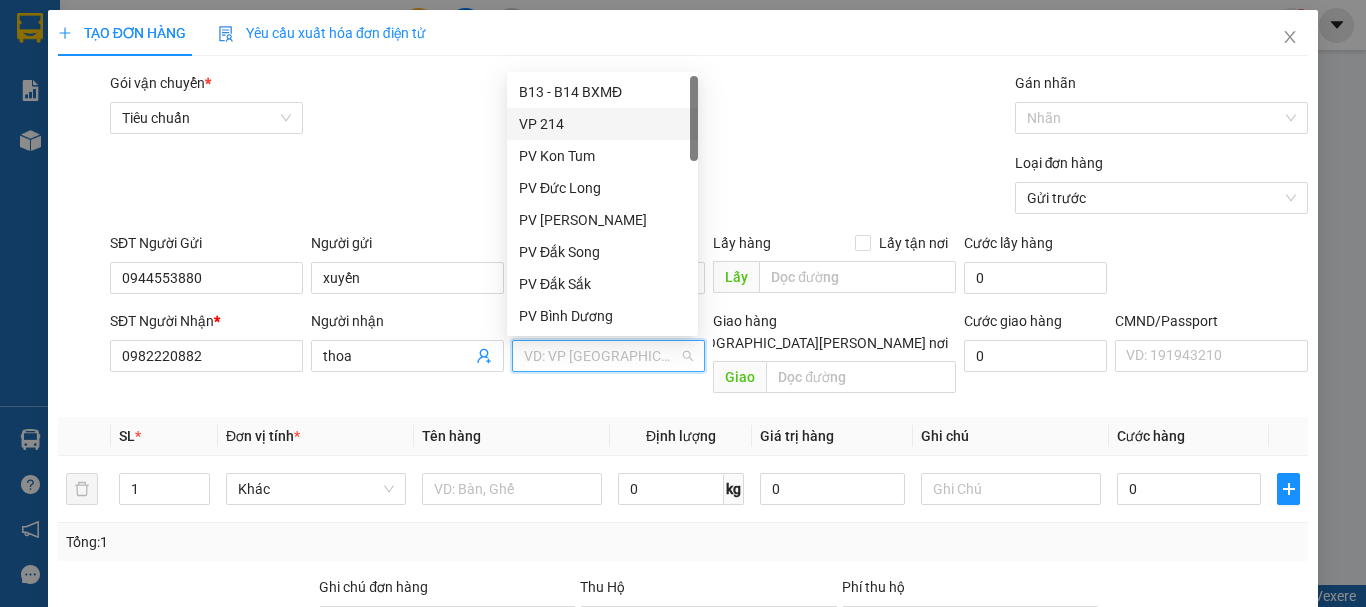 click on "VP 214" at bounding box center (602, 124) 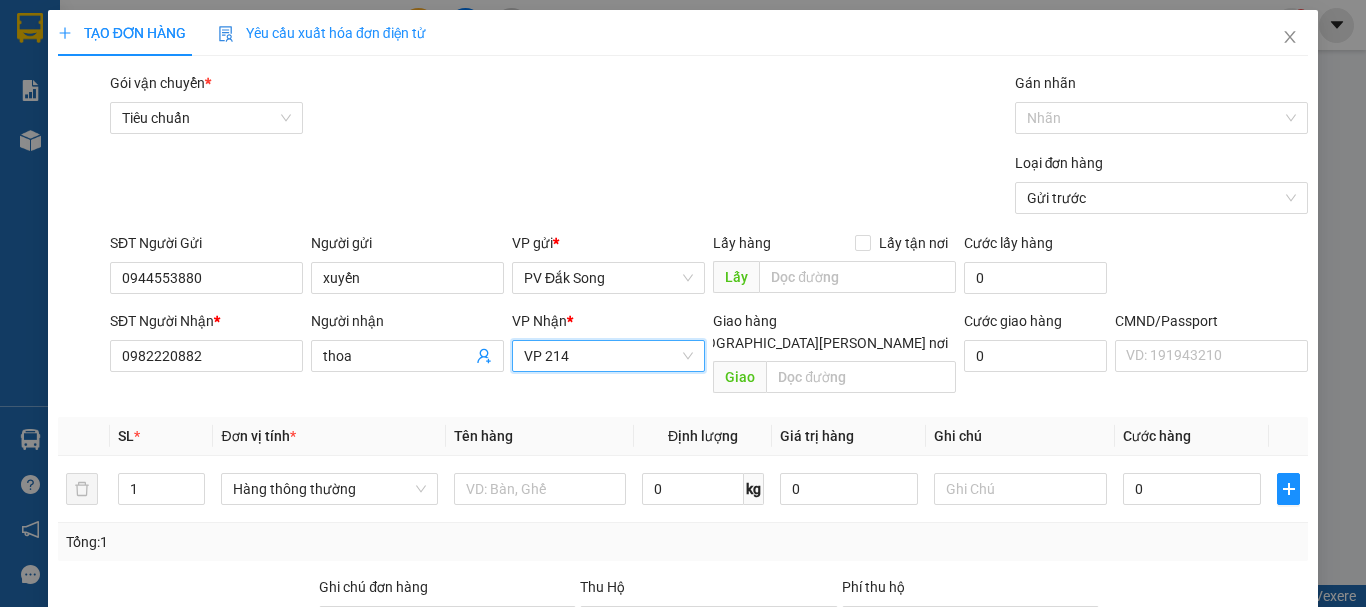 click on "VP 214" at bounding box center (608, 356) 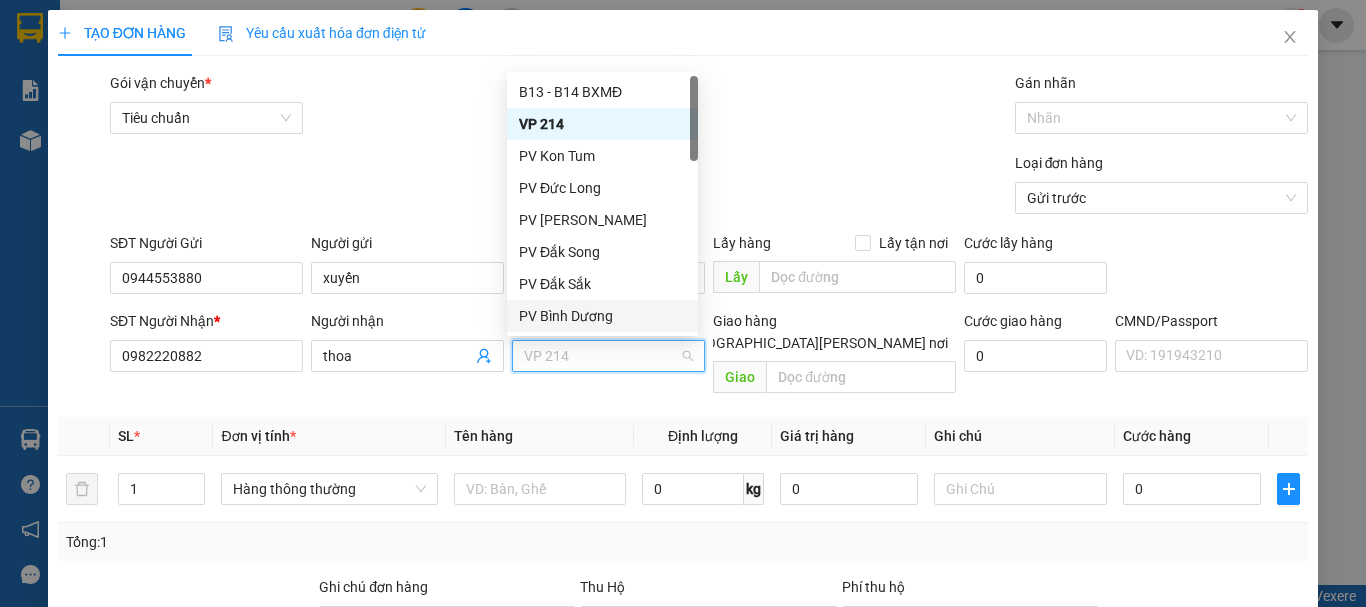 click on "PV Bình Dương" at bounding box center (602, 316) 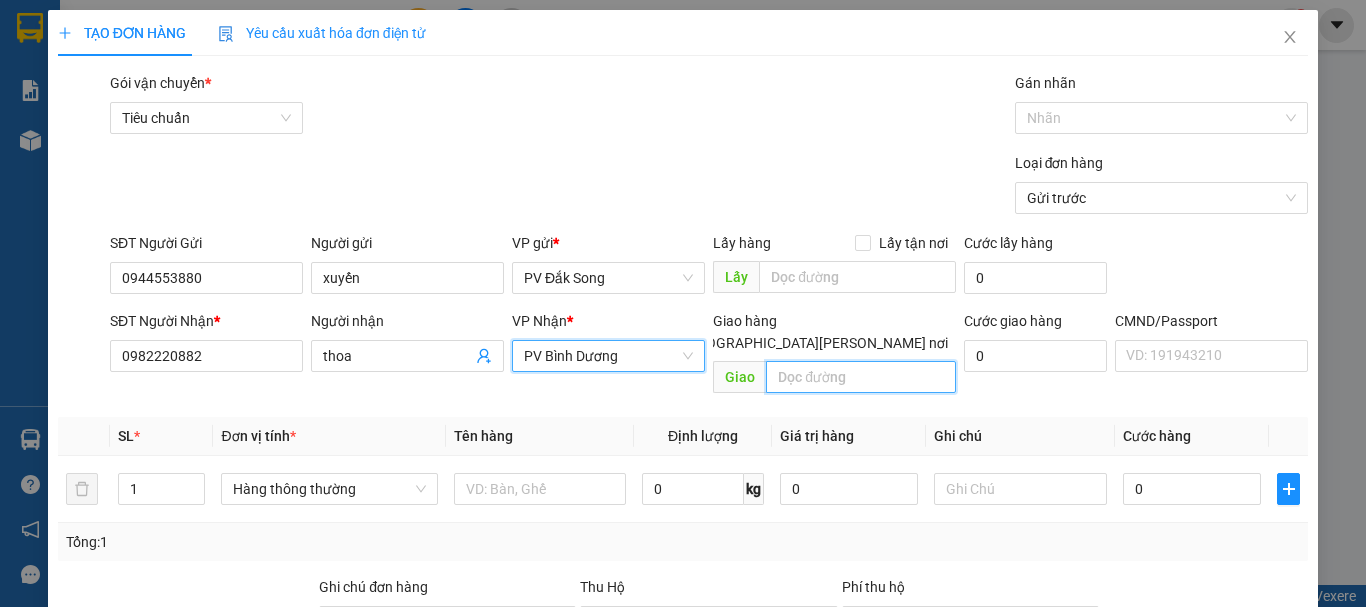 click at bounding box center (861, 377) 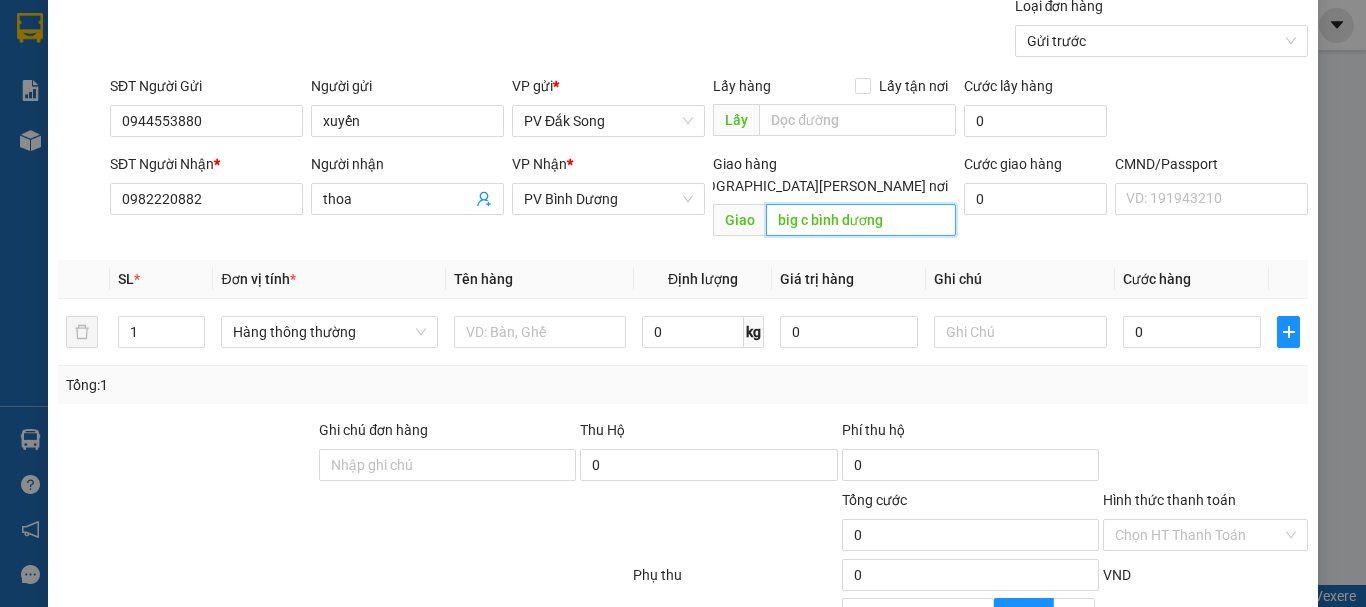 scroll, scrollTop: 200, scrollLeft: 0, axis: vertical 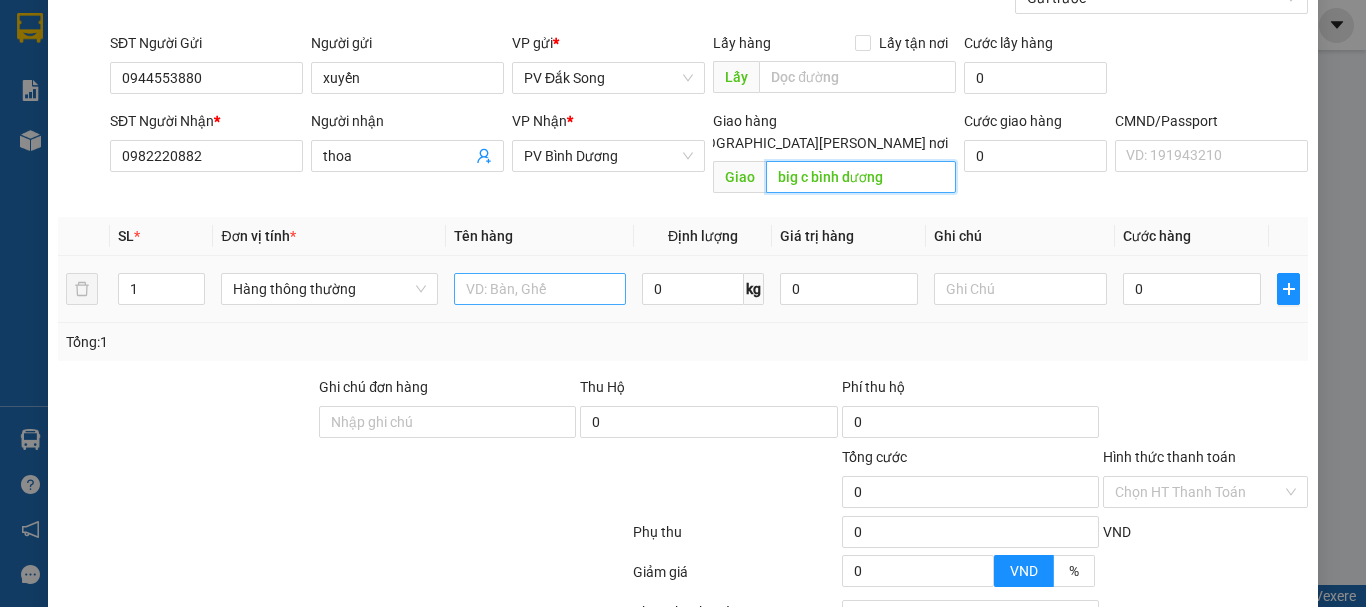 type on "big c bình dương" 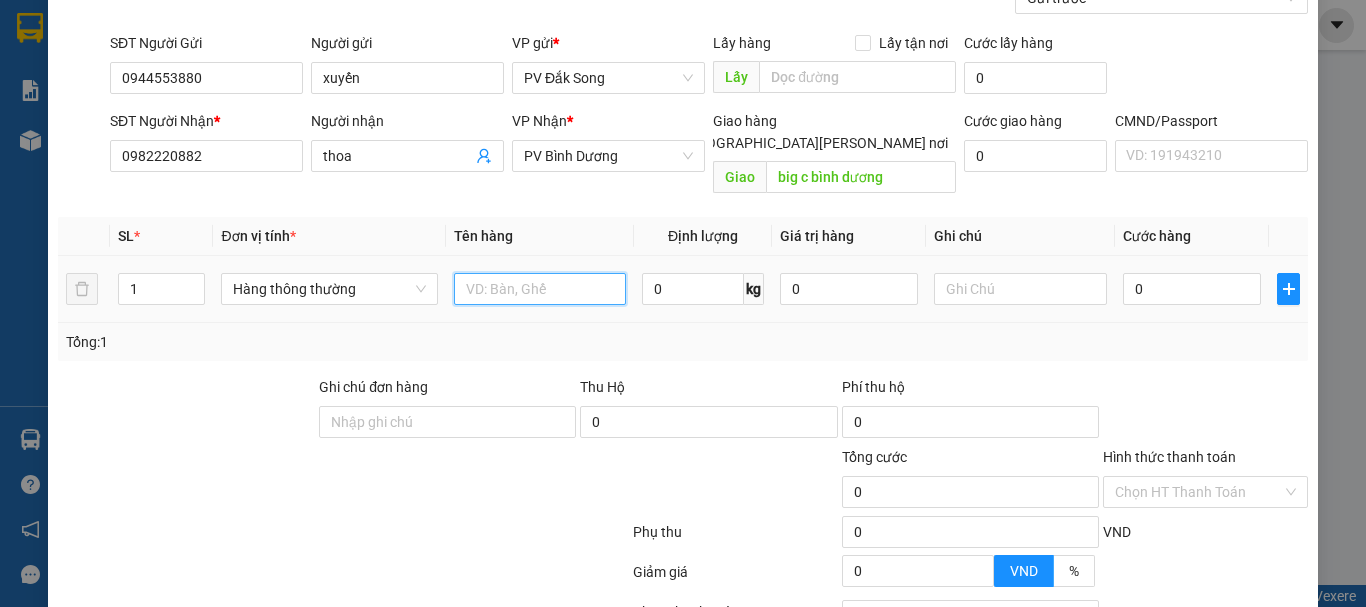 click at bounding box center [540, 289] 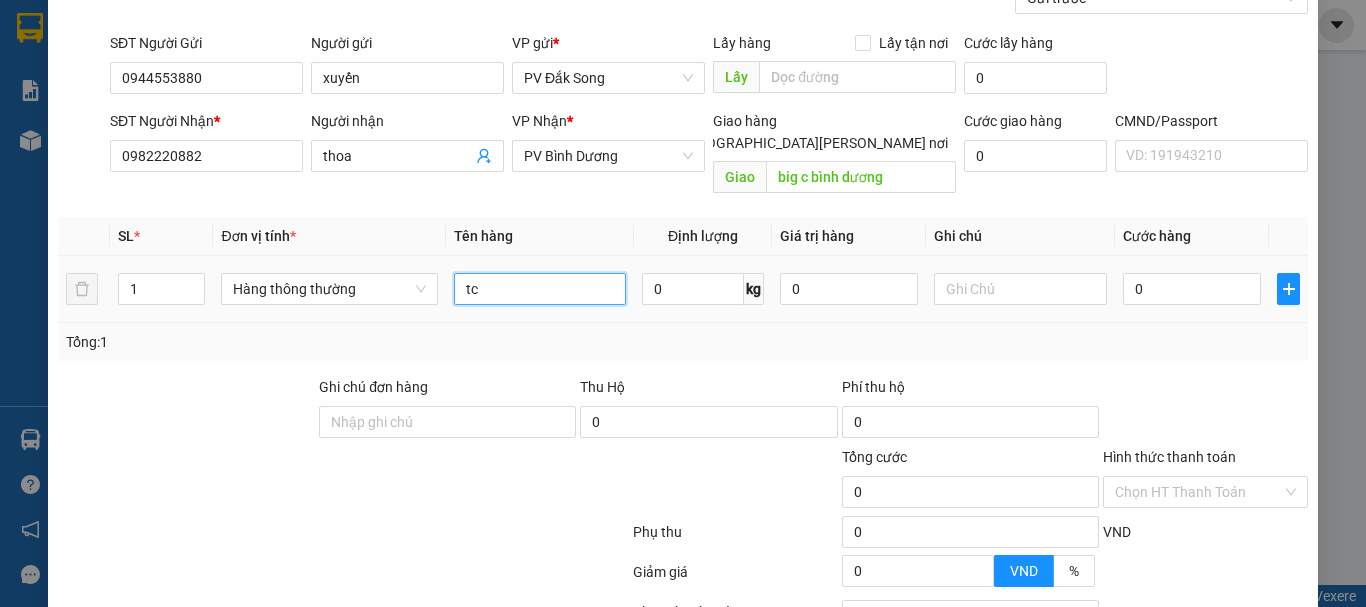 type on "tc" 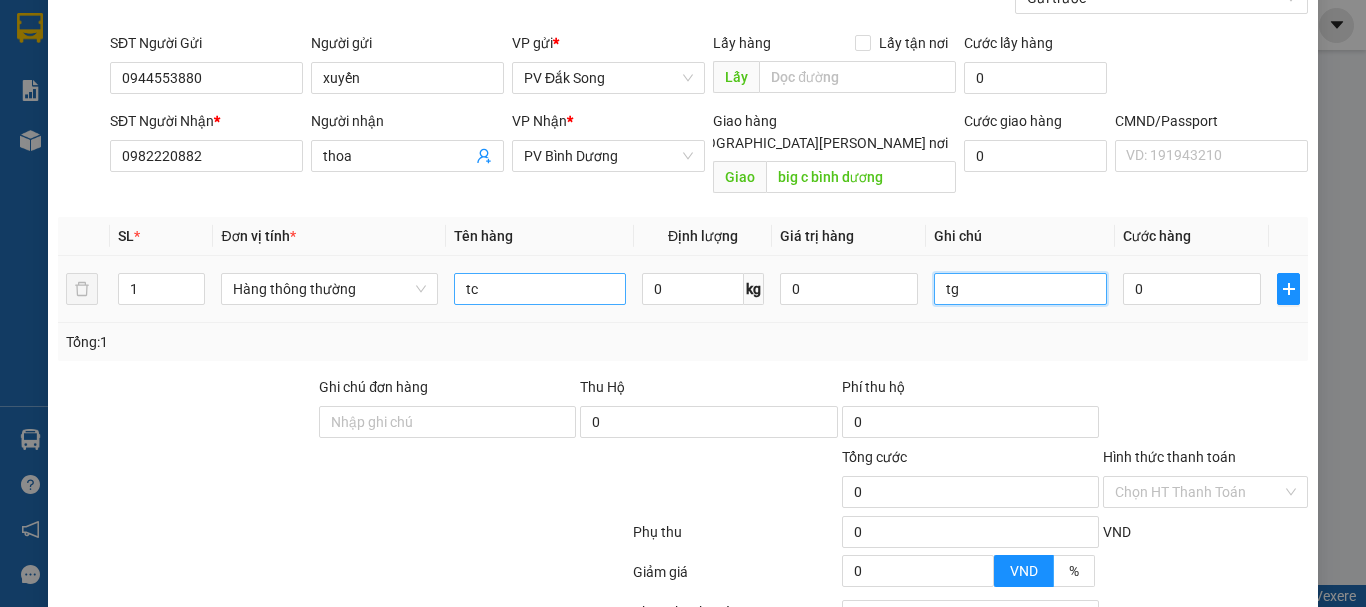 type on "tg" 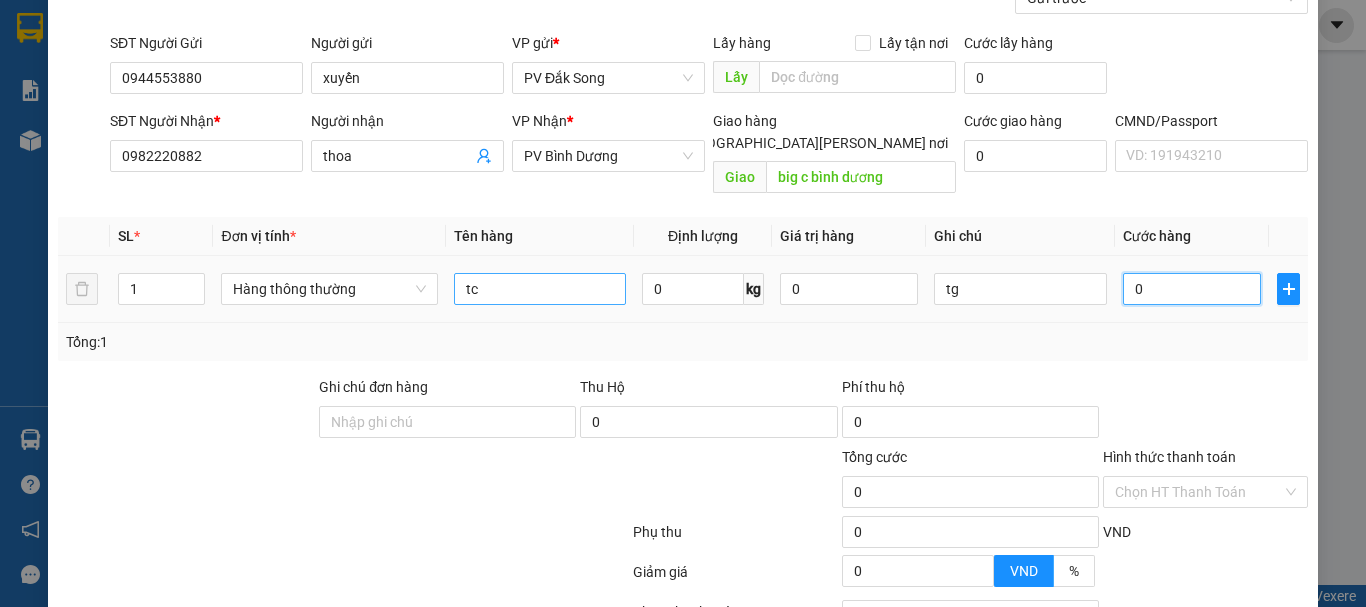 type on "003" 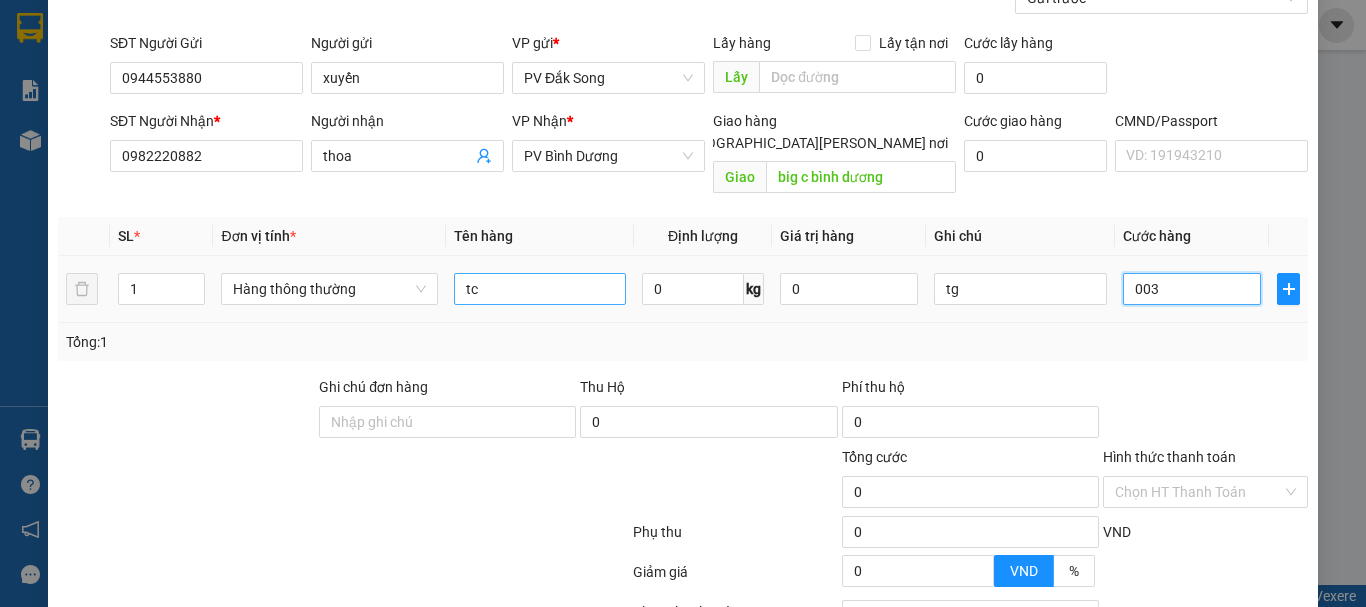 type on "3" 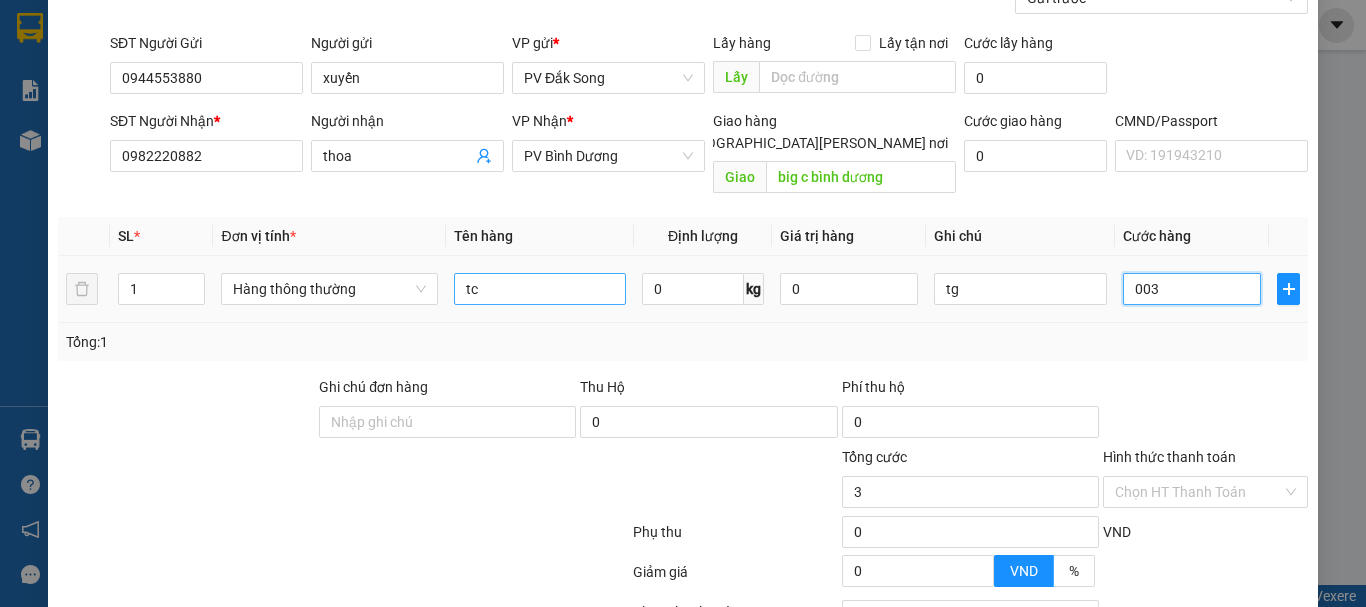 type on "0.030" 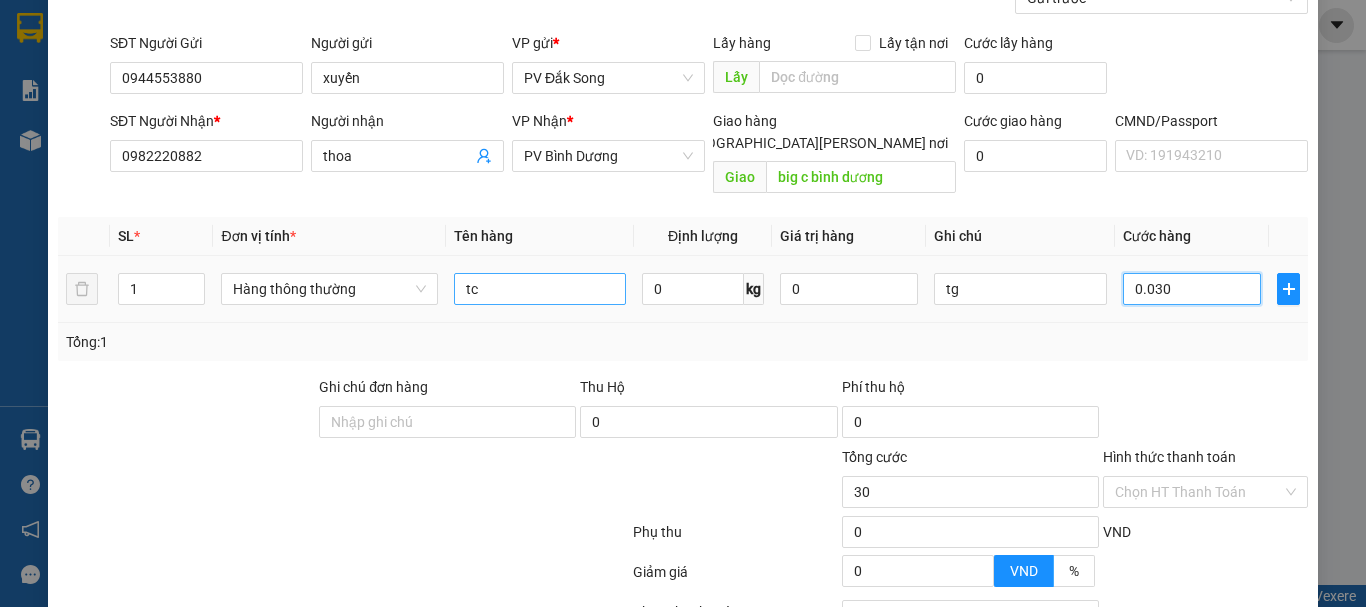 type on "30" 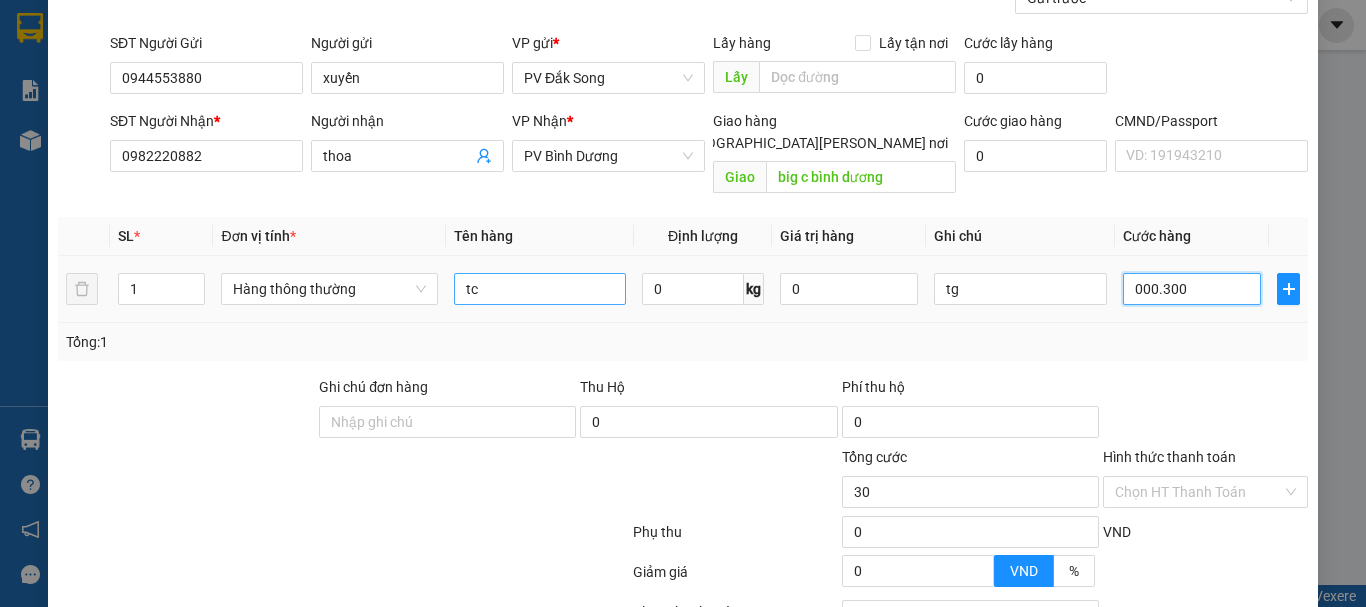 type on "00.033.000" 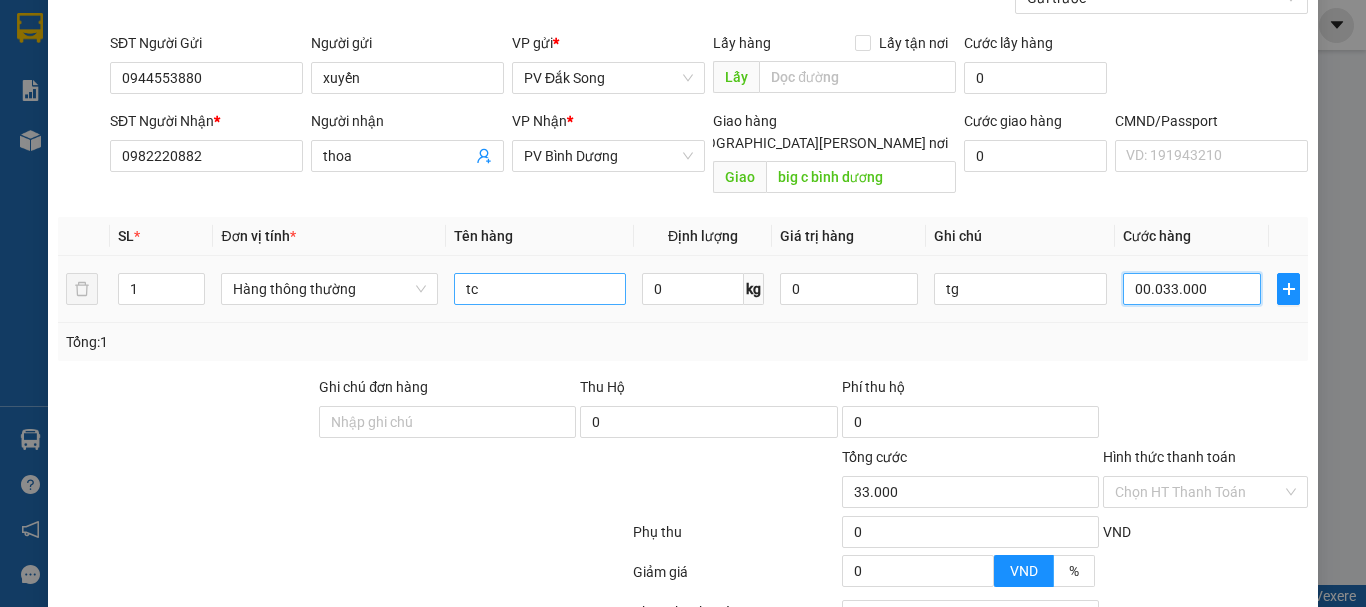 type on "0.003.300" 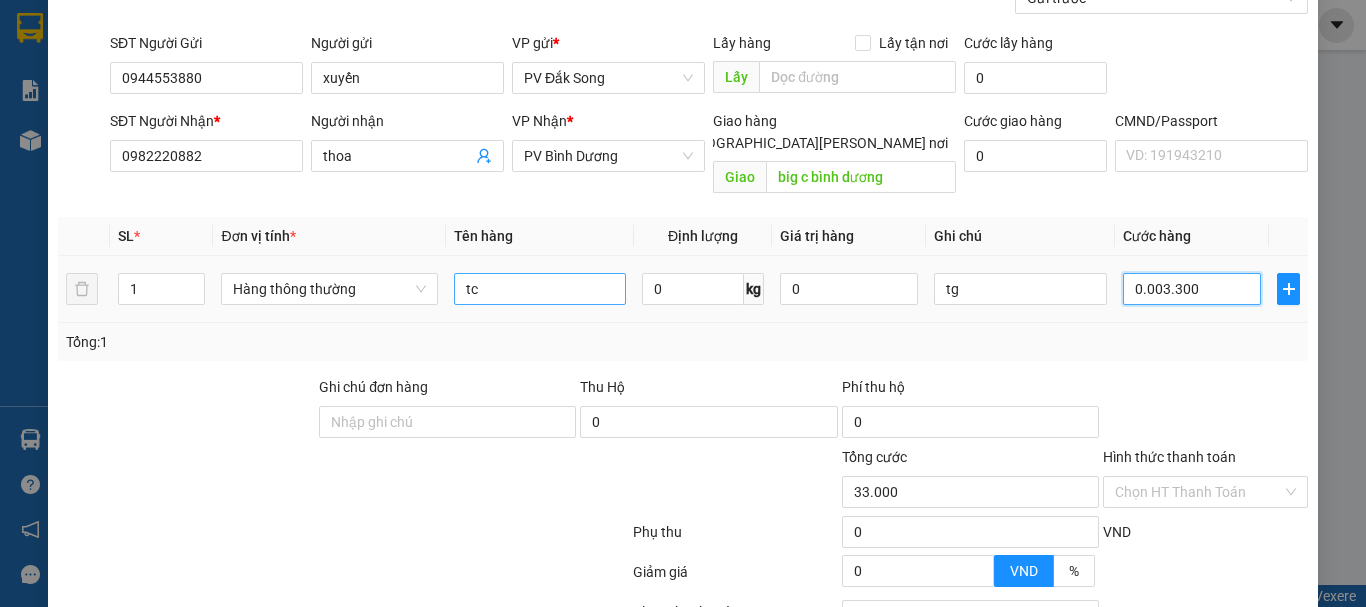 type on "3.300" 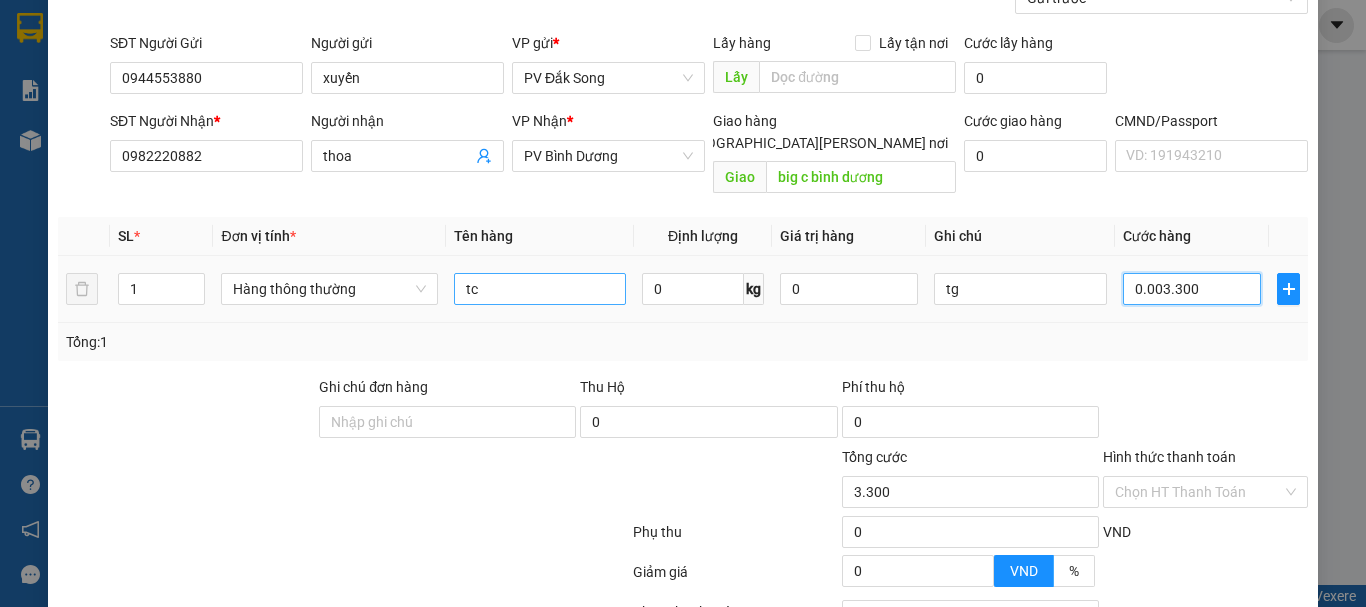 type on "000.330" 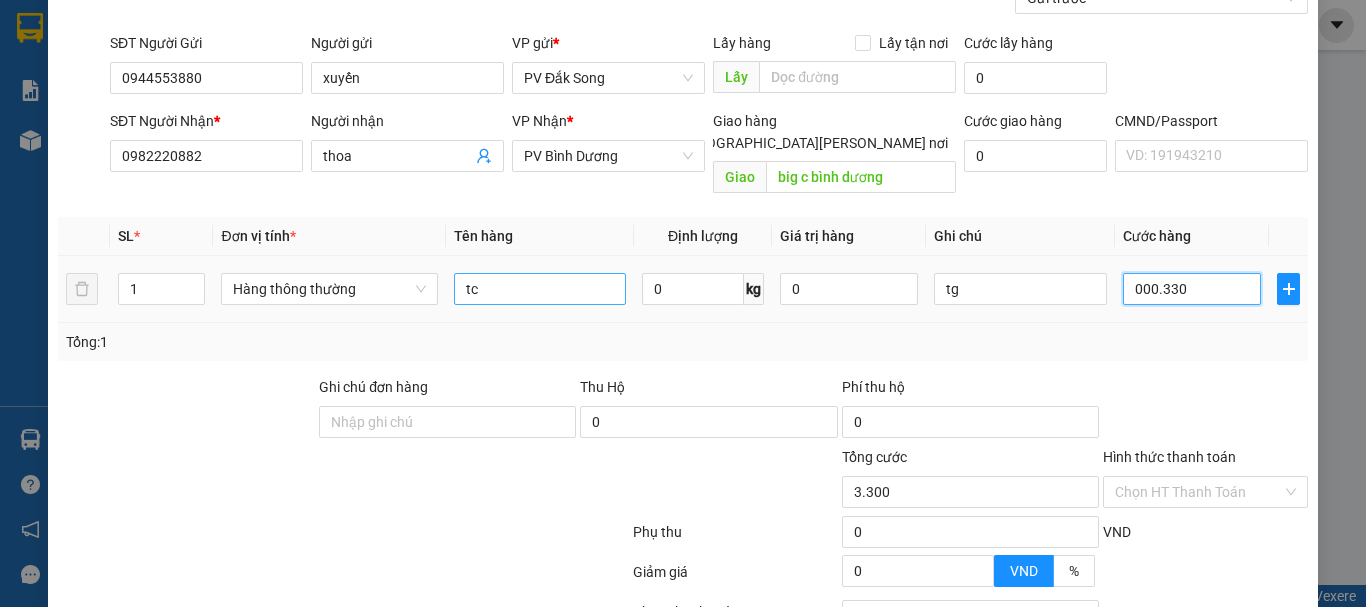 type on "330" 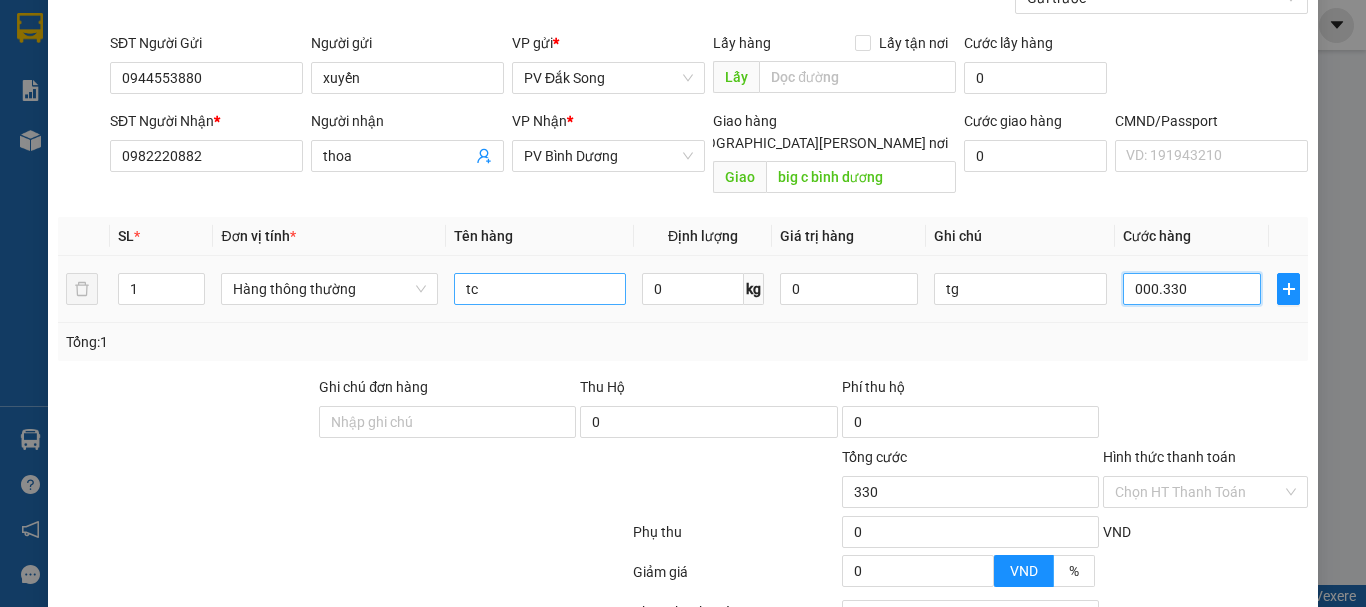 type on "00.033" 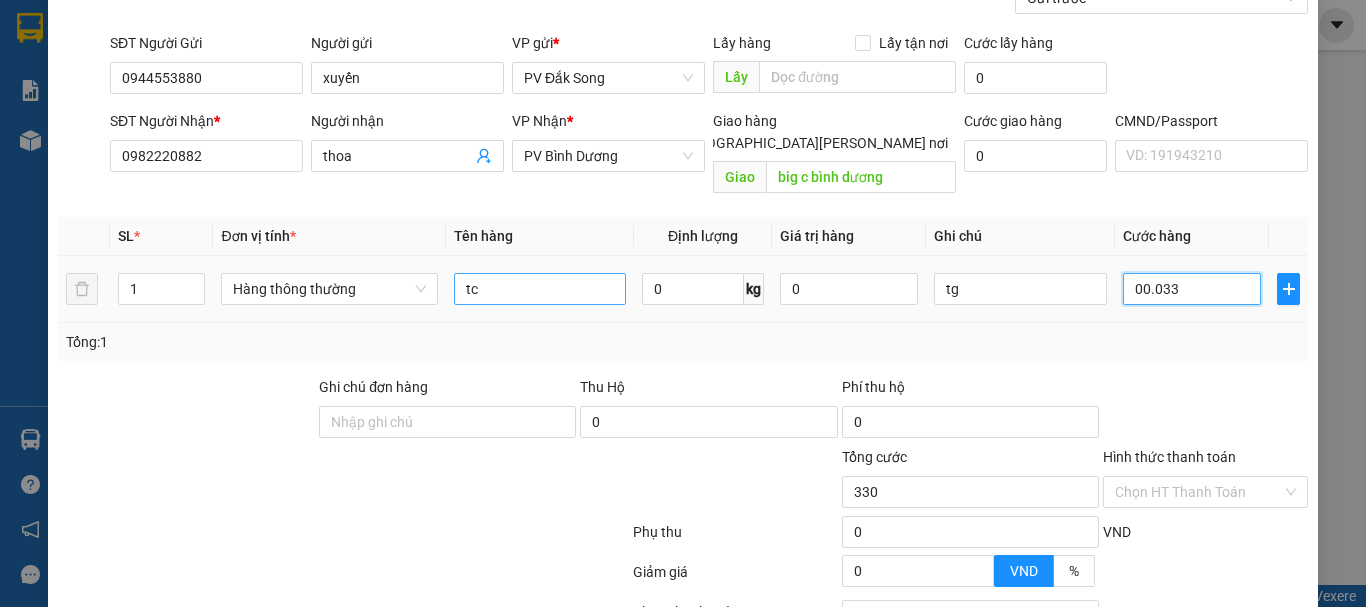 type on "33" 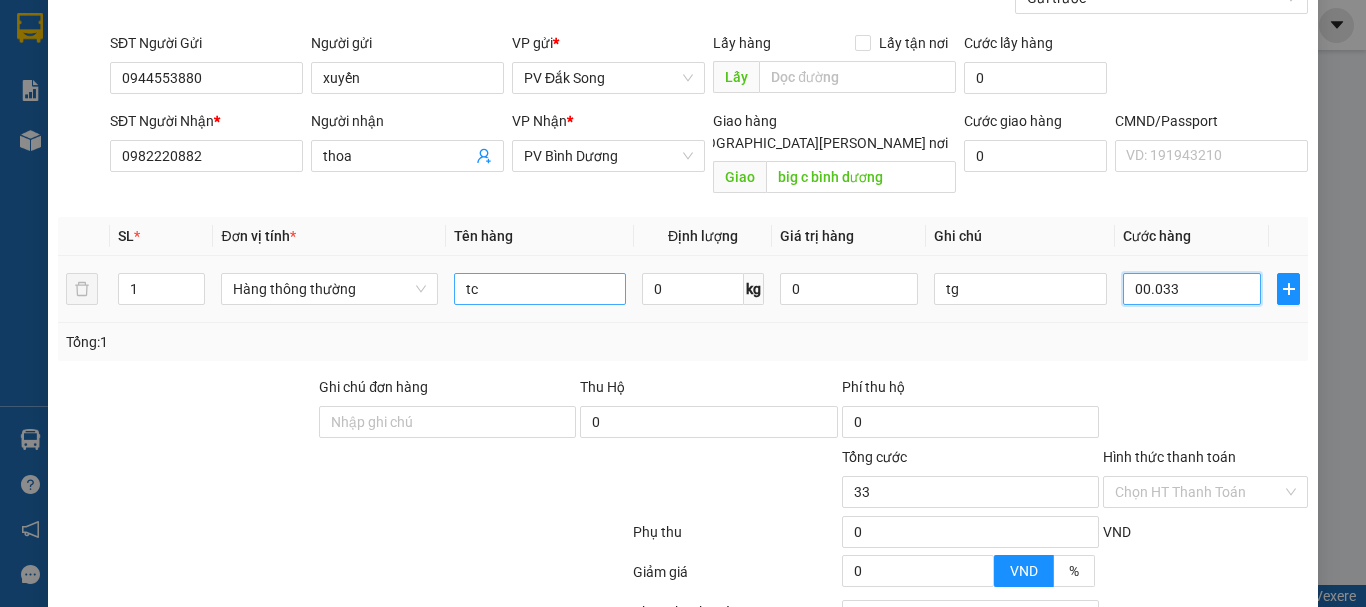 type on "0.003" 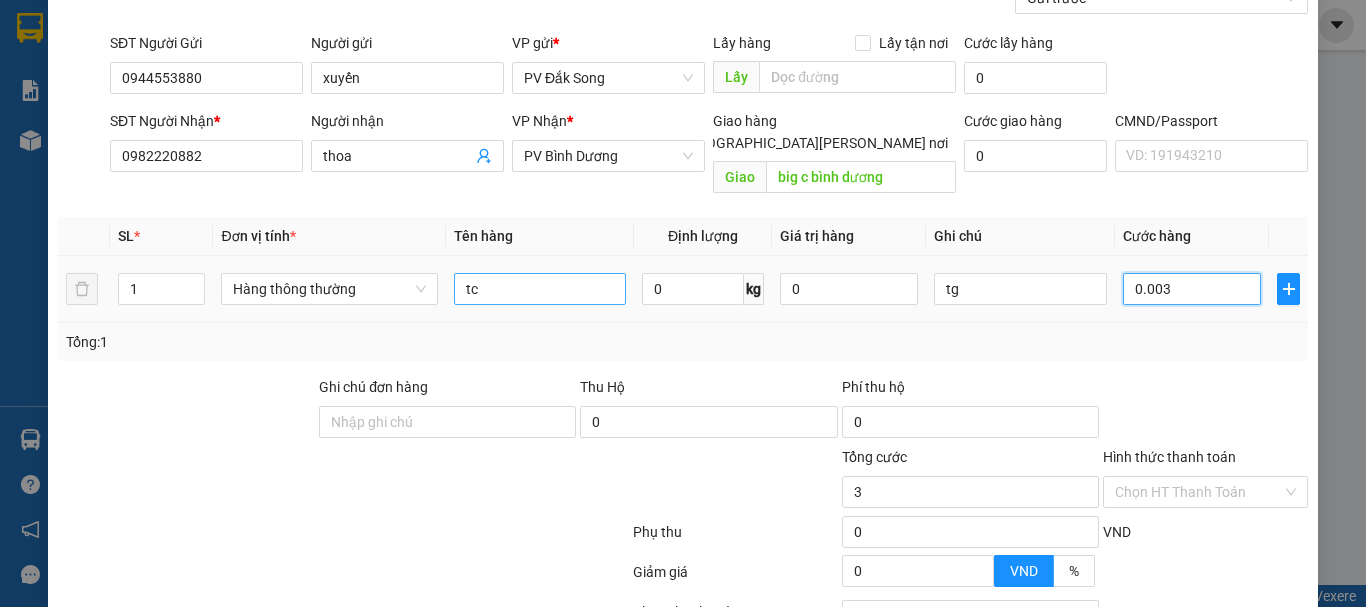 type on "00.030" 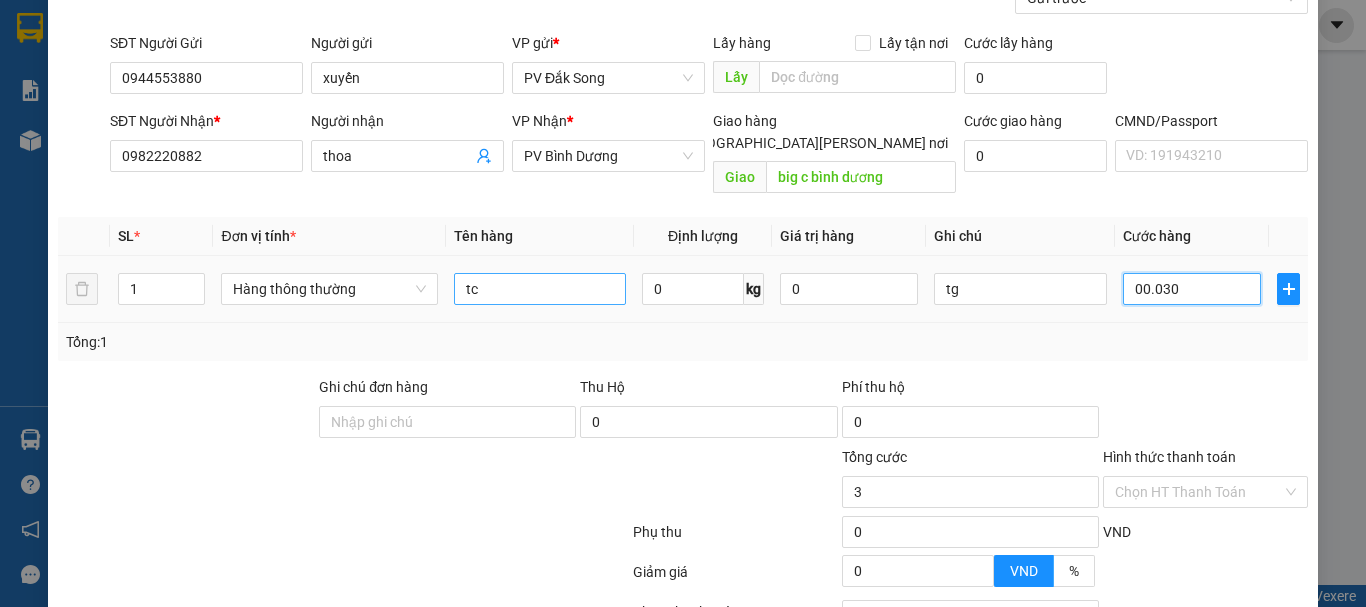 type on "30" 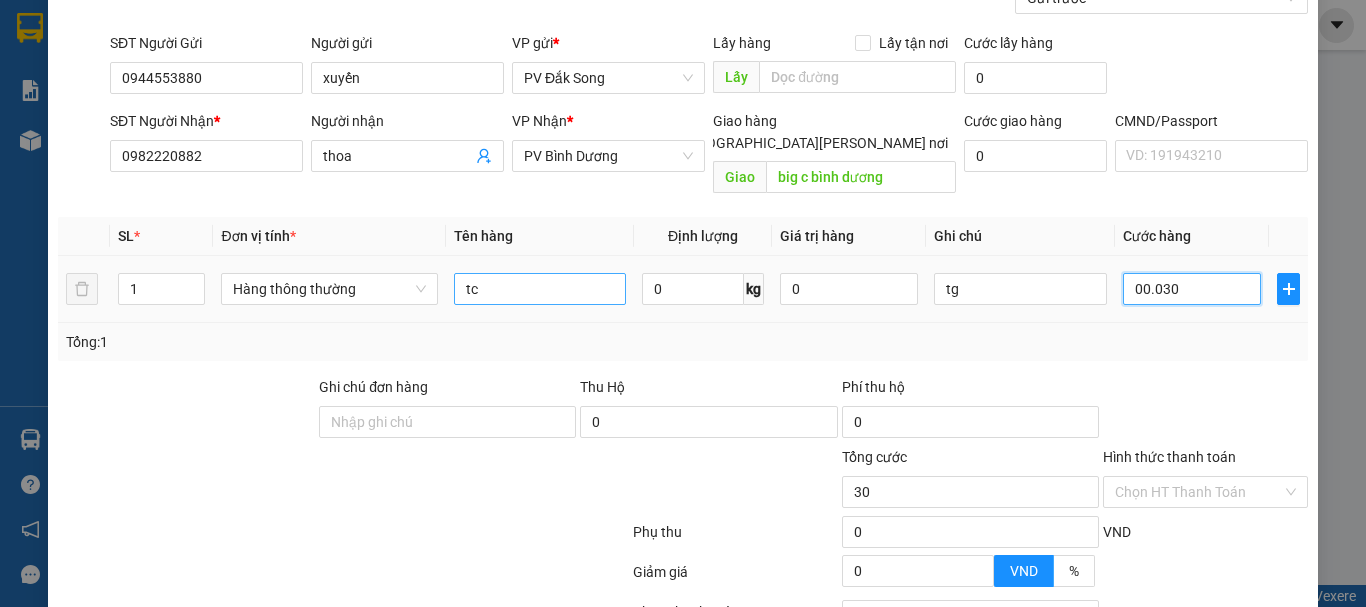 type on "0.000.300" 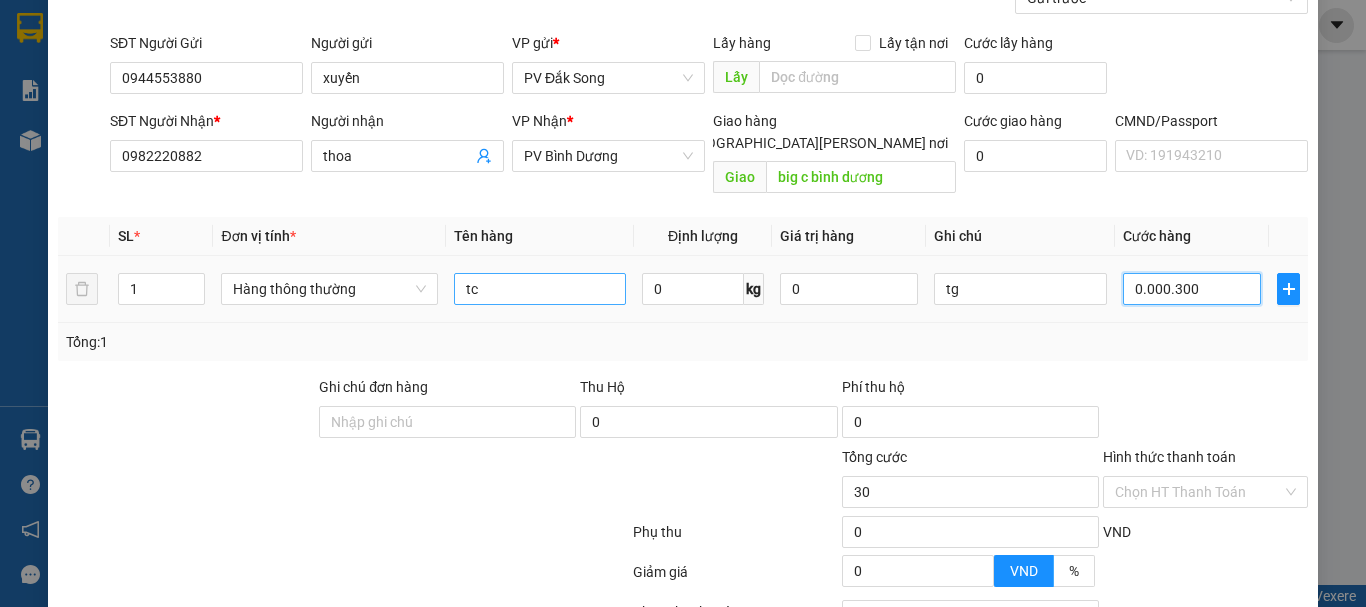 type on "300" 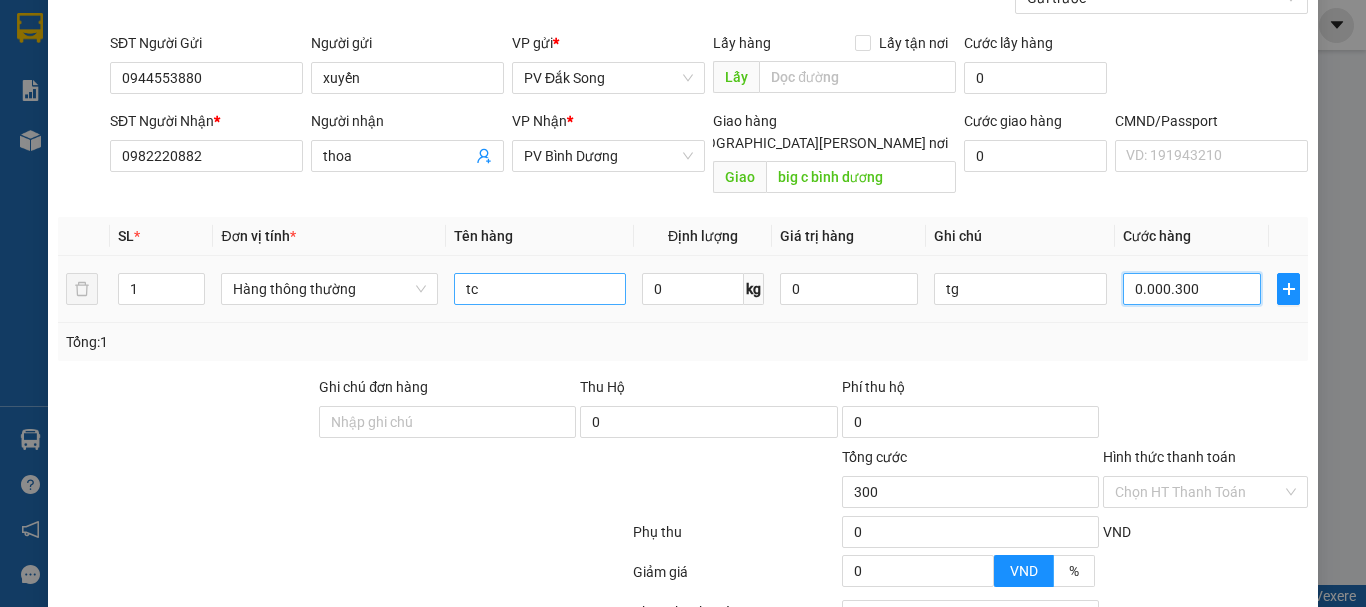 type on "000.003.000" 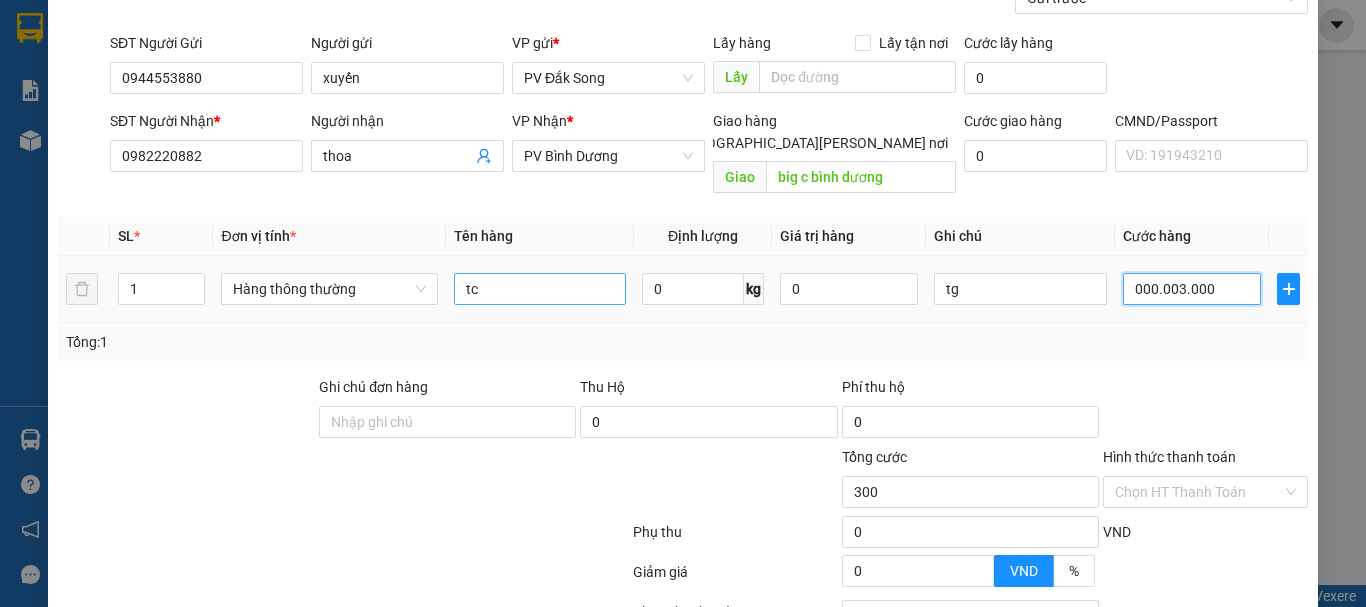 type on "3.000" 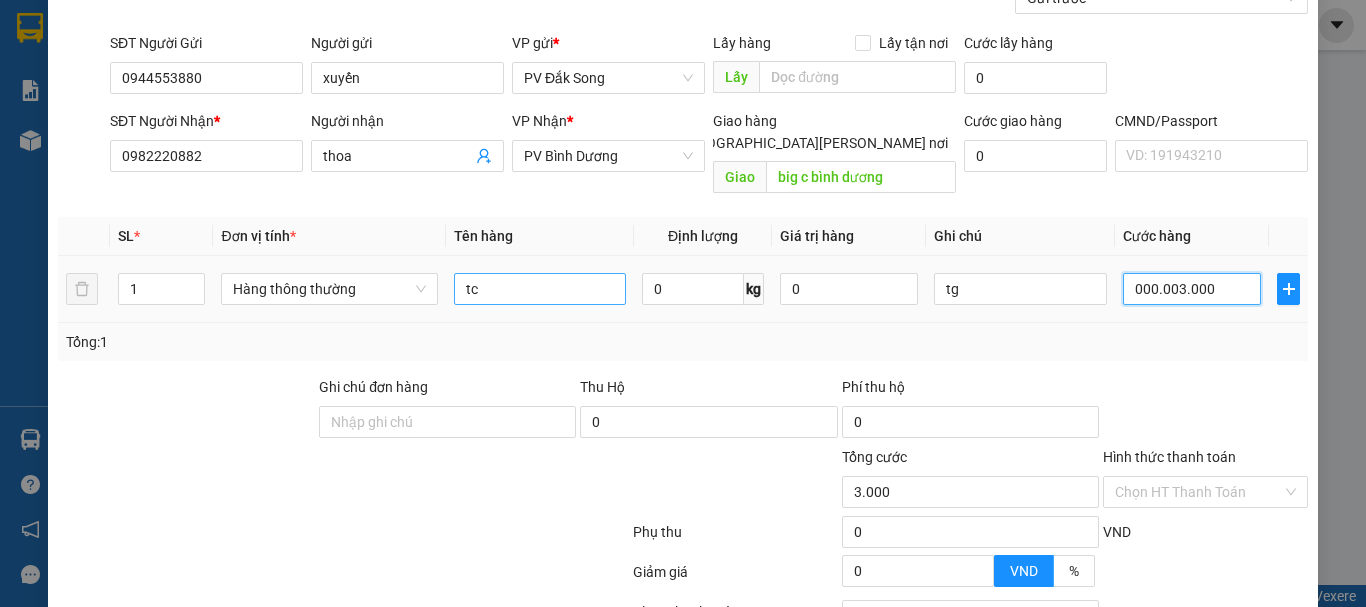 type on "00.000.030.000" 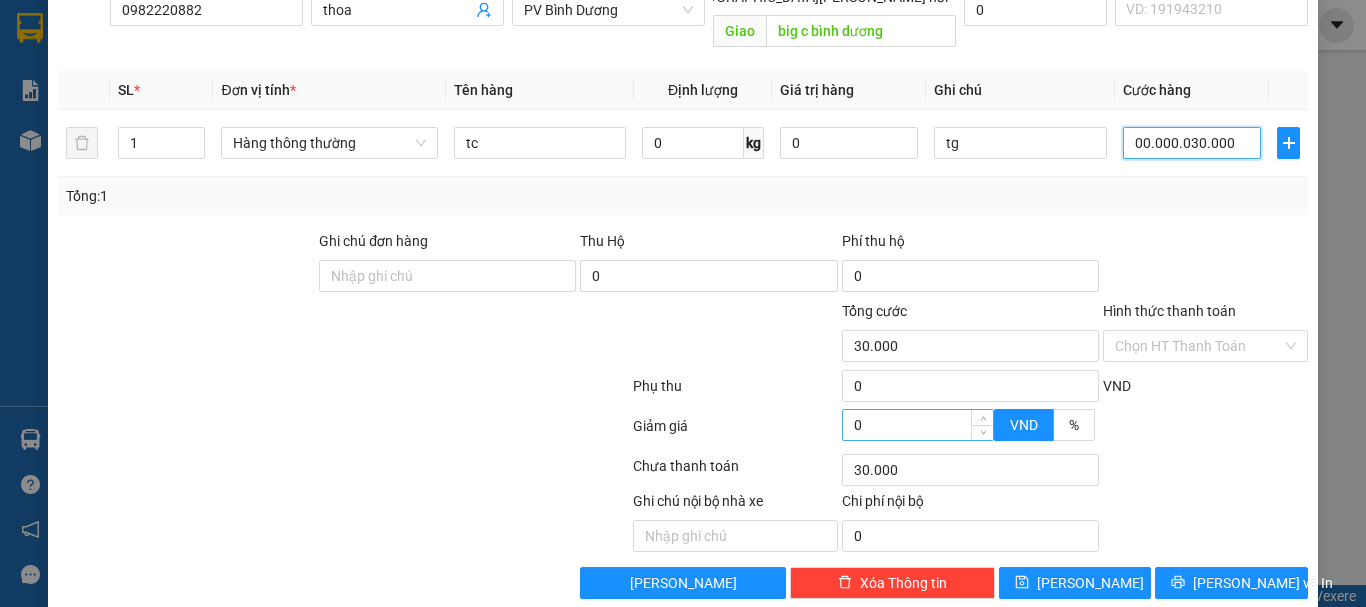 scroll, scrollTop: 355, scrollLeft: 0, axis: vertical 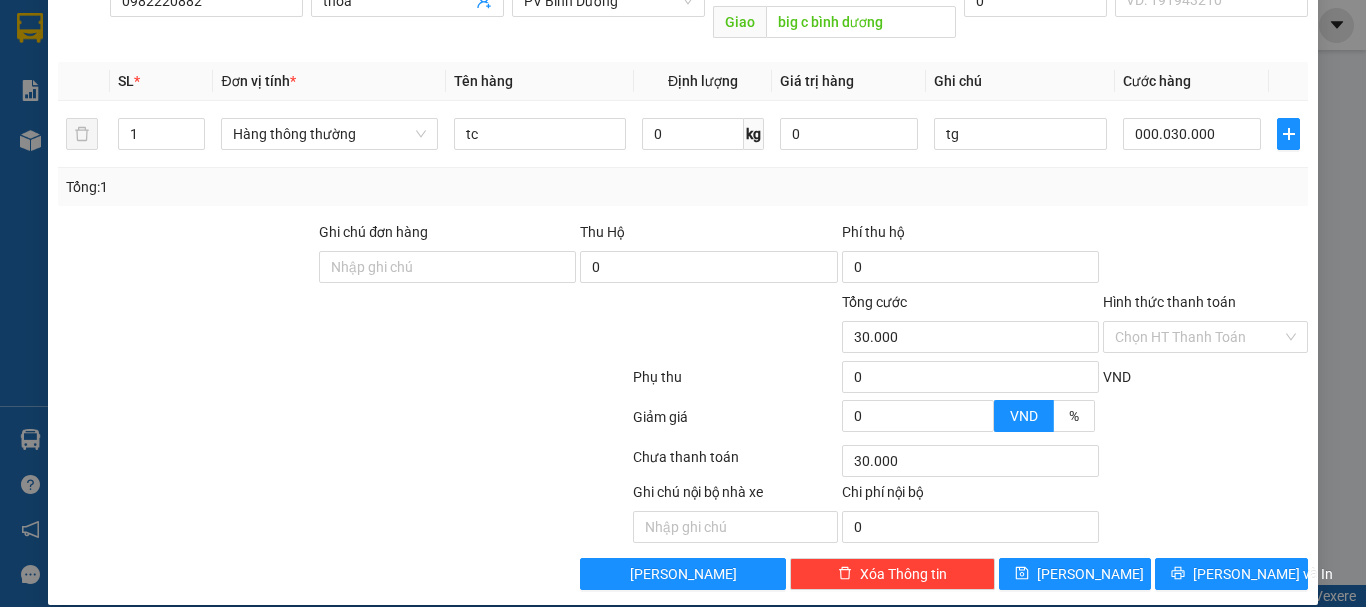 click at bounding box center (1205, 423) 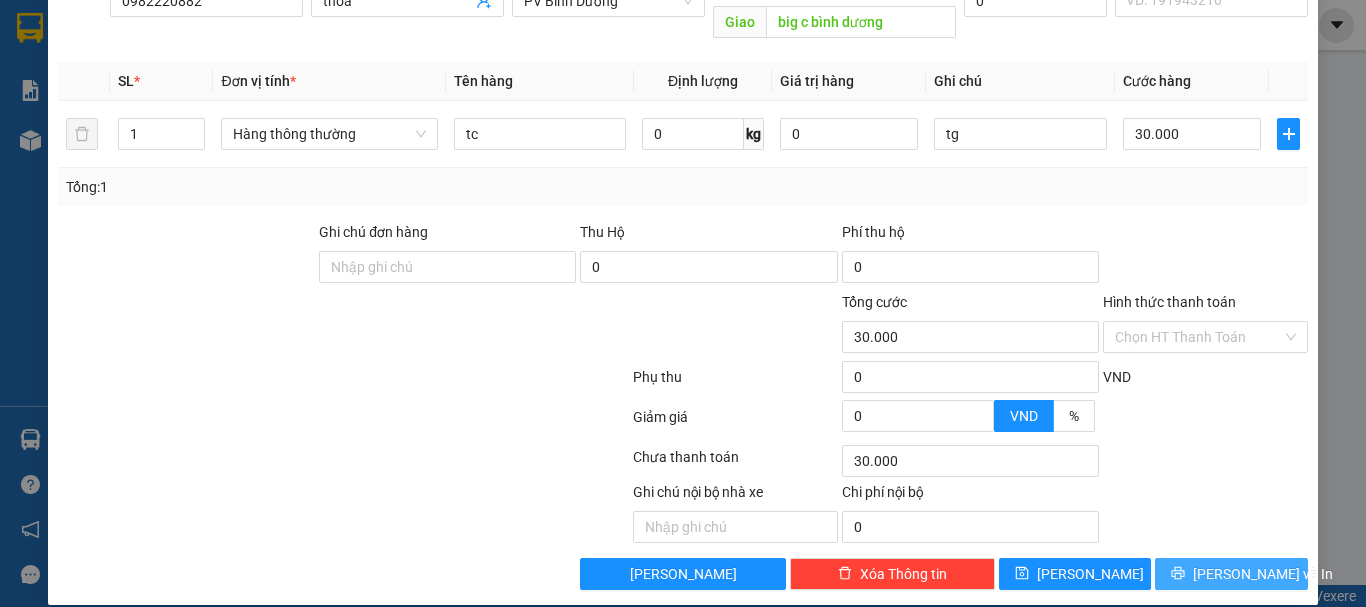 click on "[PERSON_NAME] và In" at bounding box center [1263, 574] 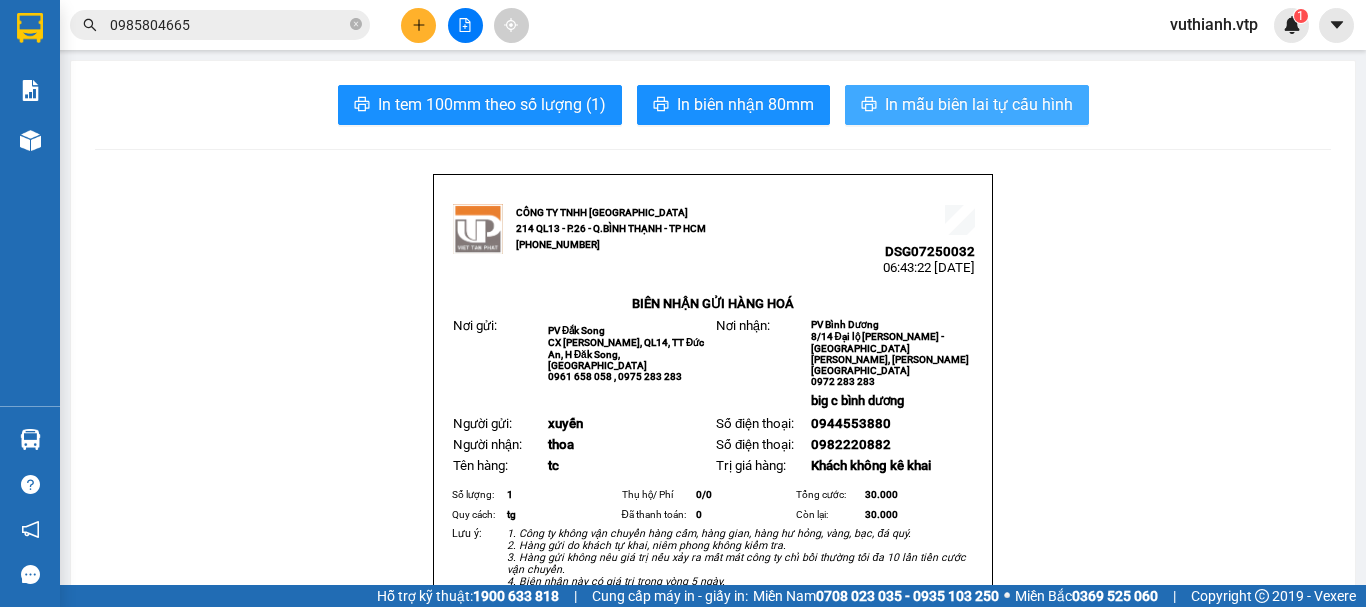 click on "In mẫu biên lai tự cấu hình" at bounding box center (979, 104) 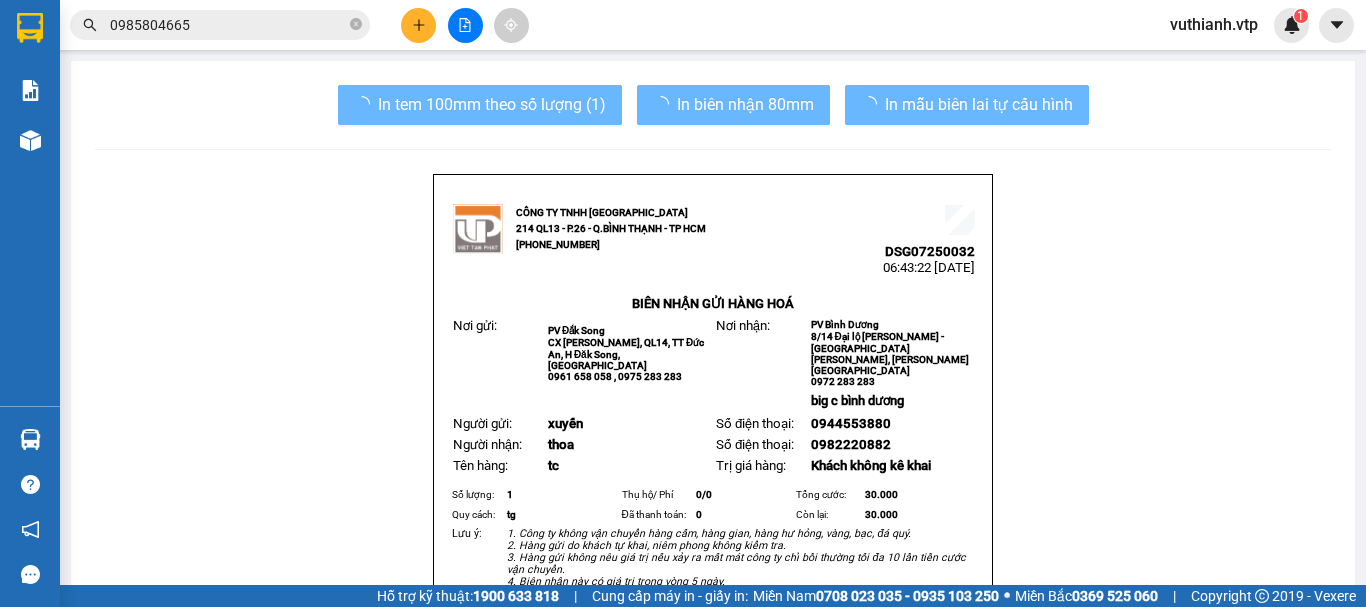 scroll, scrollTop: 0, scrollLeft: 0, axis: both 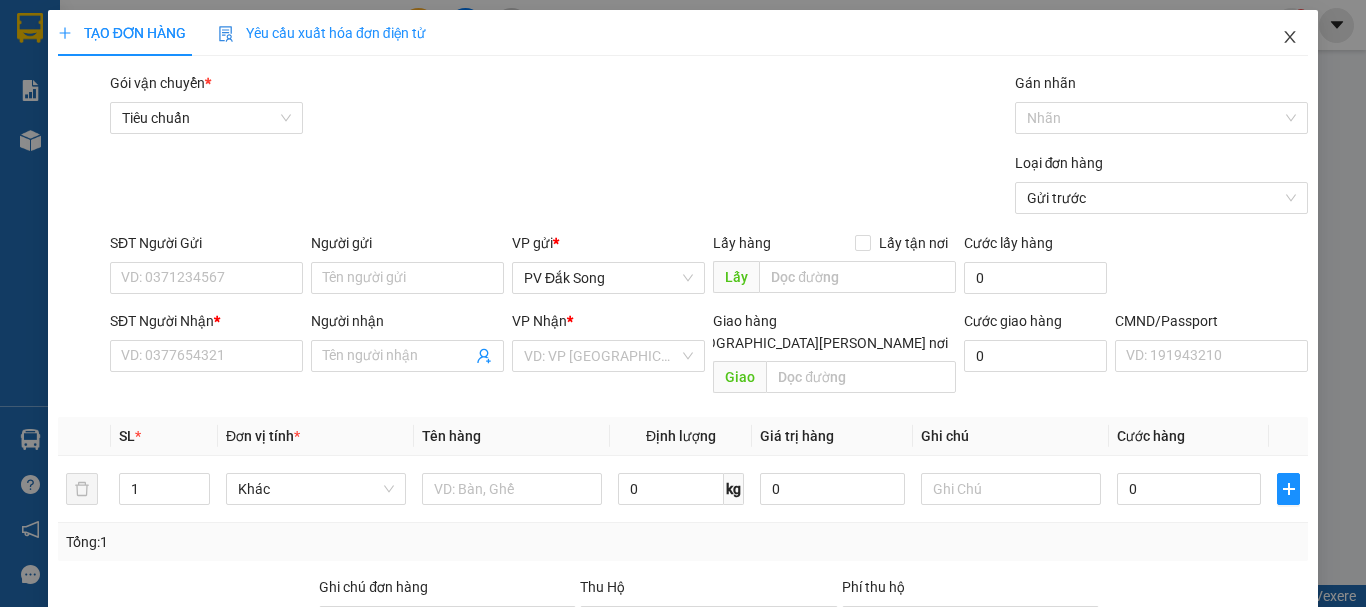 click 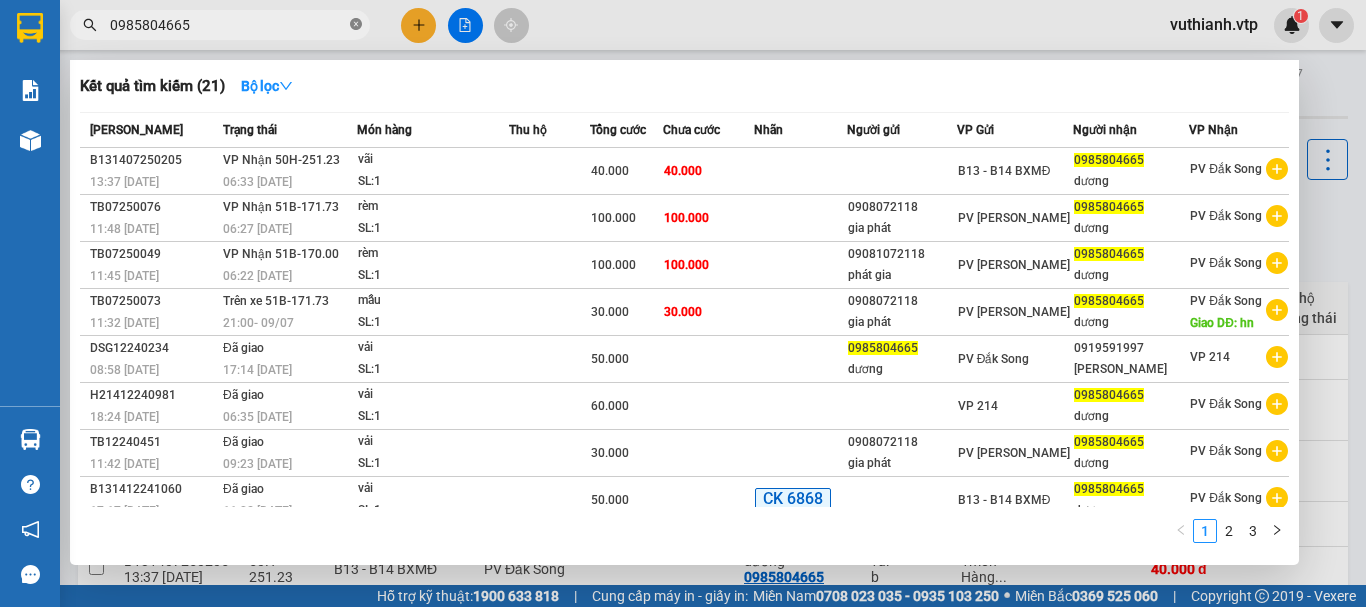 click 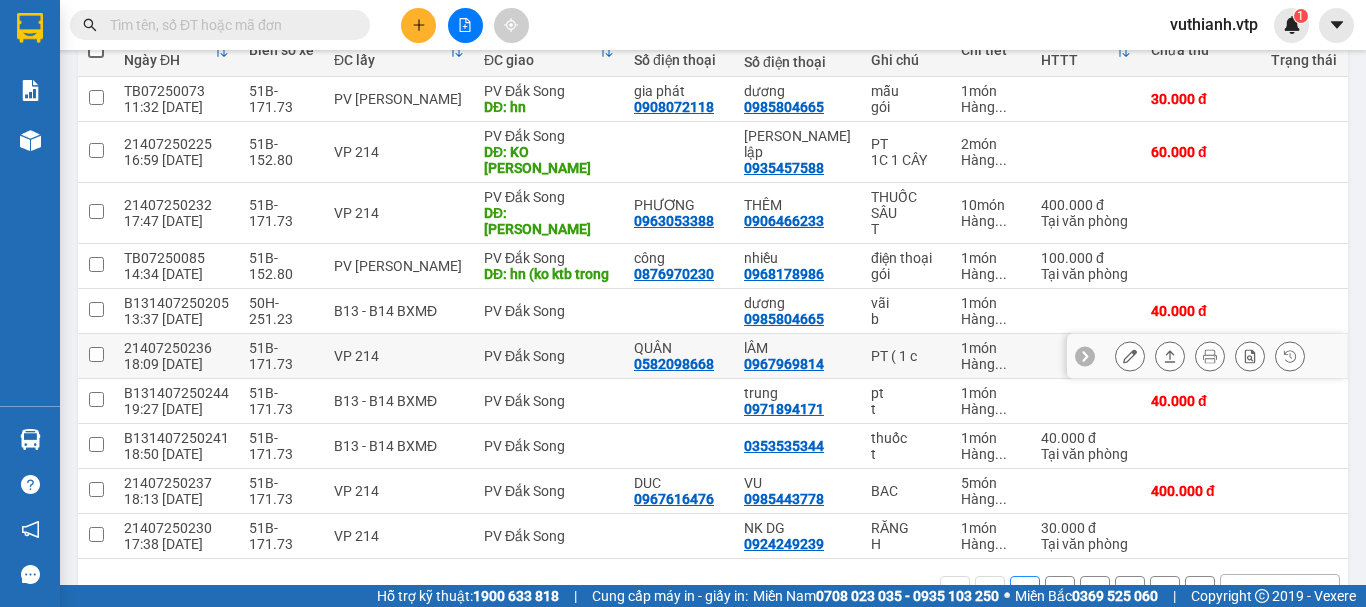 scroll, scrollTop: 322, scrollLeft: 0, axis: vertical 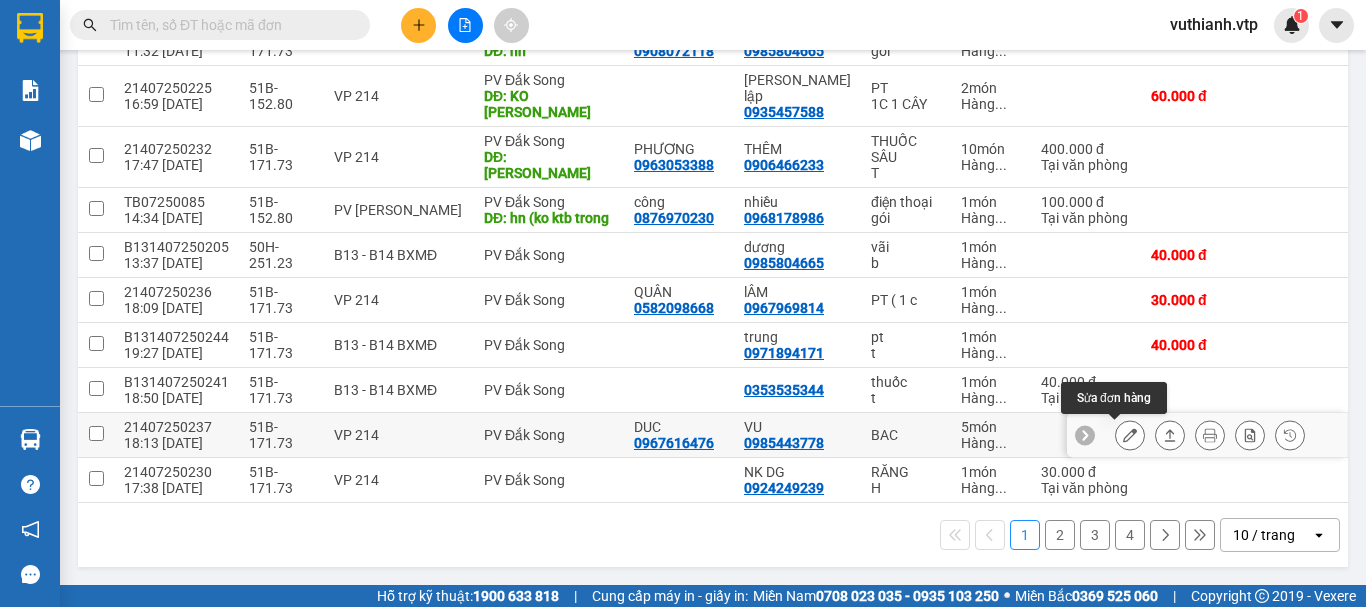 click 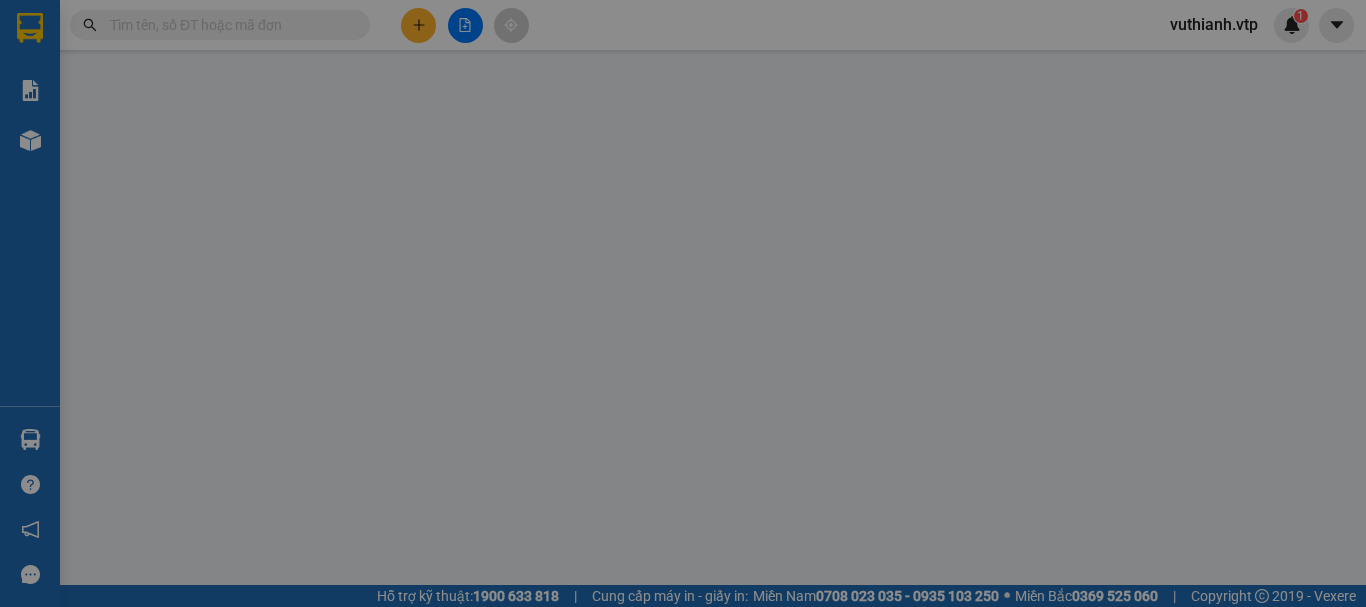 scroll, scrollTop: 0, scrollLeft: 0, axis: both 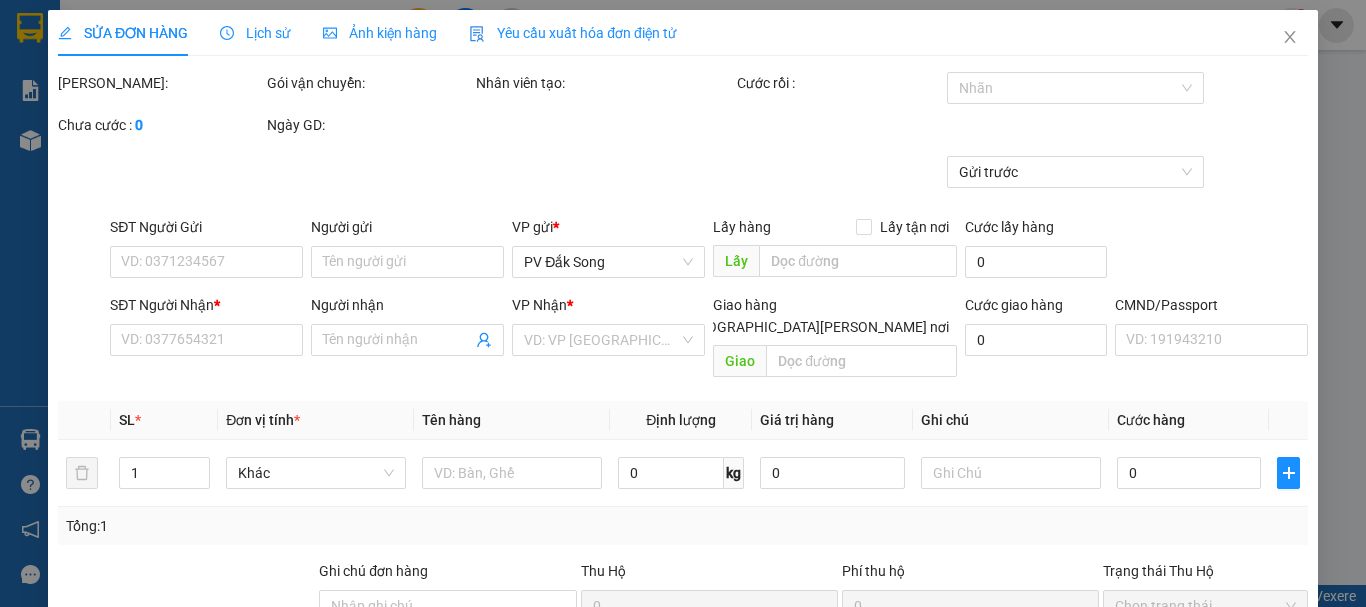 type on "0967616476" 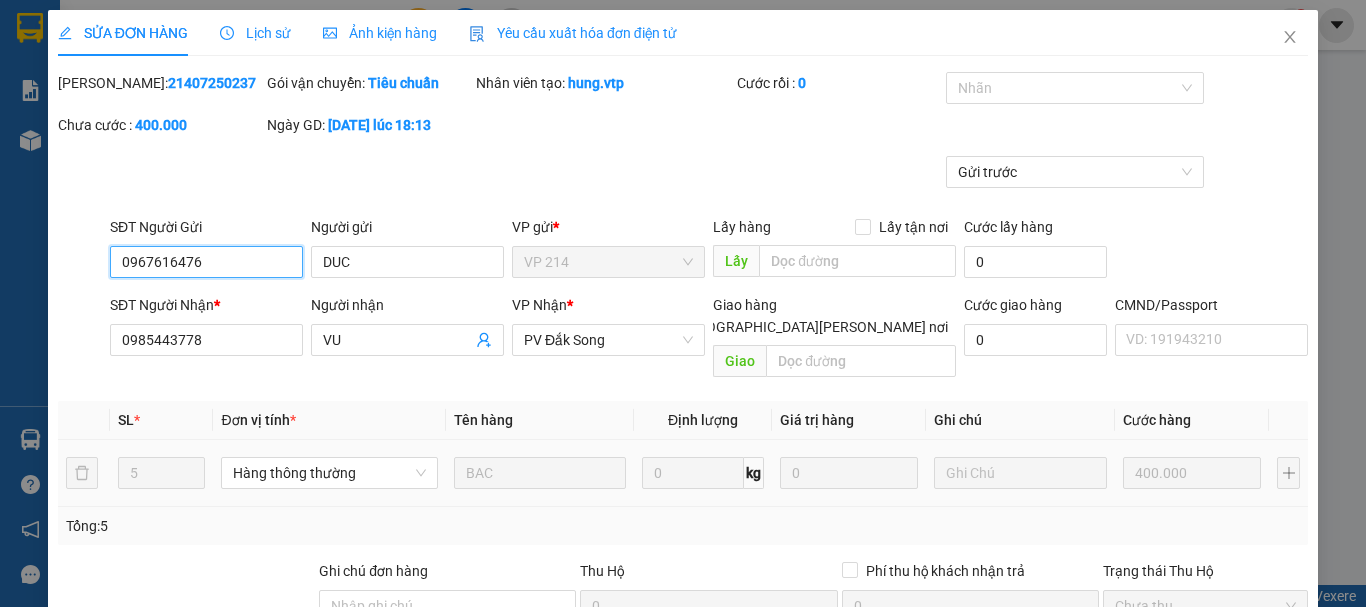 type on "20.000" 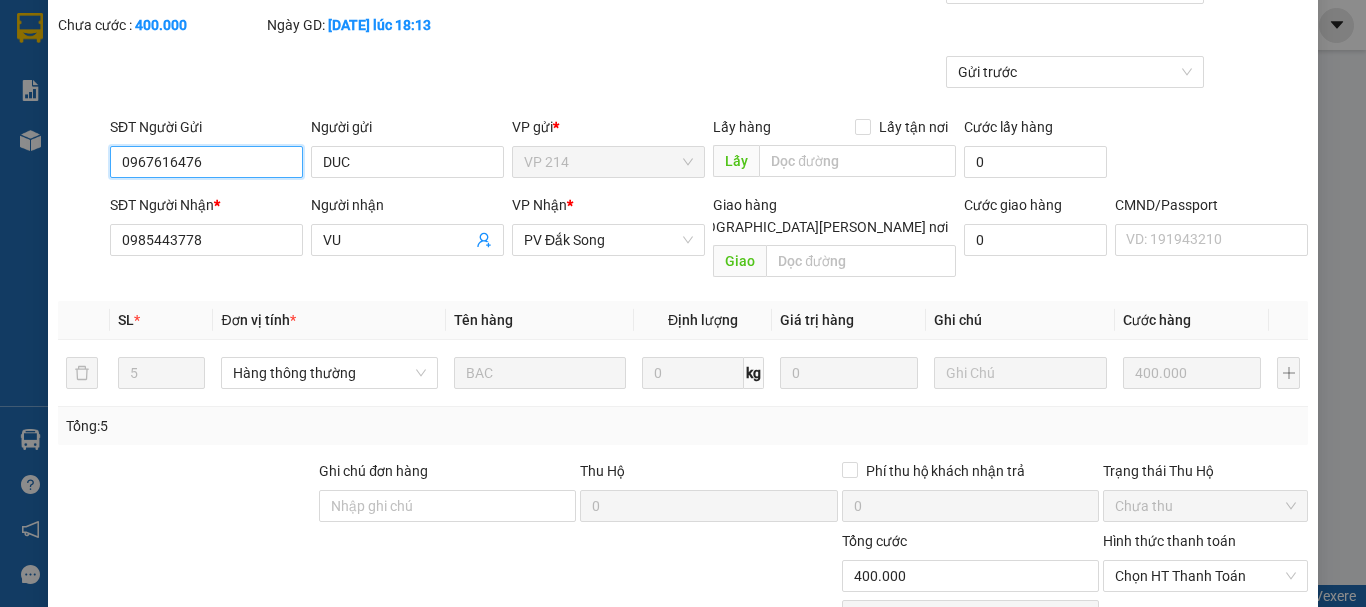 scroll, scrollTop: 0, scrollLeft: 0, axis: both 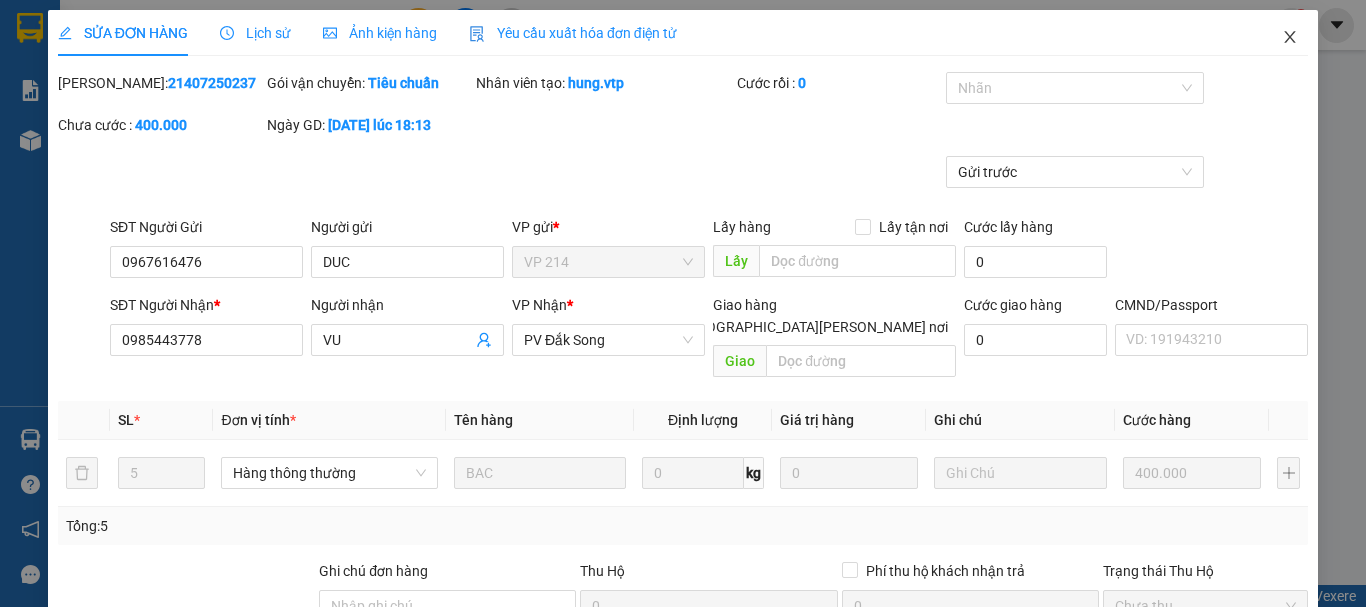 click 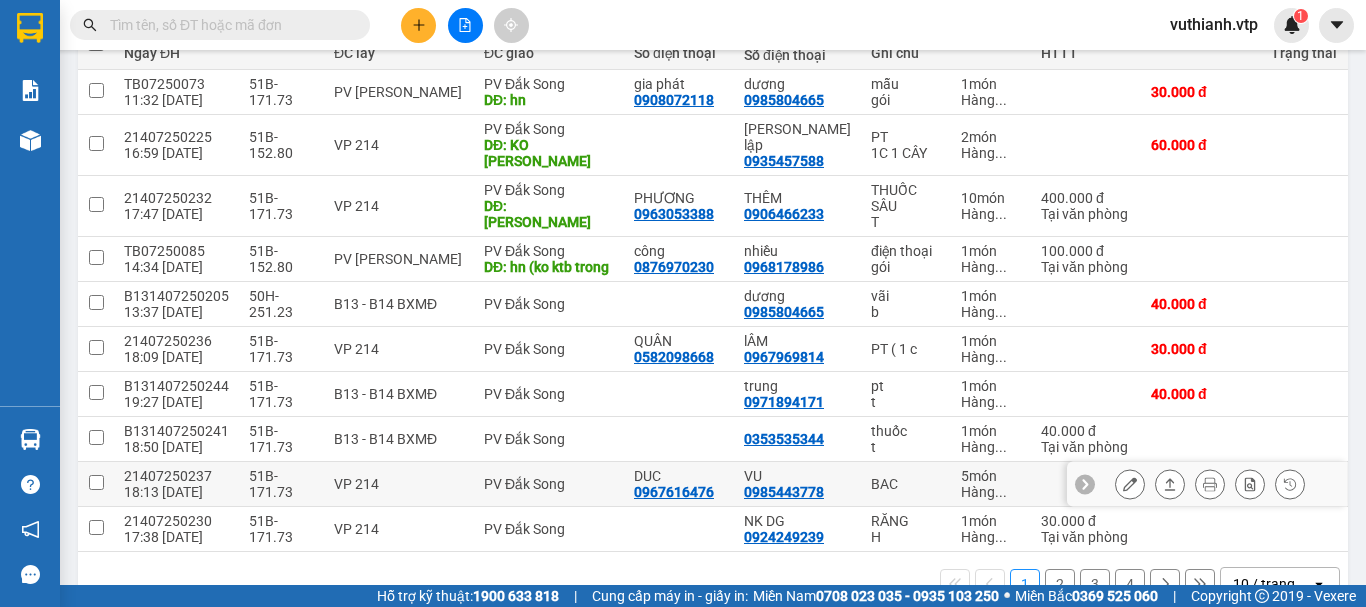 scroll, scrollTop: 300, scrollLeft: 0, axis: vertical 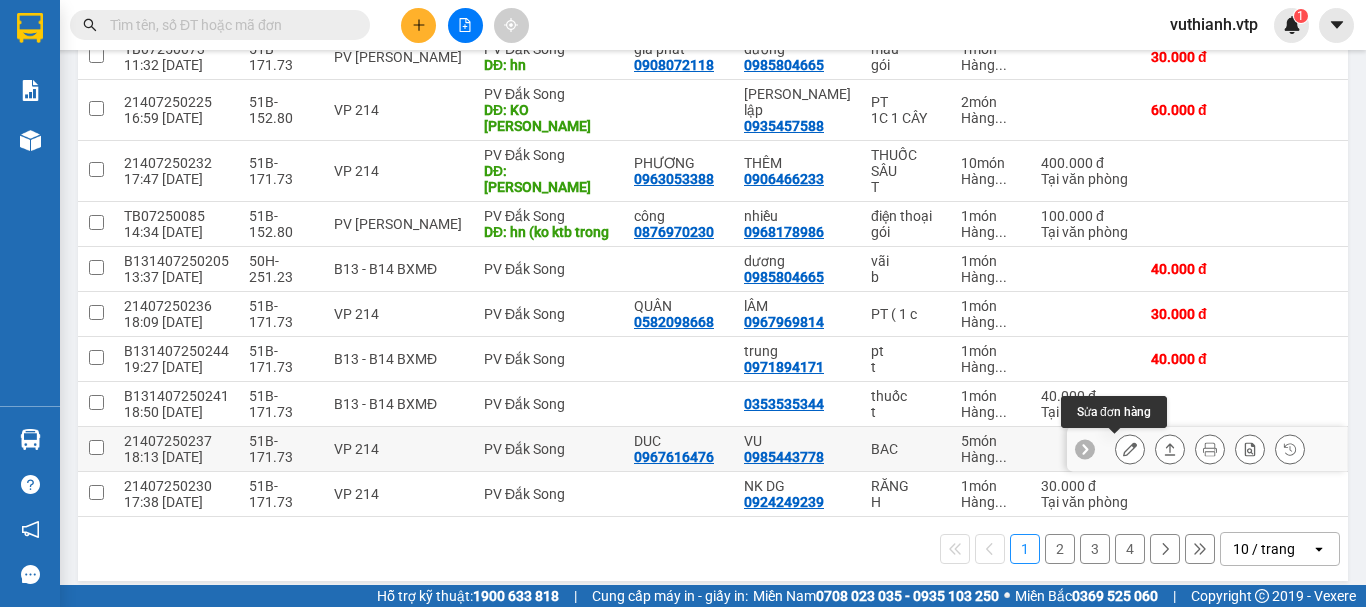 click 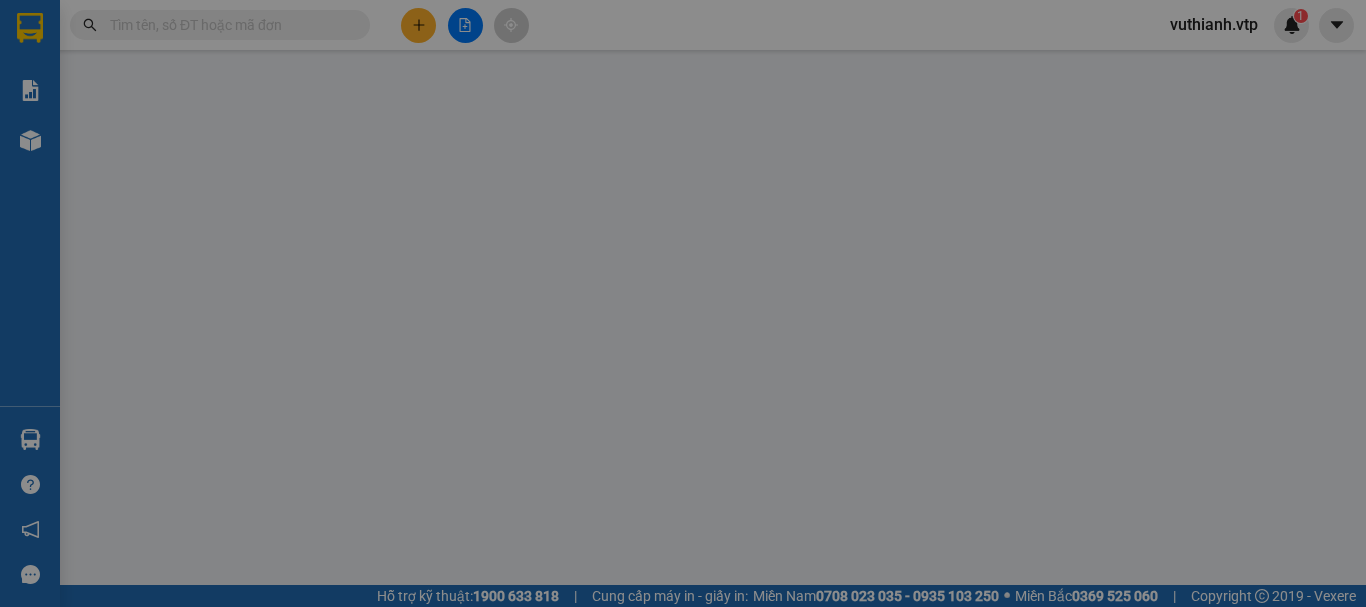 scroll, scrollTop: 0, scrollLeft: 0, axis: both 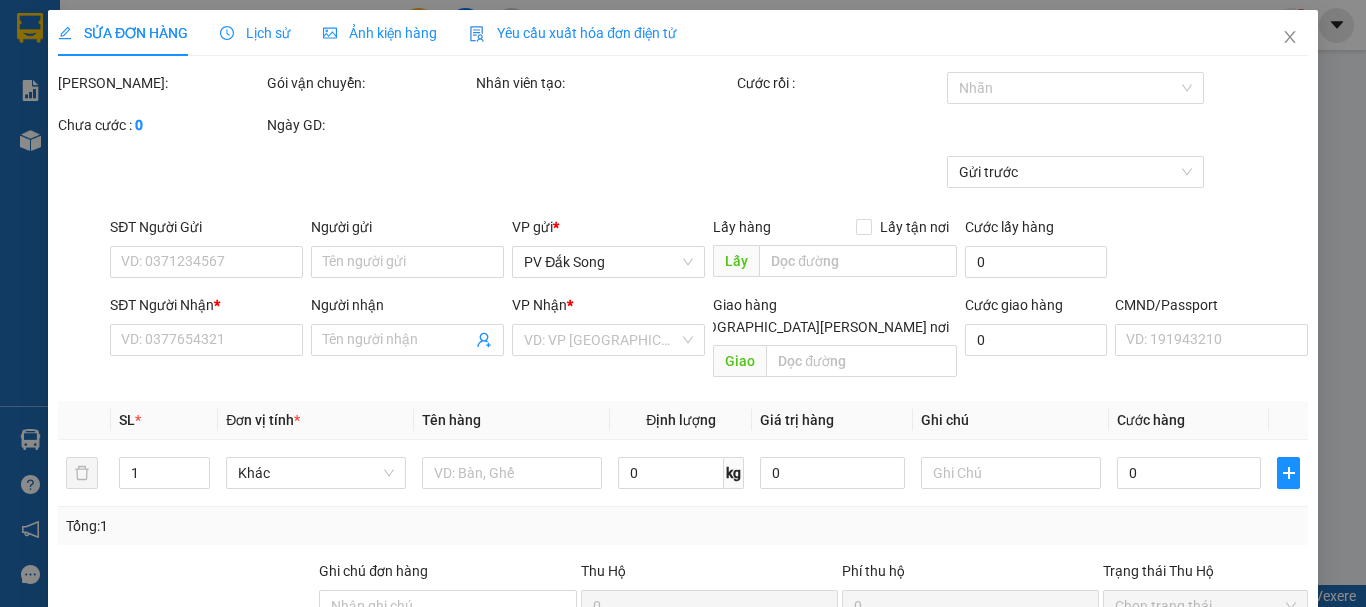 type on "0967616476" 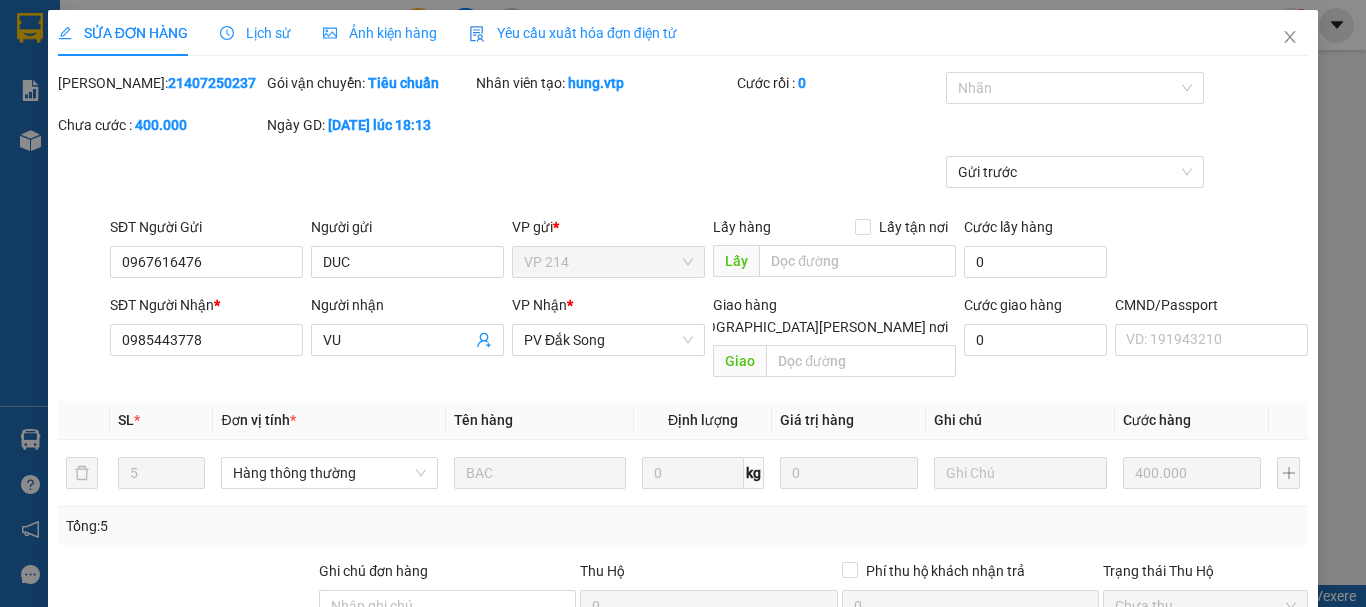 click on "Total Paid Fee 0 Total UnPaid Fee 400.000 Cash Collection Total Fee Mã ĐH:  21407250237 Gói vận chuyển:   Tiêu chuẩn Nhân viên tạo:   hung.vtp Cước rồi :   0   Nhãn Chưa cước :   400.000 Ngày GD:   09-07-2025 lúc 18:13 Gửi trước SĐT Người Gửi 0967616476 Người gửi DUC VP gửi  * VP 214 Lấy hàng Lấy tận nơi Lấy Cước lấy hàng 0 SĐT Người Nhận  * 0985443778 Người nhận VU VP Nhận  * PV Đắk Song Giao hàng Giao tận nơi Giao Cước giao hàng 0 CMND/Passport VD: 191943210 SL  * Đơn vị tính  * Tên hàng  Định lượng Giá trị hàng Ghi chú Cước hàng                   5 Hàng thông thường BAC 0 kg 0 400.000 Tổng:  5 Ghi chú đơn hàng Thu Hộ 0 Phí thu hộ khách nhận trả 0 Trạng thái Thu Hộ   Chưa thu Tổng cước 400.000 Hình thức thanh toán Chọn HT Thanh Toán Phụ thu 0 VND Giảm giá 0 VND % Discount 0 Số tiền thu trước 0 Chọn HT Thanh Toán Chưa thanh toán 400.000 0" at bounding box center (683, 512) 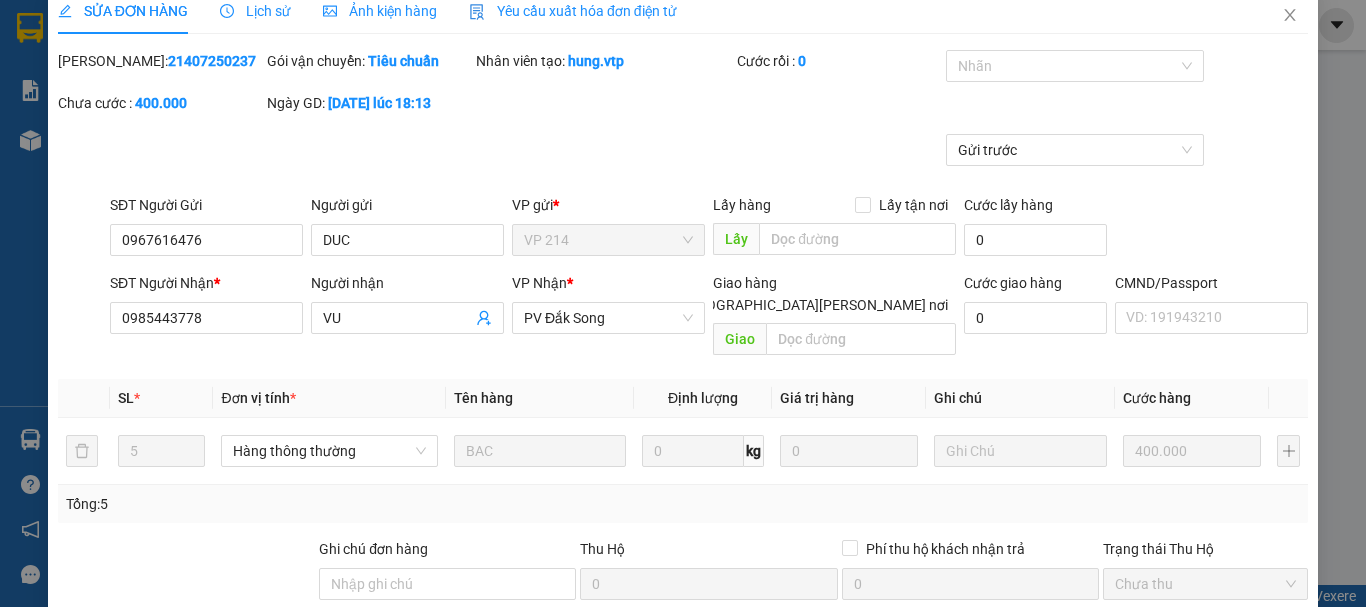 scroll, scrollTop: 0, scrollLeft: 0, axis: both 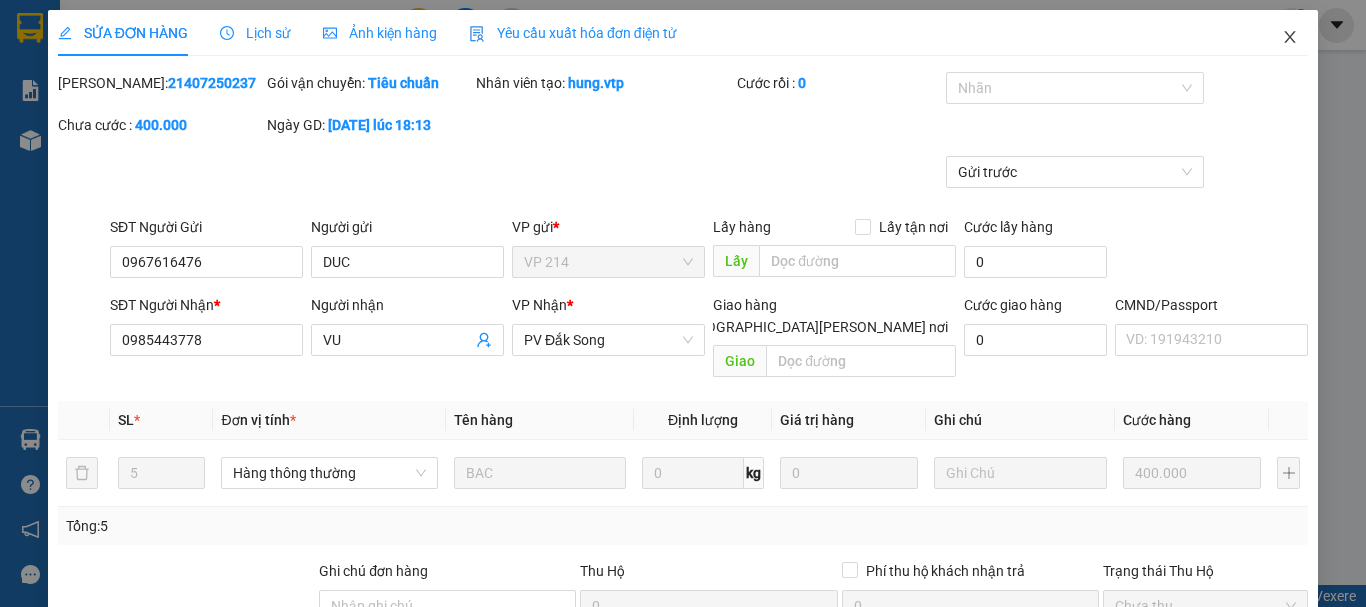 click at bounding box center [1290, 38] 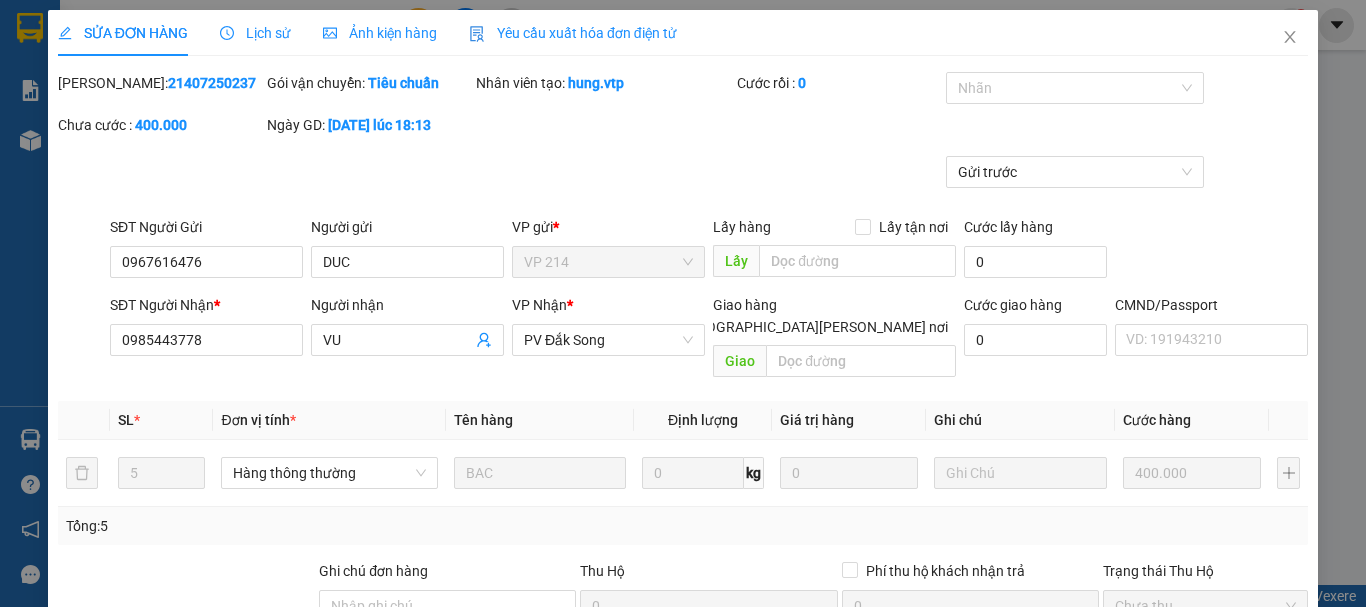 click on "vuthianh.vtp 1" at bounding box center (1231, 25) 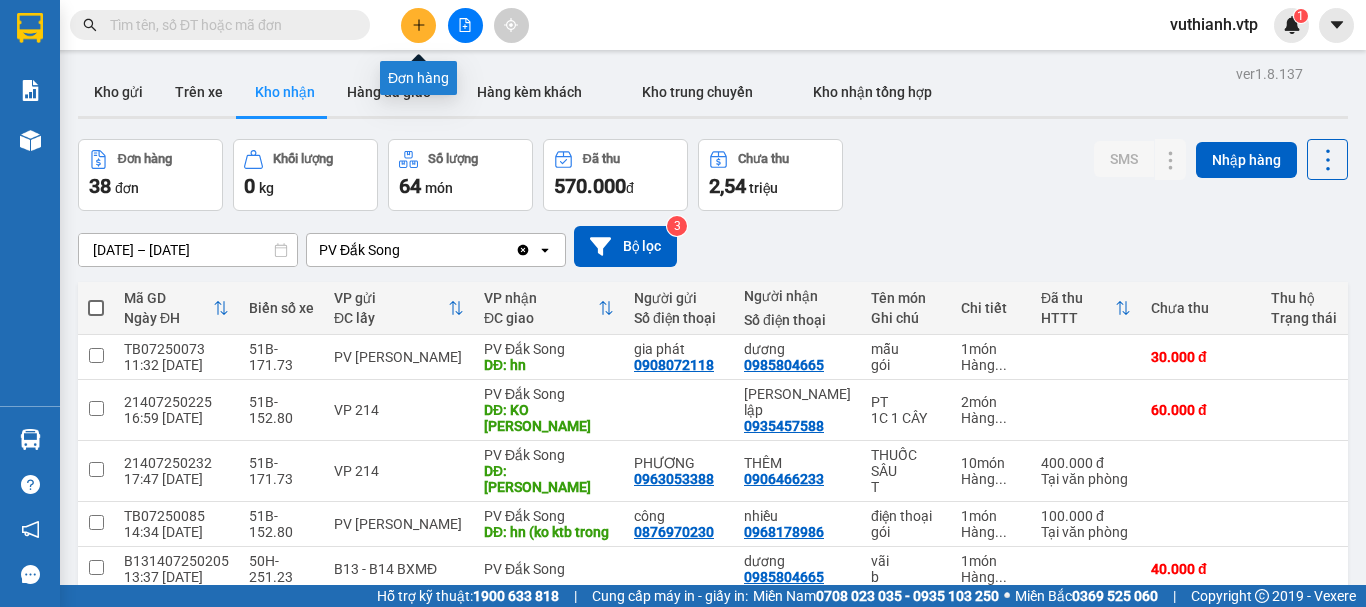 click 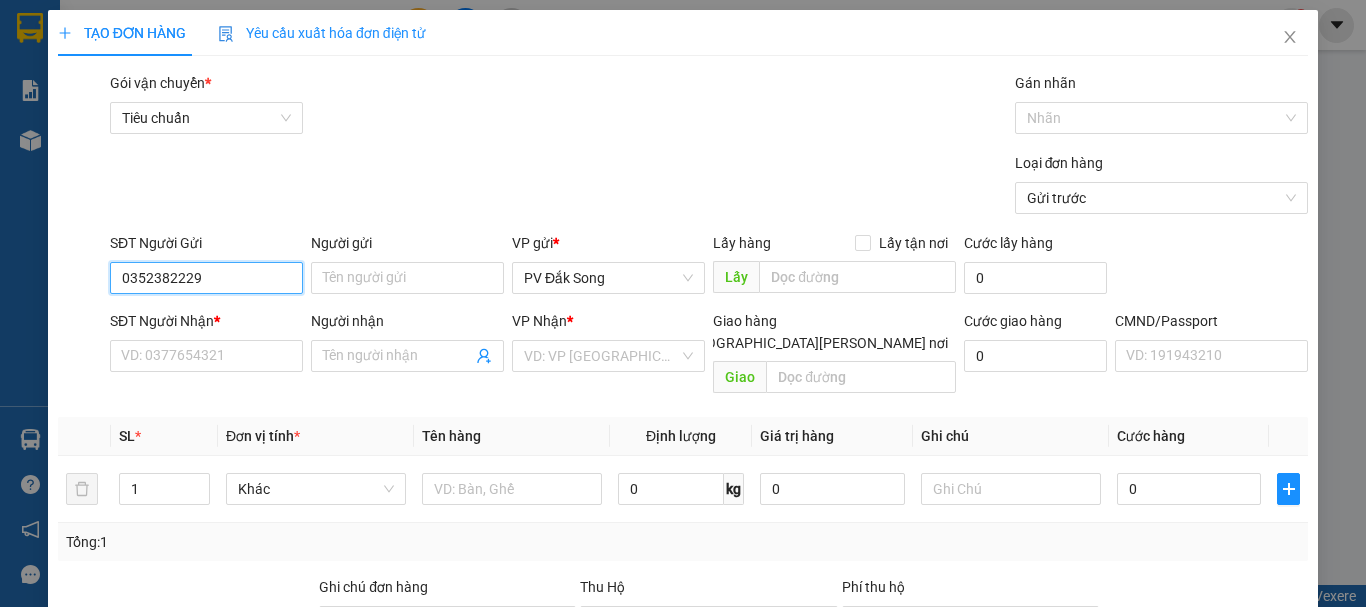 type on "0352382229" 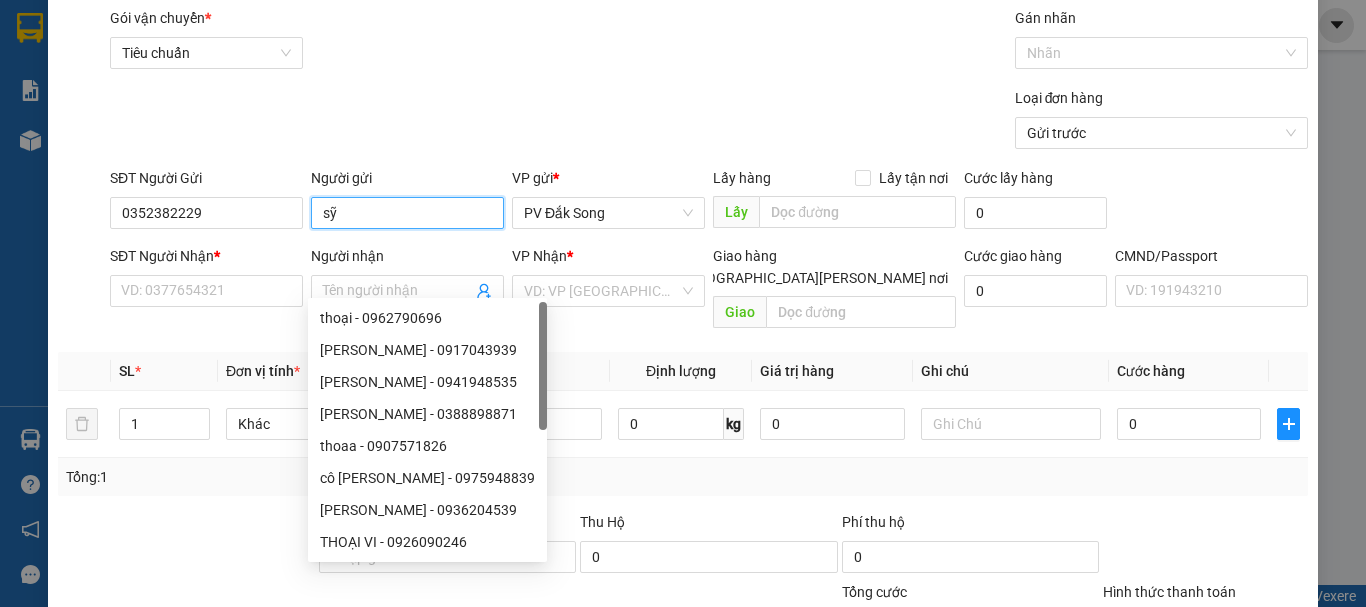 scroll, scrollTop: 100, scrollLeft: 0, axis: vertical 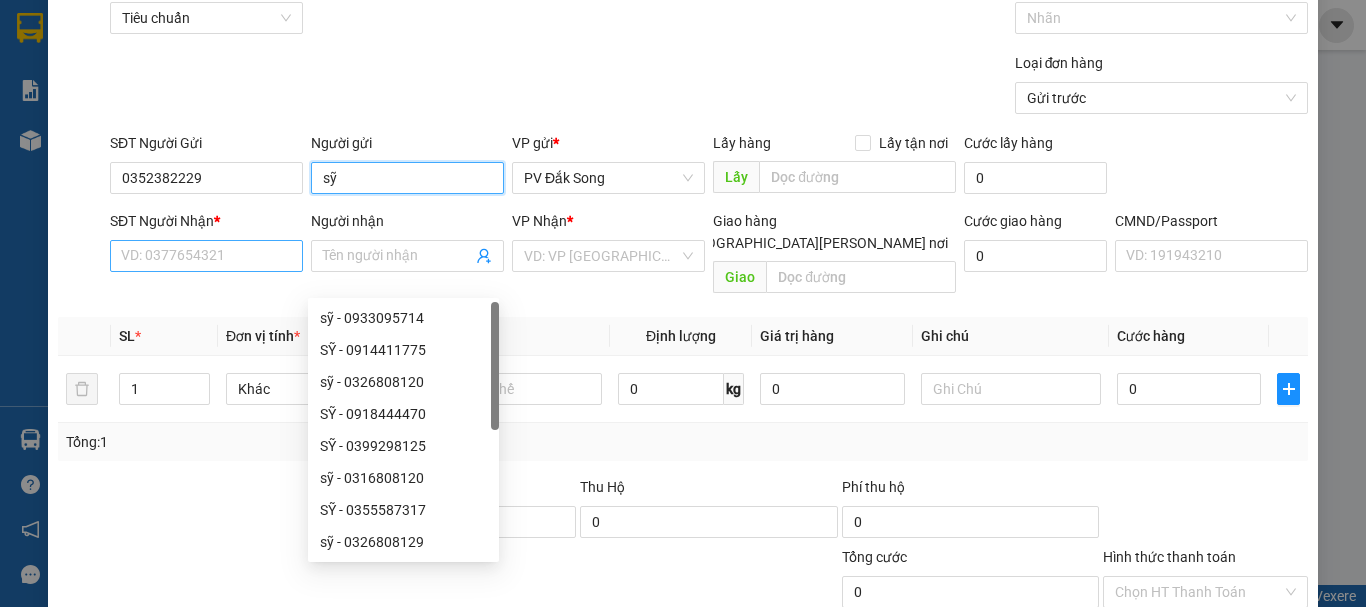 type on "sỹ" 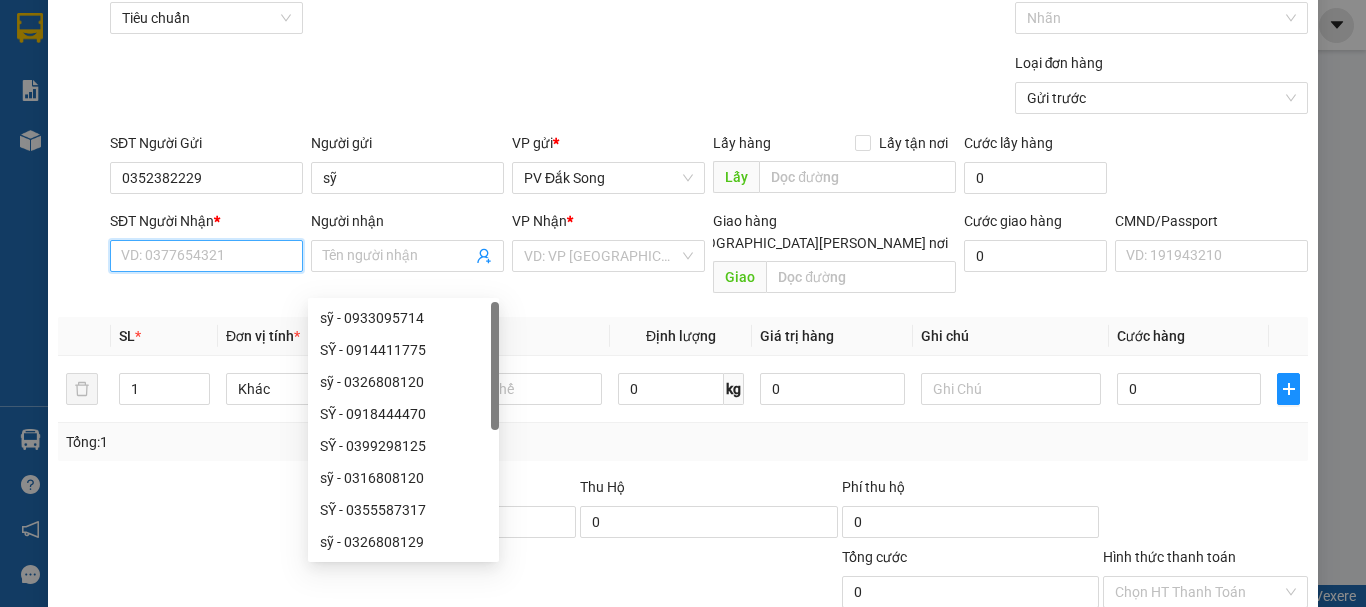 click on "SĐT Người Nhận  *" at bounding box center (206, 256) 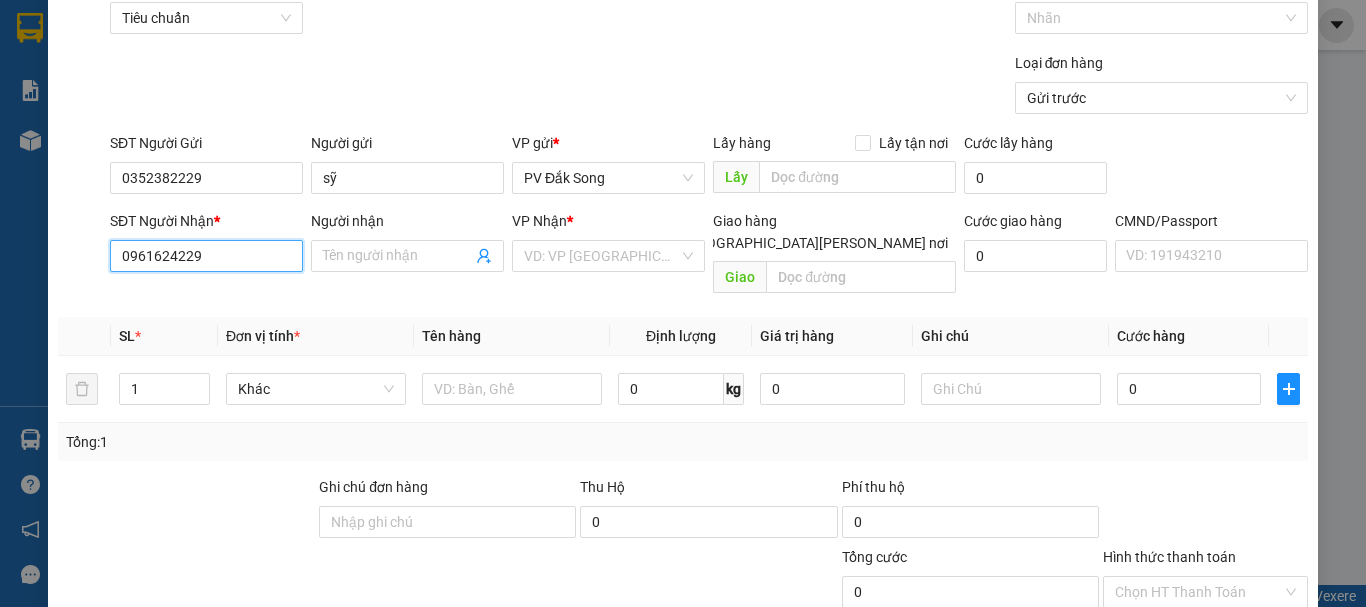 type on "0961624229" 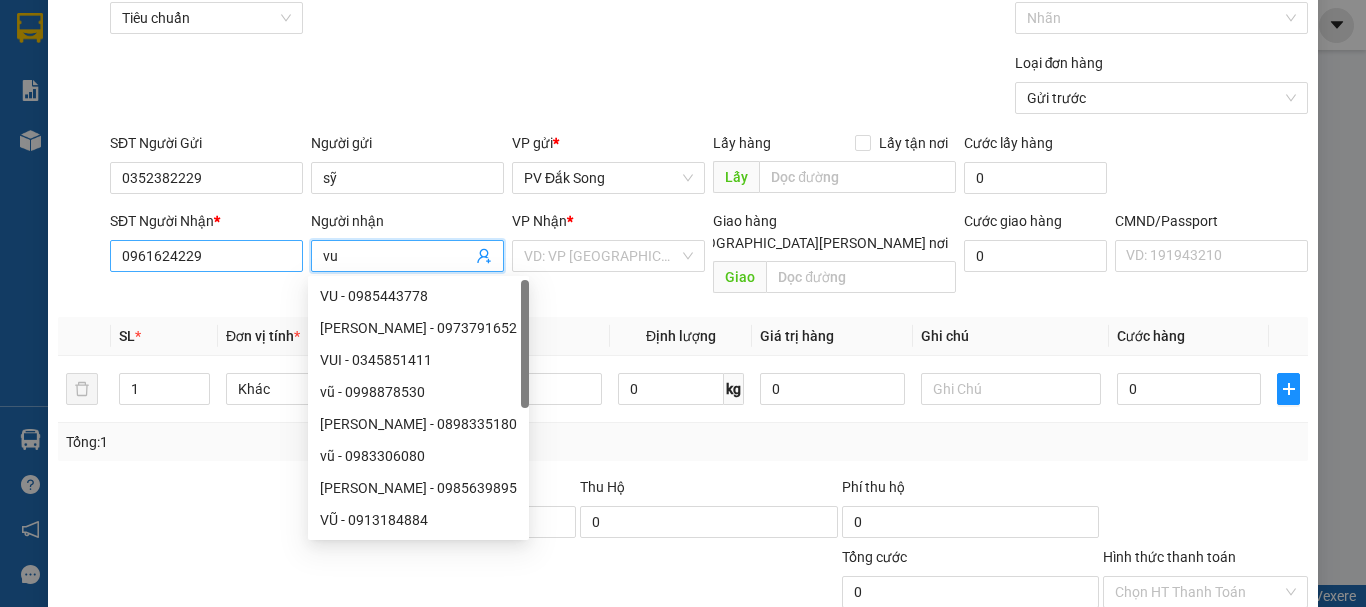 type on "v" 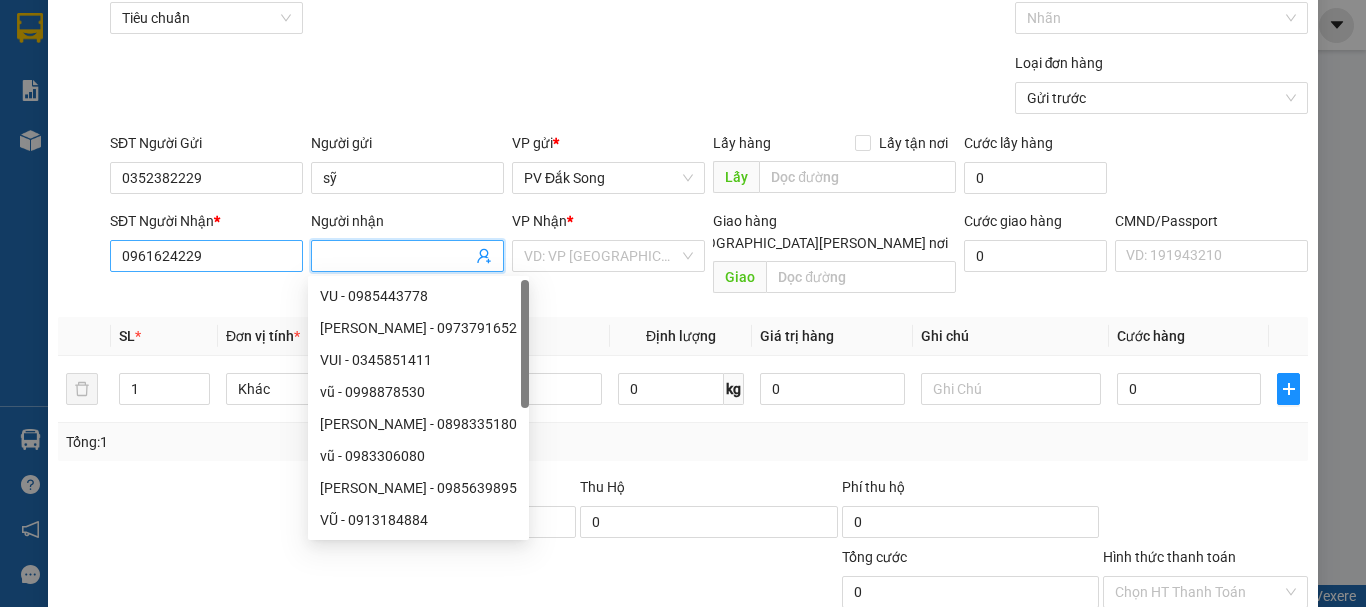 type on "1" 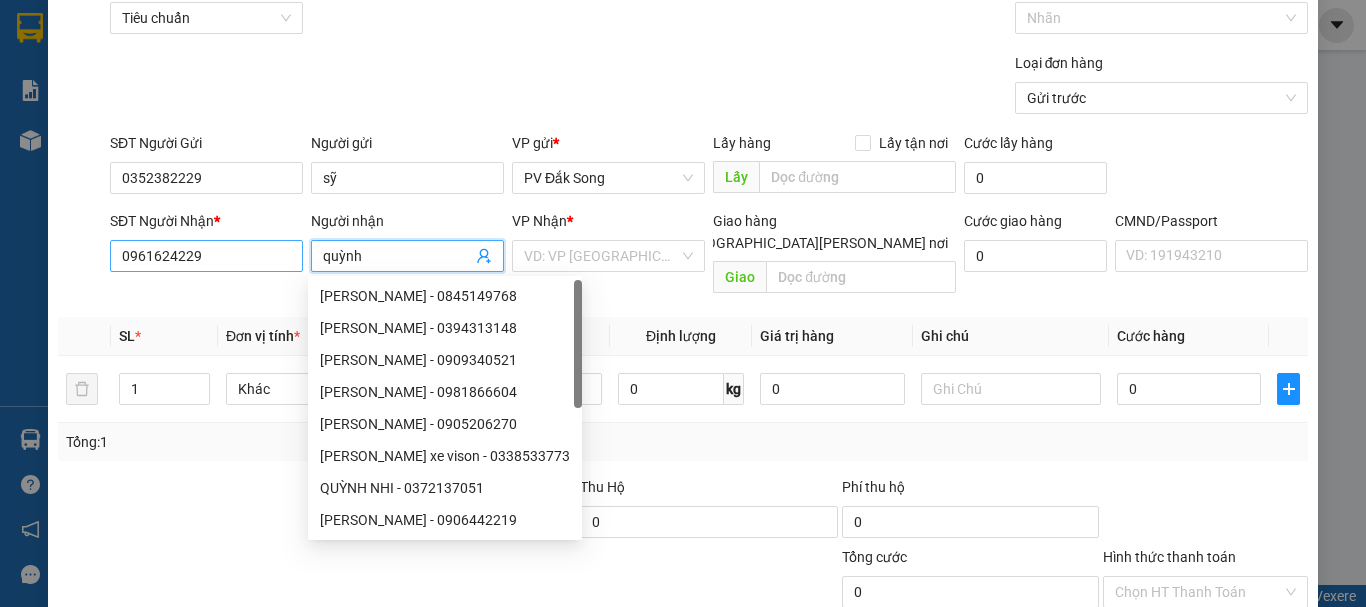 type on "quỳnh" 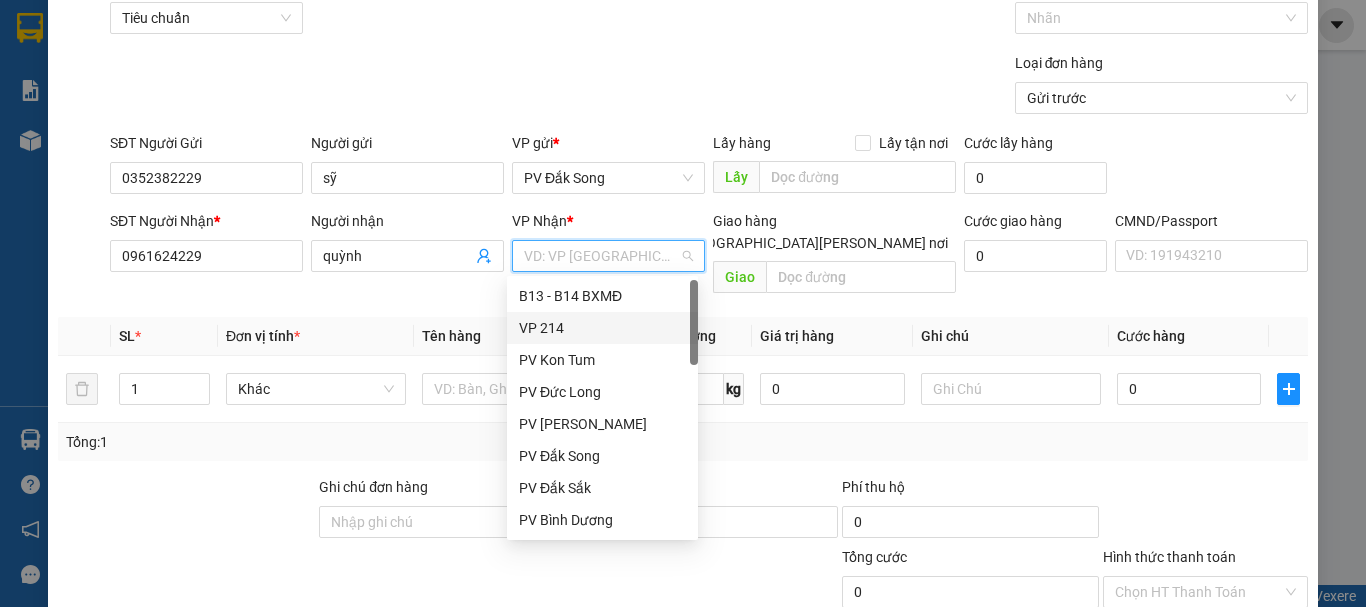 click on "VP 214" at bounding box center (602, 328) 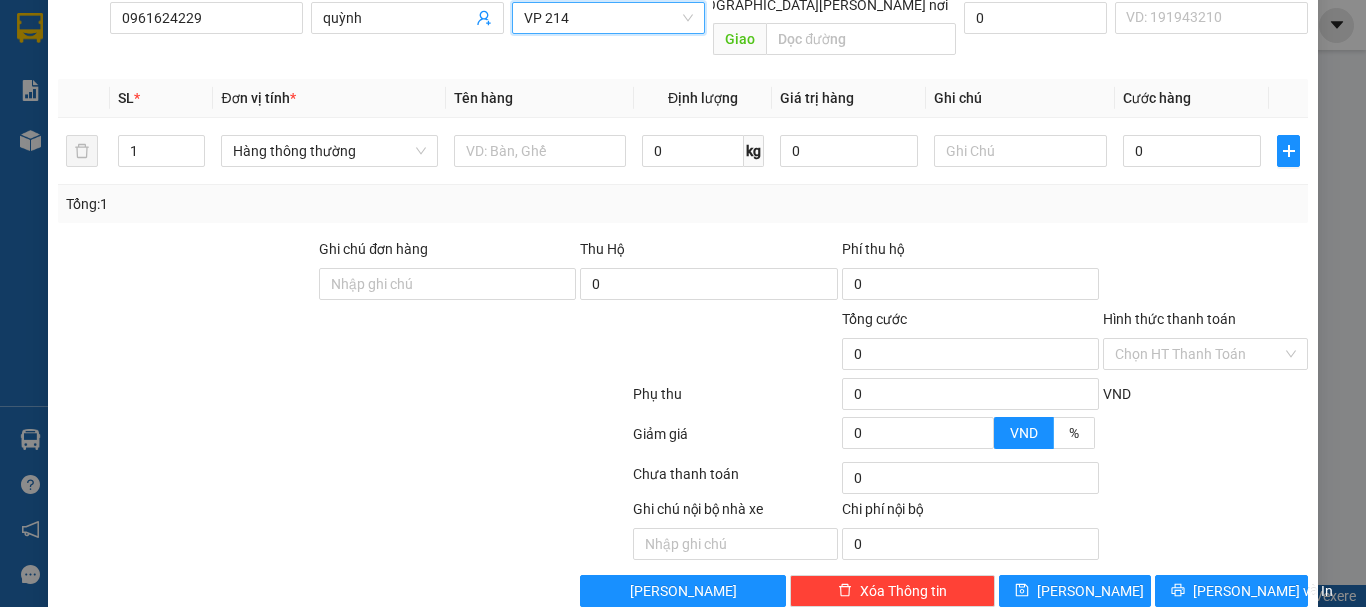 scroll, scrollTop: 355, scrollLeft: 0, axis: vertical 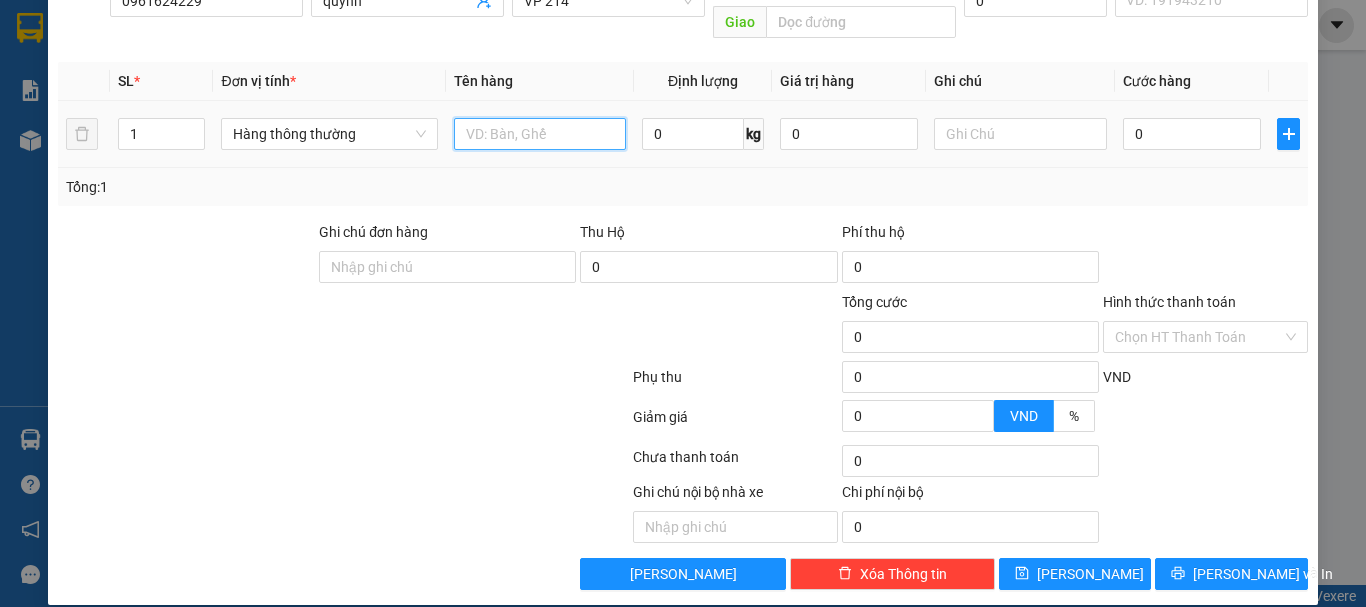 click at bounding box center (540, 134) 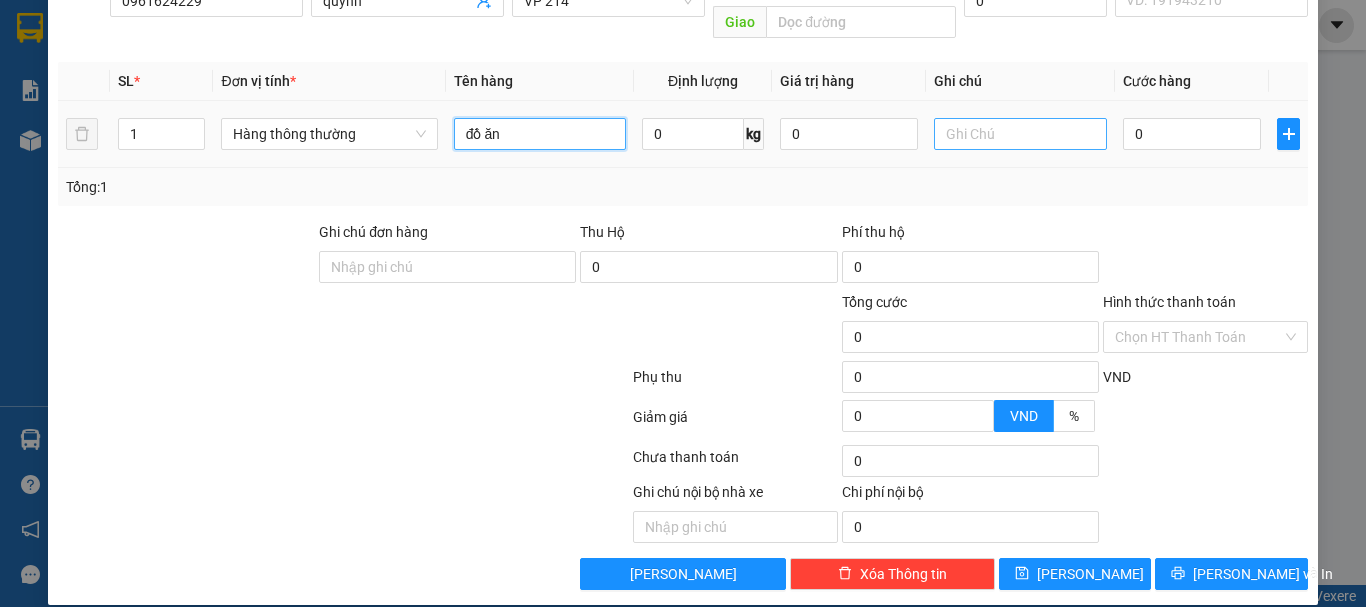 type on "đồ ăn" 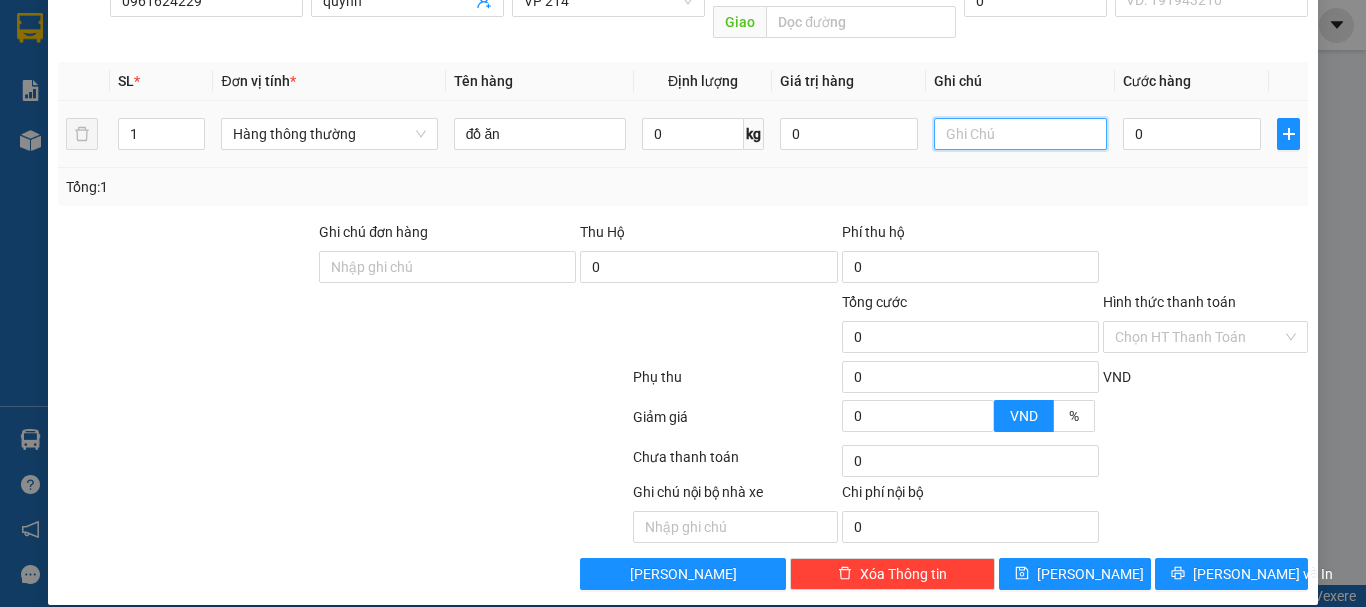 click at bounding box center (1020, 134) 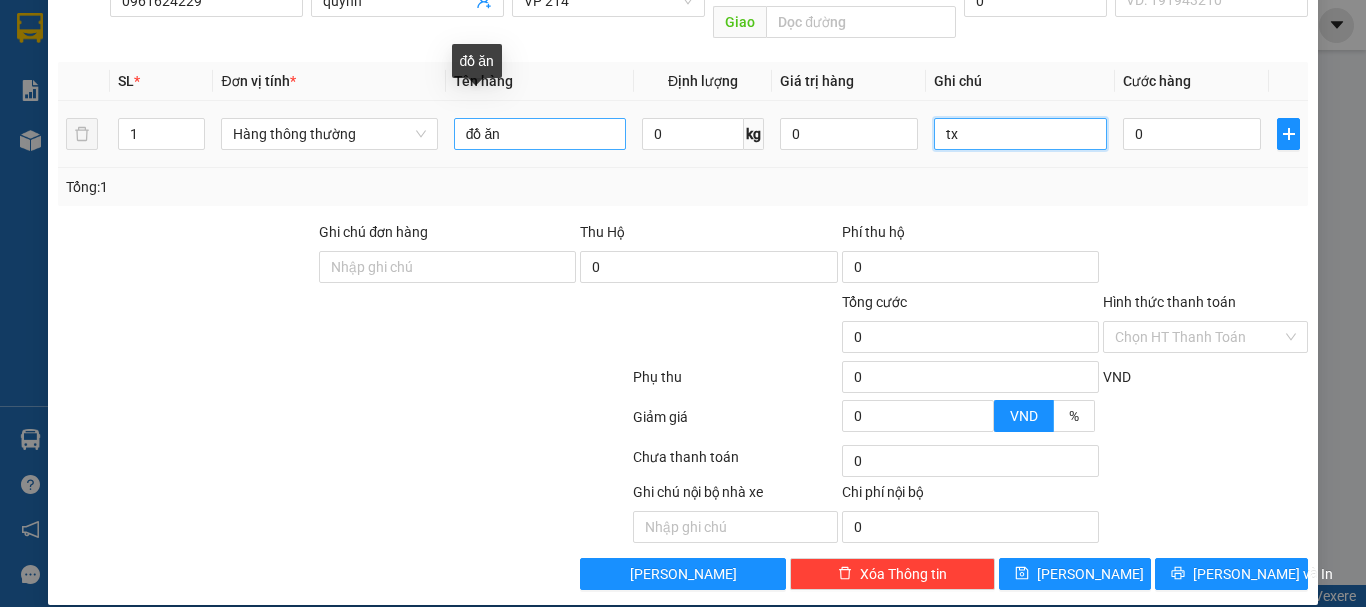type on "tx" 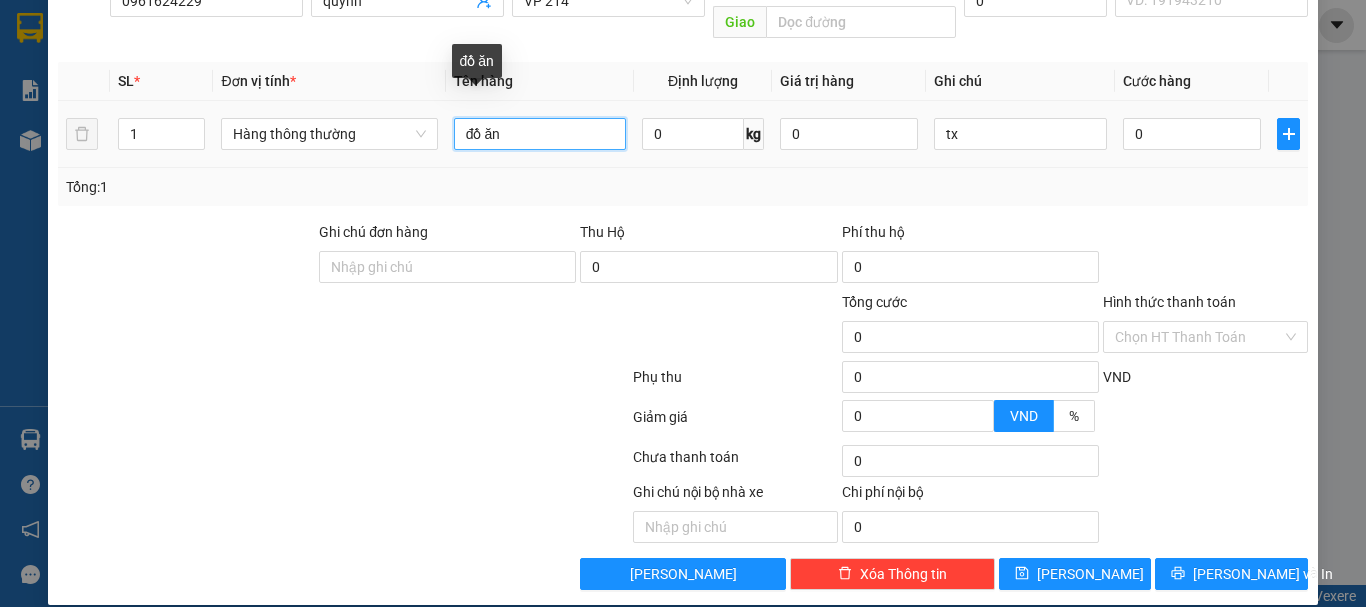 click on "đồ ăn" at bounding box center [540, 134] 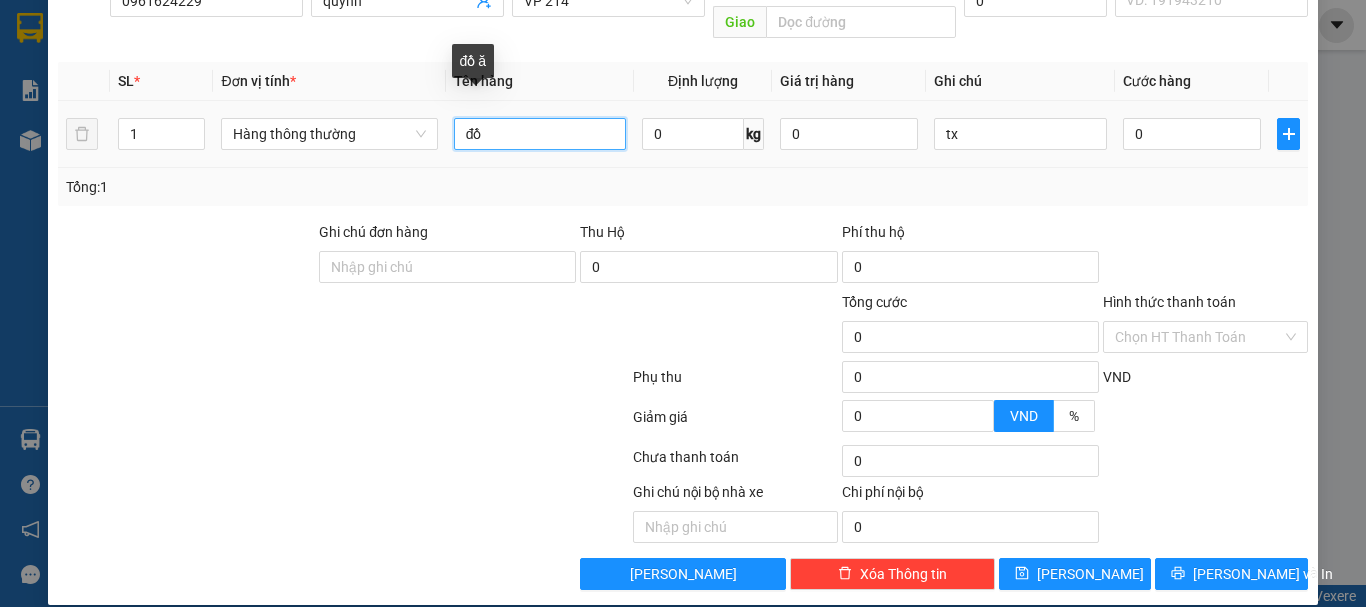 type on "đ" 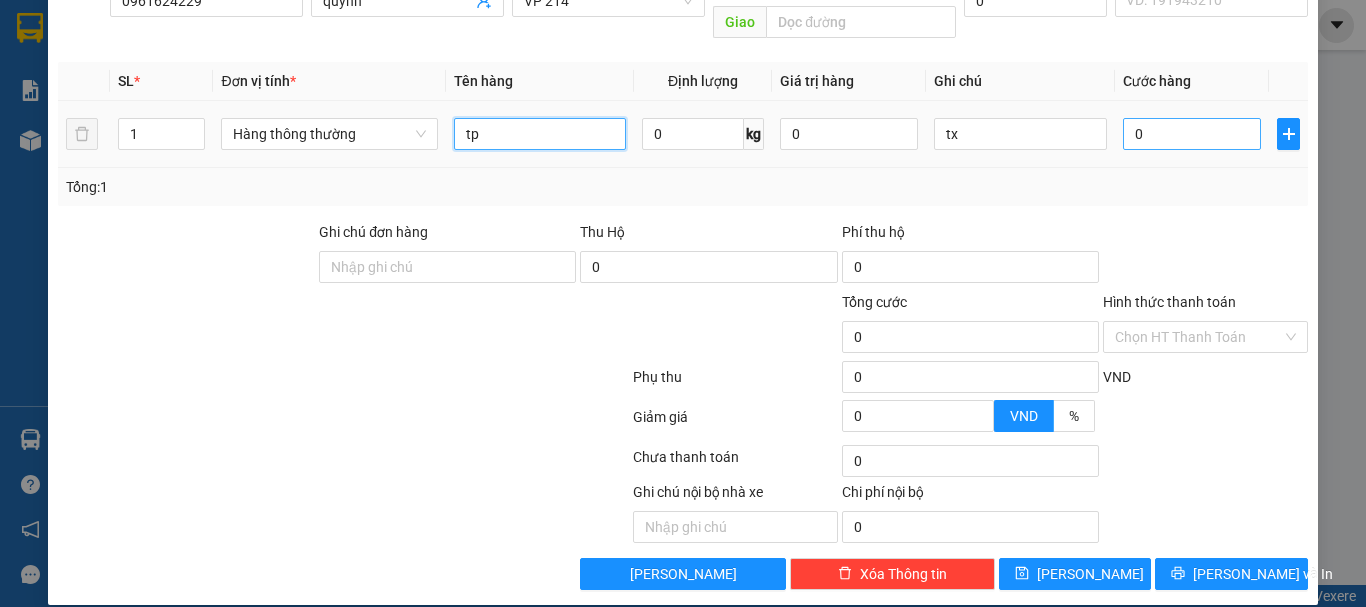 type on "tp" 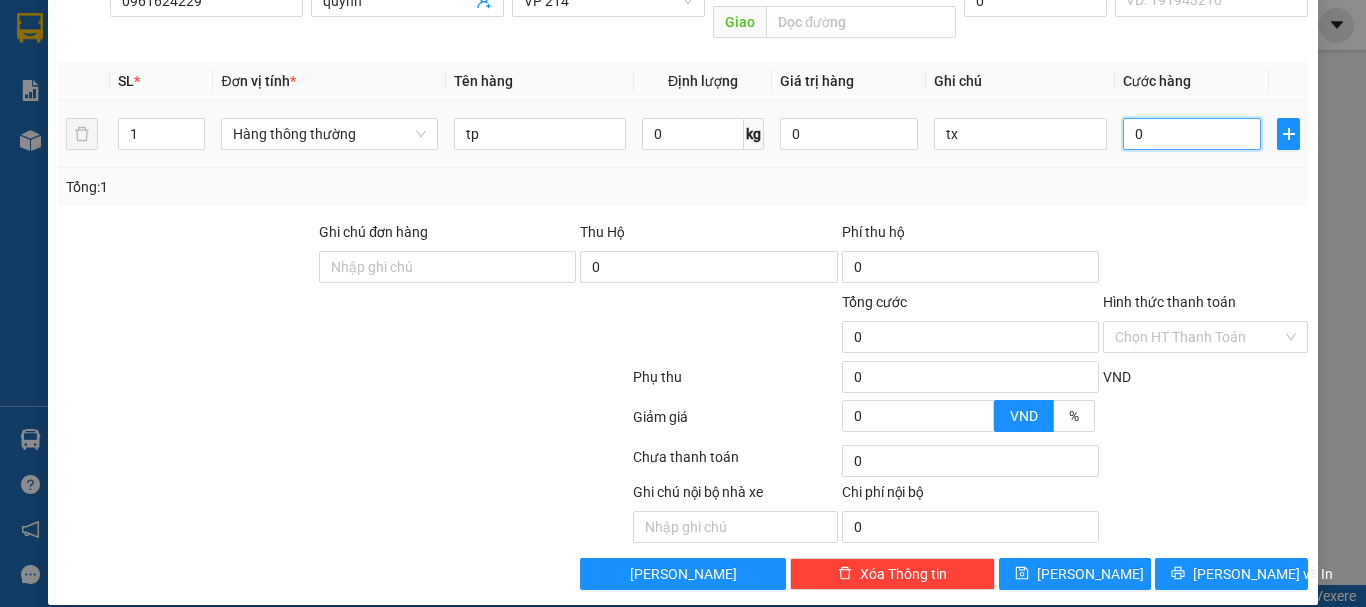 click on "0" at bounding box center [1192, 134] 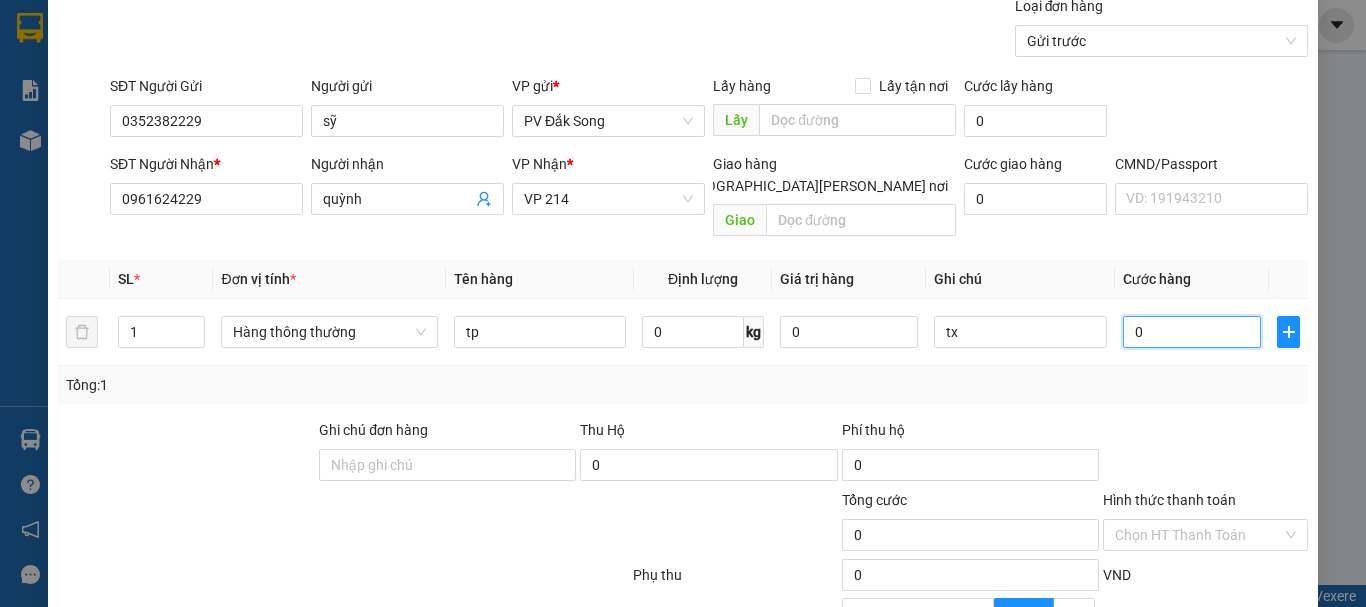 scroll, scrollTop: 155, scrollLeft: 0, axis: vertical 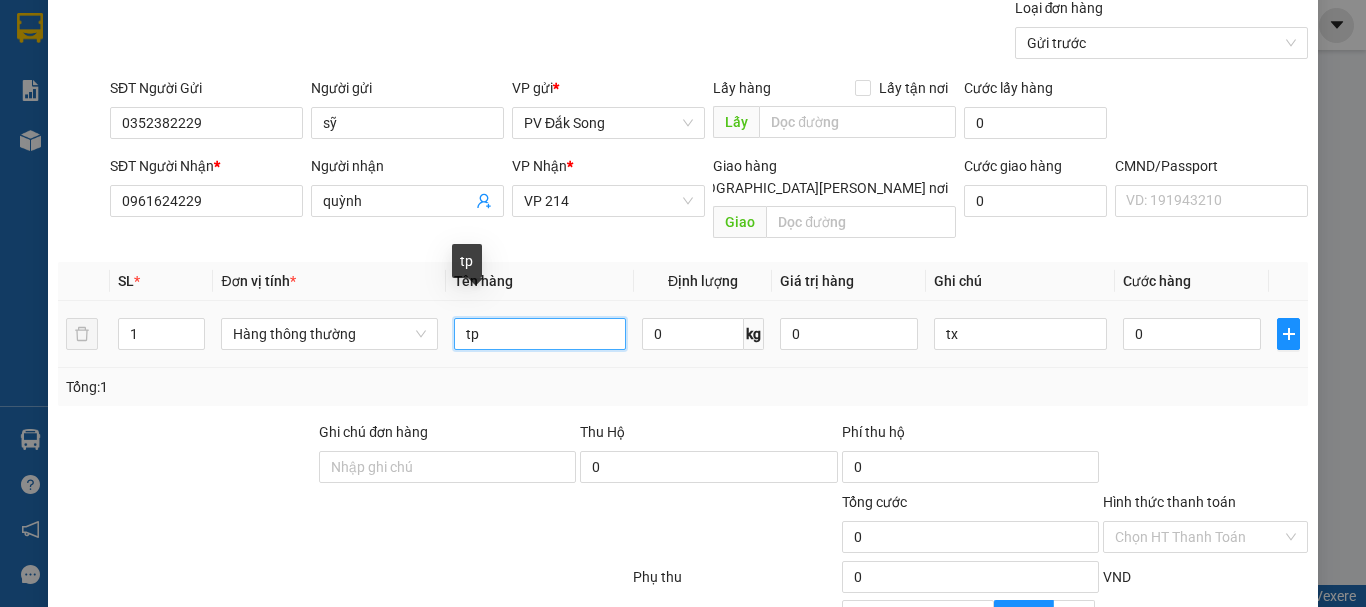 click on "tp" at bounding box center (540, 334) 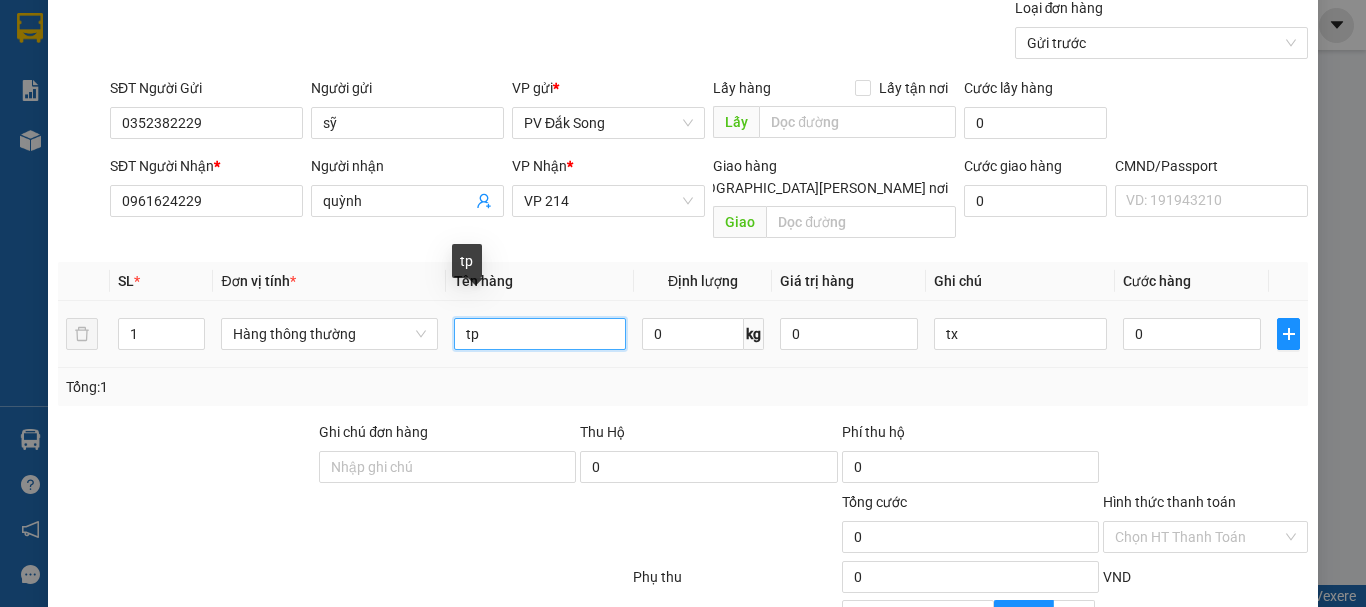 type on "t" 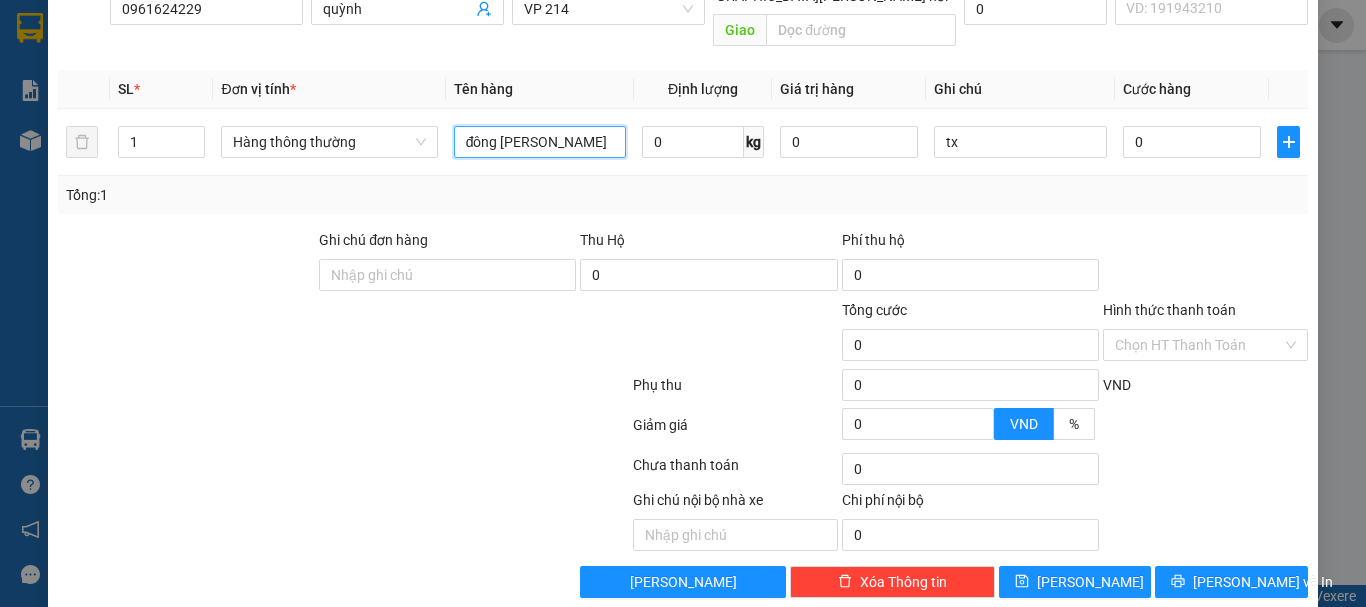 scroll, scrollTop: 355, scrollLeft: 0, axis: vertical 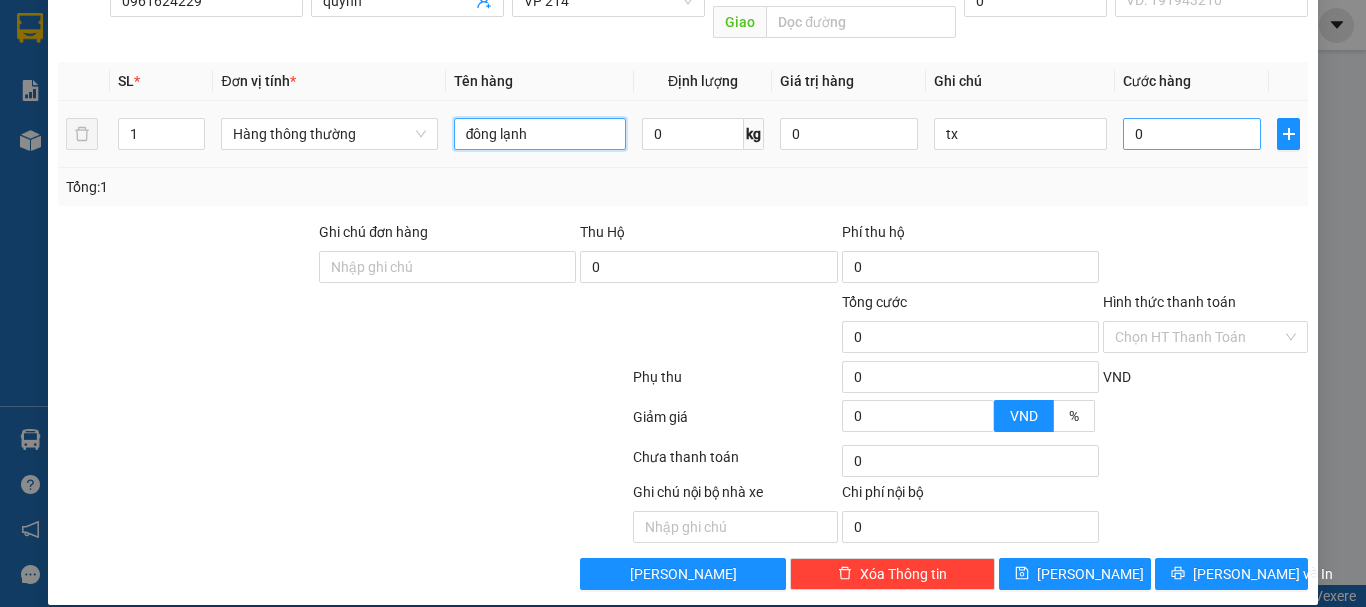 type on "đông lạnh" 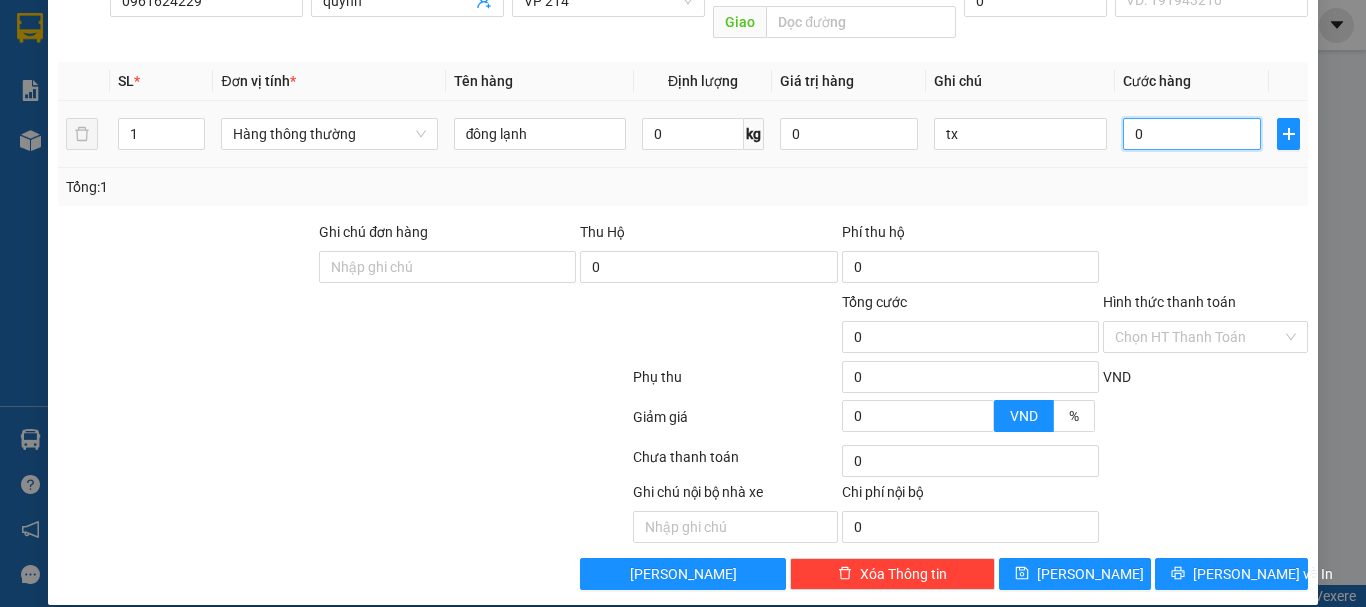 click on "0" at bounding box center (1192, 134) 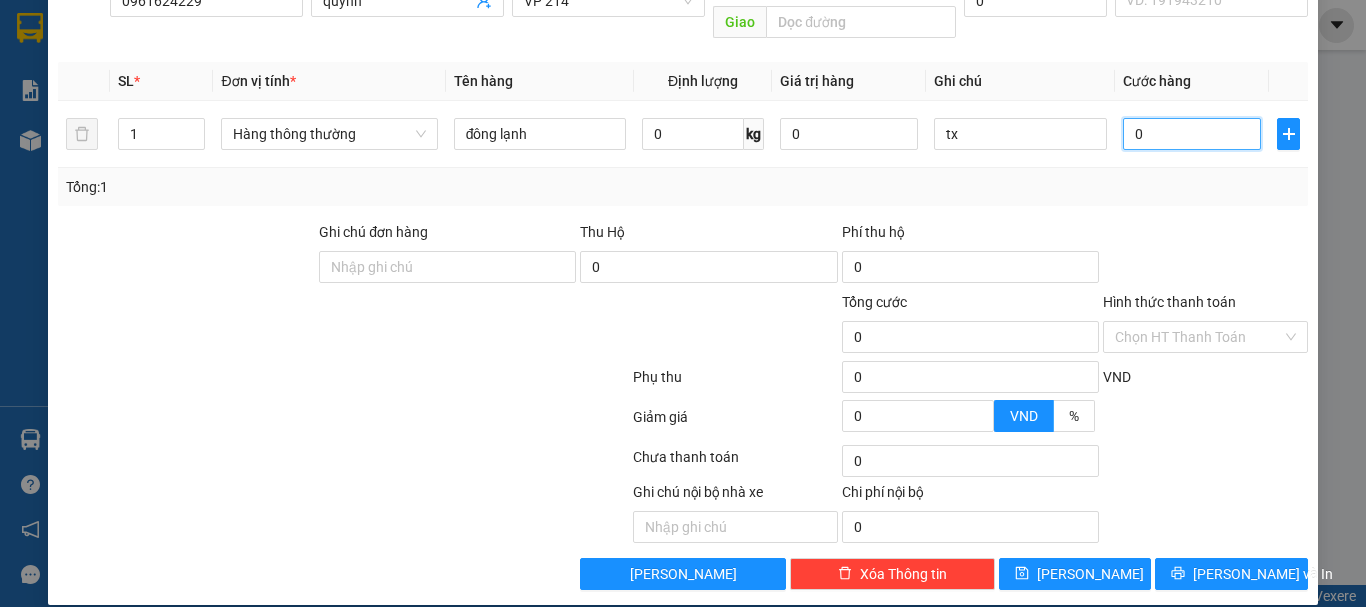 type on "005" 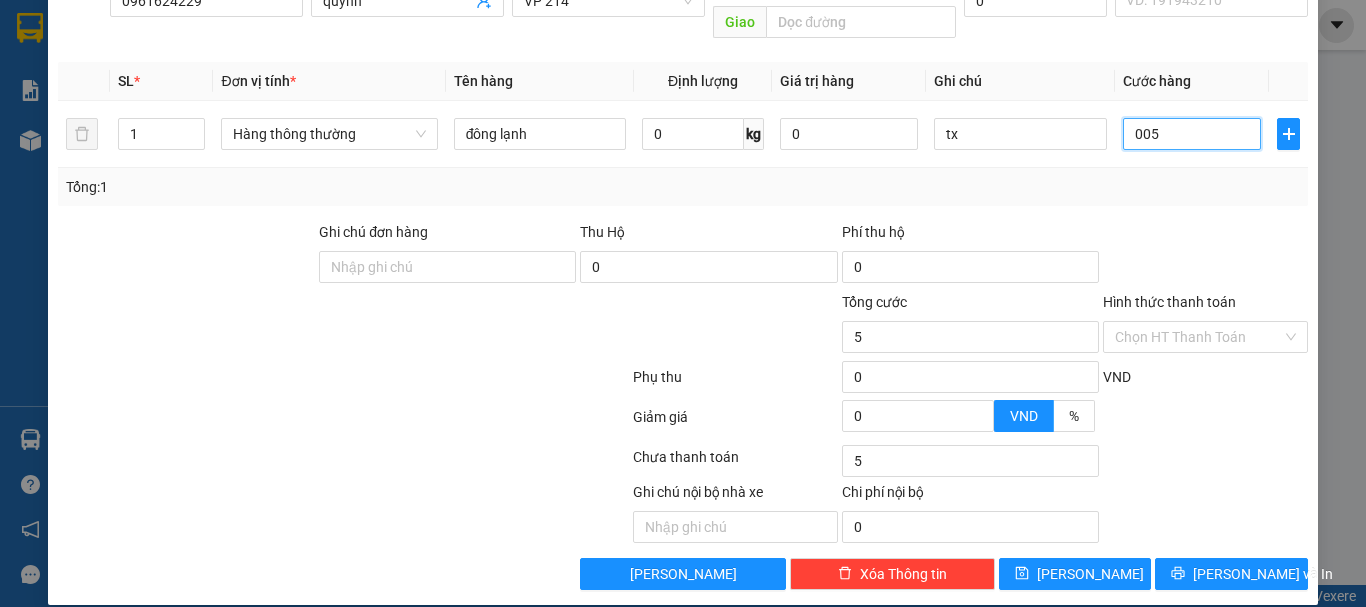 type on "0.050" 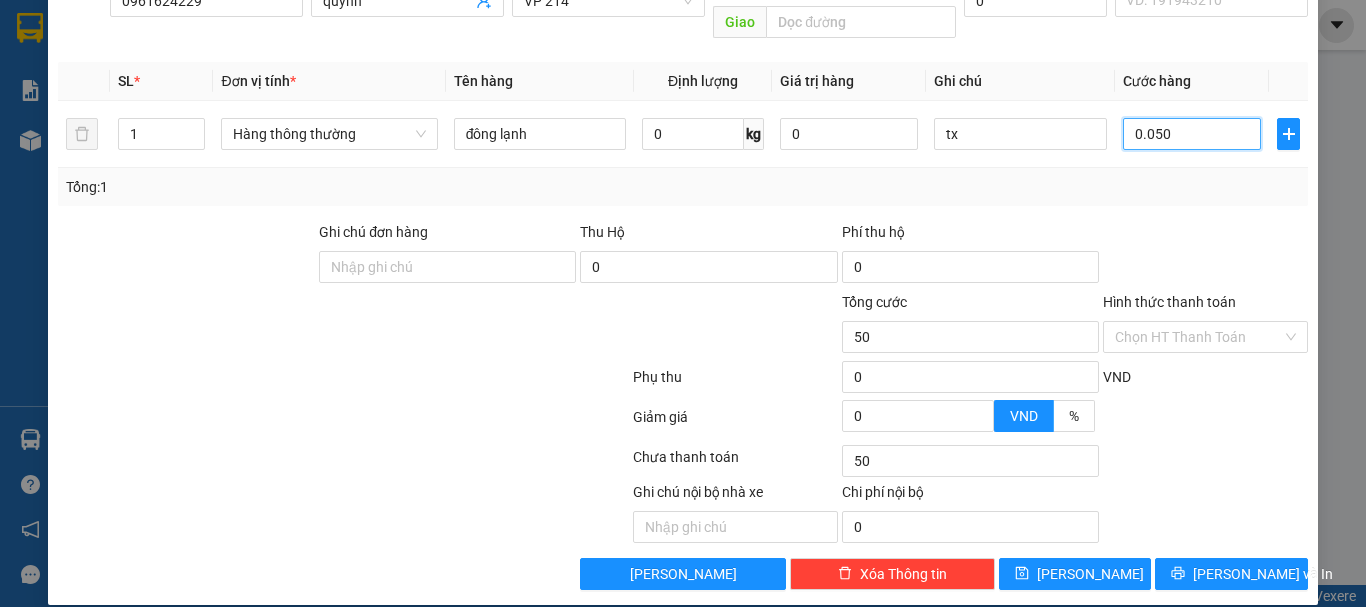 type on "00.500" 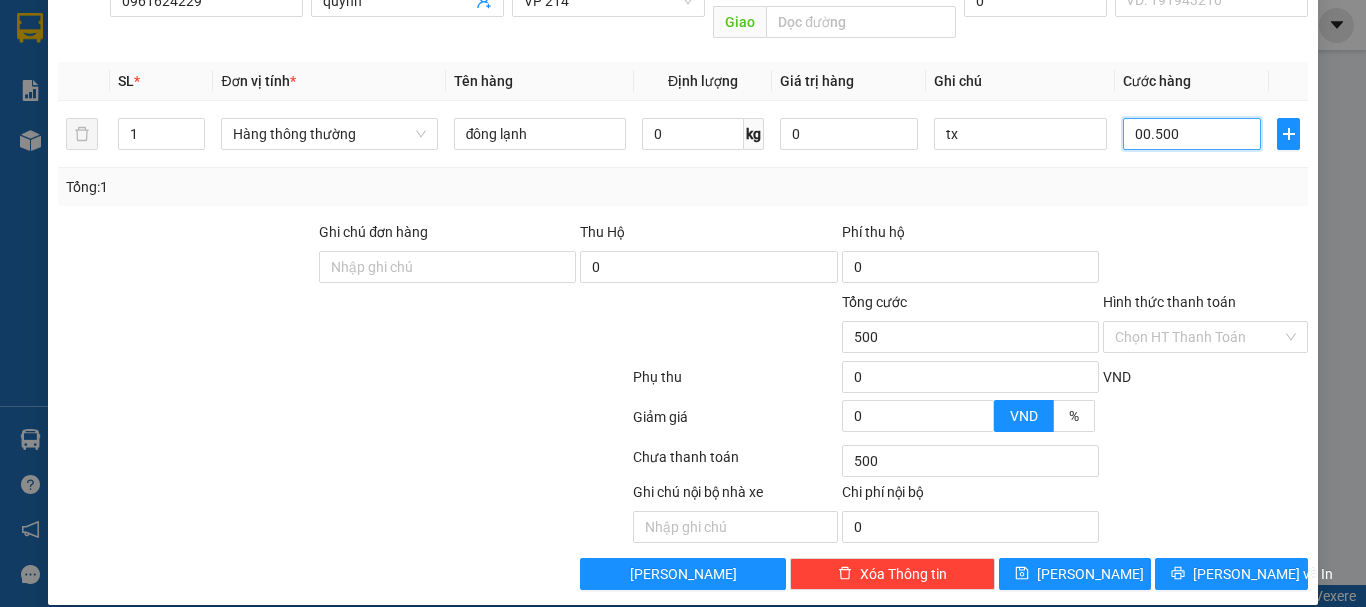 type on "0.005.000" 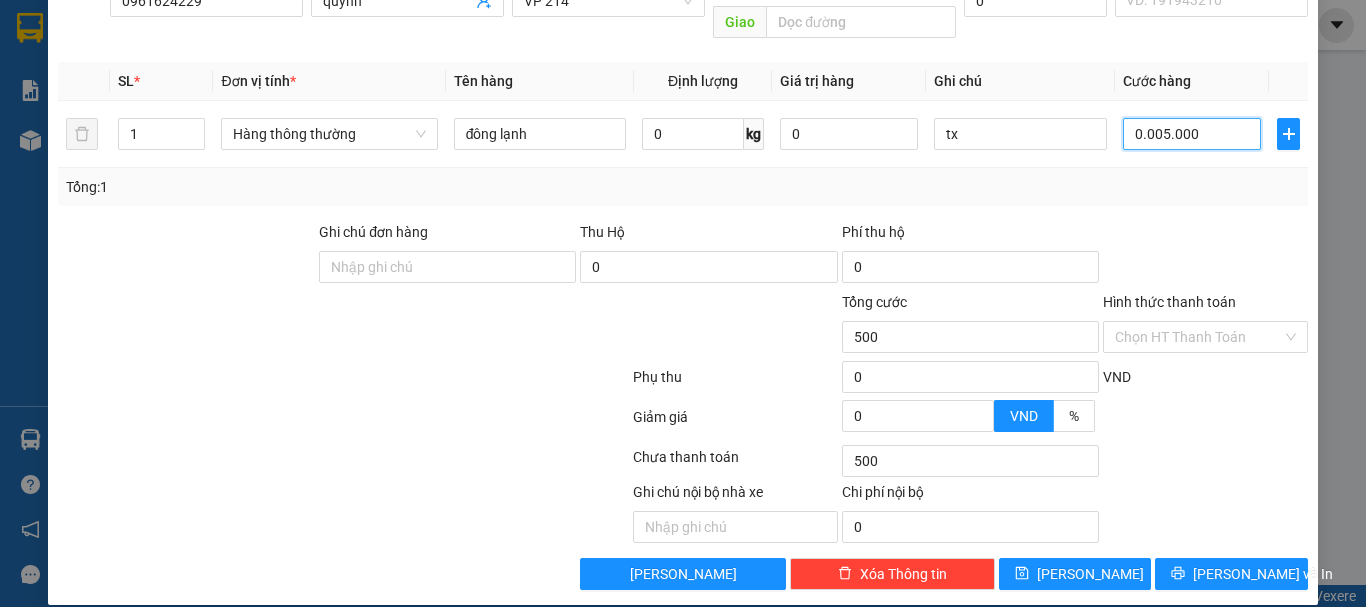 type on "5.000" 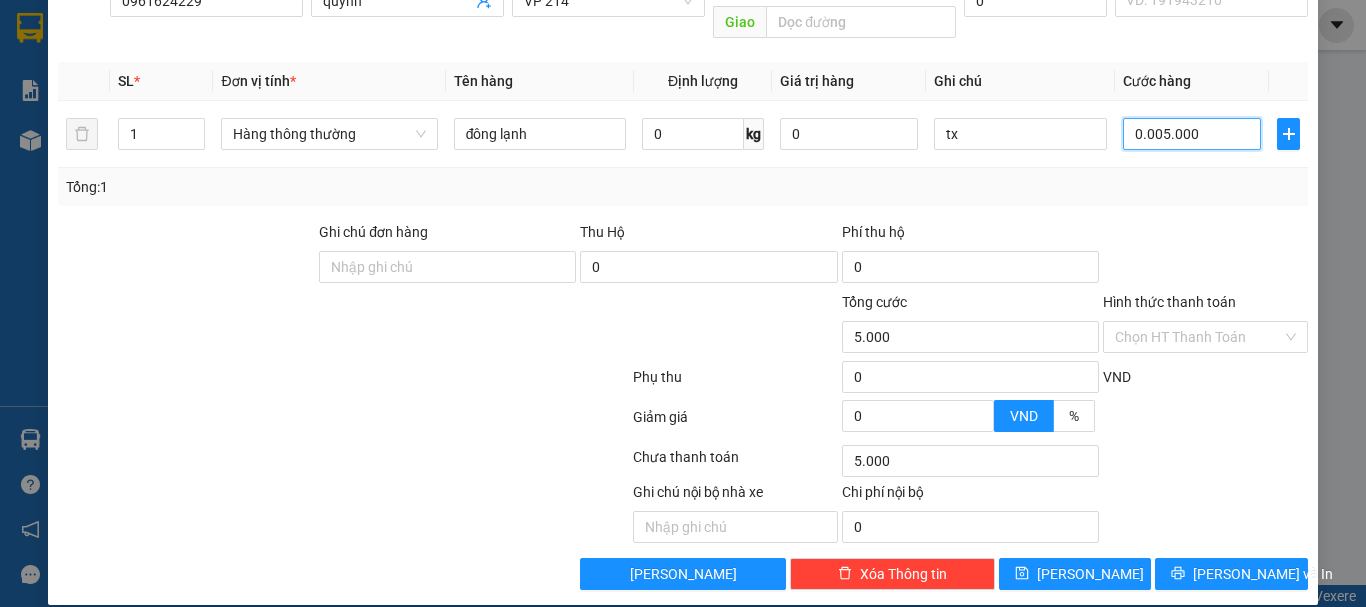 type on "000.050.000" 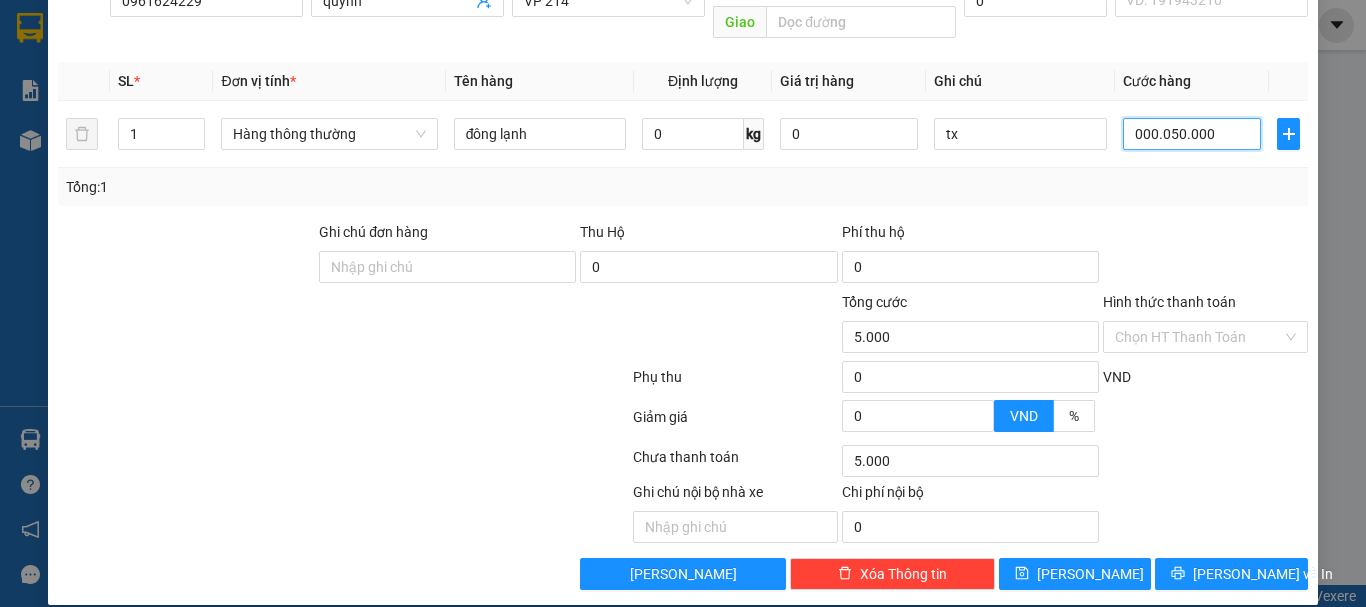 type on "50.000" 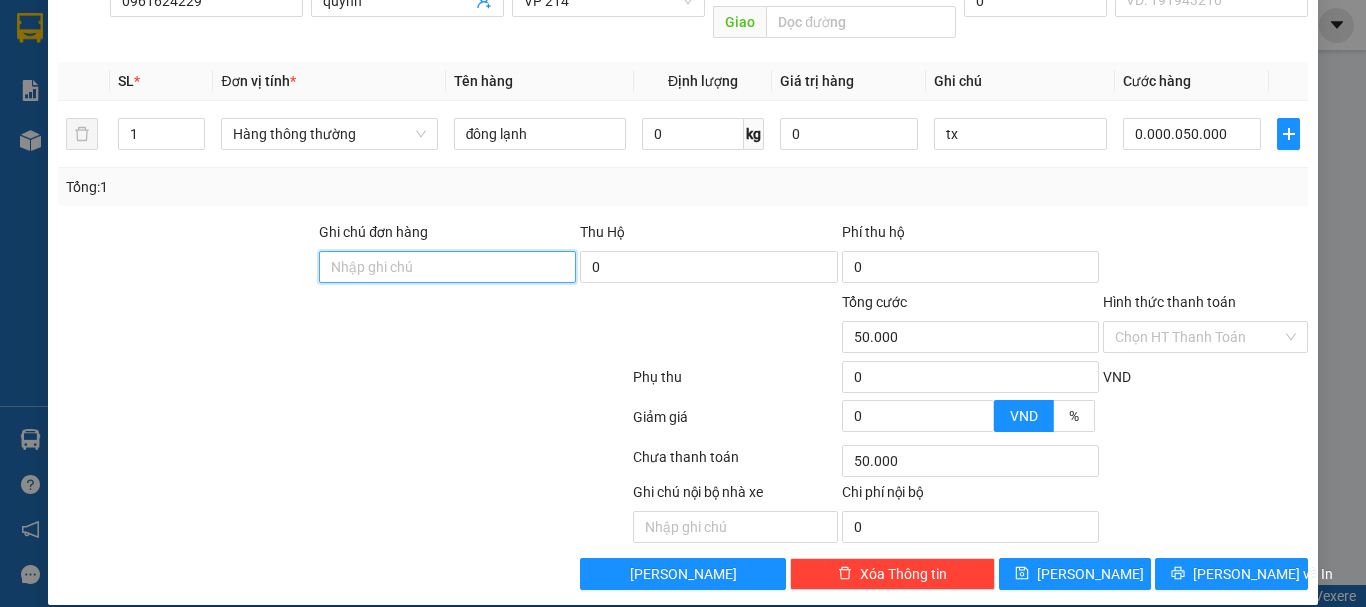 type on "50.000" 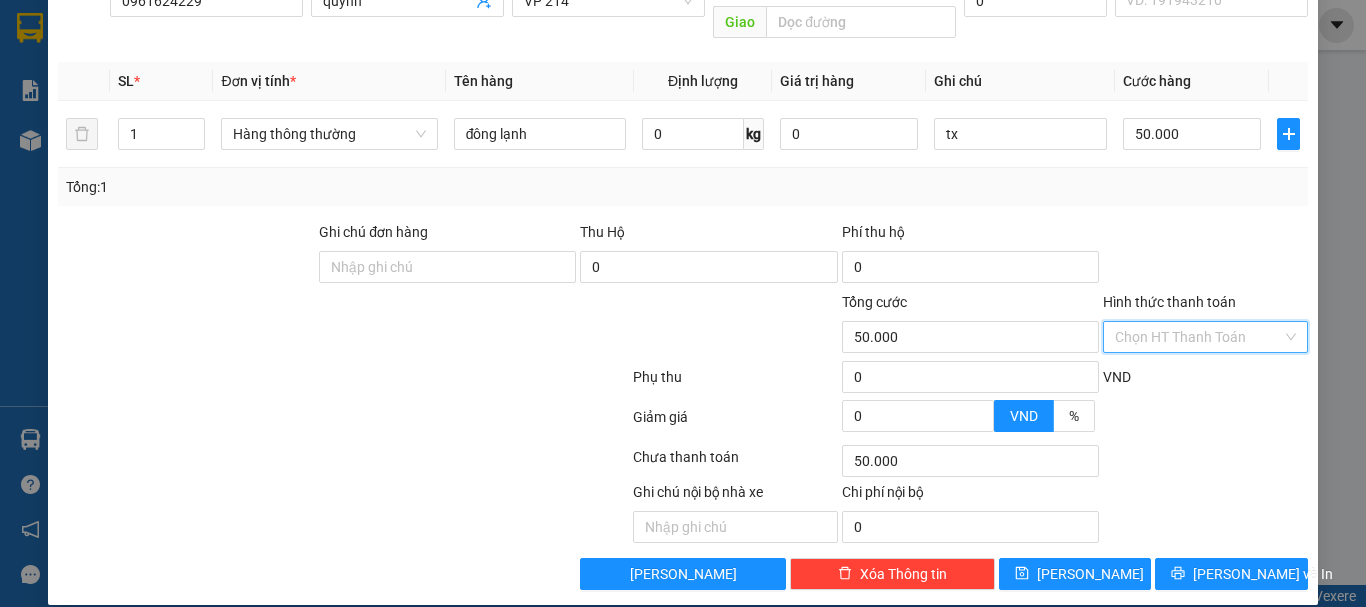 click on "Hình thức thanh toán" at bounding box center [1198, 337] 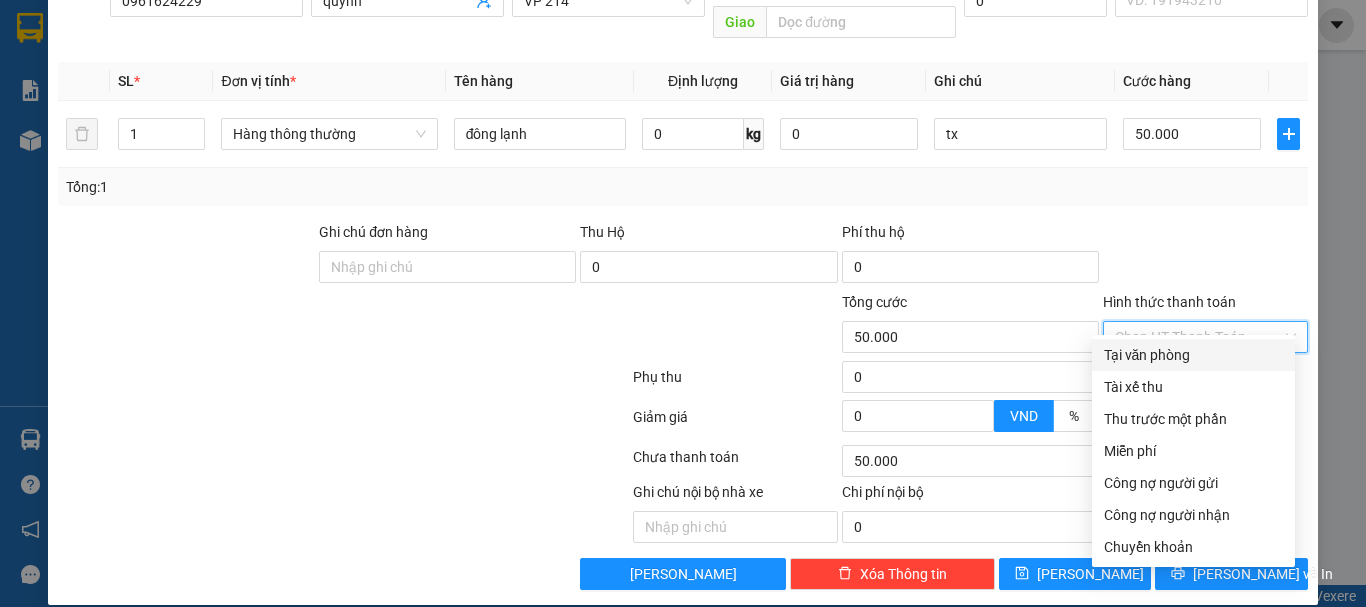 click on "Tại văn phòng" at bounding box center [1193, 355] 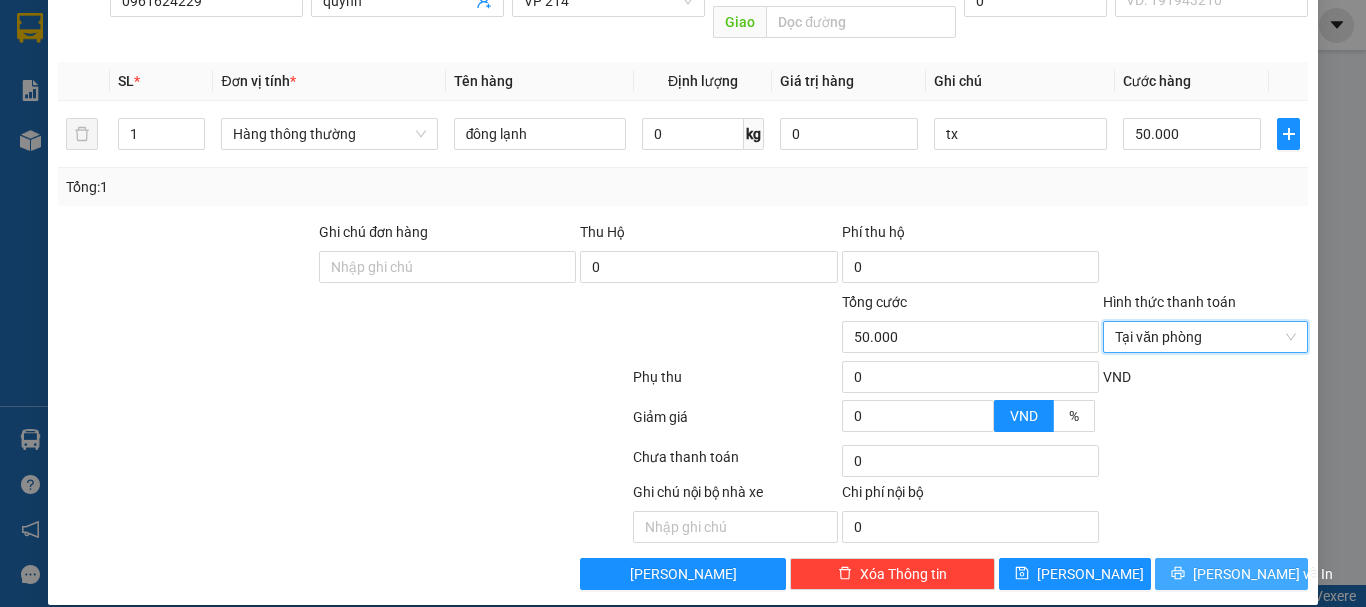 click on "[PERSON_NAME] và In" at bounding box center (1263, 574) 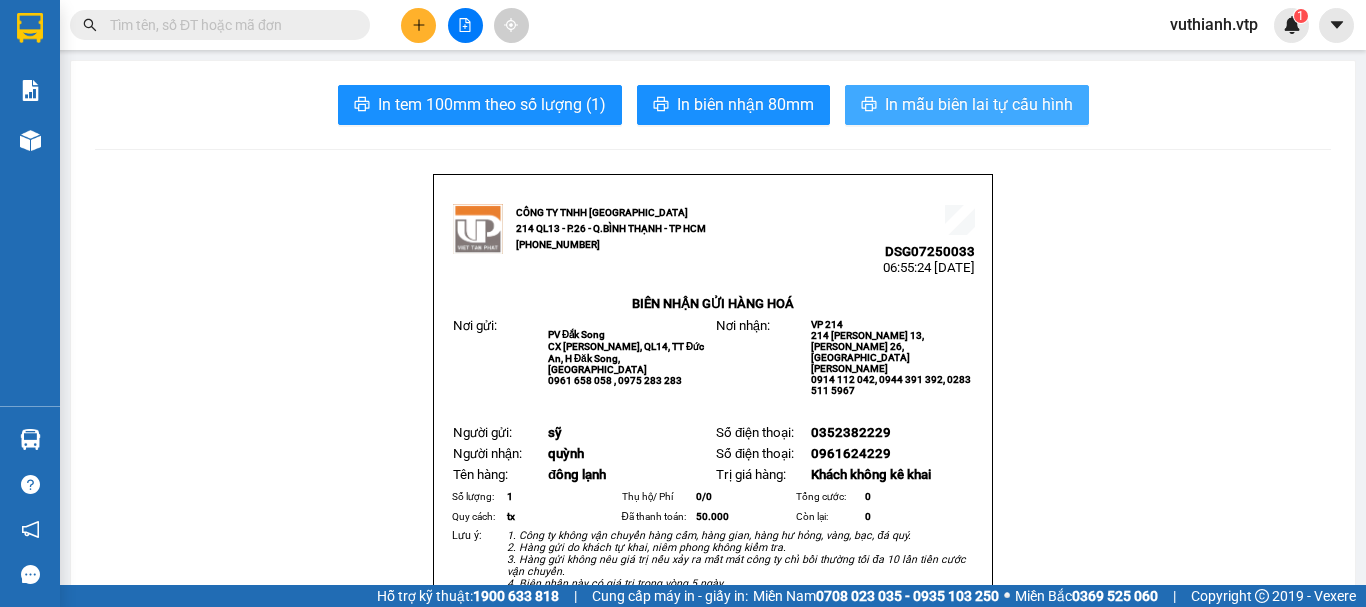 click on "In mẫu biên lai tự cấu hình" at bounding box center [979, 104] 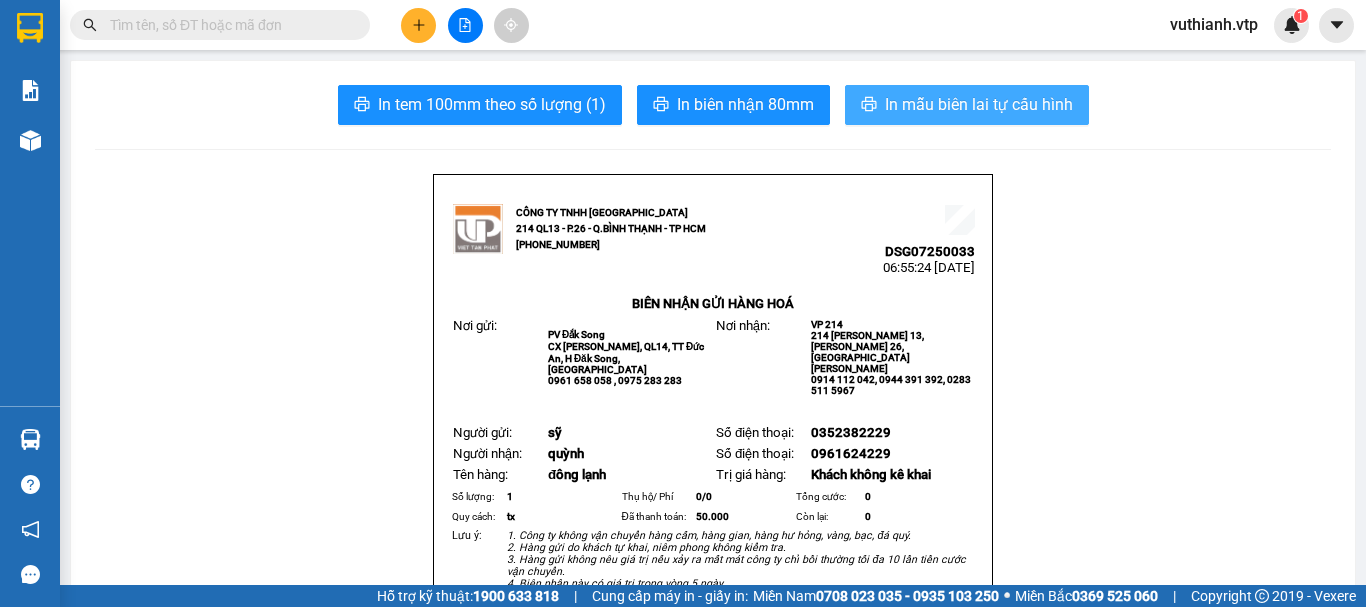 scroll, scrollTop: 0, scrollLeft: 0, axis: both 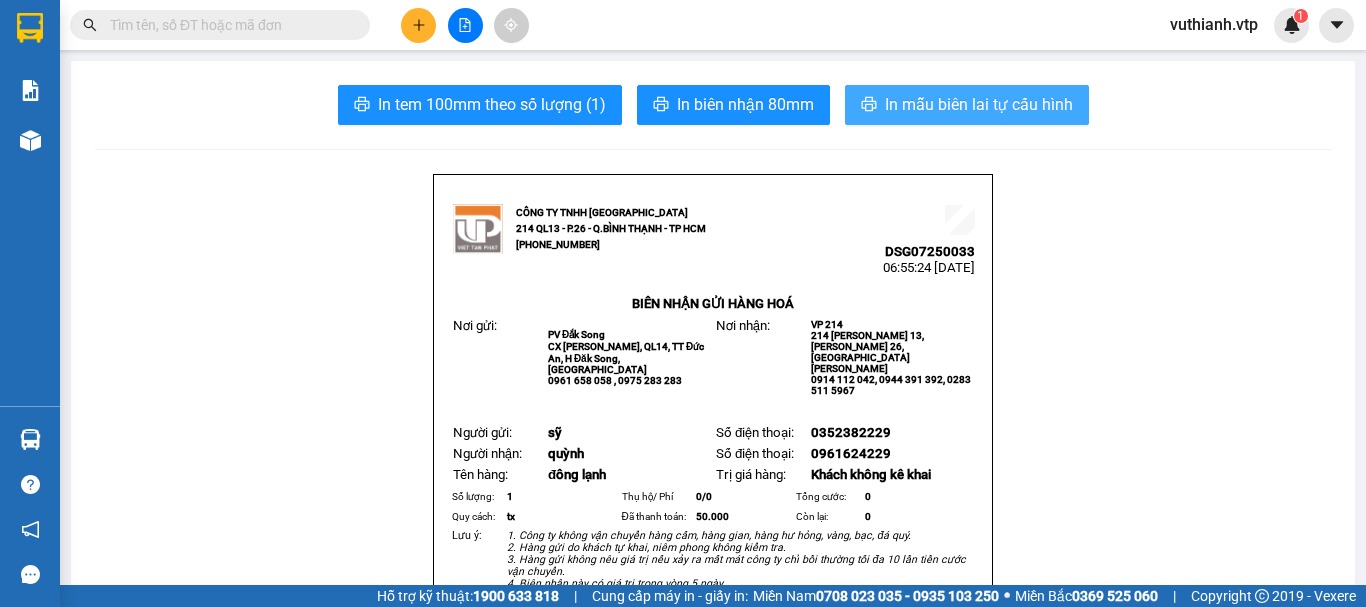 click on "In mẫu biên lai tự cấu hình" at bounding box center (979, 104) 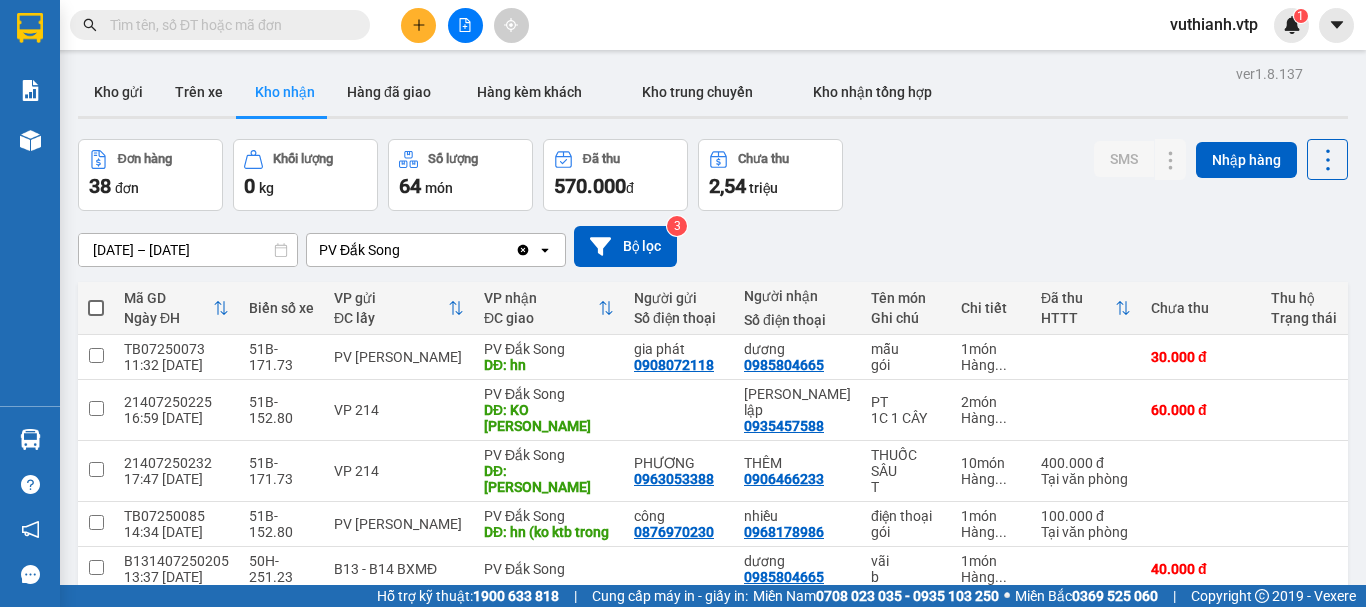 click at bounding box center [228, 25] 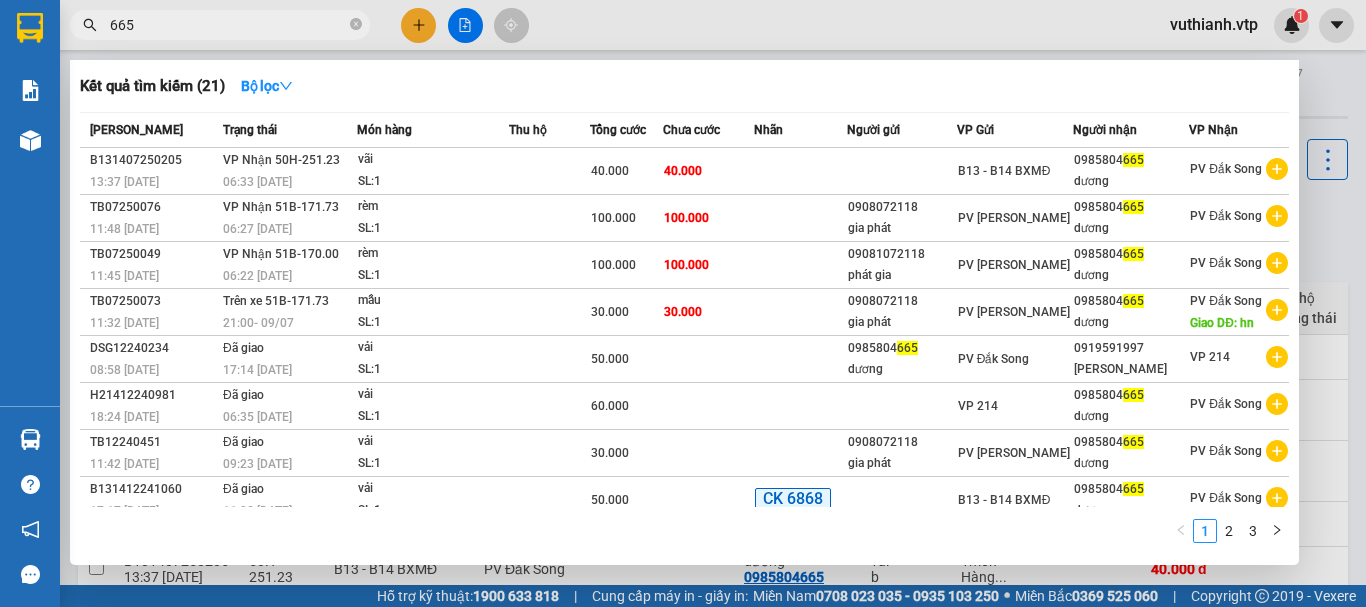 type on "665" 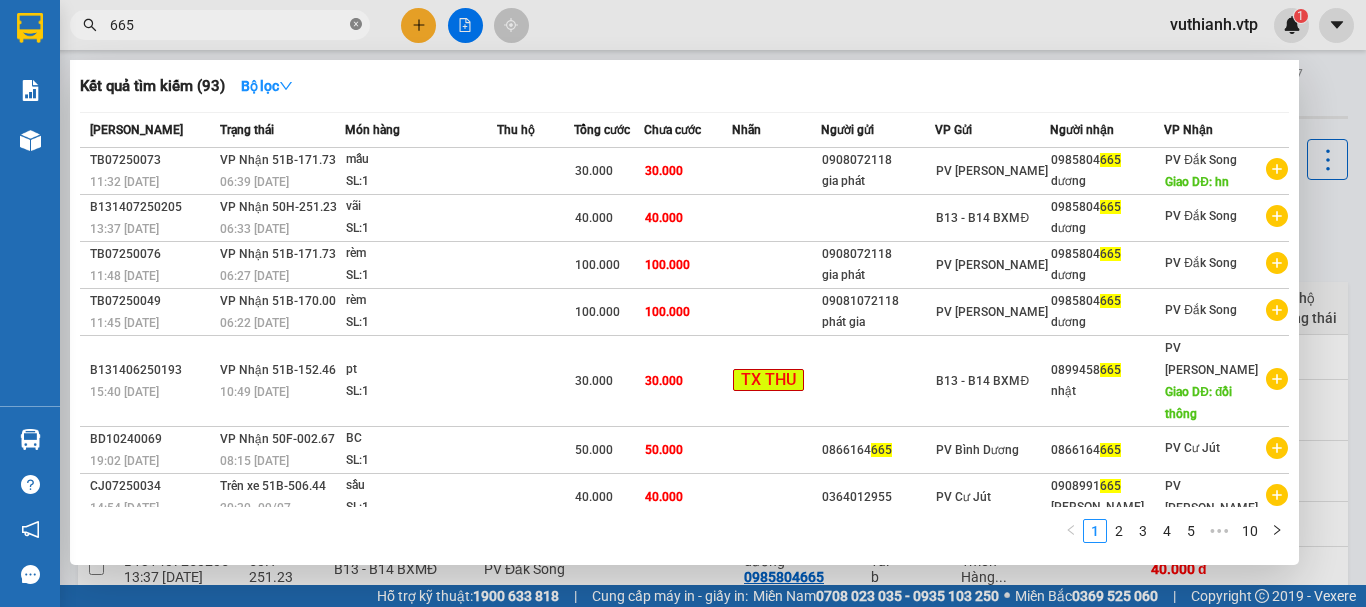 click 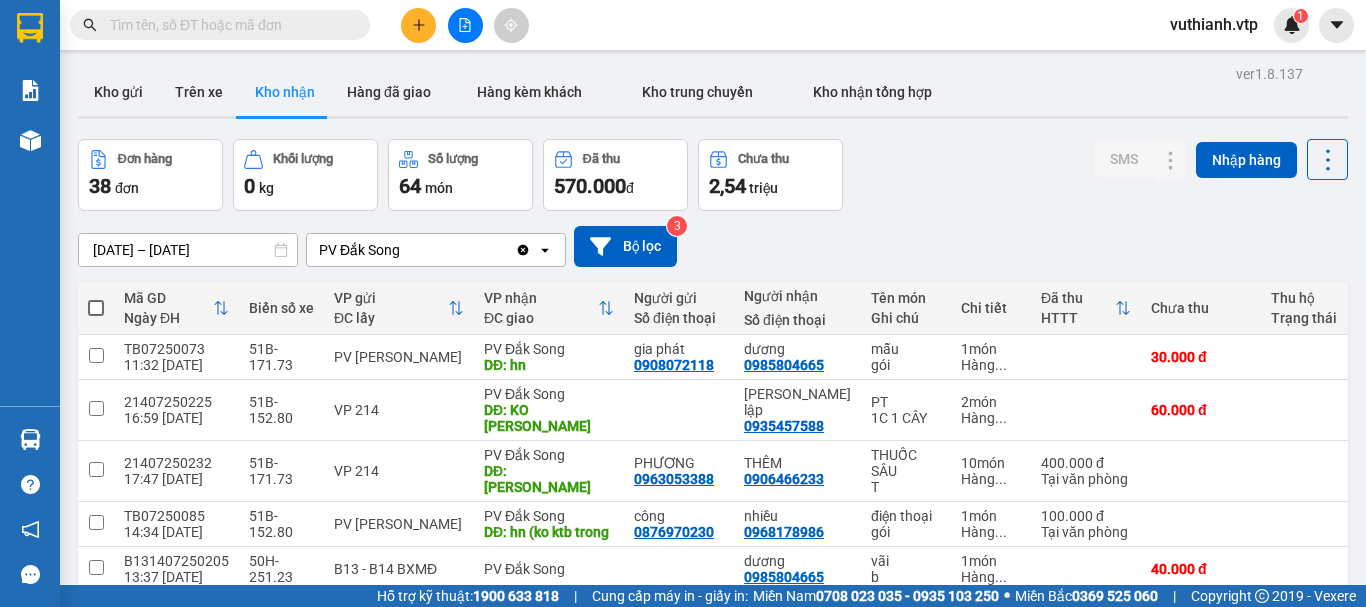 click at bounding box center (228, 25) 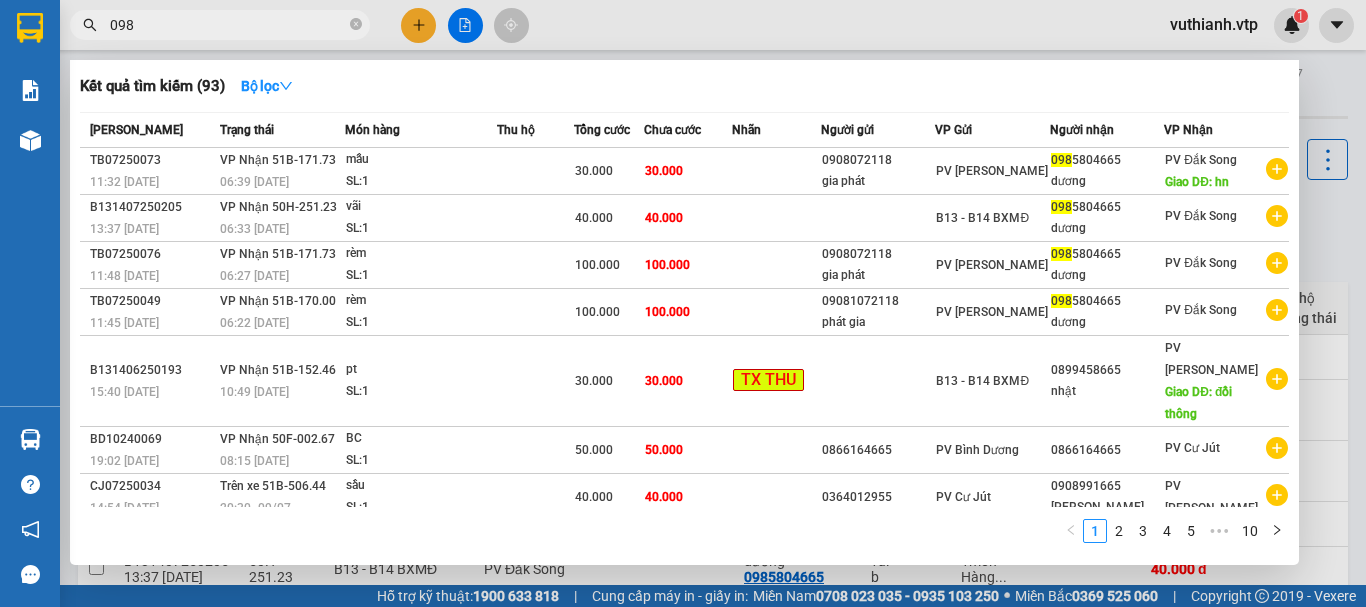 type on "0985" 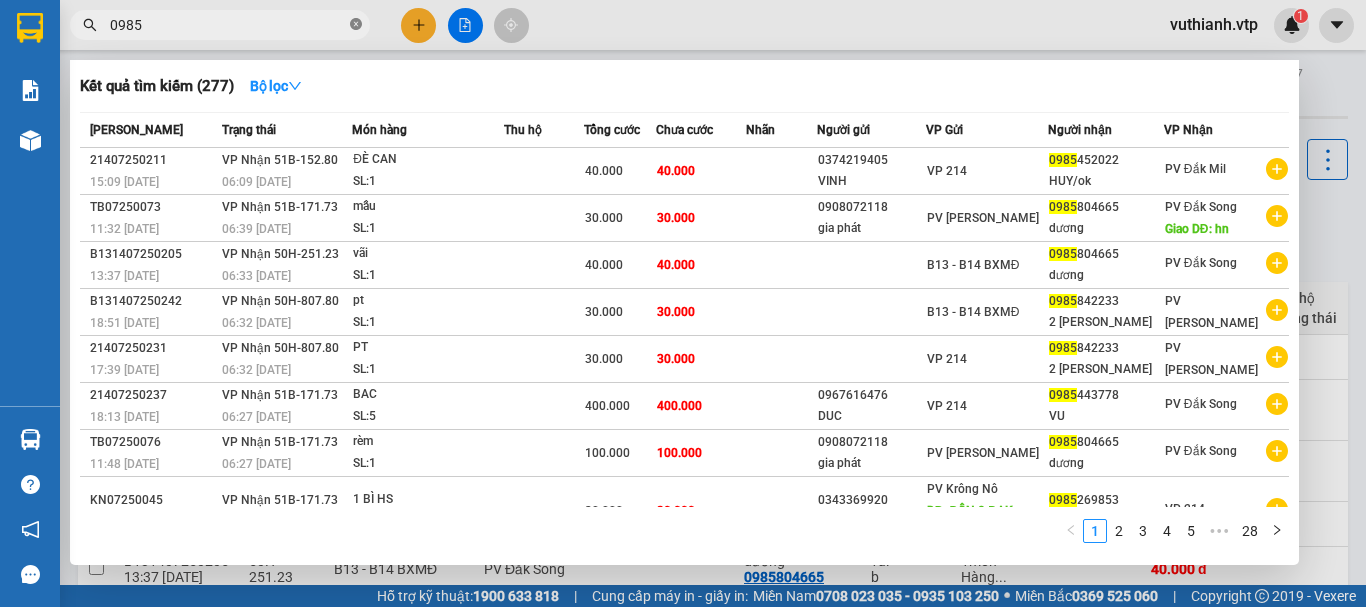 click 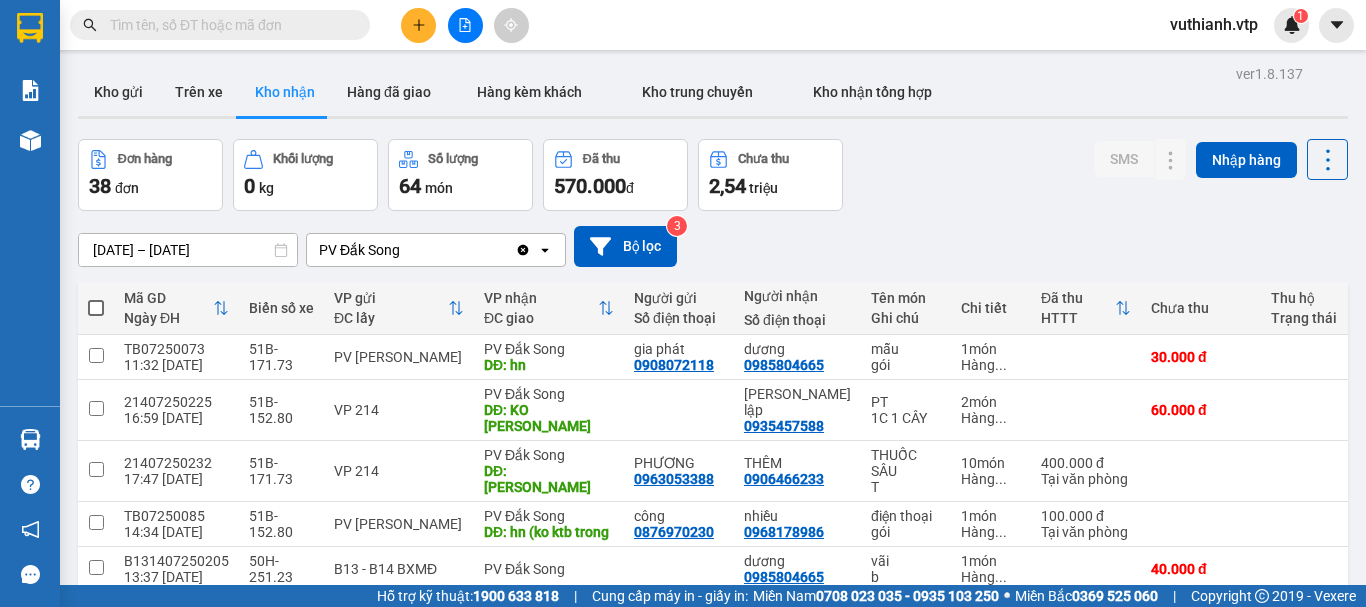 click on "2" at bounding box center [1060, 849] 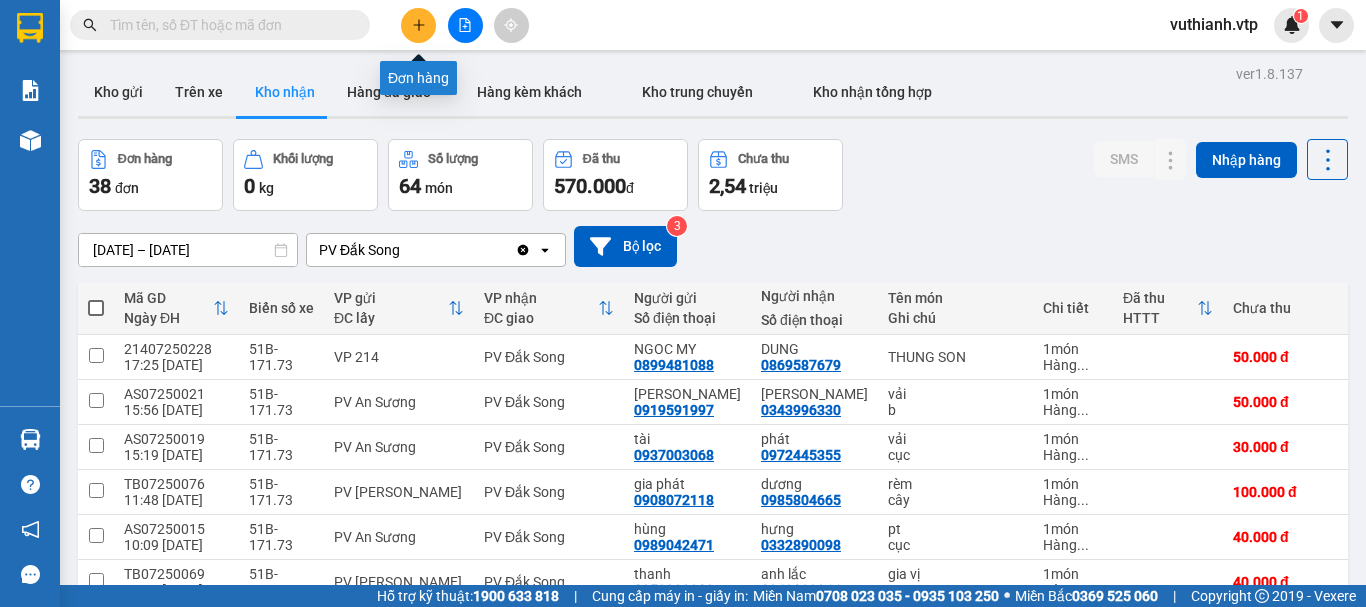 click 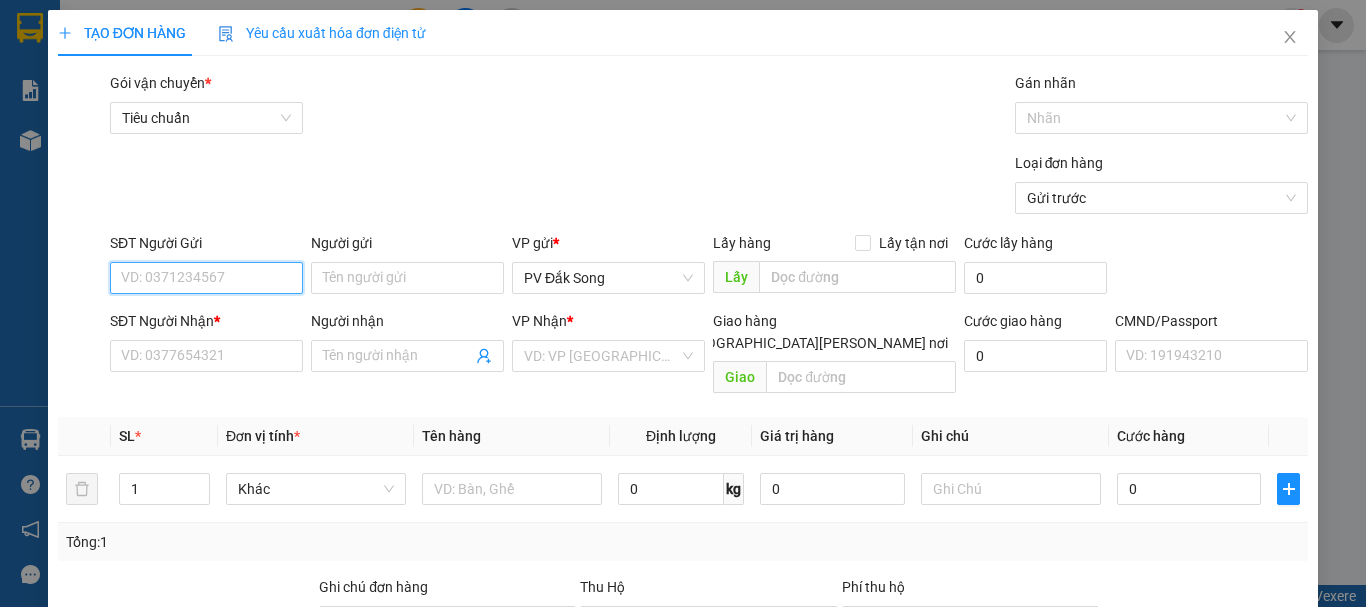 click on "SĐT Người Gửi" at bounding box center (206, 278) 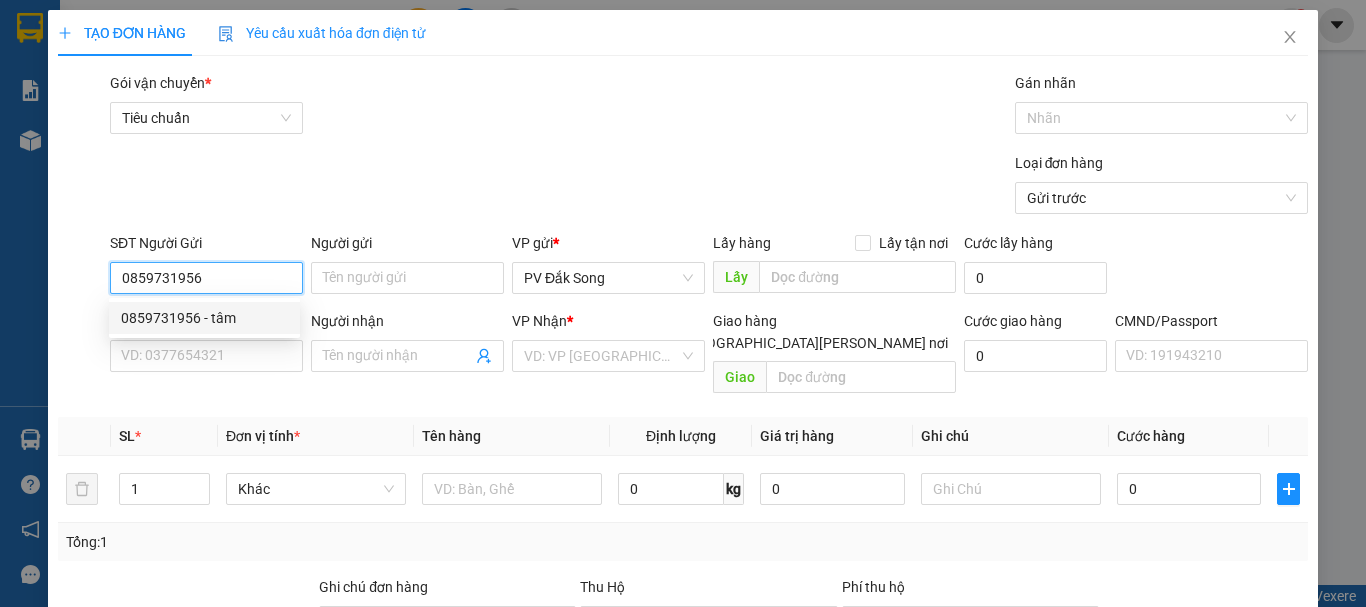 type on "0859731956" 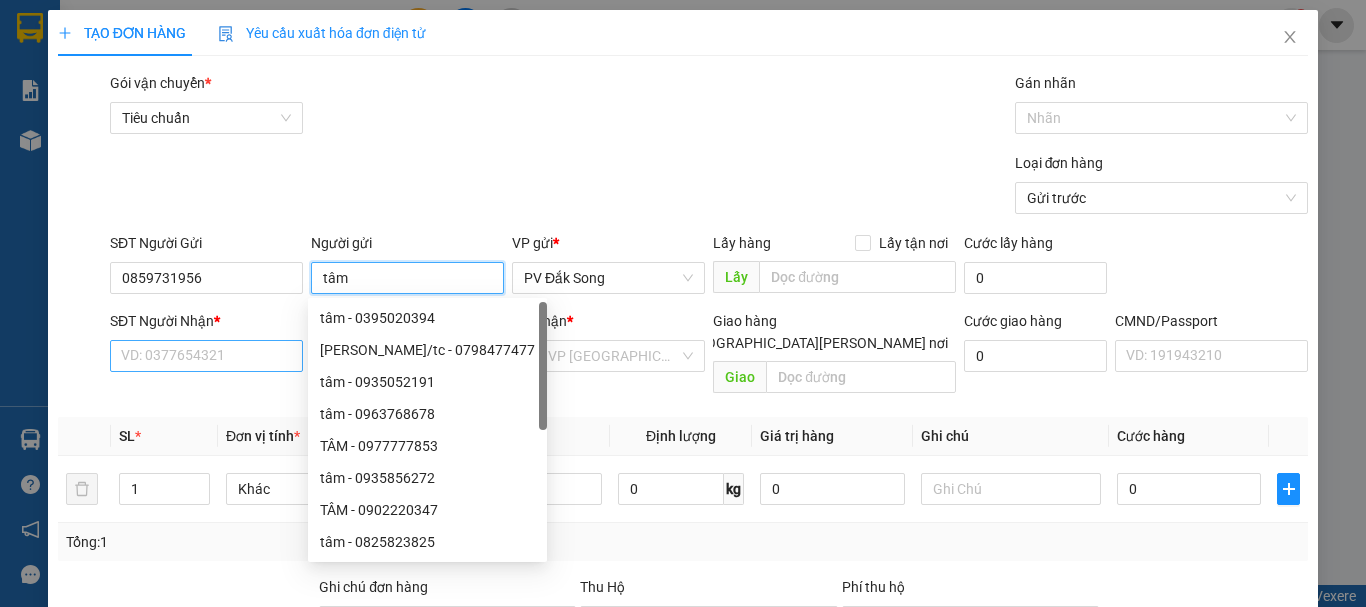 type on "tâm" 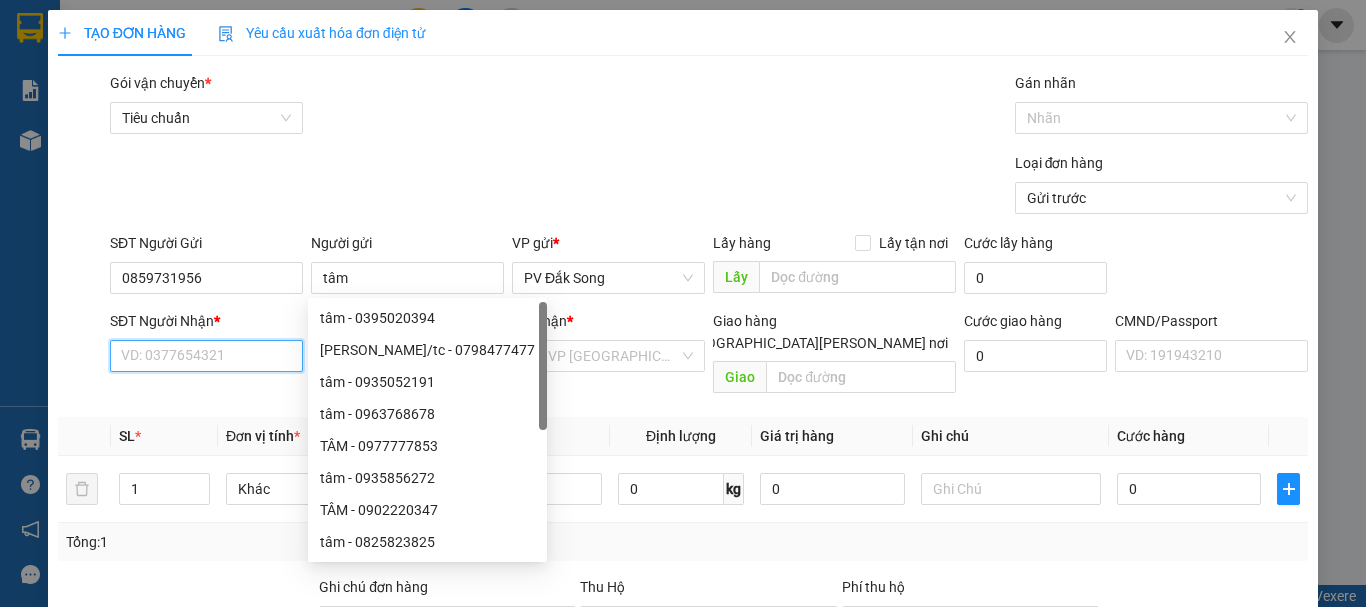 click on "SĐT Người Nhận  *" at bounding box center [206, 356] 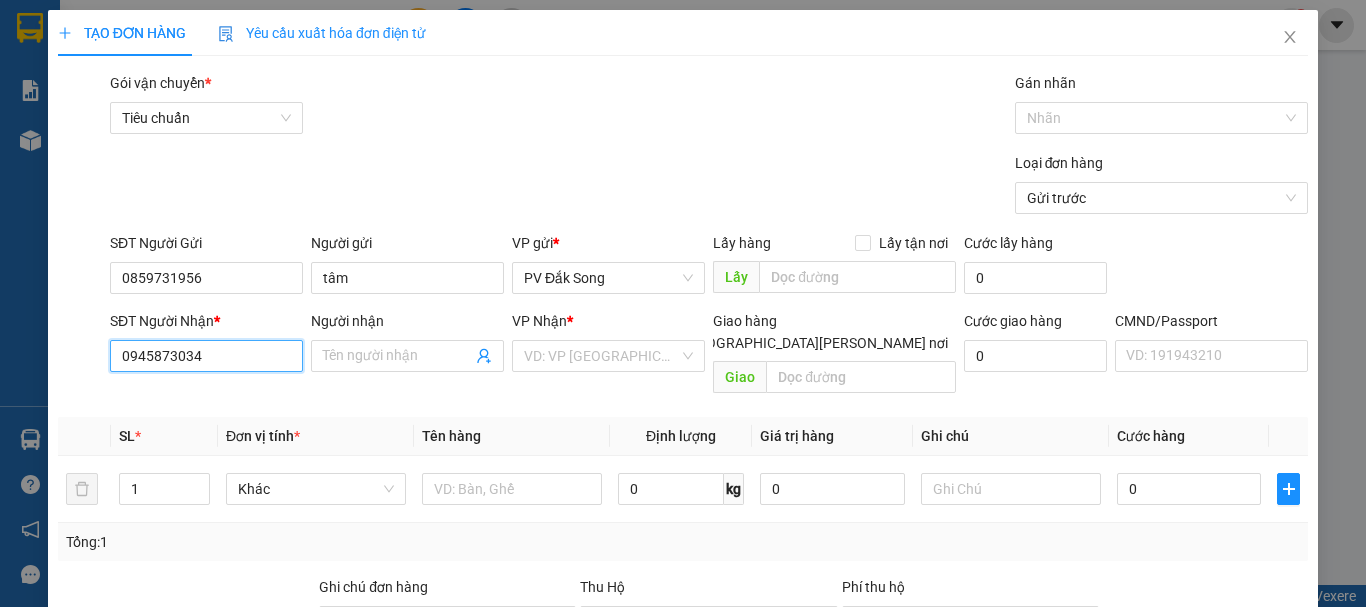 type on "0945873034" 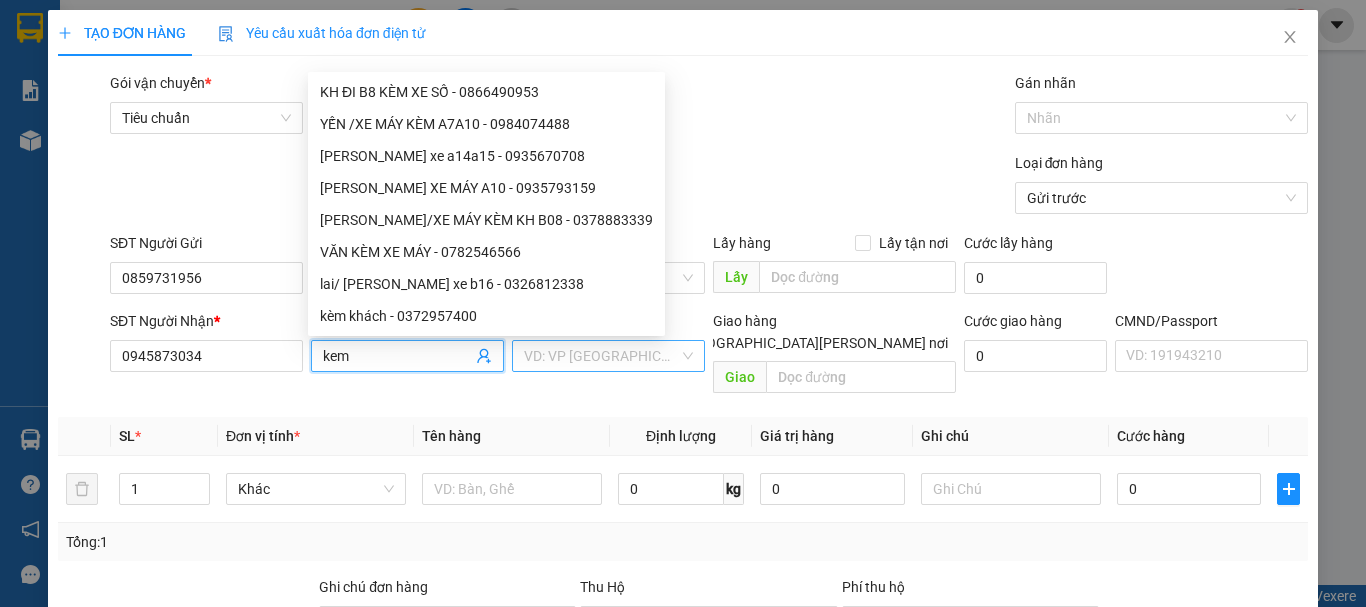 type on "kem" 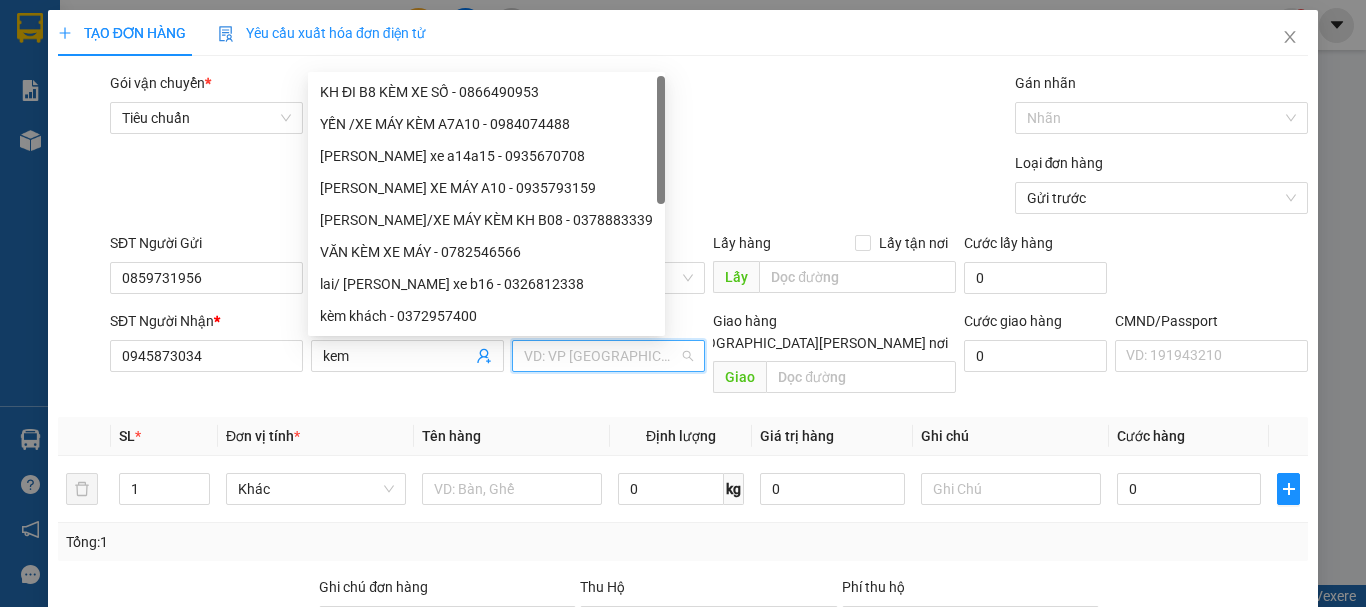 click at bounding box center (601, 356) 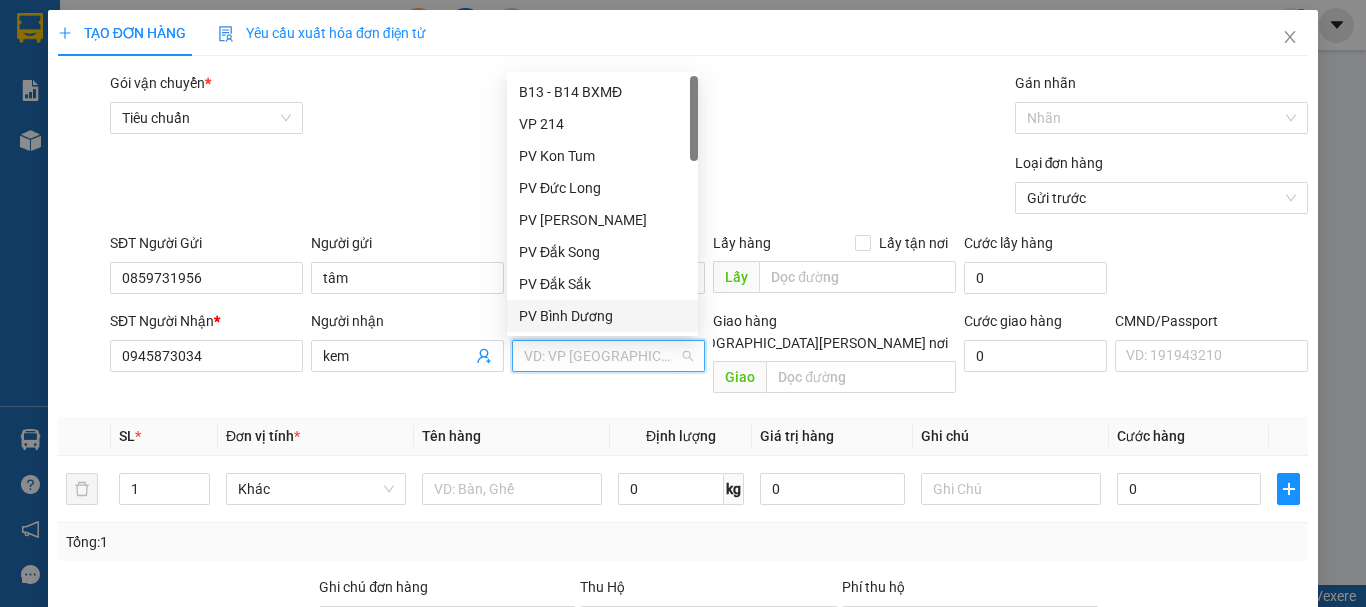 click on "PV Bình Dương" at bounding box center (602, 316) 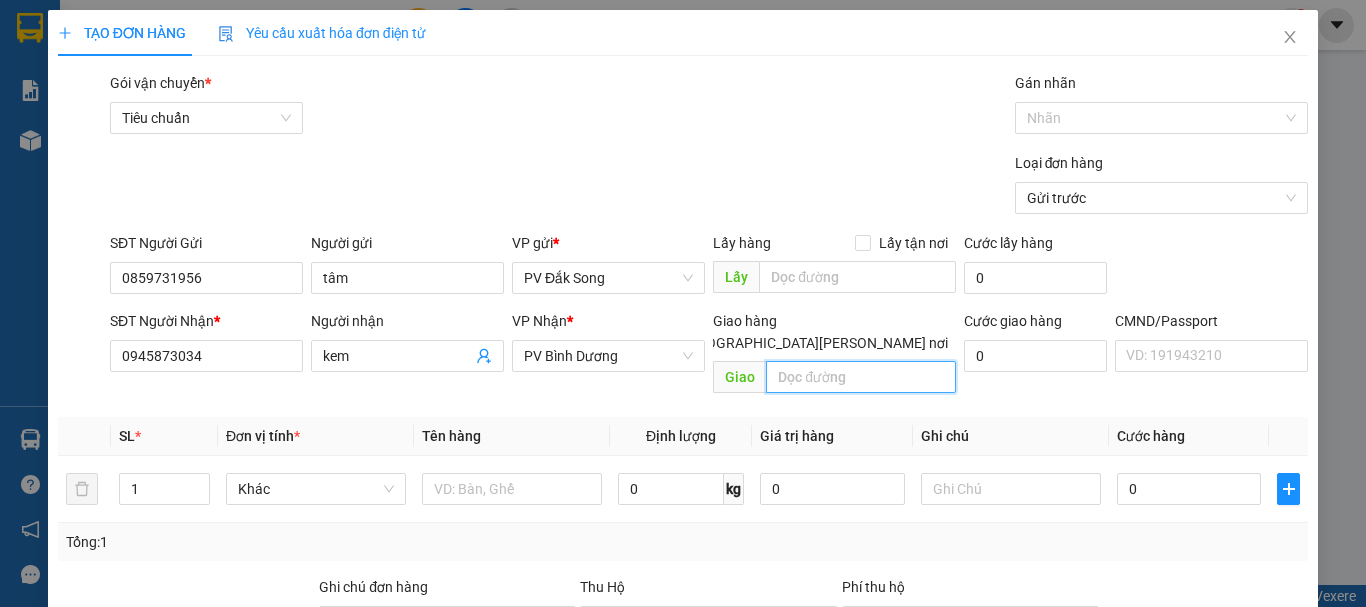 click at bounding box center (861, 377) 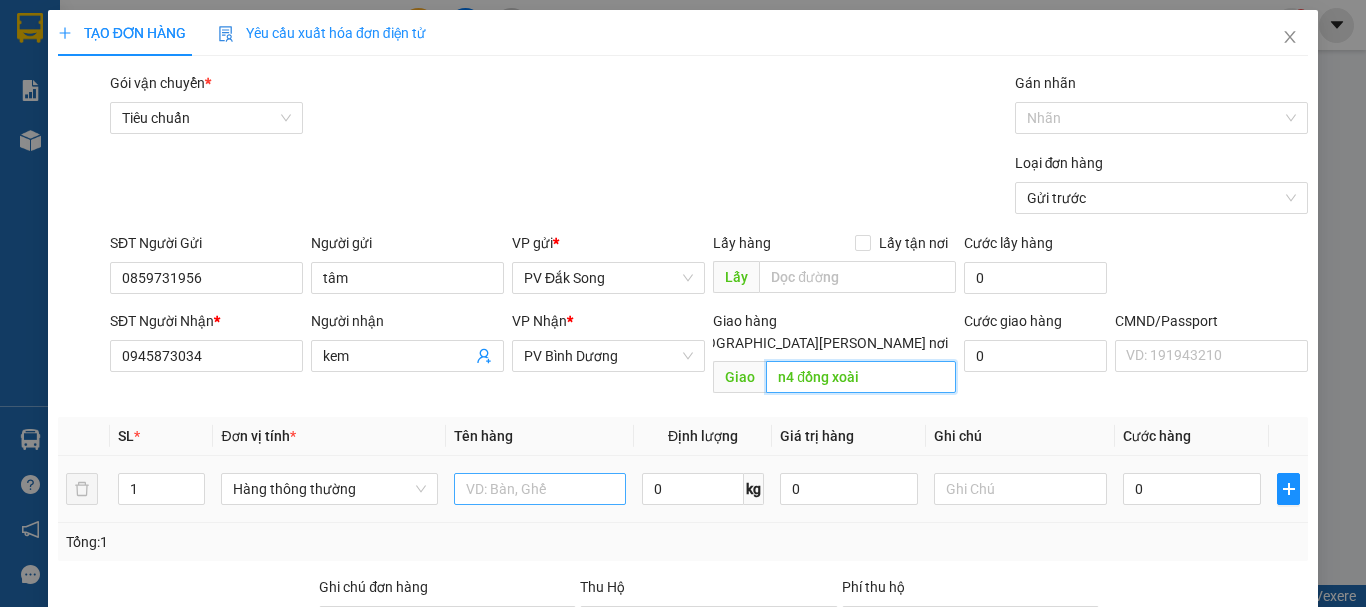 type on "n4 đồng xoài" 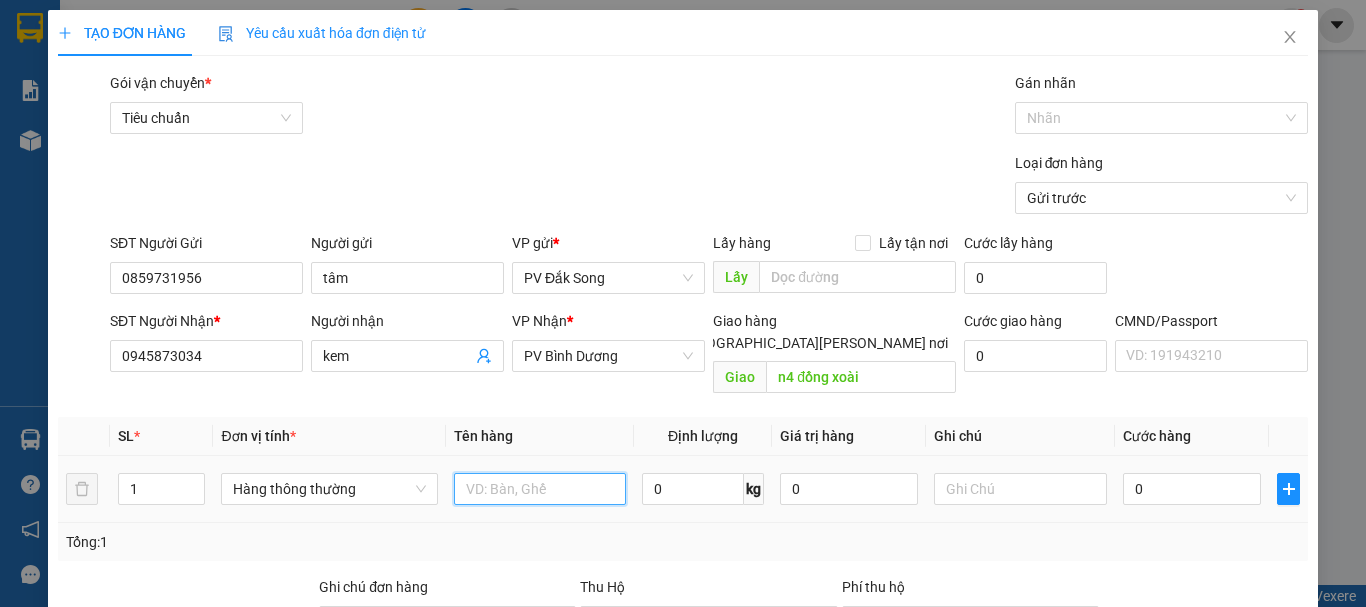 click at bounding box center [540, 489] 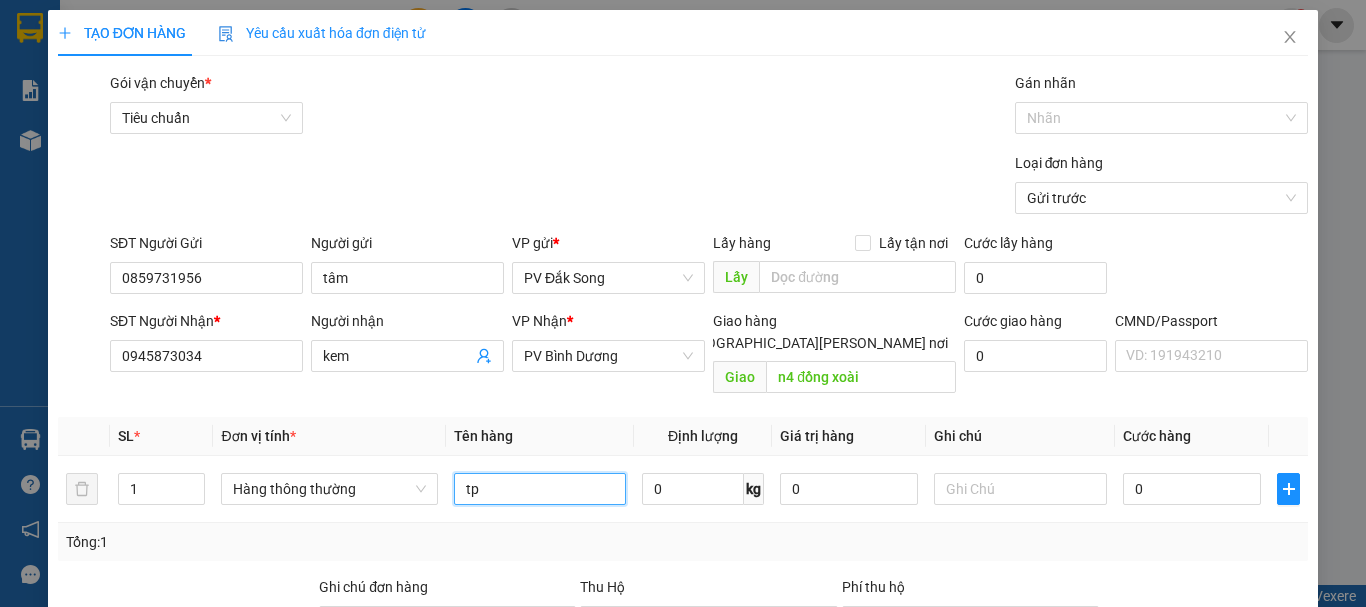 type on "tp" 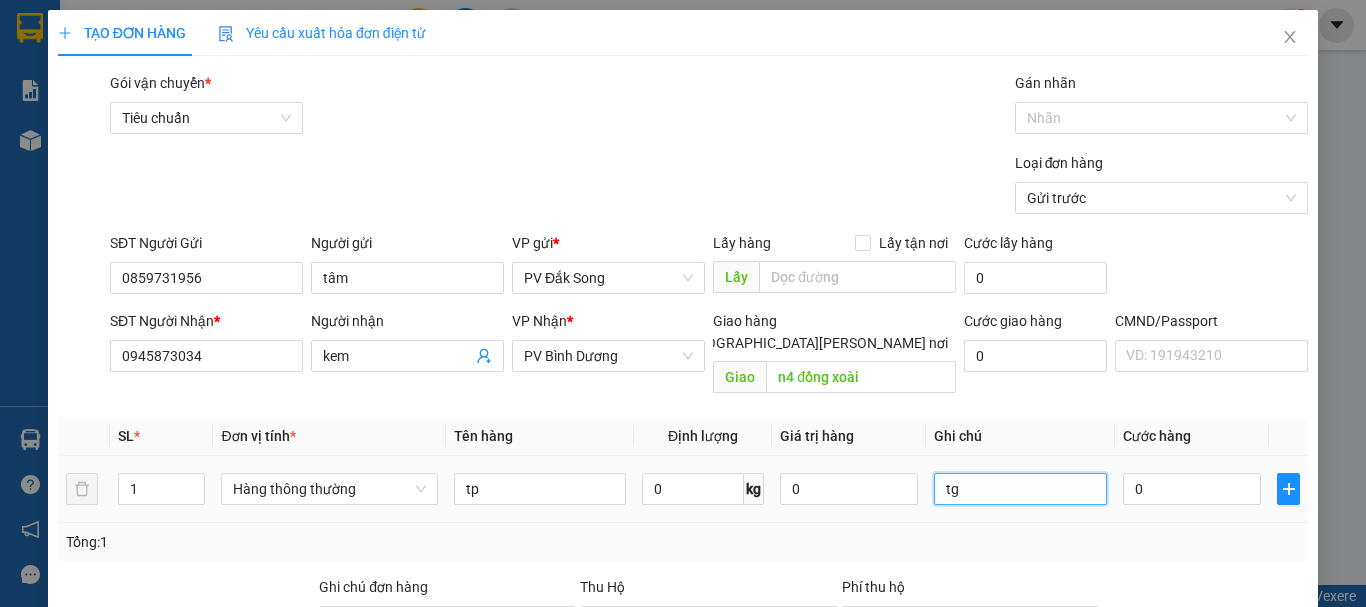 type on "tg" 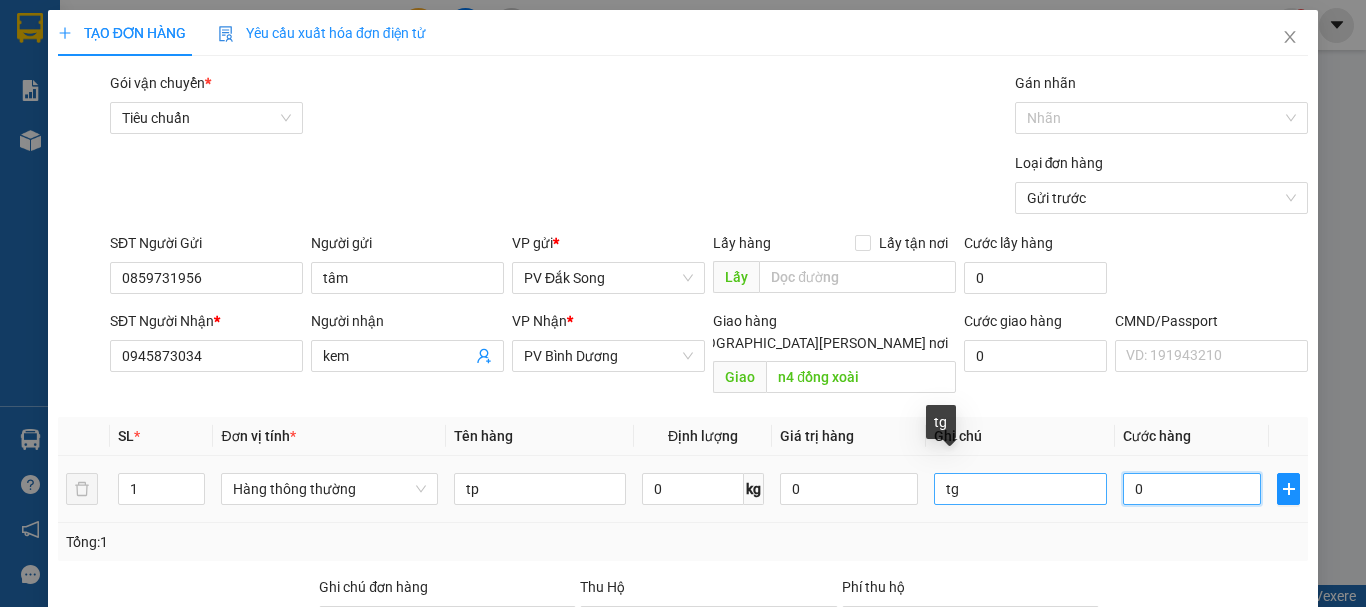 type on "005" 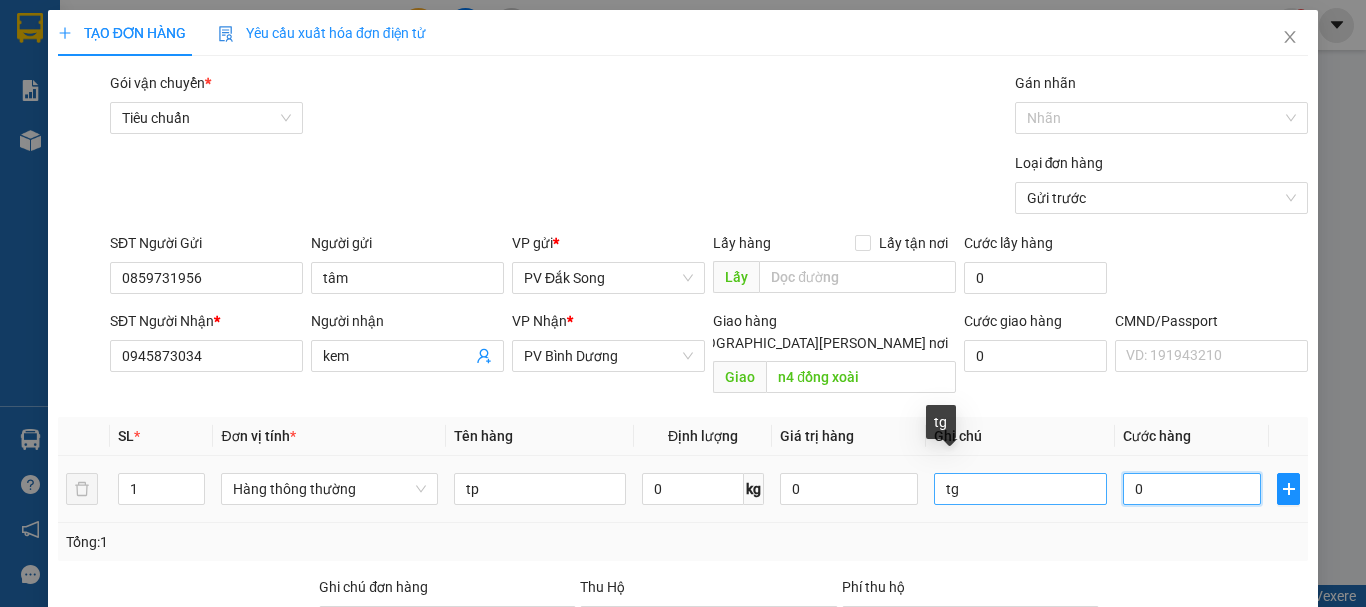 type on "5" 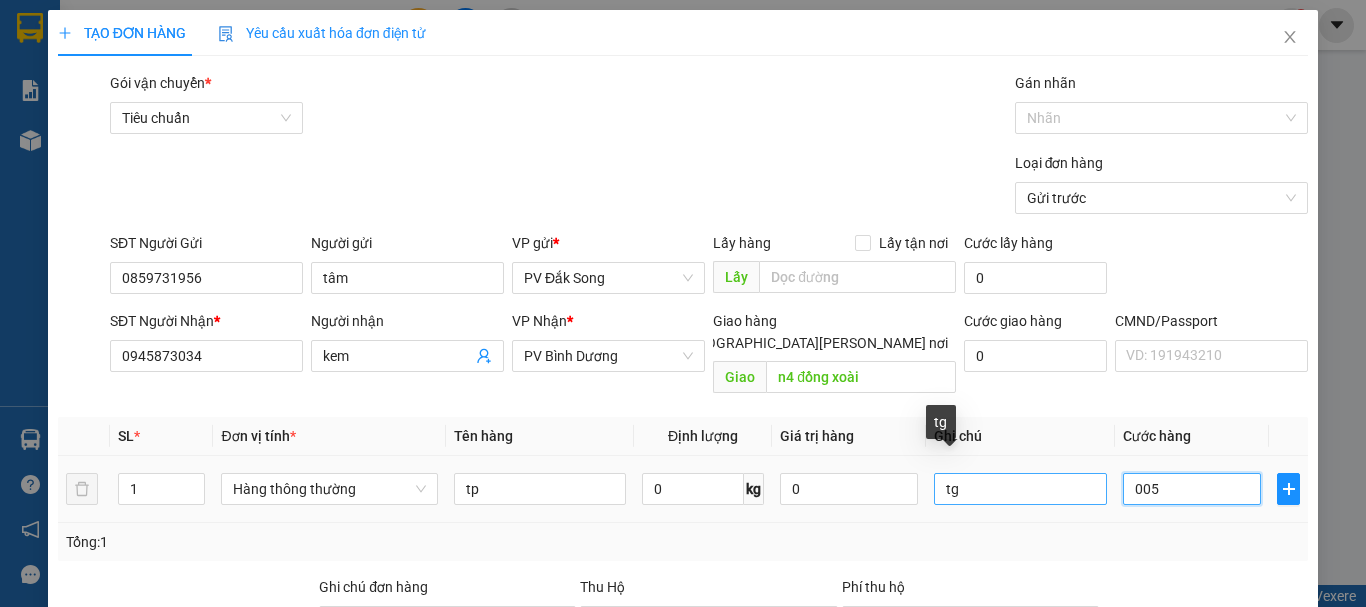 type on "0.050" 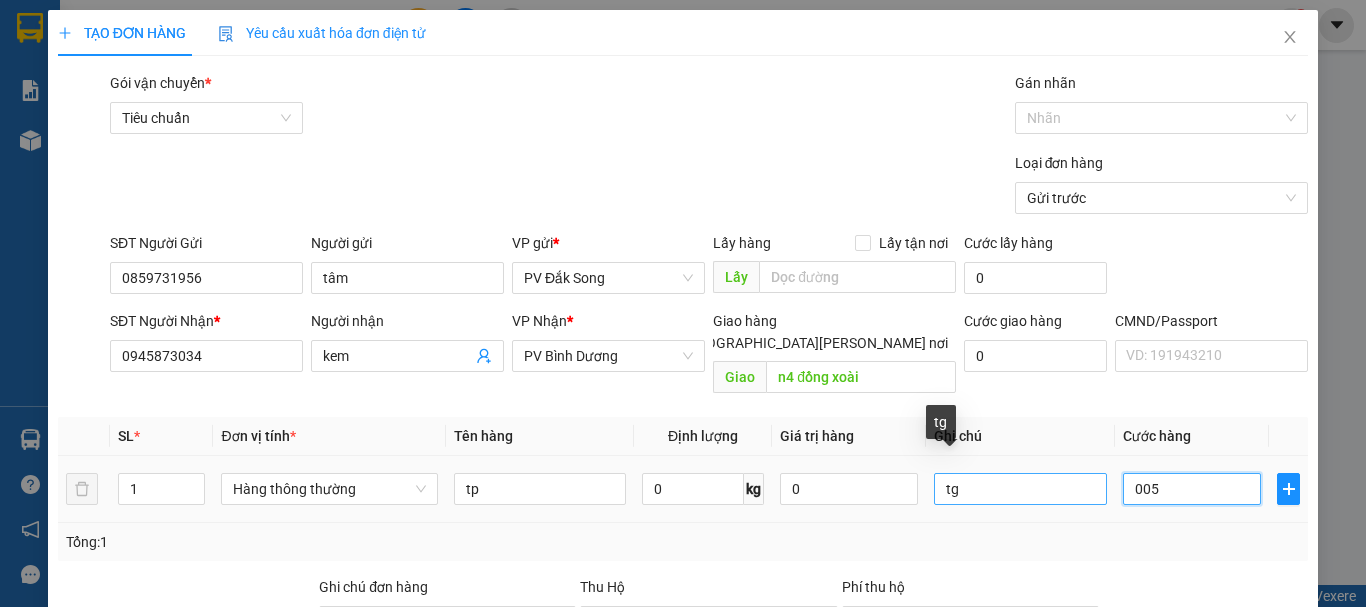 type on "50" 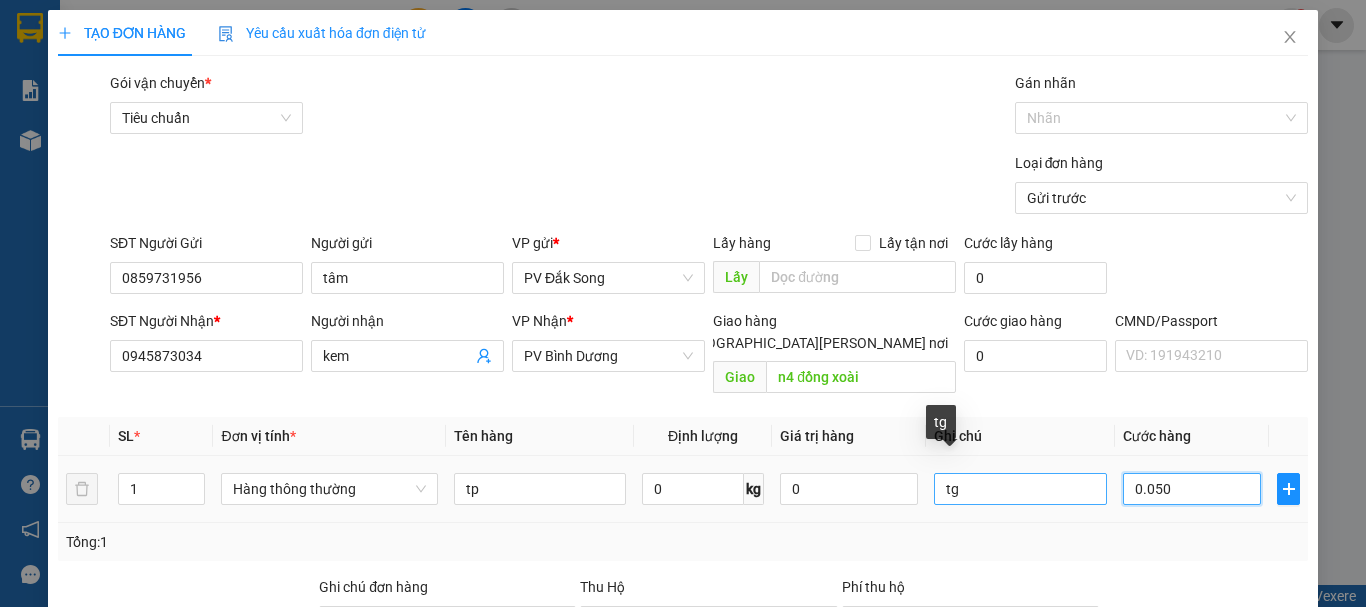 type on "00.500" 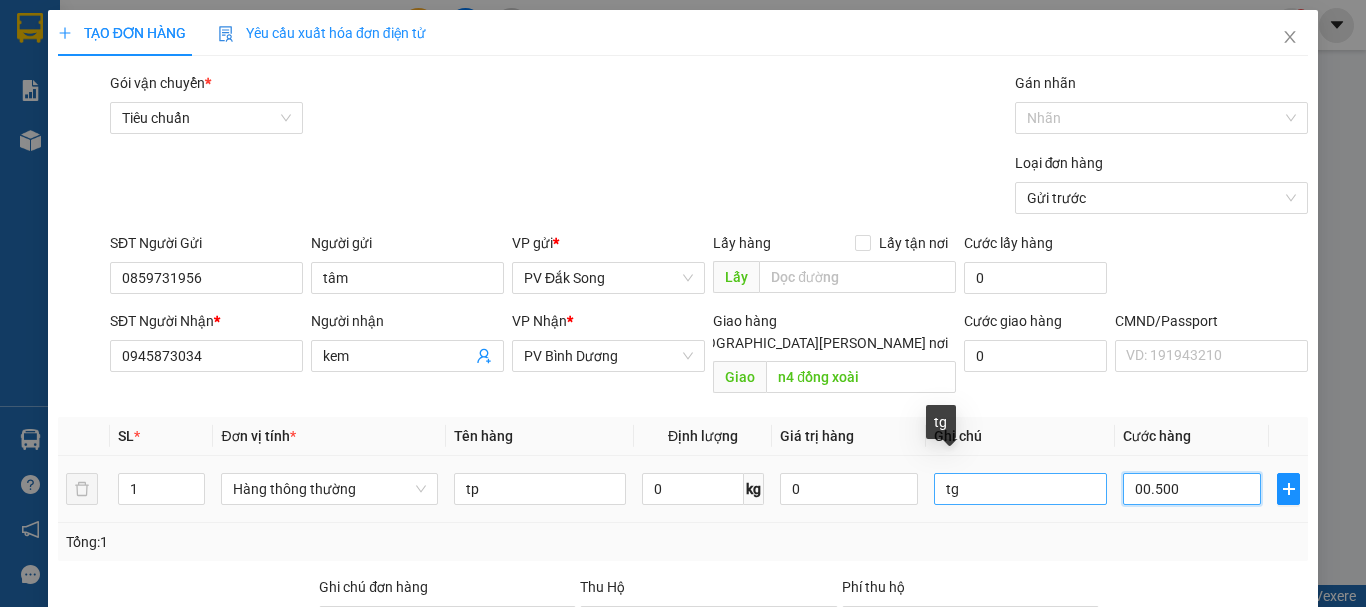 type on "500" 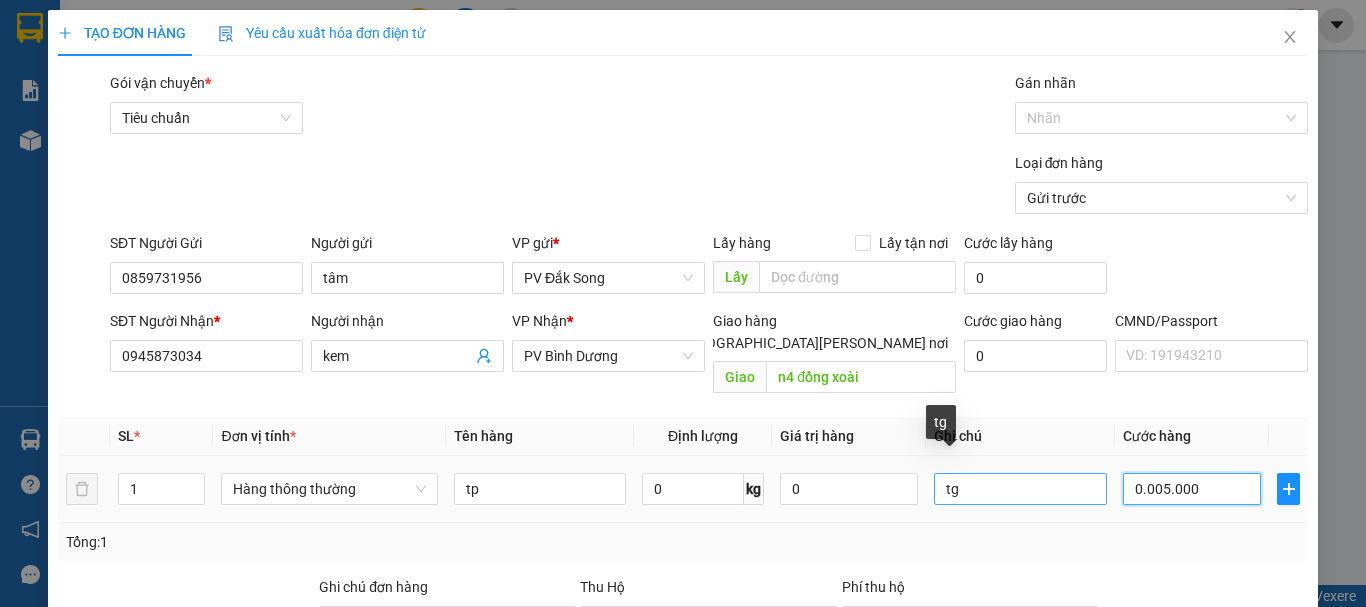type on "000.050.000" 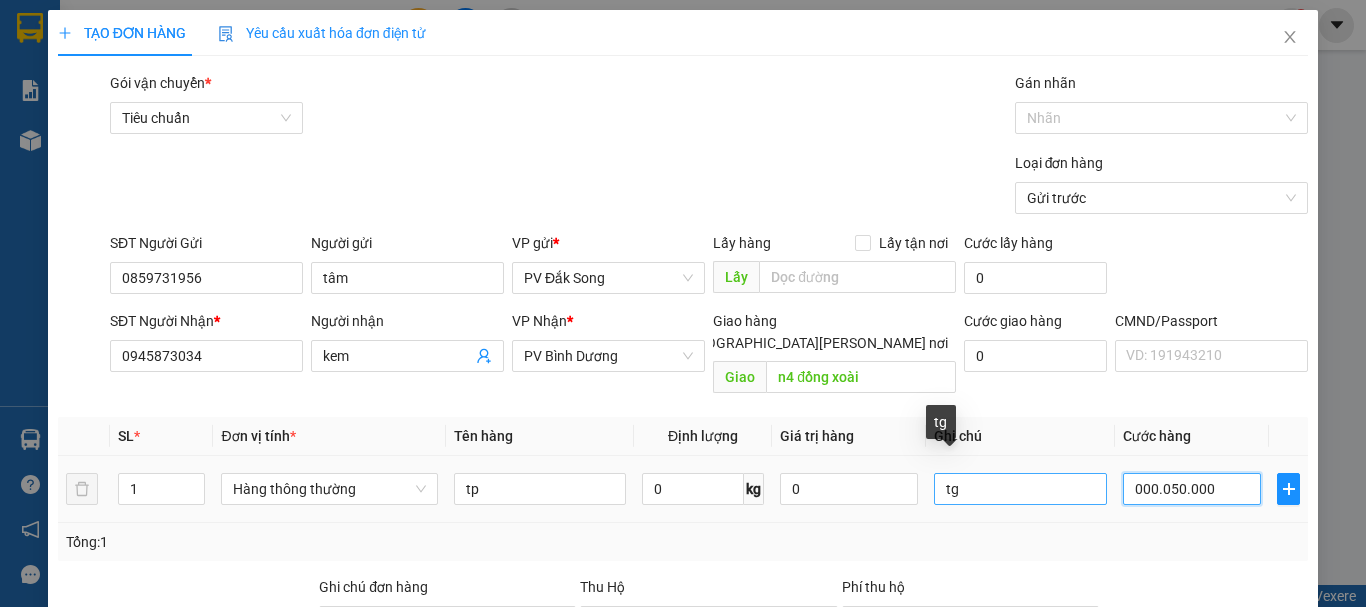 type on "50.000" 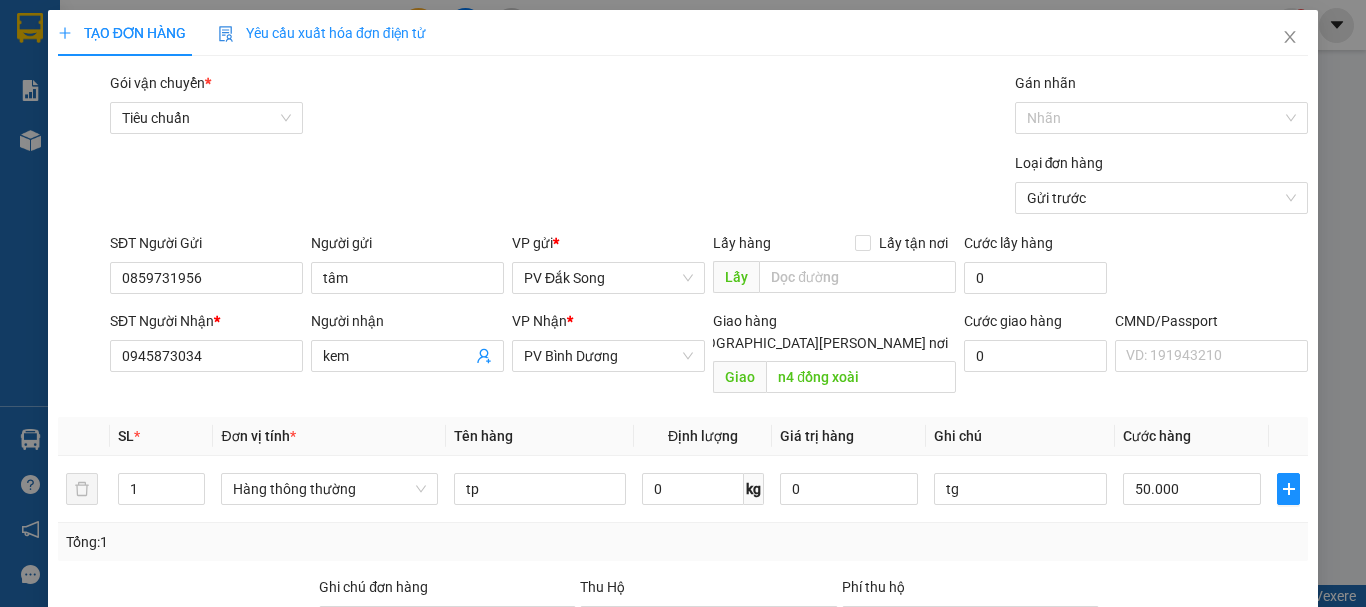 click on "[PERSON_NAME] và In" at bounding box center [1263, 929] 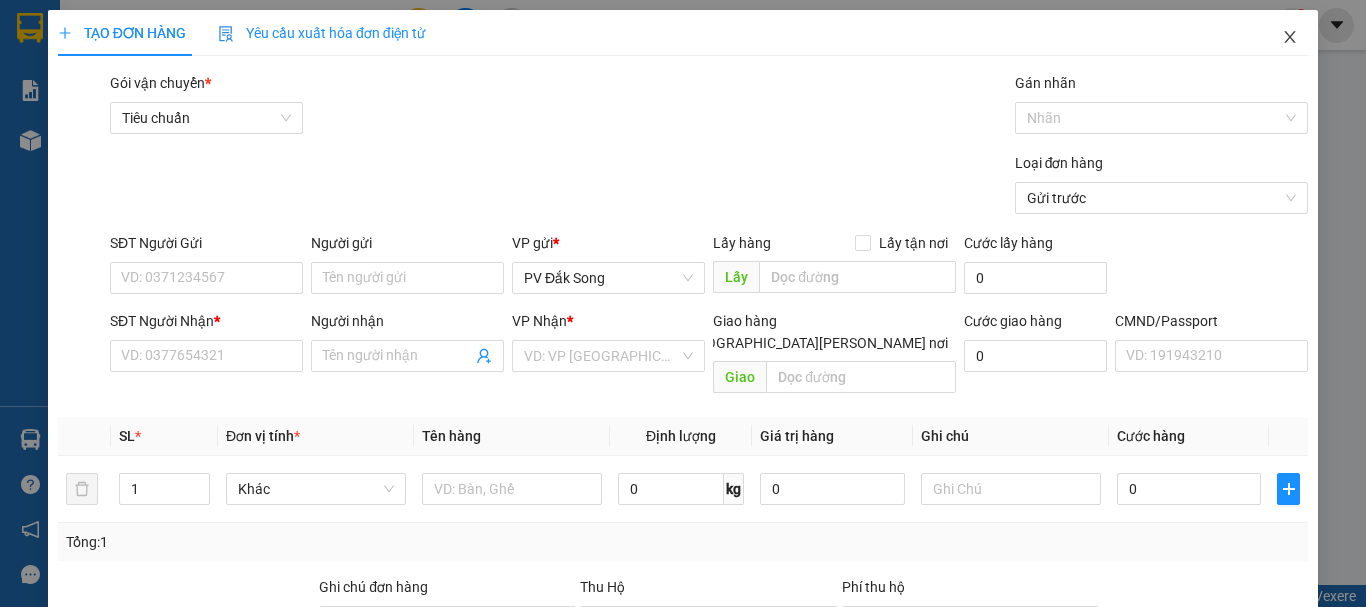 click 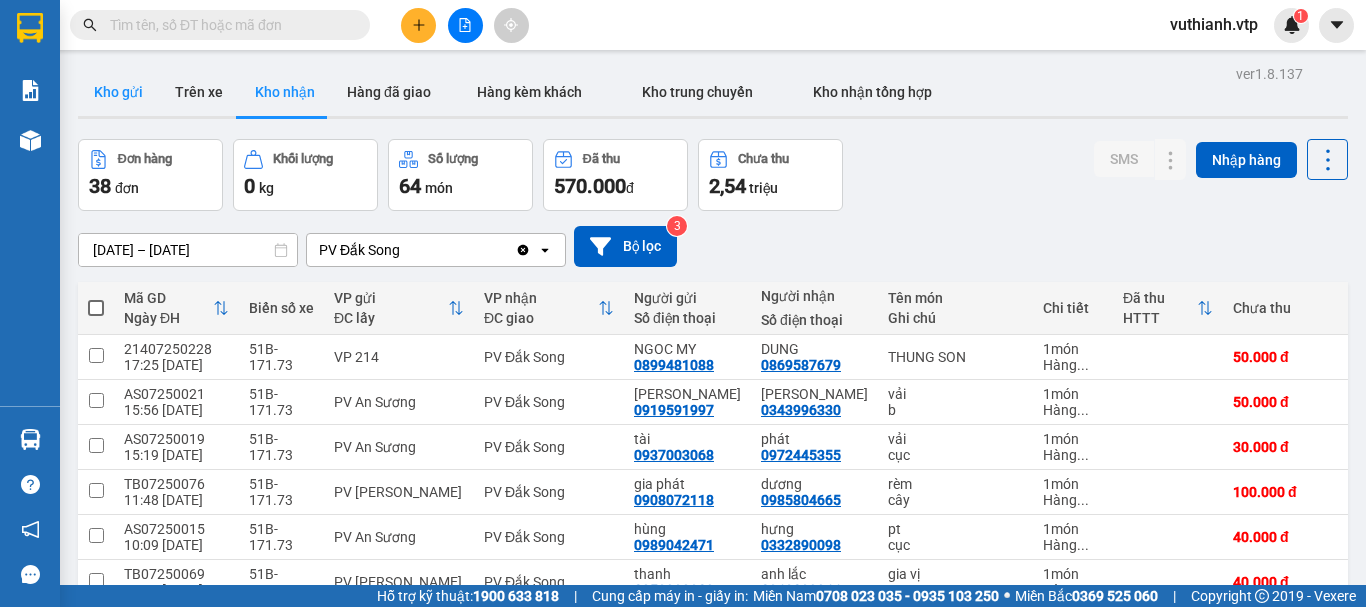 click on "Kho gửi" at bounding box center [118, 92] 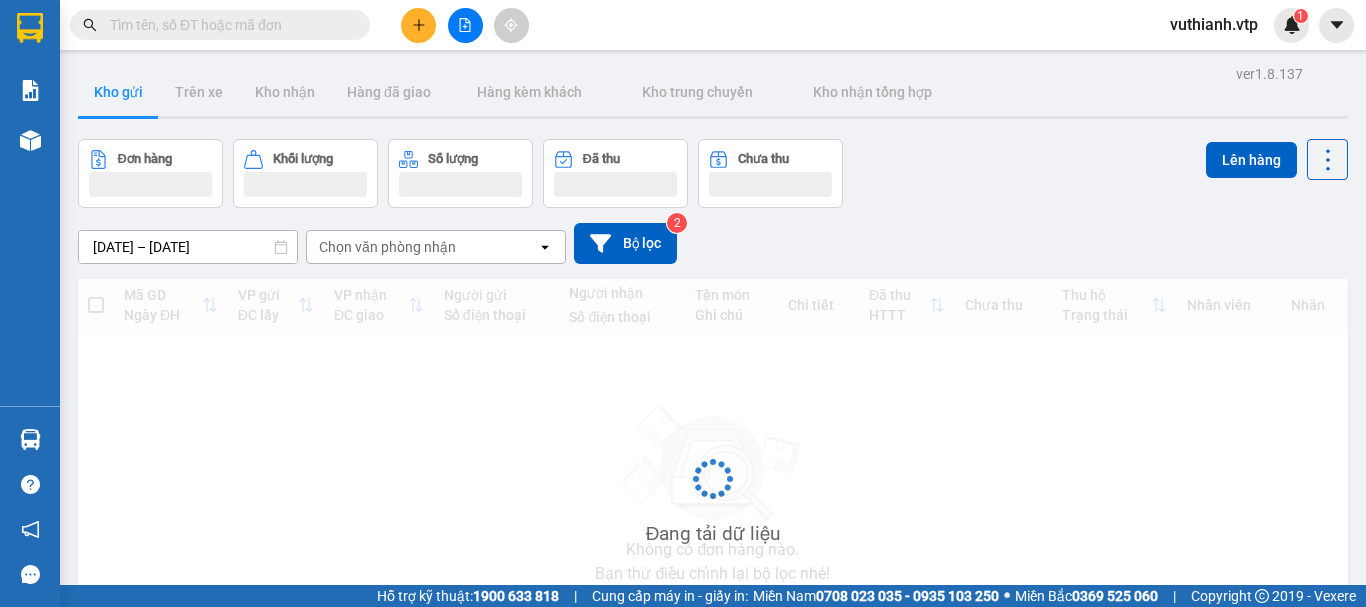 click on "Kho gửi" at bounding box center [118, 92] 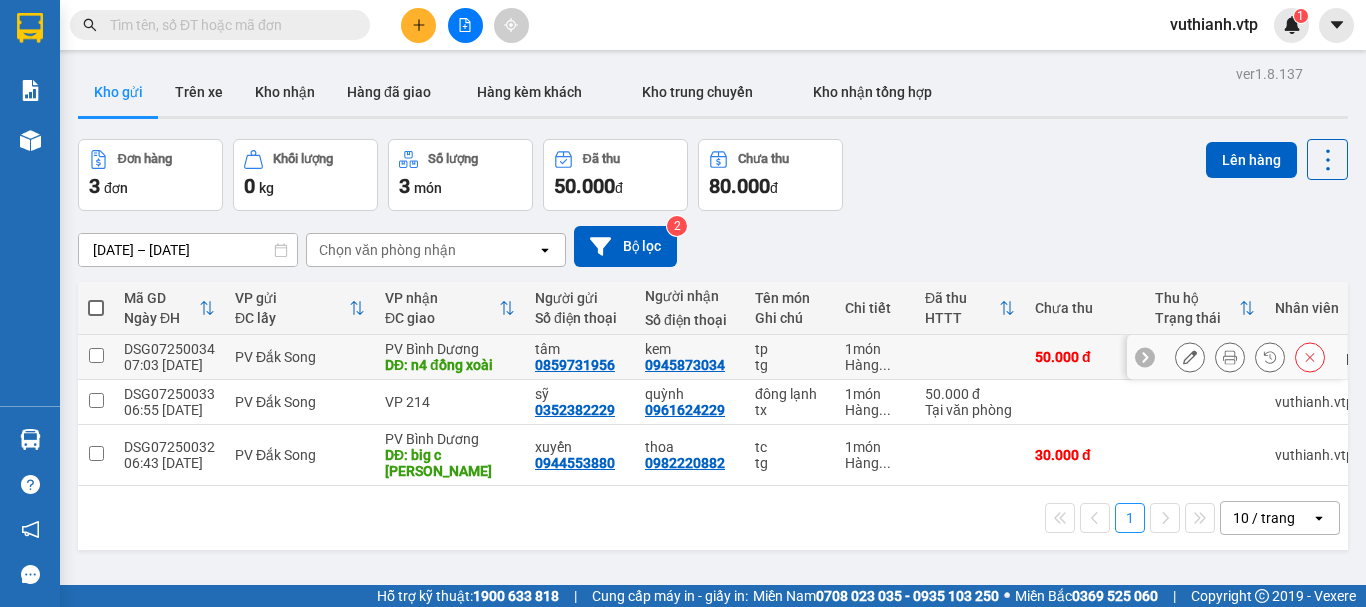 click at bounding box center [1190, 357] 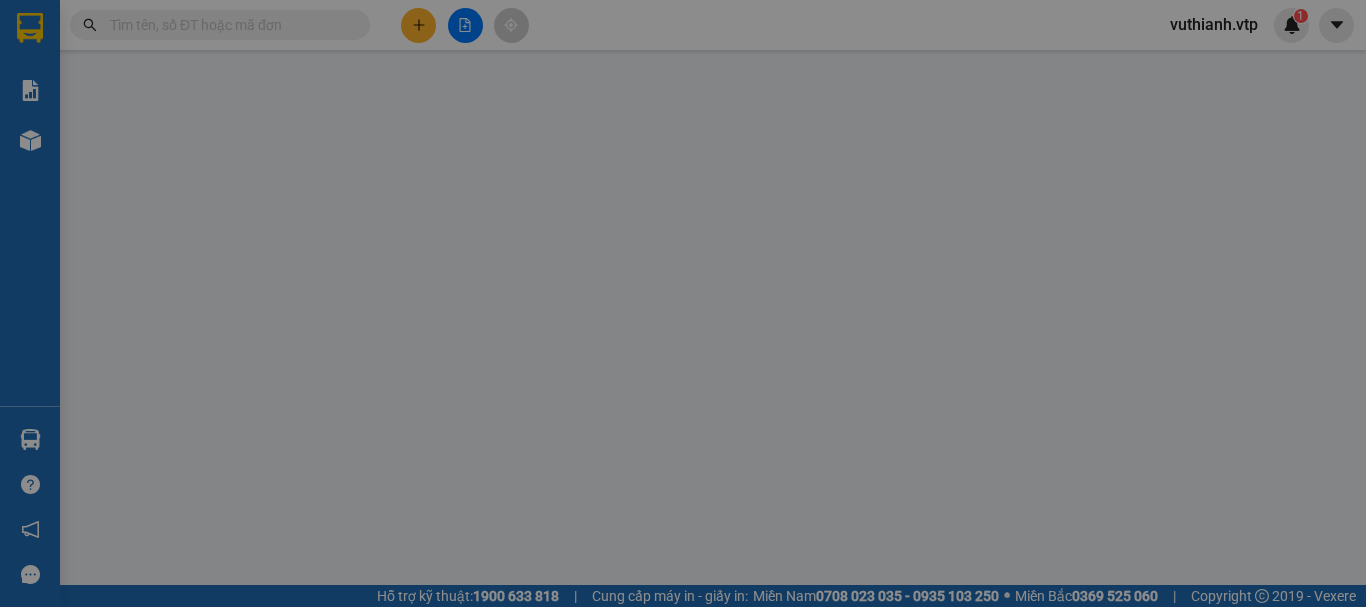 type on "0859731956" 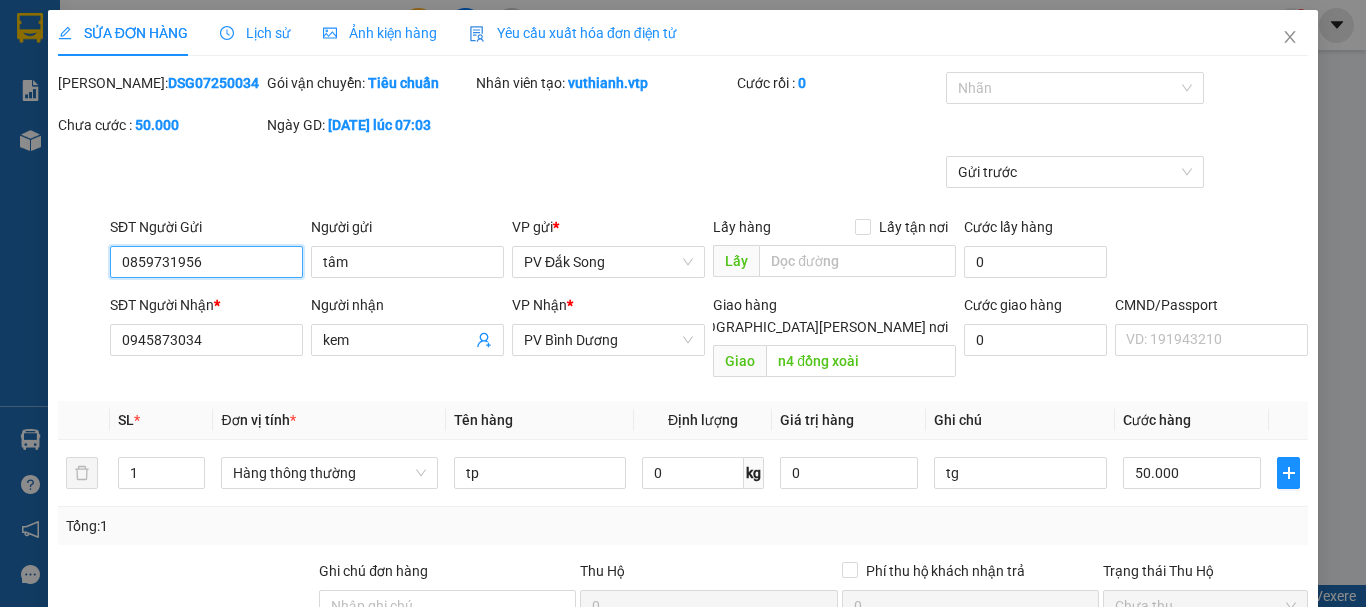 click on "Chọn HT Thanh Toán" at bounding box center (1205, 676) 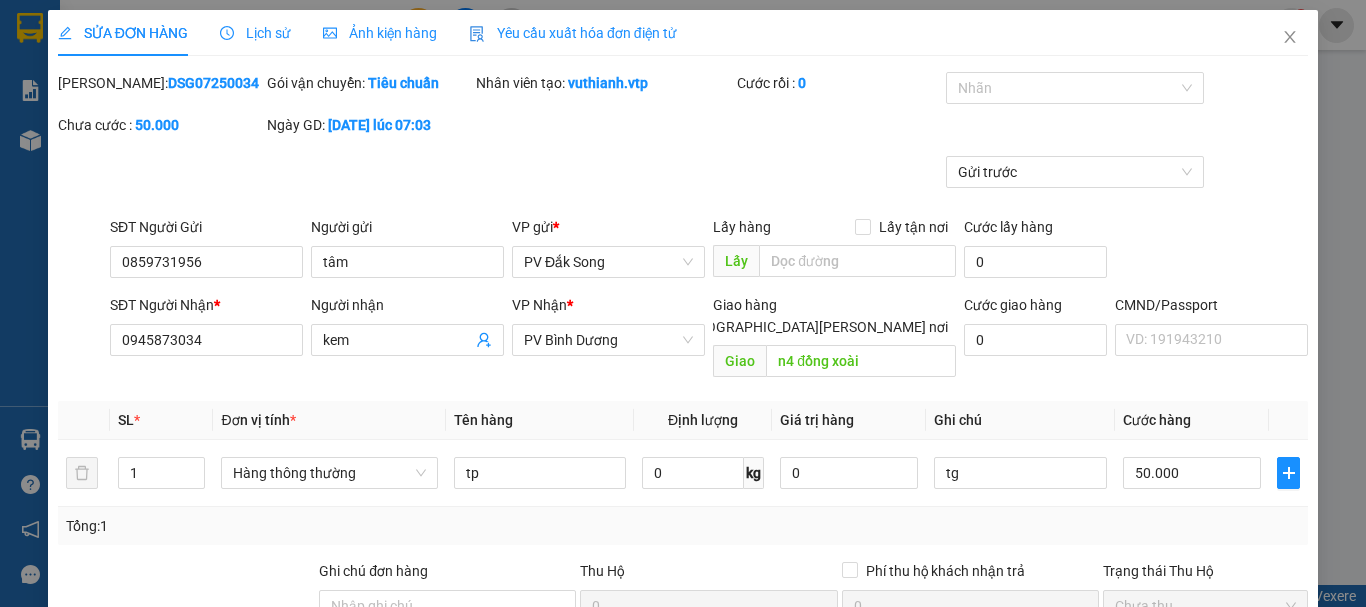 click on "Tại văn phòng" at bounding box center (1193, 694) 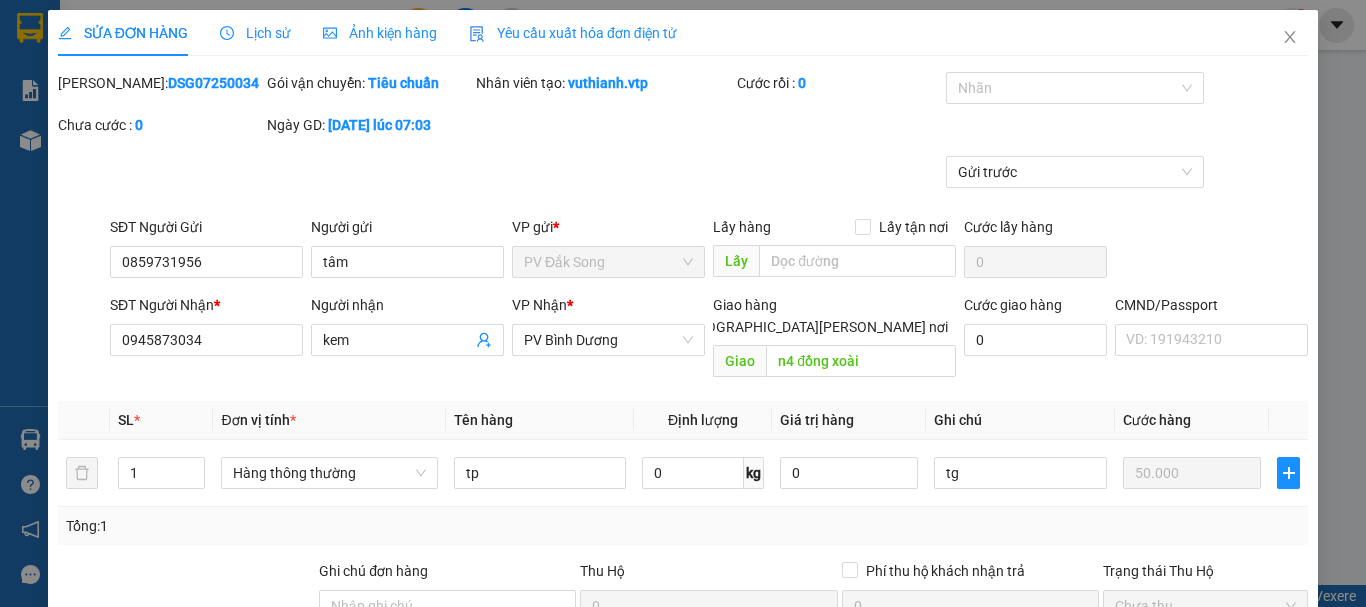 click on "[PERSON_NAME] và In" at bounding box center [1263, 936] 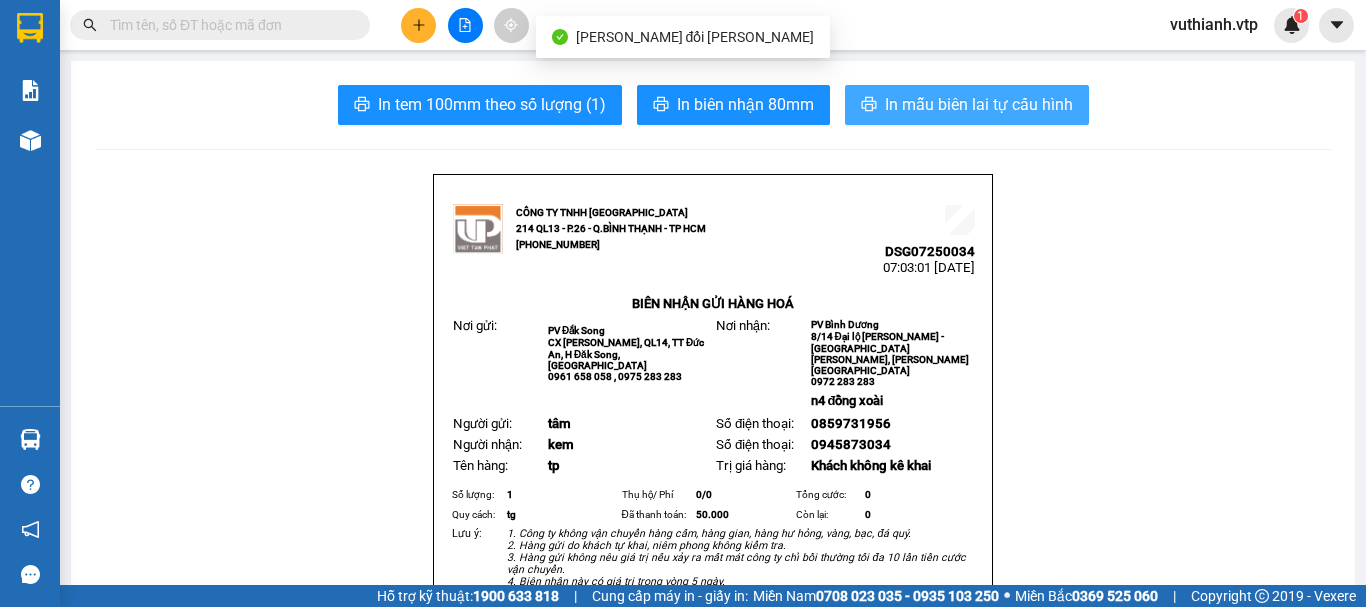click on "In mẫu biên lai tự cấu hình" at bounding box center (979, 104) 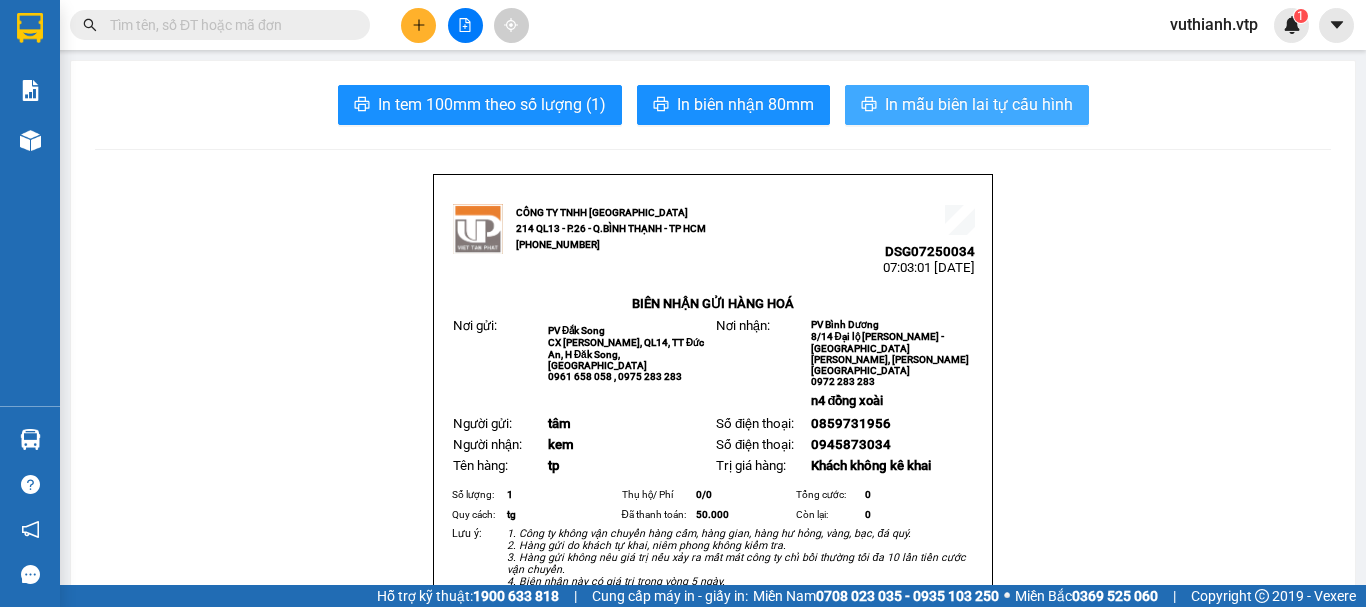 click on "In mẫu biên lai tự cấu hình" at bounding box center [979, 104] 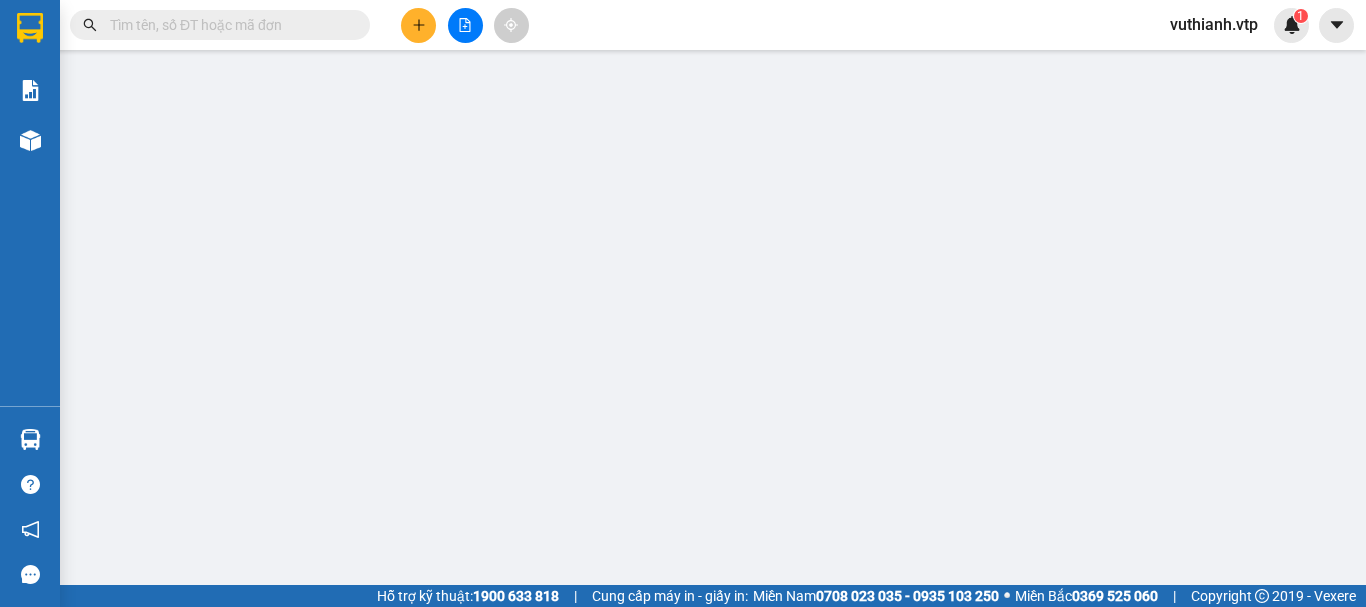 type on "0859731956" 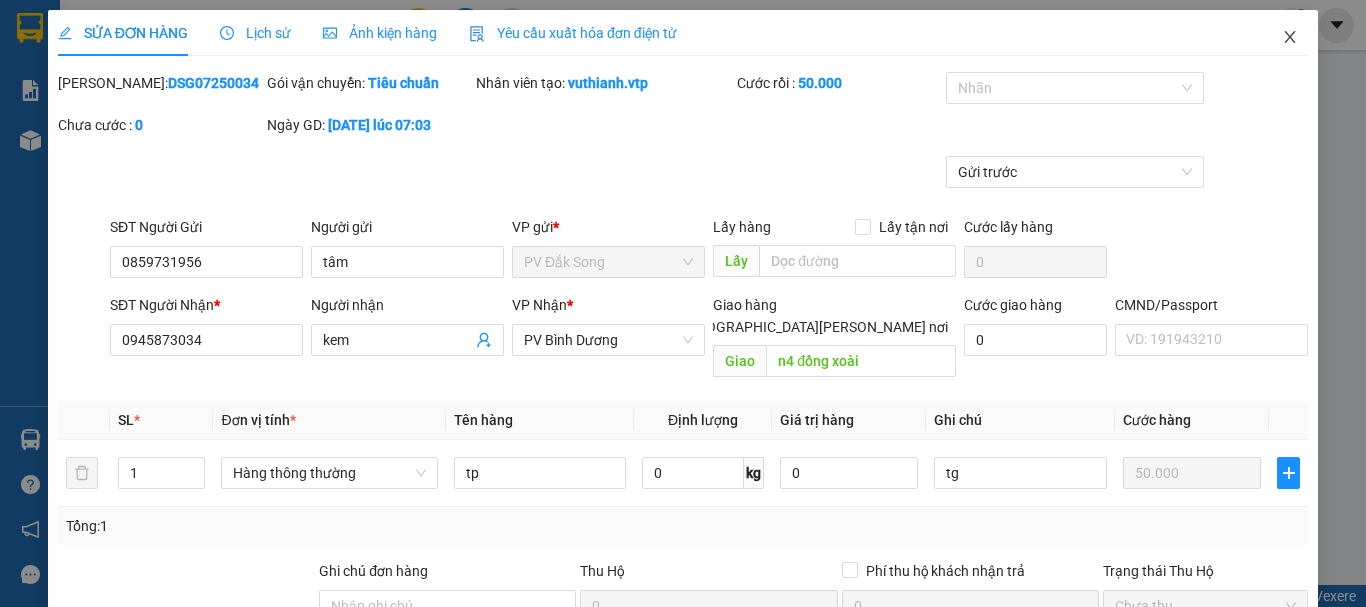 click 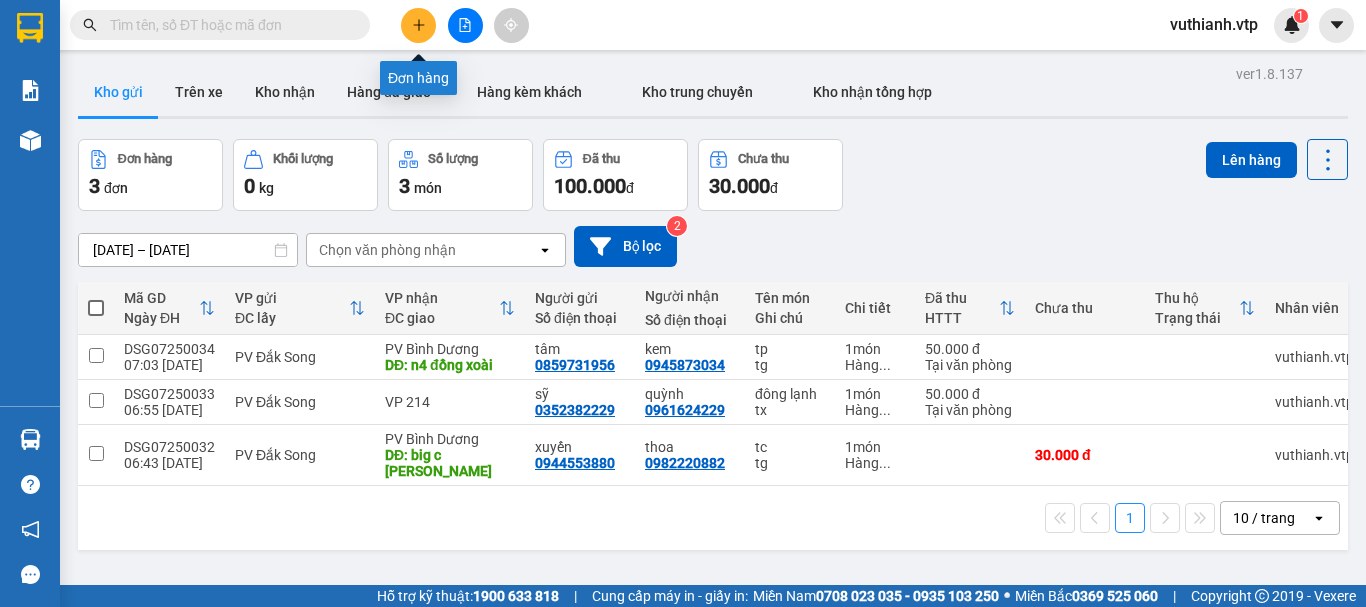 click at bounding box center (418, 25) 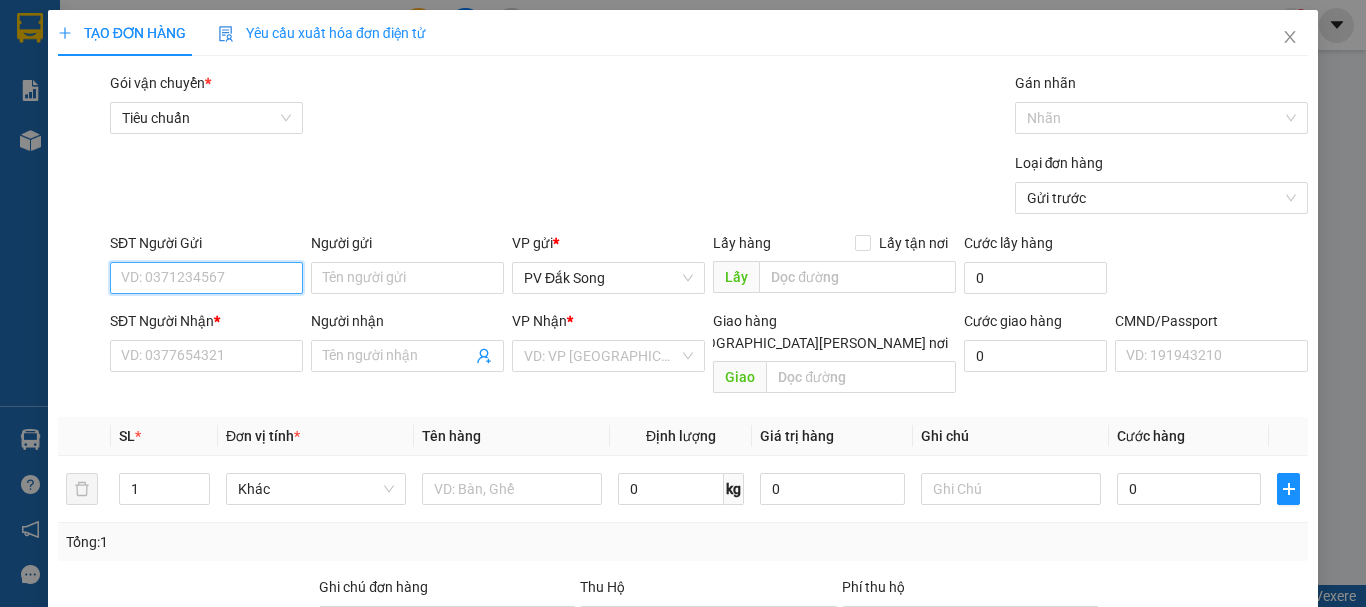 click on "SĐT Người Gửi" at bounding box center [206, 278] 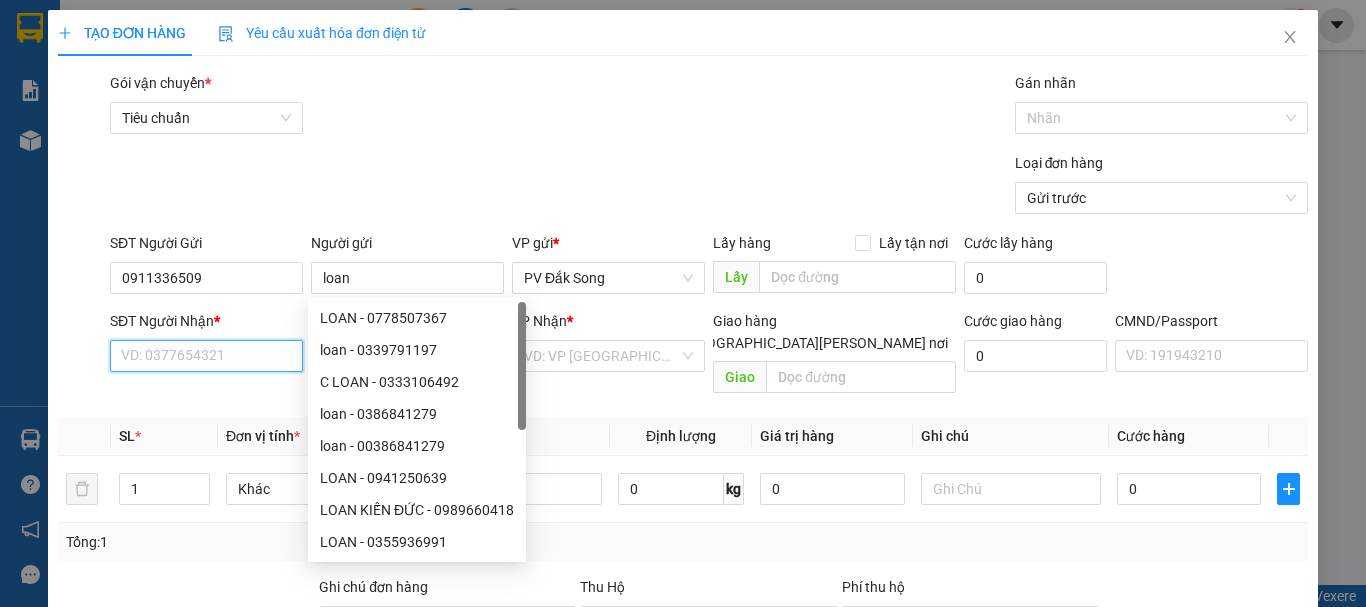 click on "SĐT Người Nhận  *" at bounding box center (206, 356) 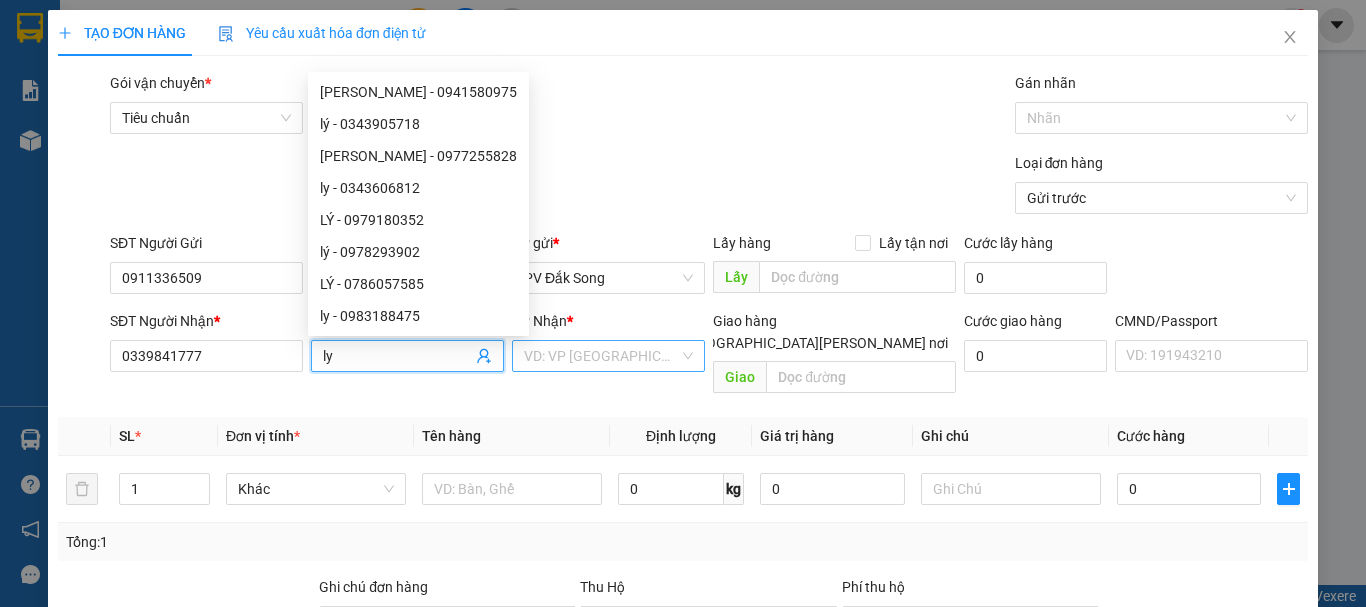 click at bounding box center [601, 356] 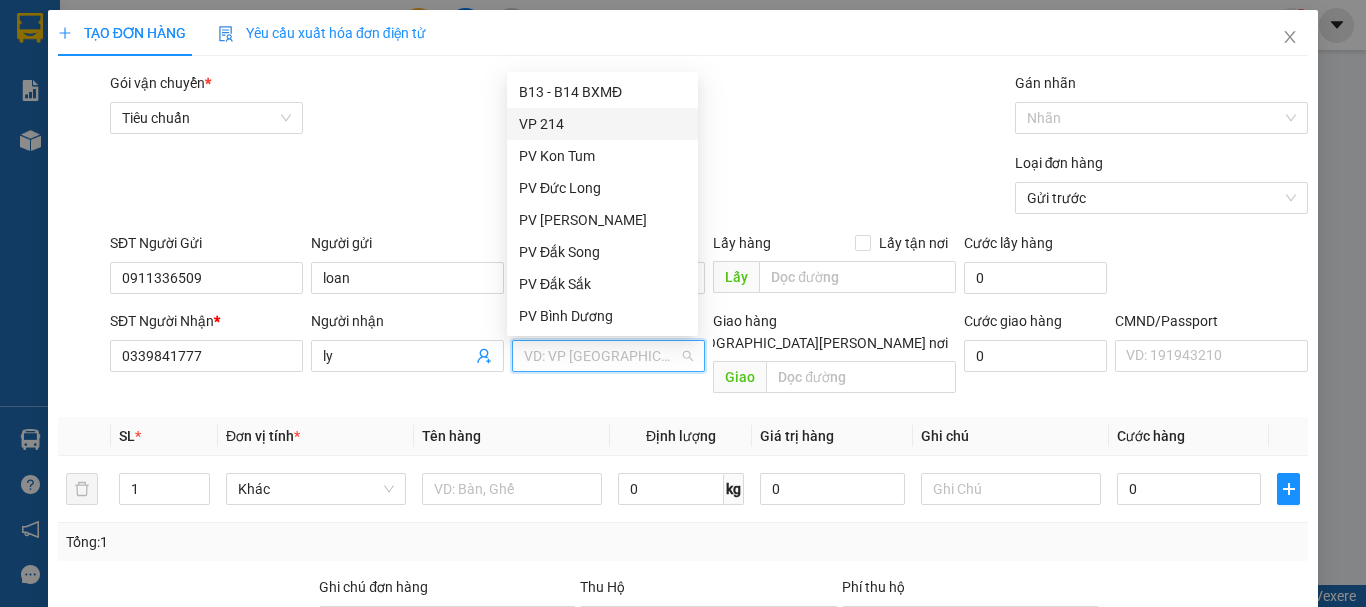 click on "VP 214" at bounding box center (602, 124) 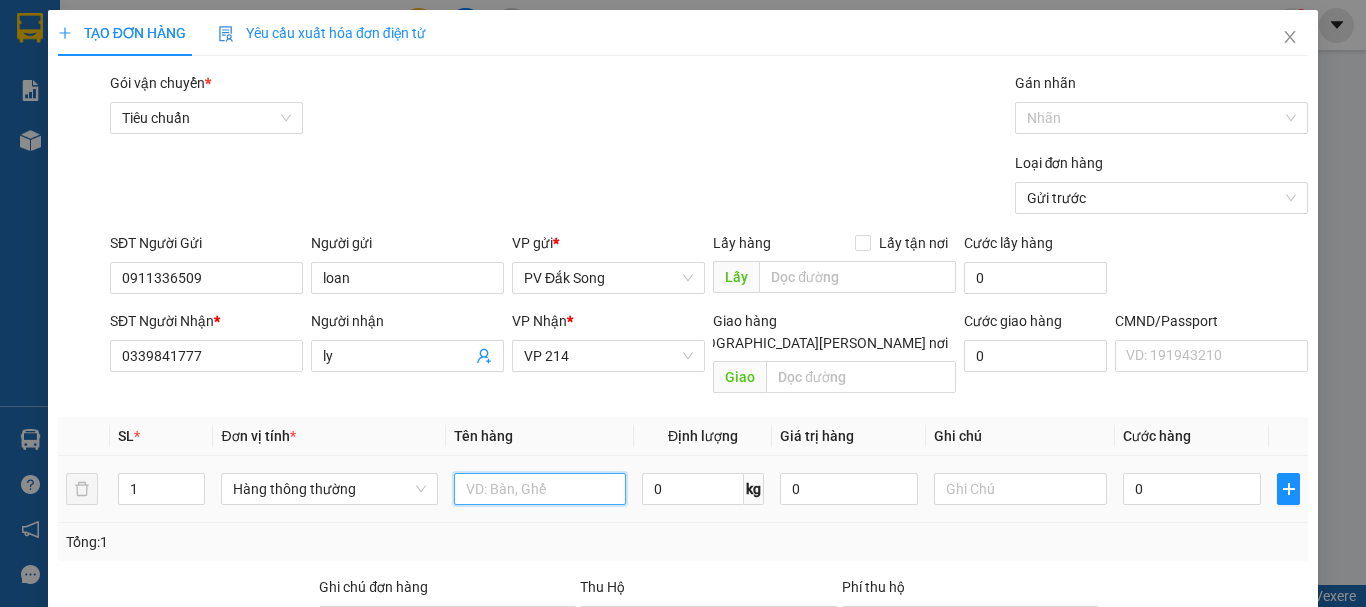 click at bounding box center [540, 489] 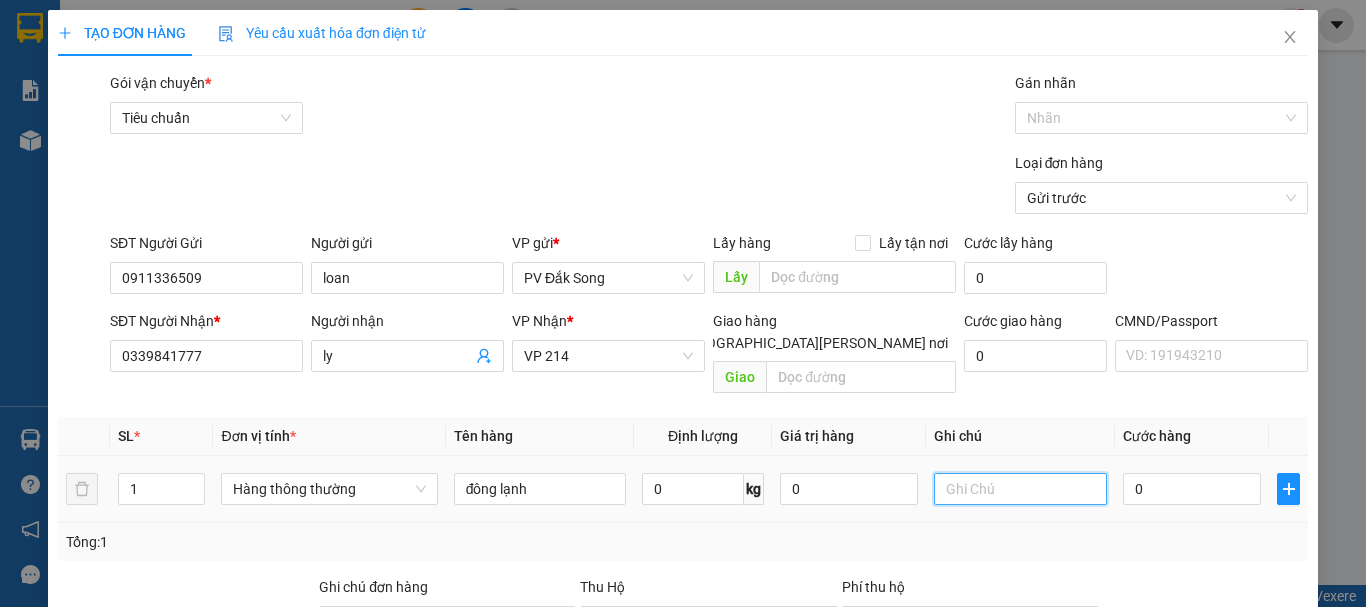 click at bounding box center (1020, 489) 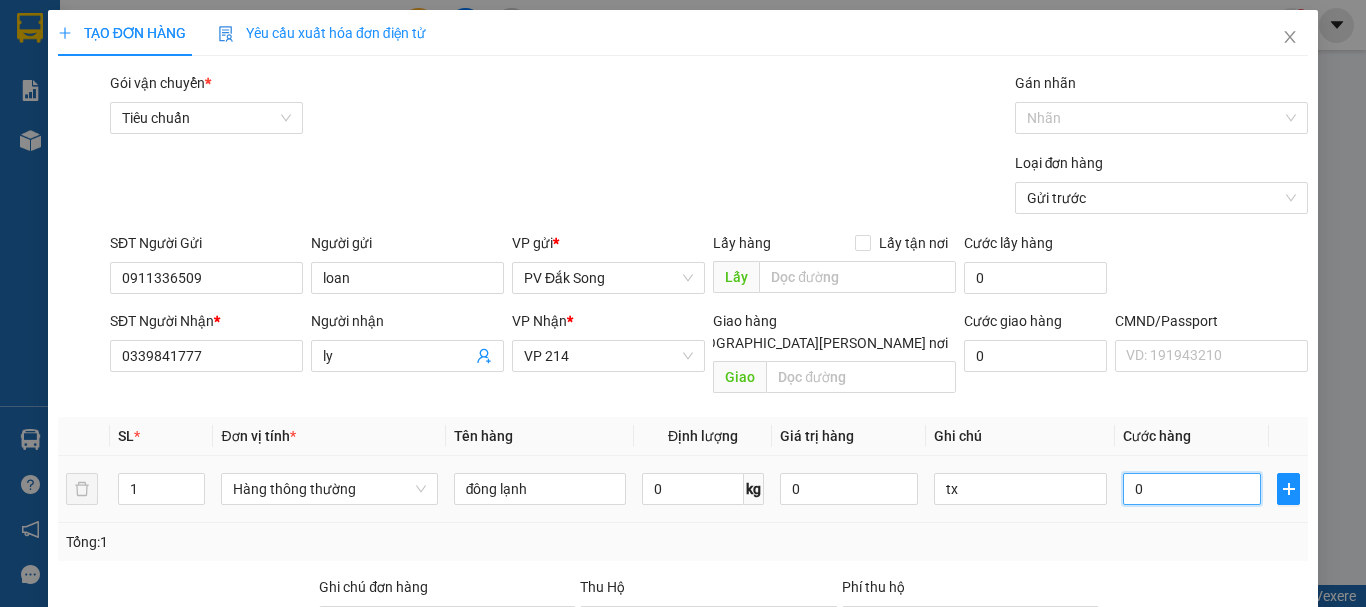 click on "0" at bounding box center (1192, 489) 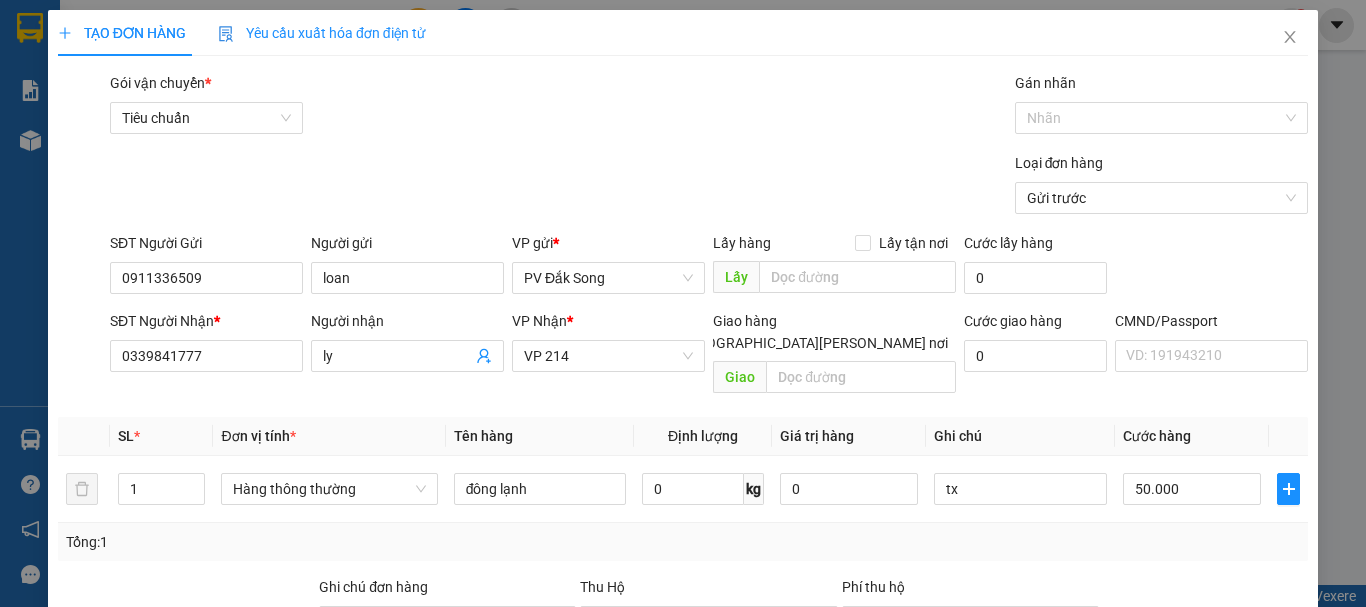 click on "Hình thức thanh toán" at bounding box center (1198, 692) 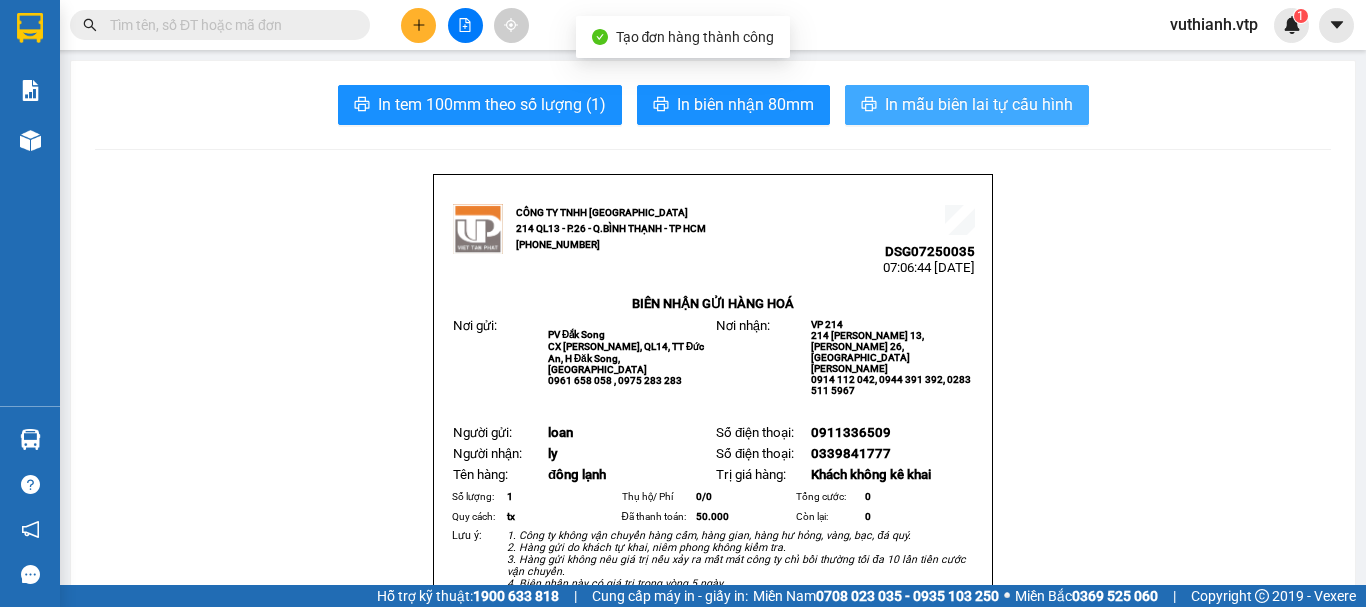 click on "In mẫu biên lai tự cấu hình" at bounding box center [979, 104] 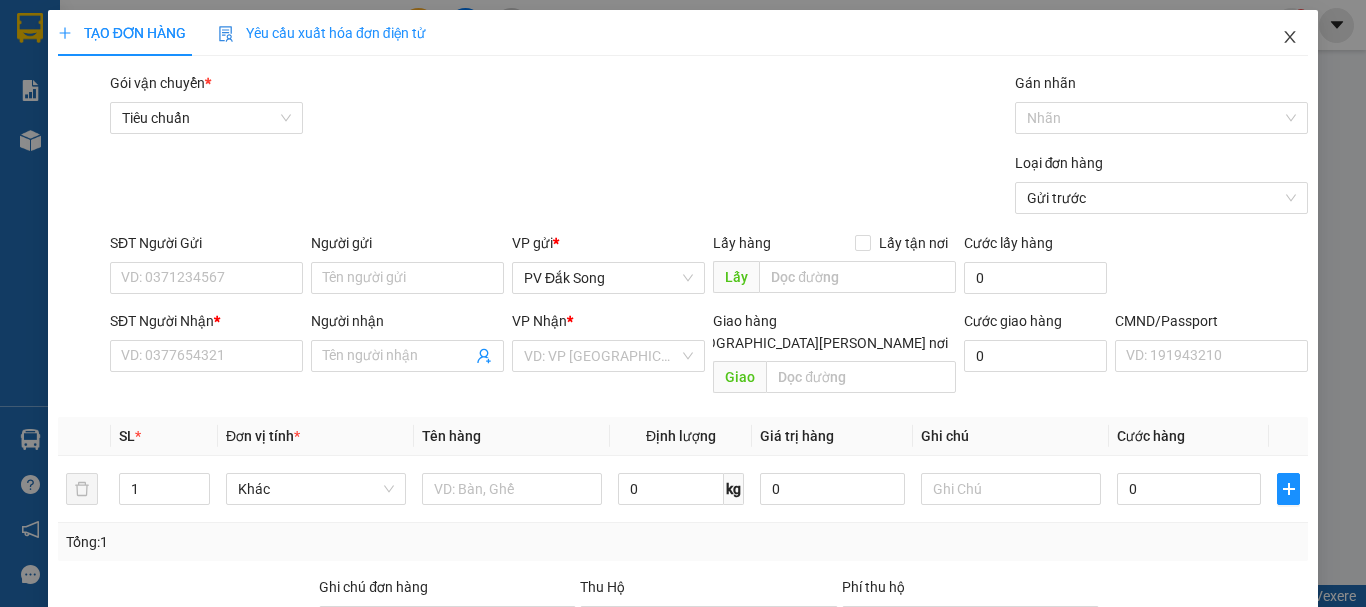 click 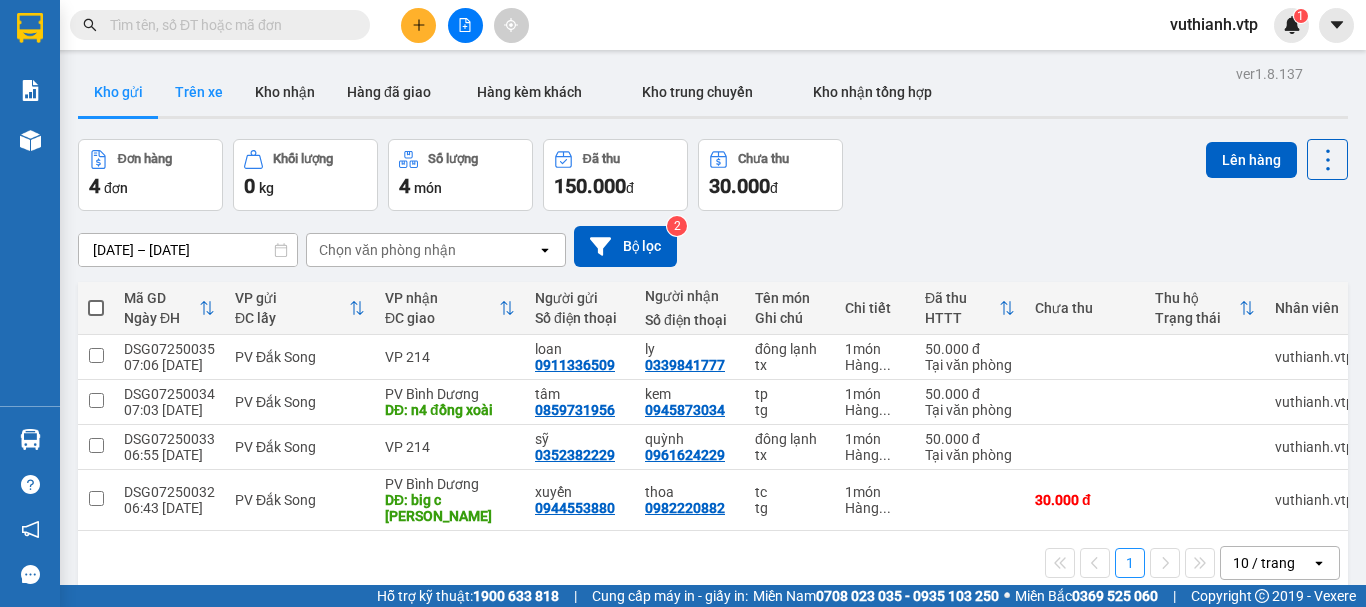 scroll, scrollTop: 0, scrollLeft: 0, axis: both 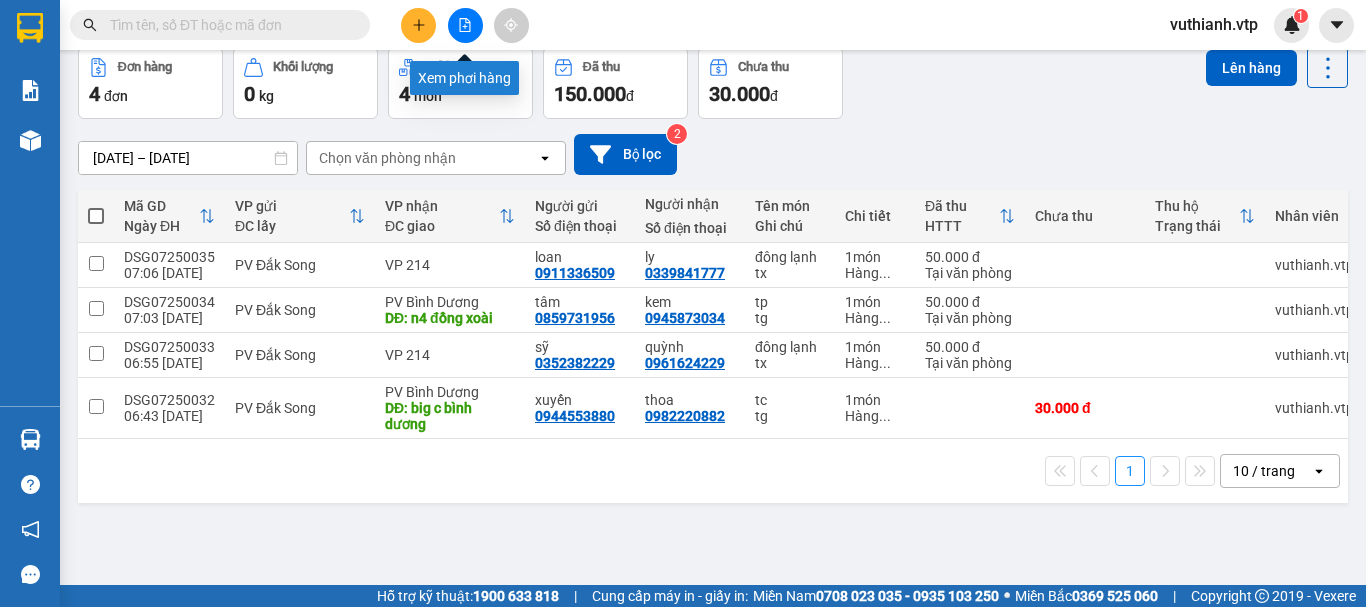 click 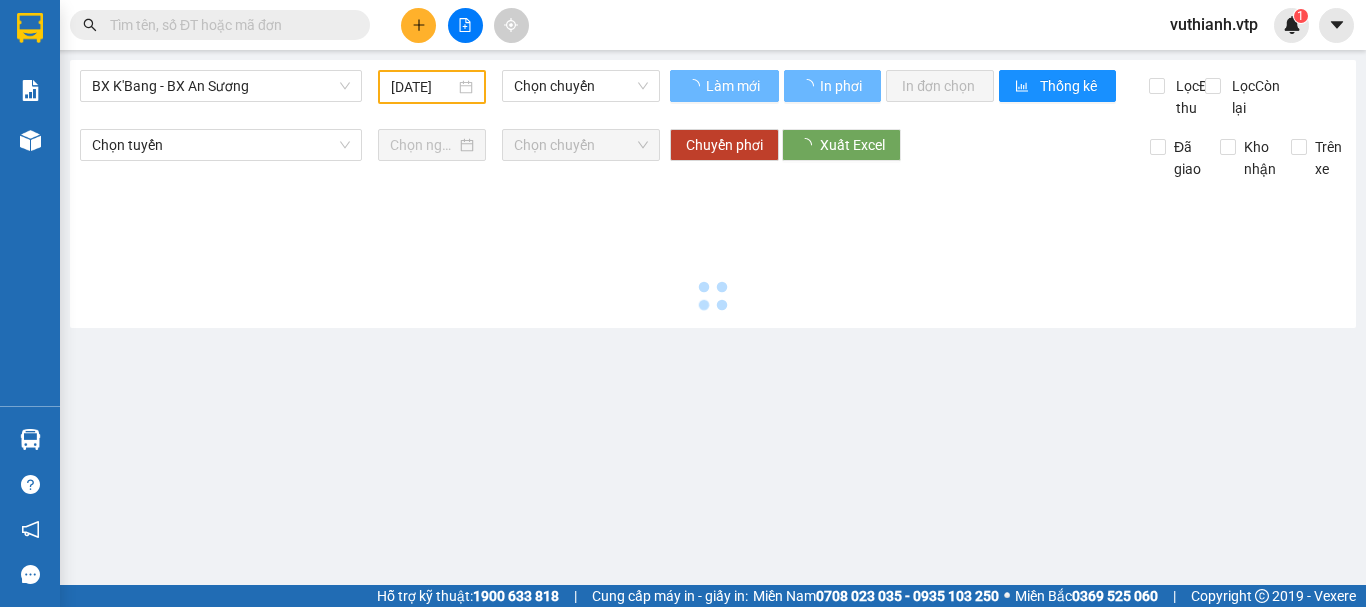 click on "[DATE]" at bounding box center [432, 87] 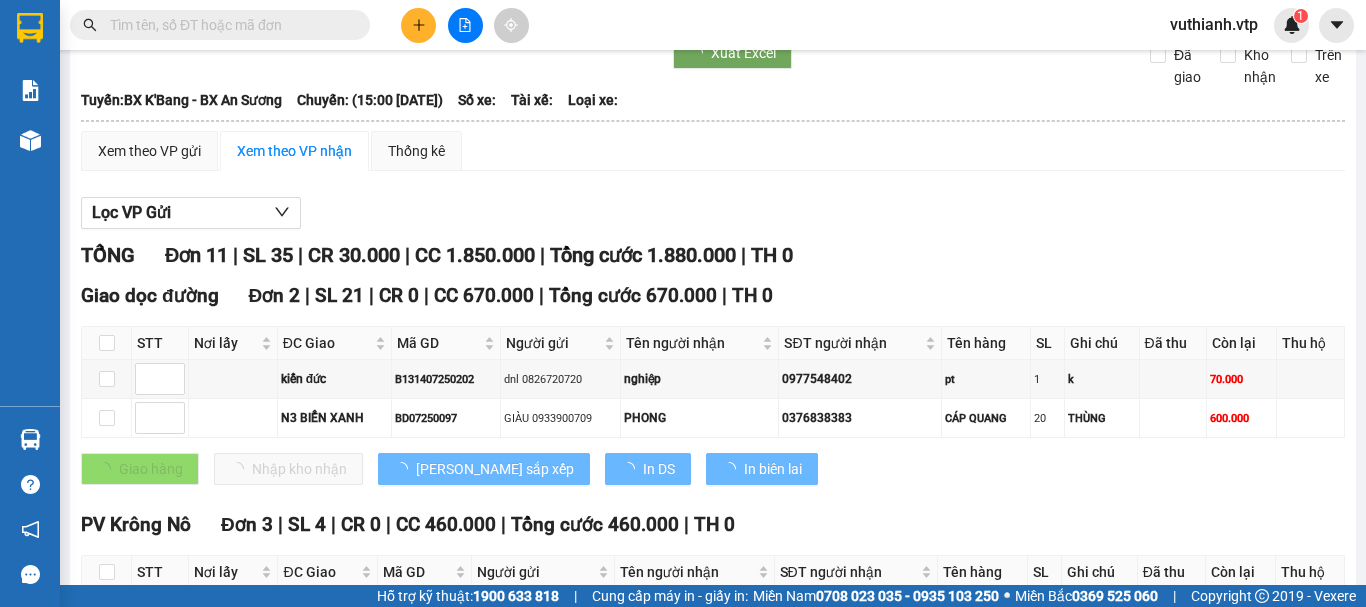 scroll, scrollTop: 0, scrollLeft: 0, axis: both 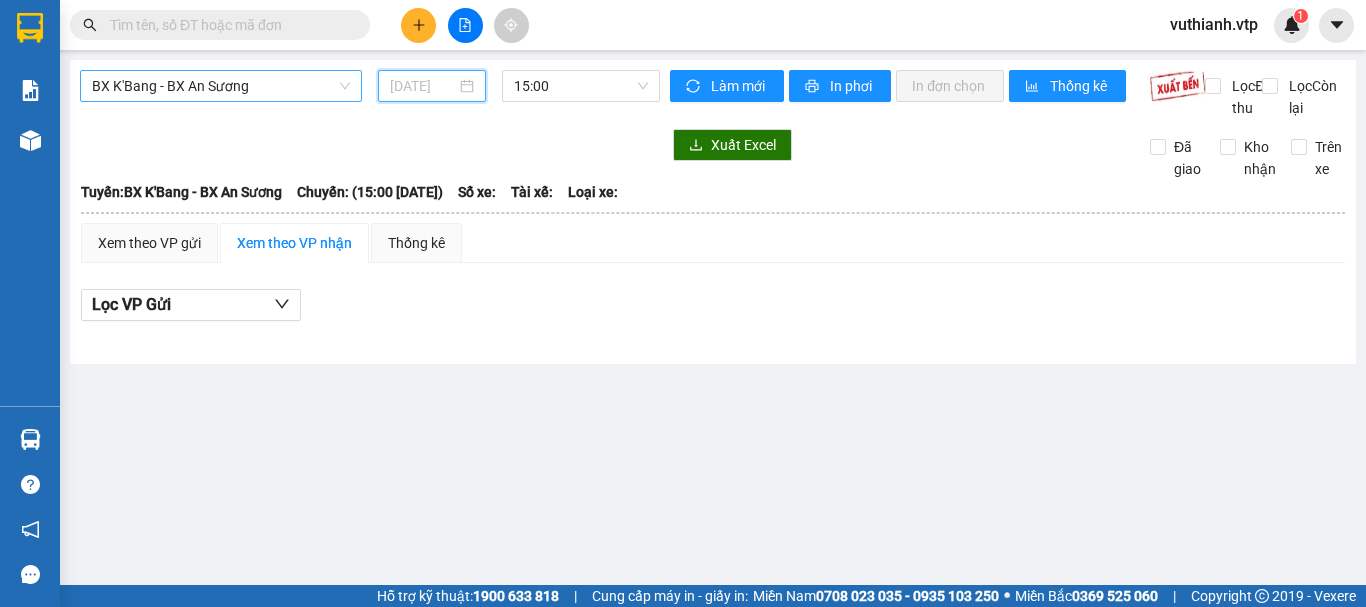 type on "[DATE]" 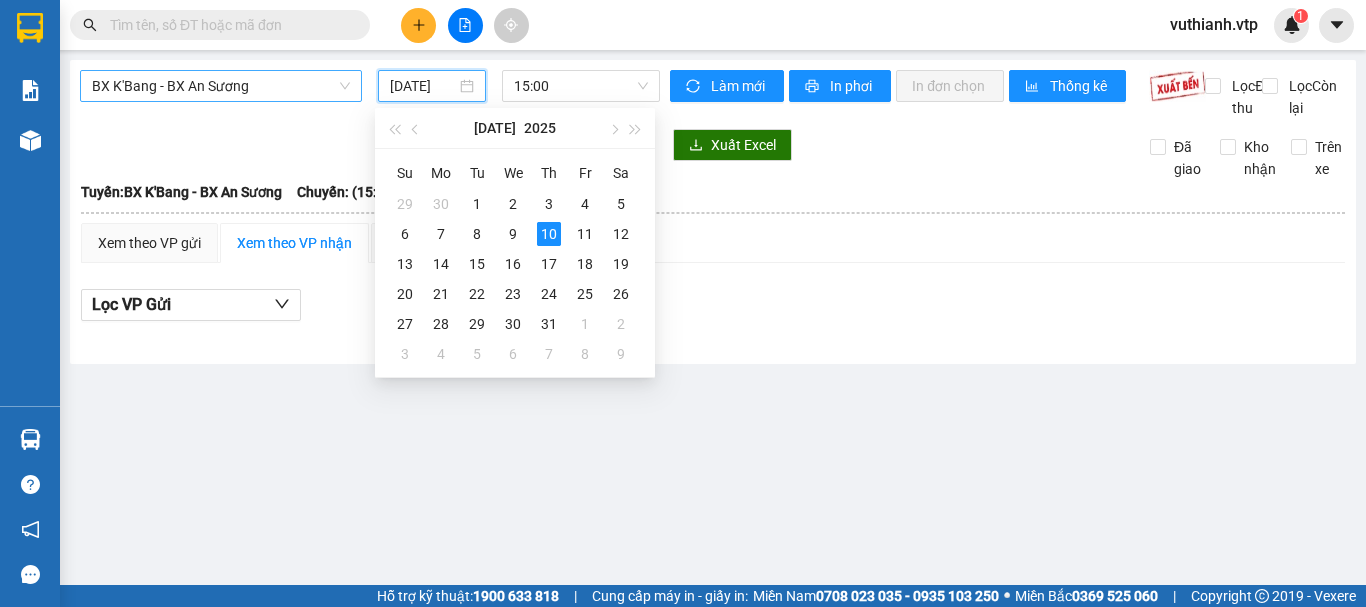 scroll, scrollTop: 0, scrollLeft: 5, axis: horizontal 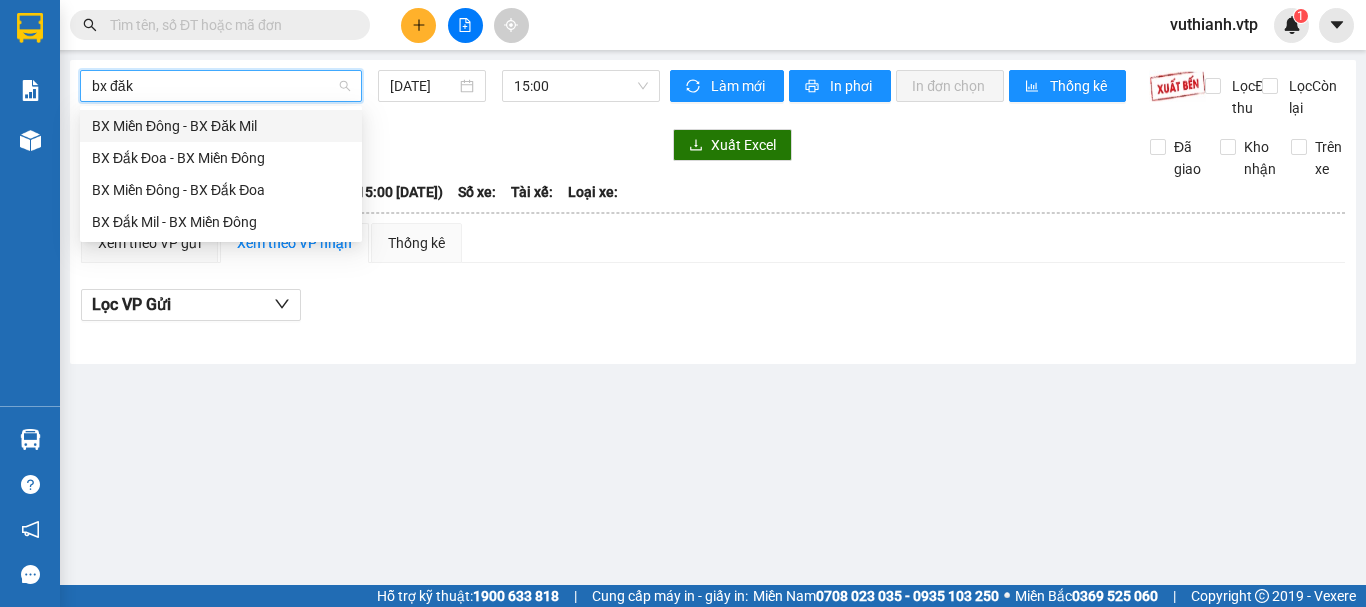 type on "bx đăk" 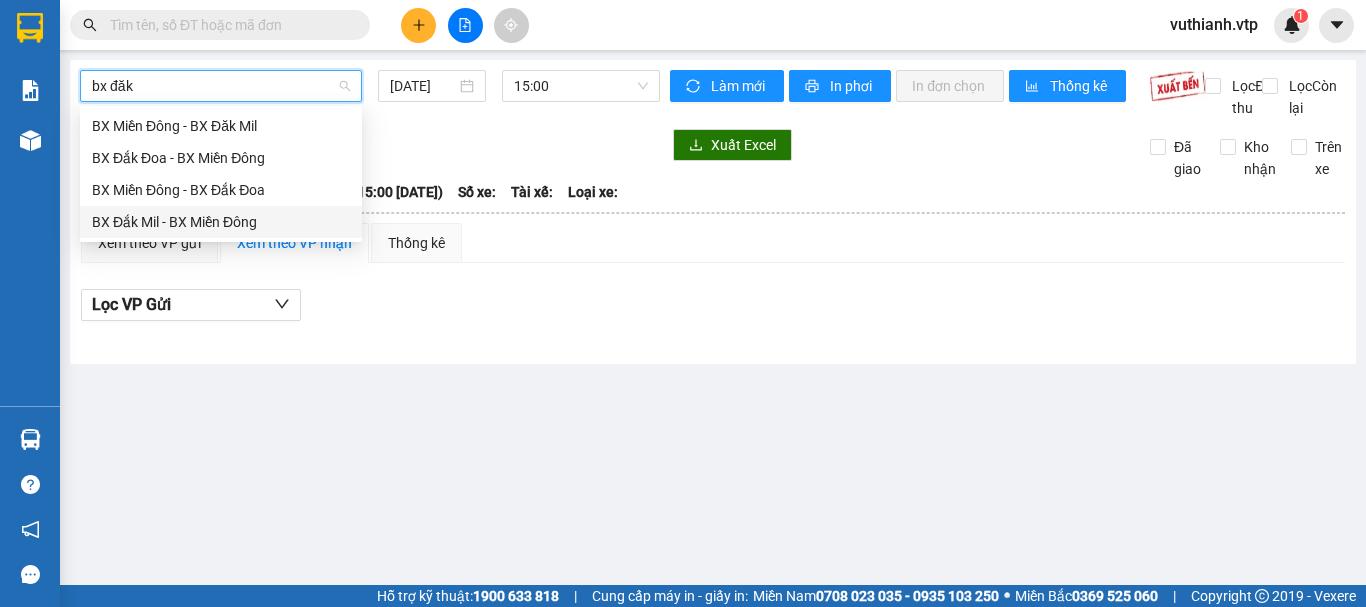 click on "BX Đắk Mil - BX Miền Đông" at bounding box center (221, 222) 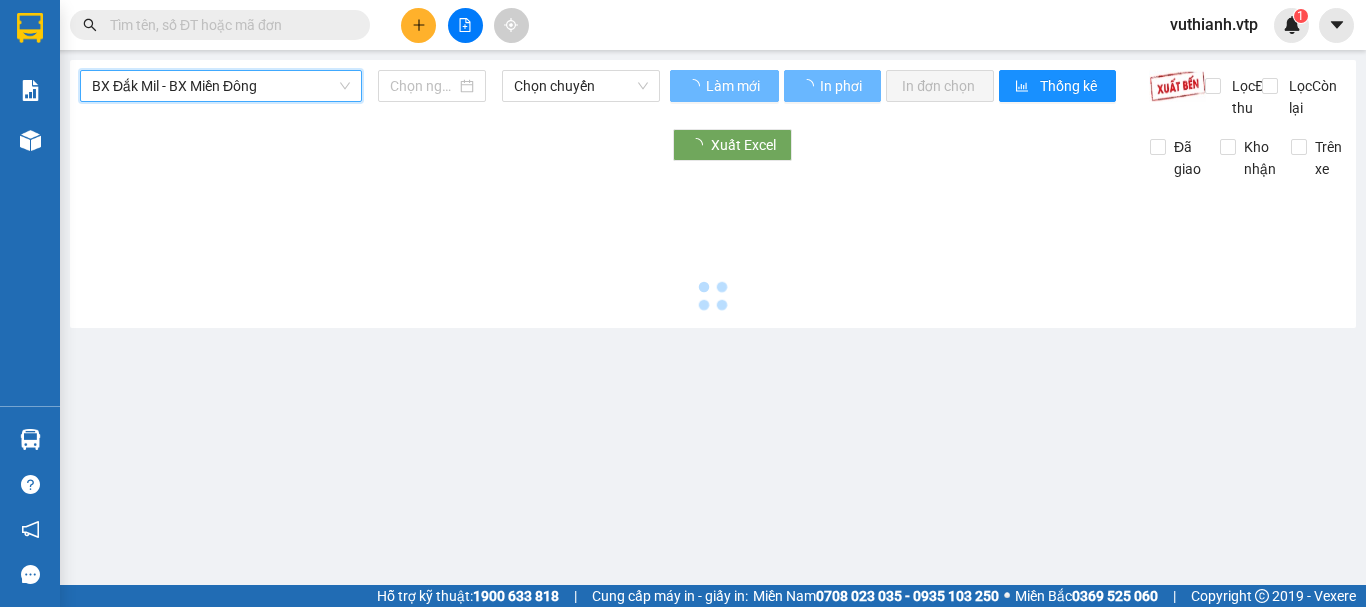 type on "[DATE]" 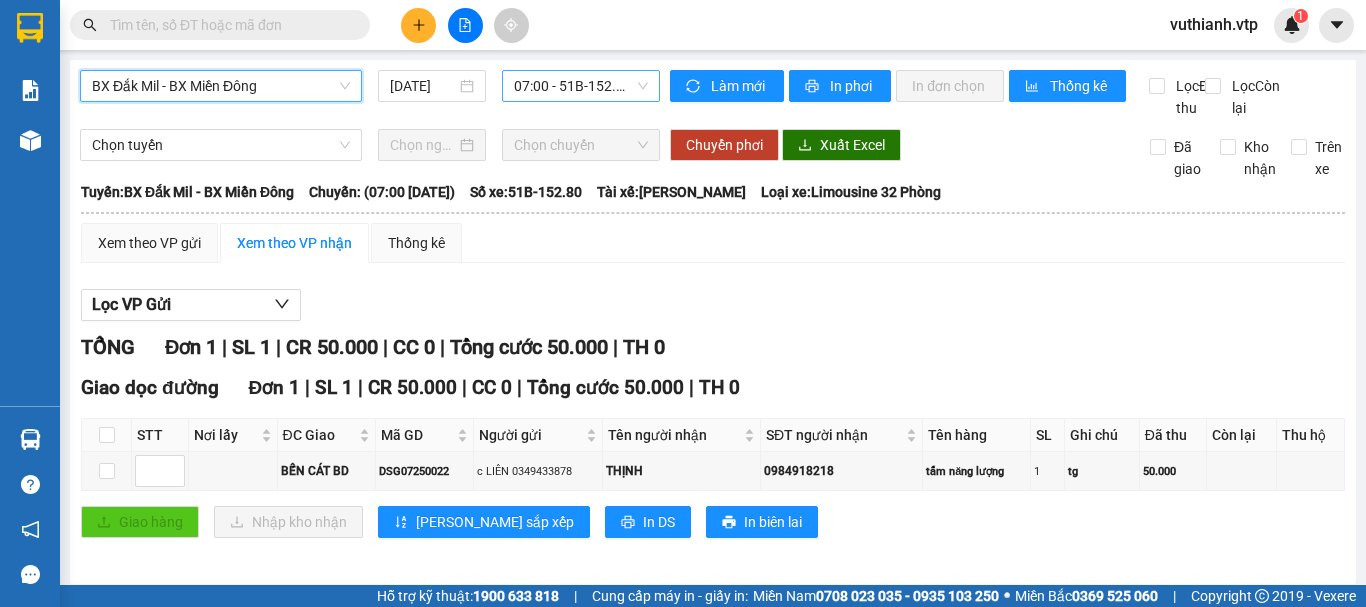 click on "07:00     - 51B-152.80" at bounding box center (581, 86) 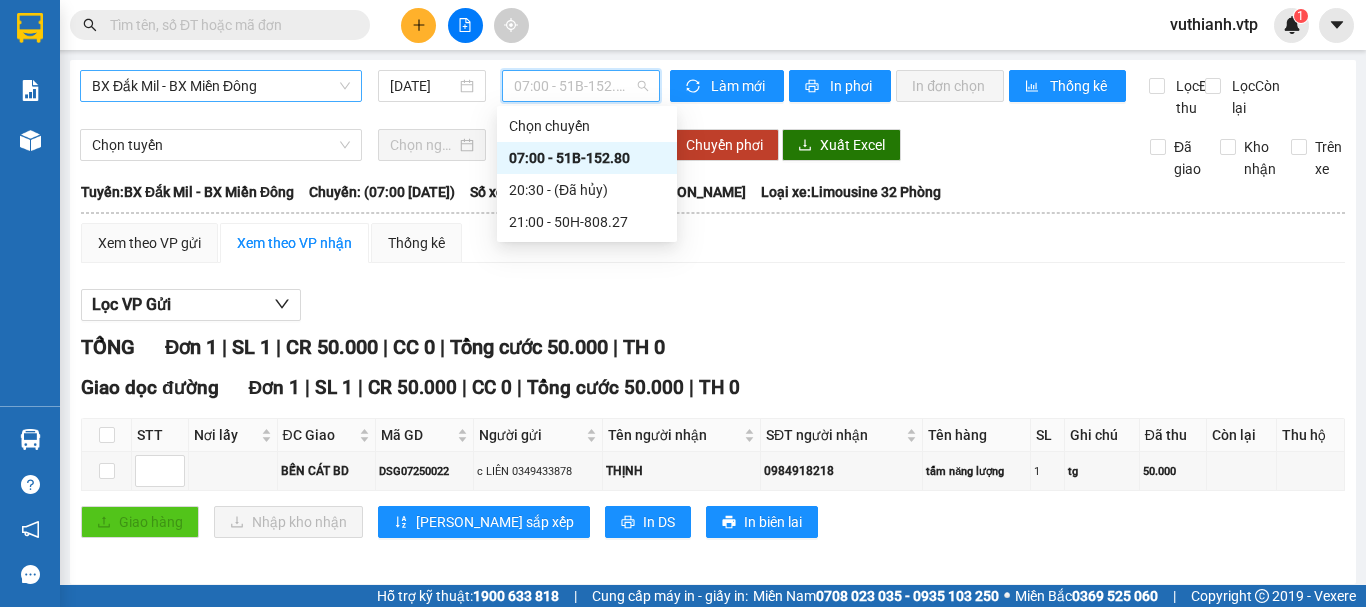 click on "07:00     - 51B-152.80" at bounding box center (581, 86) 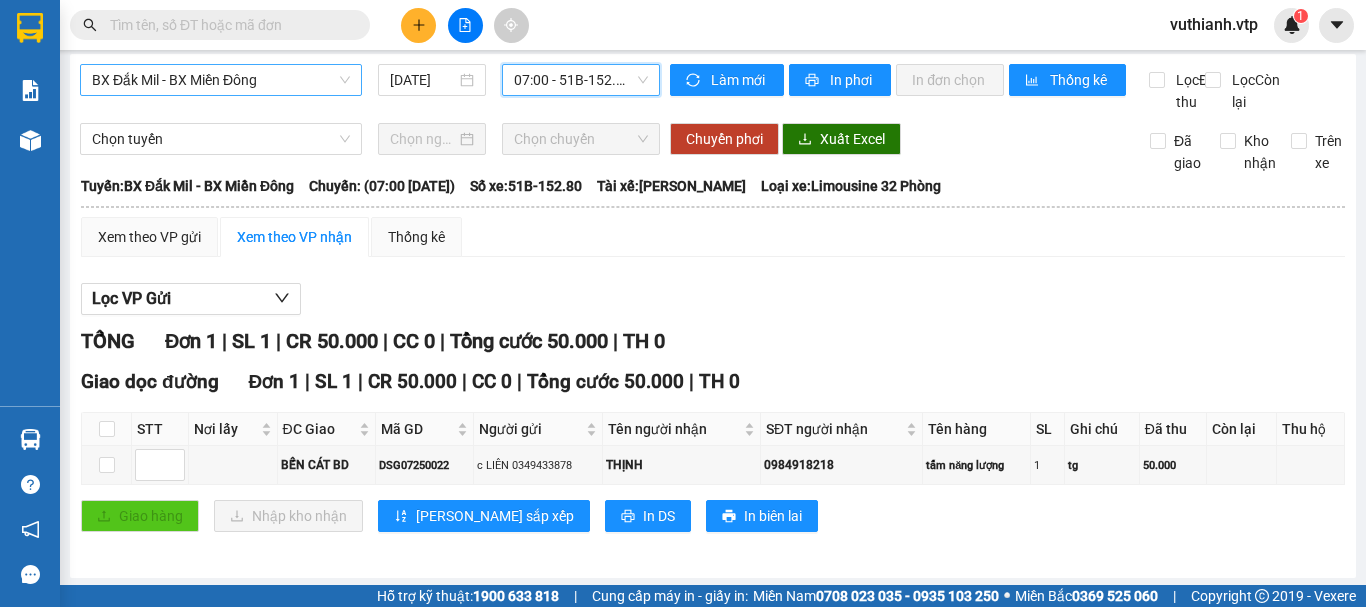 scroll, scrollTop: 0, scrollLeft: 0, axis: both 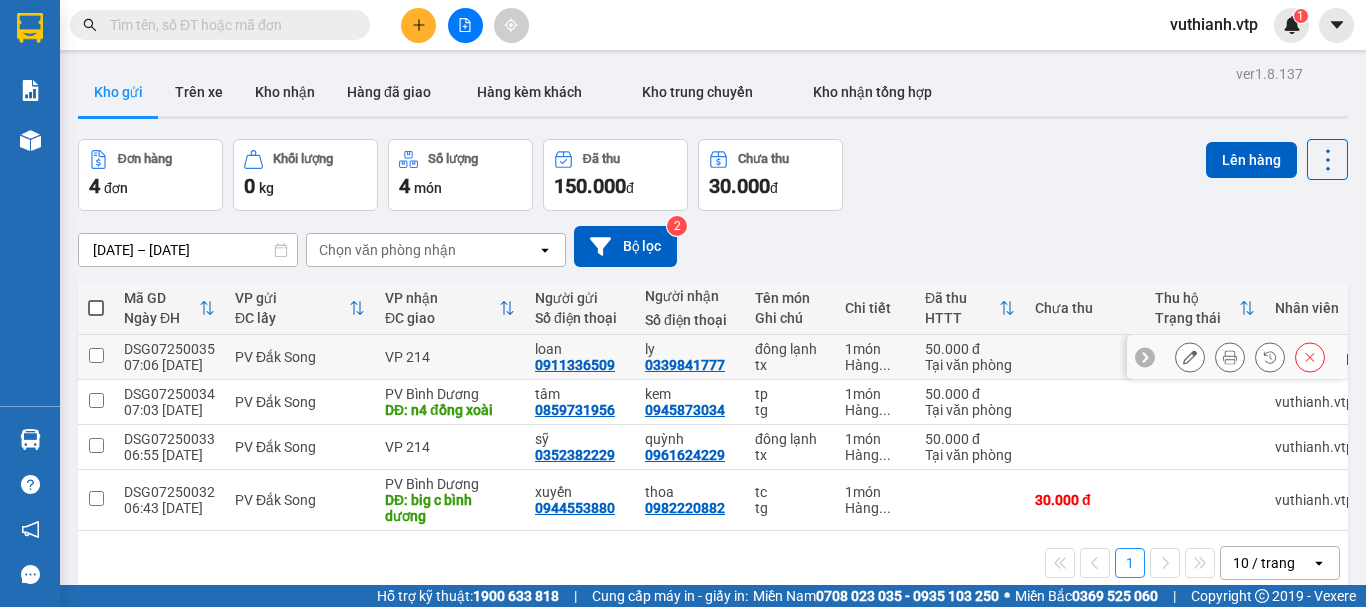 click at bounding box center [96, 355] 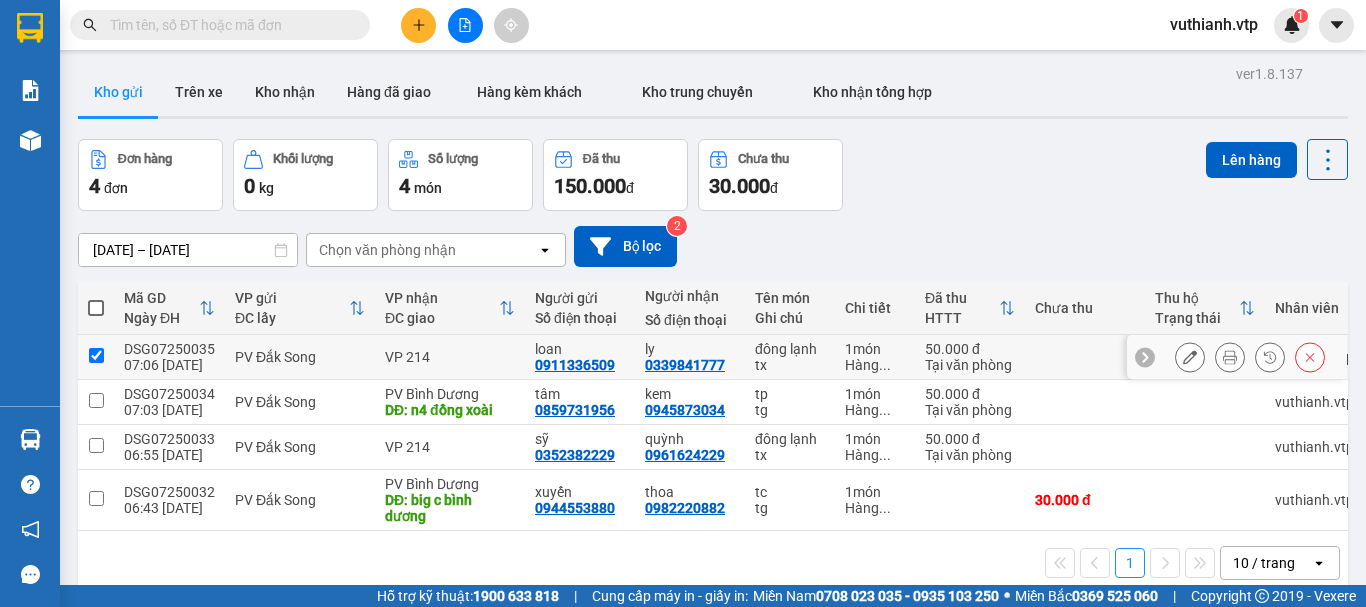 checkbox on "true" 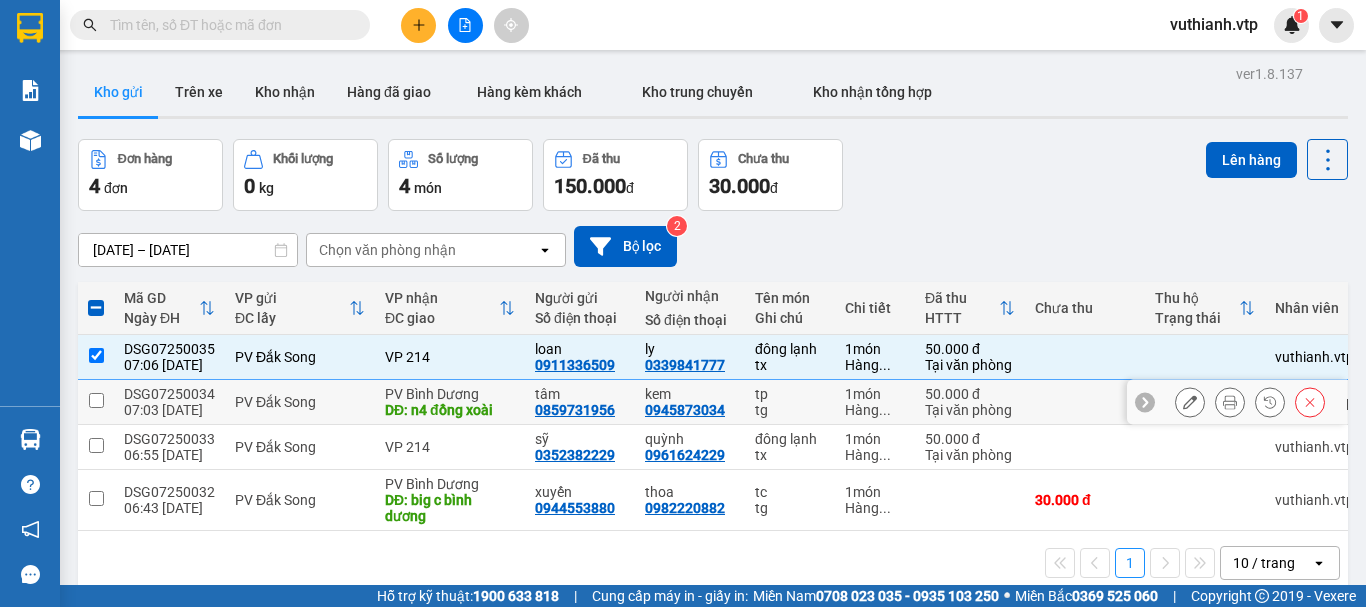 click at bounding box center (96, 400) 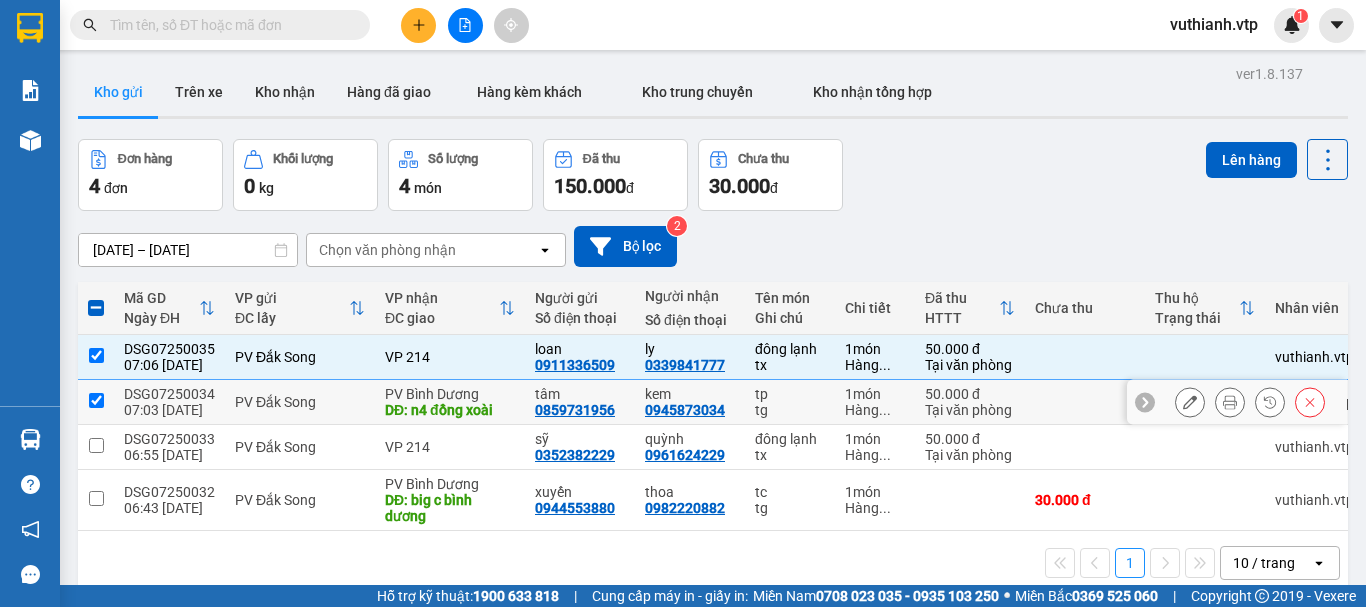 checkbox on "true" 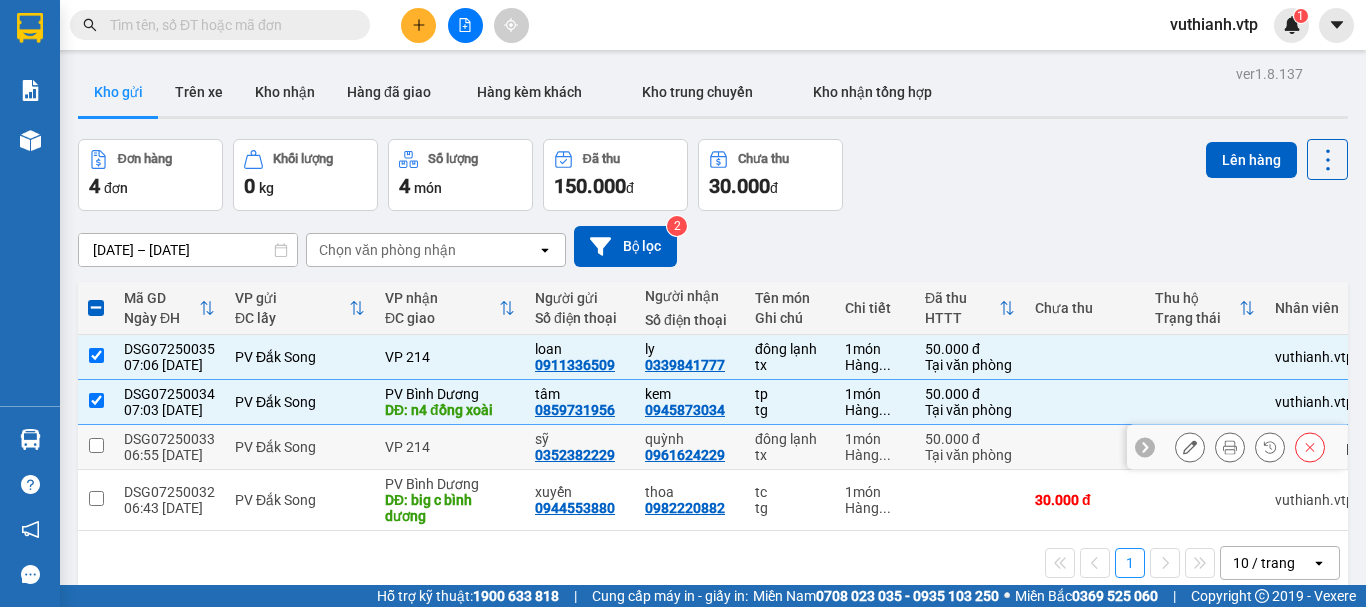 click at bounding box center (96, 445) 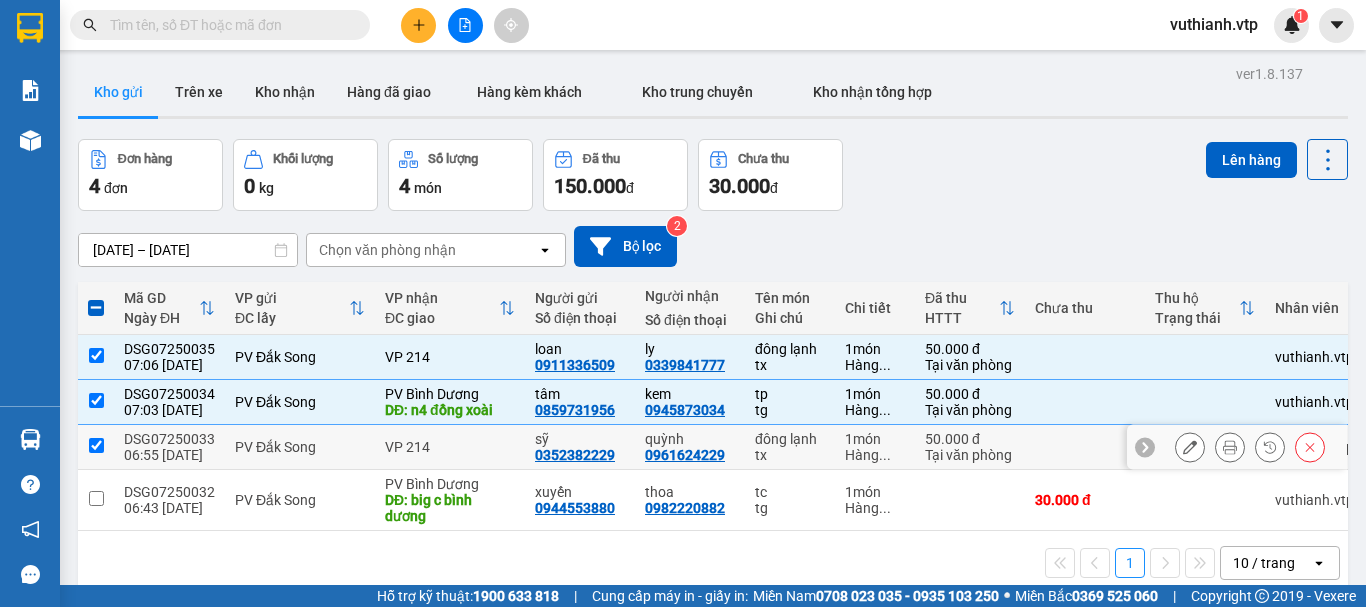 checkbox on "true" 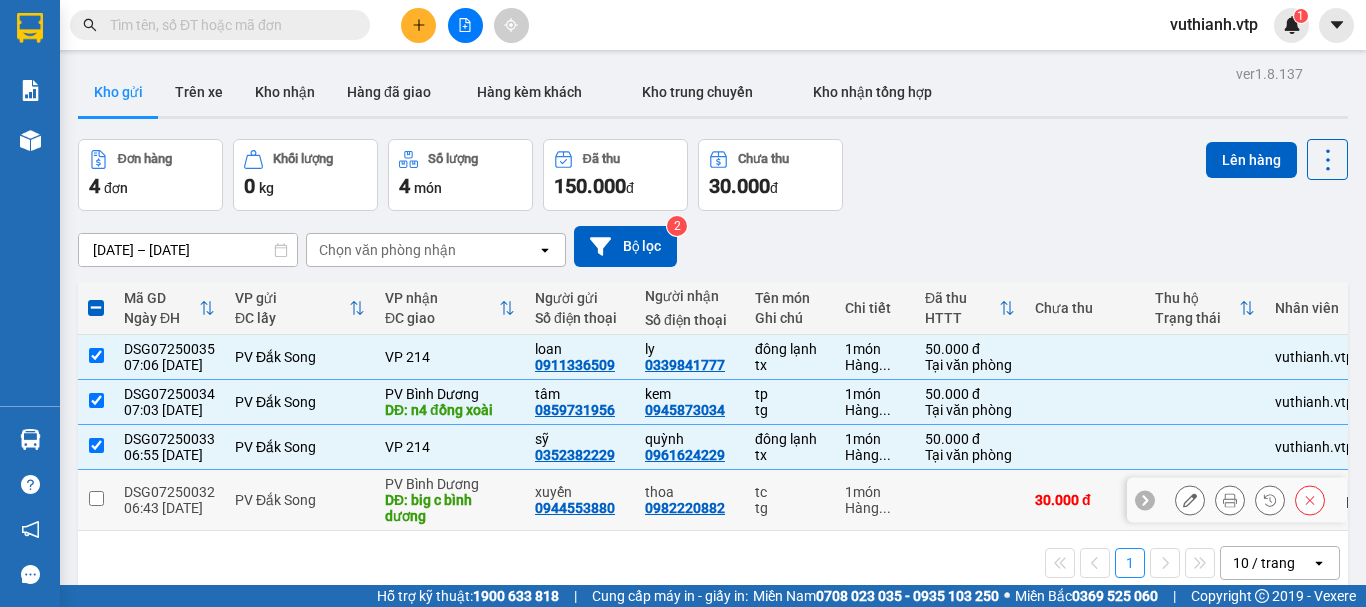 click at bounding box center [96, 498] 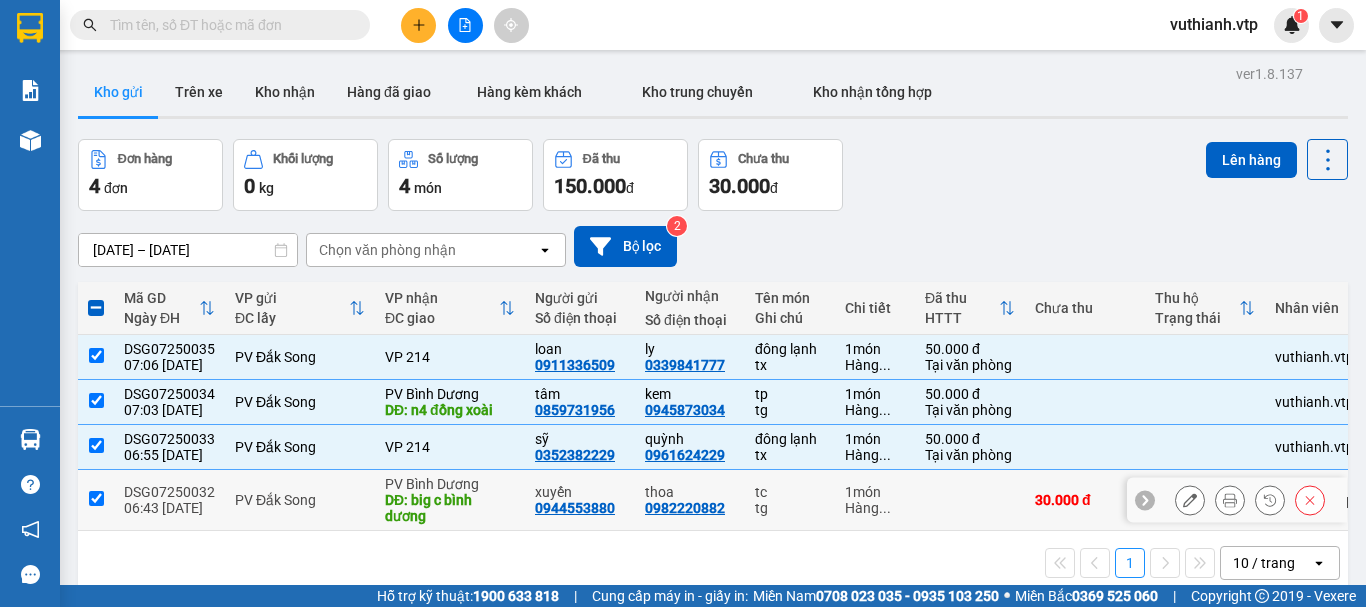 checkbox on "true" 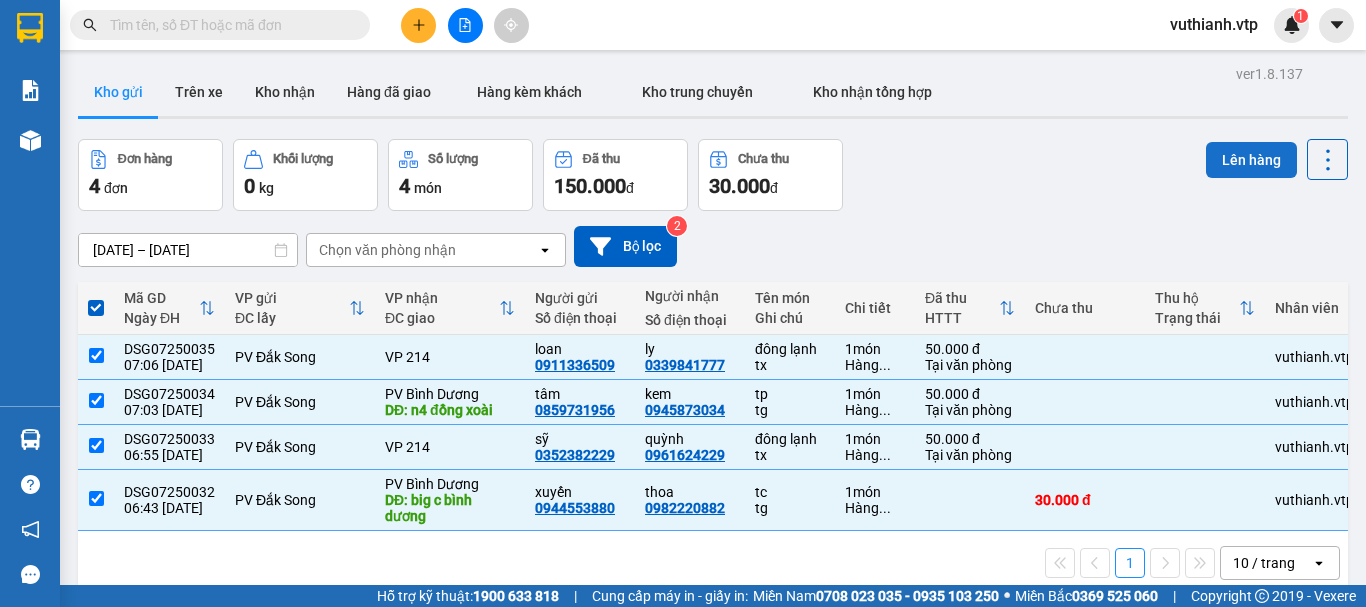 click on "Lên hàng" at bounding box center (1251, 160) 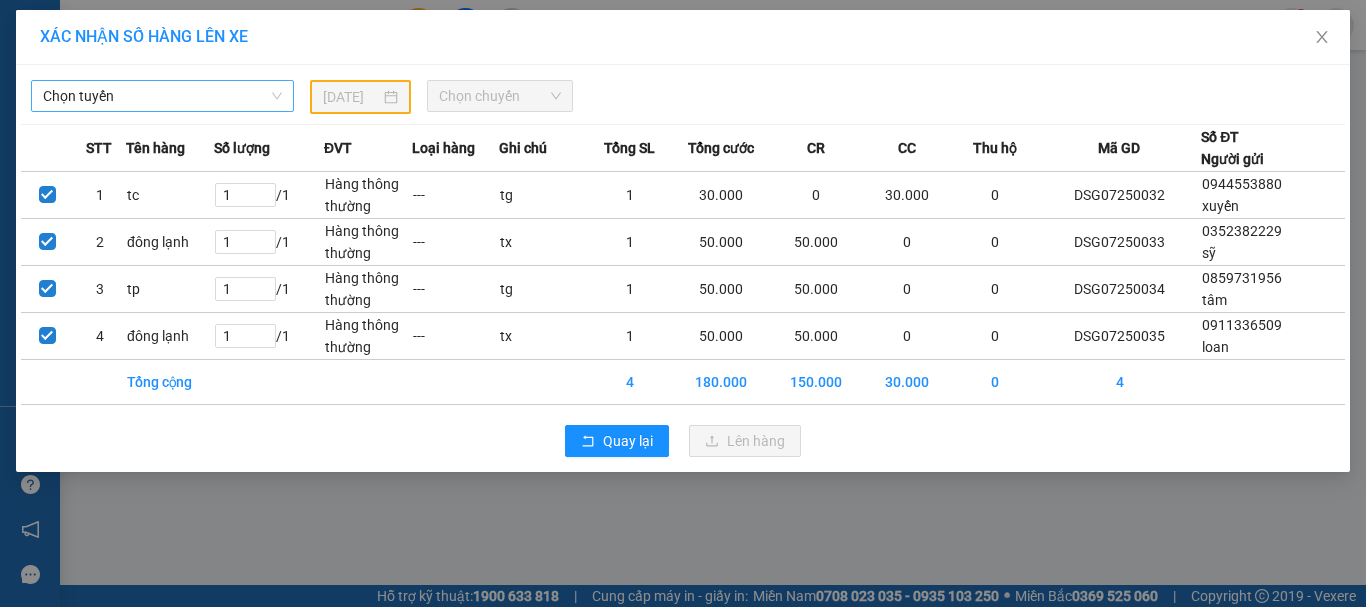 click on "Chọn tuyến" at bounding box center [162, 96] 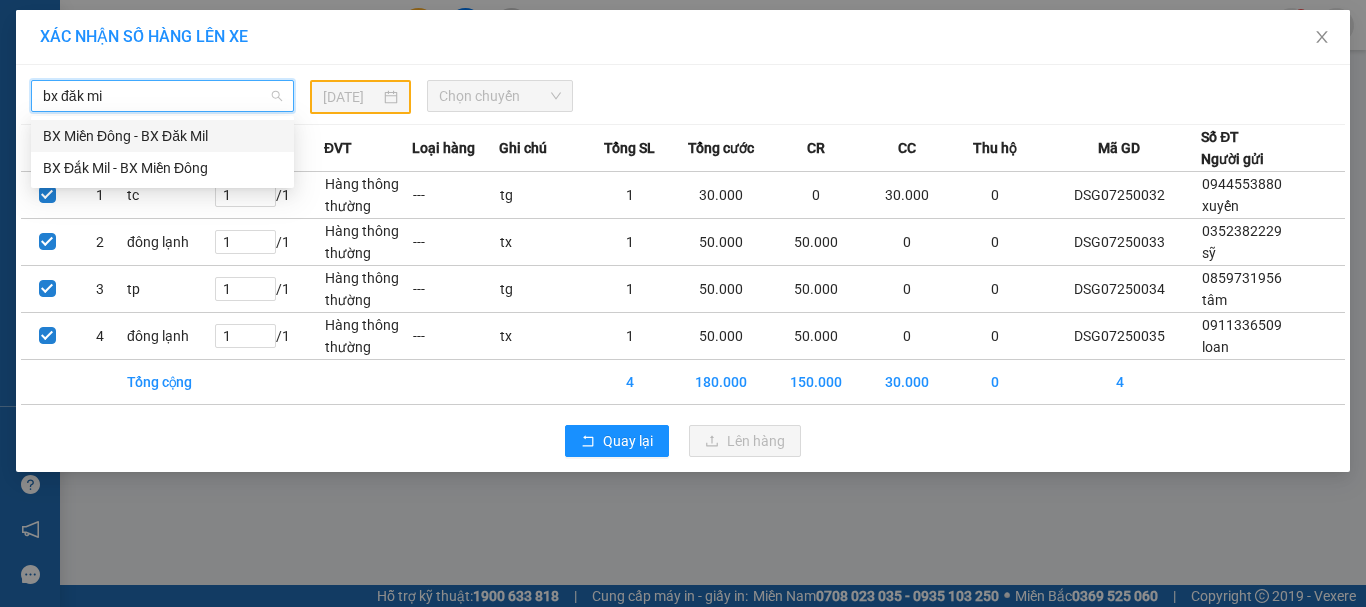 type on "bx đăk mil" 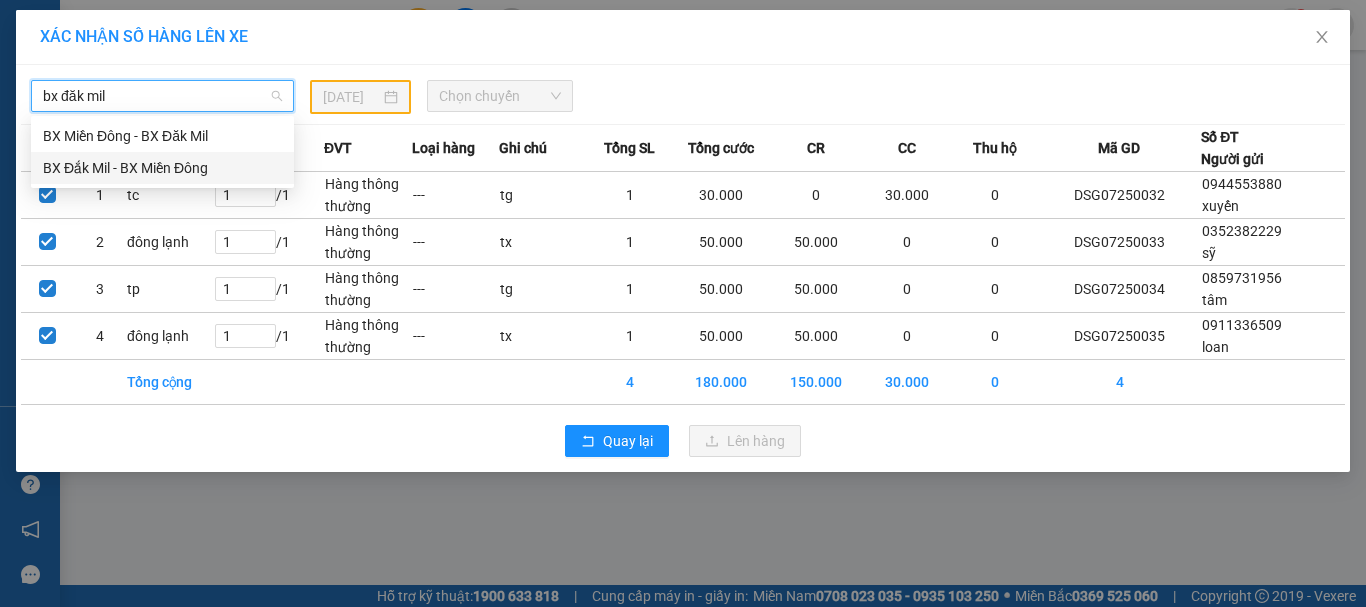 click on "BX Đắk Mil - BX Miền Đông" at bounding box center [162, 168] 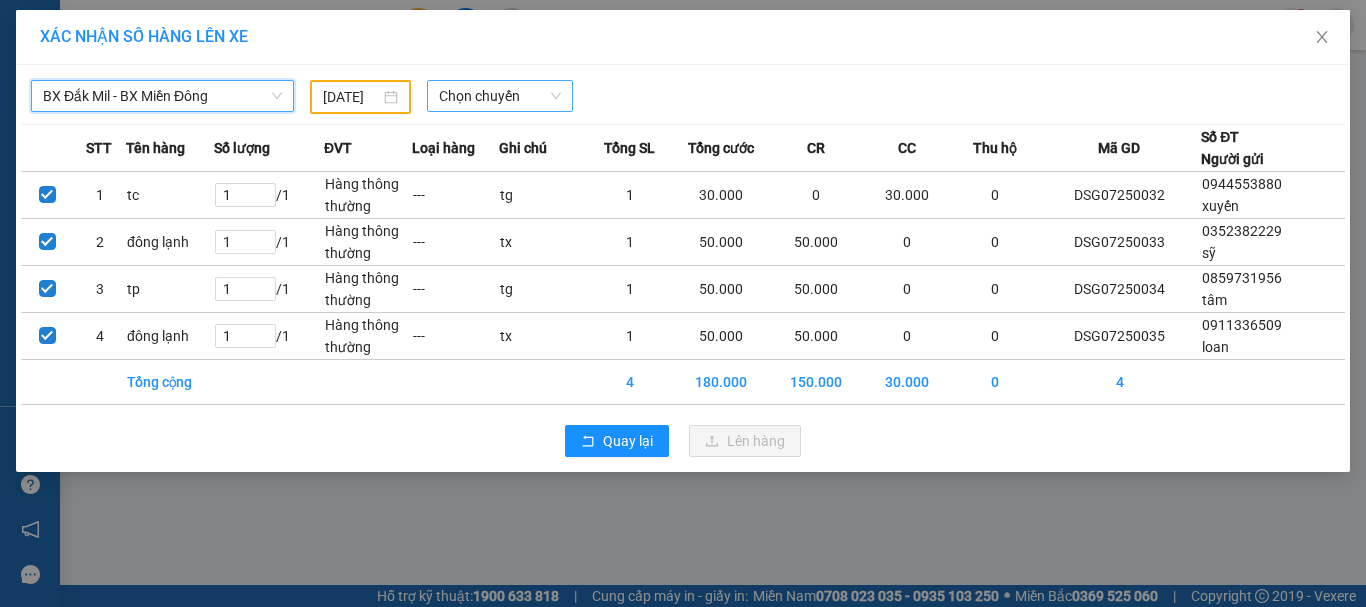 click on "Chọn chuyến" at bounding box center (500, 96) 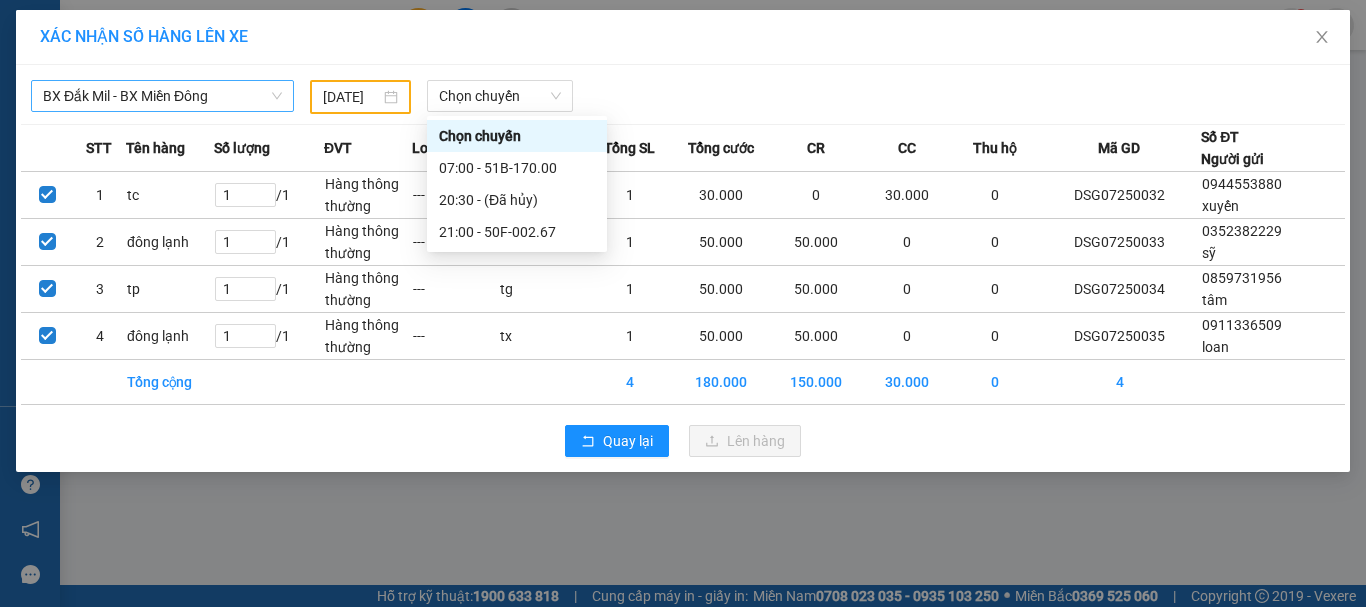 click on "[DATE]" at bounding box center (360, 97) 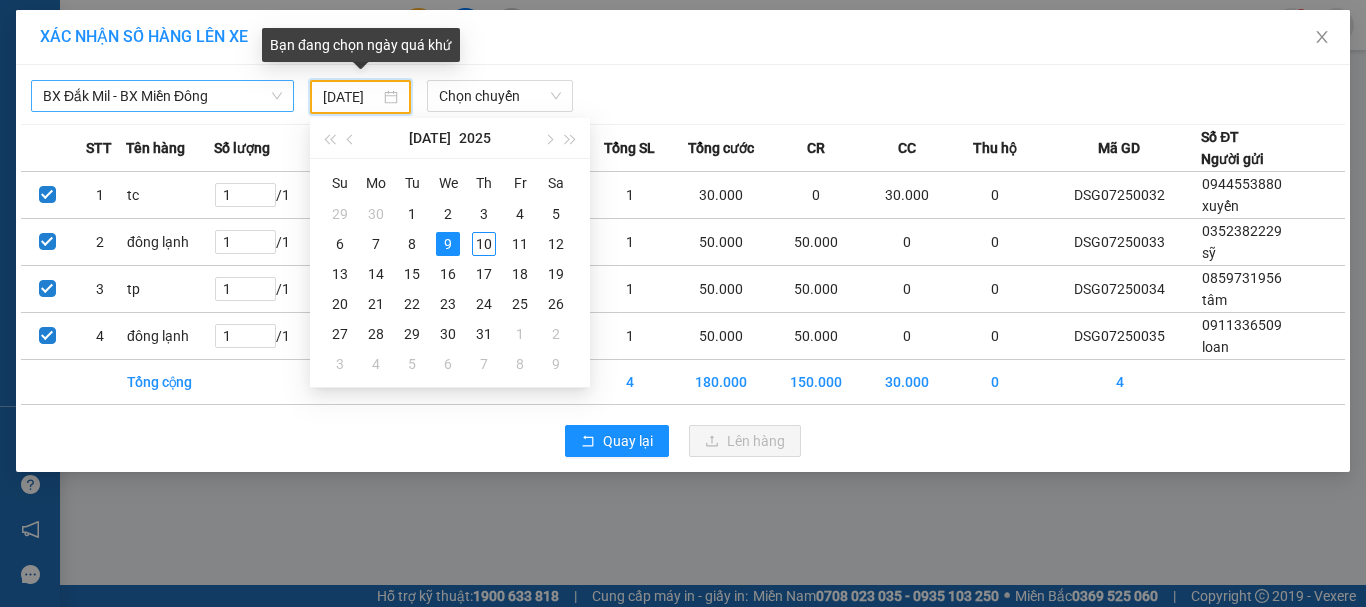 scroll, scrollTop: 0, scrollLeft: 15, axis: horizontal 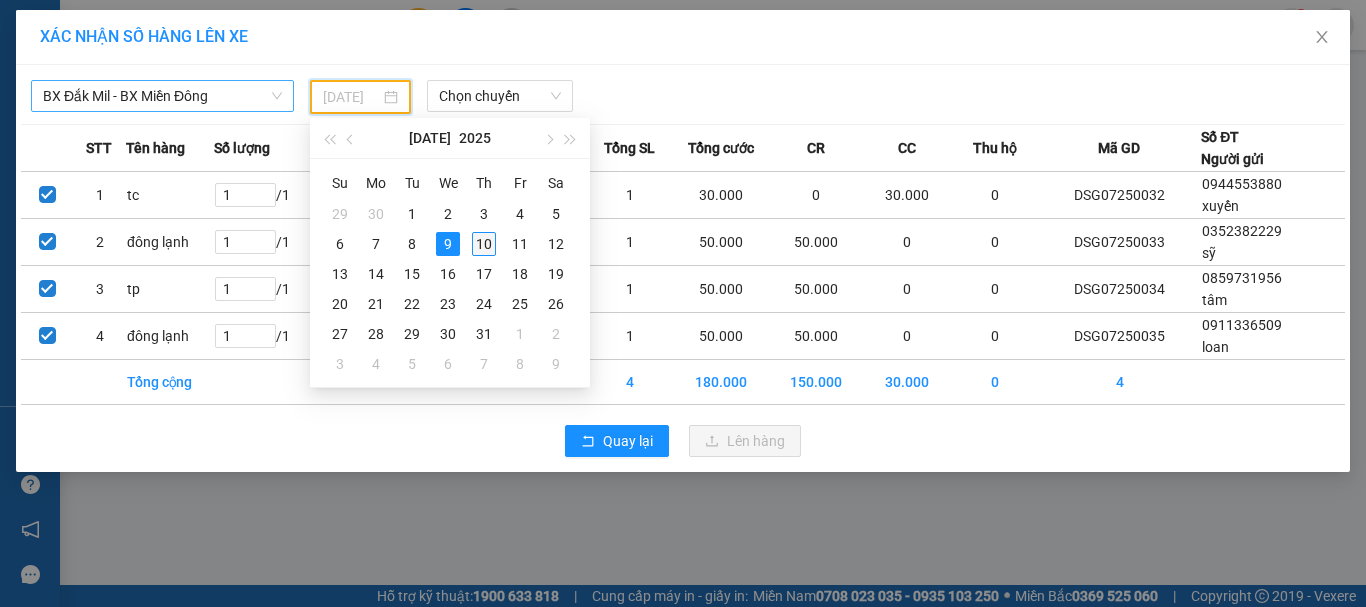click on "10" at bounding box center [484, 244] 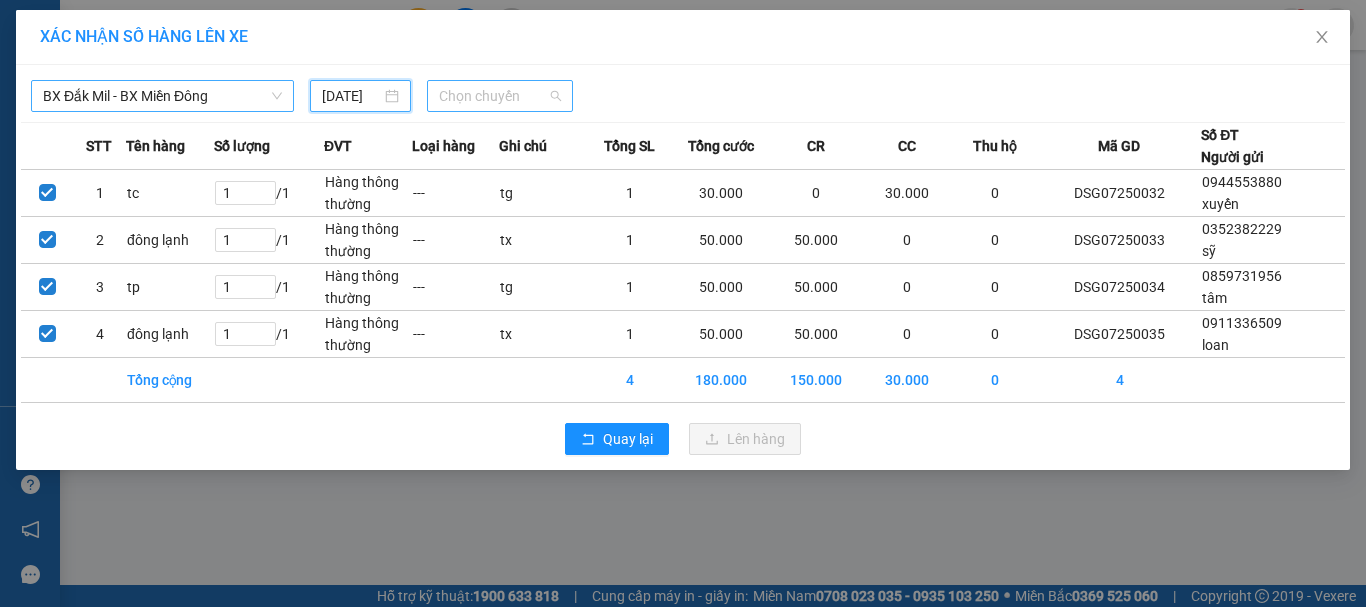 click on "Chọn chuyến" at bounding box center (500, 96) 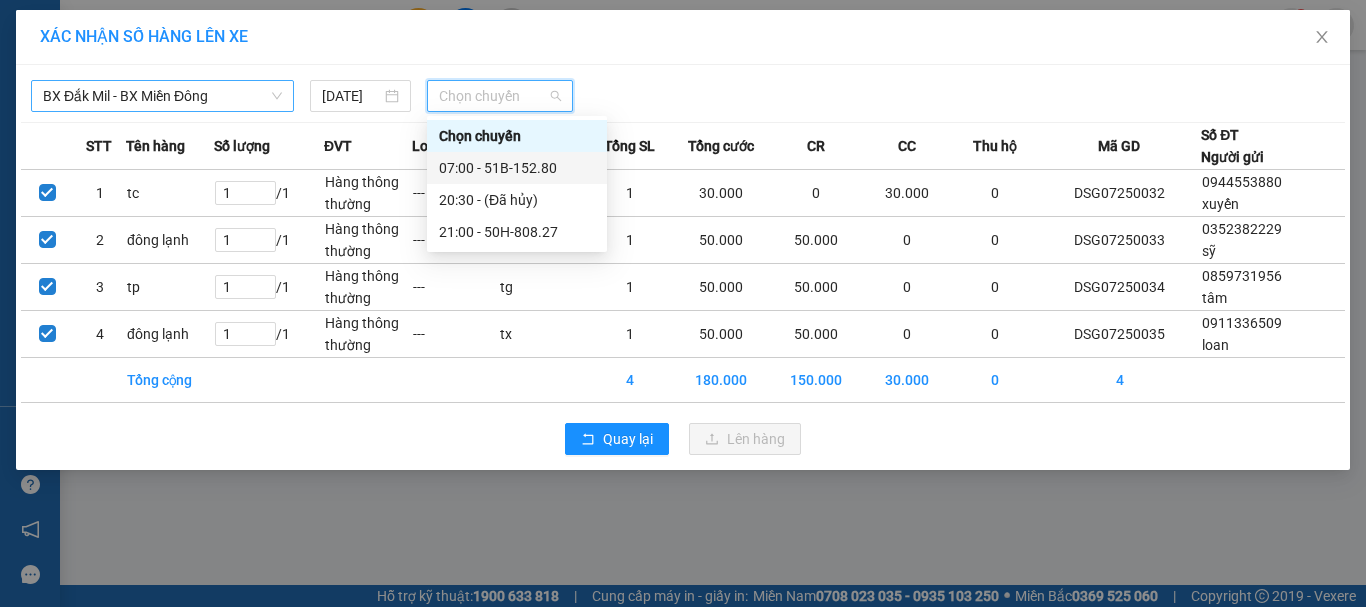 click on "07:00     - 51B-152.80" at bounding box center (517, 168) 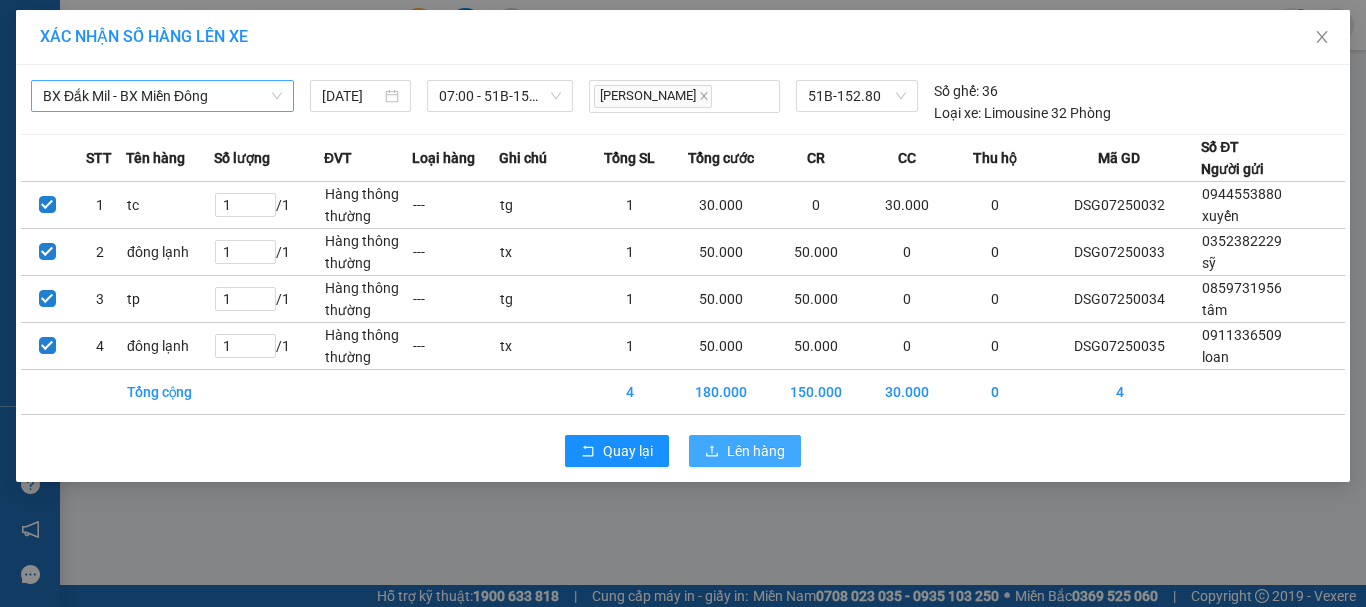 click on "Lên hàng" at bounding box center (756, 451) 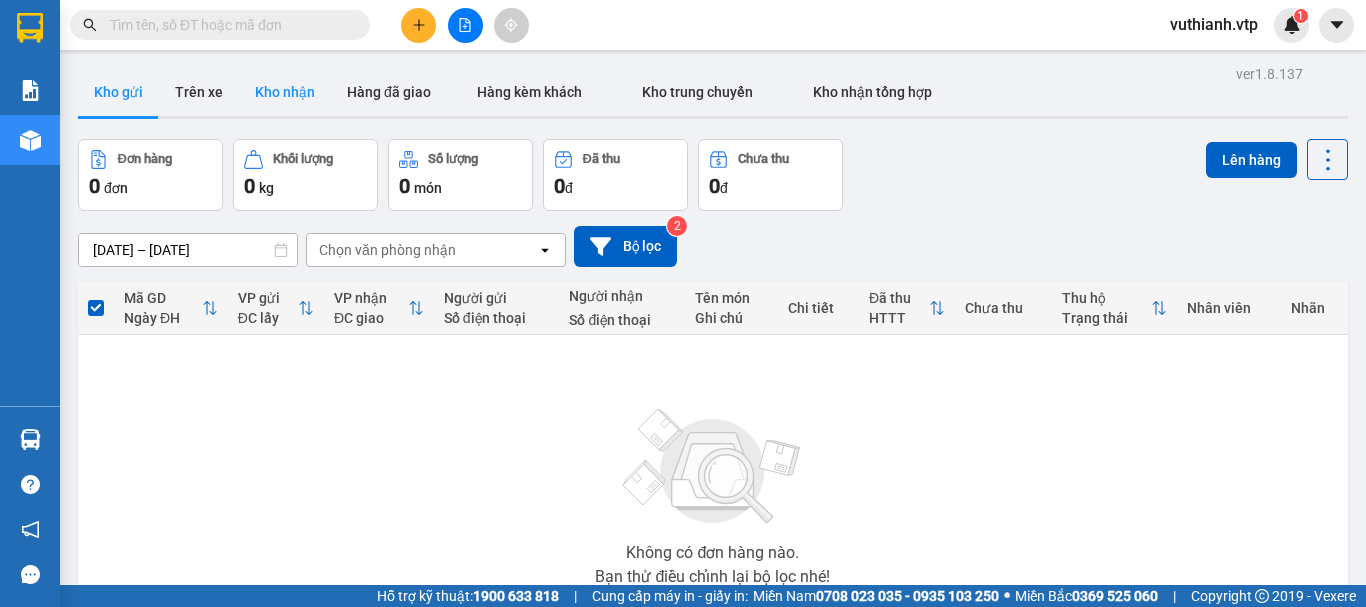 click on "Kho nhận" at bounding box center (285, 92) 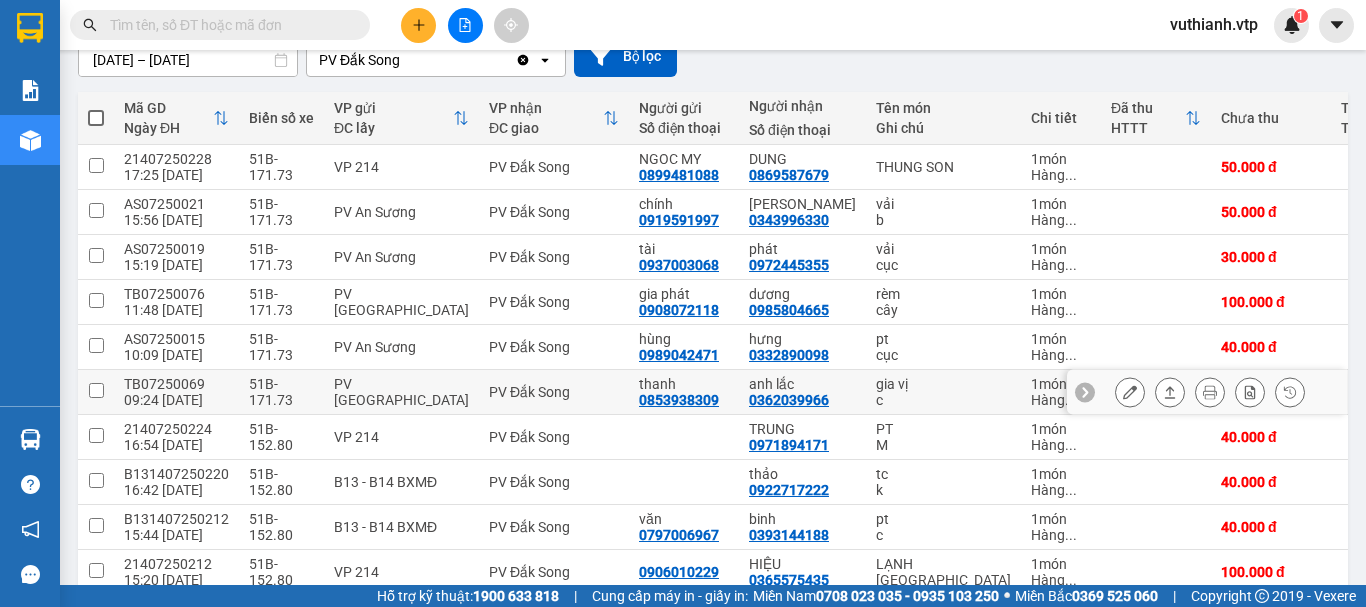 scroll, scrollTop: 290, scrollLeft: 0, axis: vertical 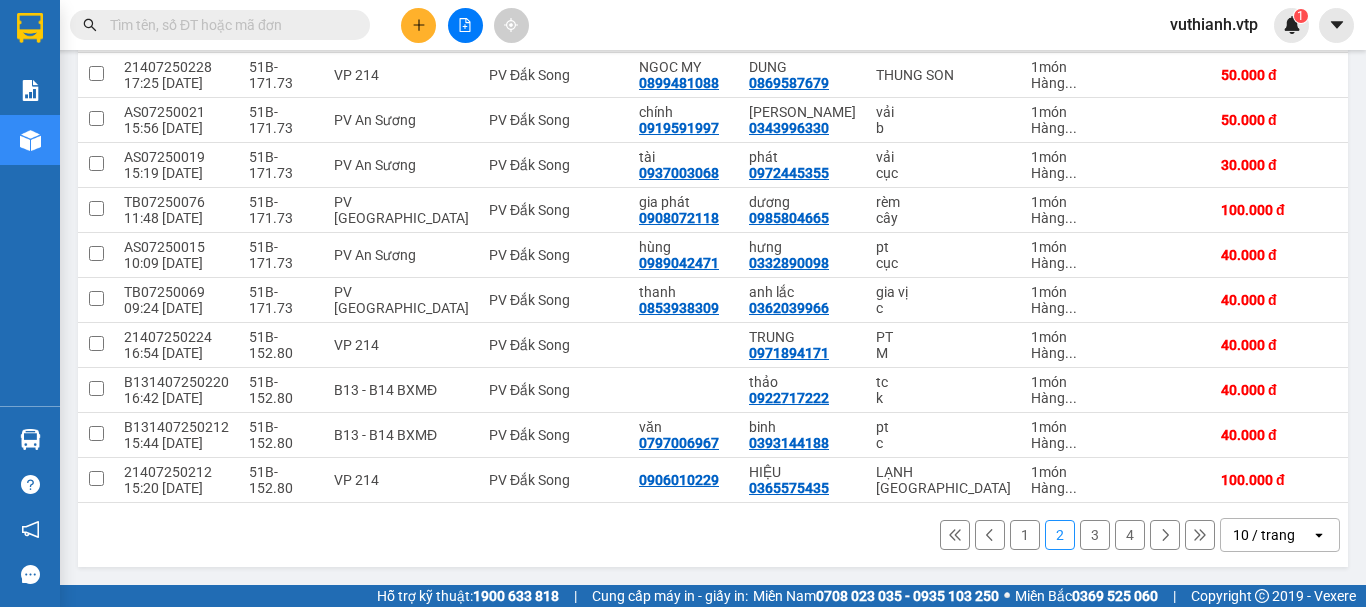 click on "1" at bounding box center [1025, 535] 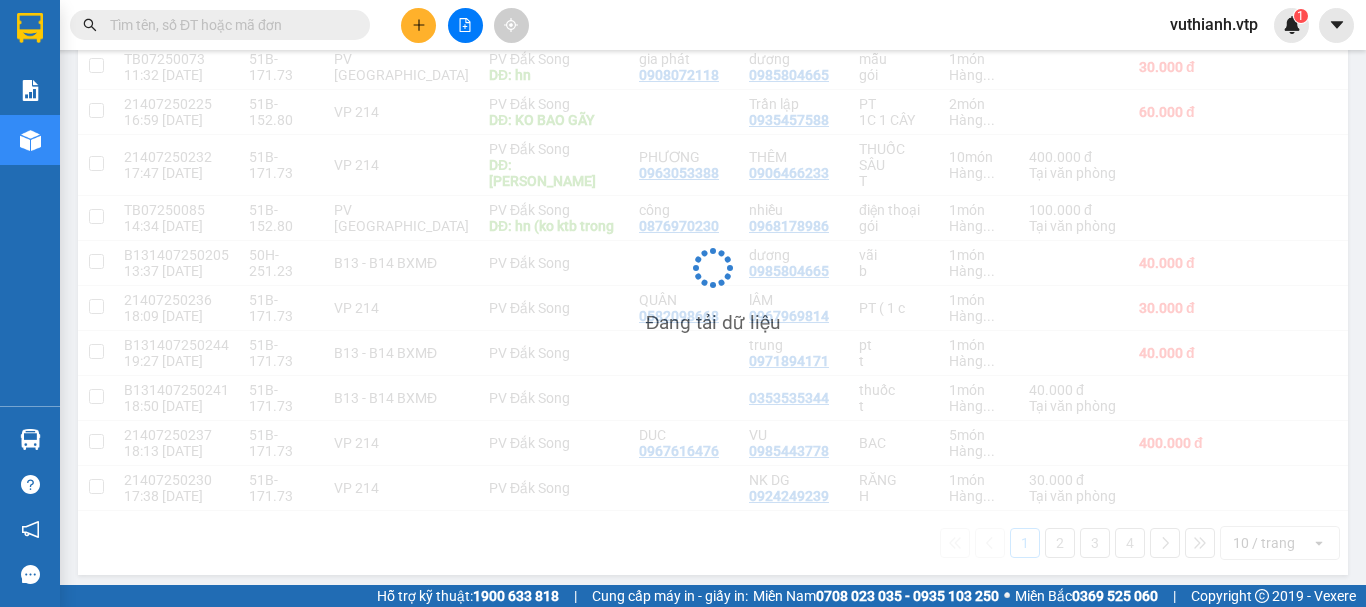 scroll, scrollTop: 290, scrollLeft: 0, axis: vertical 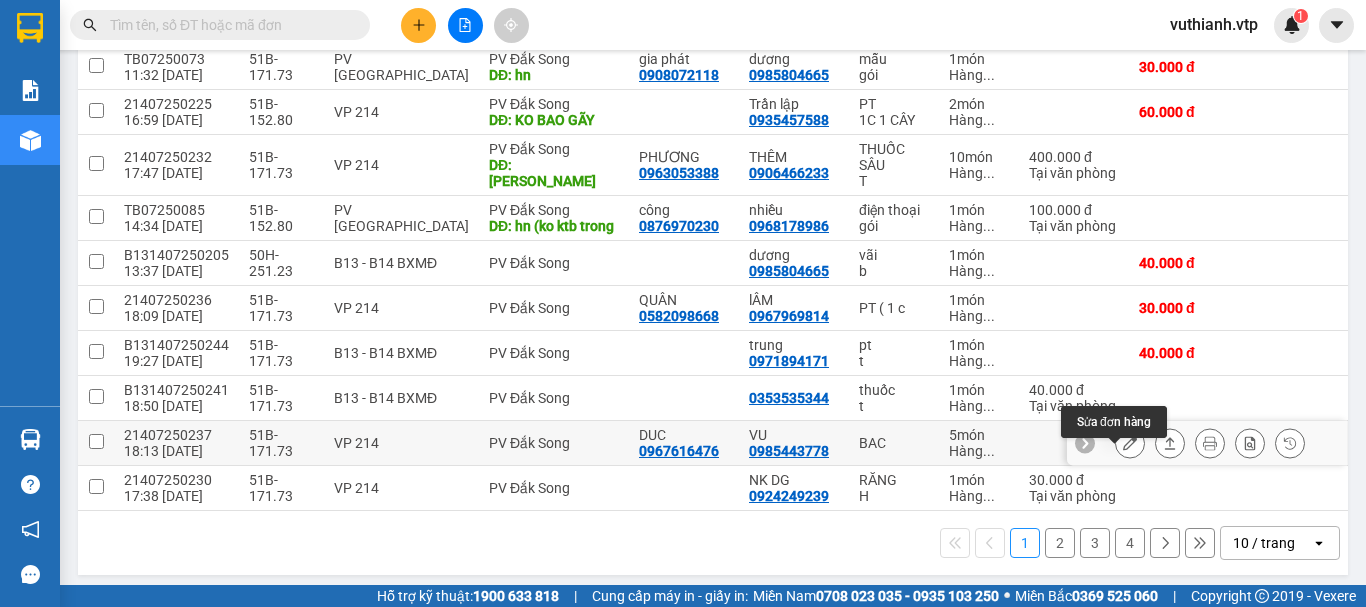 click 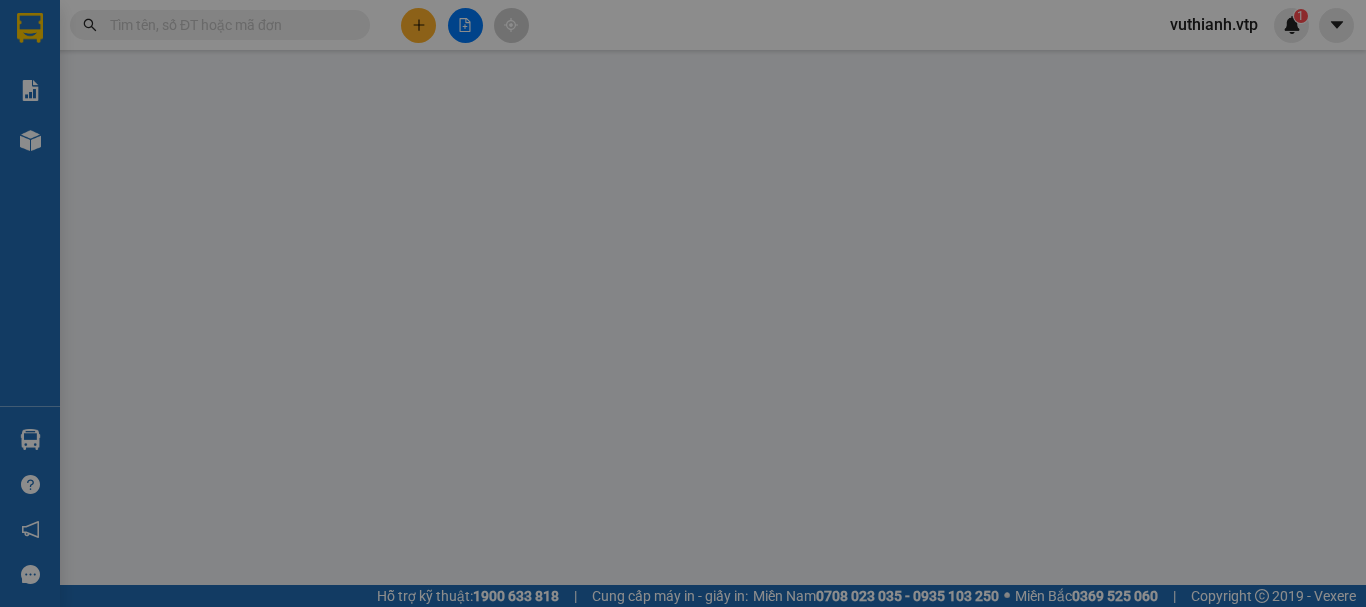scroll, scrollTop: 0, scrollLeft: 0, axis: both 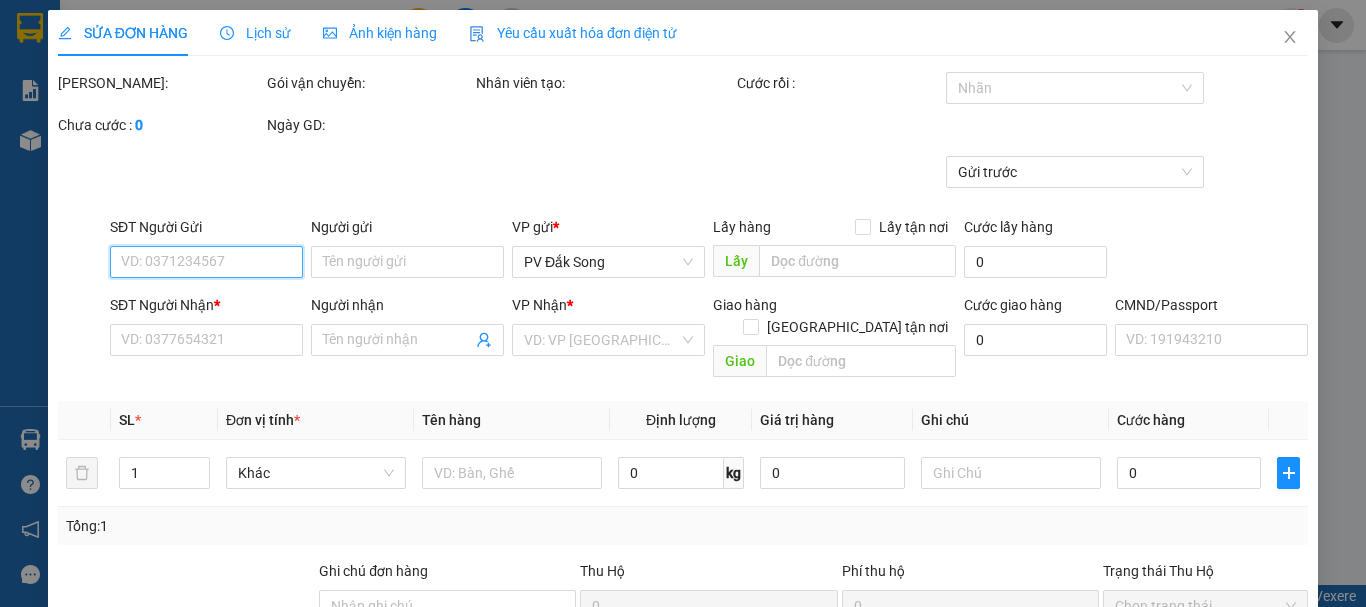 type on "0967616476" 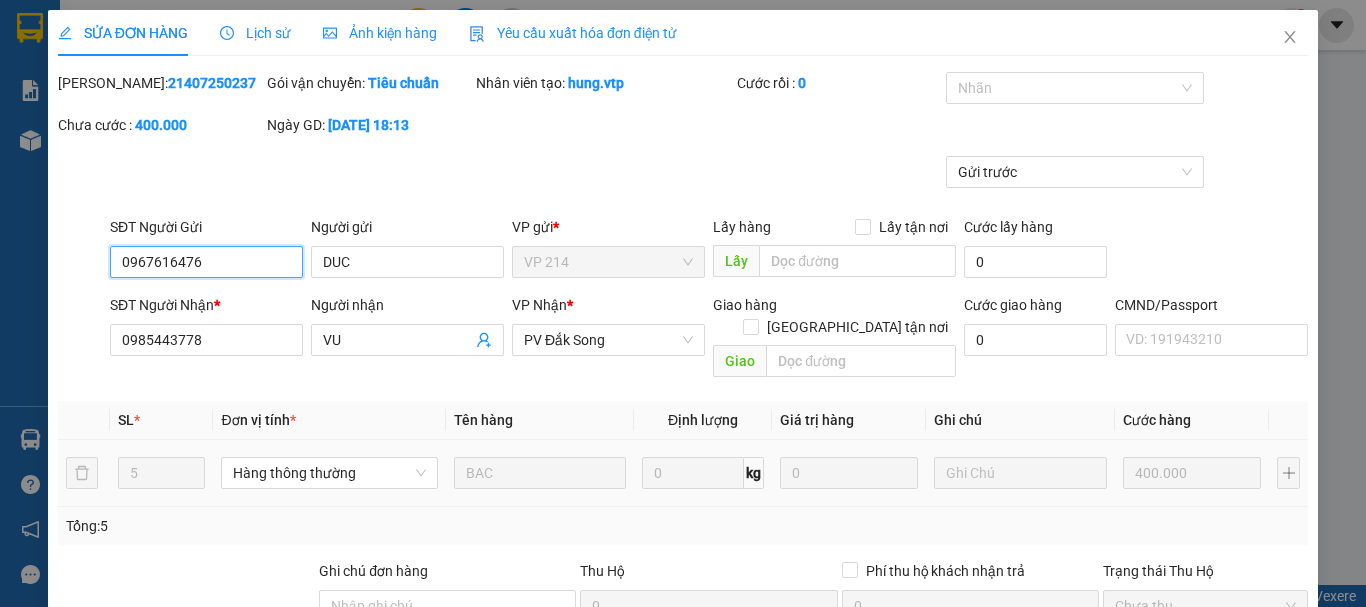 type on "20.000" 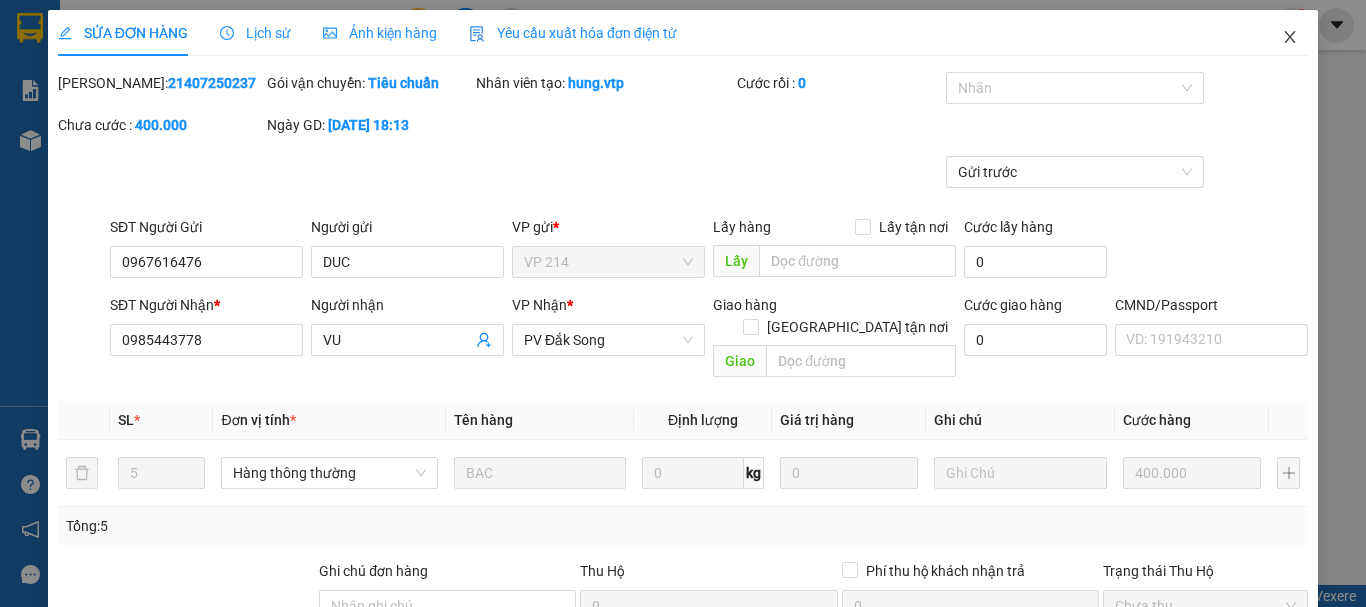 click 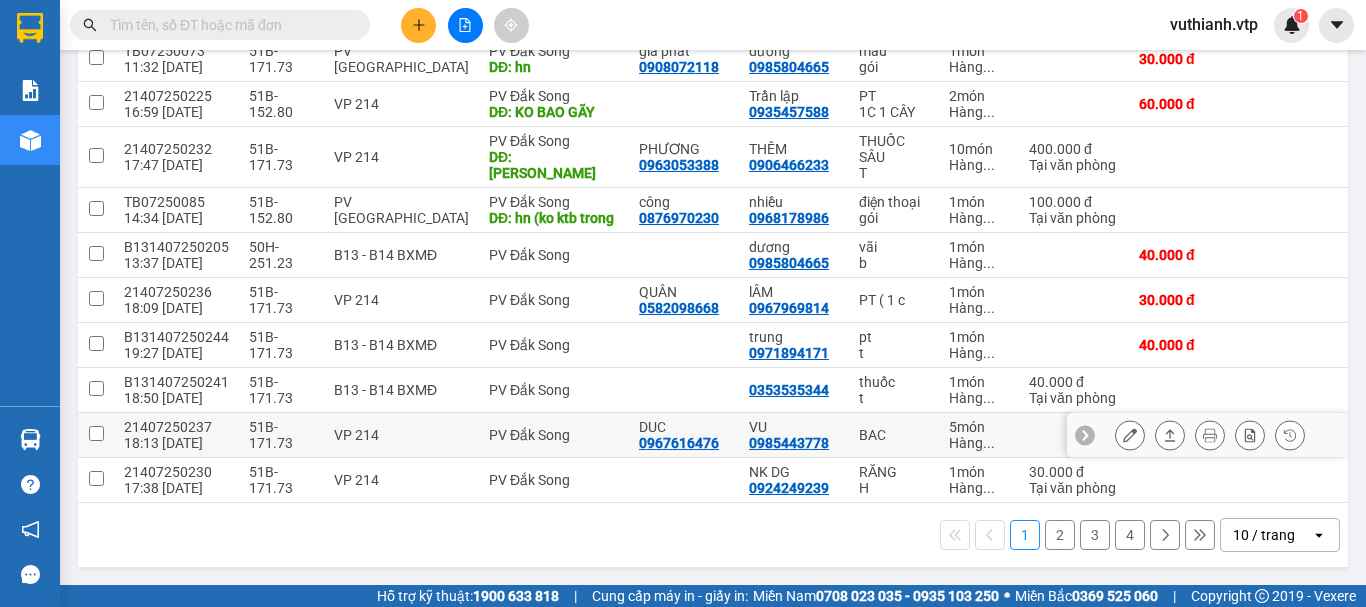 scroll, scrollTop: 322, scrollLeft: 0, axis: vertical 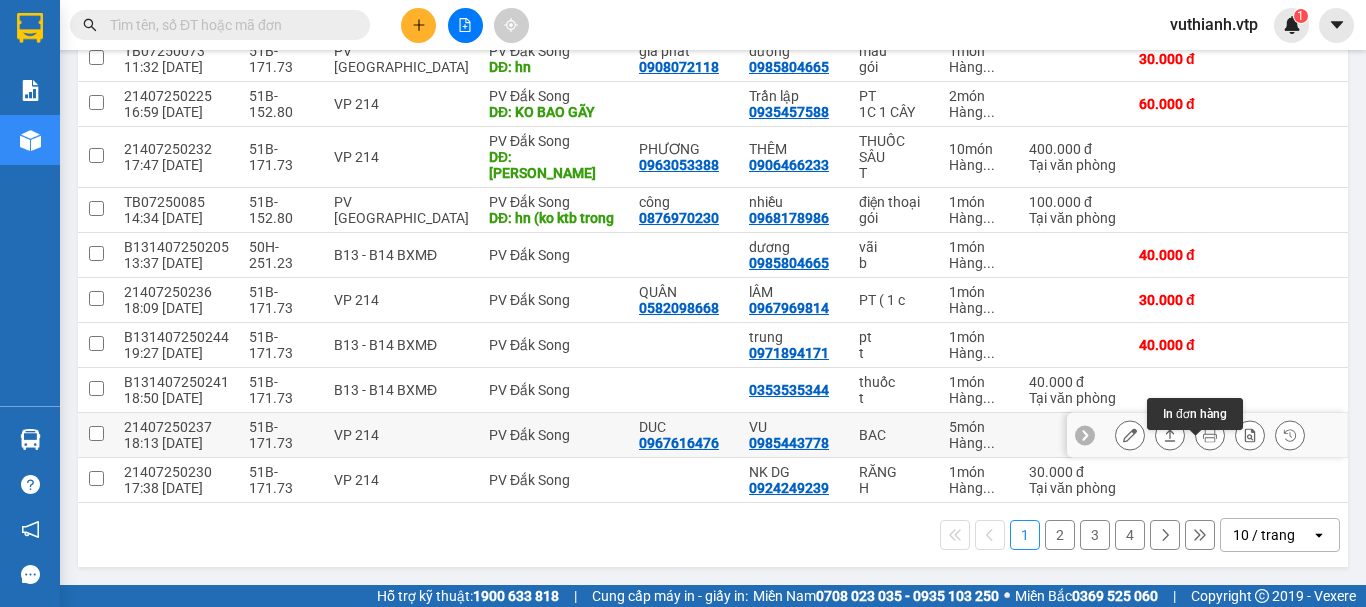 click 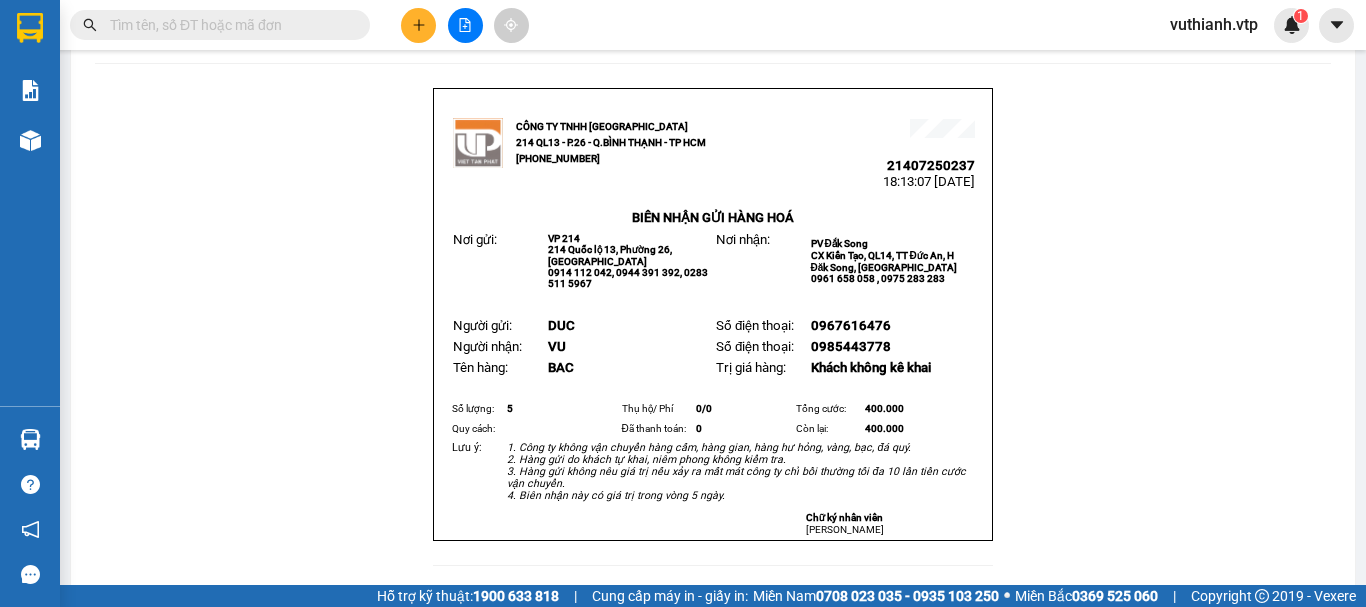 scroll, scrollTop: 22, scrollLeft: 0, axis: vertical 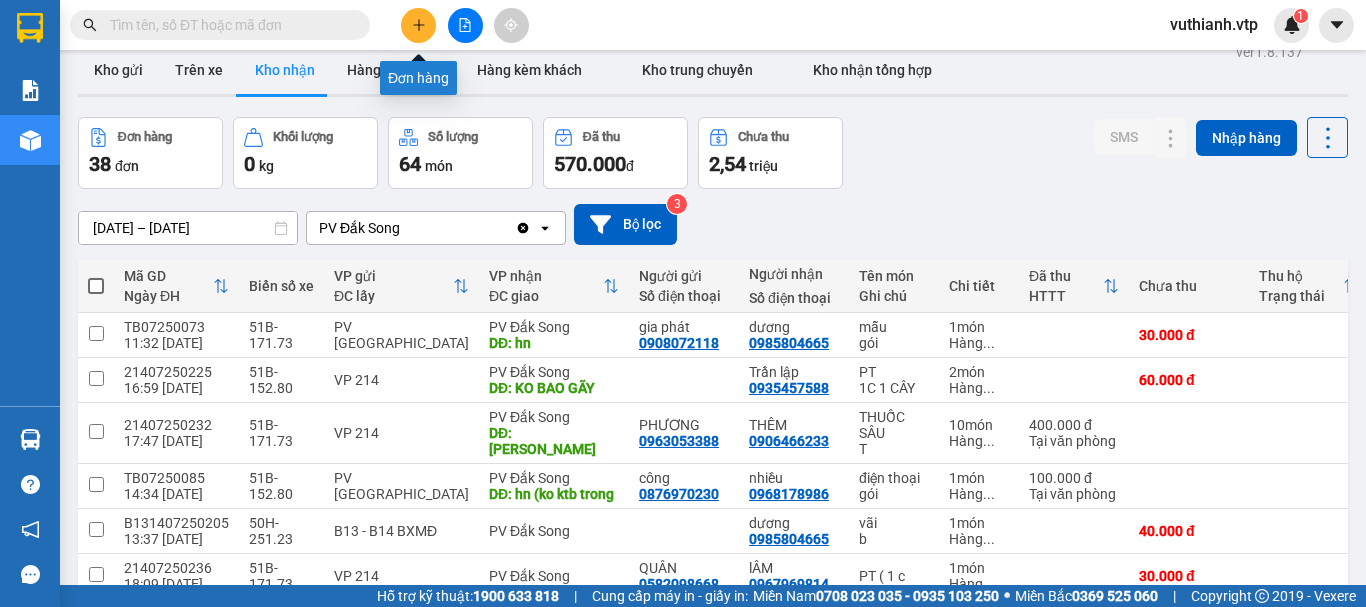 click at bounding box center (418, 25) 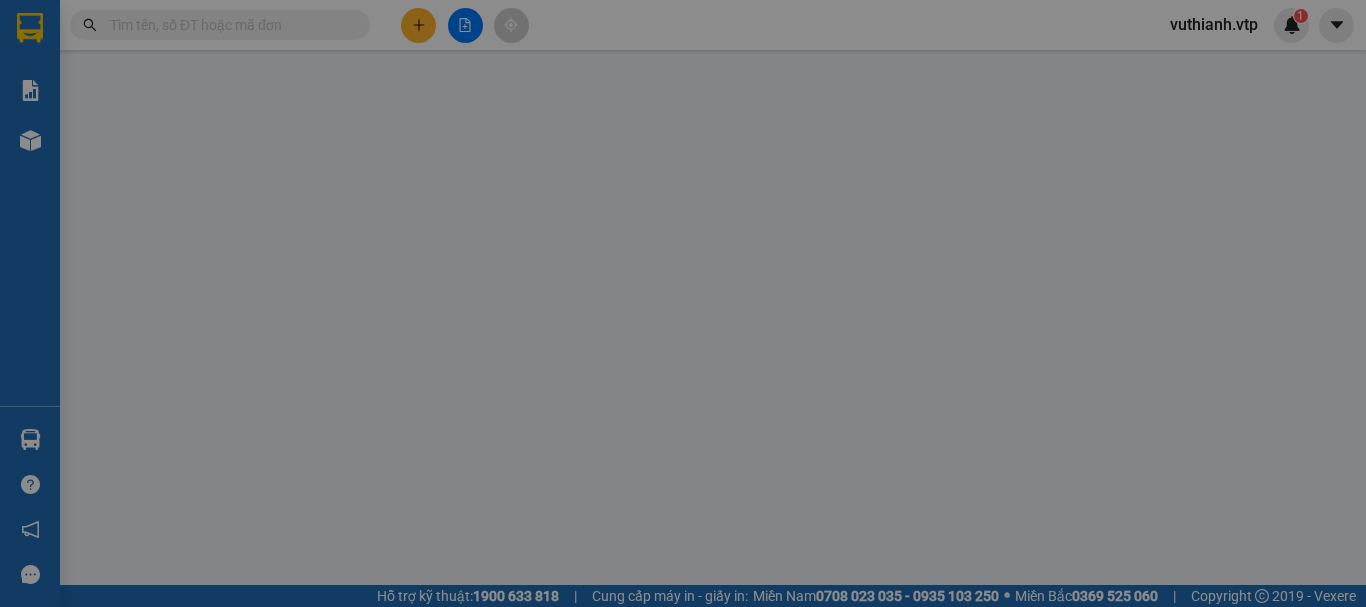 scroll, scrollTop: 0, scrollLeft: 0, axis: both 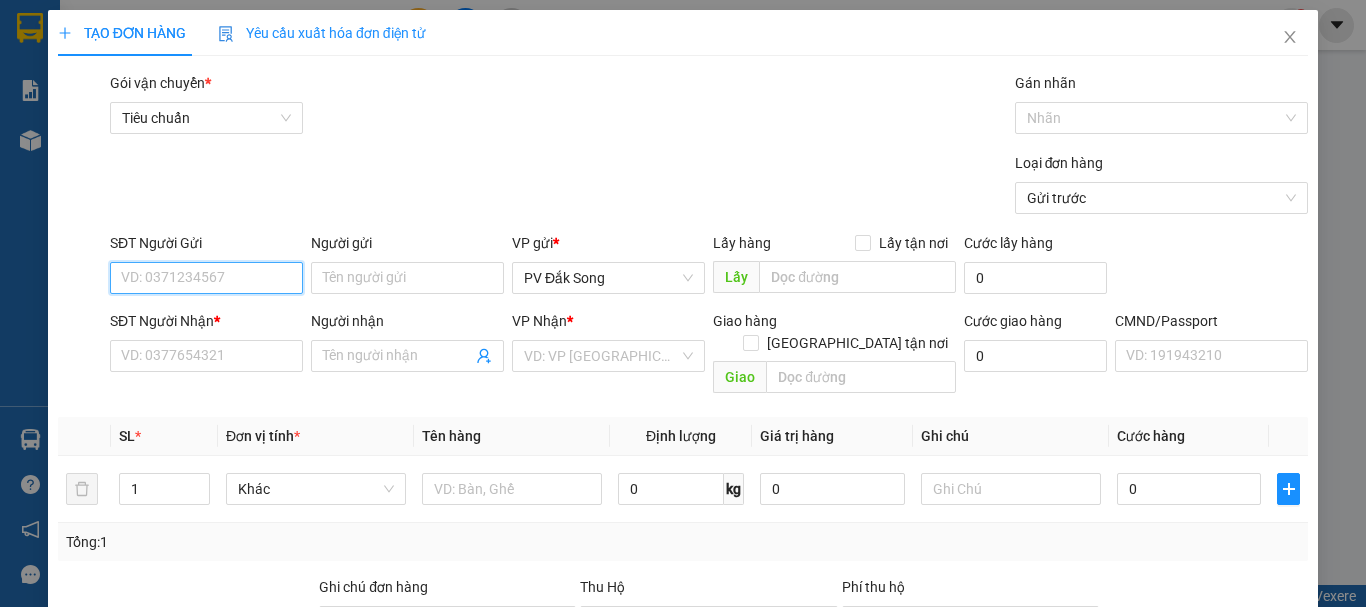 click on "SĐT Người Gửi" at bounding box center (206, 278) 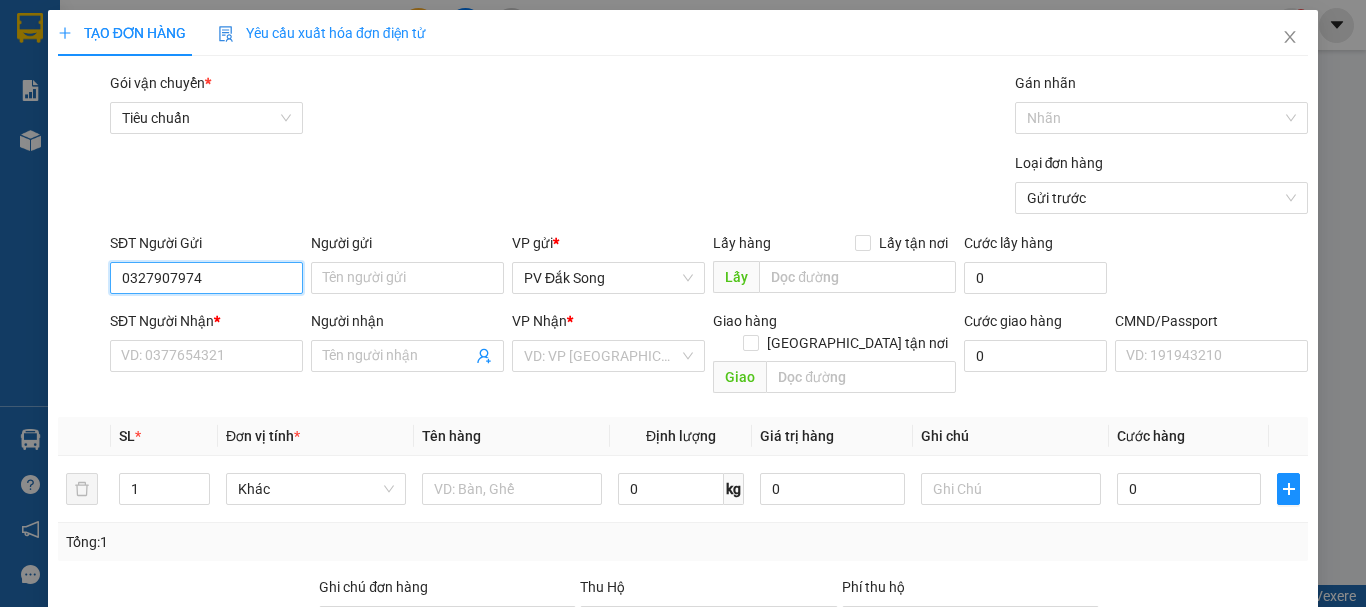 type on "0327907974" 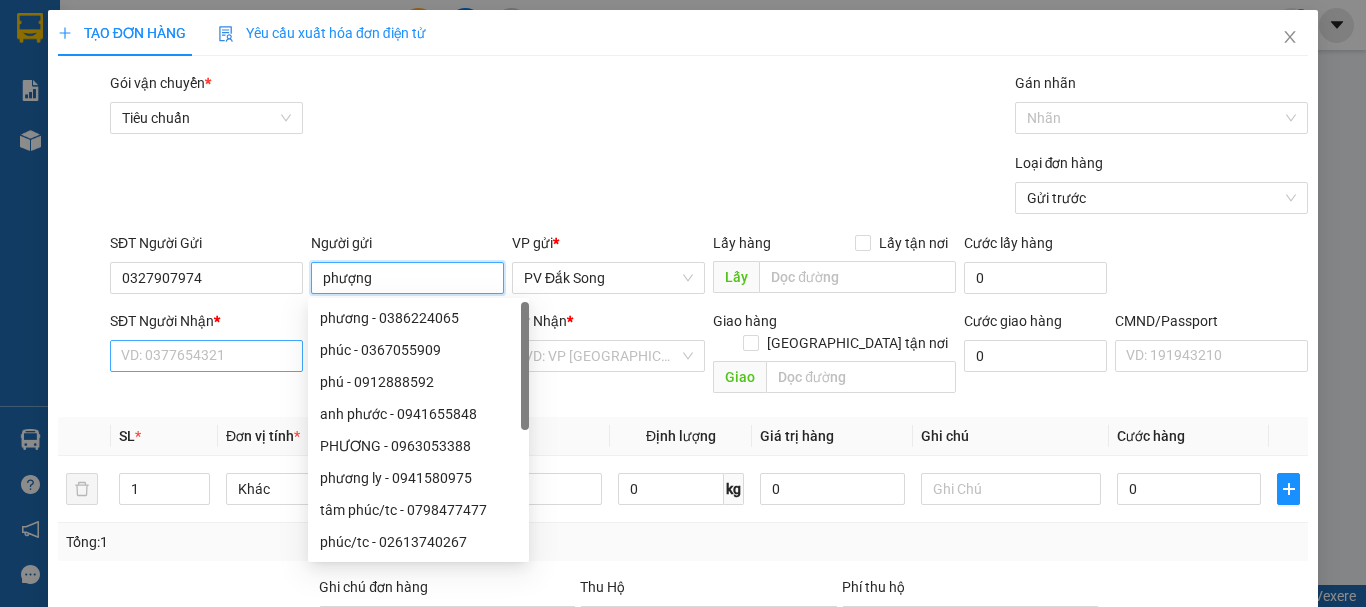 type on "phượng" 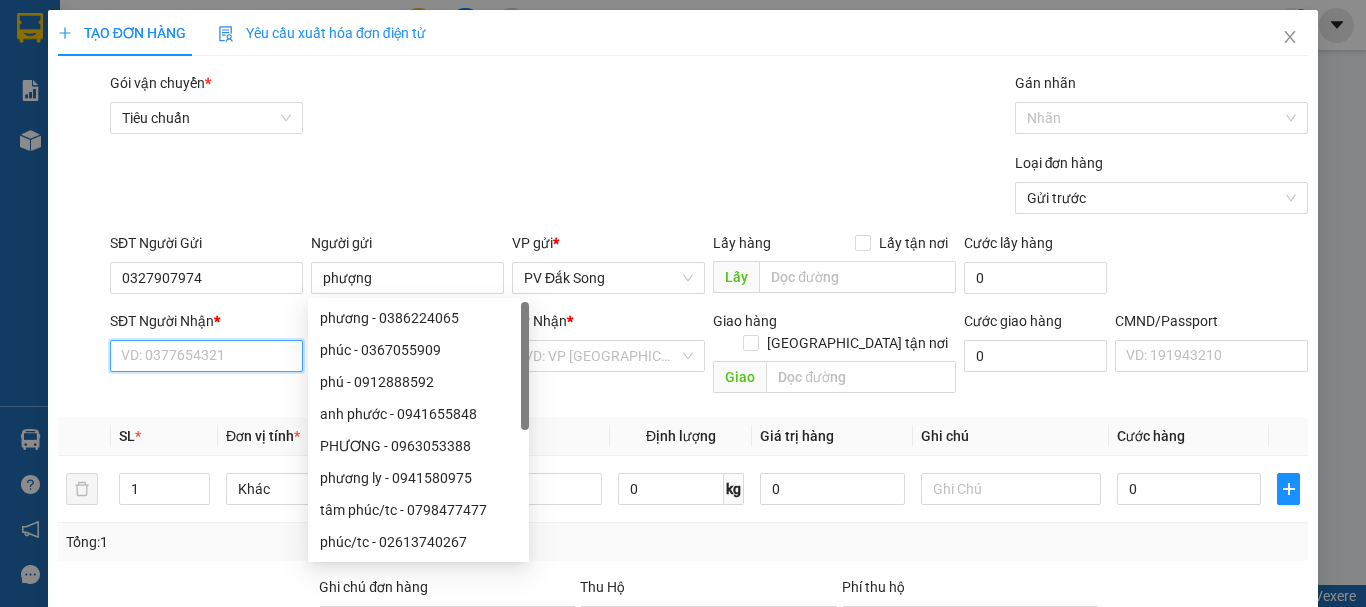 click on "SĐT Người Nhận  *" at bounding box center (206, 356) 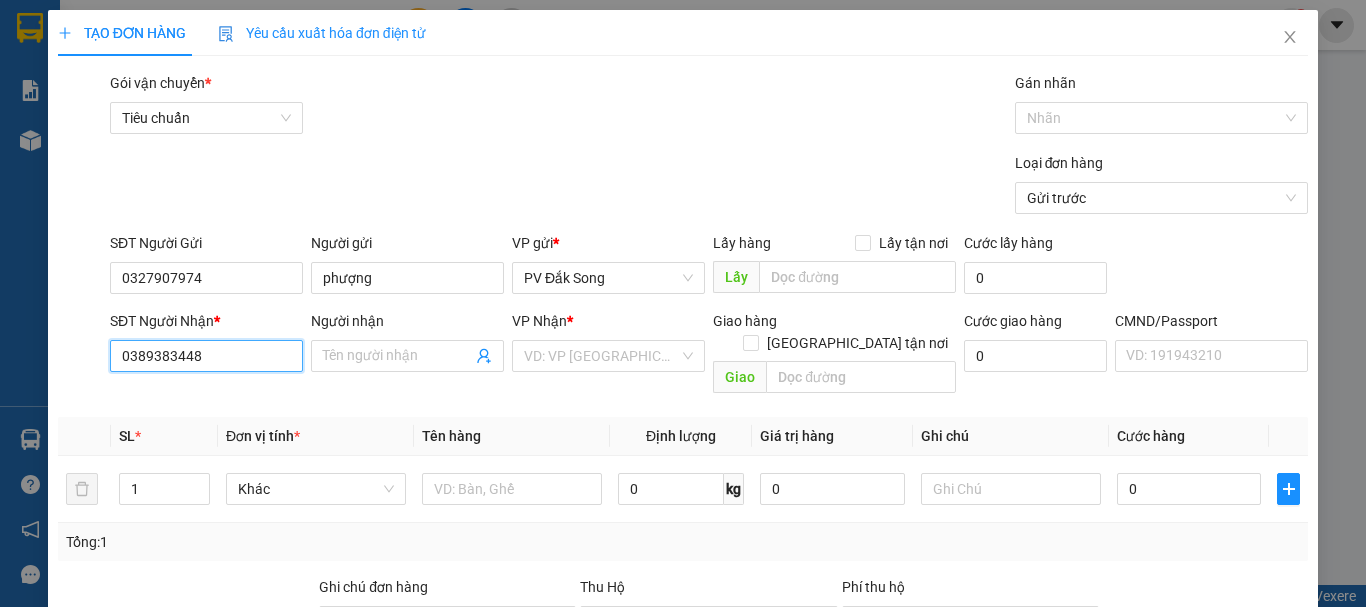 type on "0389383448" 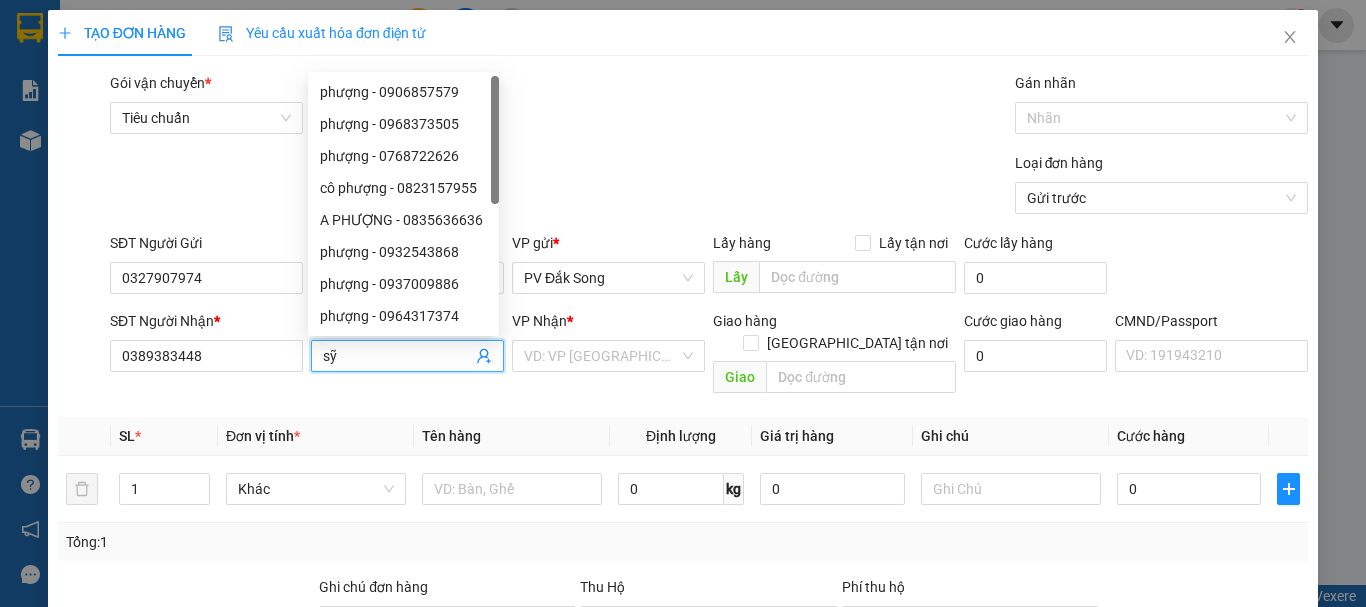 type on "s" 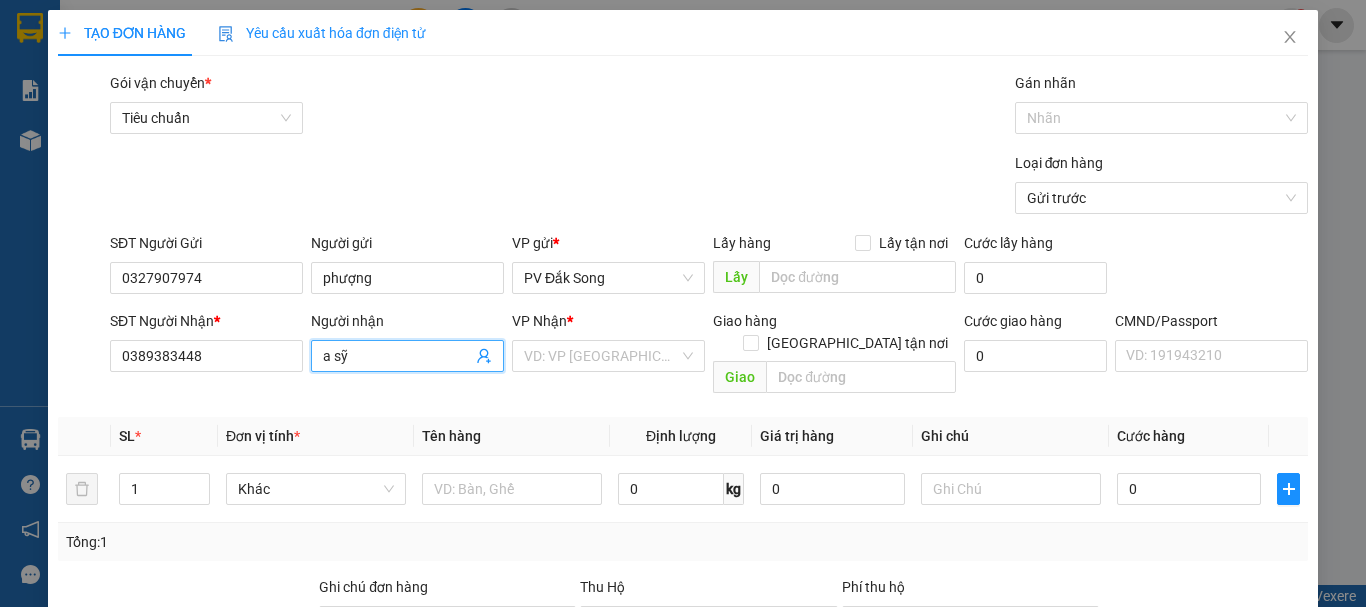 type on "a sỹ" 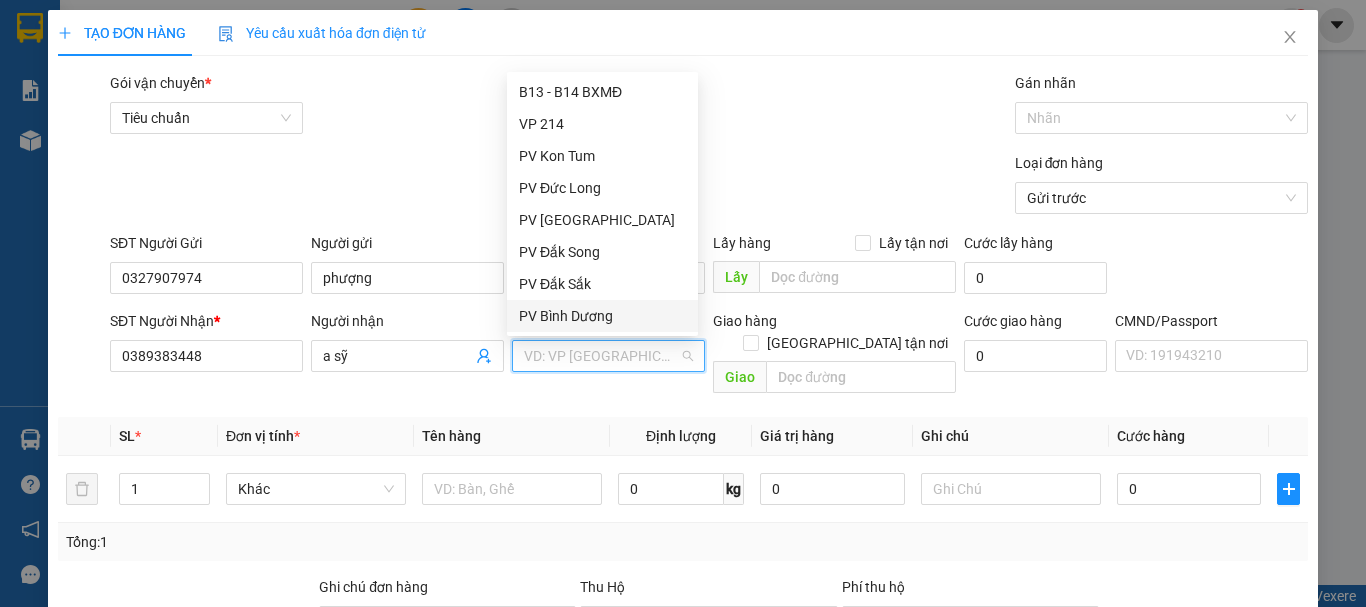 click on "PV Bình Dương" at bounding box center (602, 316) 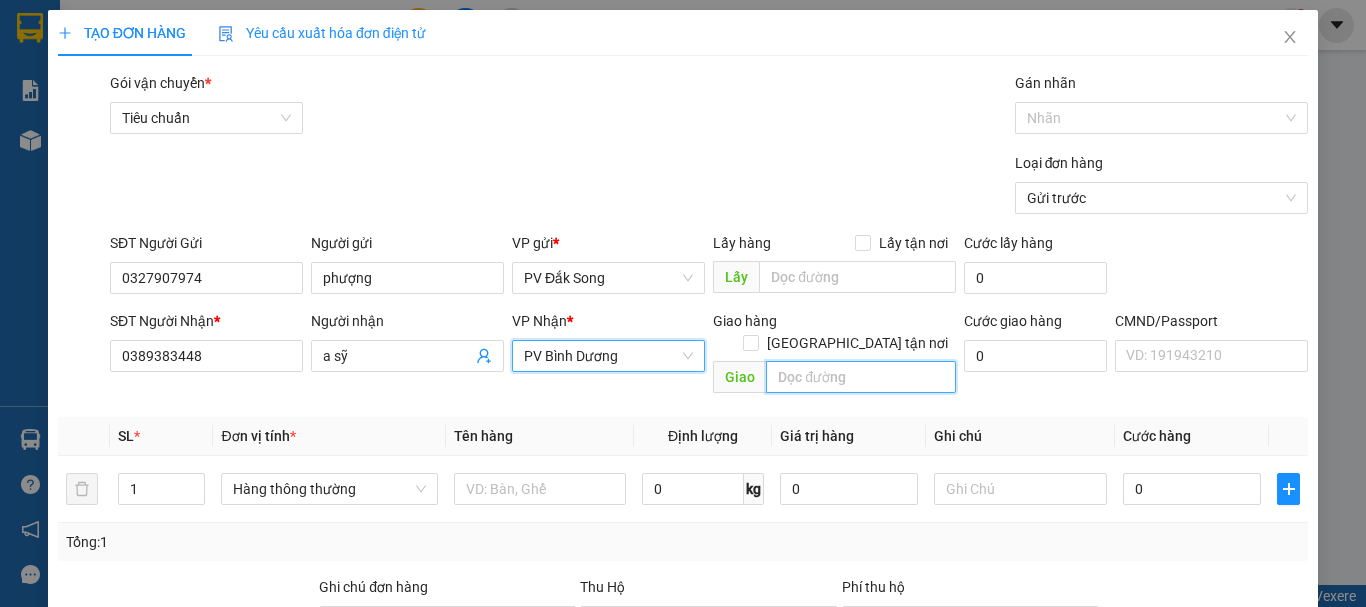 click at bounding box center [861, 377] 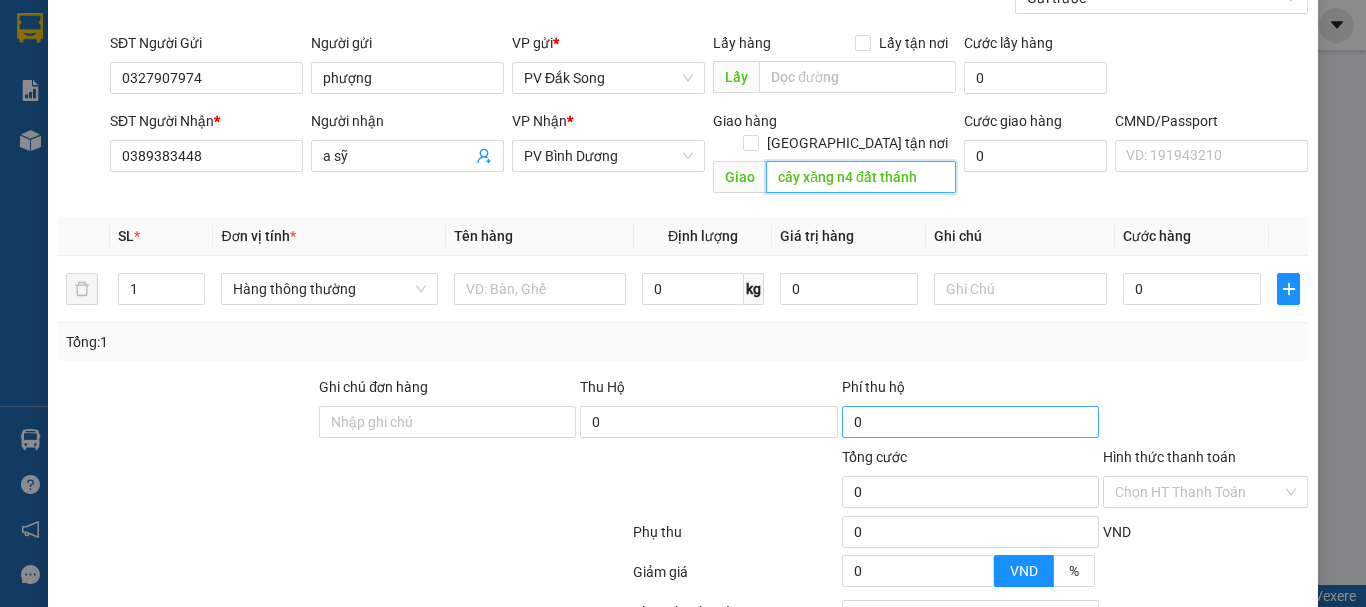 scroll, scrollTop: 300, scrollLeft: 0, axis: vertical 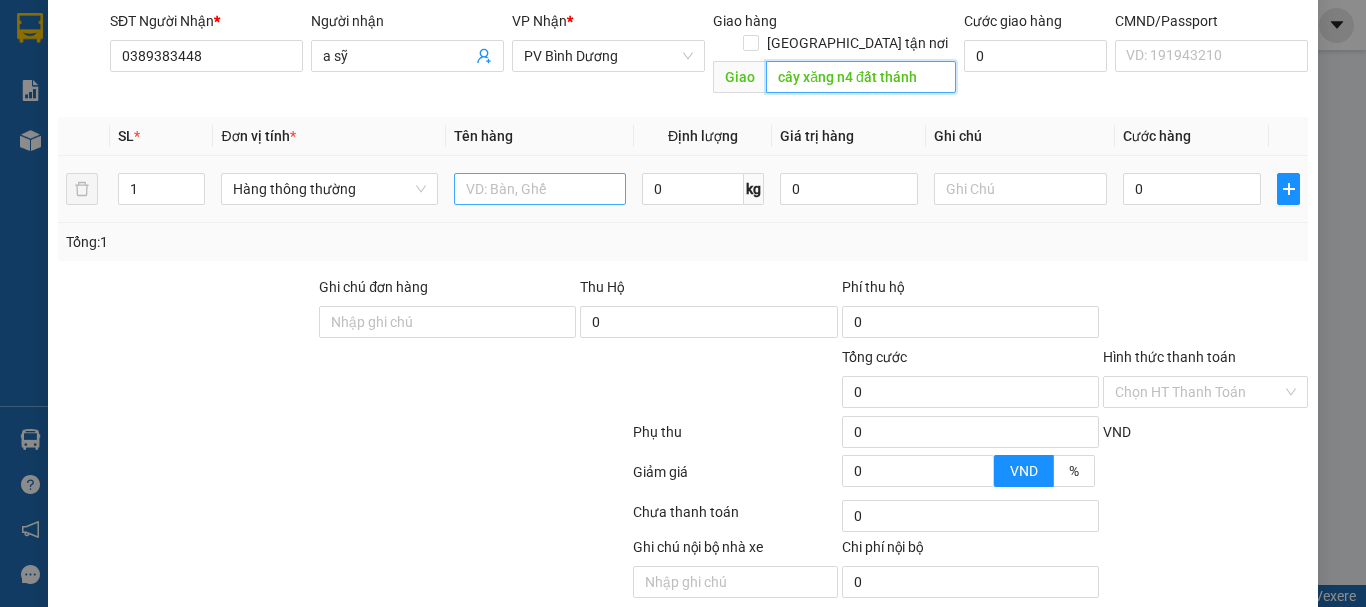 type on "cây xăng n4 đất thánh" 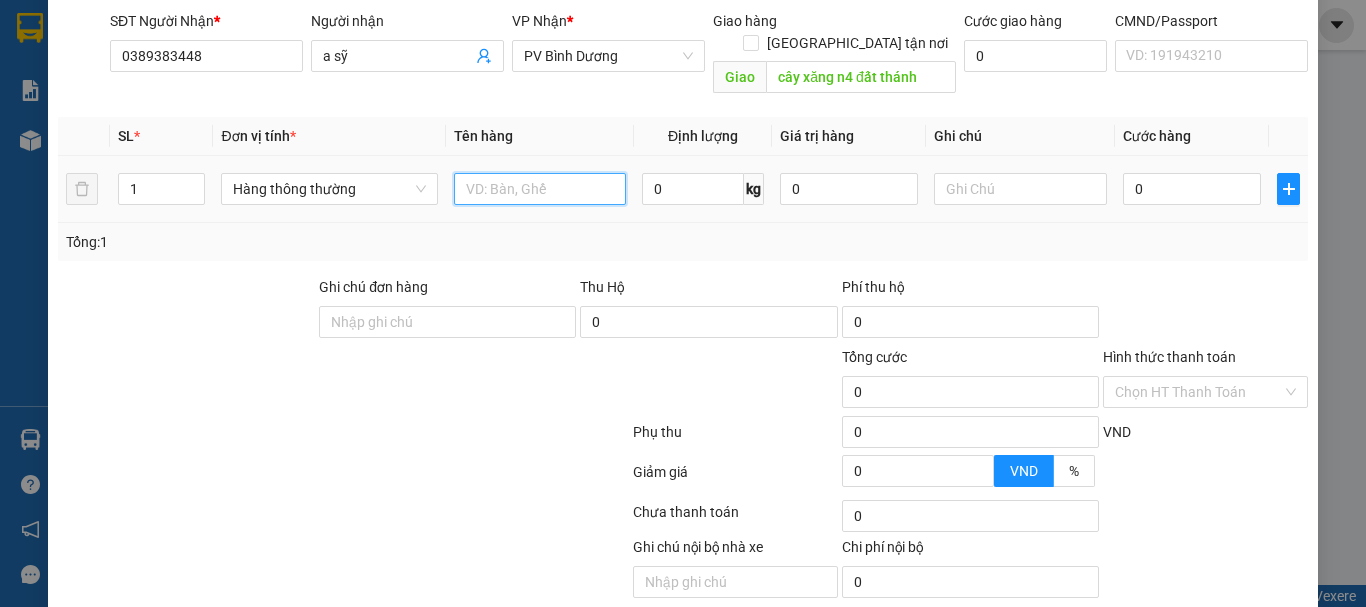 click at bounding box center [540, 189] 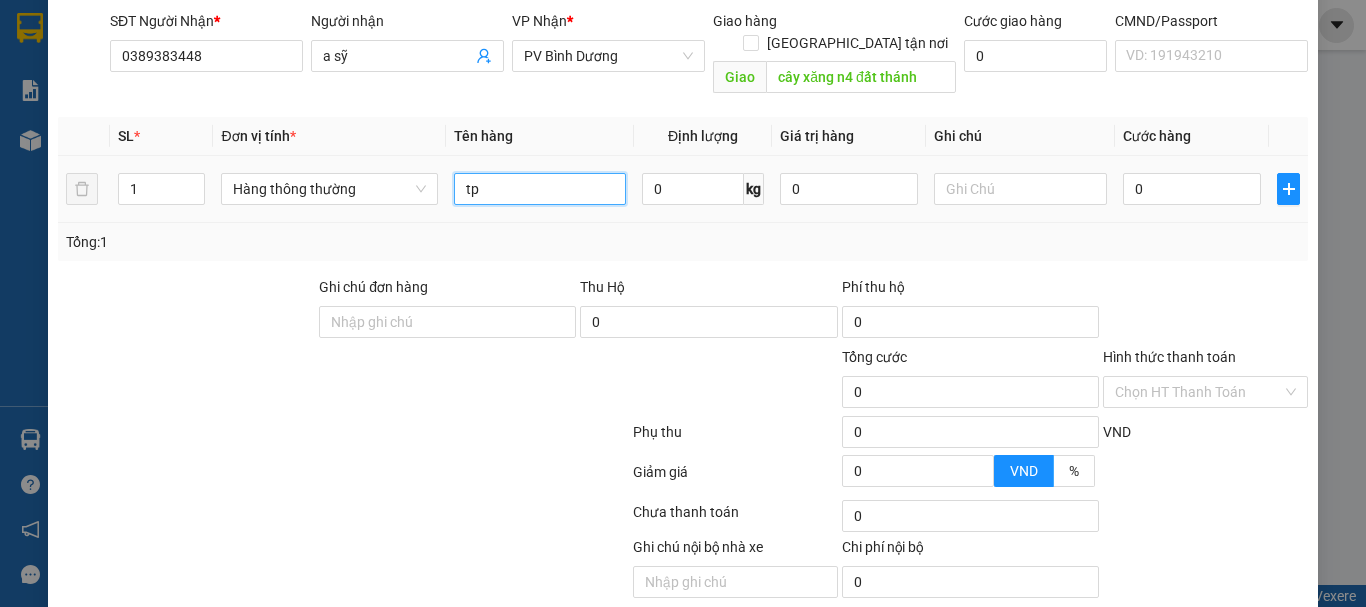 click on "tp" at bounding box center (540, 189) 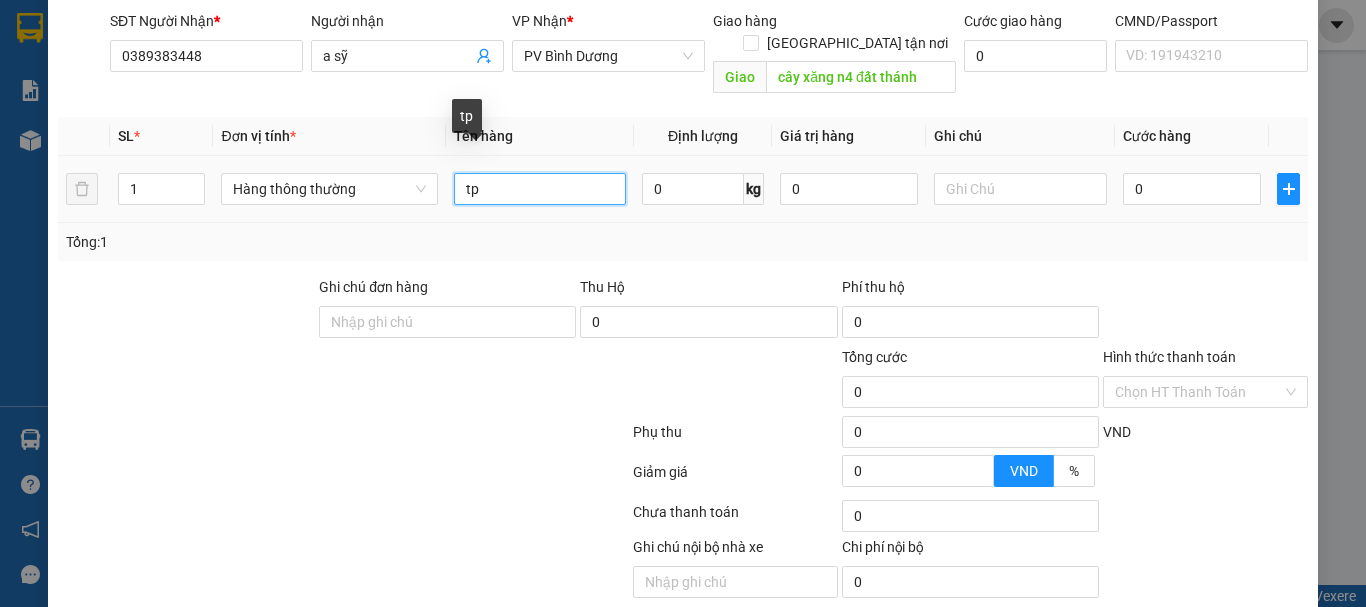 type on "t" 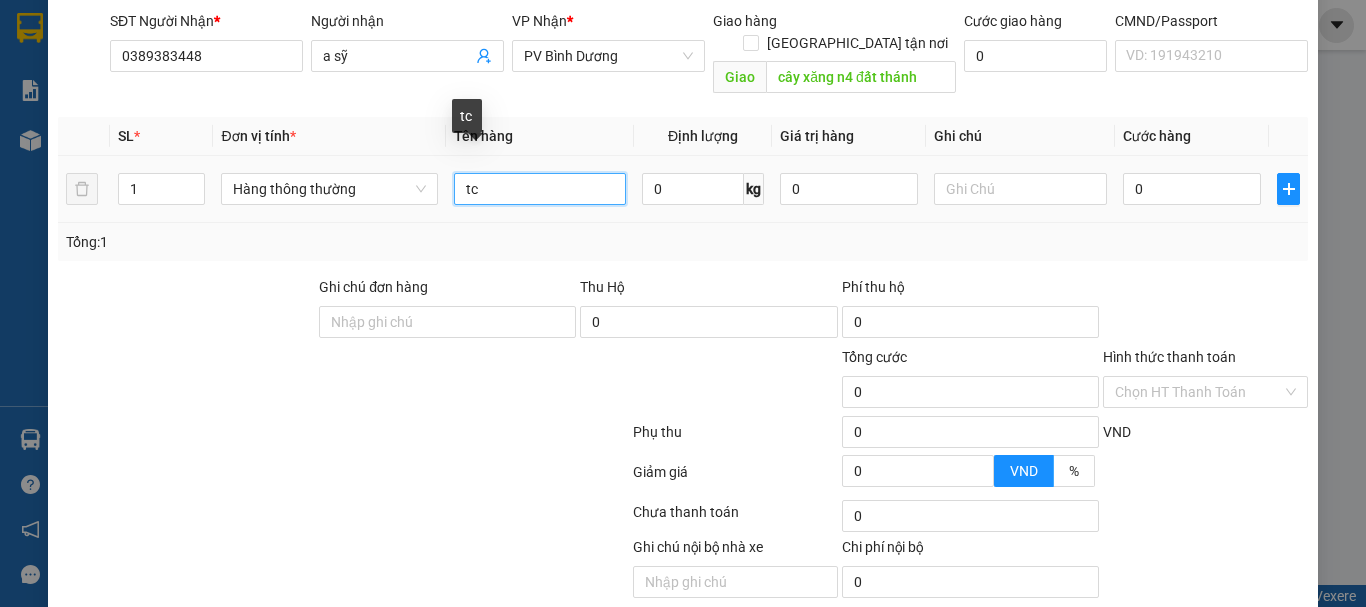 type on "tc" 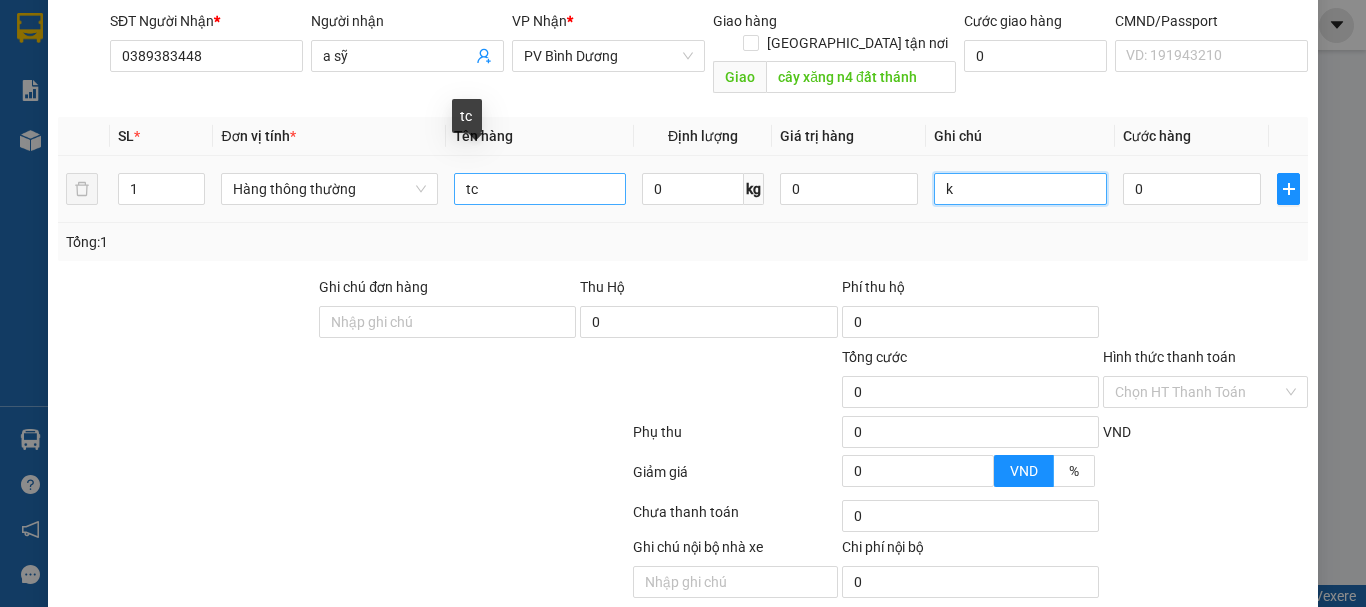 type on "k" 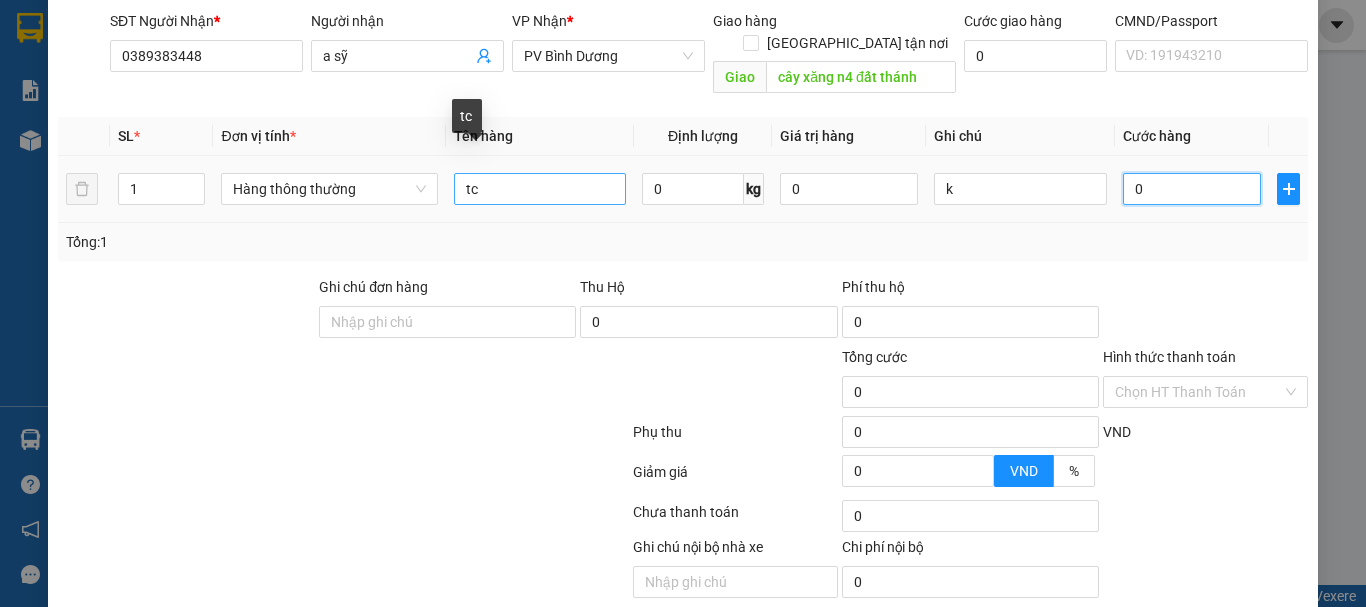 type on "004" 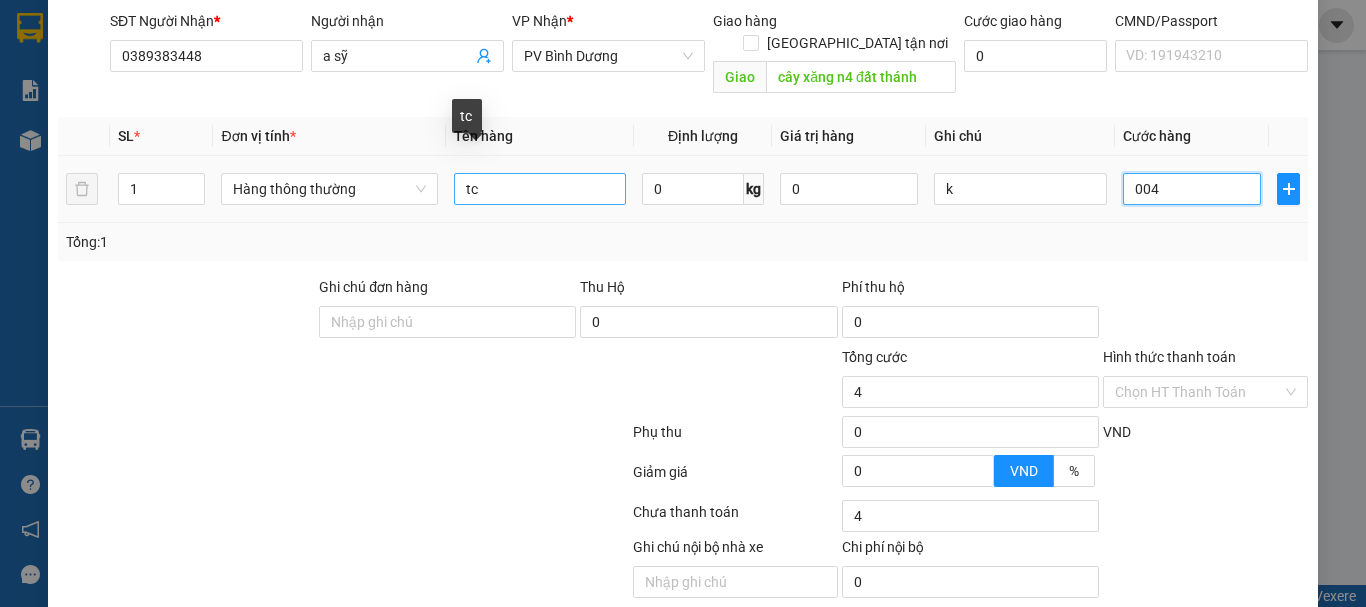 type on "0.040" 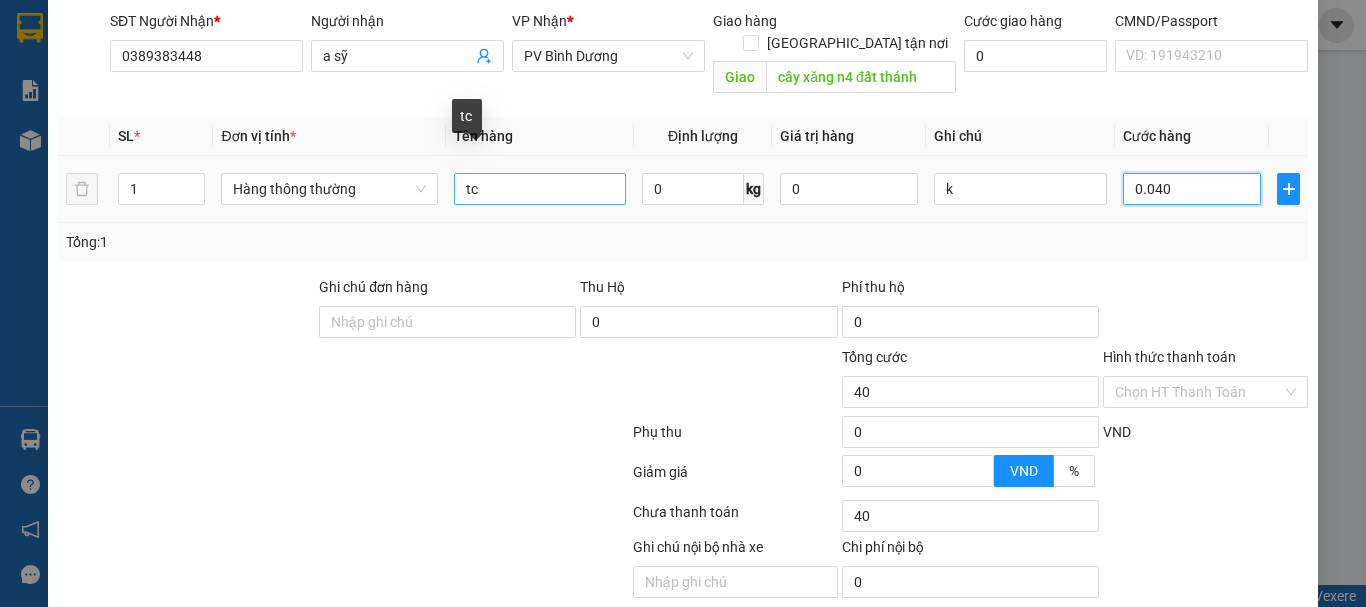 type on "00.400" 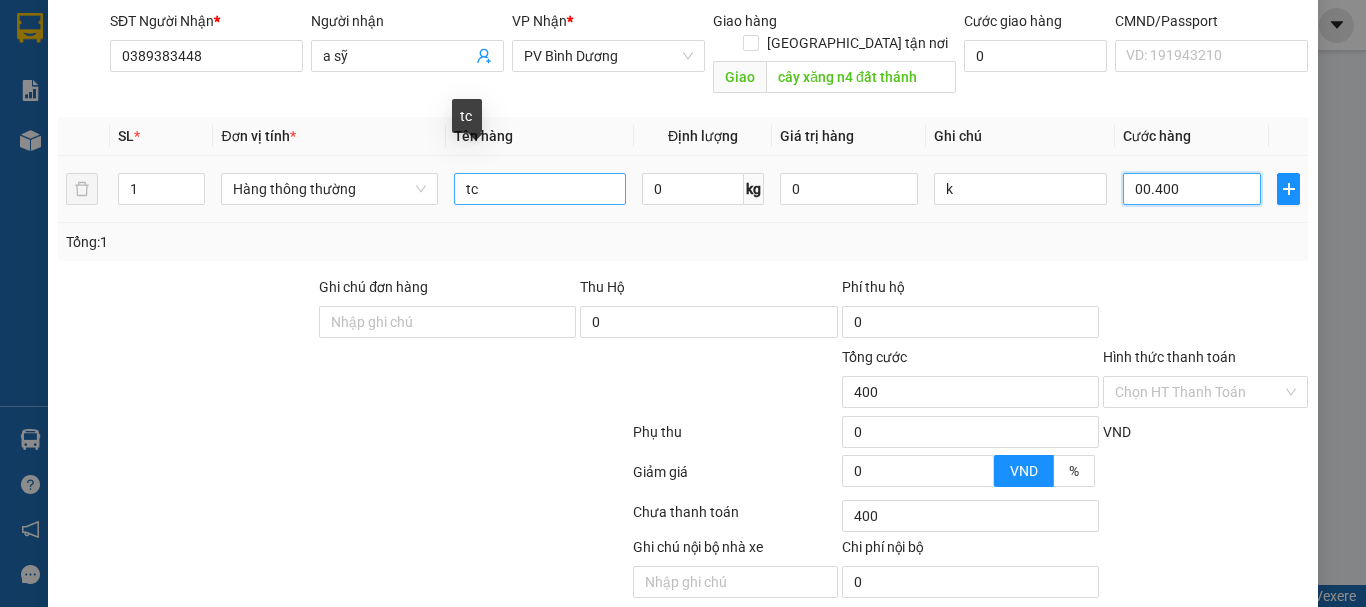 type on "00.004.000" 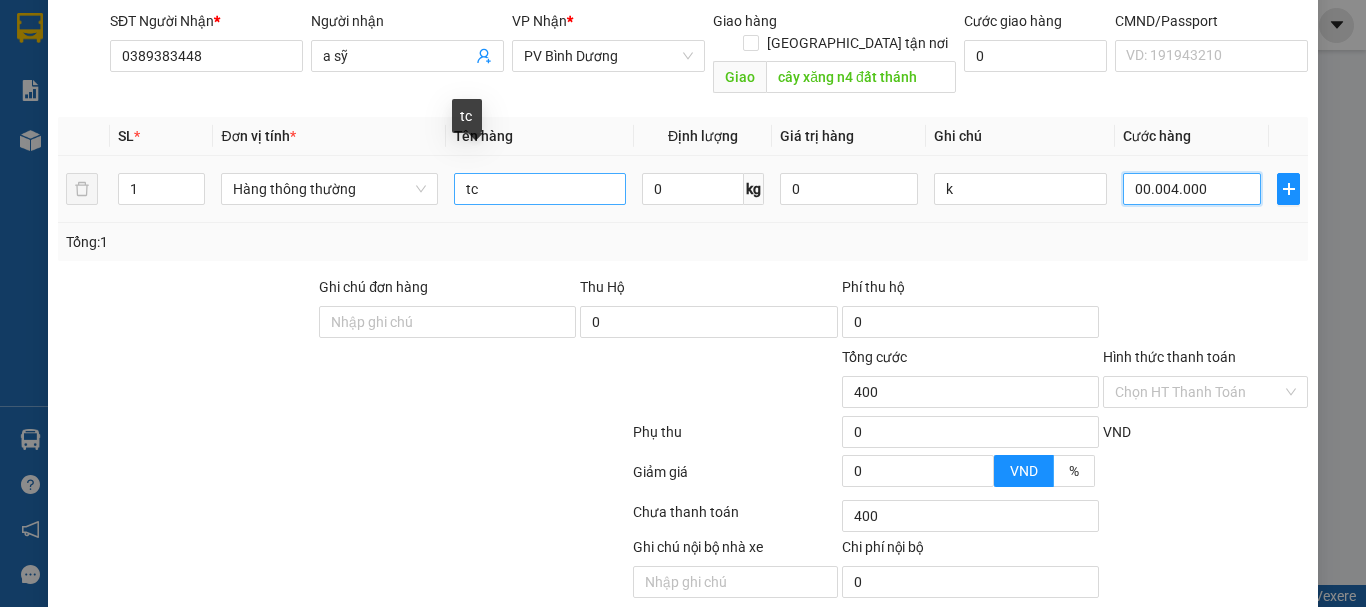 type on "4.000" 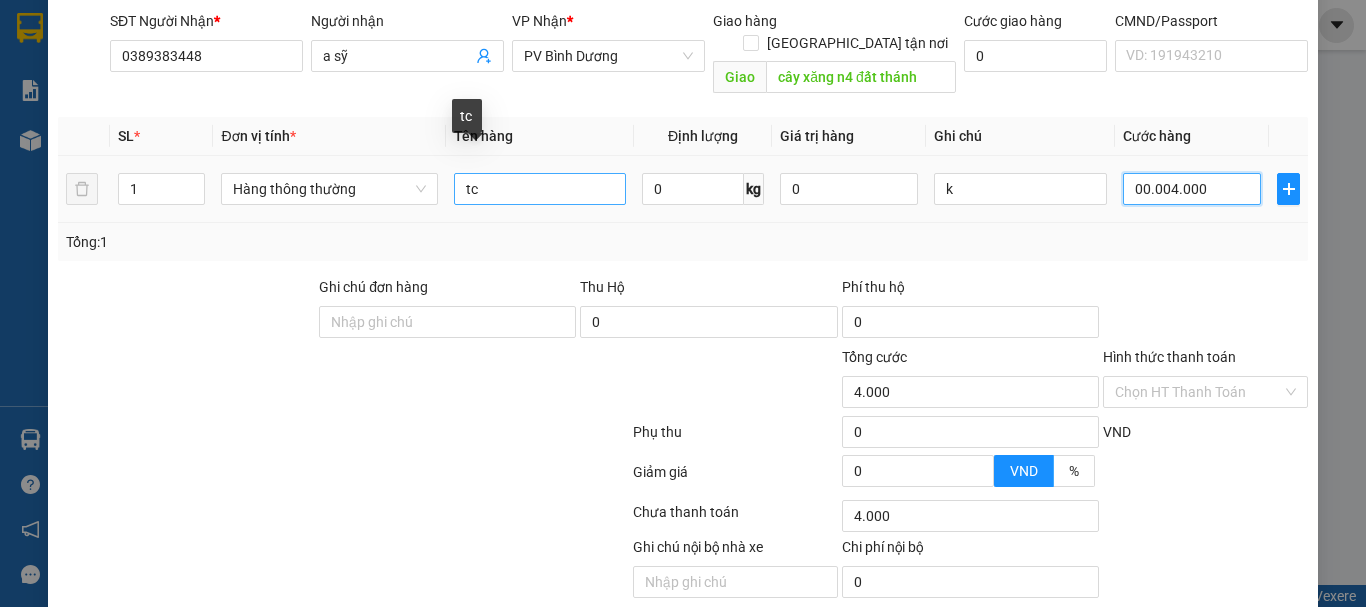 type on "000.040.000" 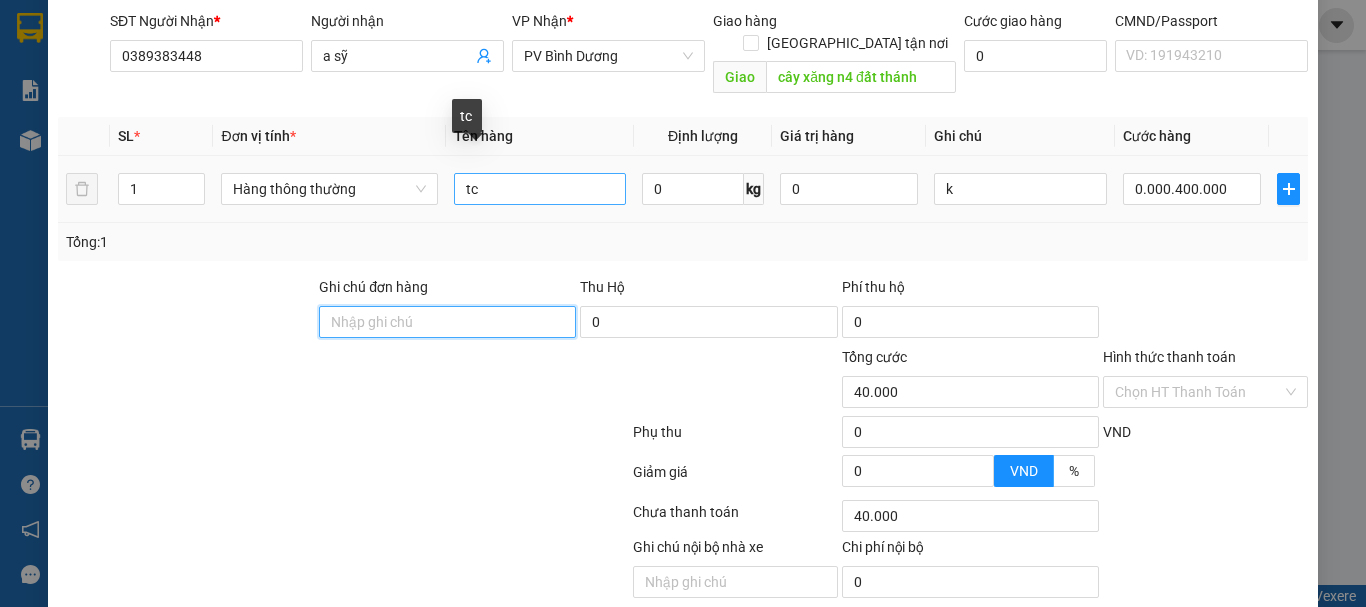 type on "400.000" 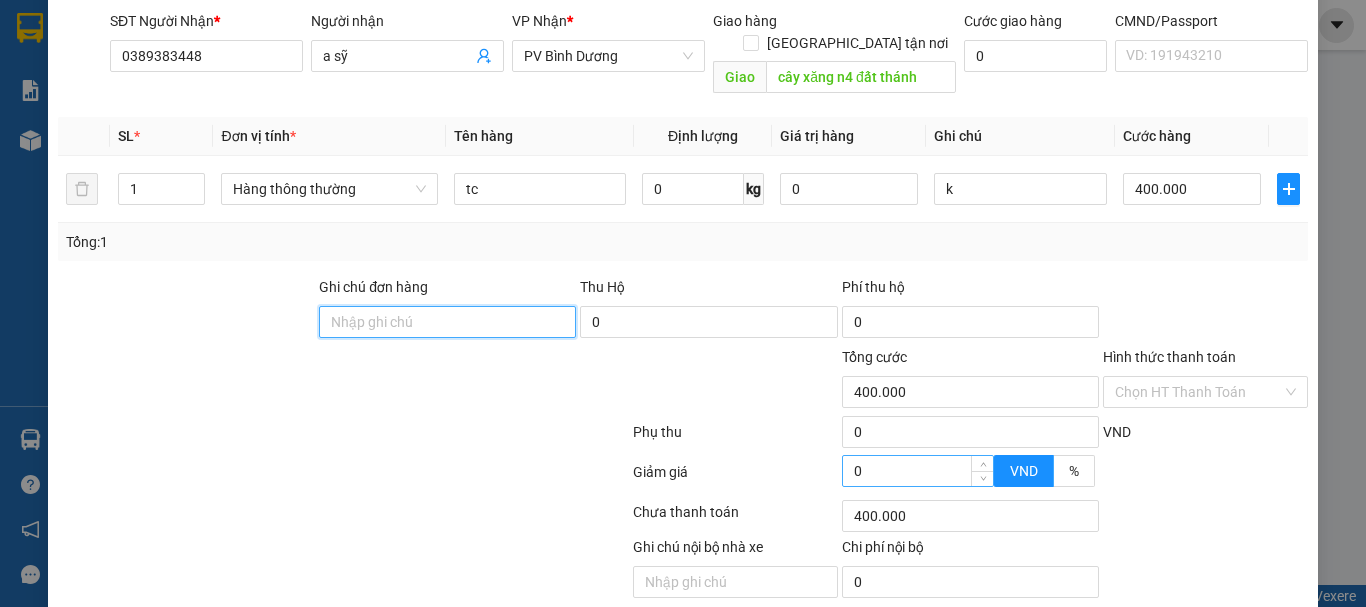 scroll, scrollTop: 355, scrollLeft: 0, axis: vertical 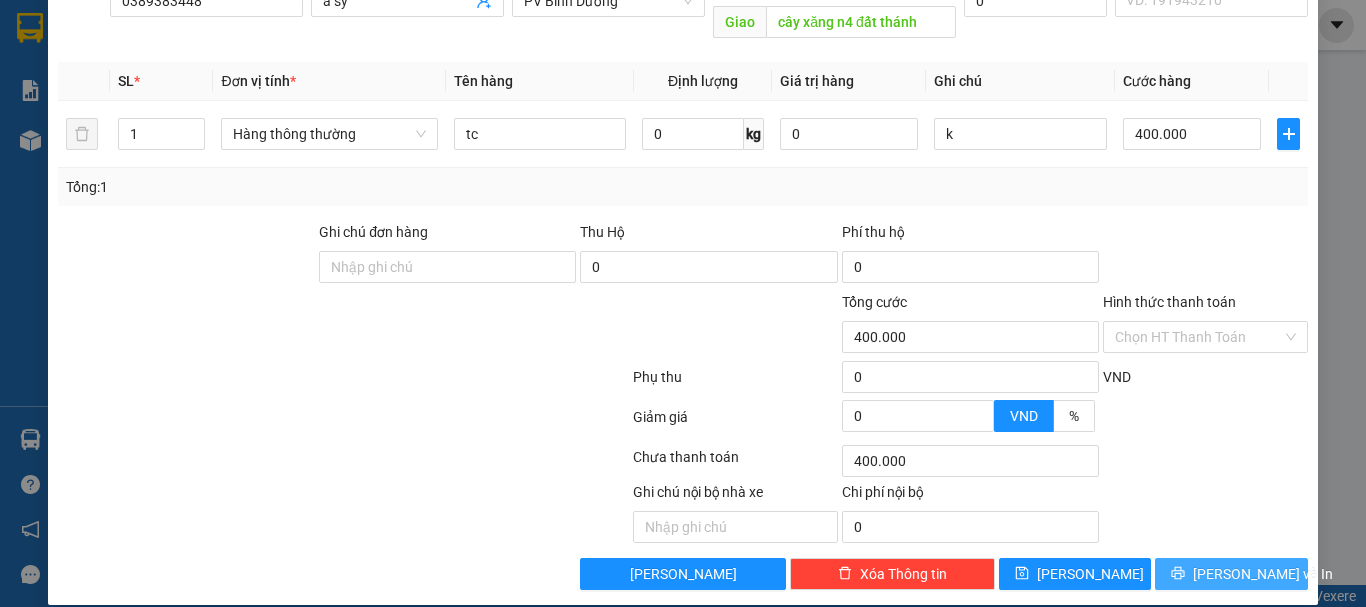 click on "[PERSON_NAME] và In" at bounding box center [1263, 574] 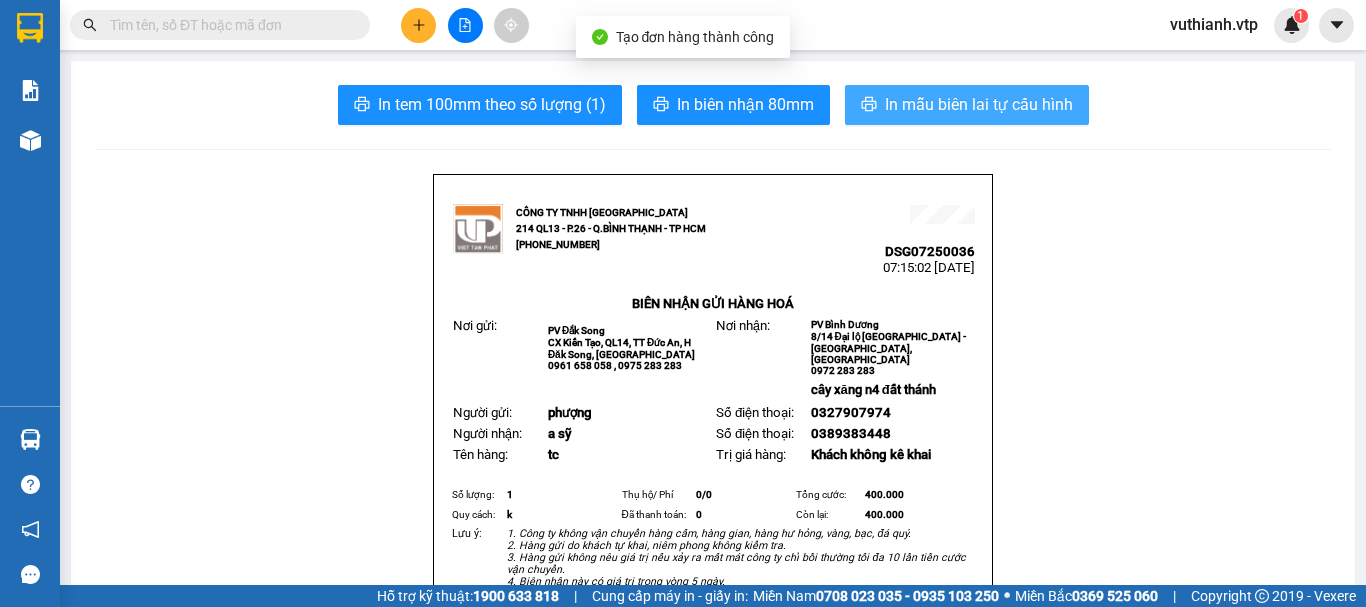 click on "In mẫu biên lai tự cấu hình" at bounding box center (979, 104) 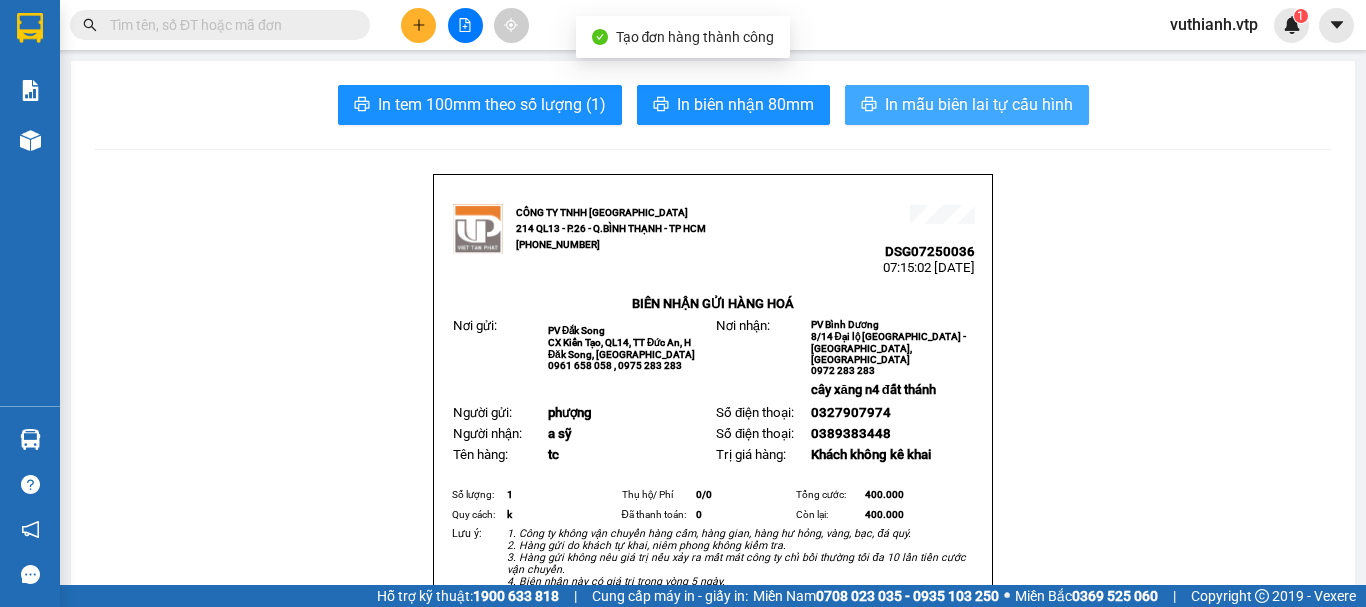 scroll, scrollTop: 0, scrollLeft: 0, axis: both 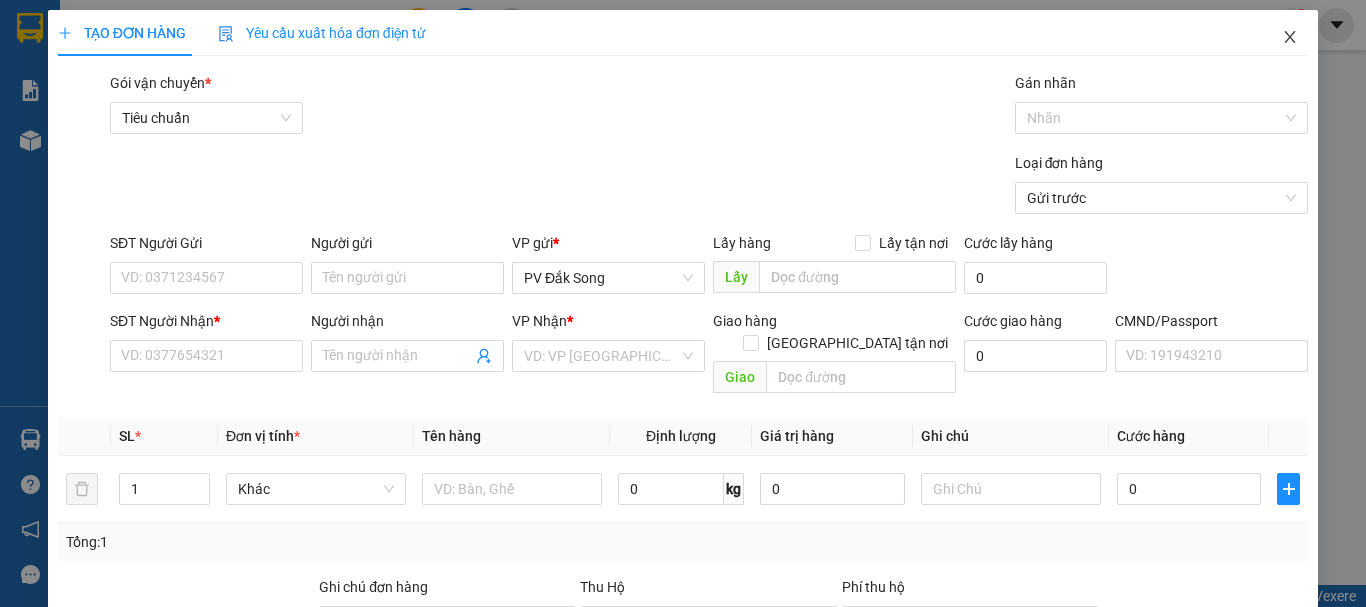 click 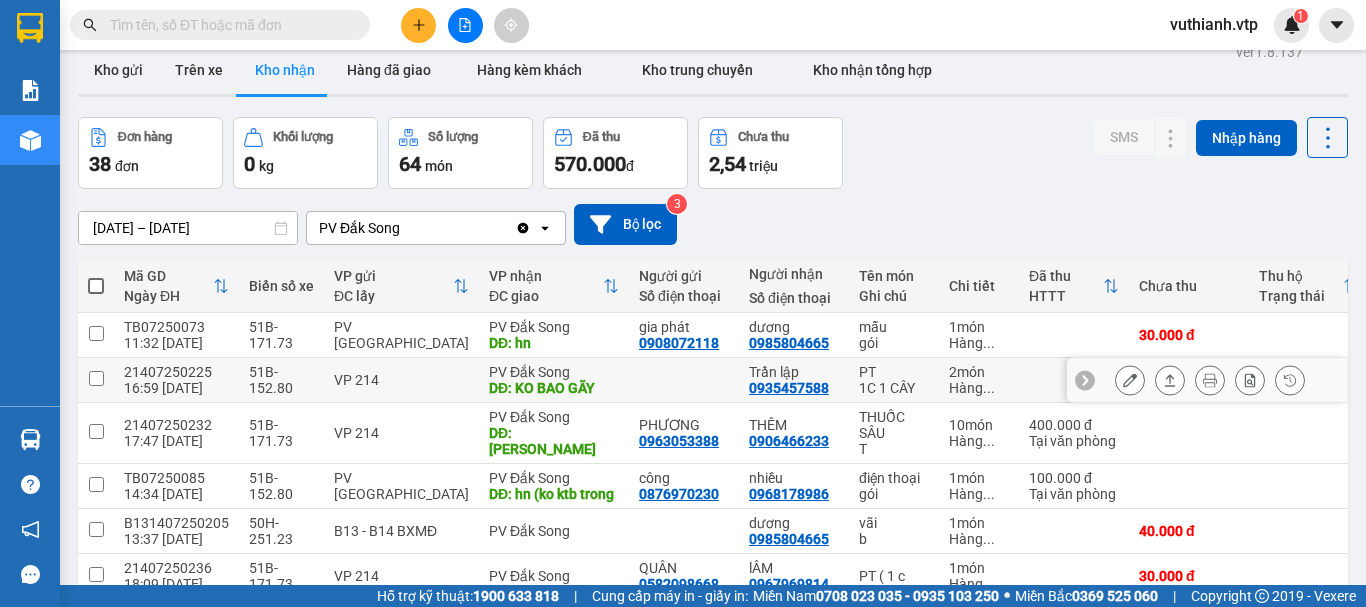 scroll, scrollTop: 0, scrollLeft: 0, axis: both 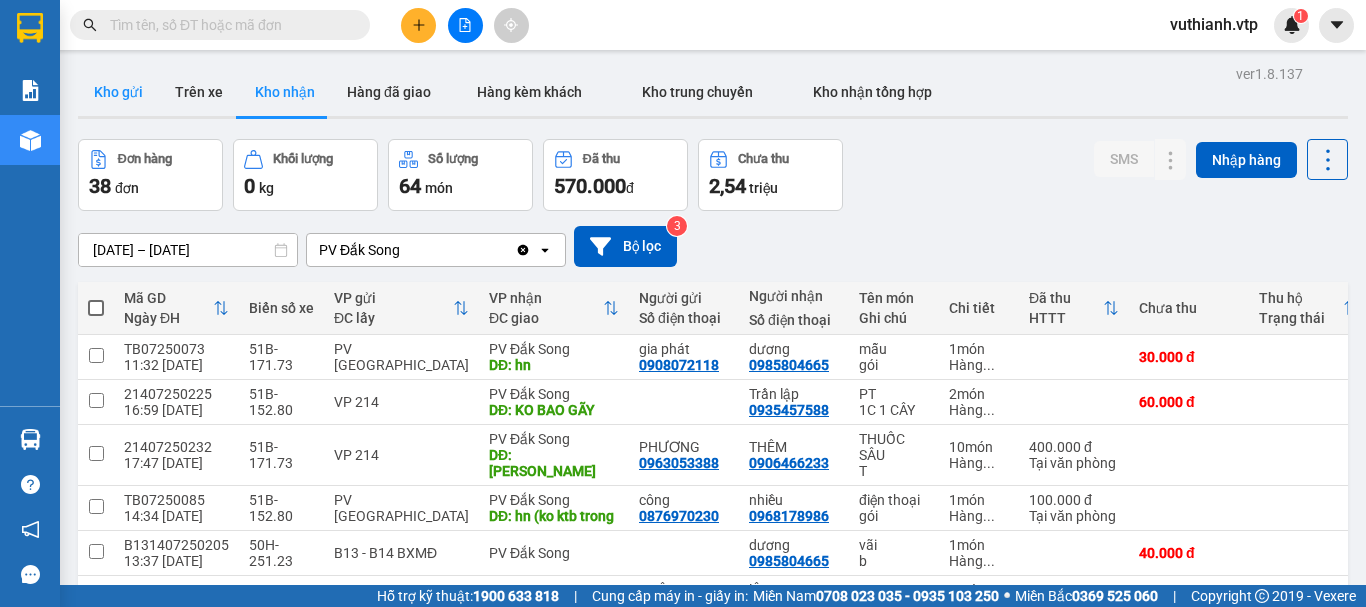click on "Kho gửi" at bounding box center (118, 92) 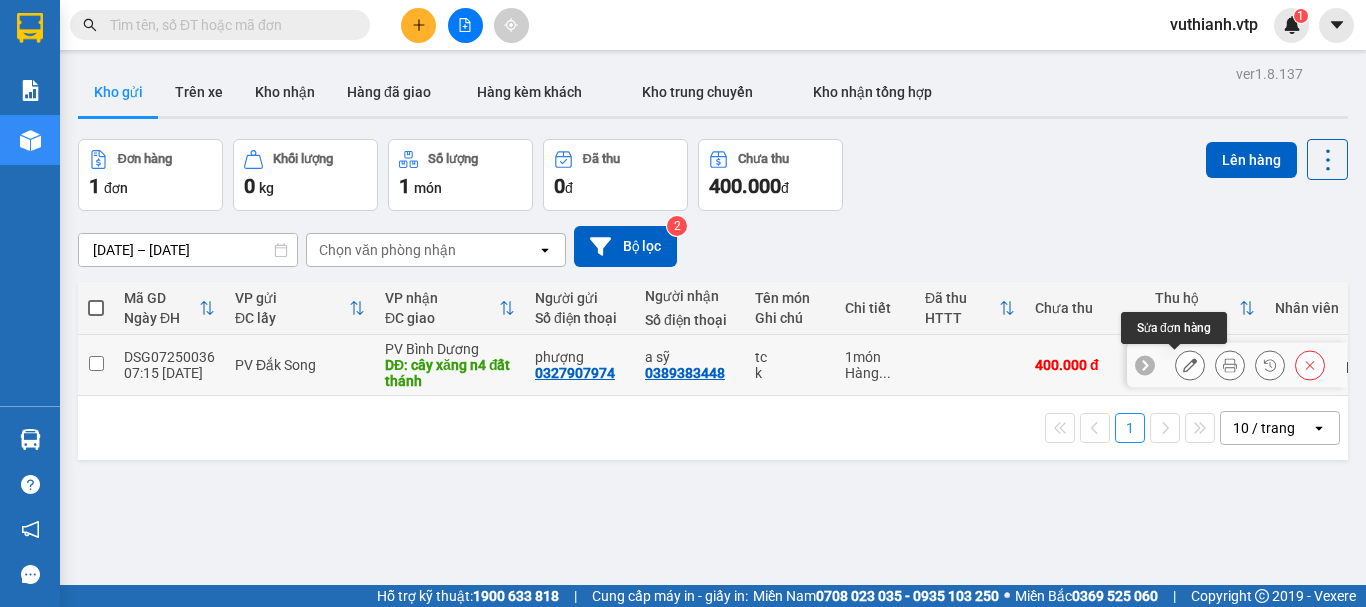 click 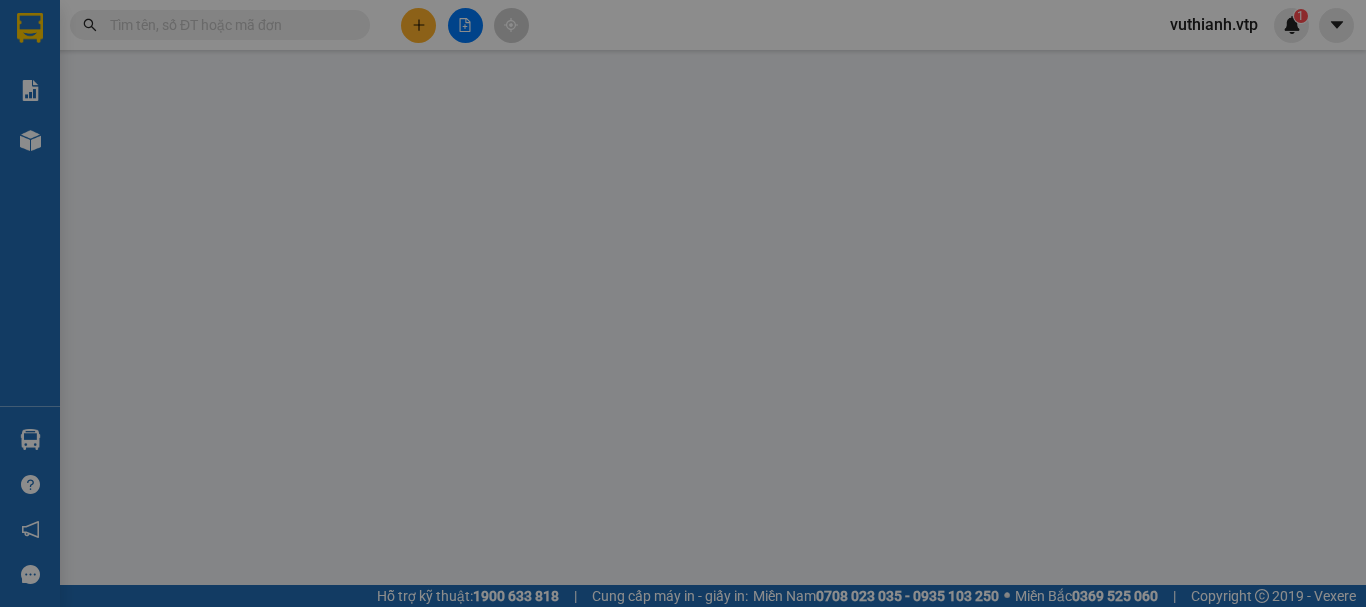 type on "0327907974" 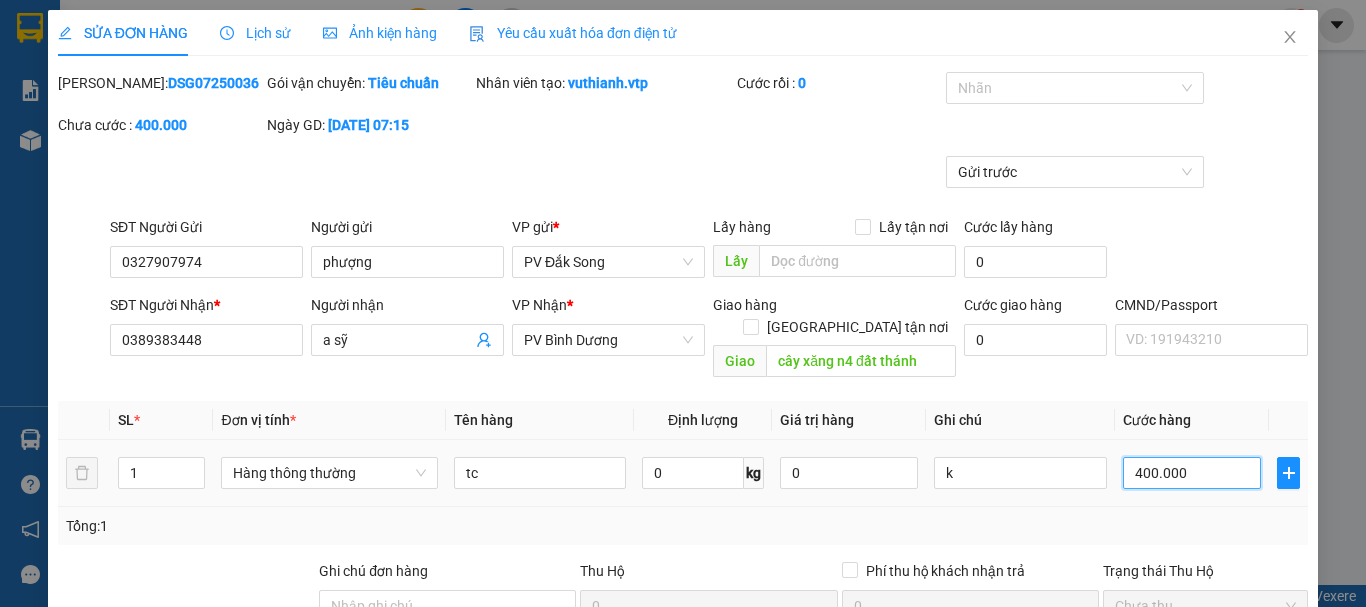 click on "400.000" at bounding box center [1192, 473] 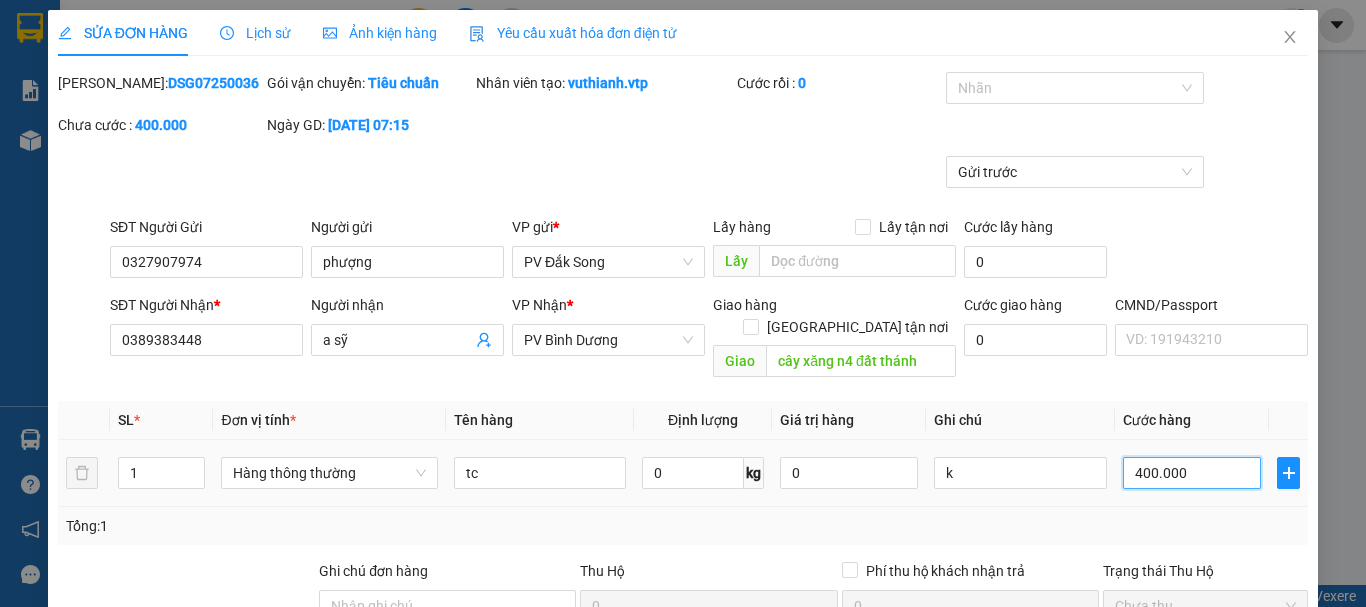 type on "40.000" 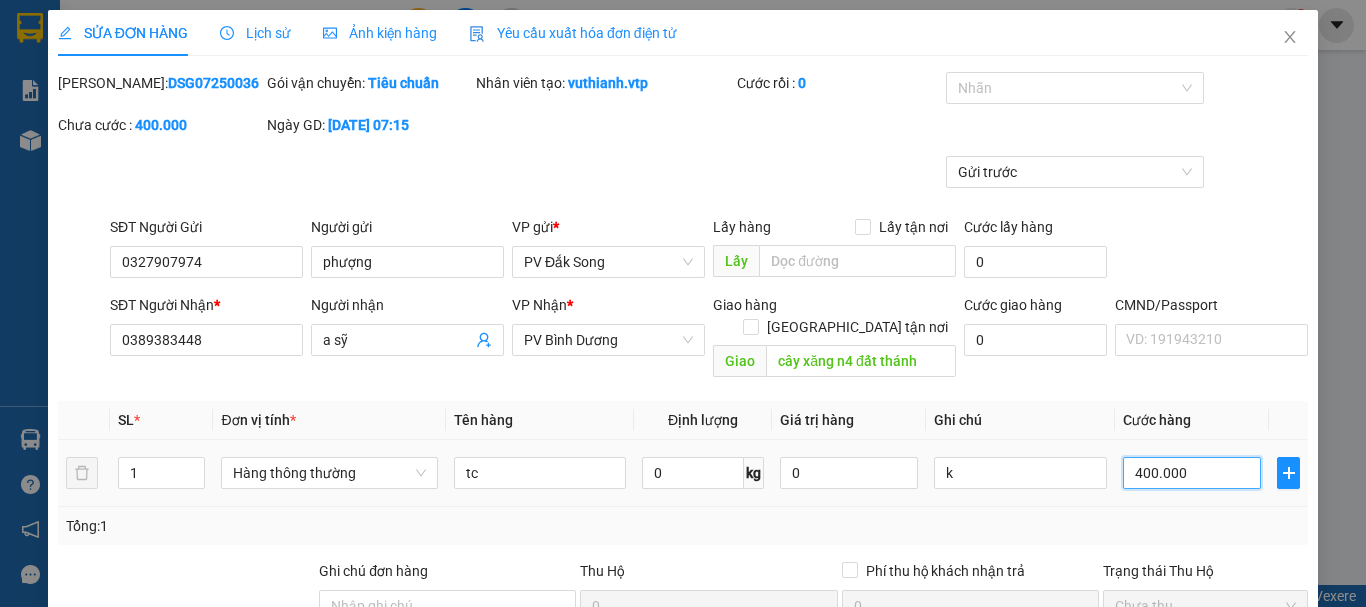 type on "40.000" 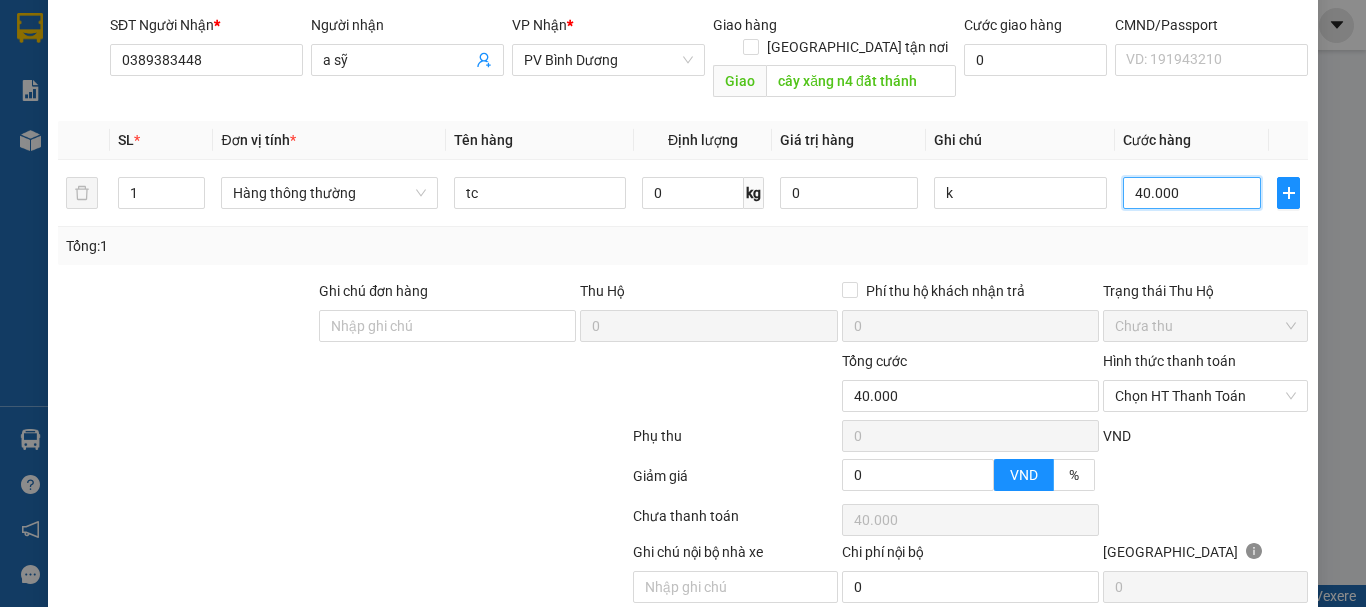 scroll, scrollTop: 340, scrollLeft: 0, axis: vertical 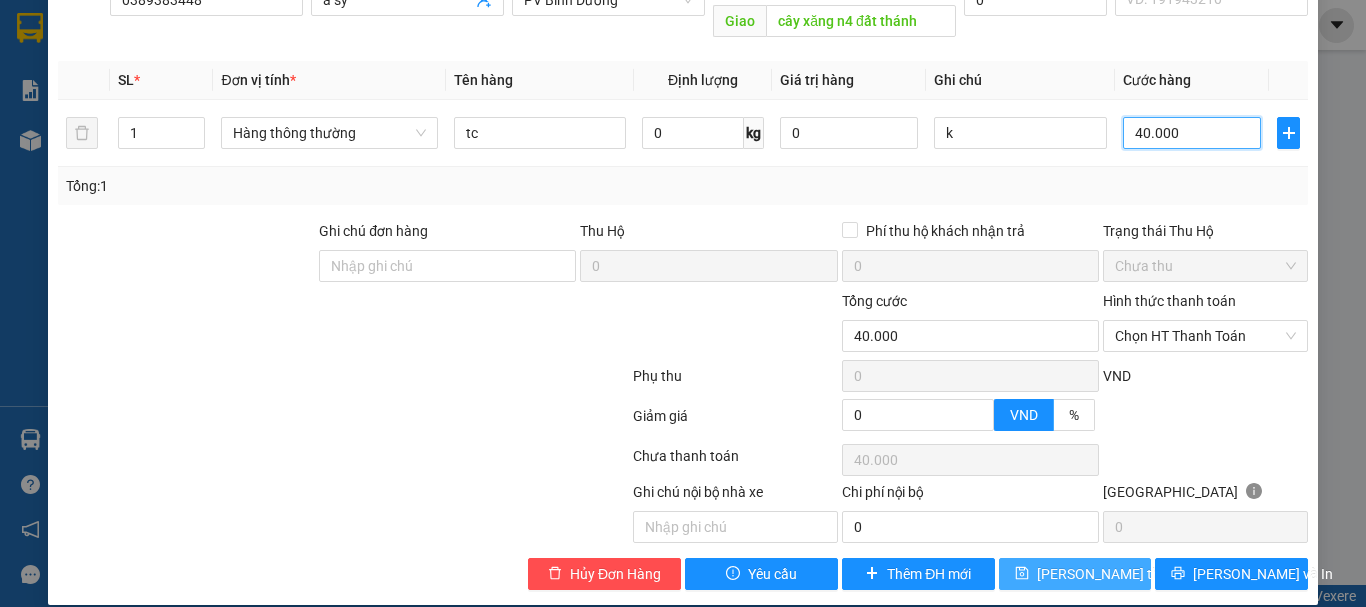 type on "40.000" 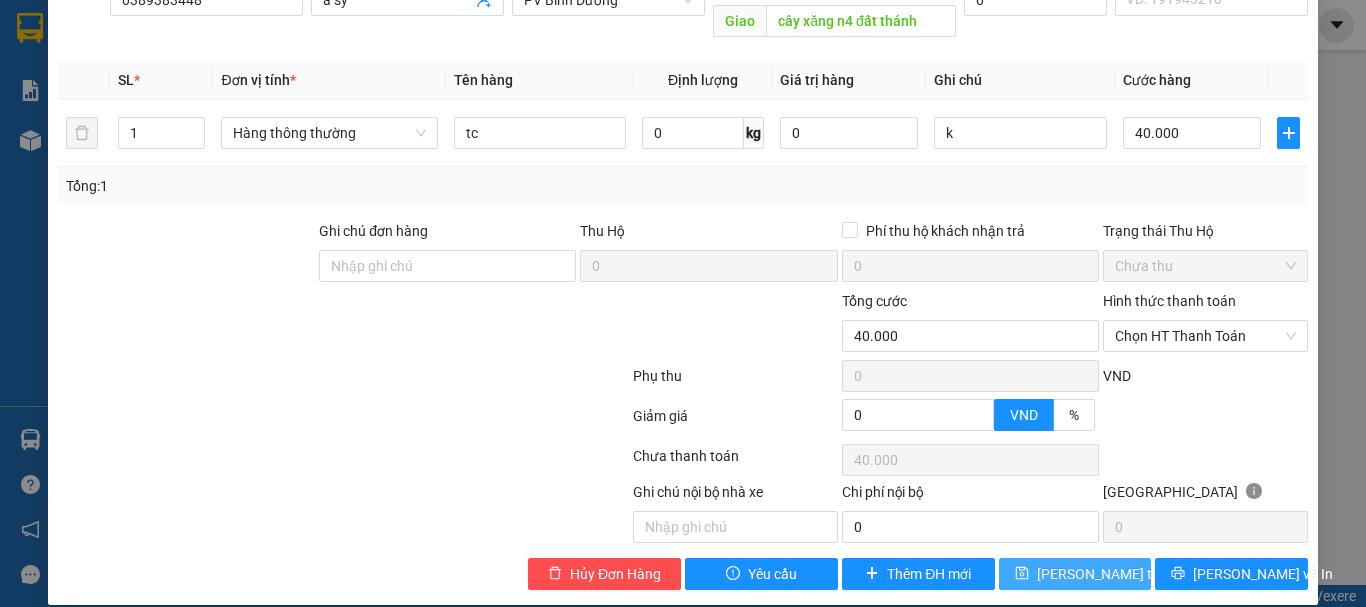 click on "[PERSON_NAME] thay đổi" at bounding box center [1117, 574] 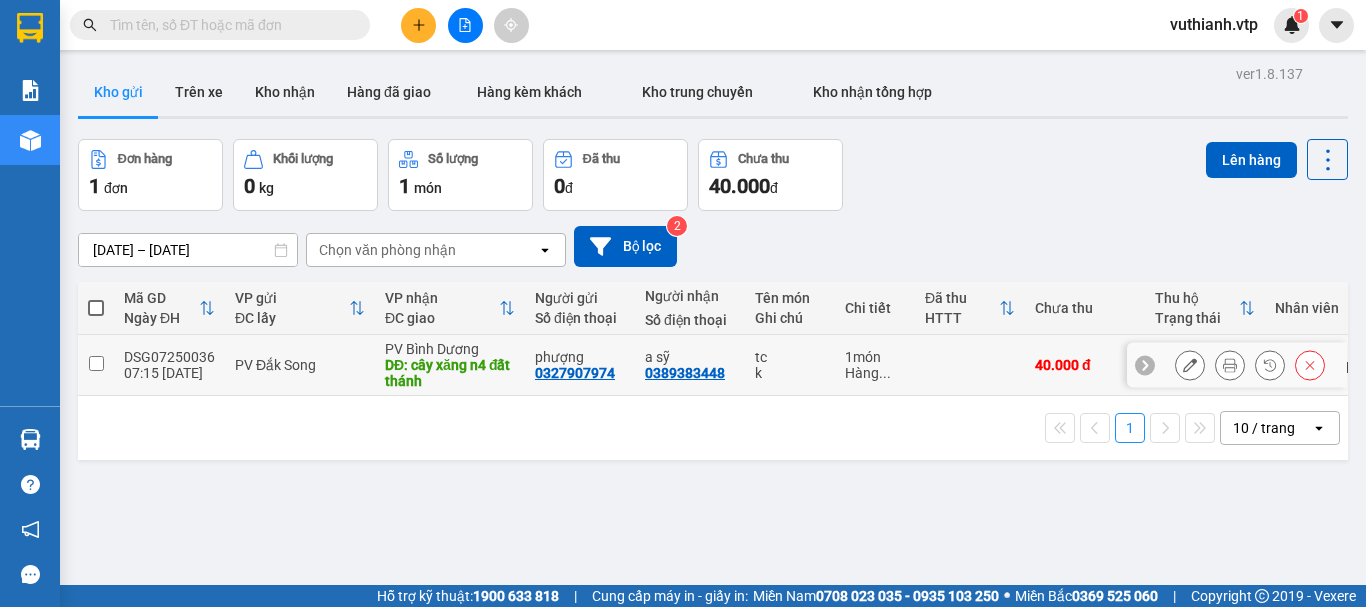 click 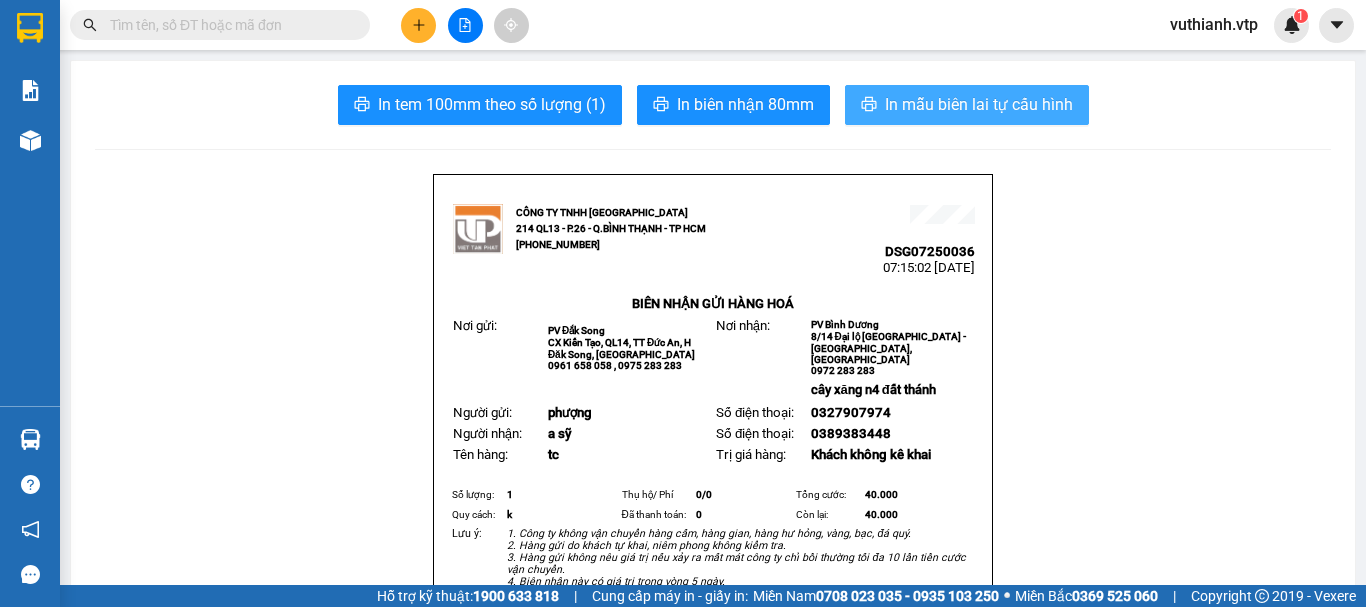 click on "In mẫu biên lai tự cấu hình" at bounding box center (979, 104) 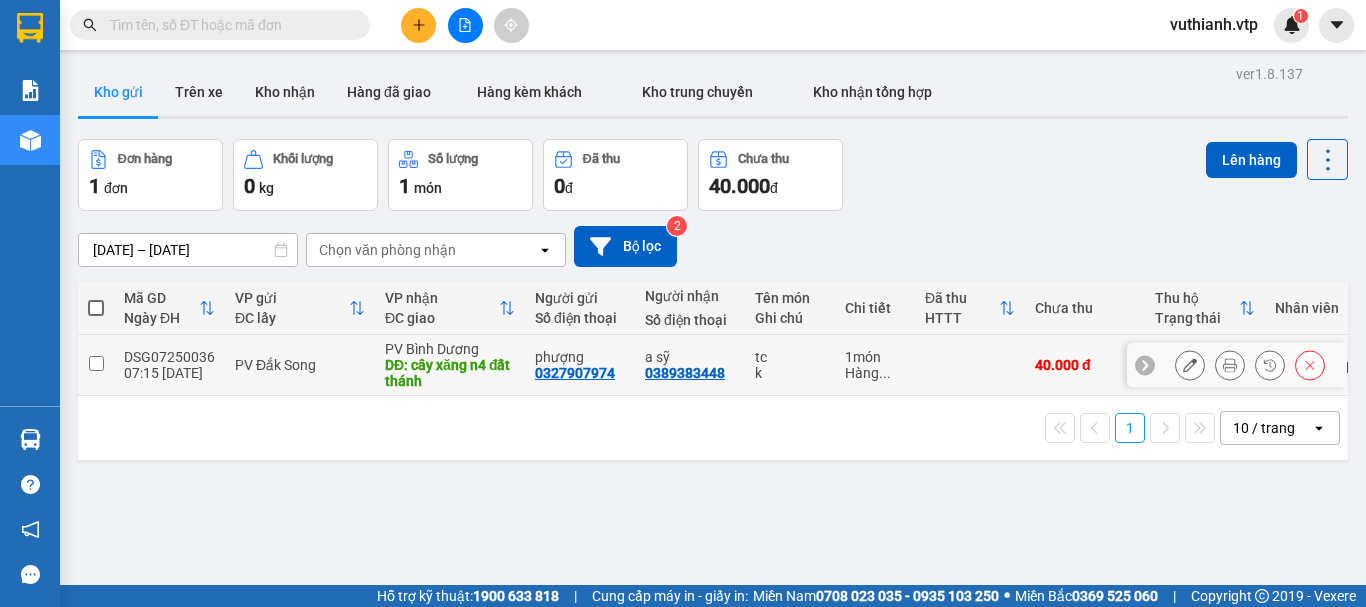 click at bounding box center (96, 363) 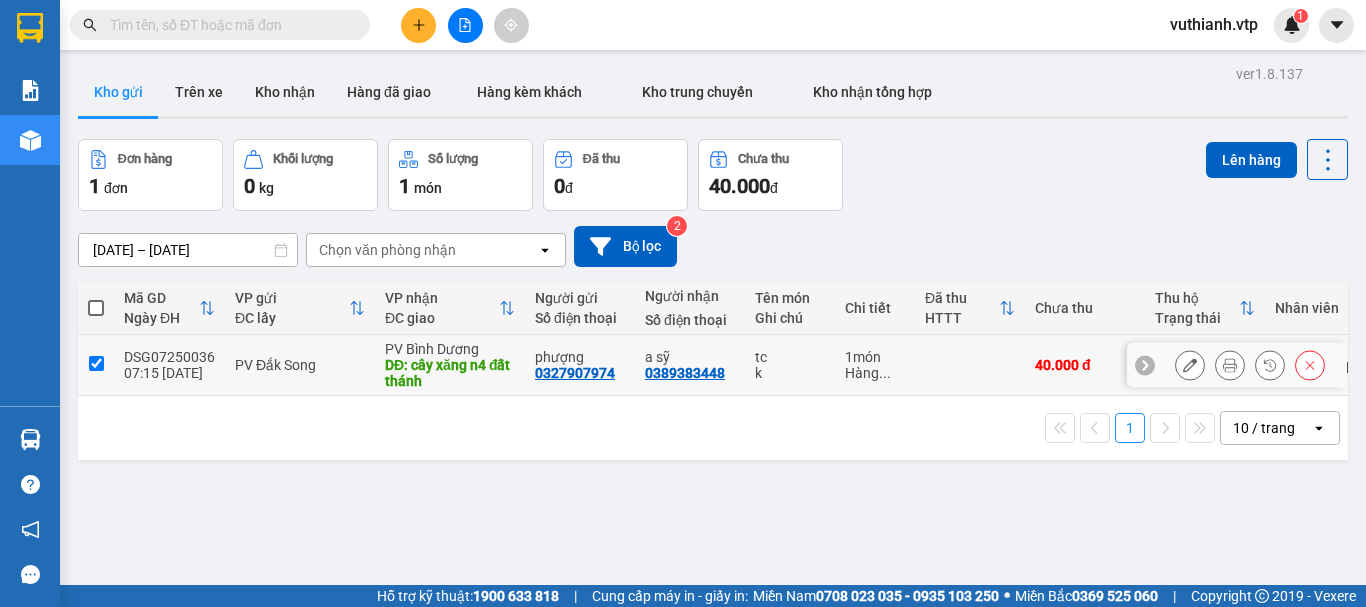 checkbox on "true" 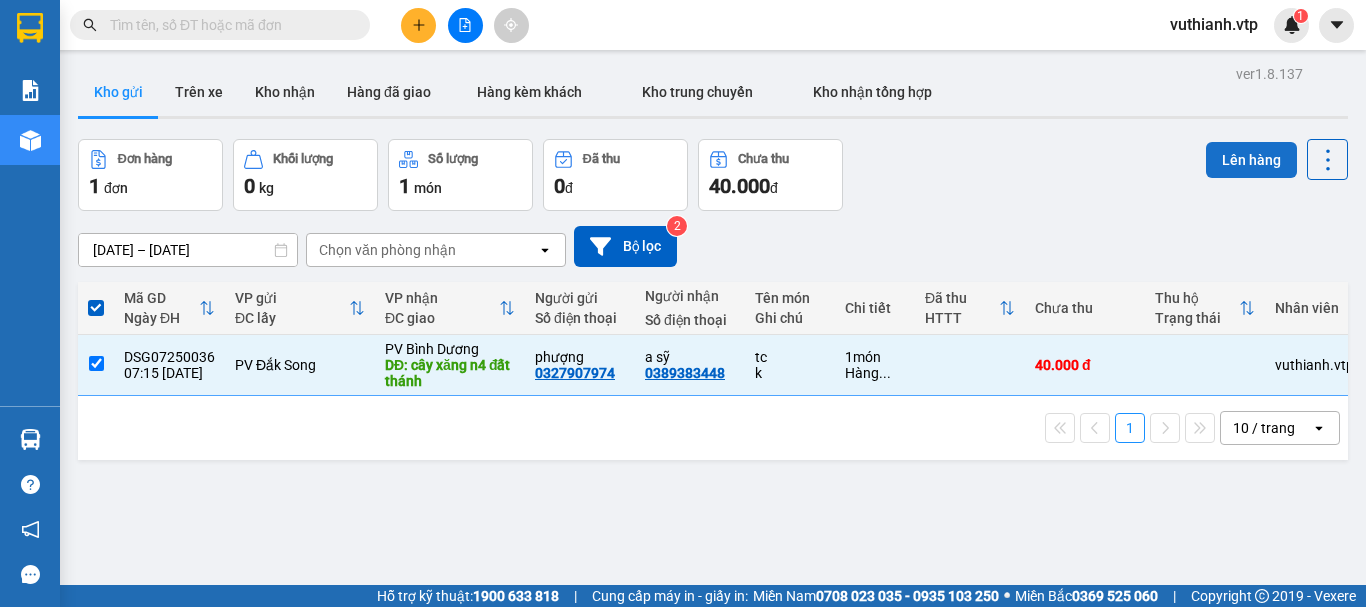 click on "Lên hàng" at bounding box center [1251, 160] 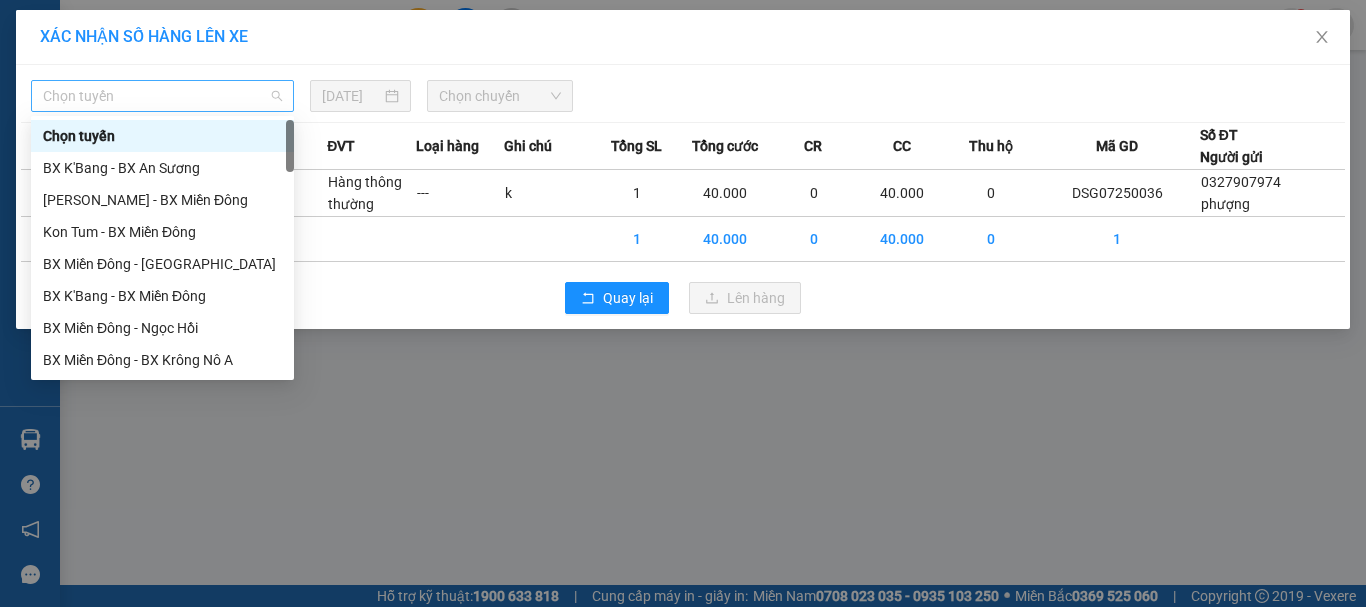 click on "Chọn tuyến" at bounding box center [162, 96] 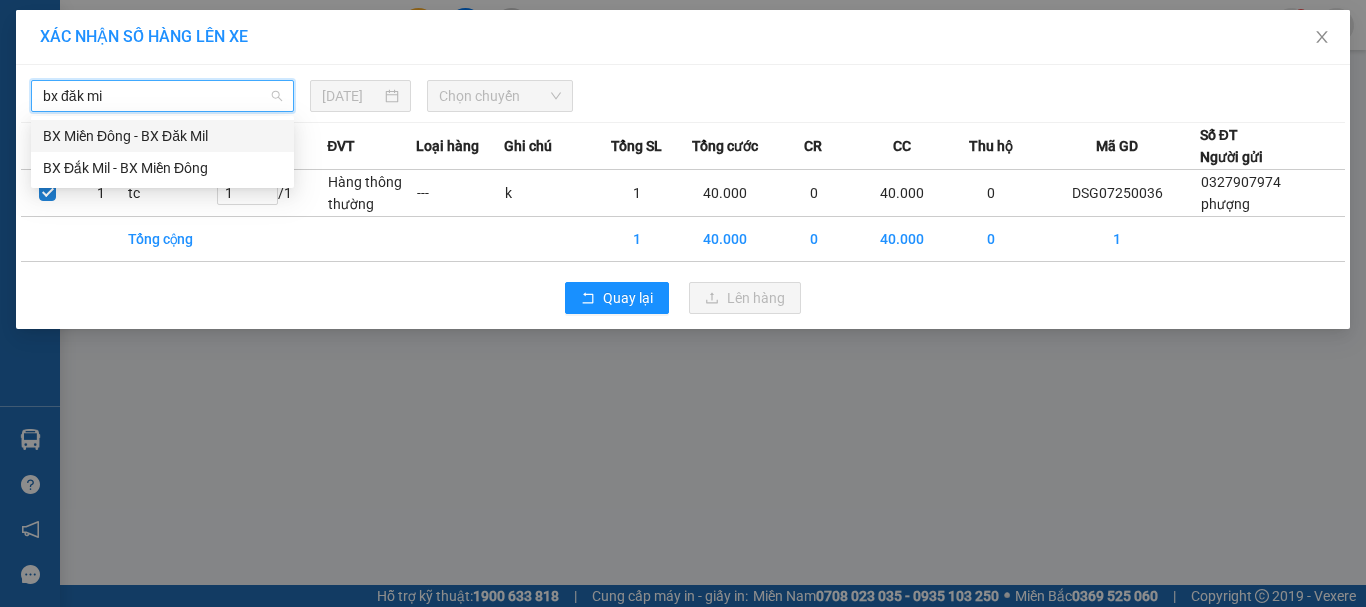 type on "bx đăk mil" 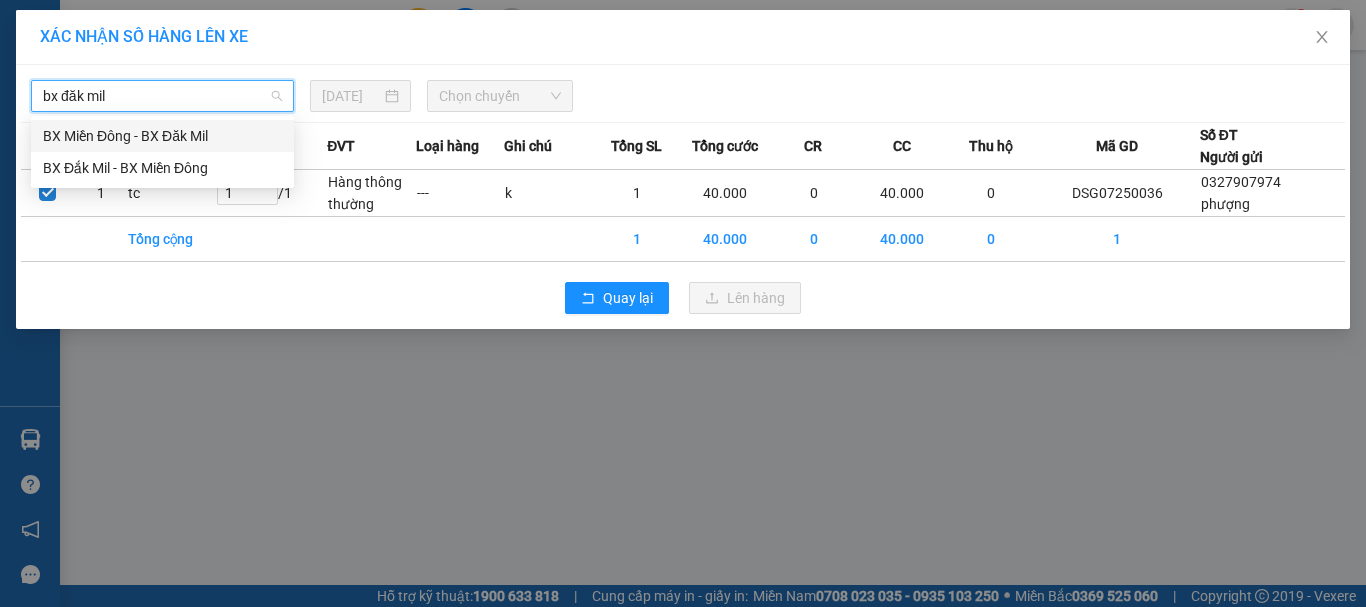 click on "BX Đắk Mil - BX Miền Đông" at bounding box center (162, 168) 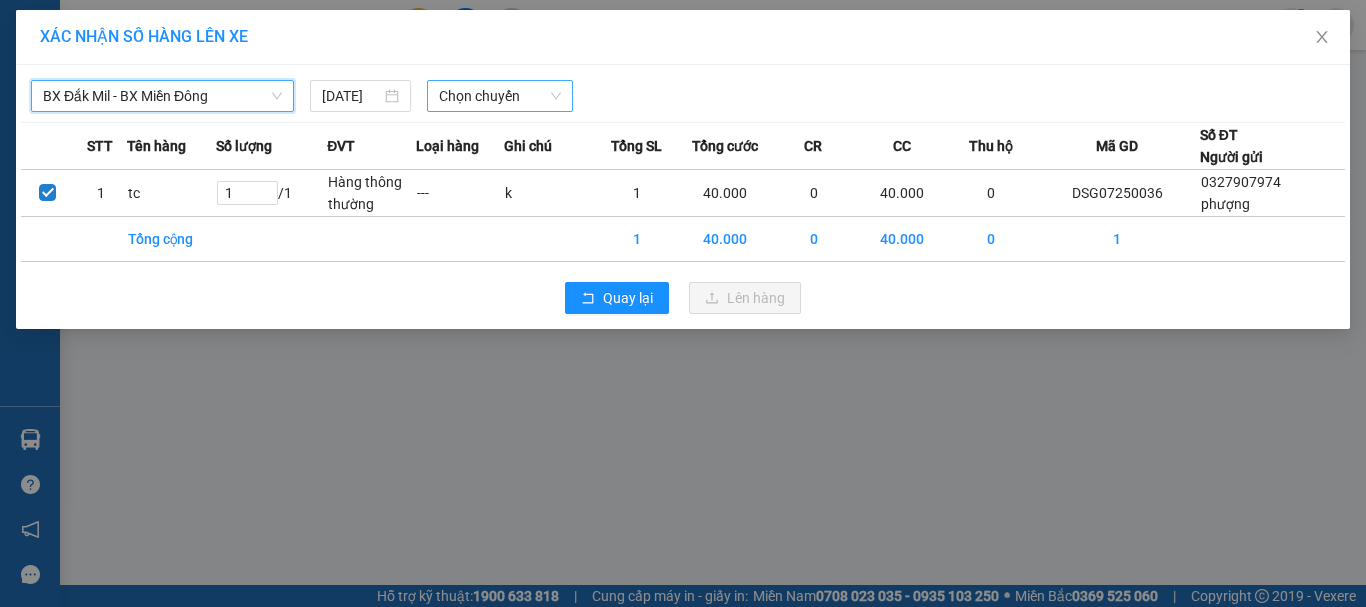 click on "Chọn chuyến" at bounding box center [500, 96] 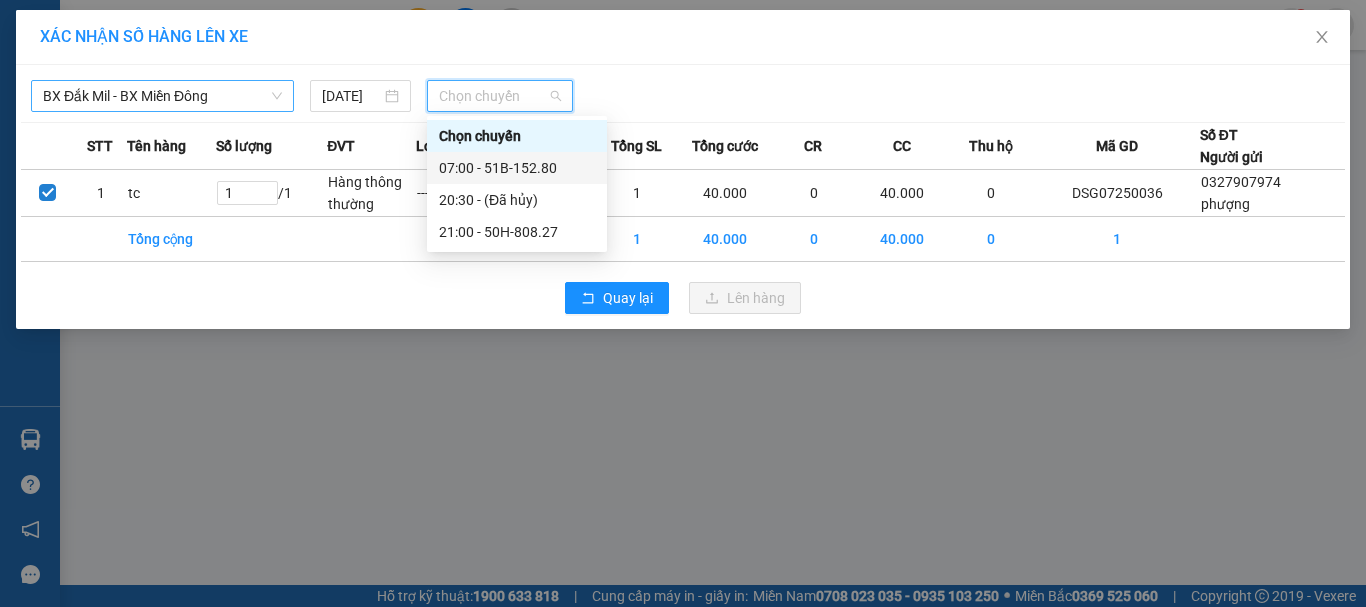 click on "07:00     - 51B-152.80" at bounding box center (517, 168) 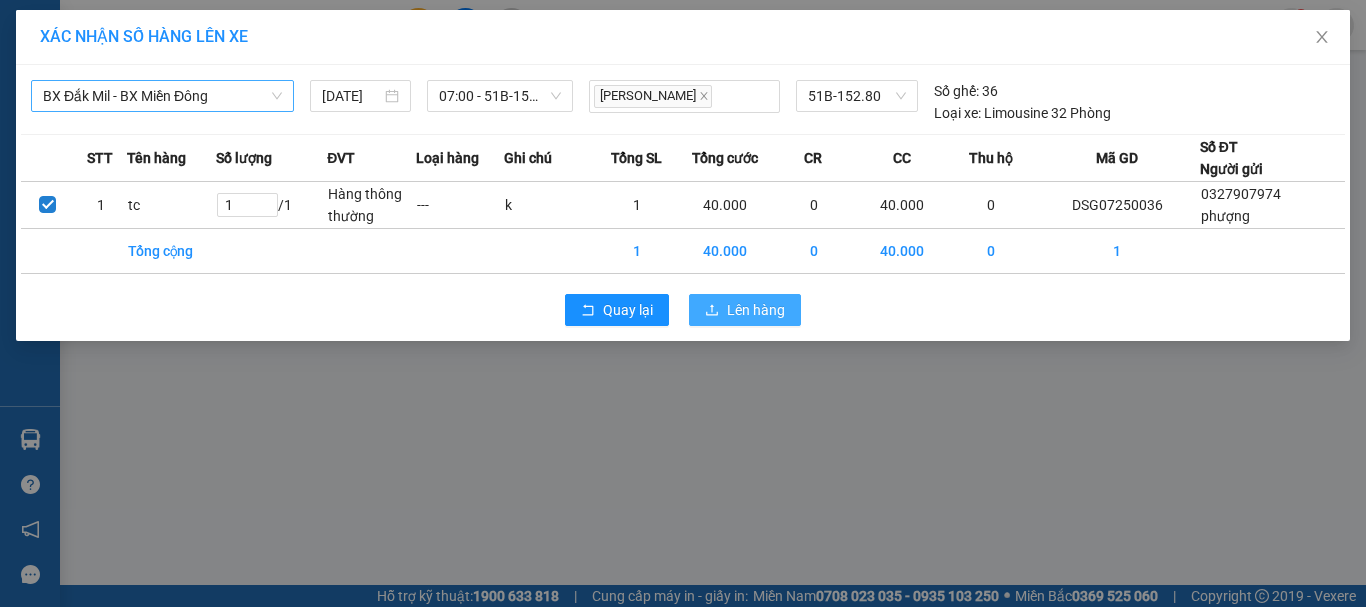 click on "Lên hàng" at bounding box center [756, 310] 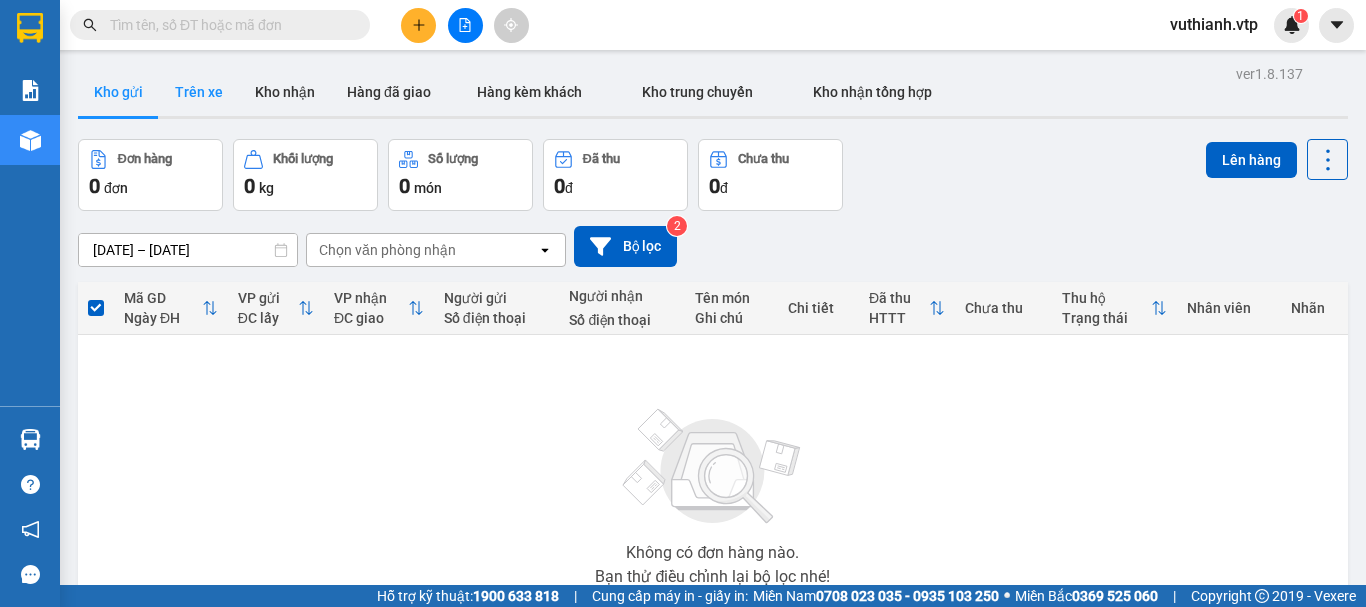 click on "Trên xe" at bounding box center (199, 92) 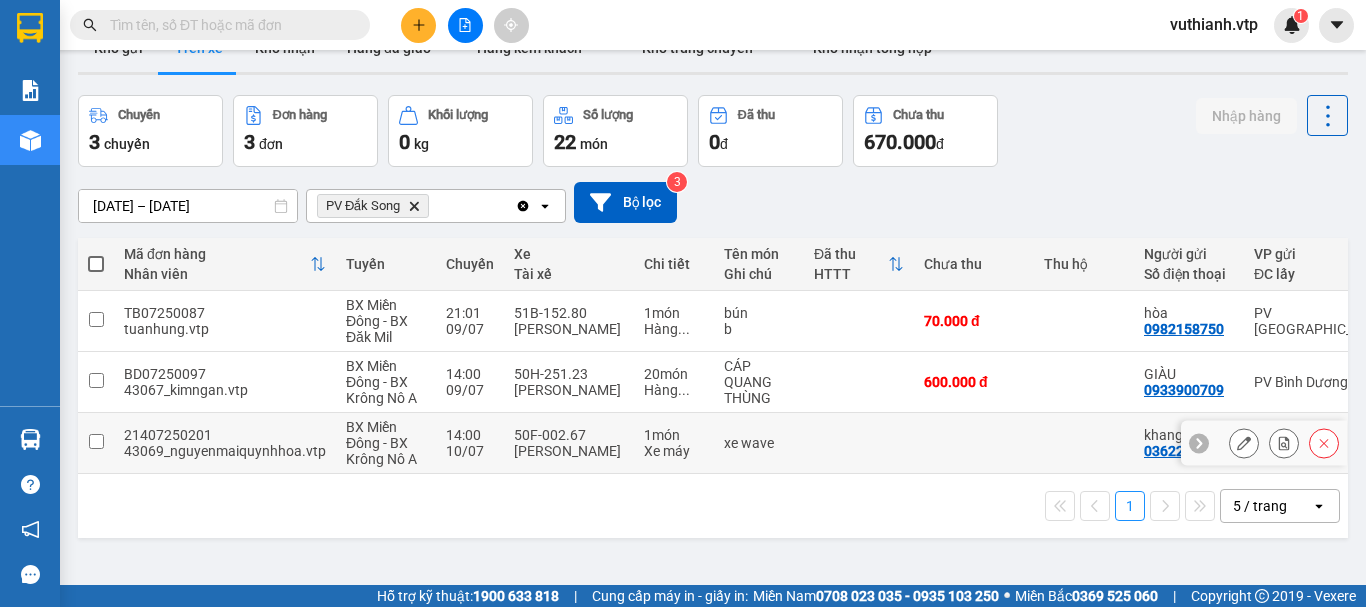 scroll, scrollTop: 0, scrollLeft: 0, axis: both 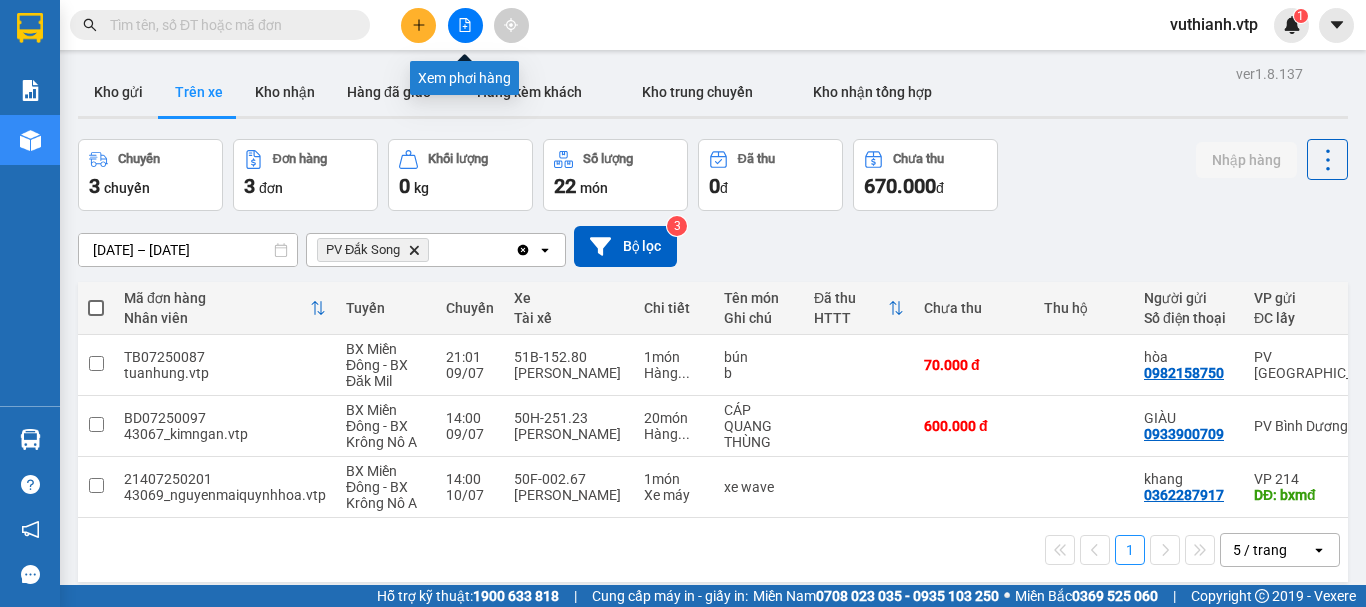 click 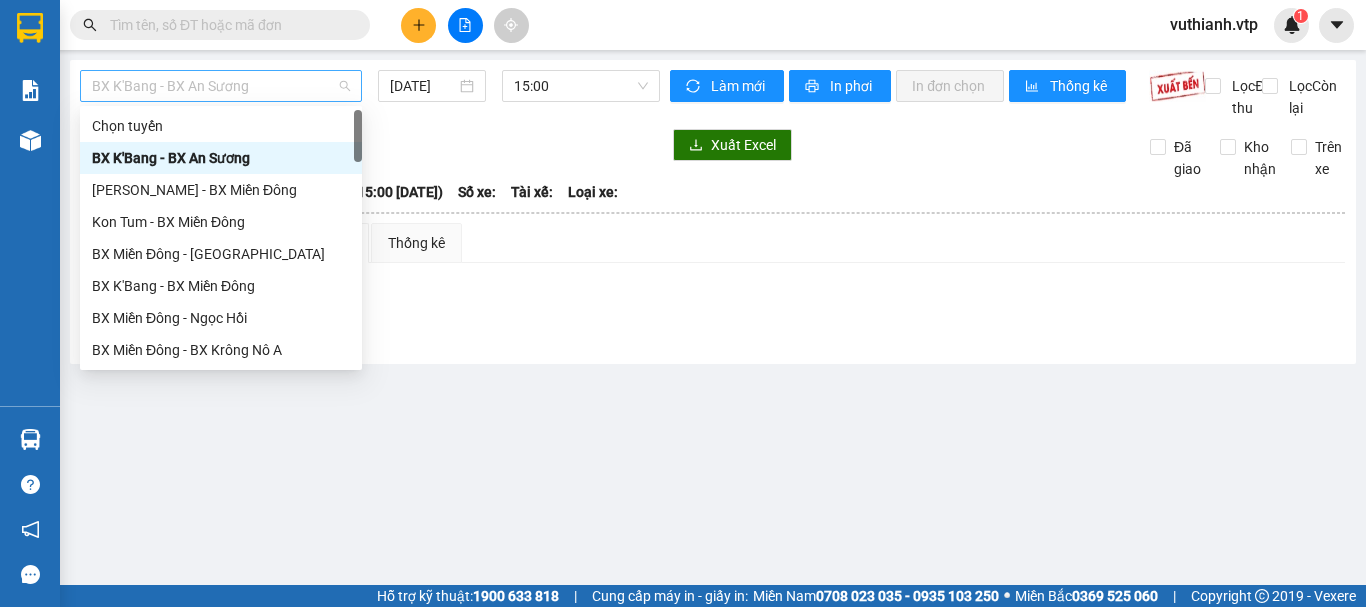 click on "BX K'Bang - BX An Sương" at bounding box center (221, 86) 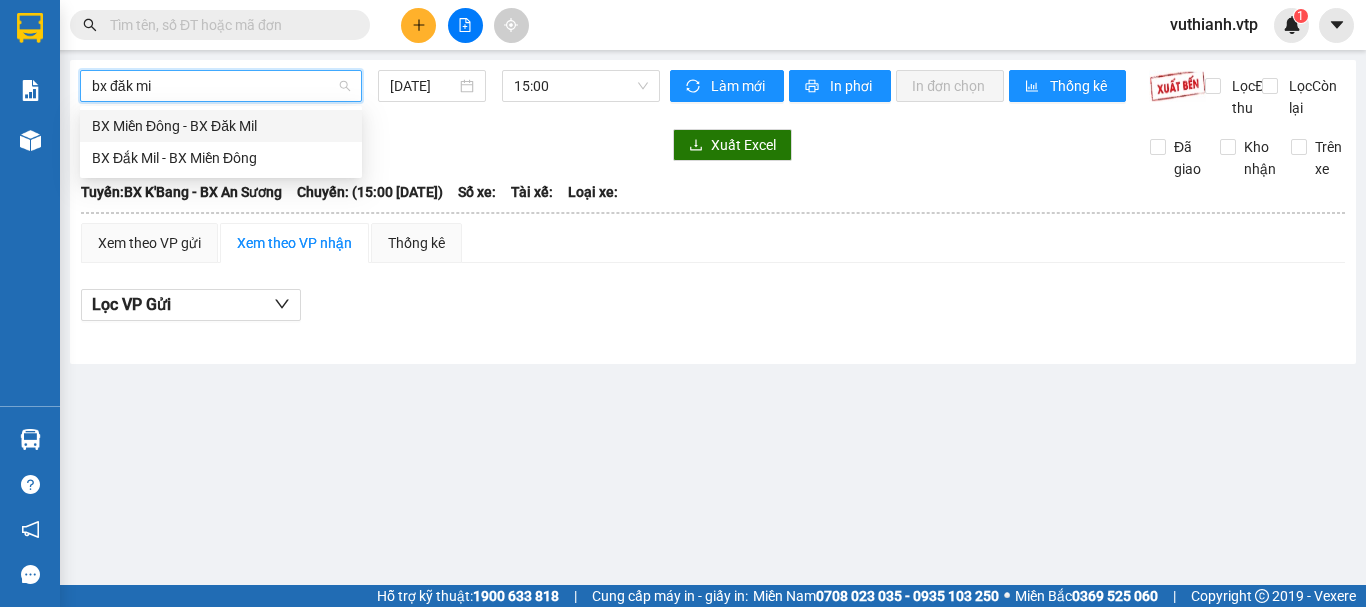 type on "bx đăk mil" 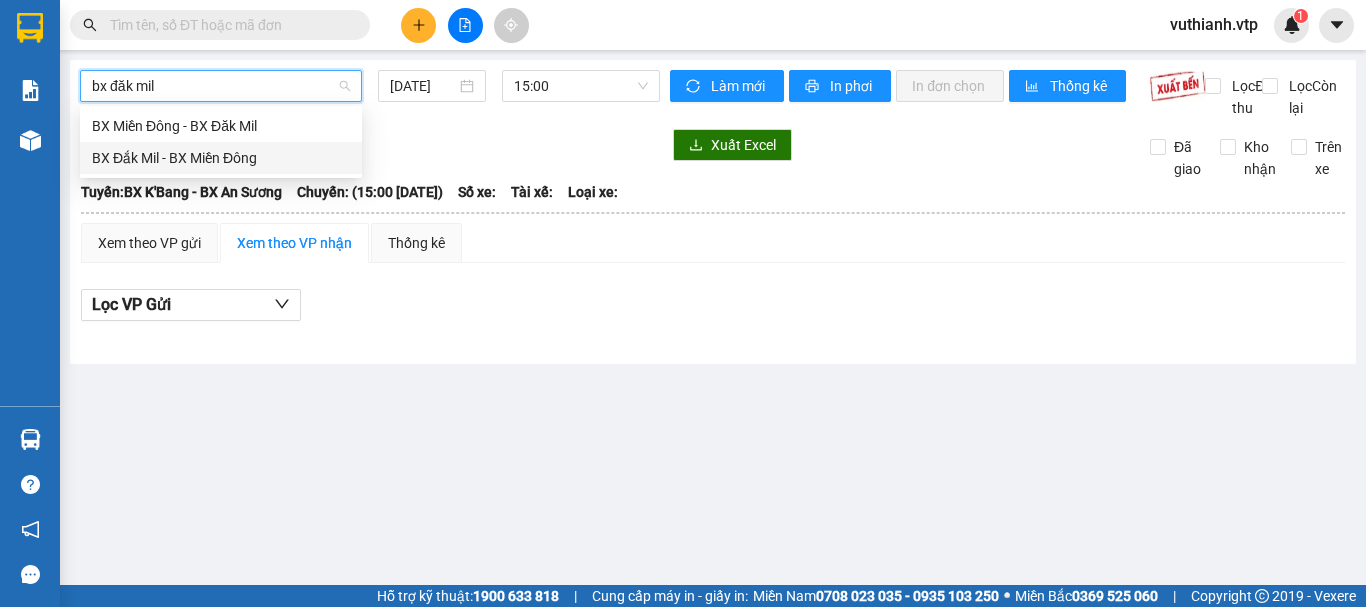 click on "BX Đắk Mil - BX Miền Đông" at bounding box center (221, 158) 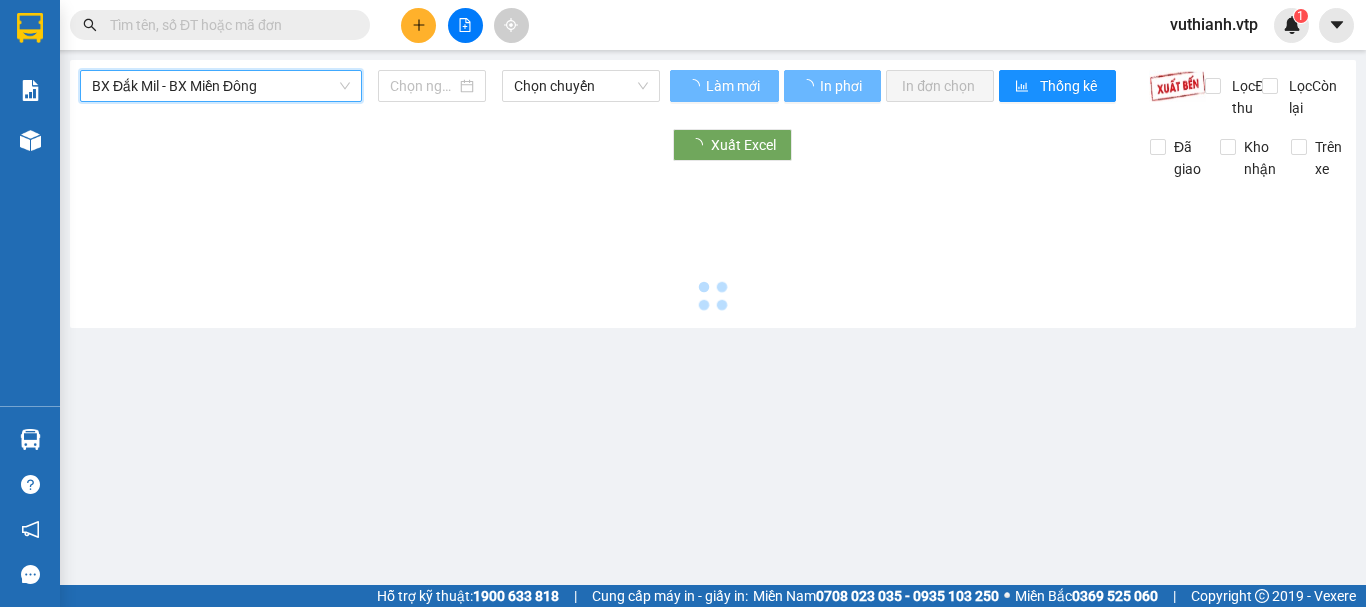type on "[DATE]" 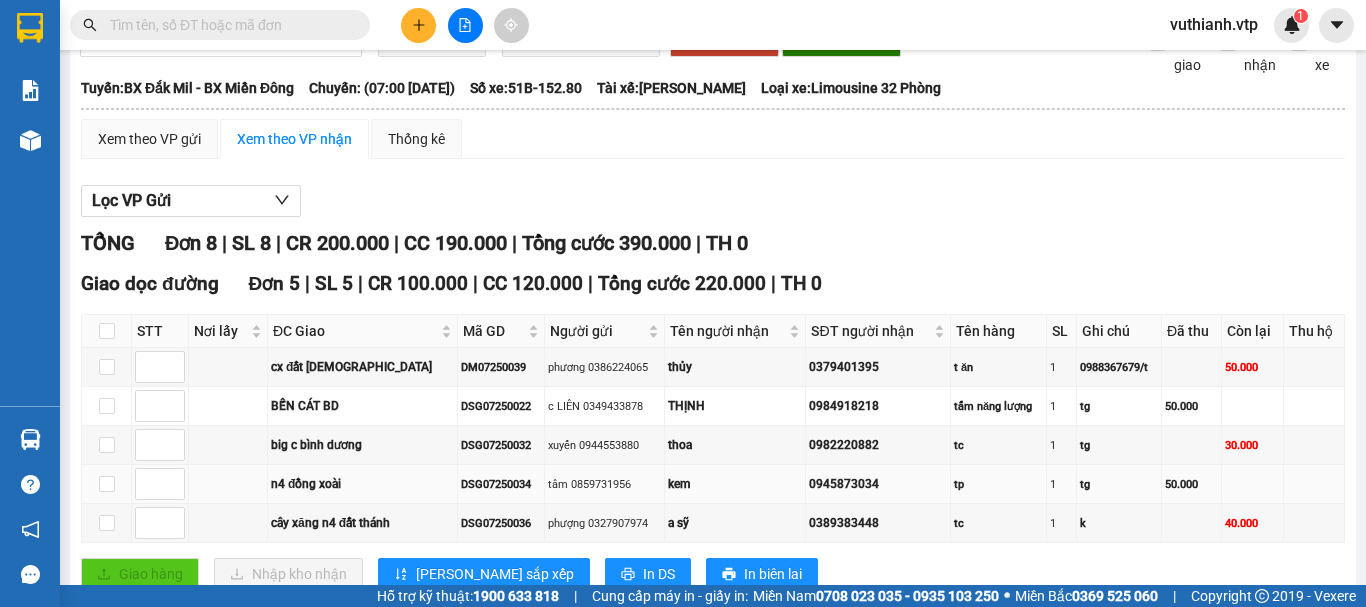 scroll, scrollTop: 0, scrollLeft: 0, axis: both 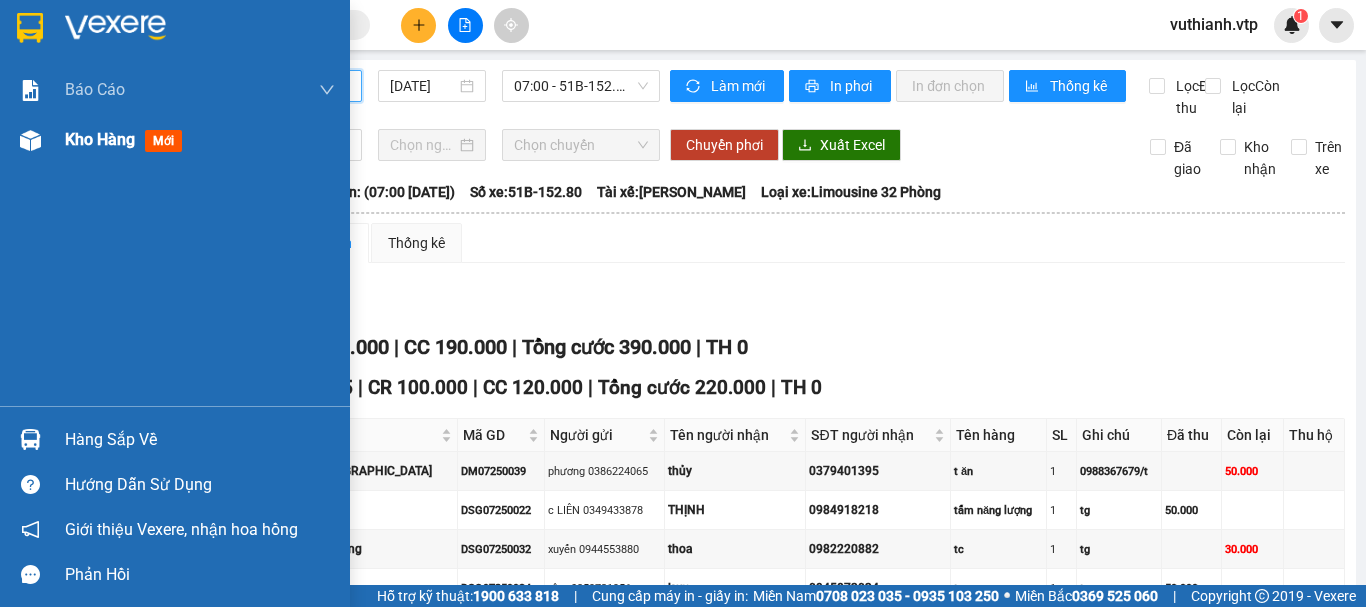 click at bounding box center (30, 140) 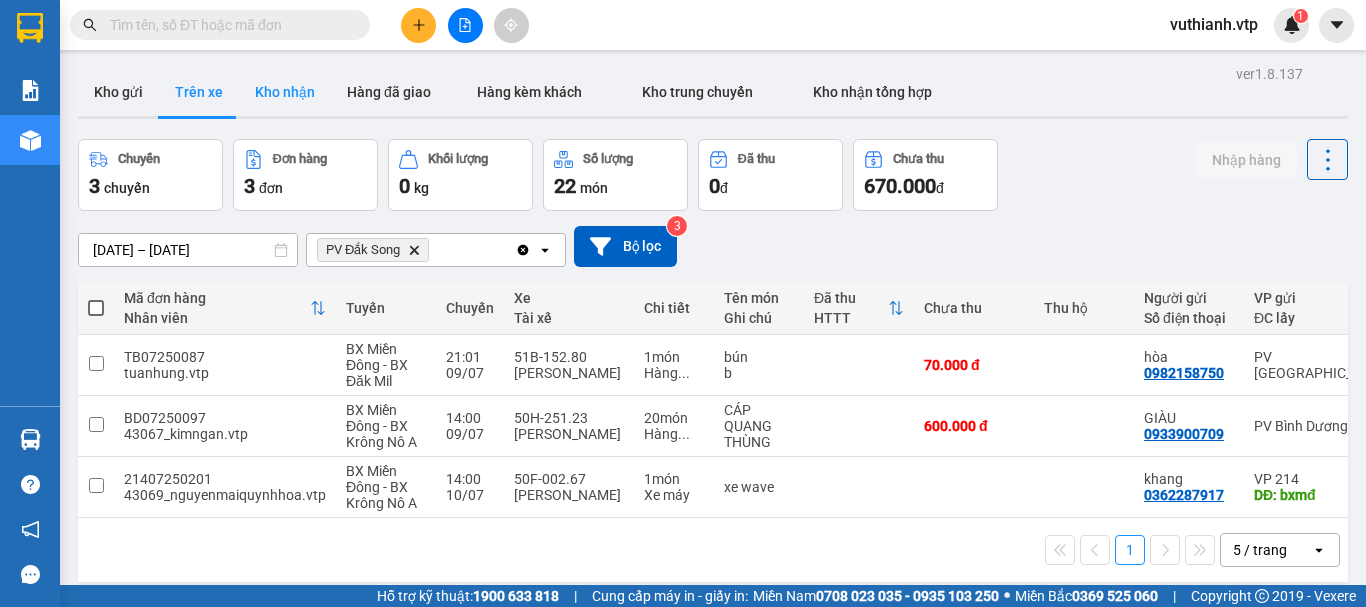 click on "Kho nhận" at bounding box center (285, 92) 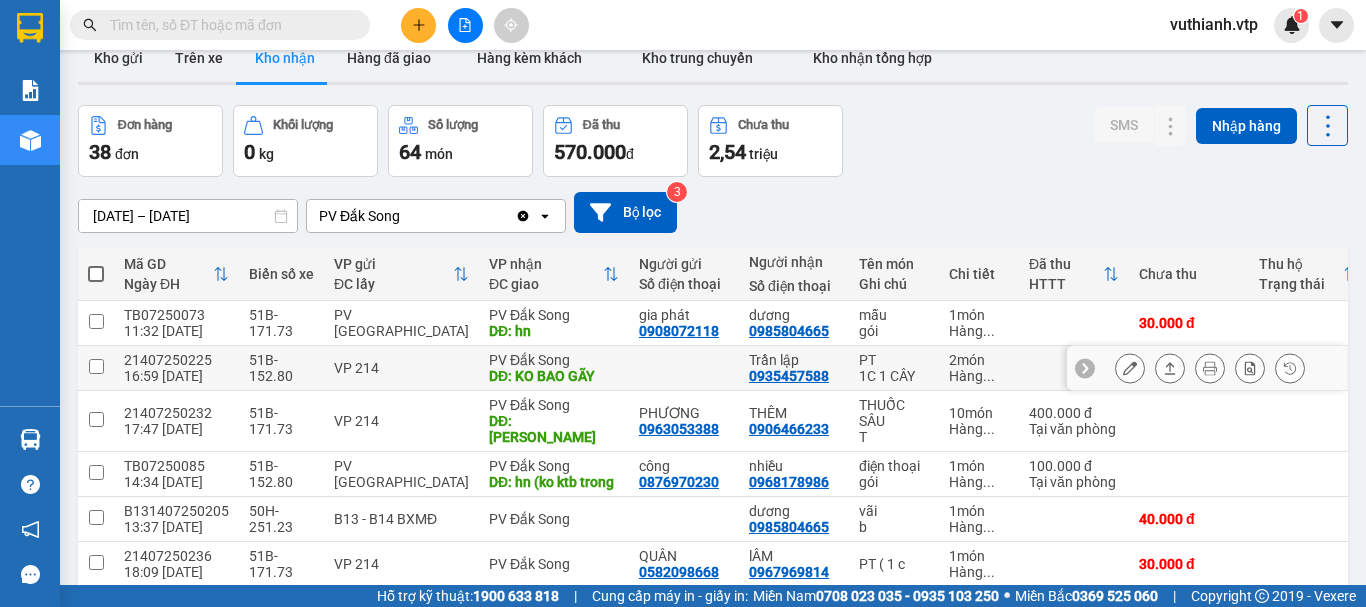 scroll, scrollTop: 22, scrollLeft: 0, axis: vertical 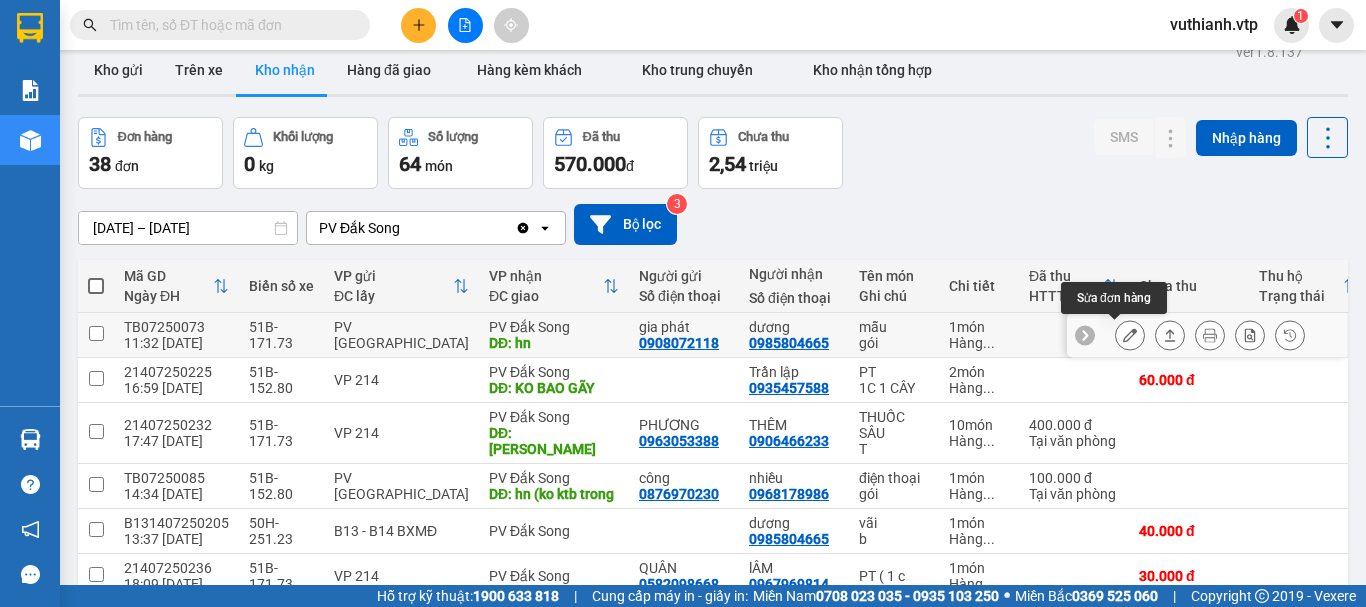 click 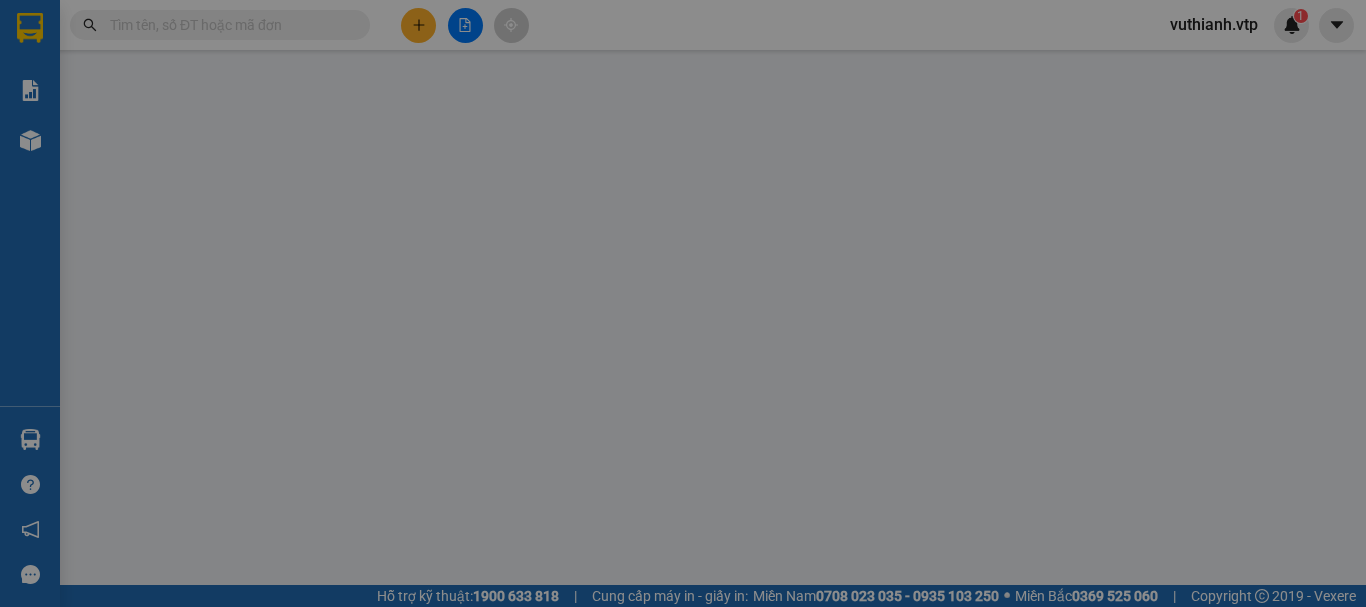 scroll, scrollTop: 0, scrollLeft: 0, axis: both 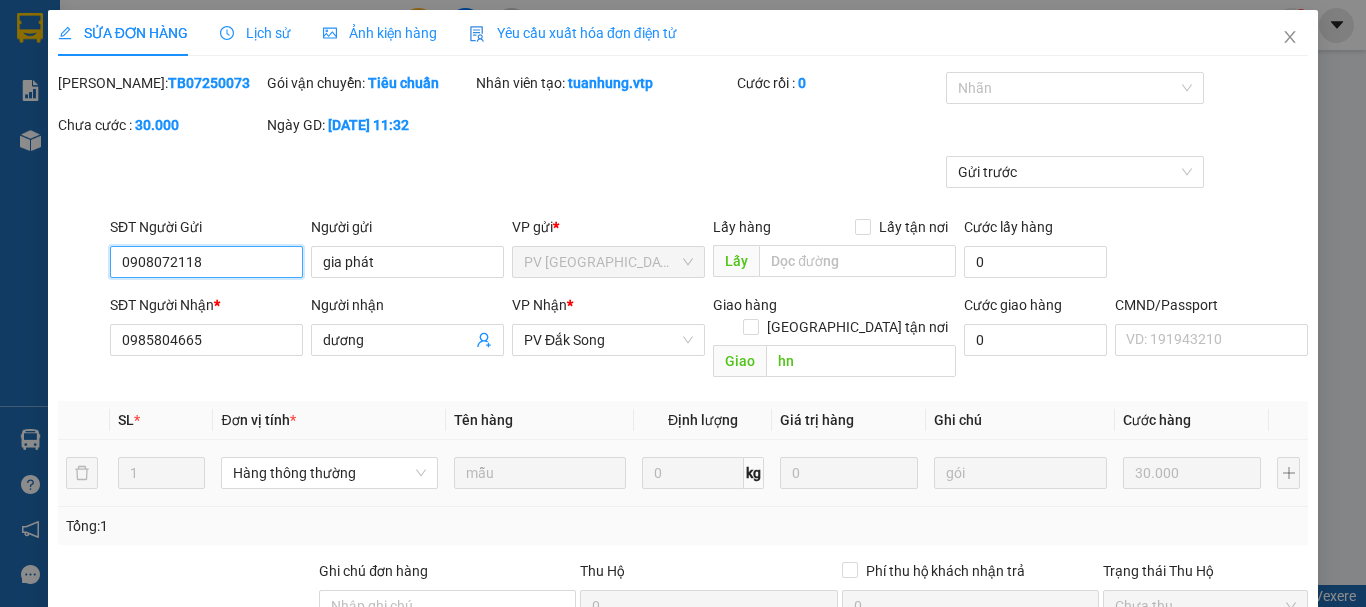 type on "1.500" 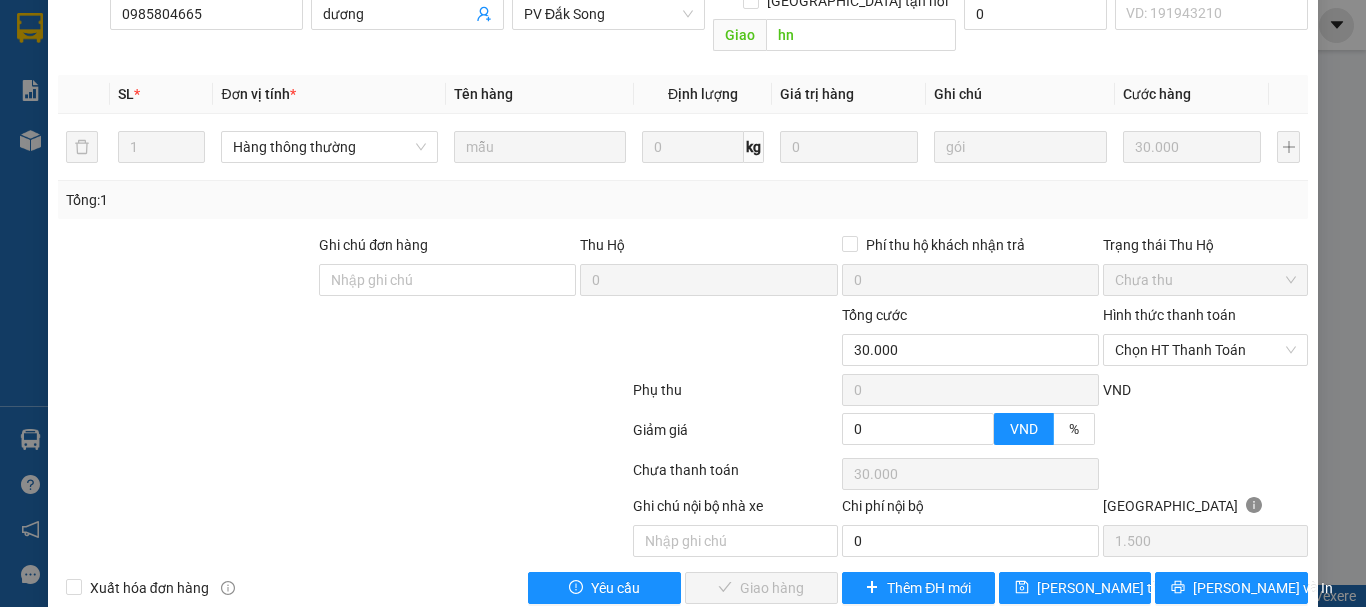 scroll, scrollTop: 340, scrollLeft: 0, axis: vertical 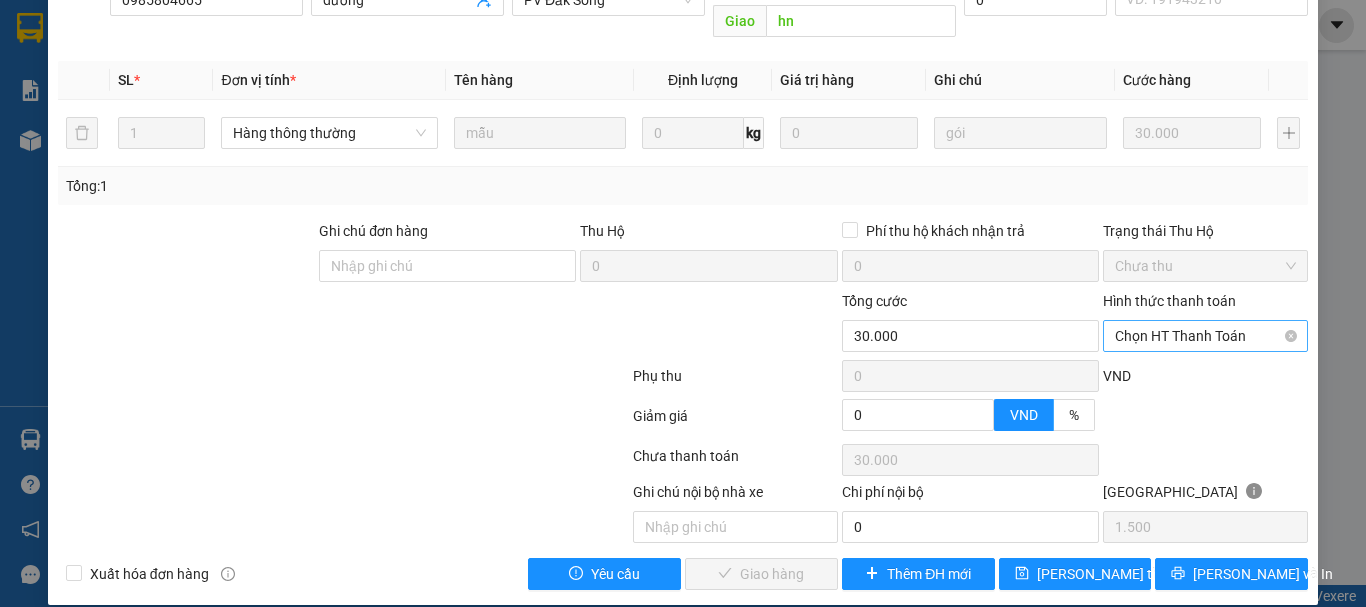 click on "Chọn HT Thanh Toán" at bounding box center [1205, 336] 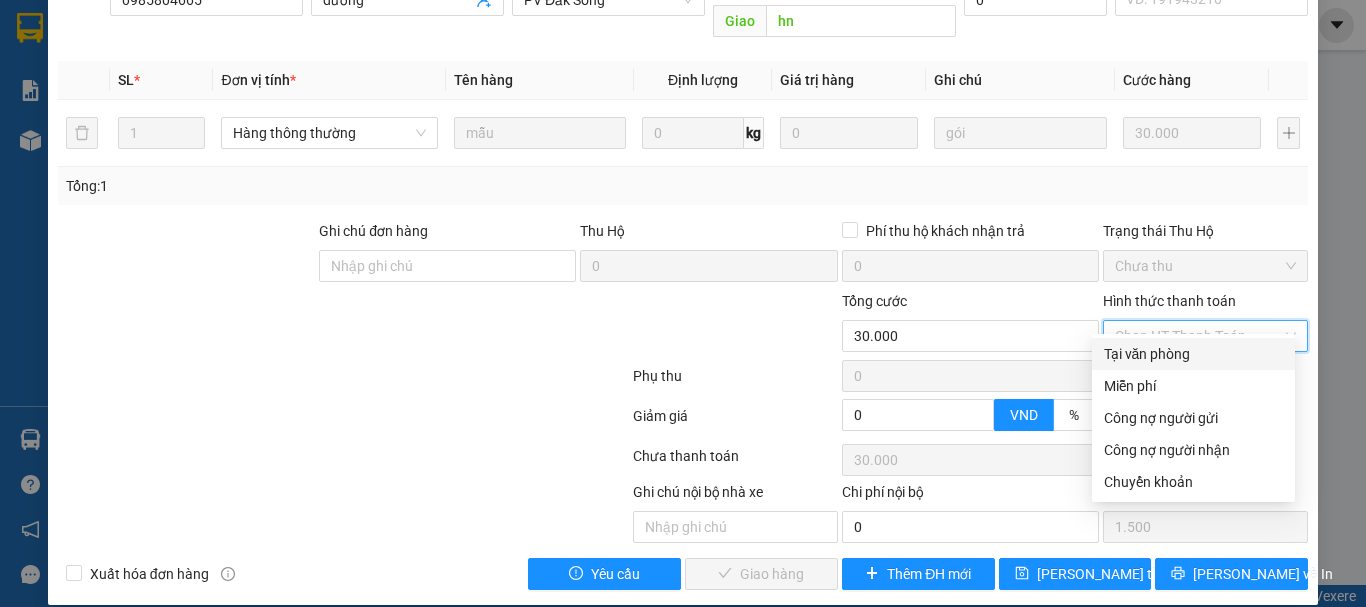 click on "Tại văn phòng" at bounding box center [1193, 354] 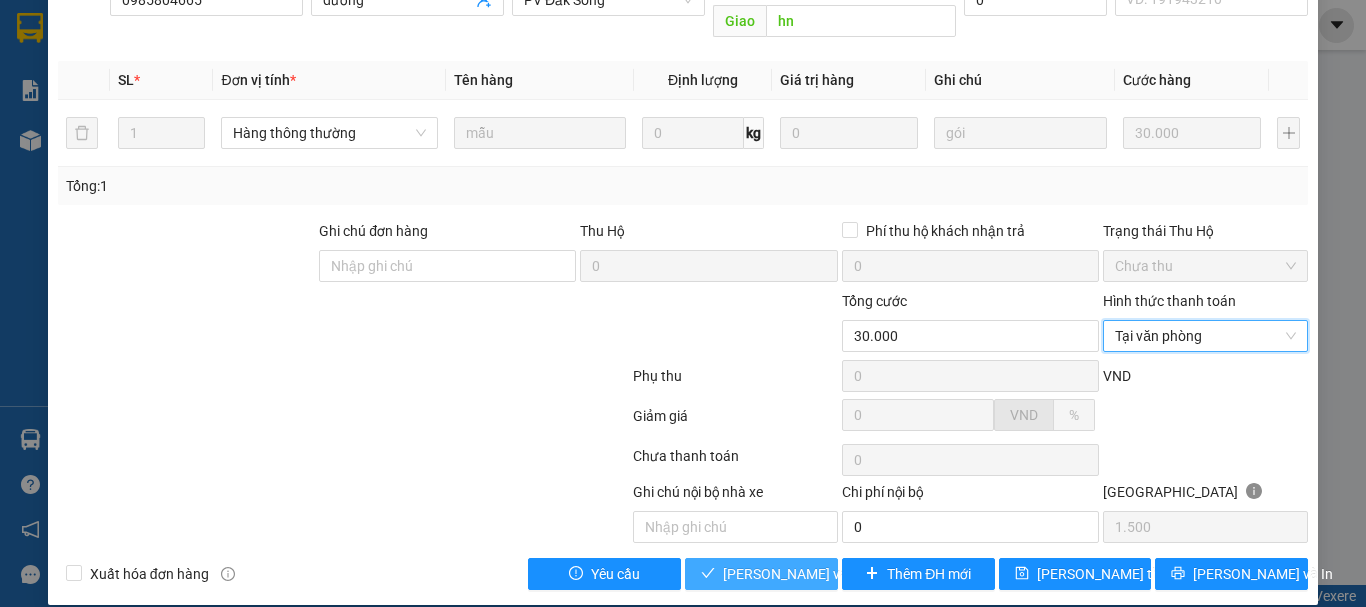 click on "[PERSON_NAME] và Giao hàng" at bounding box center (819, 574) 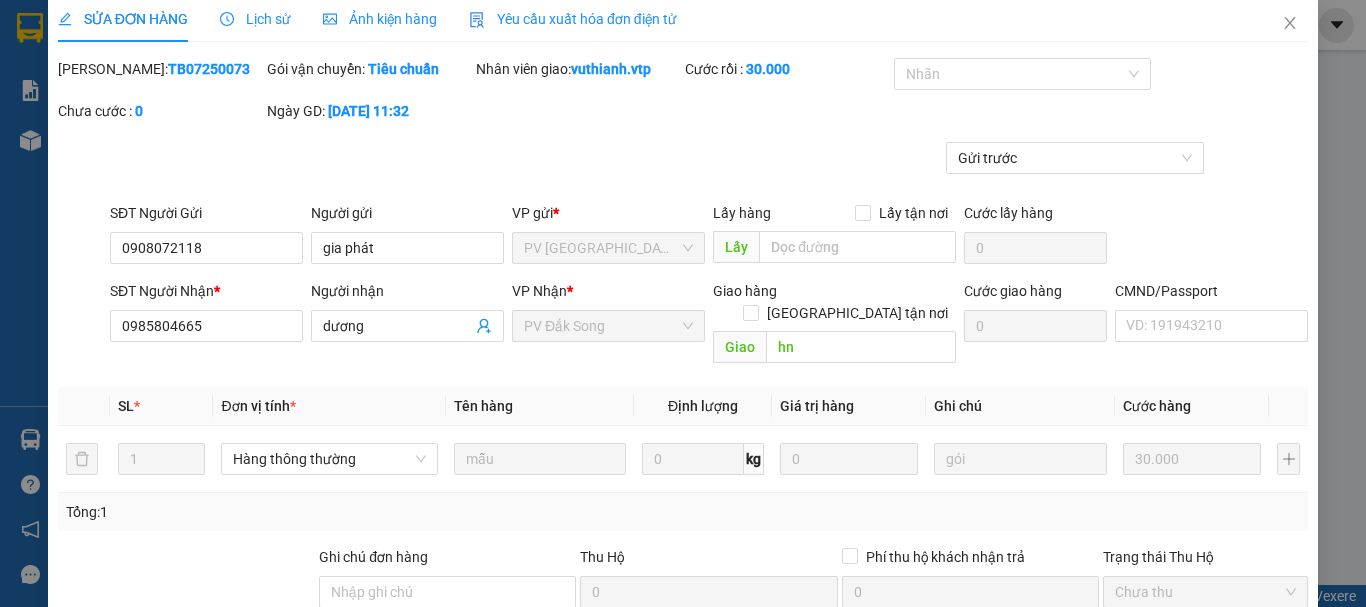 scroll, scrollTop: 0, scrollLeft: 0, axis: both 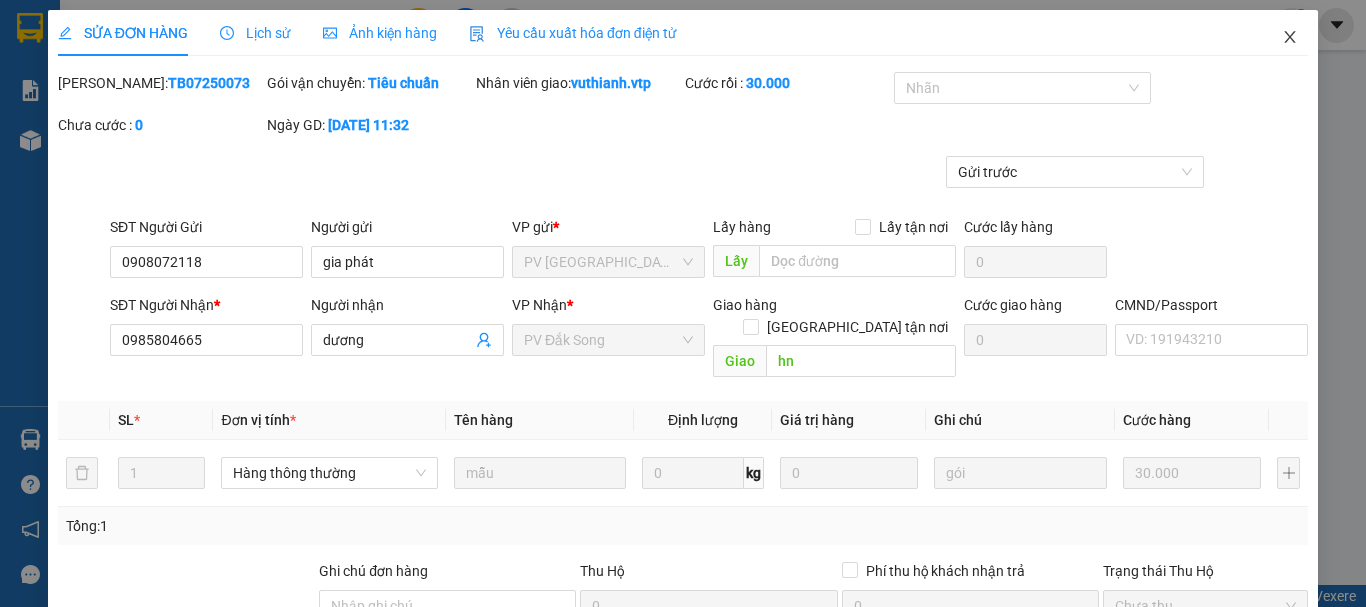 click 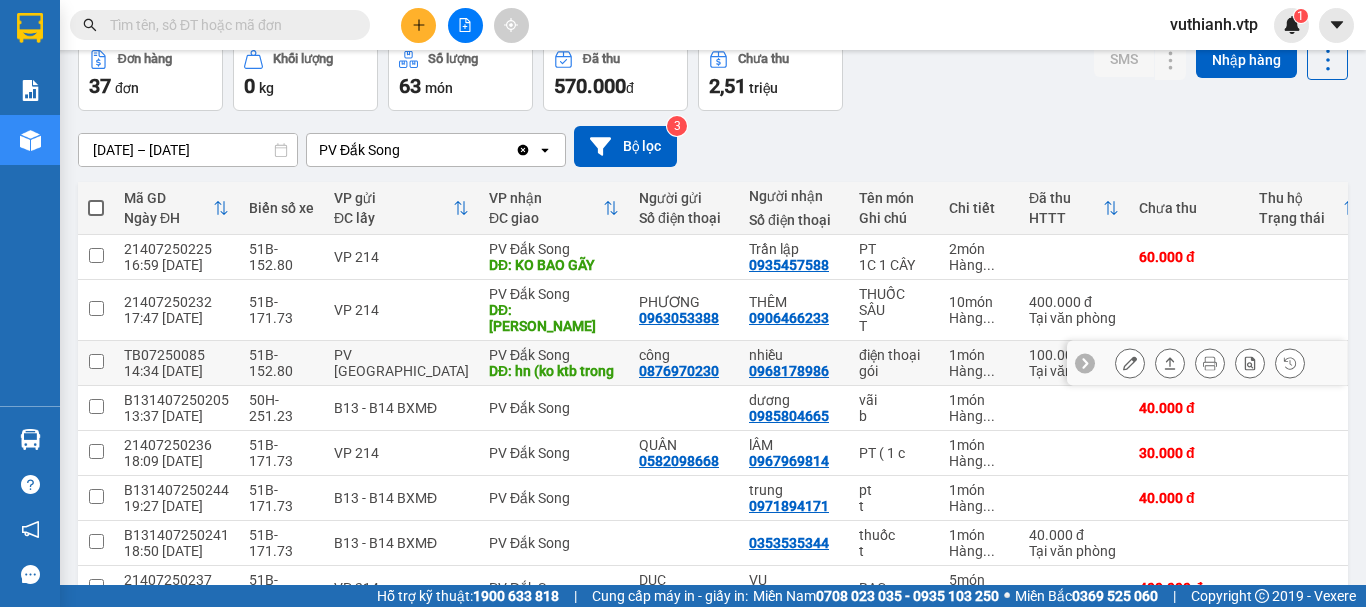 scroll, scrollTop: 200, scrollLeft: 0, axis: vertical 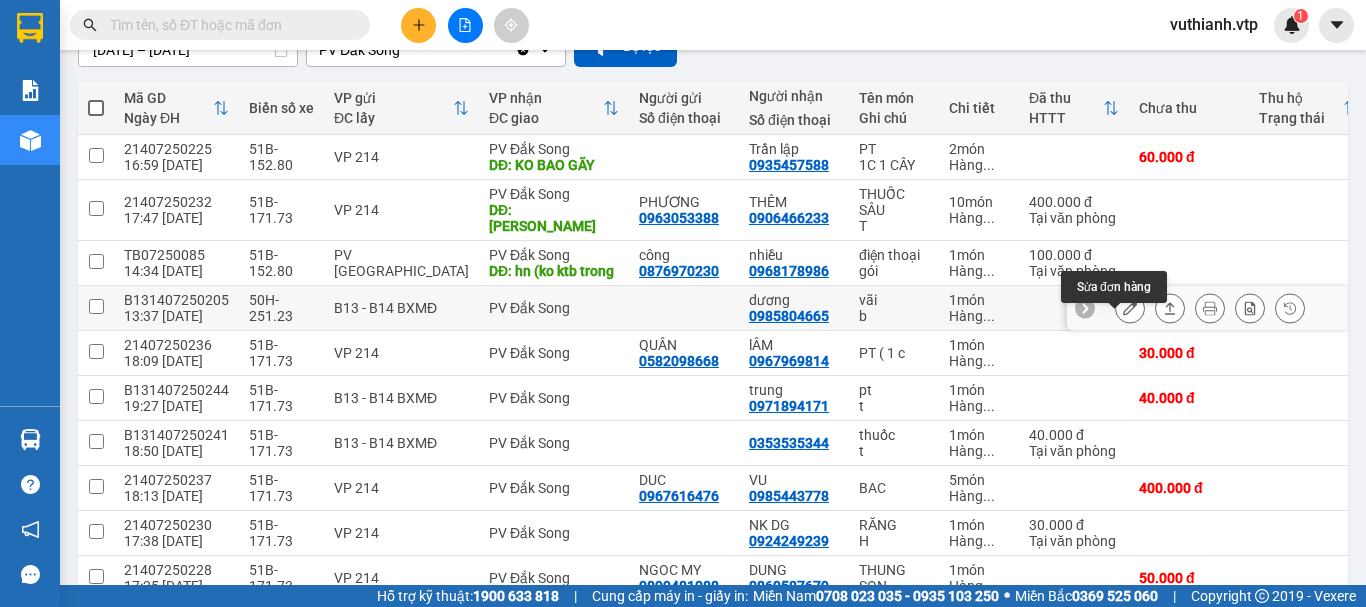 click 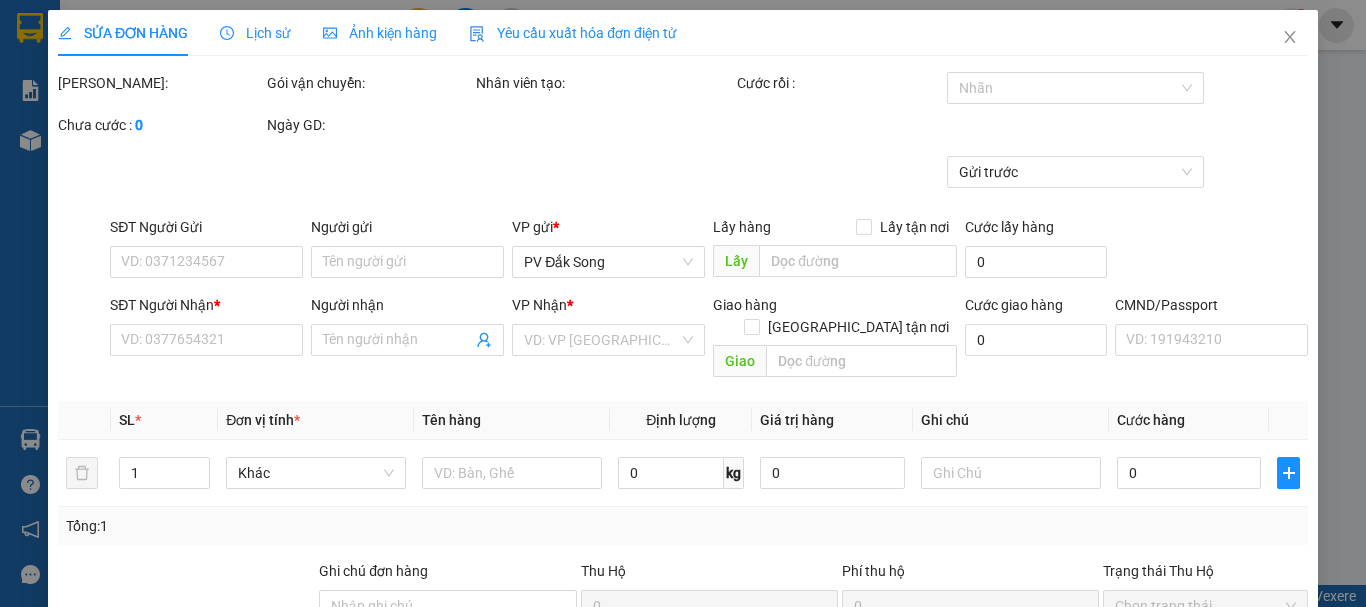 scroll, scrollTop: 0, scrollLeft: 0, axis: both 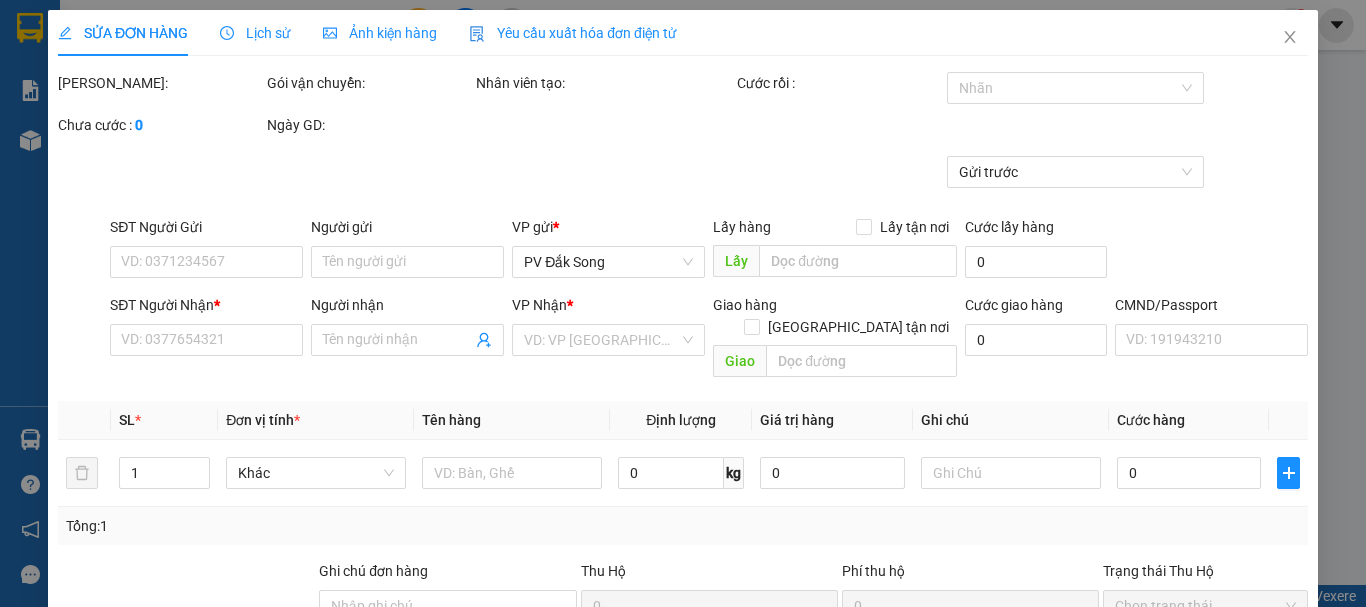 type on "0985804665" 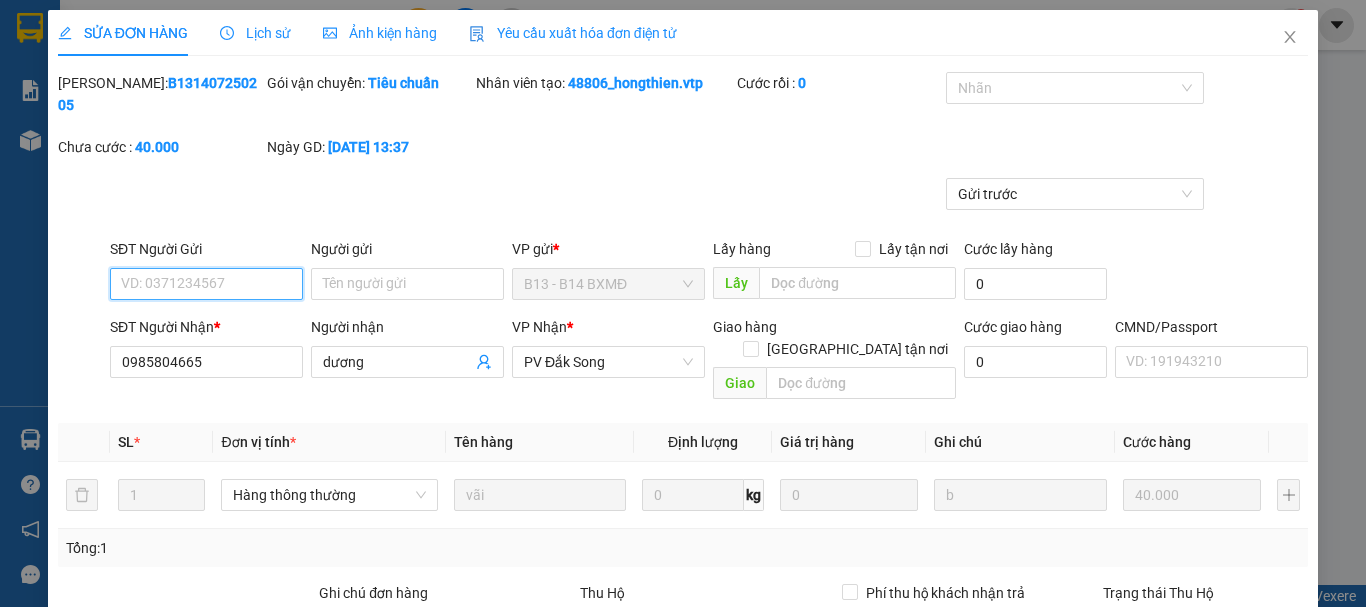 type on "2.000" 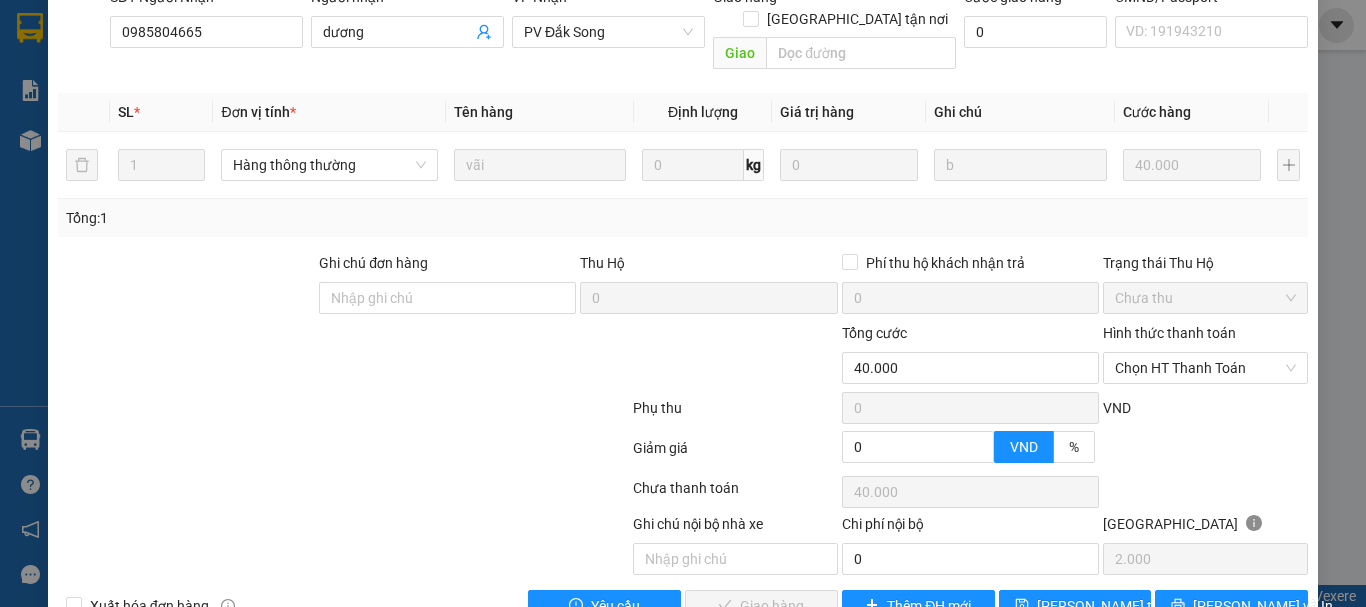 scroll, scrollTop: 340, scrollLeft: 0, axis: vertical 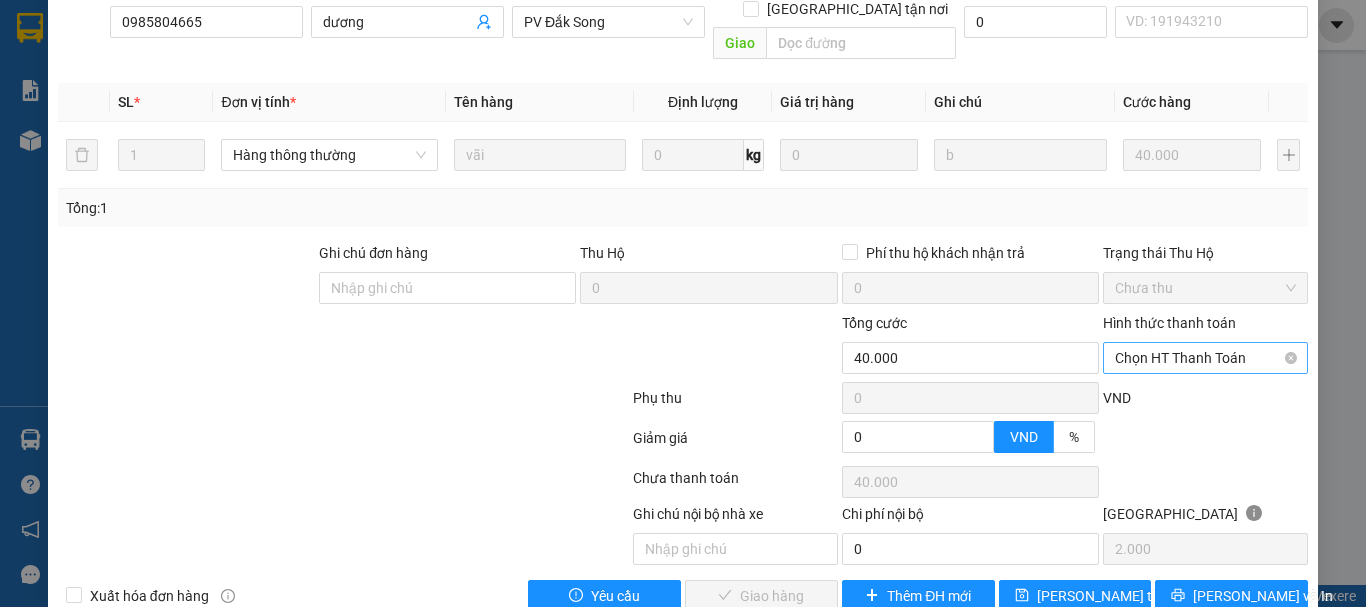 click on "Chọn HT Thanh Toán" at bounding box center [1205, 358] 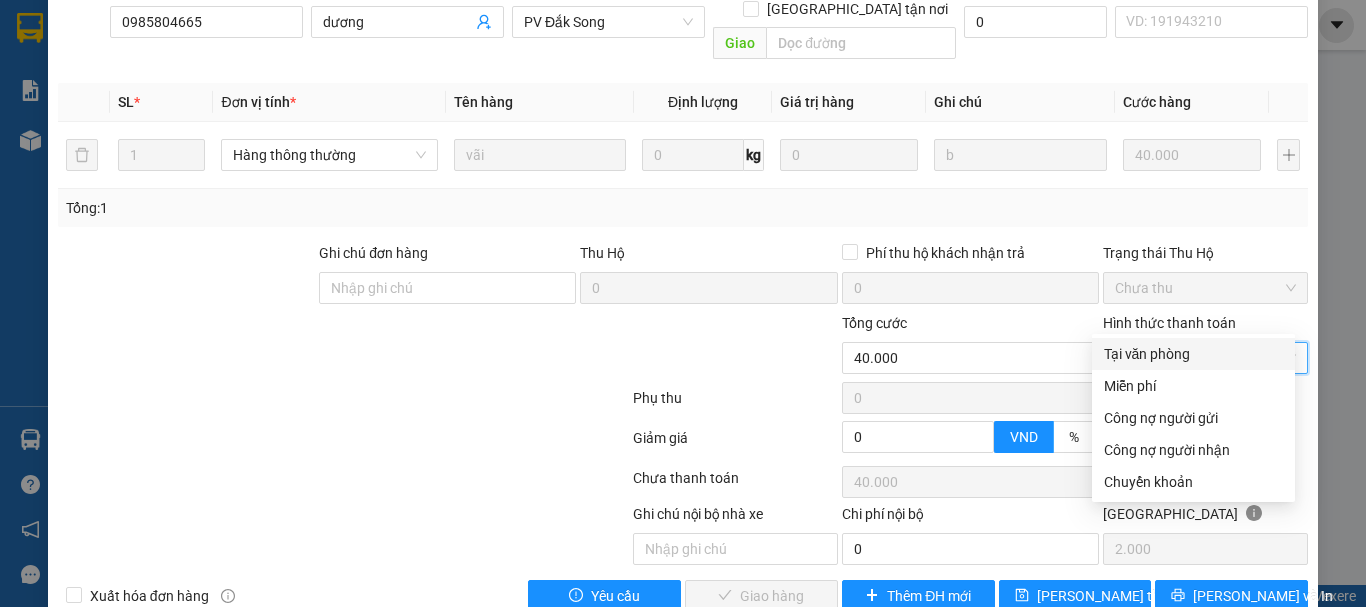 click on "Tại văn phòng" at bounding box center (1193, 354) 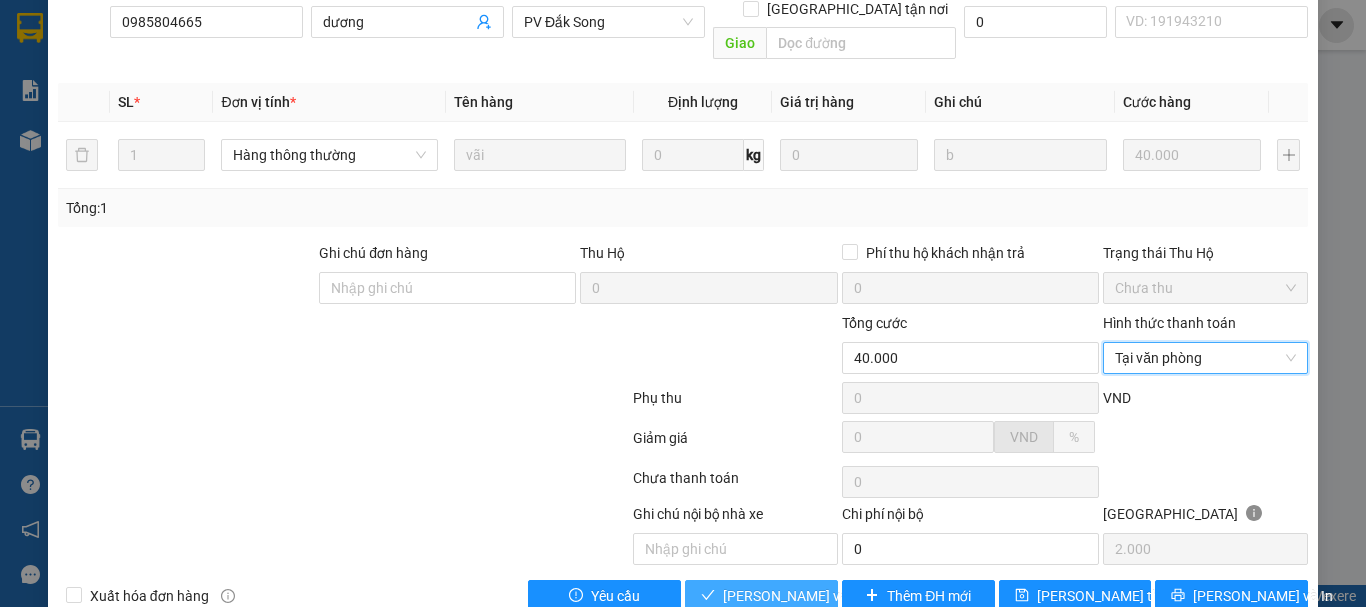 click on "[PERSON_NAME] và Giao hàng" at bounding box center (819, 596) 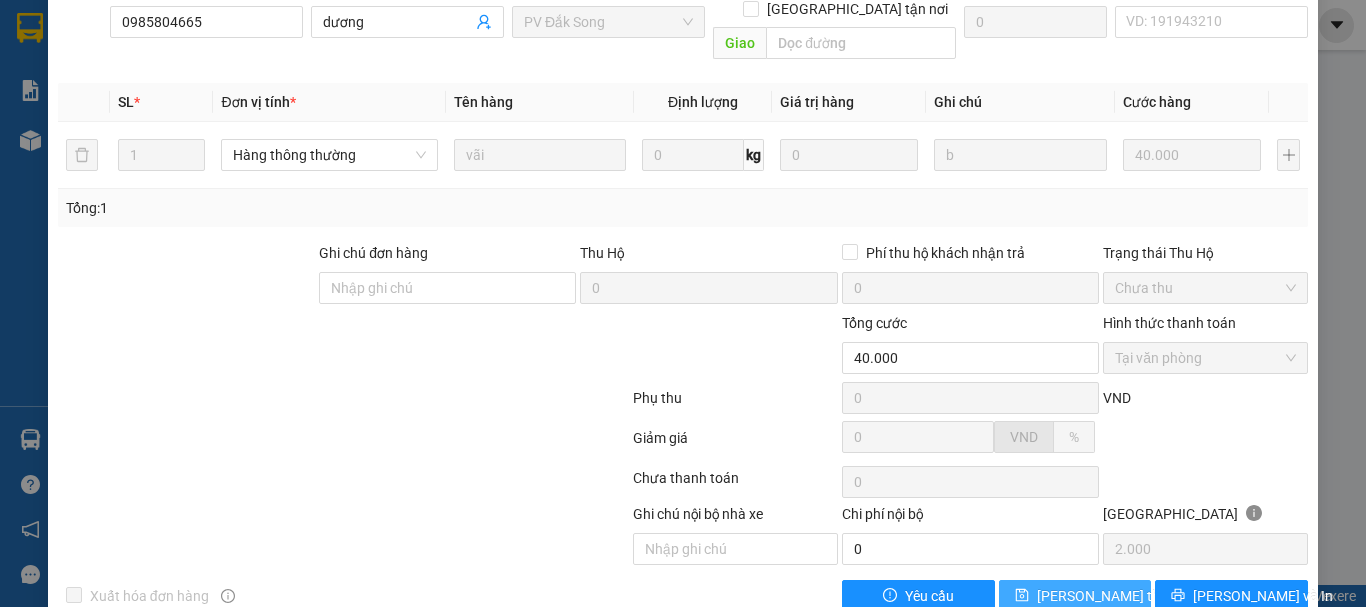 click 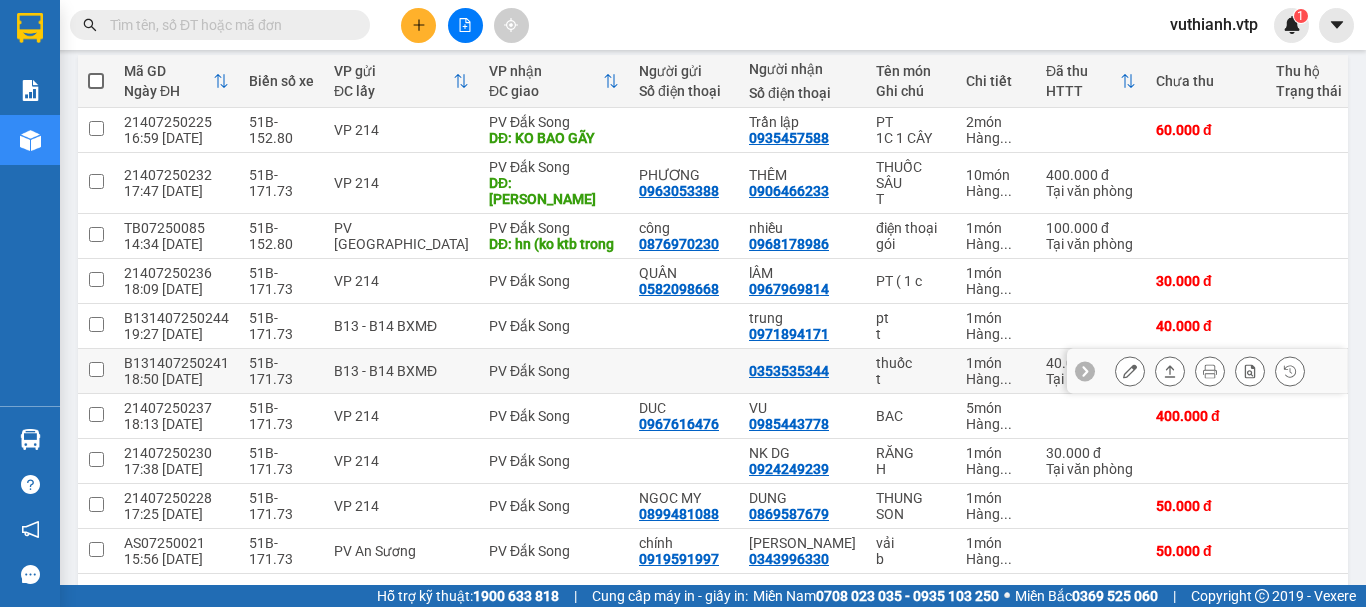 scroll, scrollTop: 300, scrollLeft: 0, axis: vertical 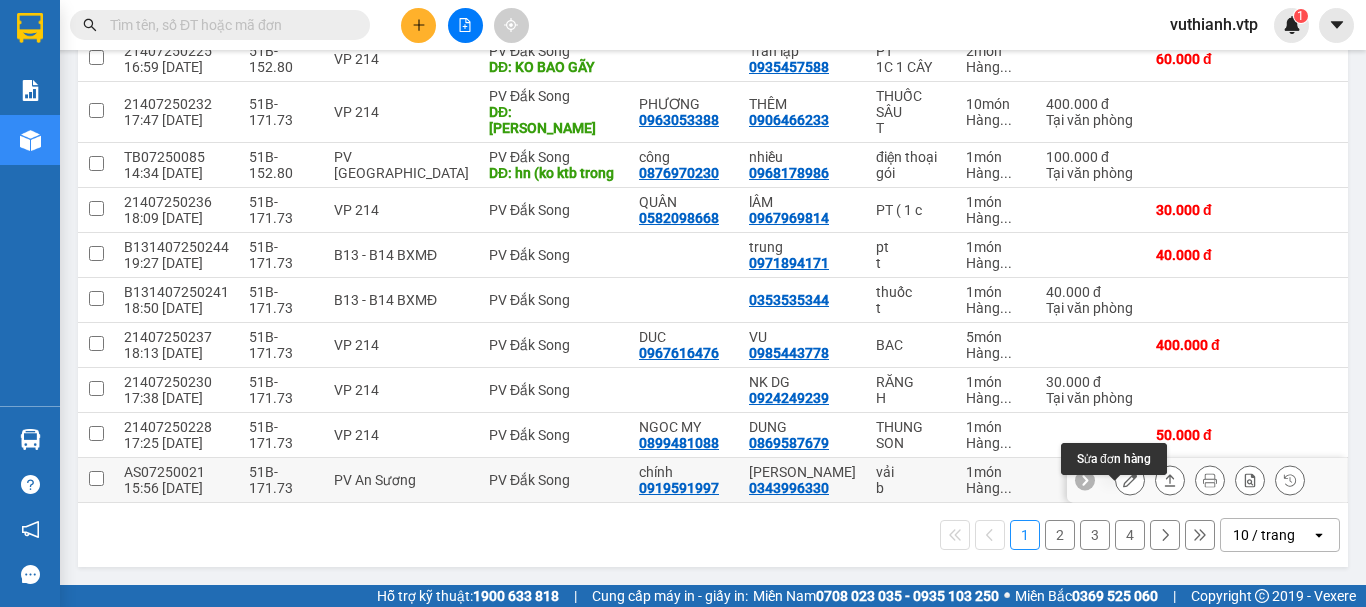 click 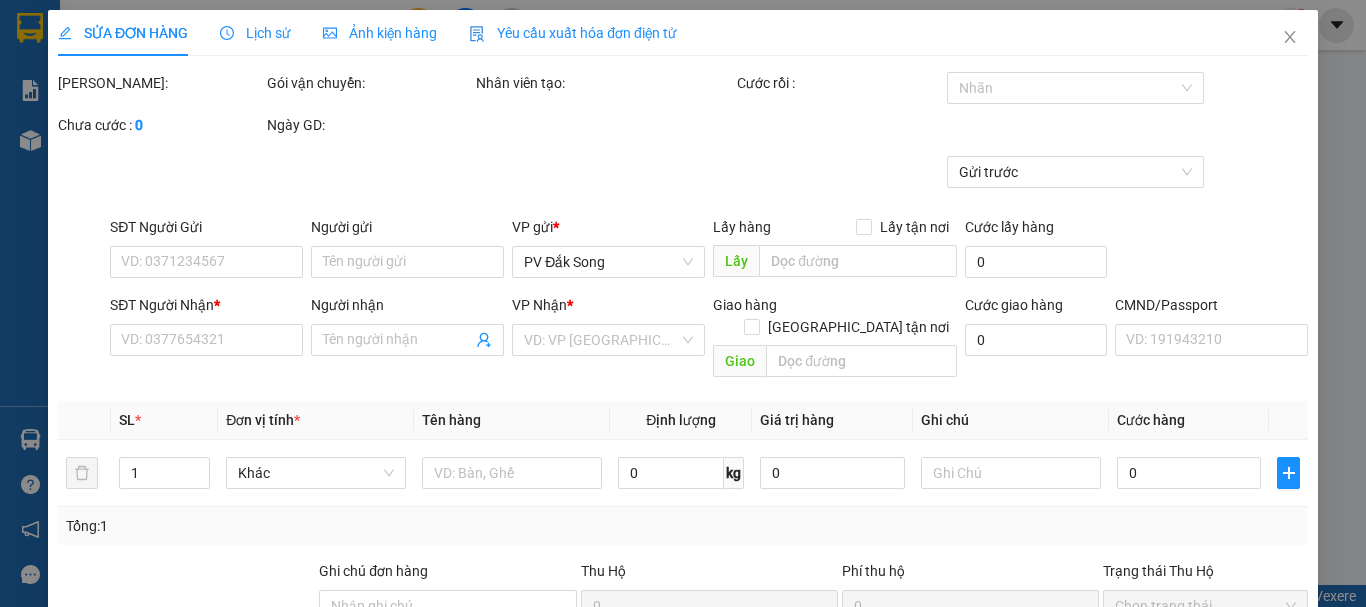 scroll, scrollTop: 0, scrollLeft: 0, axis: both 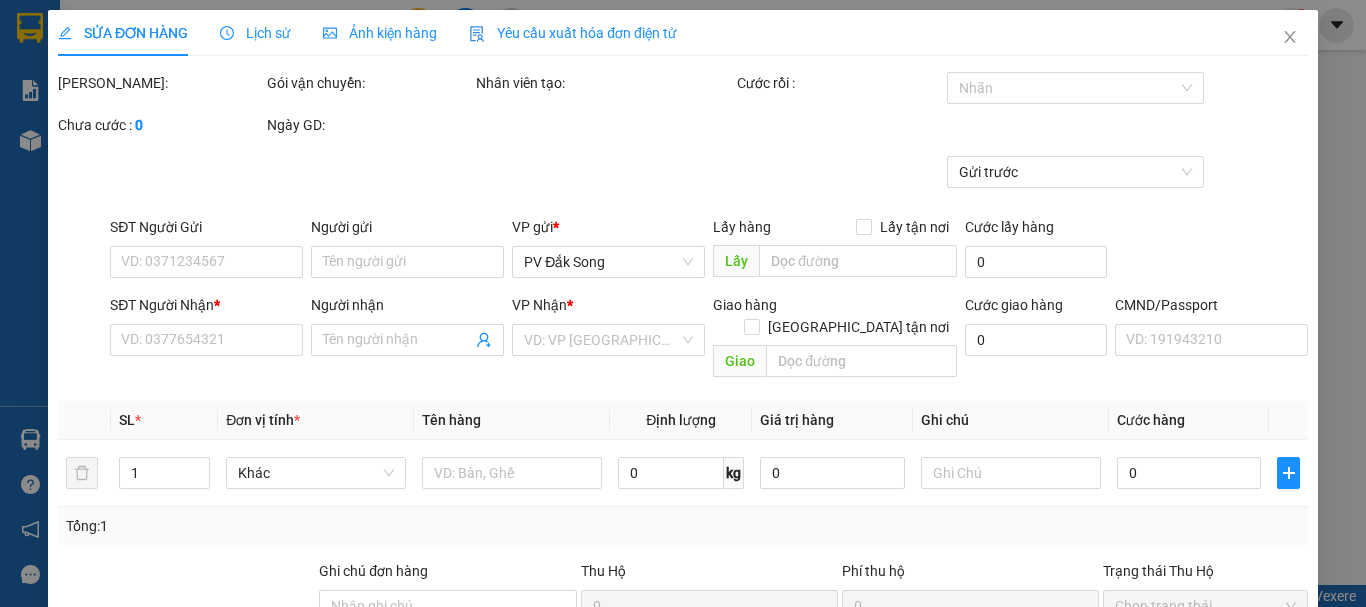 type on "0919591997" 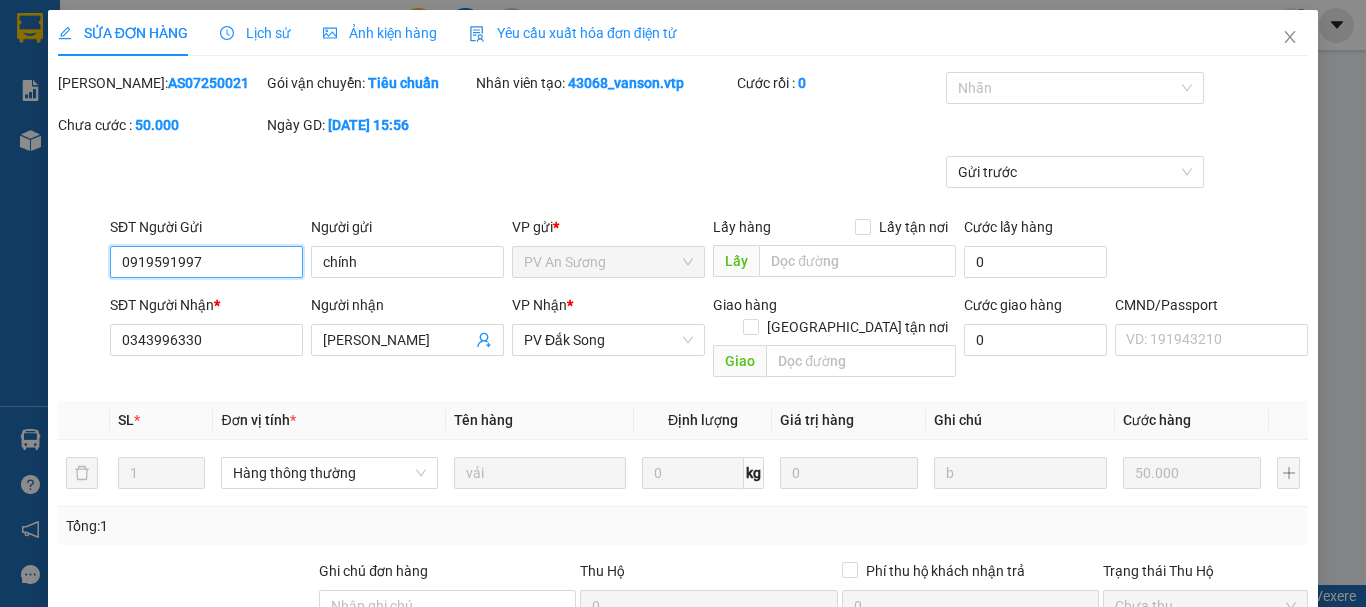 type on "2.500" 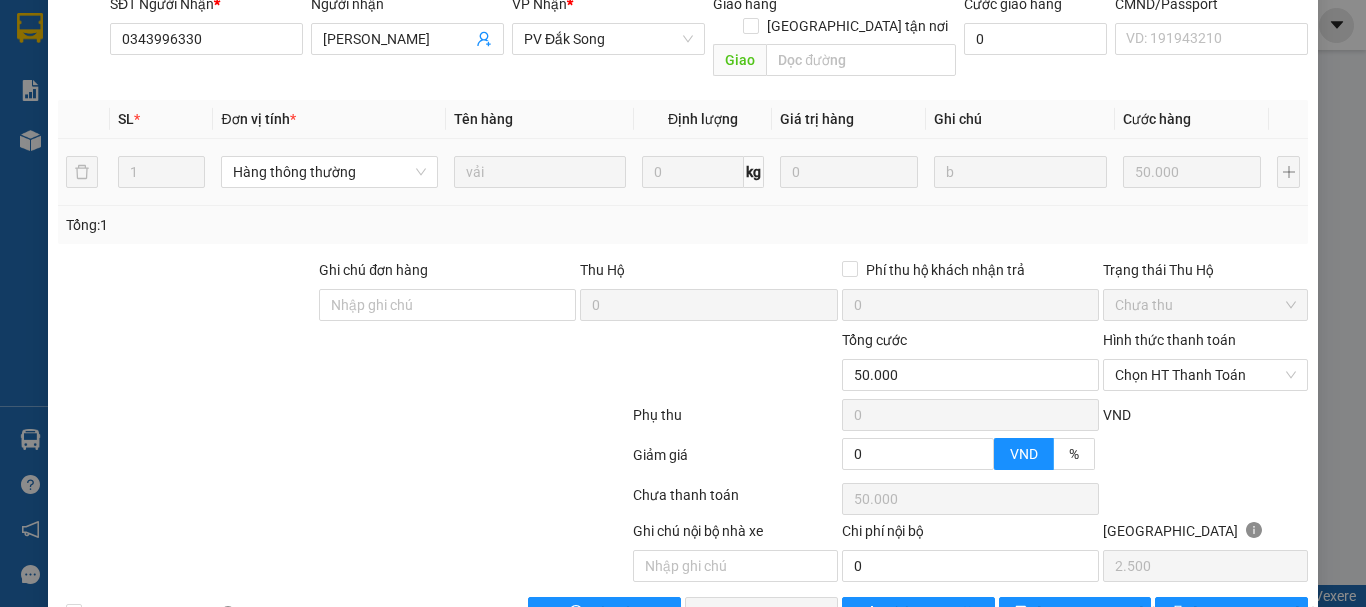scroll, scrollTop: 340, scrollLeft: 0, axis: vertical 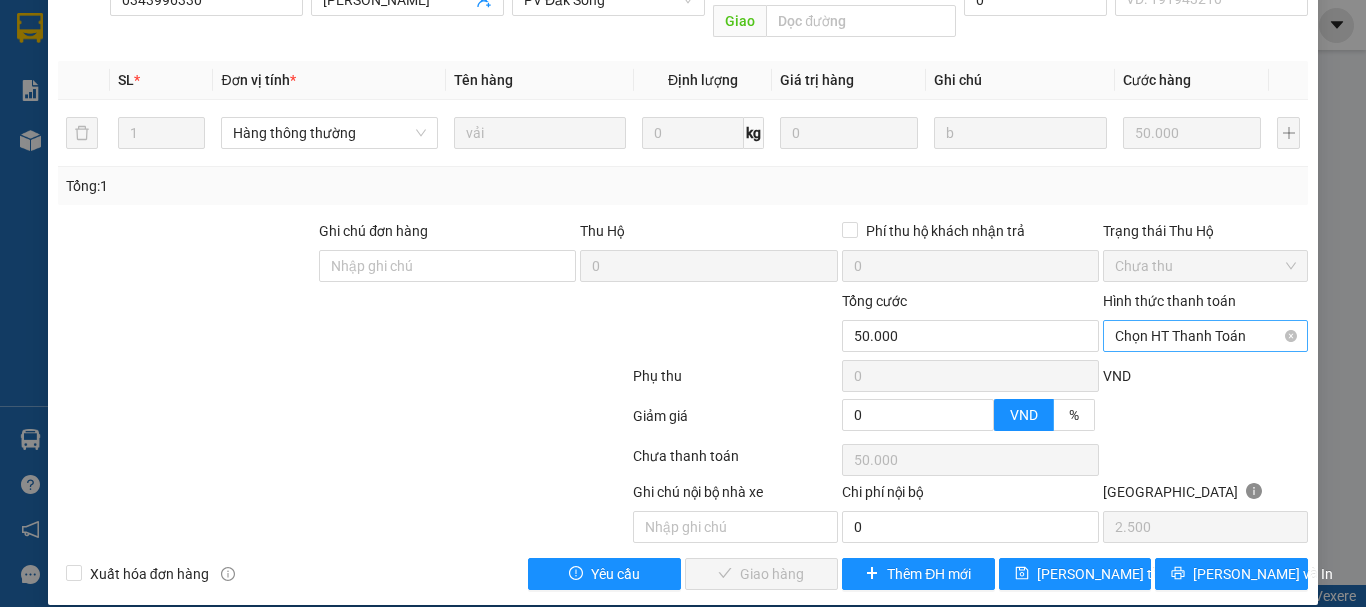 click on "Chọn HT Thanh Toán" at bounding box center [1205, 336] 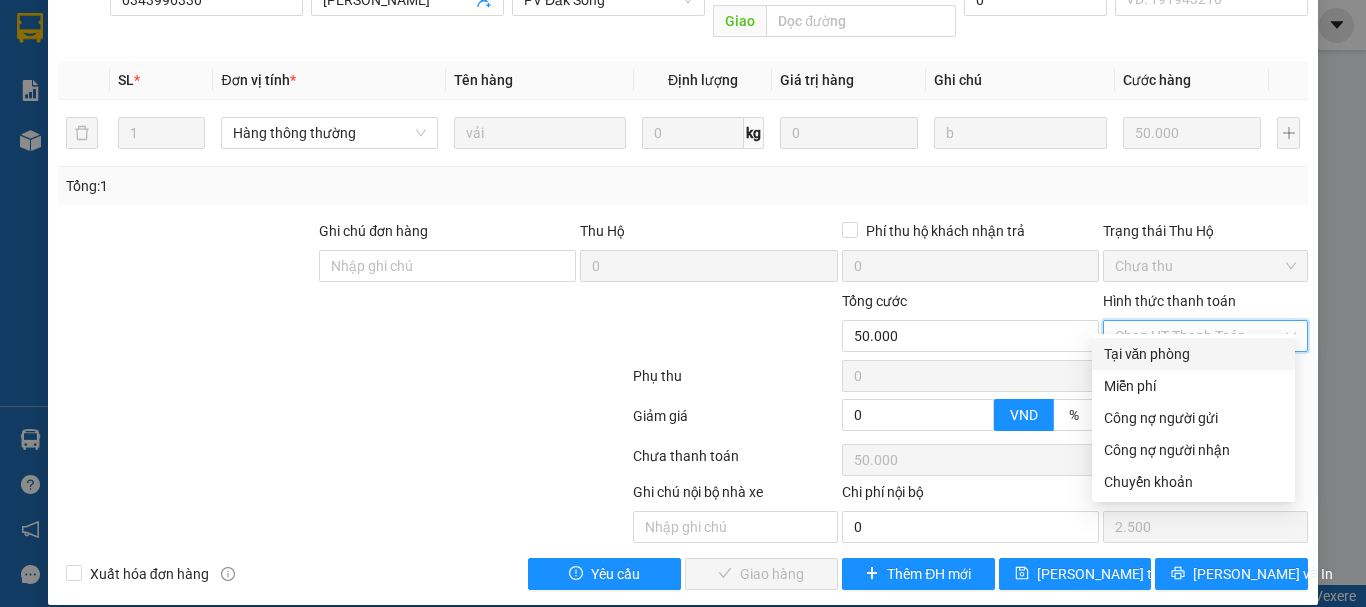 click on "Tại văn phòng" at bounding box center (1193, 354) 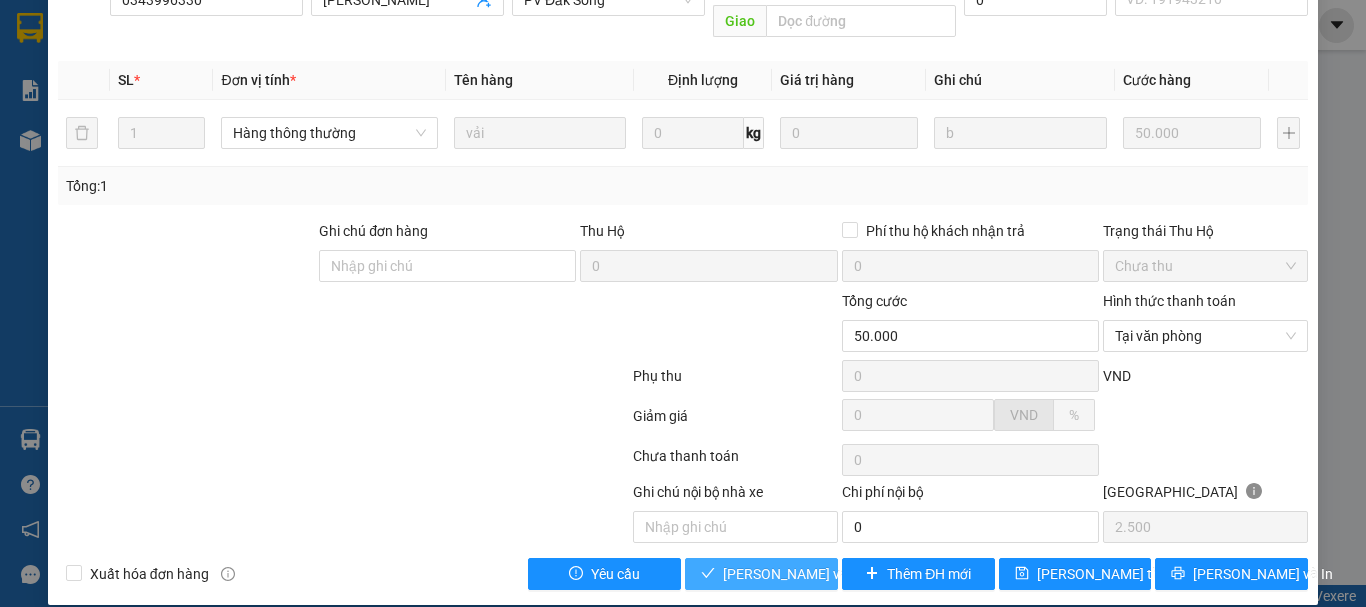 click on "[PERSON_NAME] và Giao hàng" at bounding box center [819, 574] 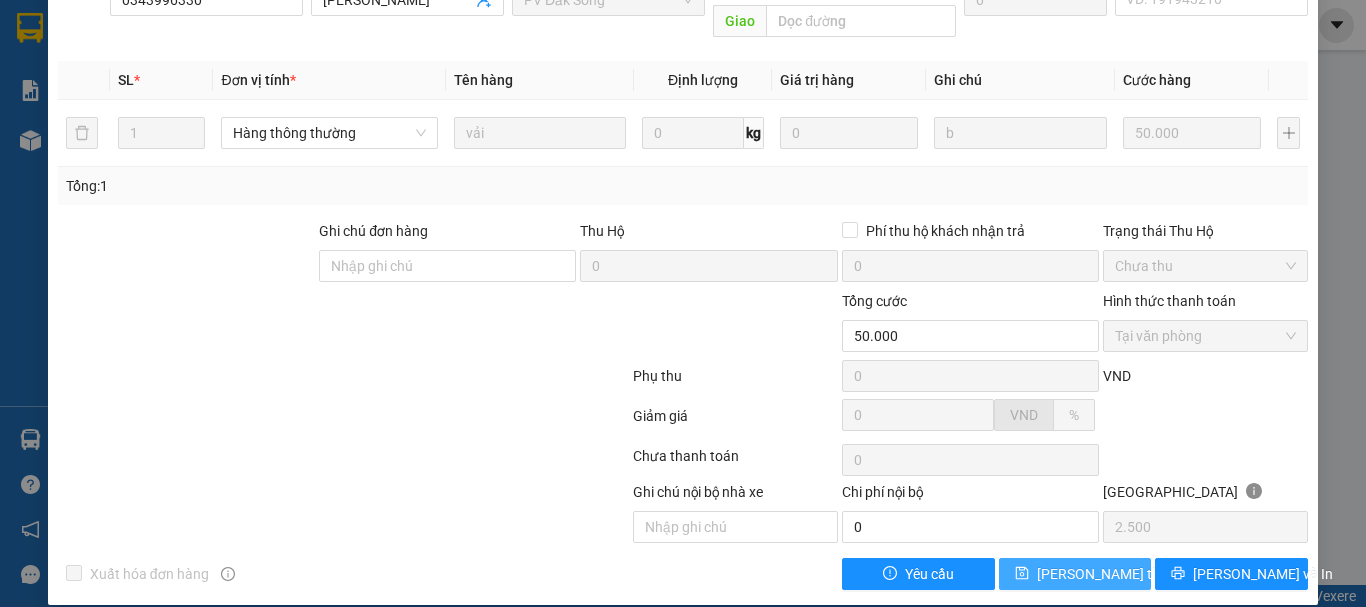 click on "[PERSON_NAME] thay đổi" at bounding box center (1117, 574) 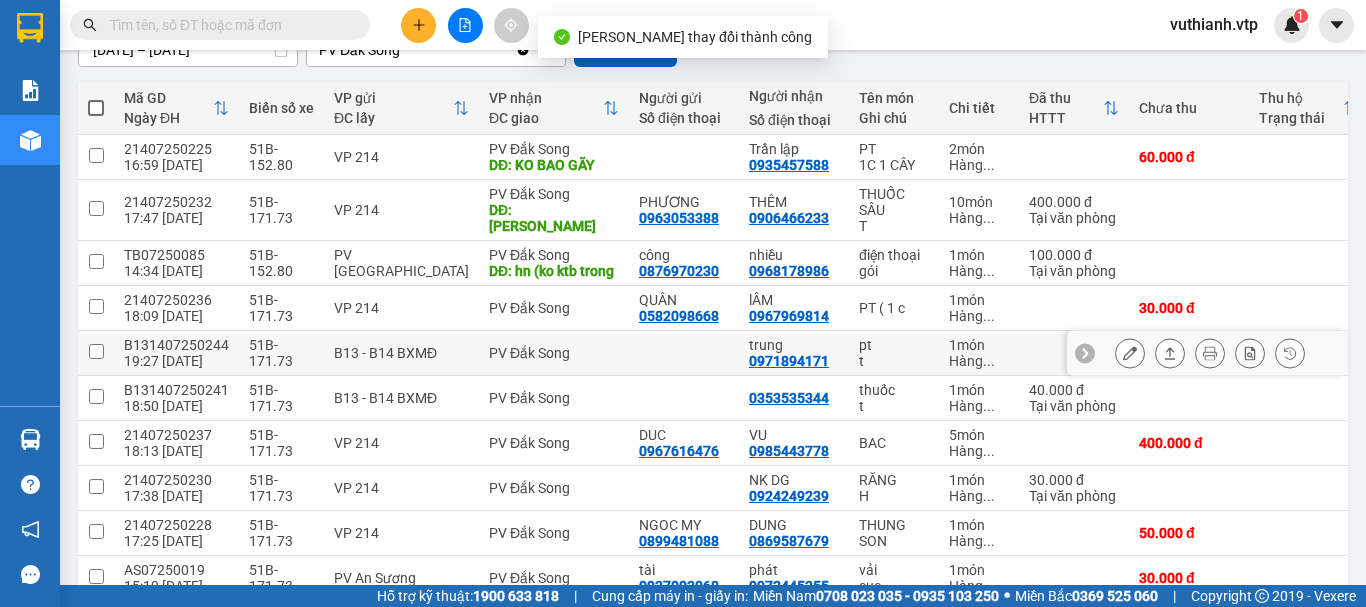 scroll, scrollTop: 300, scrollLeft: 0, axis: vertical 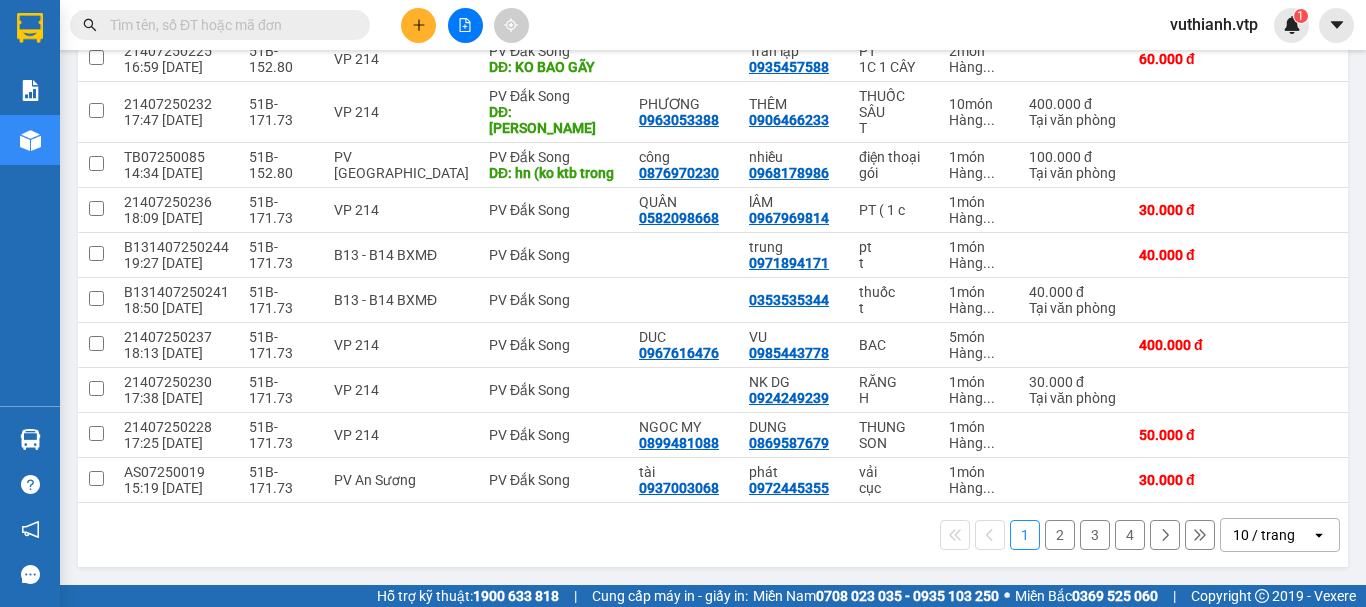 click on "2" at bounding box center (1060, 535) 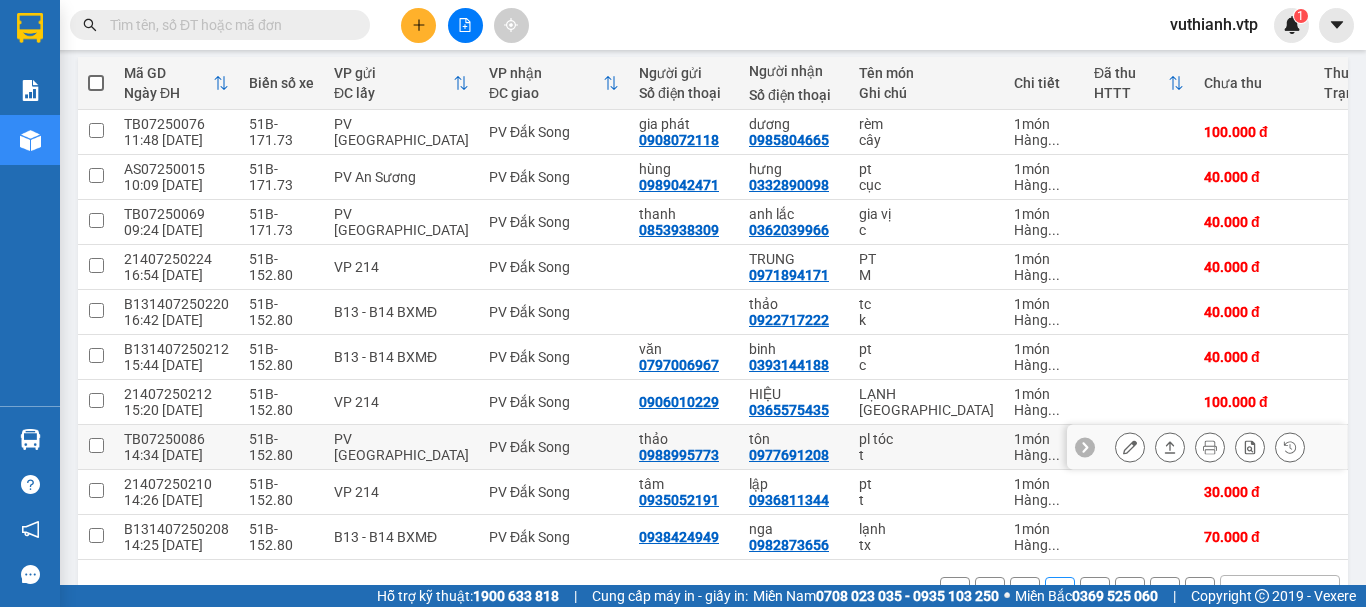 scroll, scrollTop: 190, scrollLeft: 0, axis: vertical 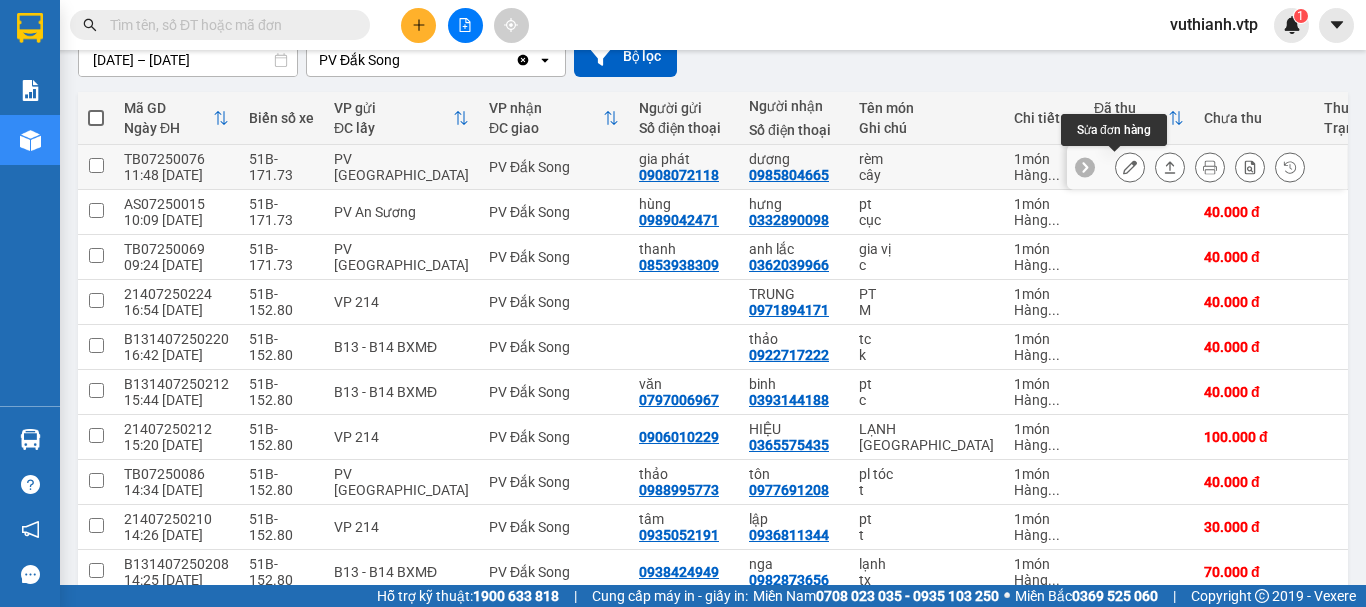 click 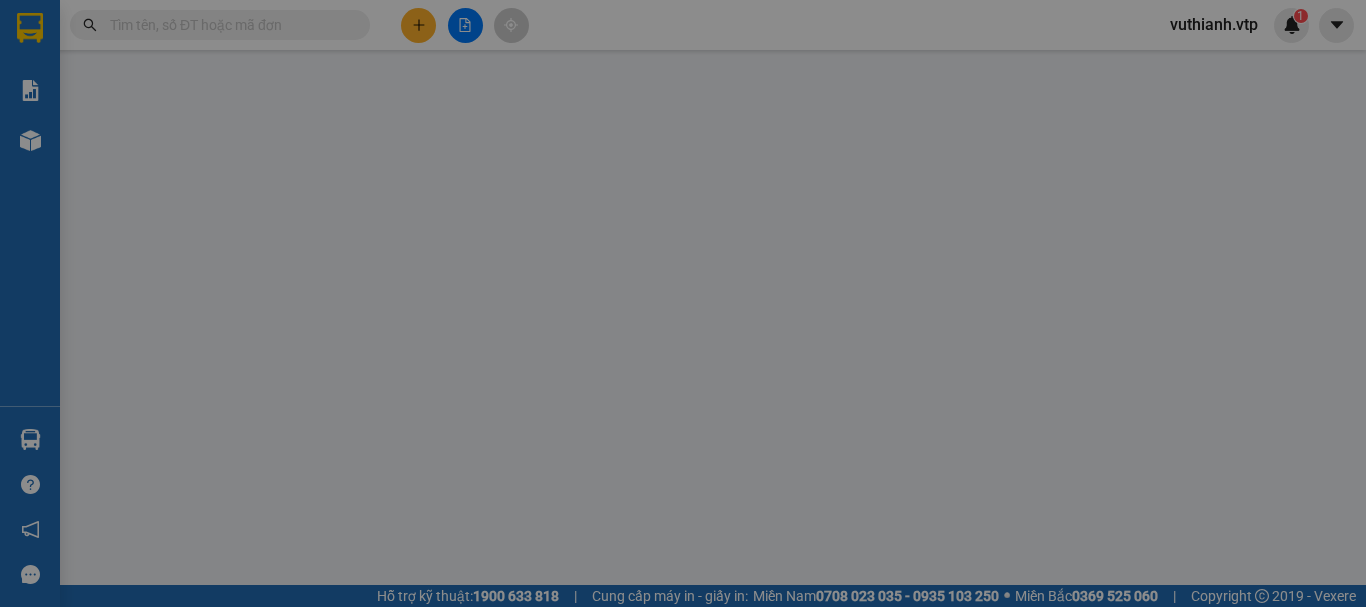 type on "0908072118" 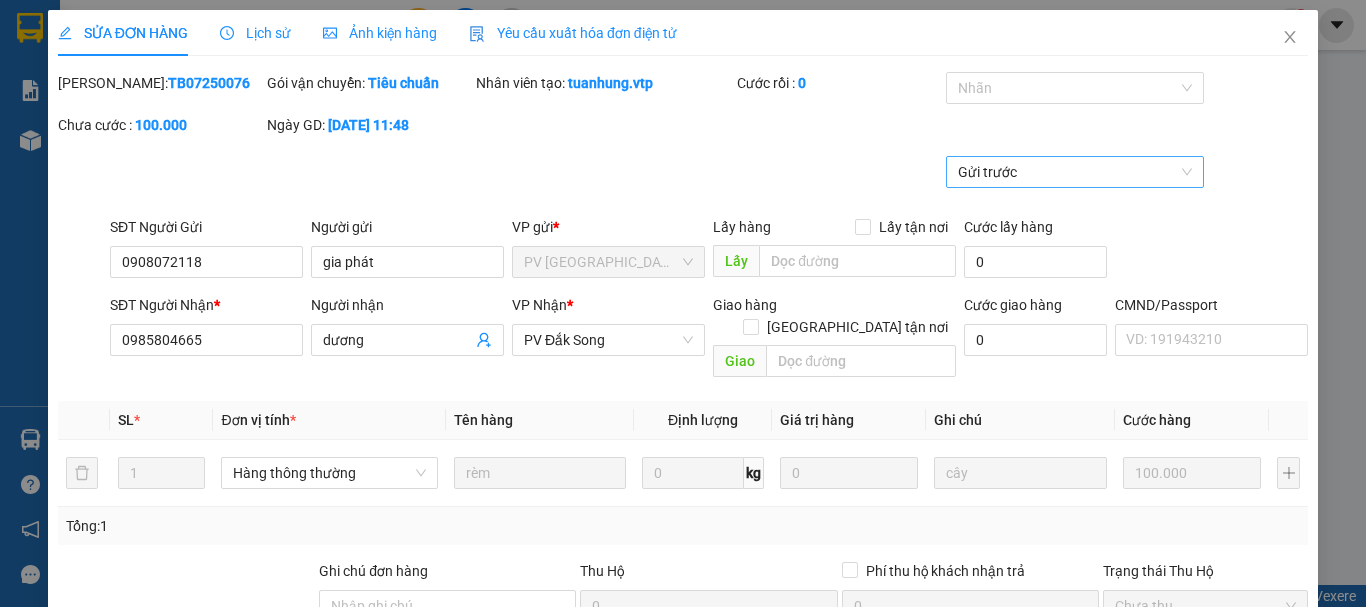 scroll, scrollTop: 0, scrollLeft: 0, axis: both 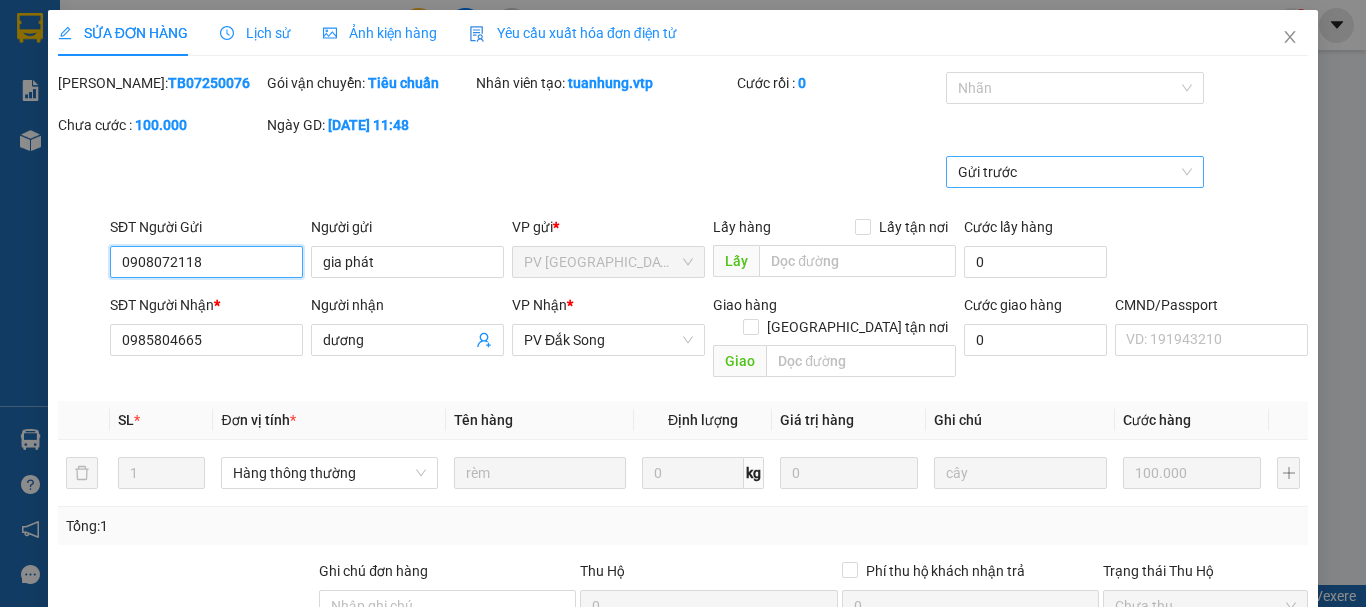 type on "5.000" 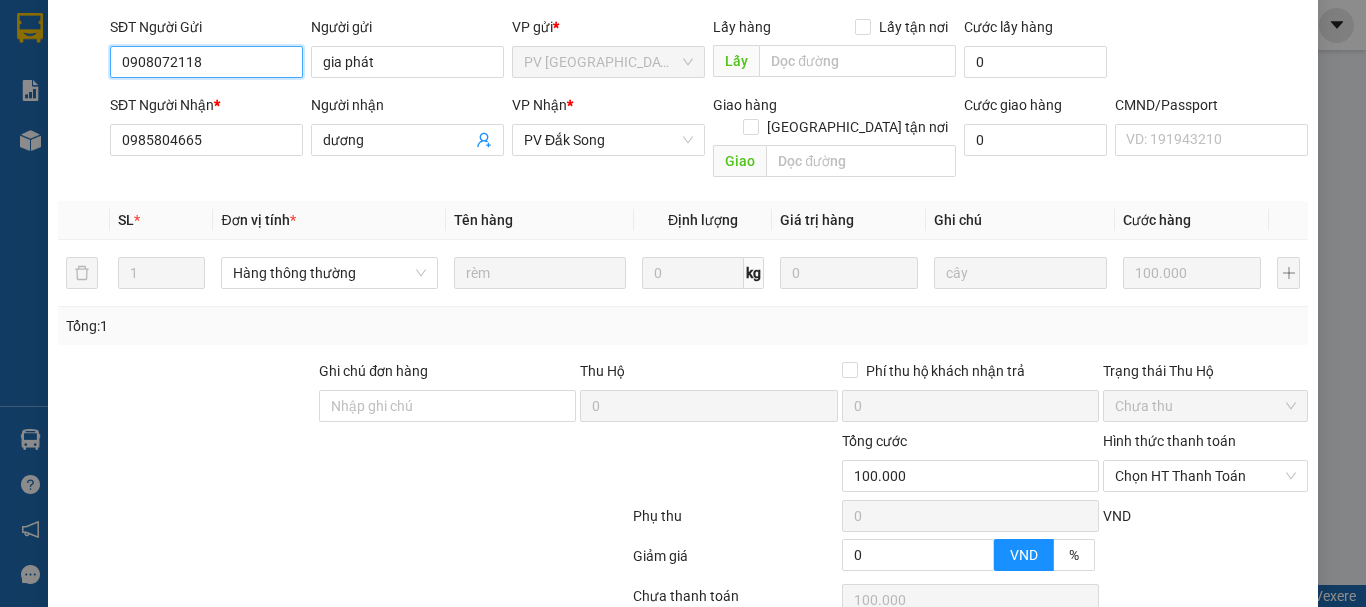 scroll, scrollTop: 300, scrollLeft: 0, axis: vertical 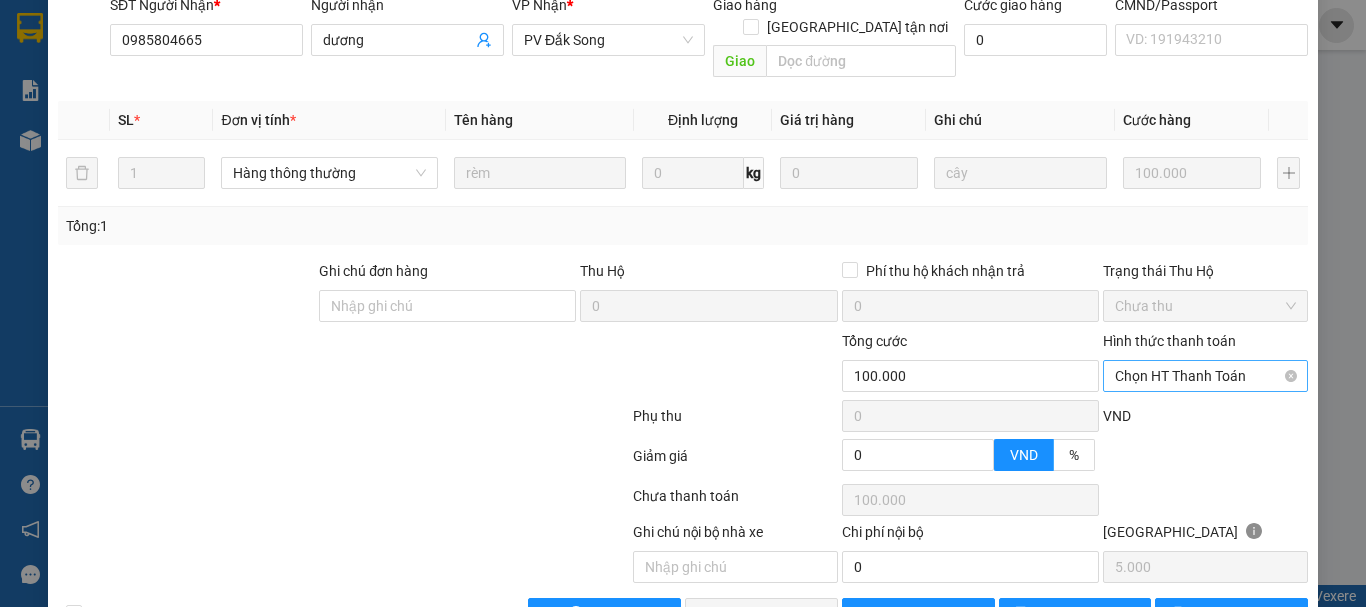 click on "Chọn HT Thanh Toán" at bounding box center [1205, 376] 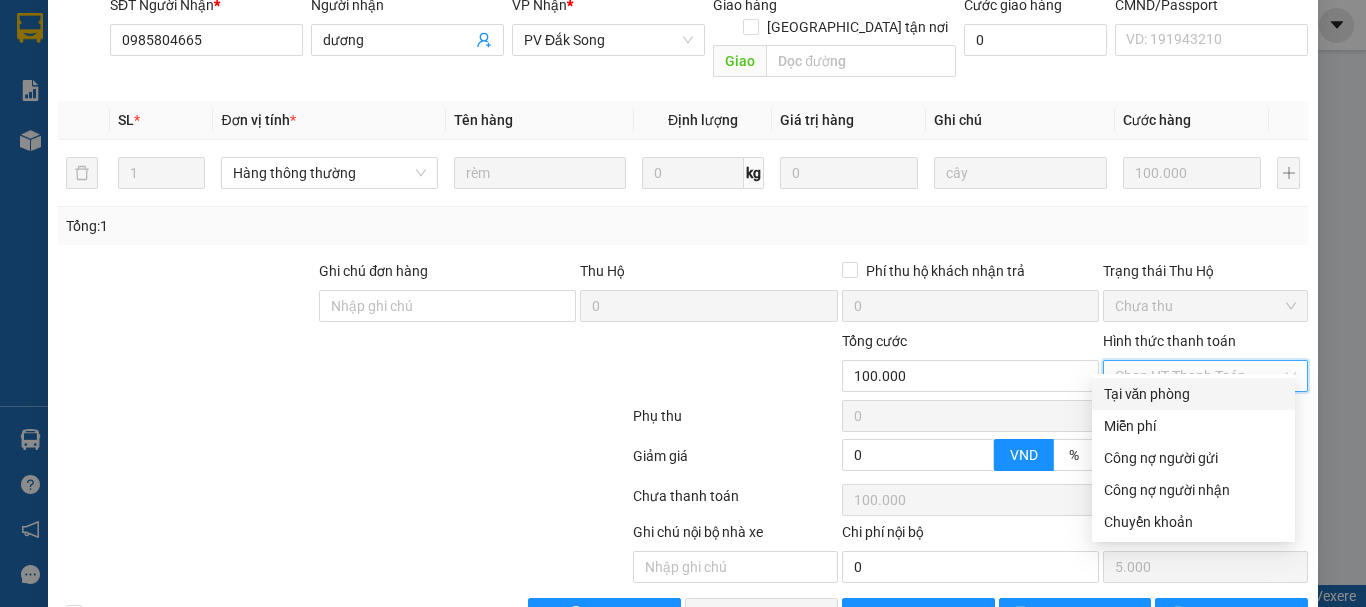 click on "Tại văn phòng" at bounding box center [1193, 394] 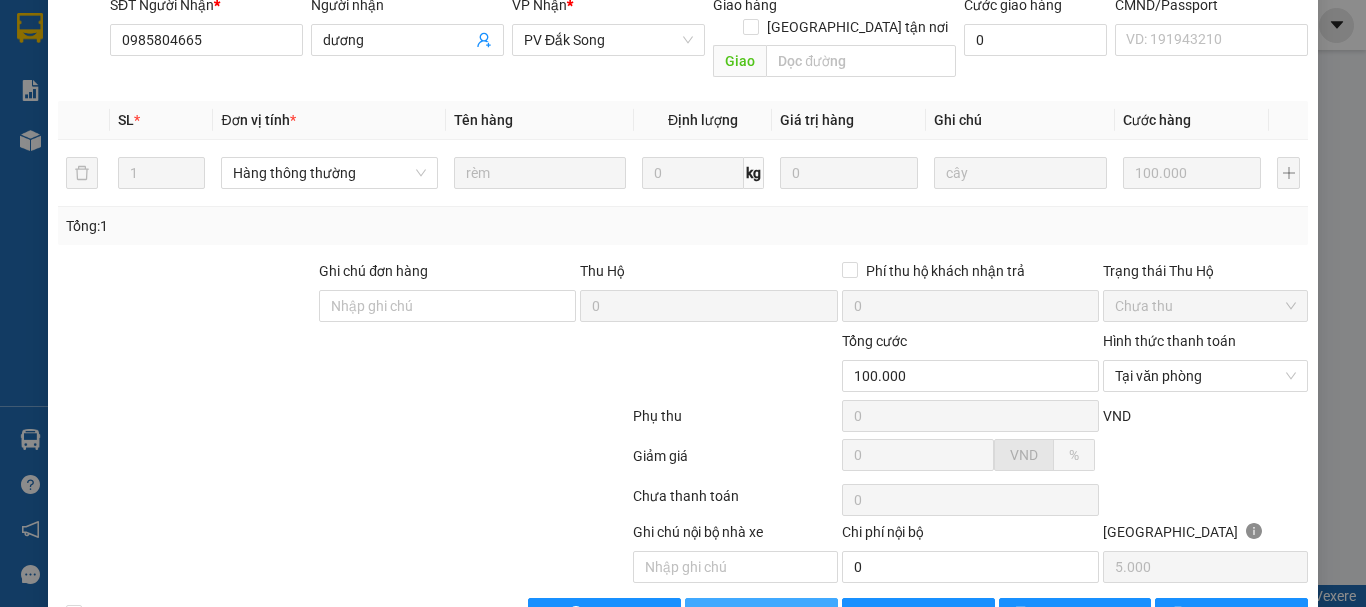 click on "[PERSON_NAME] và Giao hàng" at bounding box center [819, 614] 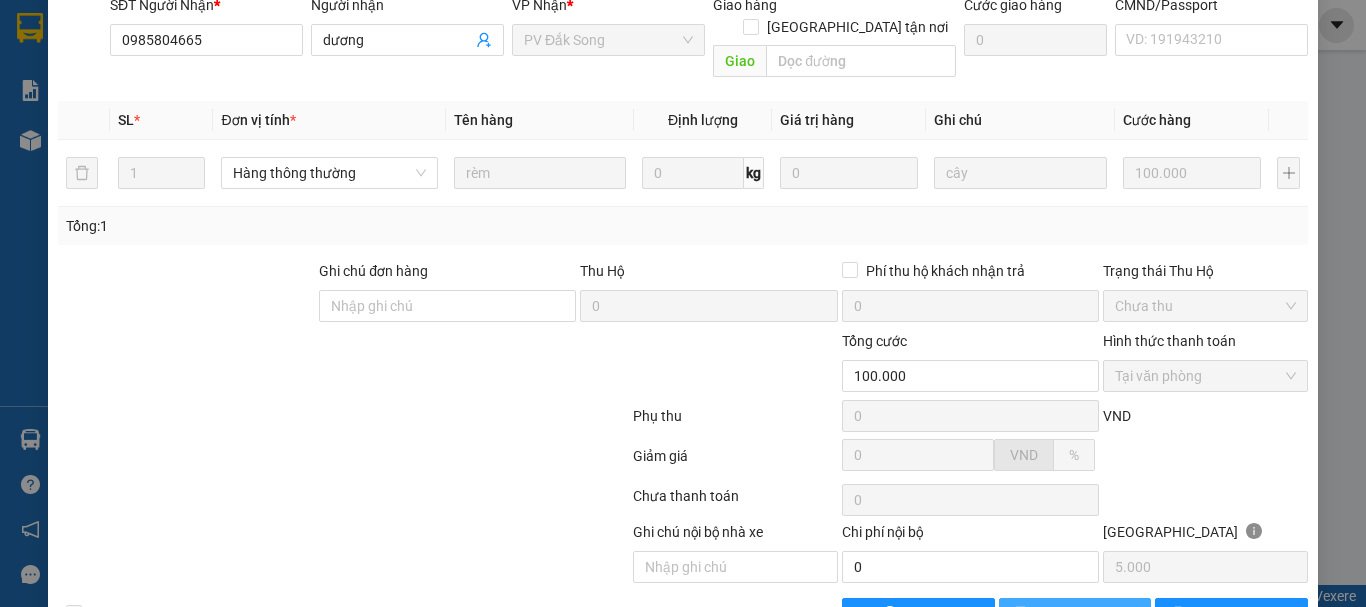 click on "[PERSON_NAME] thay đổi" at bounding box center (1117, 614) 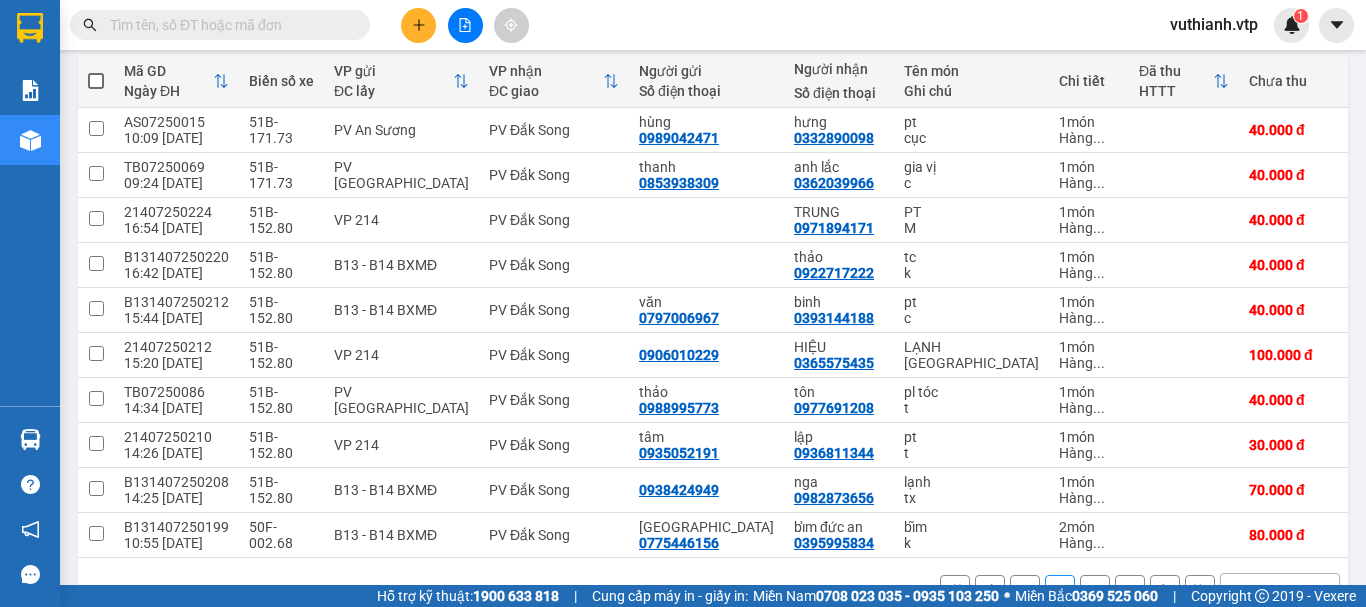 scroll, scrollTop: 290, scrollLeft: 0, axis: vertical 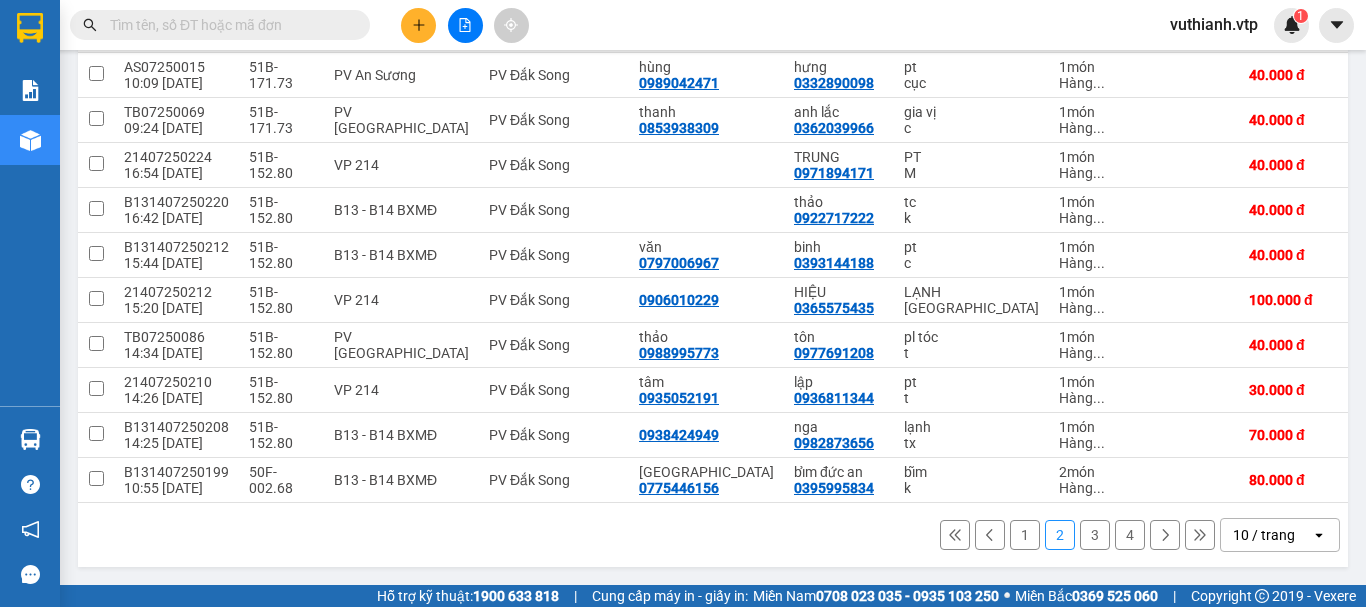 click on "3" at bounding box center [1095, 535] 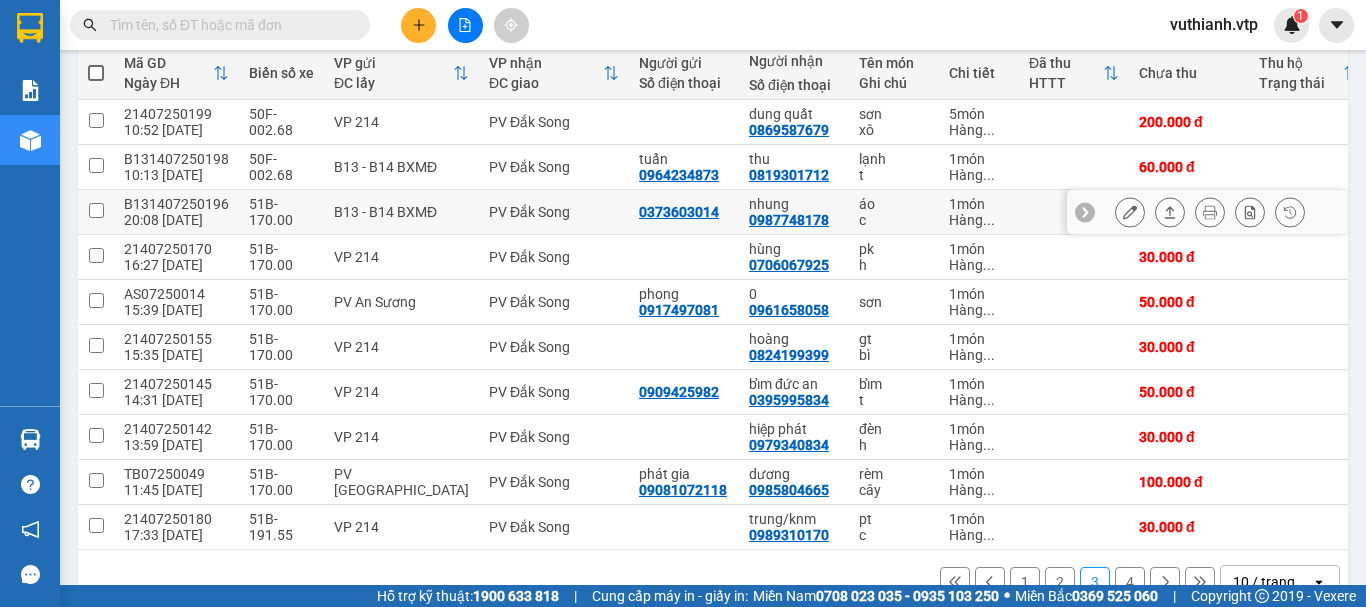 scroll, scrollTop: 290, scrollLeft: 0, axis: vertical 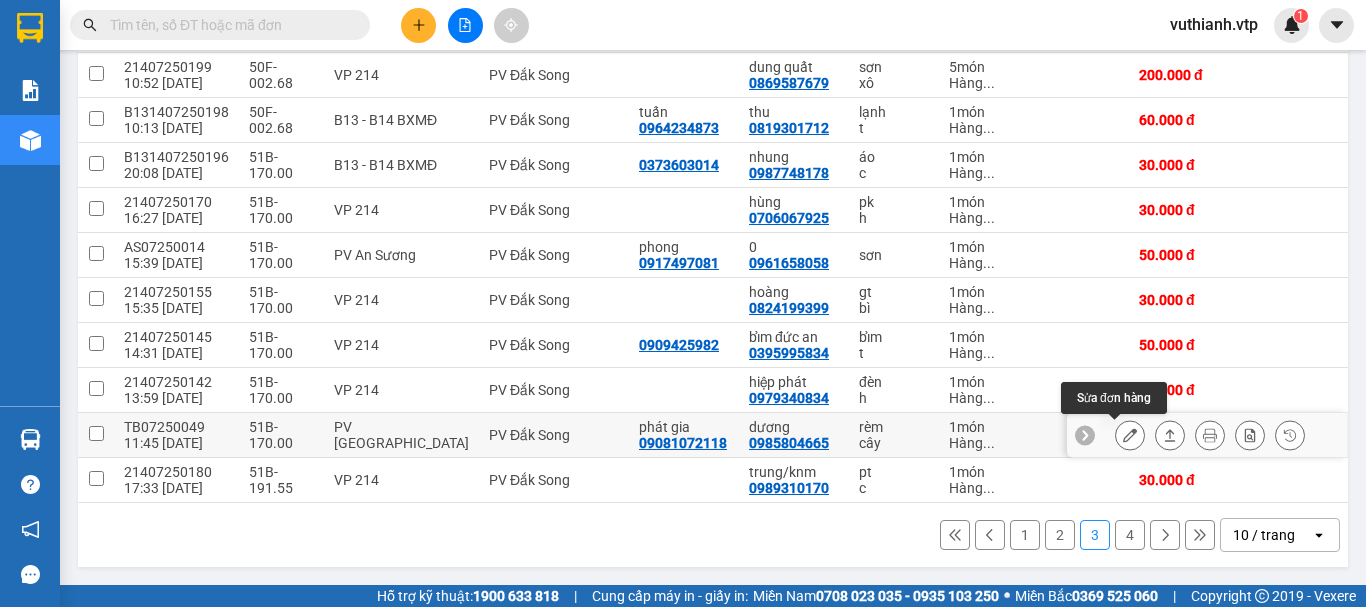 click 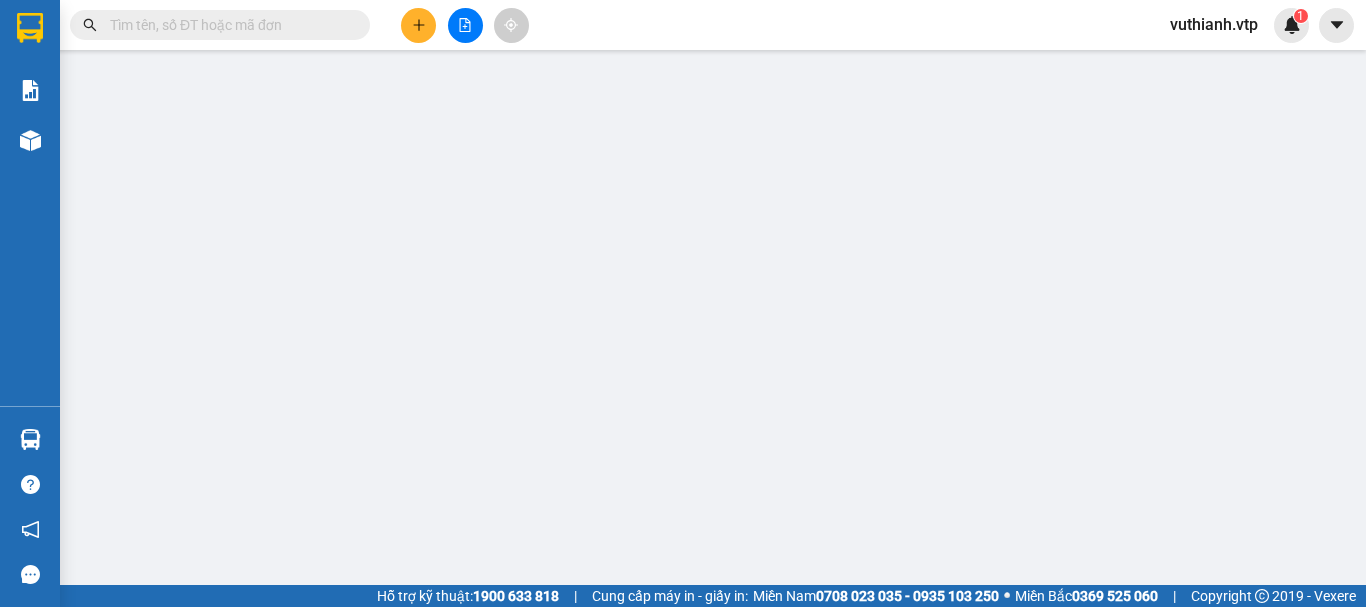 scroll, scrollTop: 0, scrollLeft: 0, axis: both 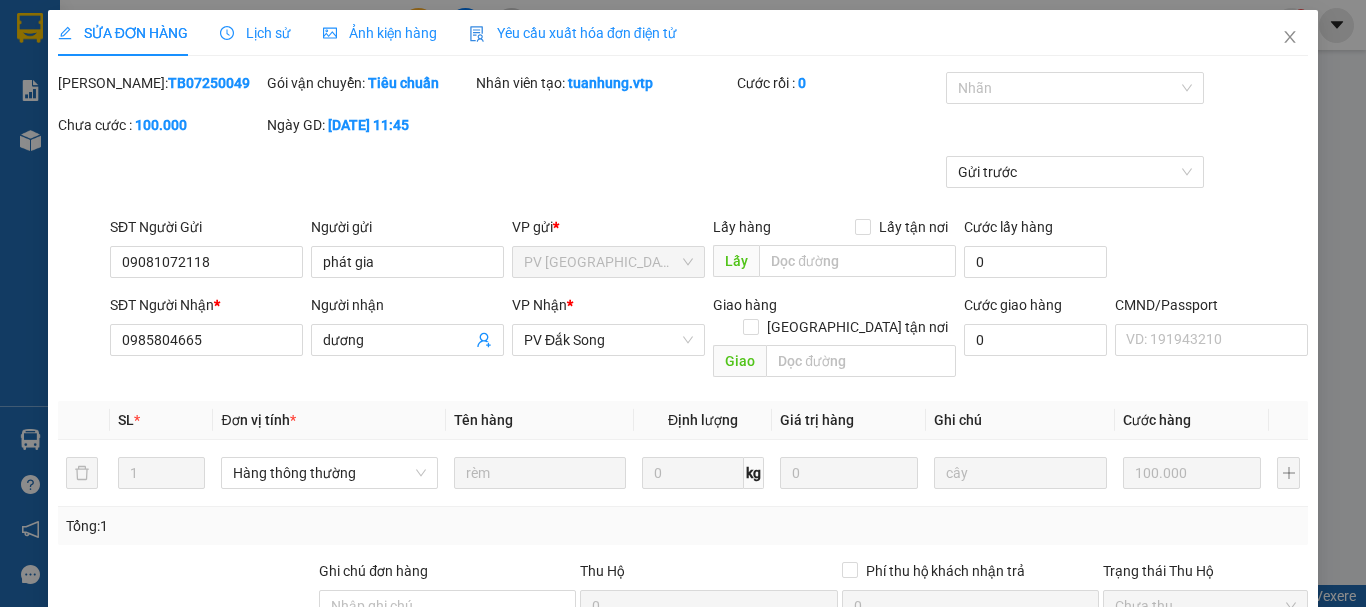 type on "09081072118" 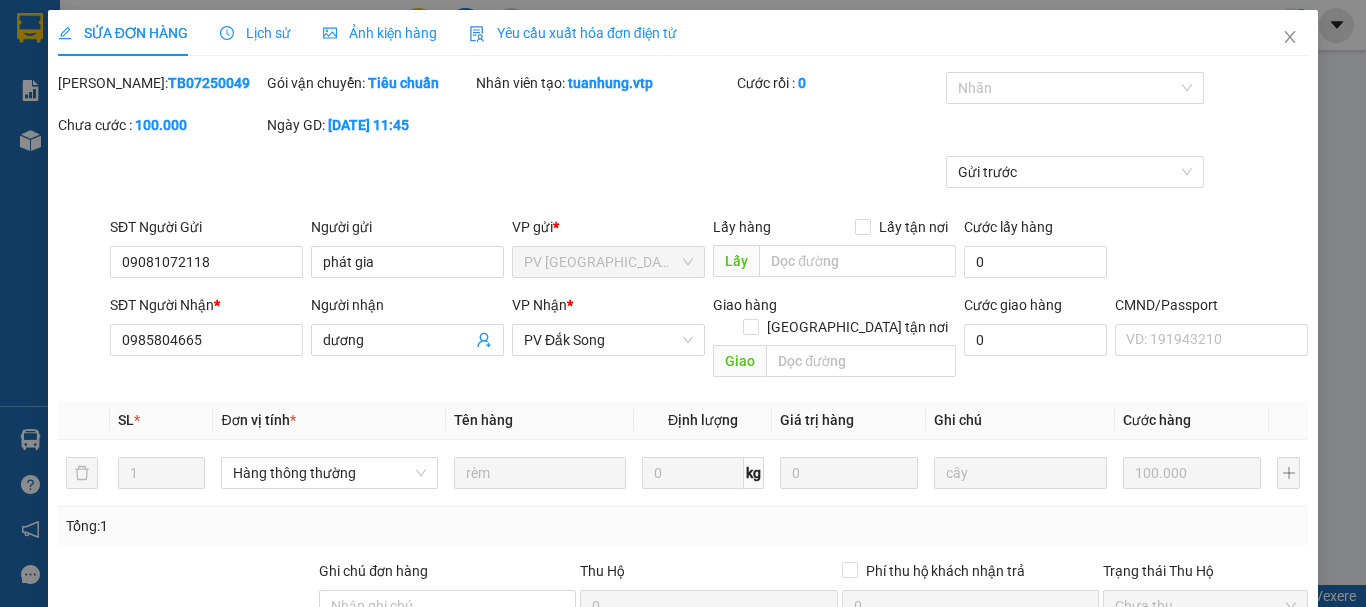 type on "phát gia" 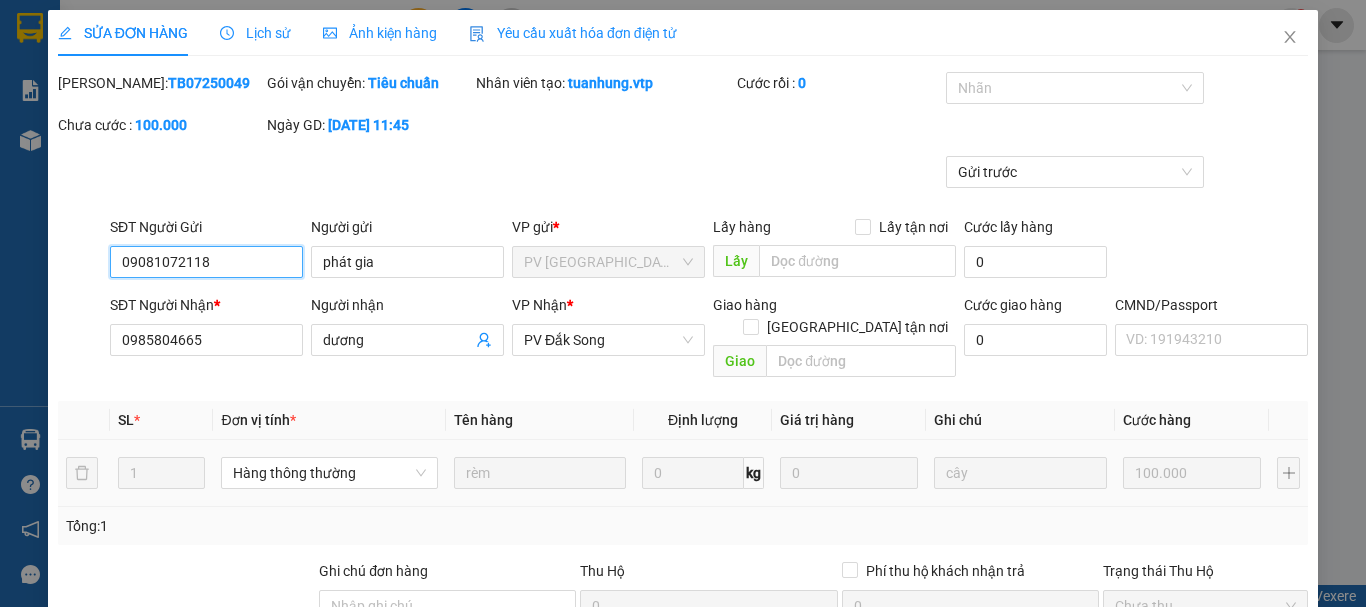 type on "5.000" 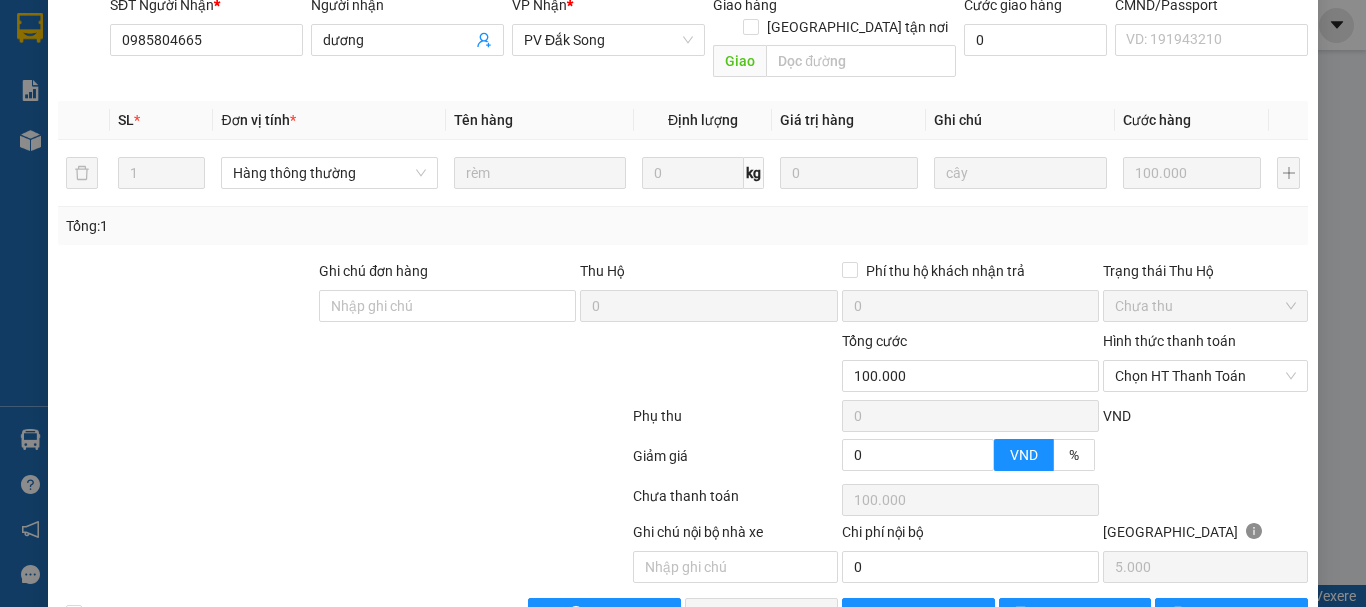 scroll, scrollTop: 340, scrollLeft: 0, axis: vertical 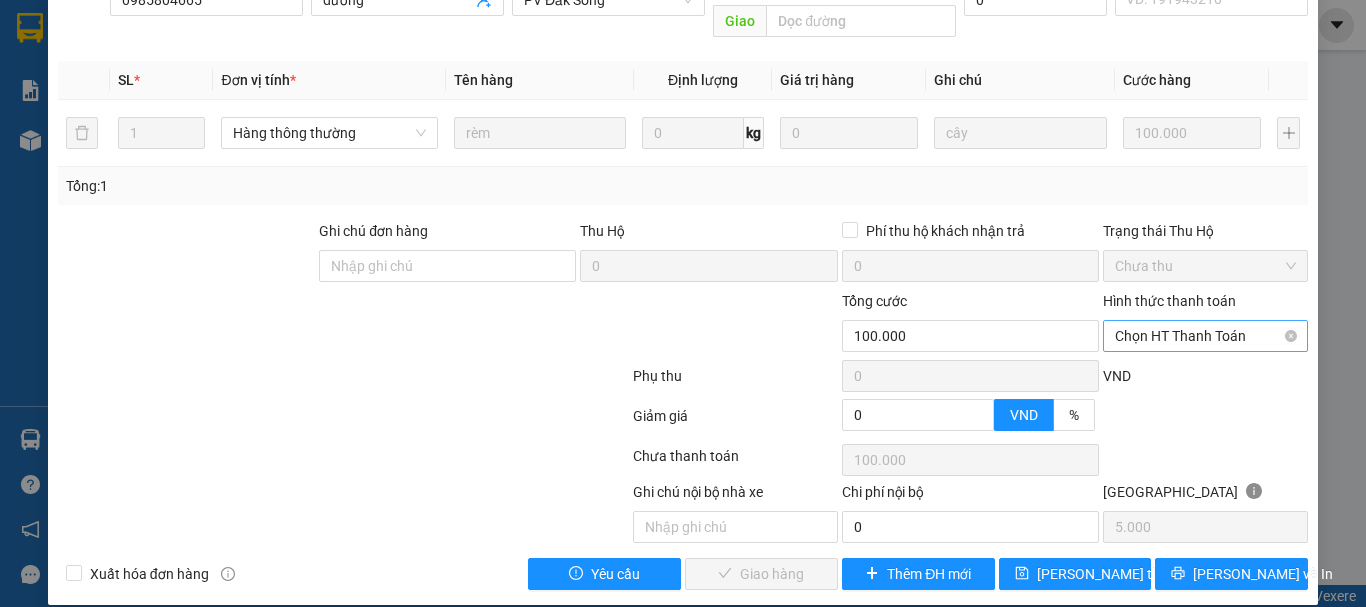 click on "Chọn HT Thanh Toán" at bounding box center (1205, 336) 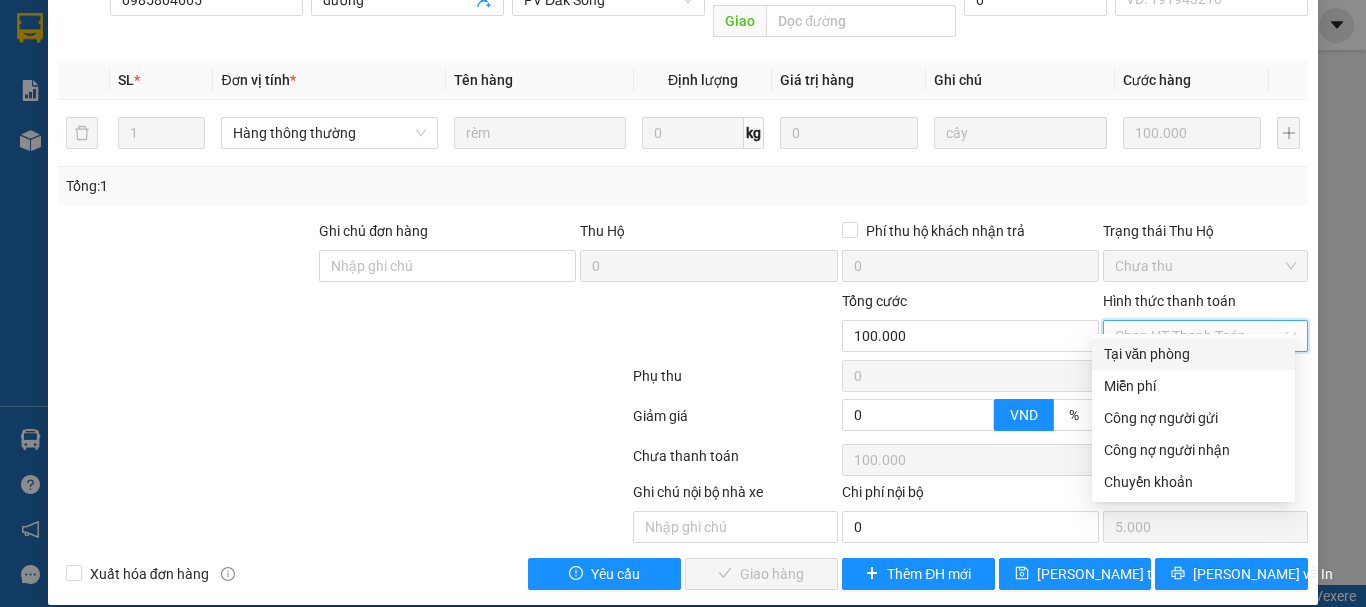 click on "Tại văn phòng" at bounding box center (1193, 354) 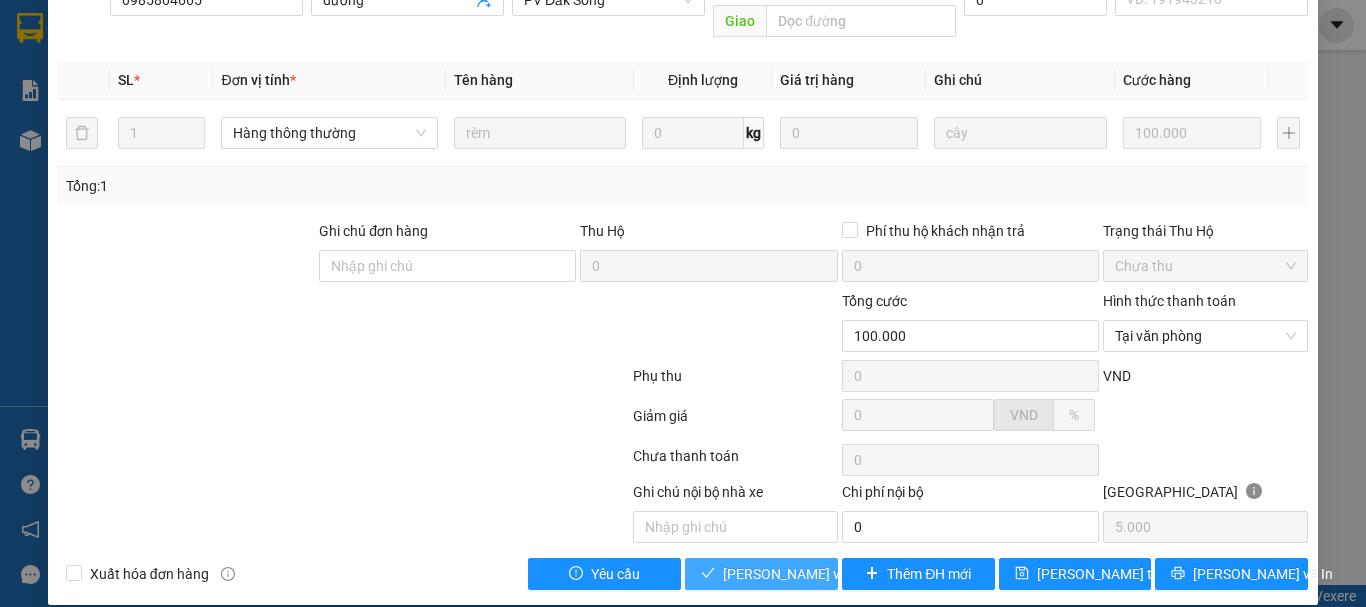 click on "[PERSON_NAME] và Giao hàng" at bounding box center [819, 574] 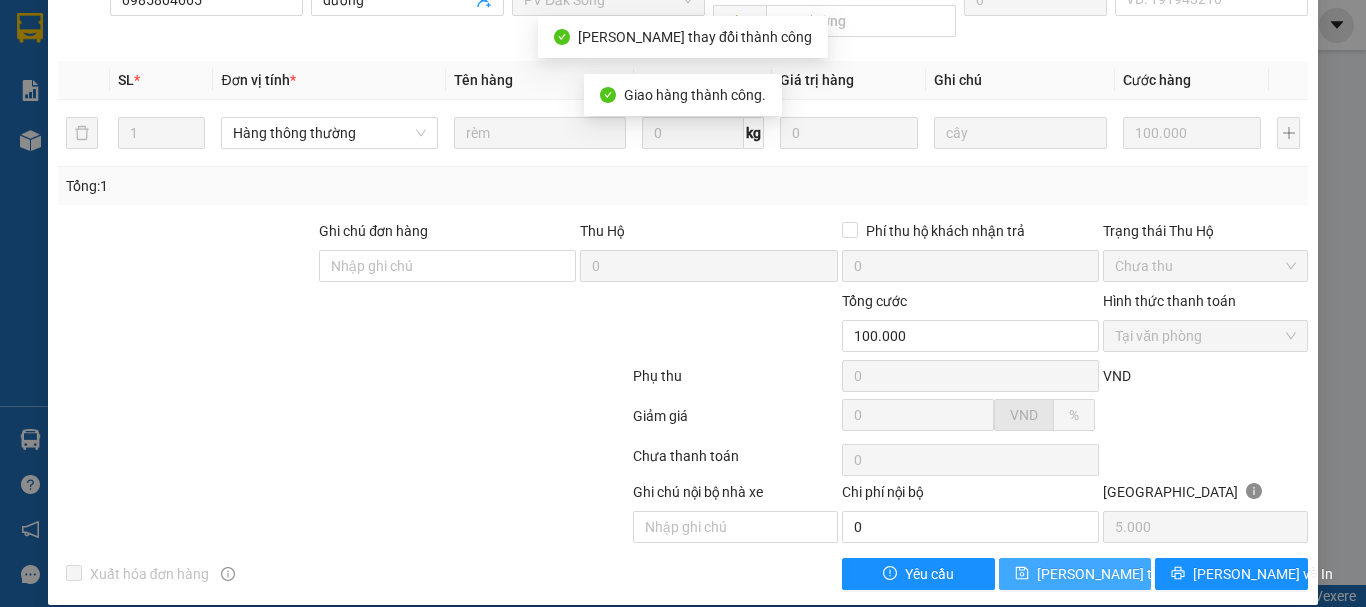 click on "[PERSON_NAME] thay đổi" at bounding box center (1117, 574) 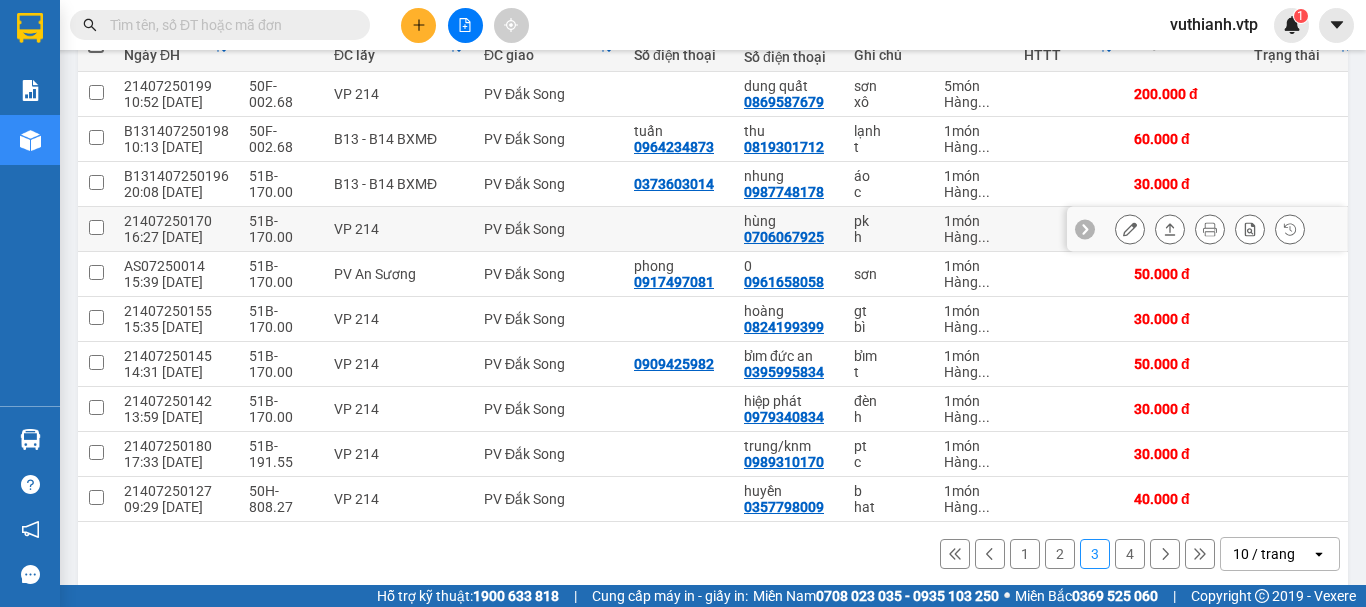 scroll, scrollTop: 290, scrollLeft: 0, axis: vertical 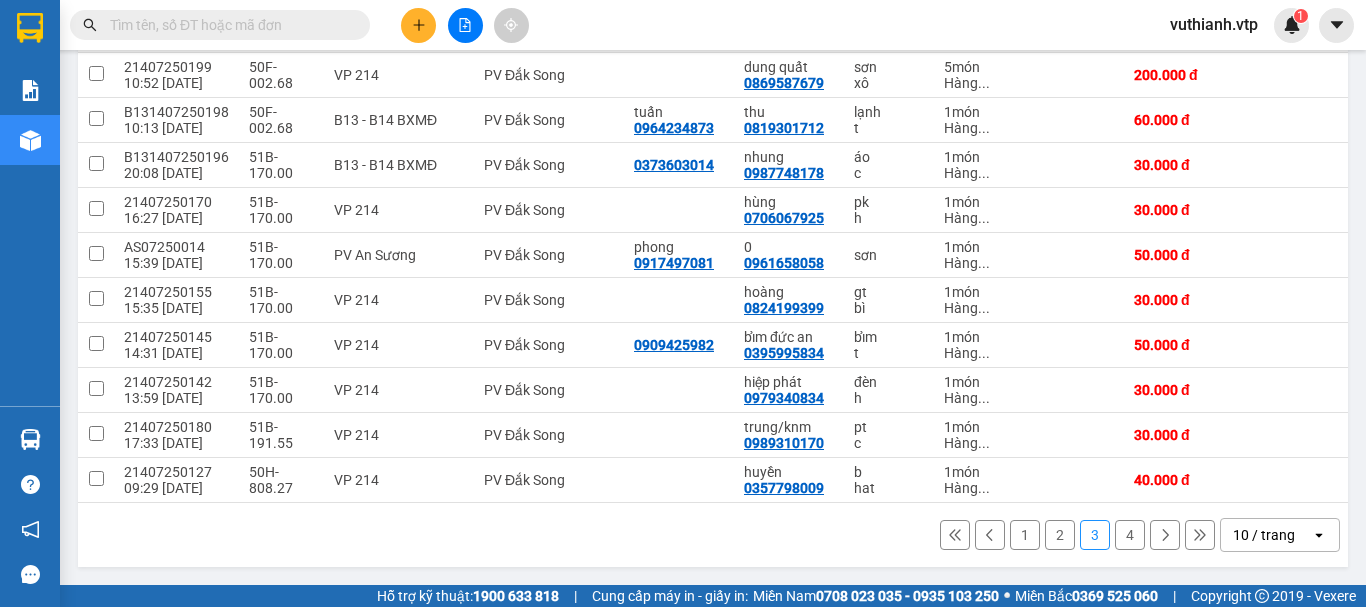 click on "4" at bounding box center (1130, 535) 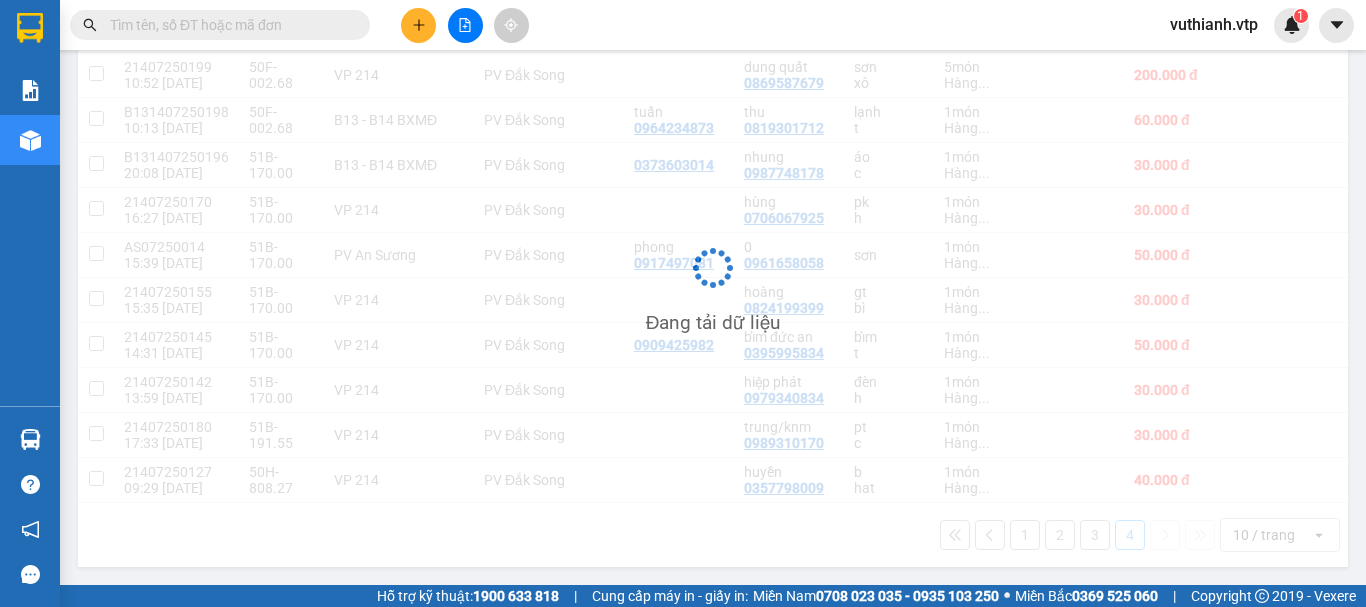 scroll, scrollTop: 92, scrollLeft: 0, axis: vertical 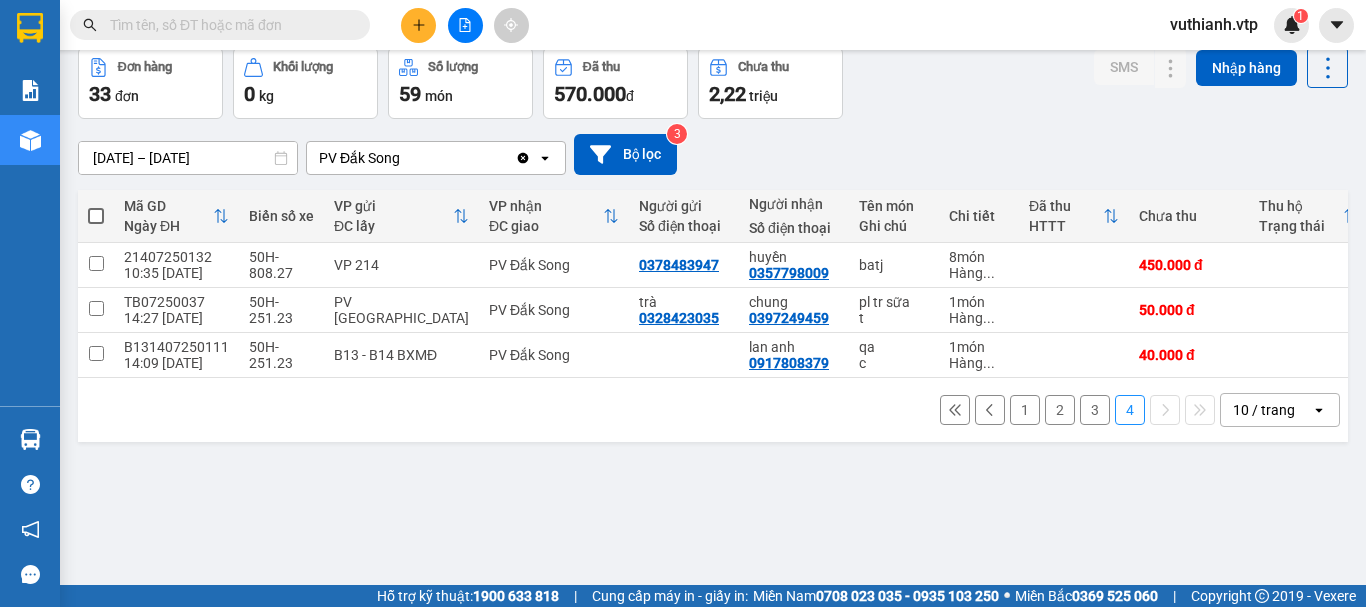 click on "4" at bounding box center (1130, 410) 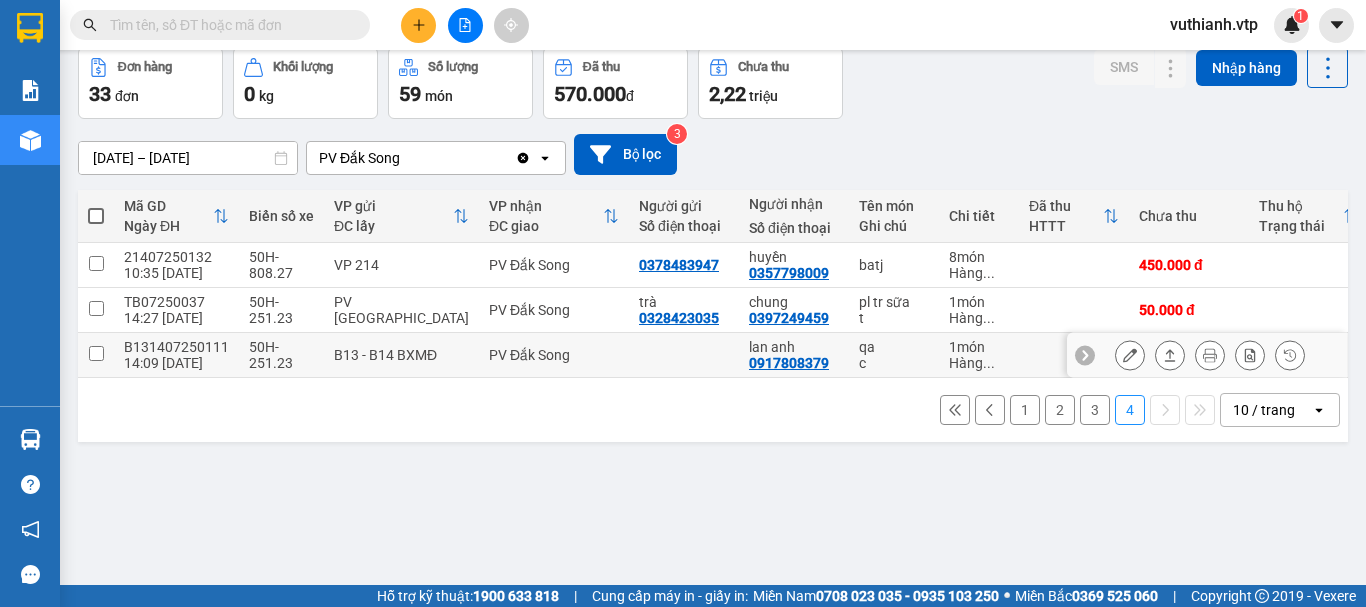 click on "1  món Hàng ..." at bounding box center (979, 355) 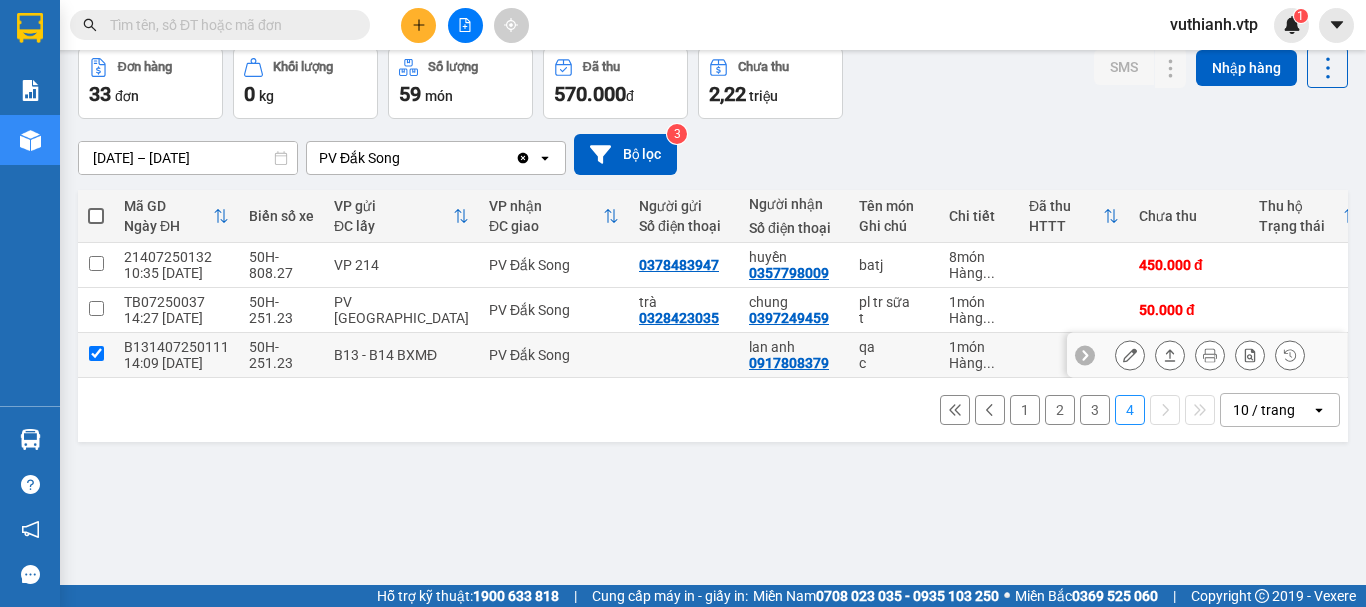 checkbox on "true" 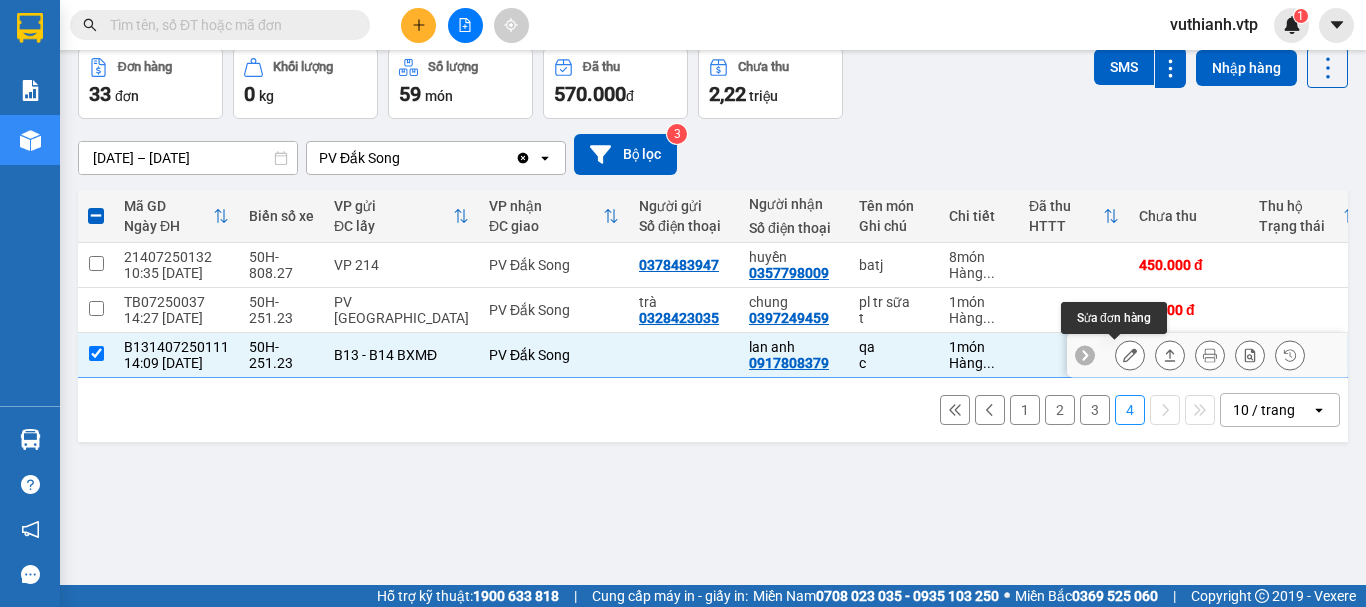 click 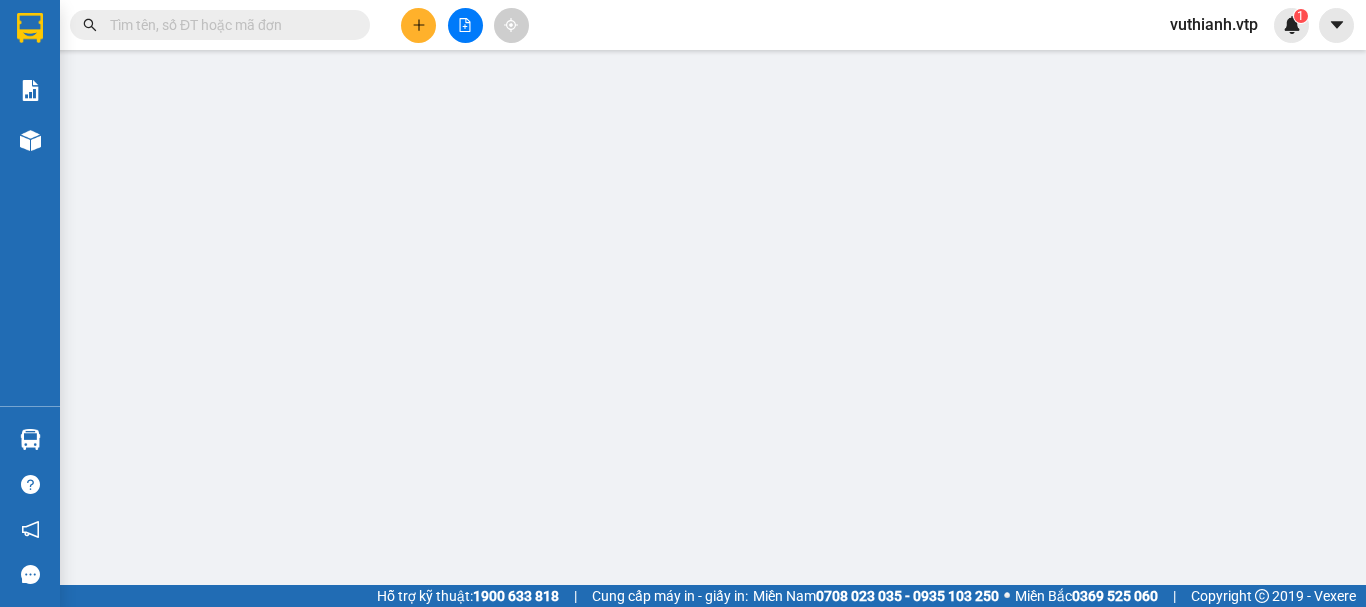 scroll, scrollTop: 0, scrollLeft: 0, axis: both 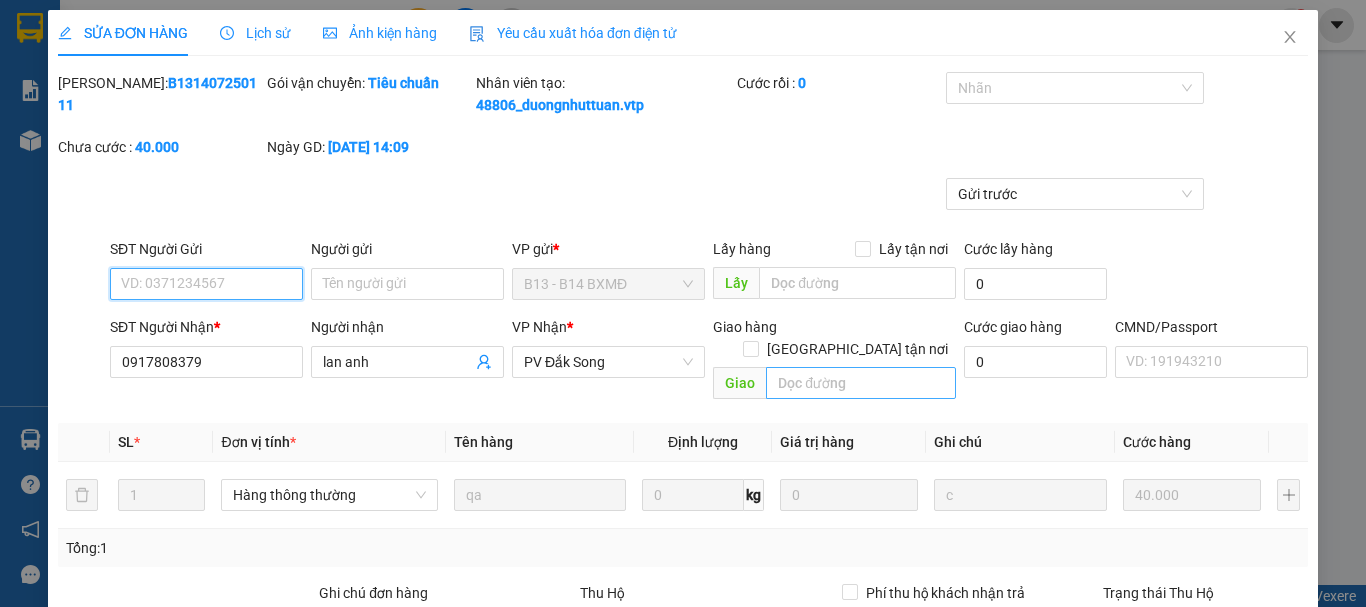type on "2.000" 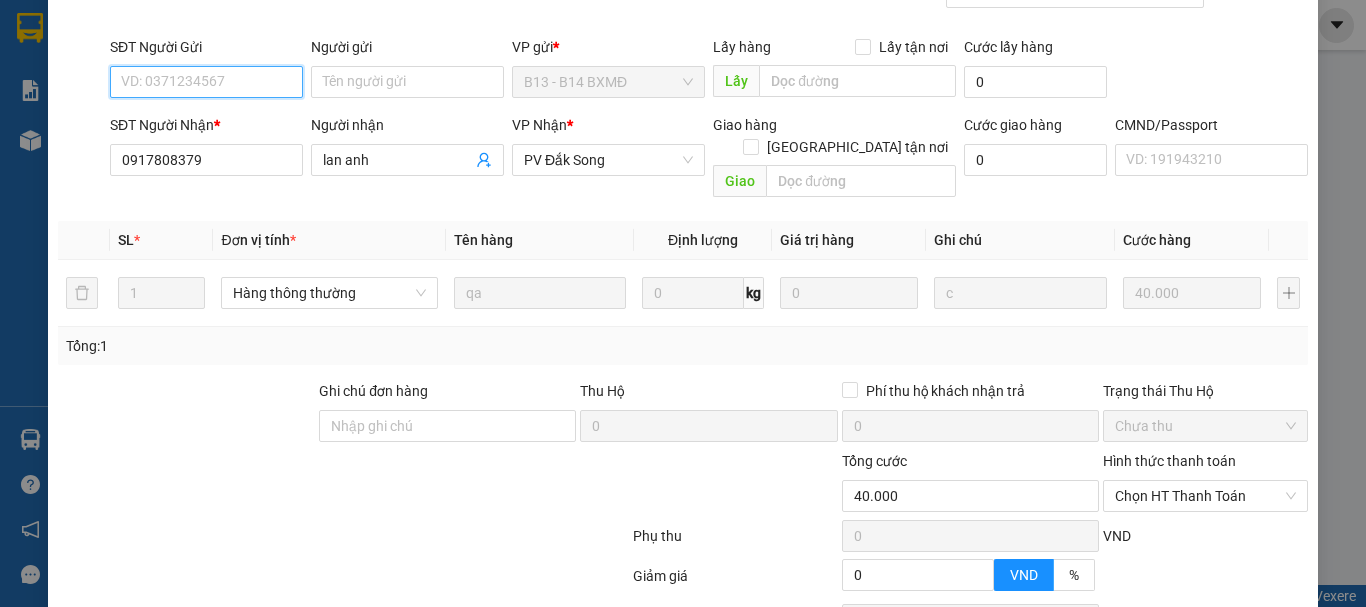 scroll, scrollTop: 300, scrollLeft: 0, axis: vertical 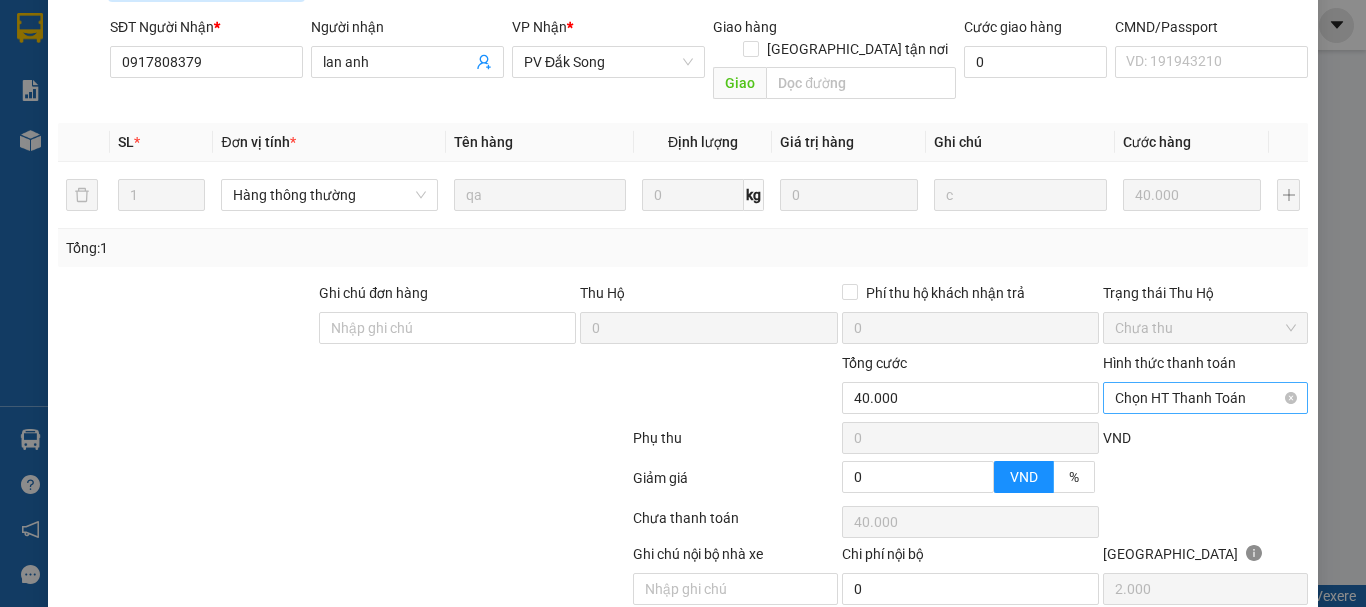 click on "Chọn HT Thanh Toán" at bounding box center (1205, 398) 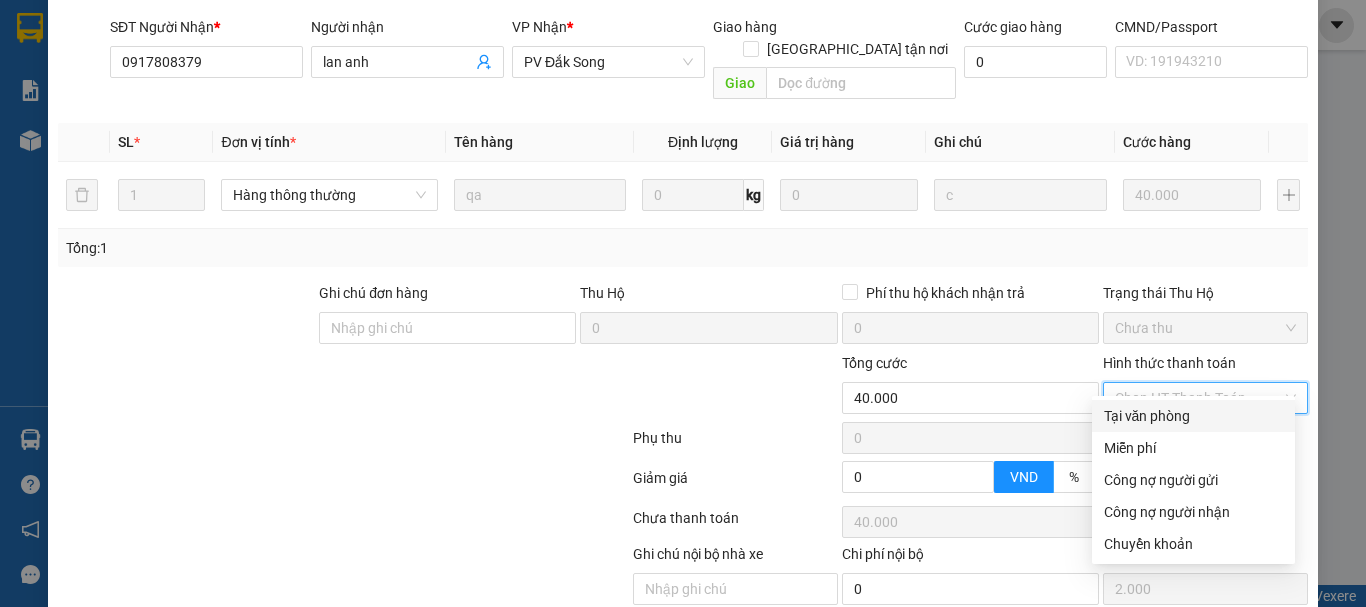 click on "Tại văn phòng" at bounding box center (1193, 416) 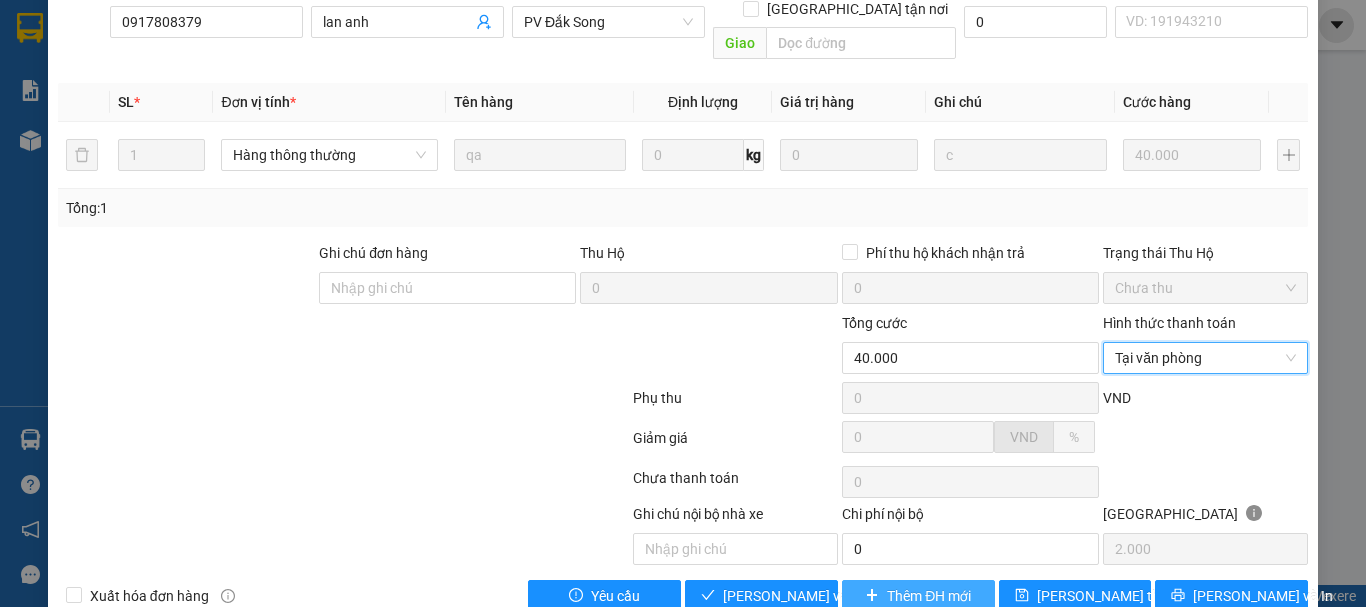 scroll, scrollTop: 362, scrollLeft: 0, axis: vertical 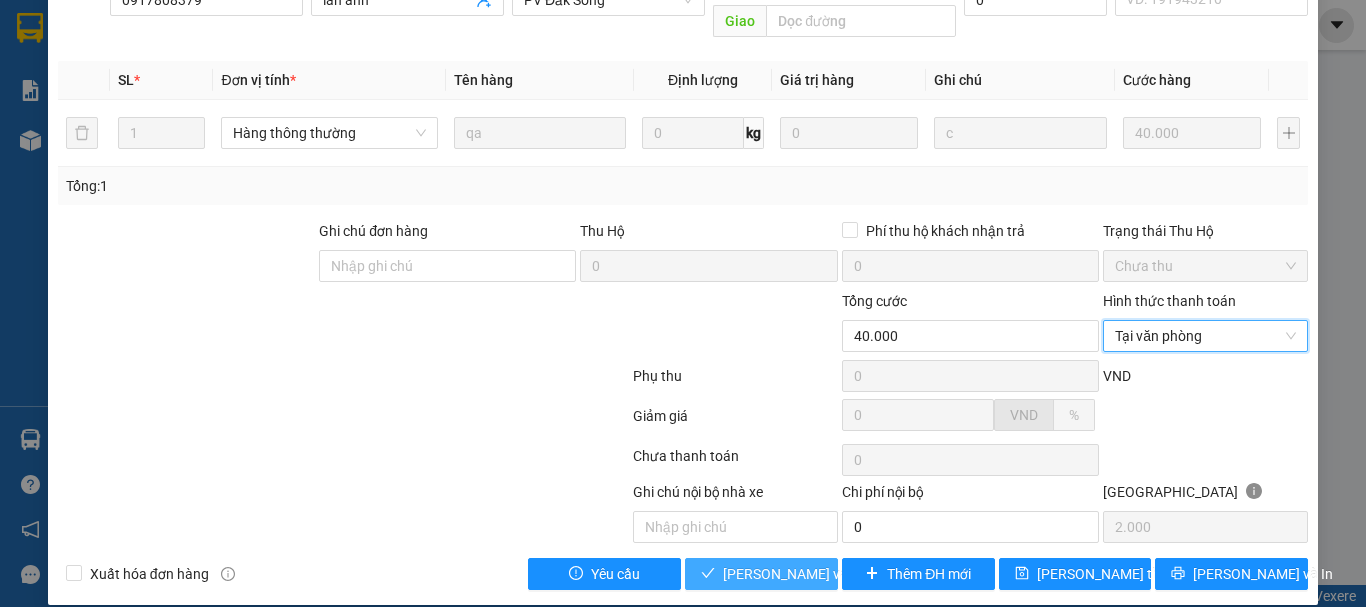 click on "[PERSON_NAME] và Giao hàng" at bounding box center (819, 574) 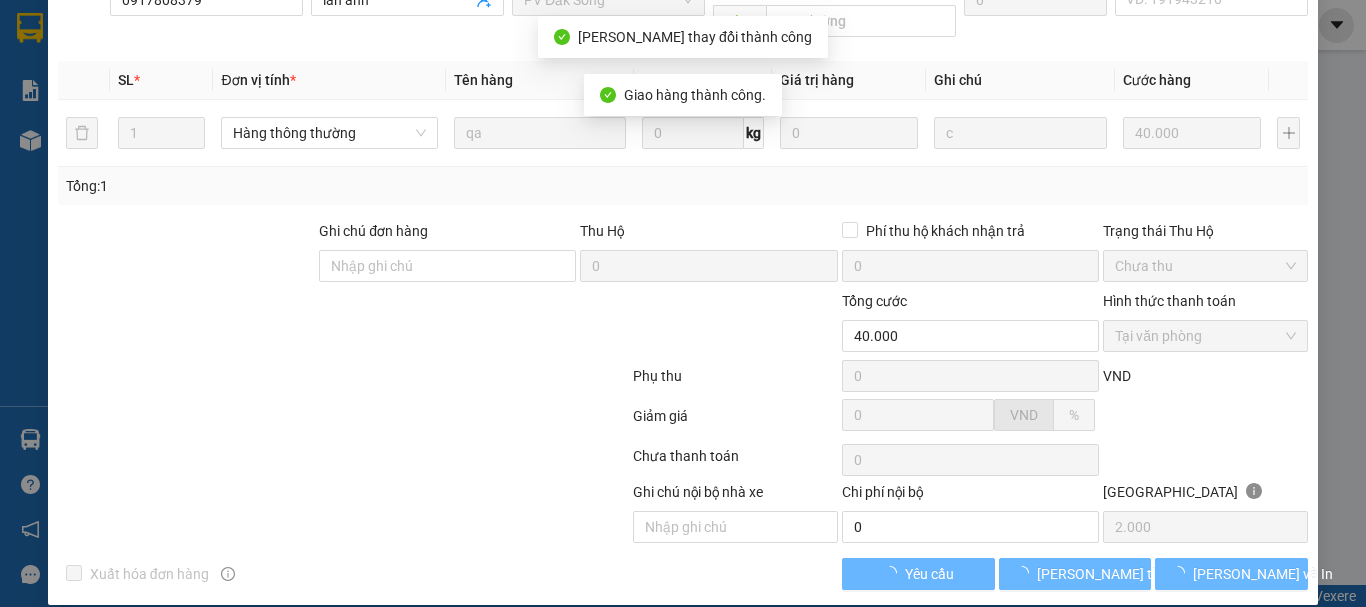 scroll, scrollTop: 340, scrollLeft: 0, axis: vertical 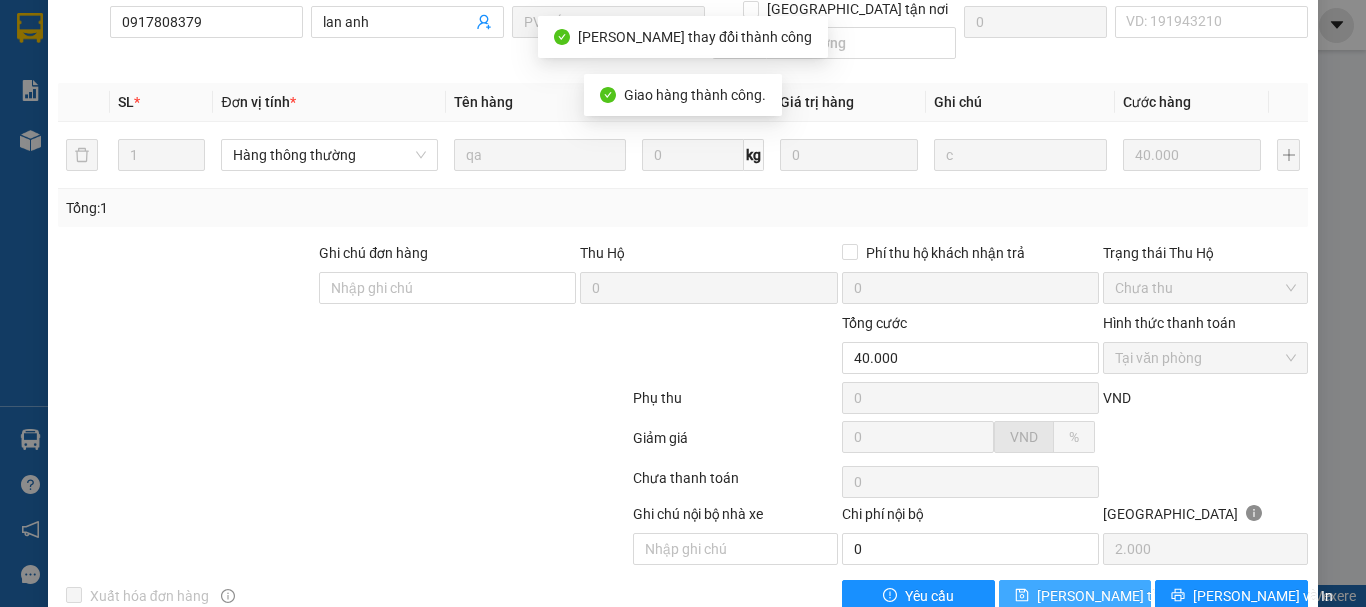 click on "[PERSON_NAME] thay đổi" at bounding box center [1117, 596] 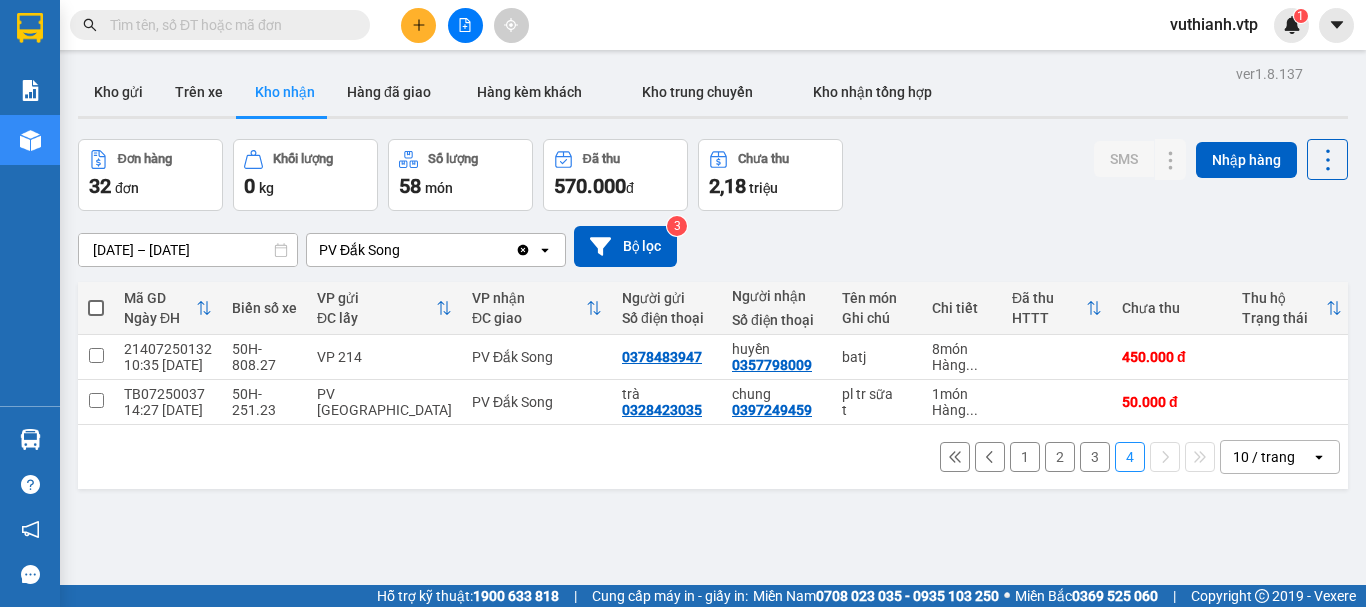 click on "3" at bounding box center (1095, 457) 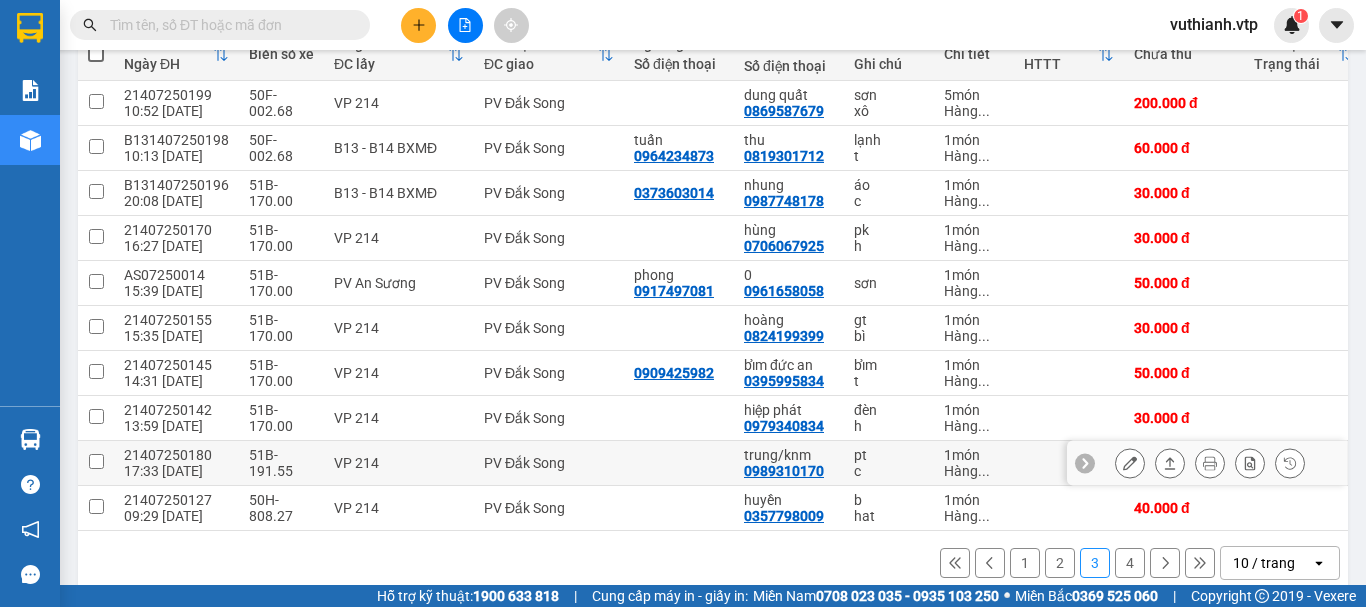 scroll, scrollTop: 290, scrollLeft: 0, axis: vertical 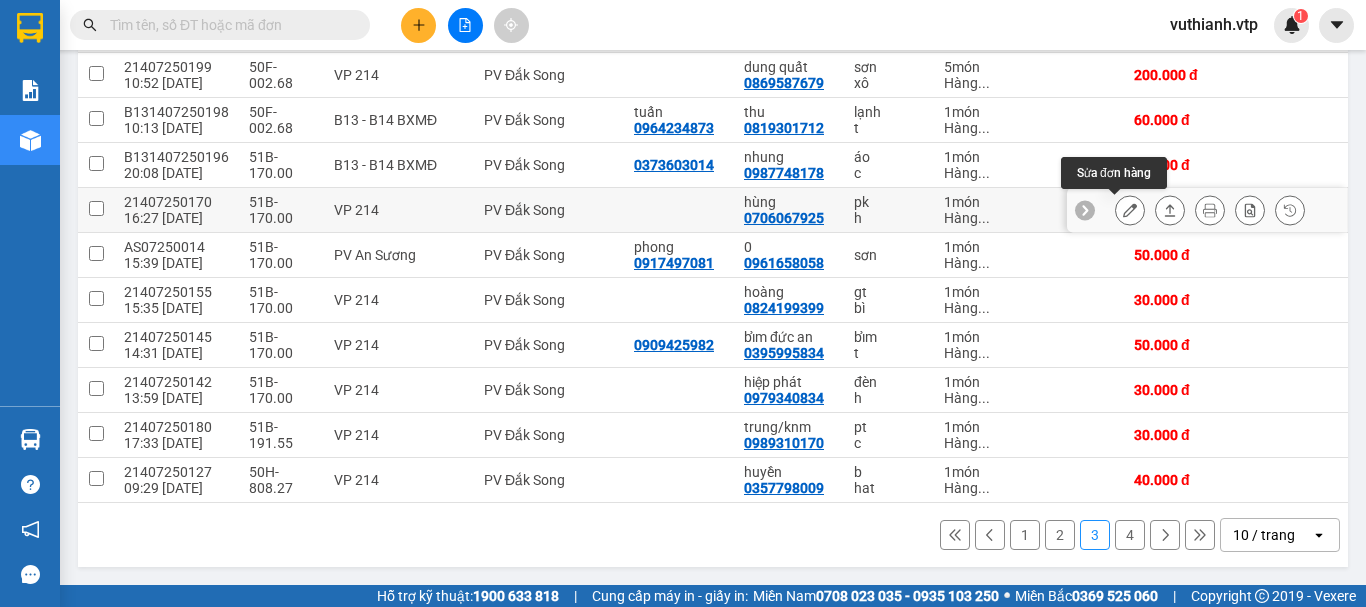 click 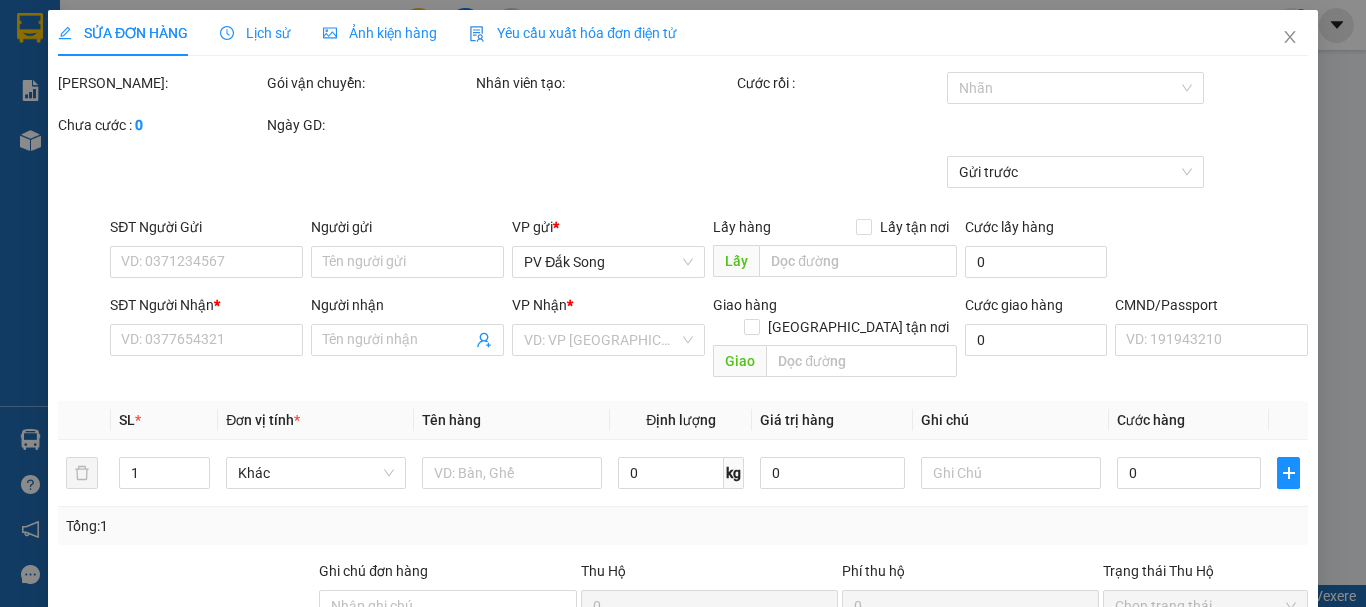 scroll, scrollTop: 0, scrollLeft: 0, axis: both 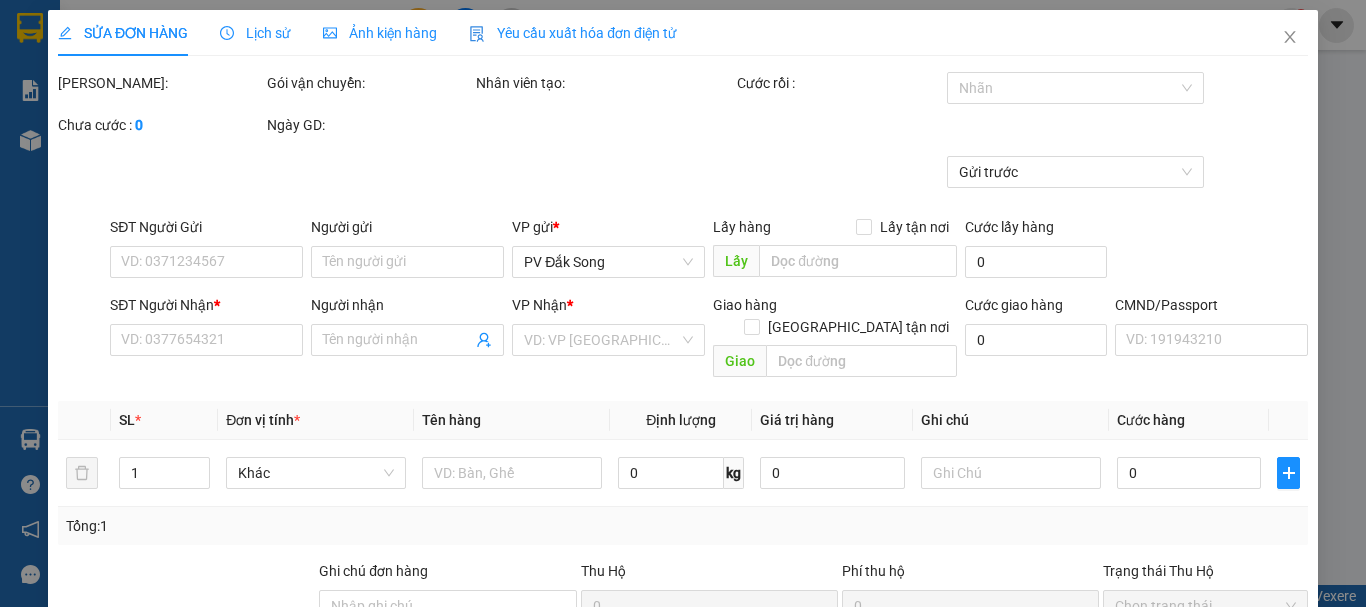 type on "0706067925" 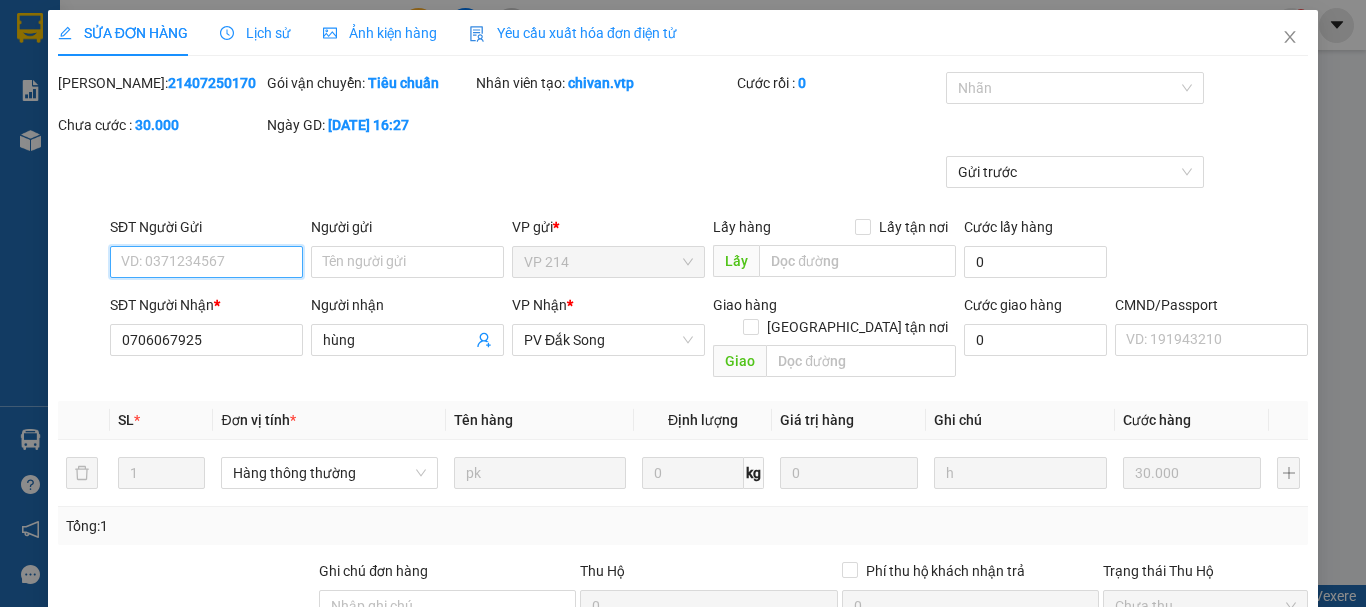 type on "1.500" 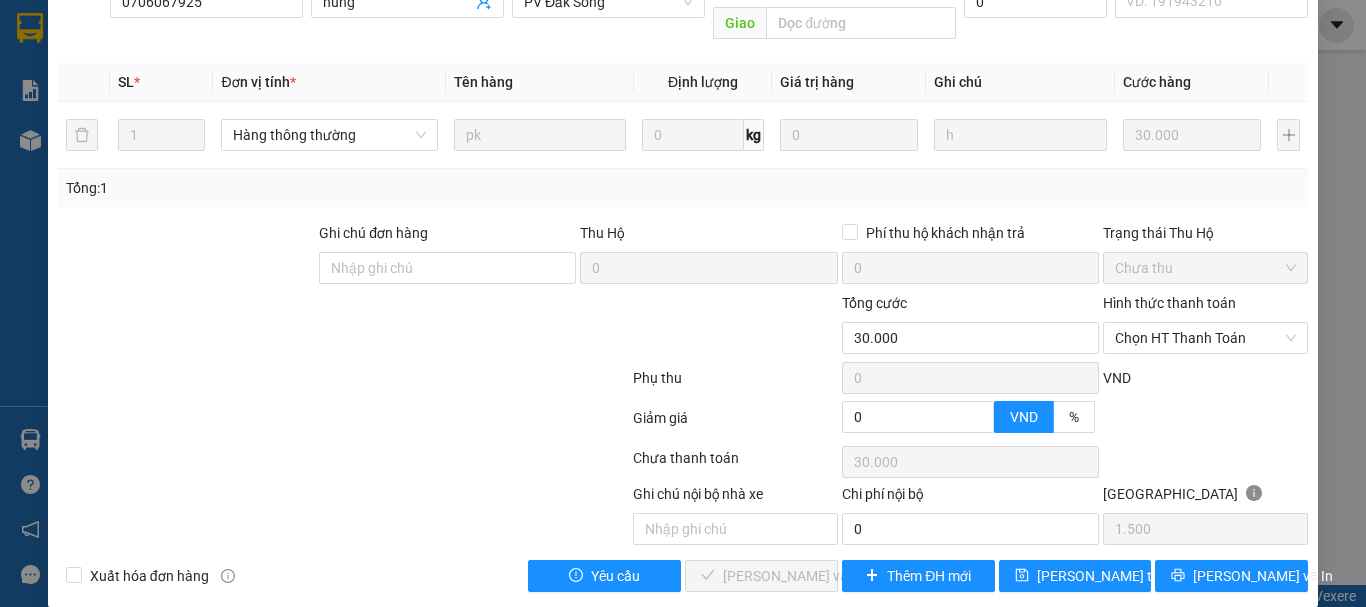 scroll, scrollTop: 340, scrollLeft: 0, axis: vertical 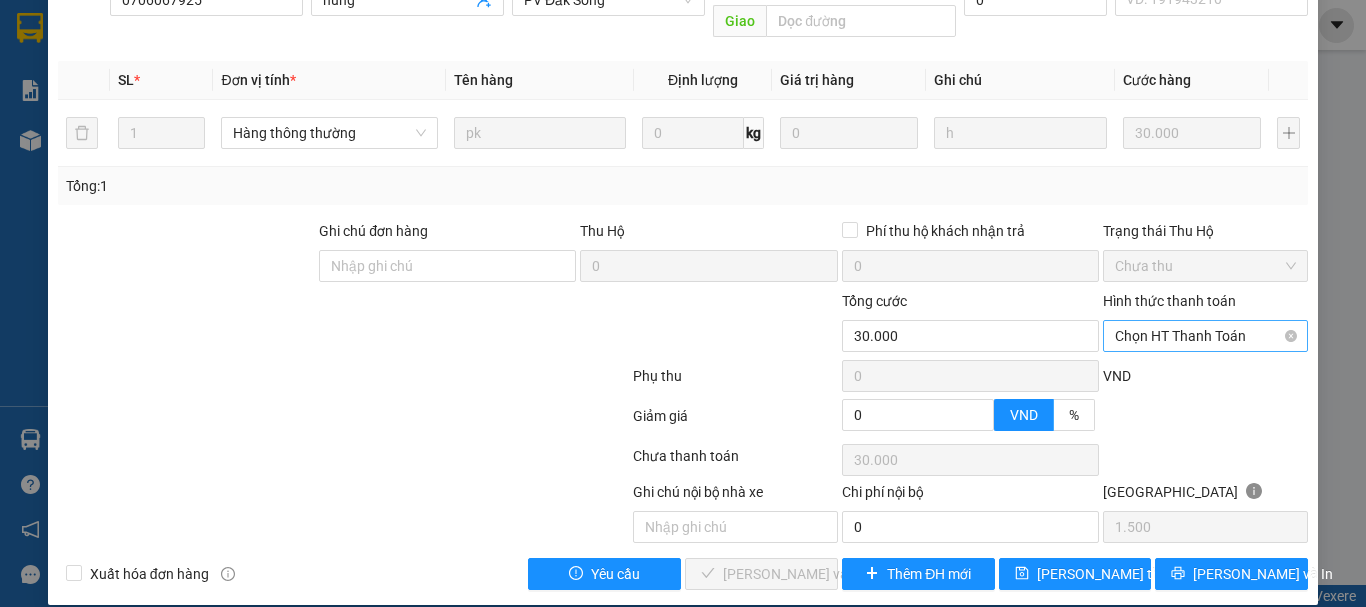 click on "Chọn HT Thanh Toán" at bounding box center [1205, 336] 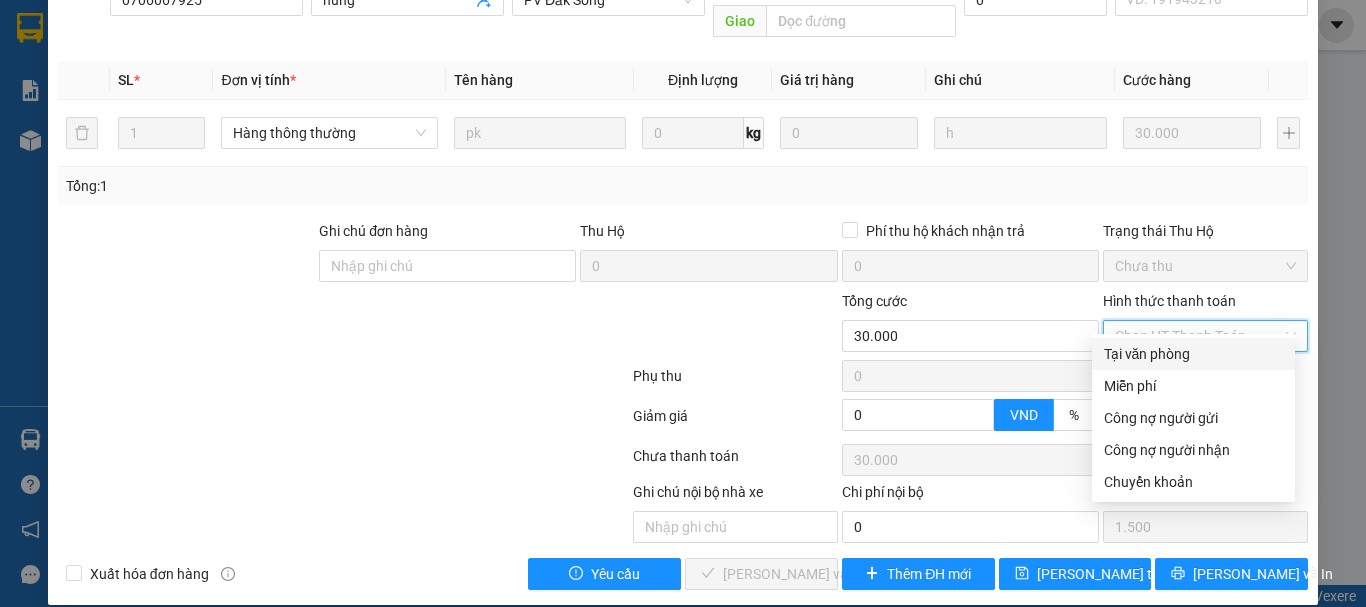 click on "Tại văn phòng" at bounding box center [1193, 354] 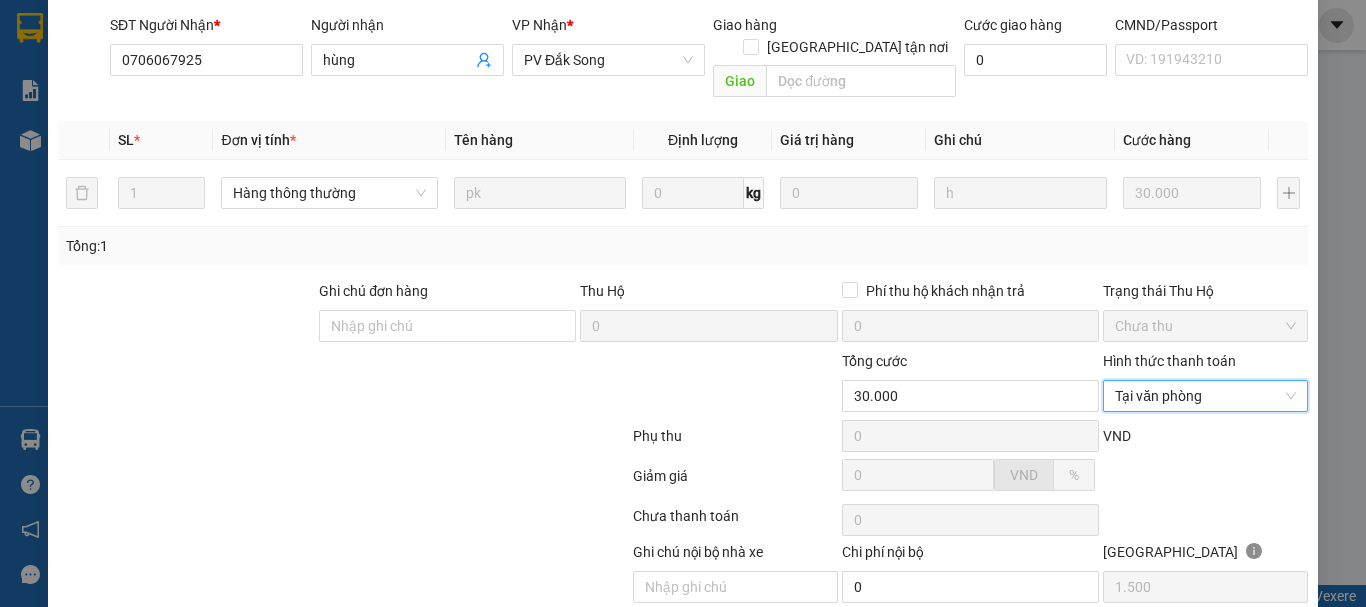 scroll, scrollTop: 340, scrollLeft: 0, axis: vertical 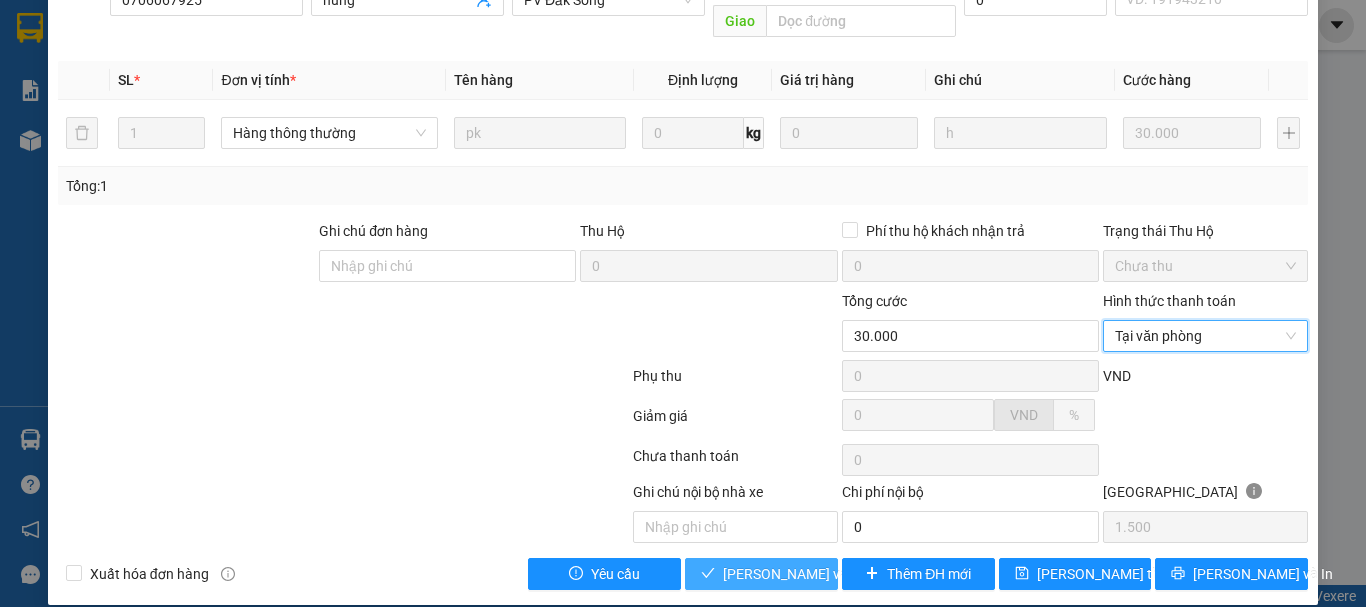 click on "[PERSON_NAME] và Giao hàng" at bounding box center (819, 574) 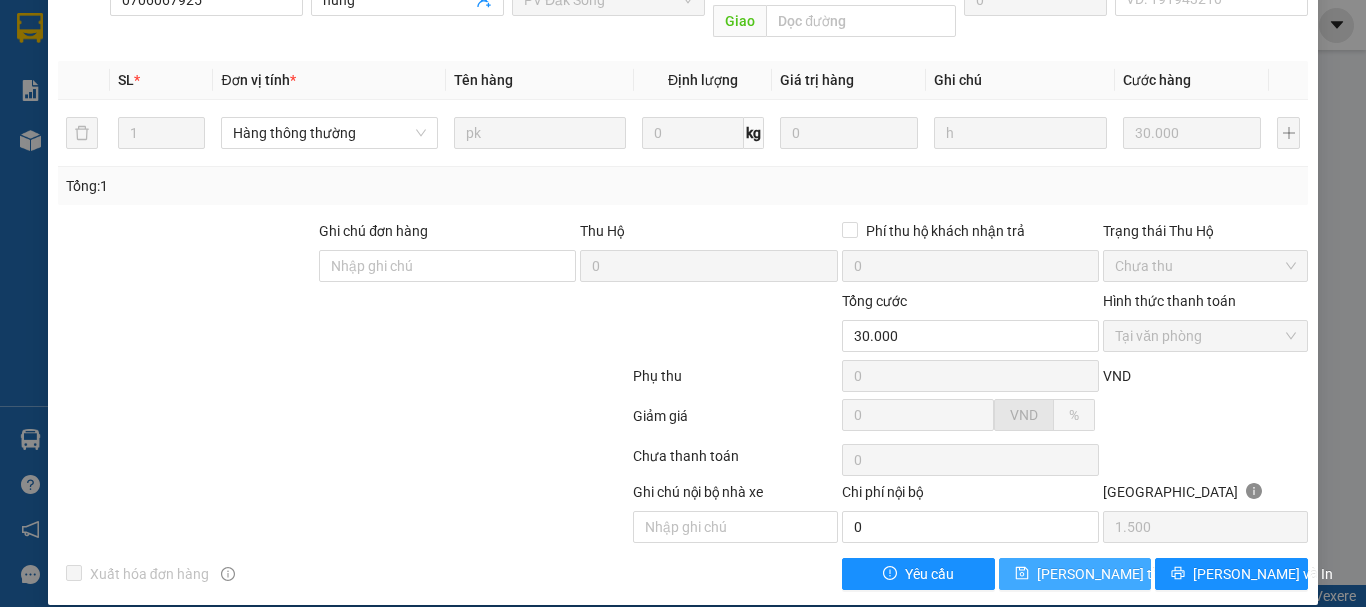 click on "[PERSON_NAME] thay đổi" at bounding box center (1117, 574) 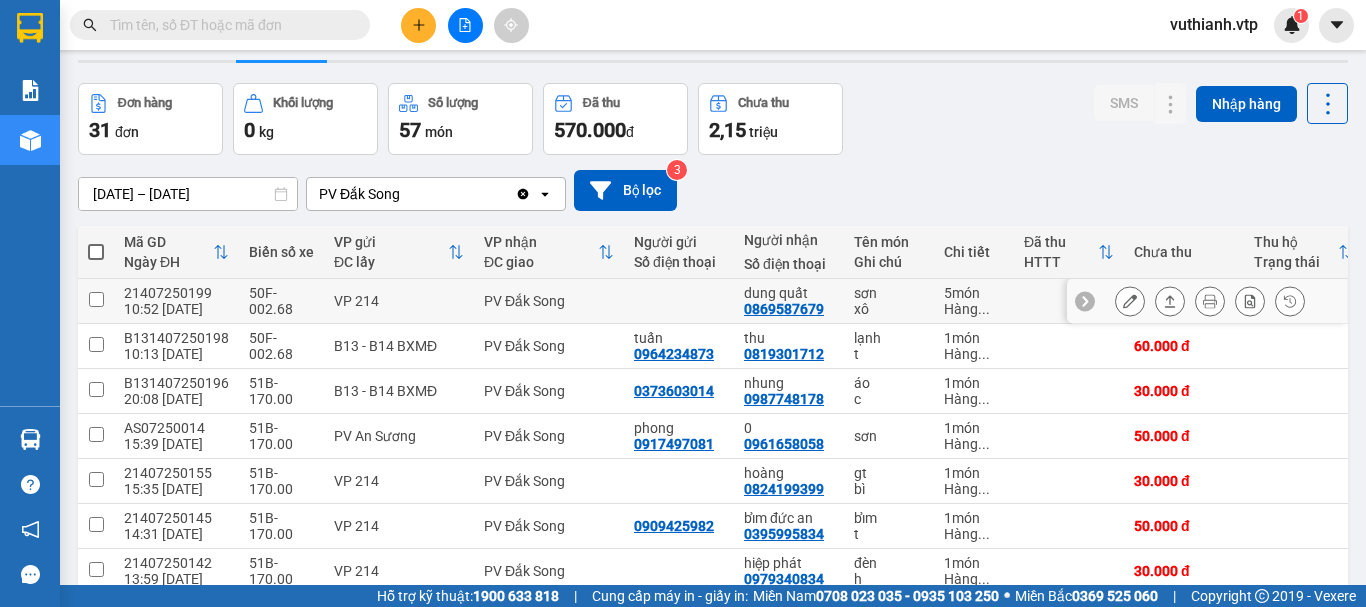 scroll, scrollTop: 0, scrollLeft: 0, axis: both 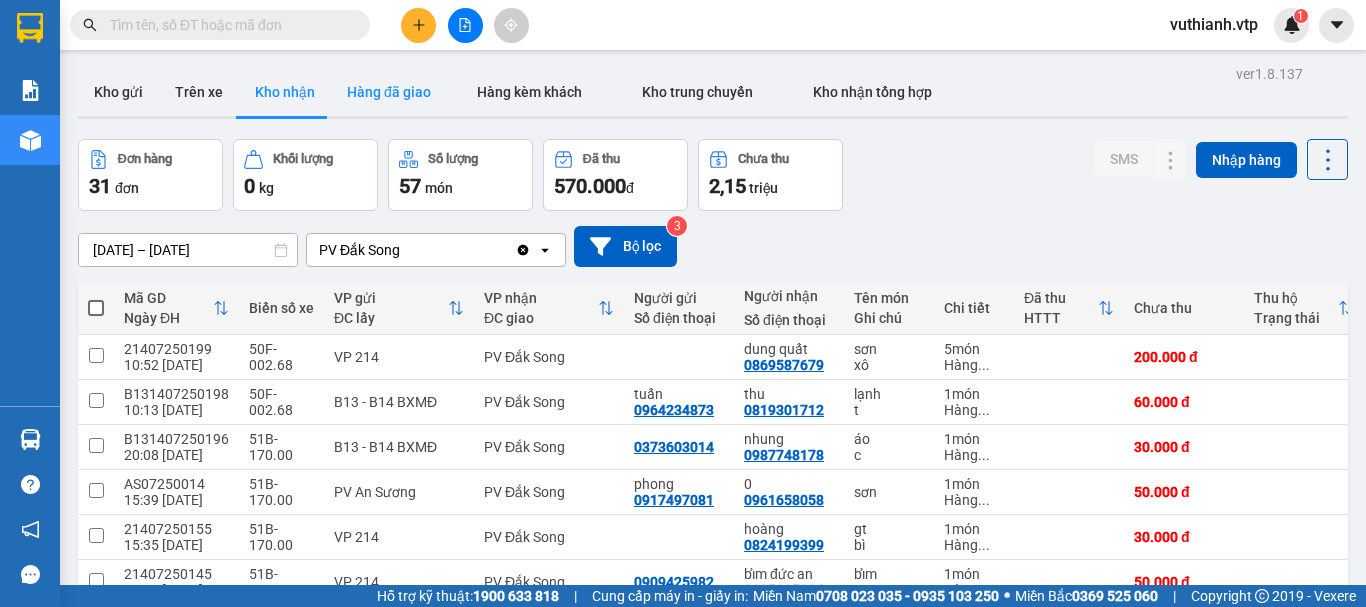 click on "Hàng đã giao" at bounding box center [389, 92] 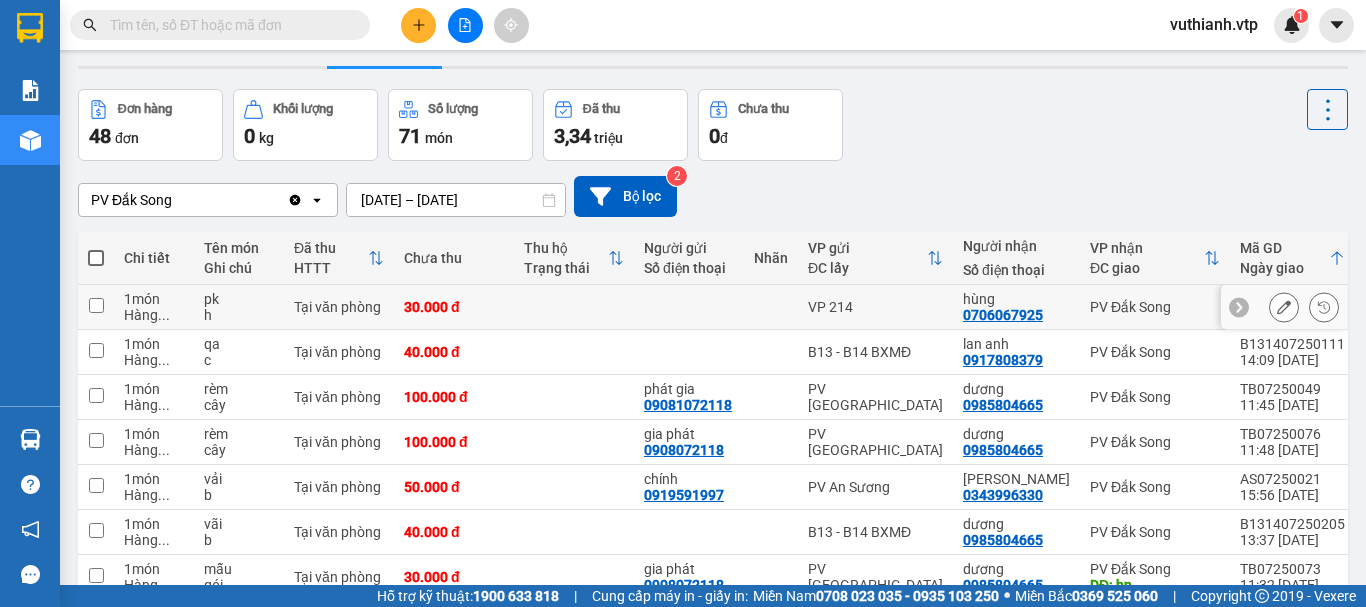 scroll, scrollTop: 0, scrollLeft: 0, axis: both 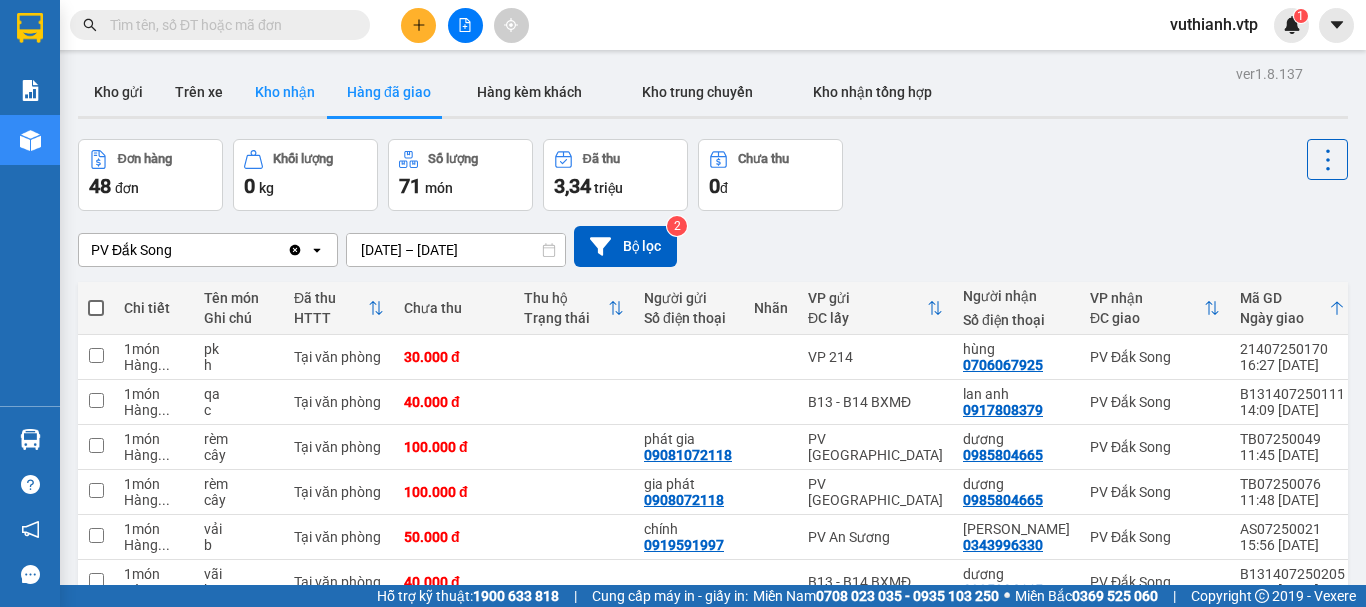 click on "Kho nhận" at bounding box center (285, 92) 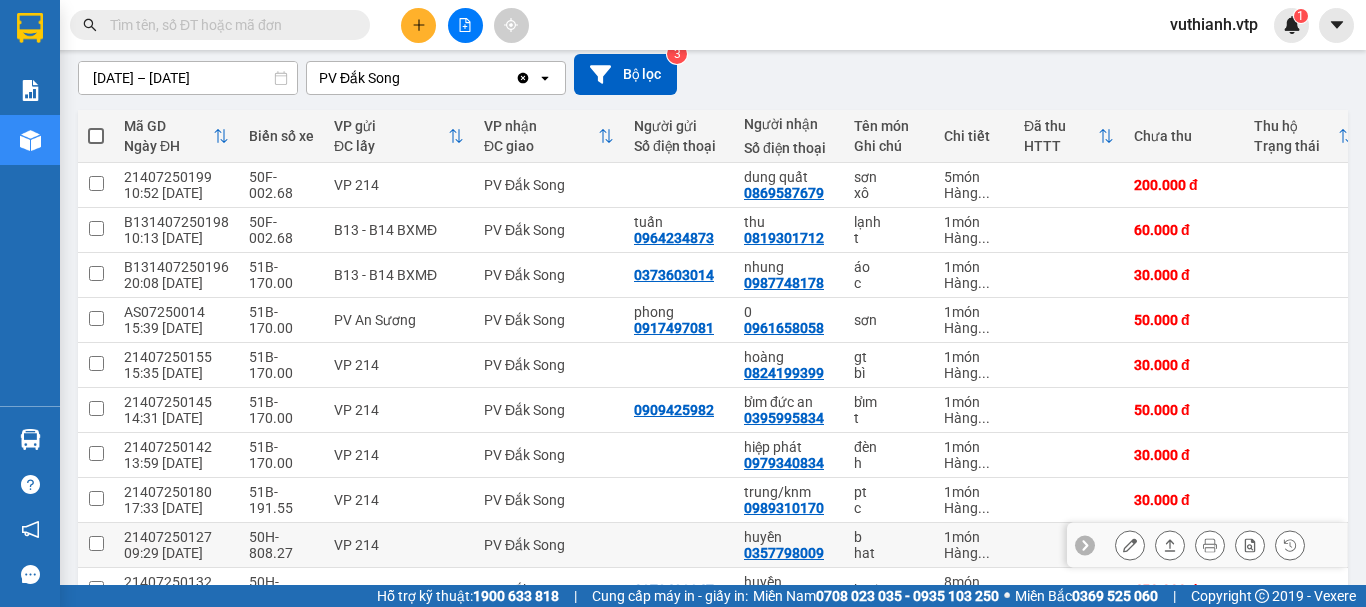 scroll, scrollTop: 290, scrollLeft: 0, axis: vertical 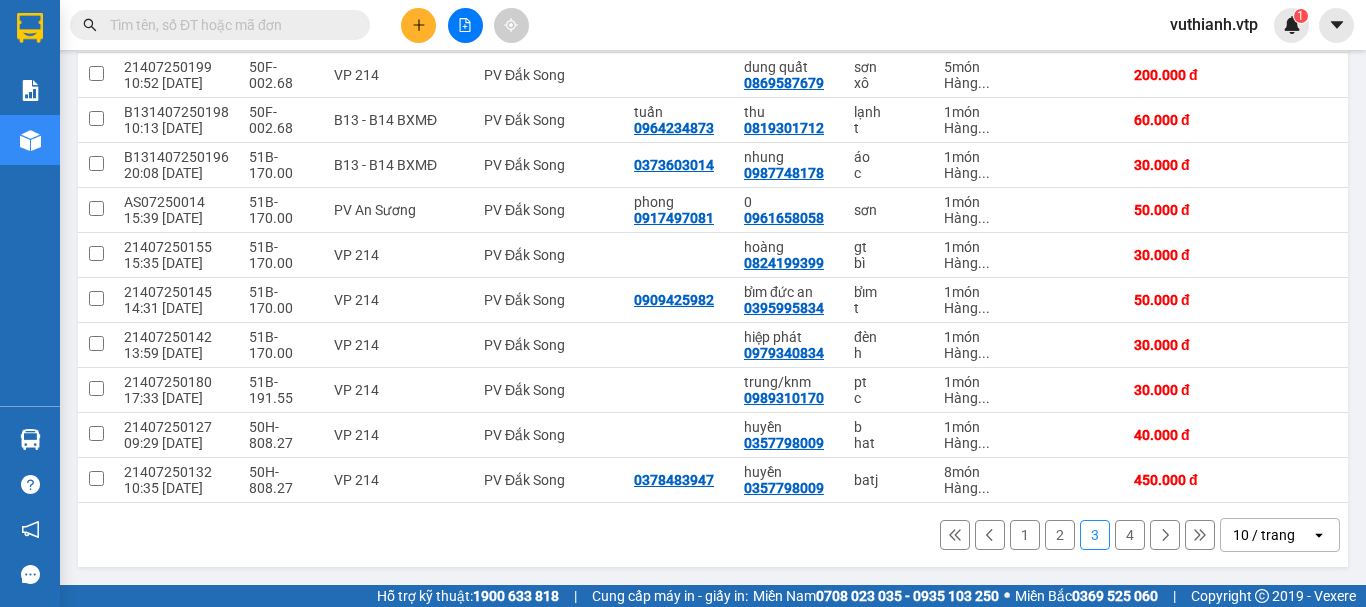 click on "2" at bounding box center [1060, 535] 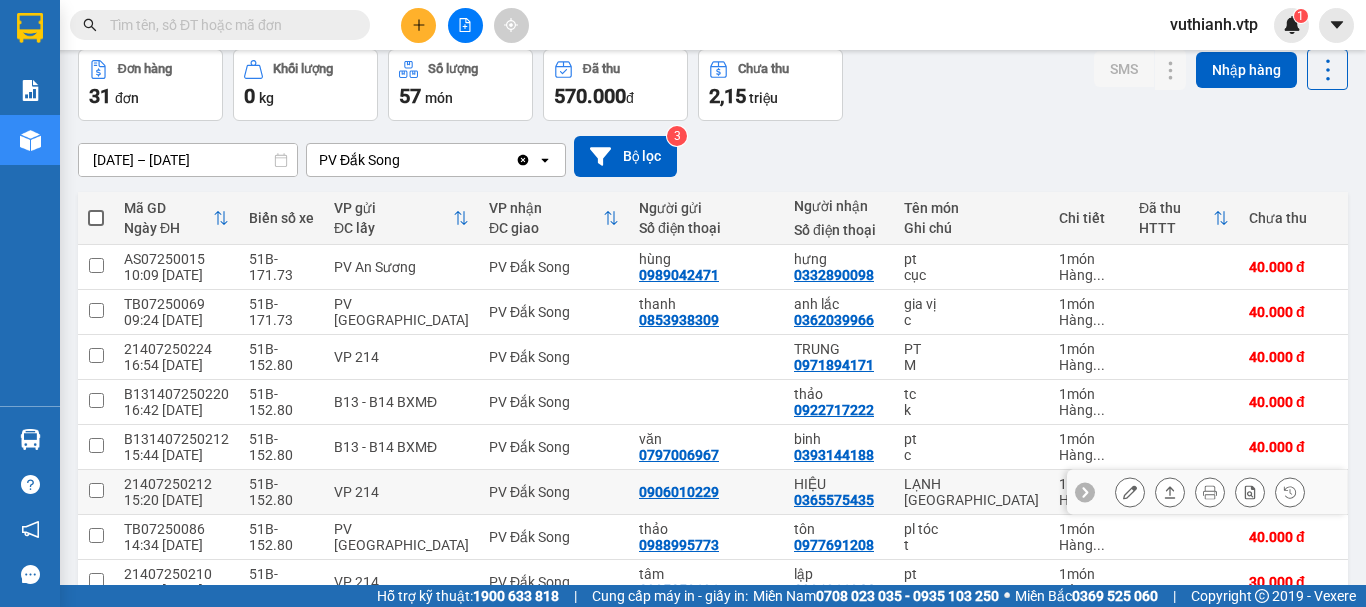 scroll, scrollTop: 290, scrollLeft: 0, axis: vertical 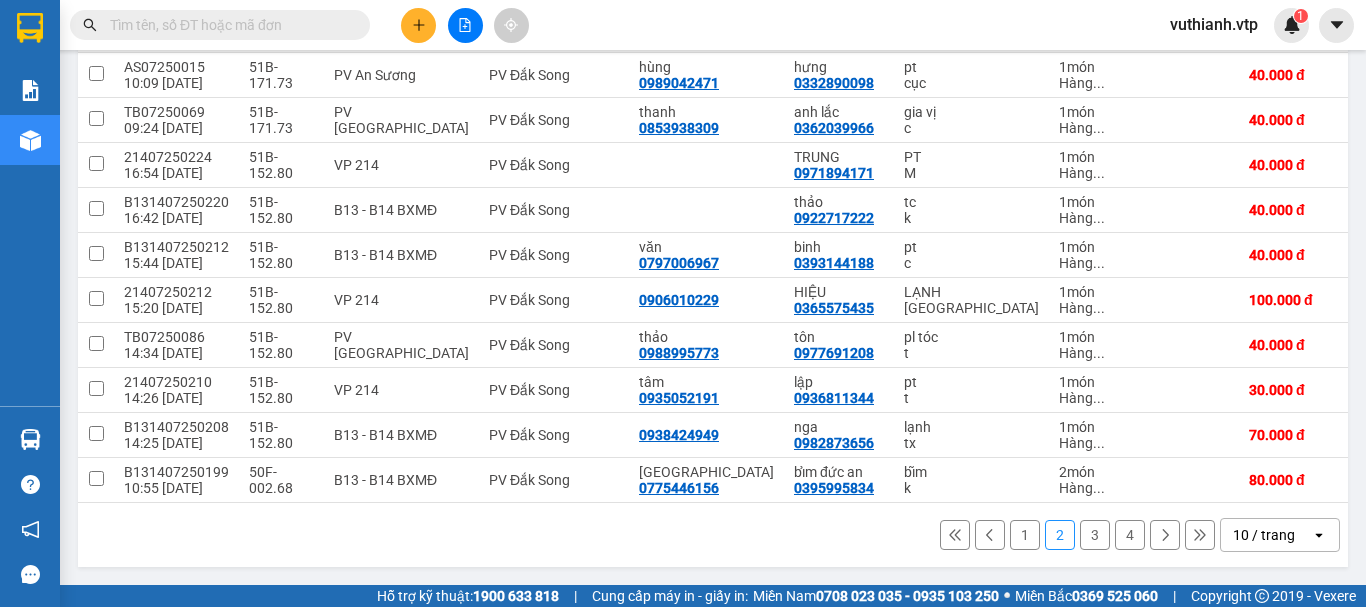 click on "1" at bounding box center [1025, 535] 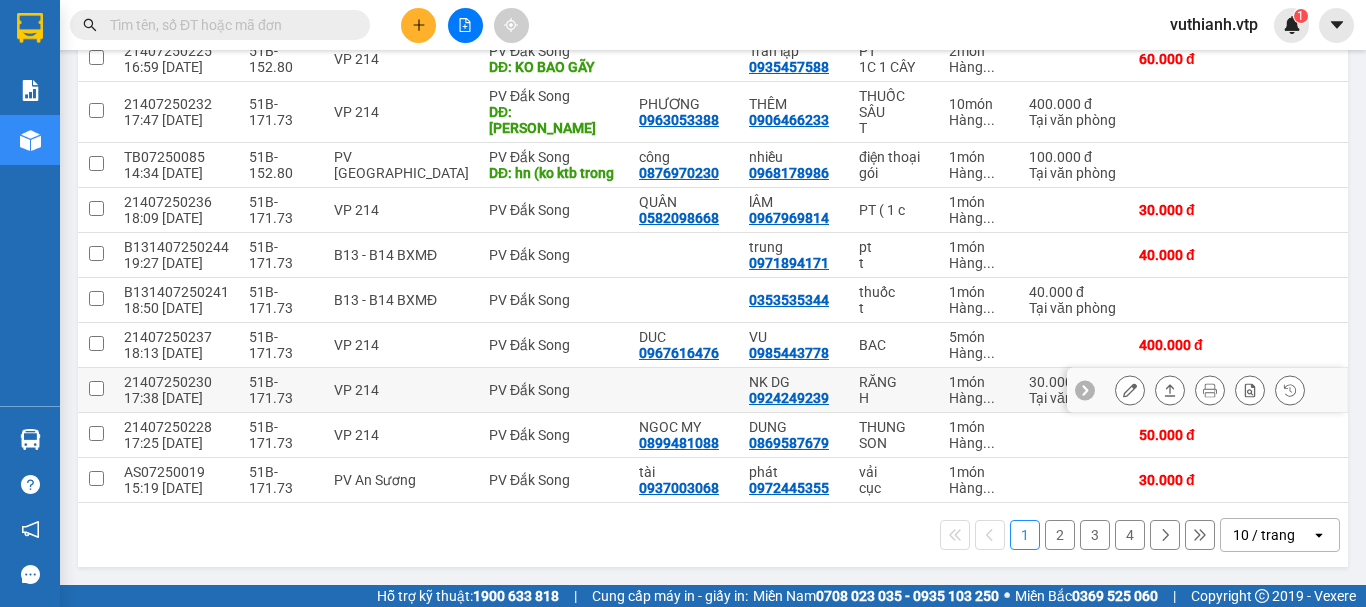 scroll, scrollTop: 322, scrollLeft: 0, axis: vertical 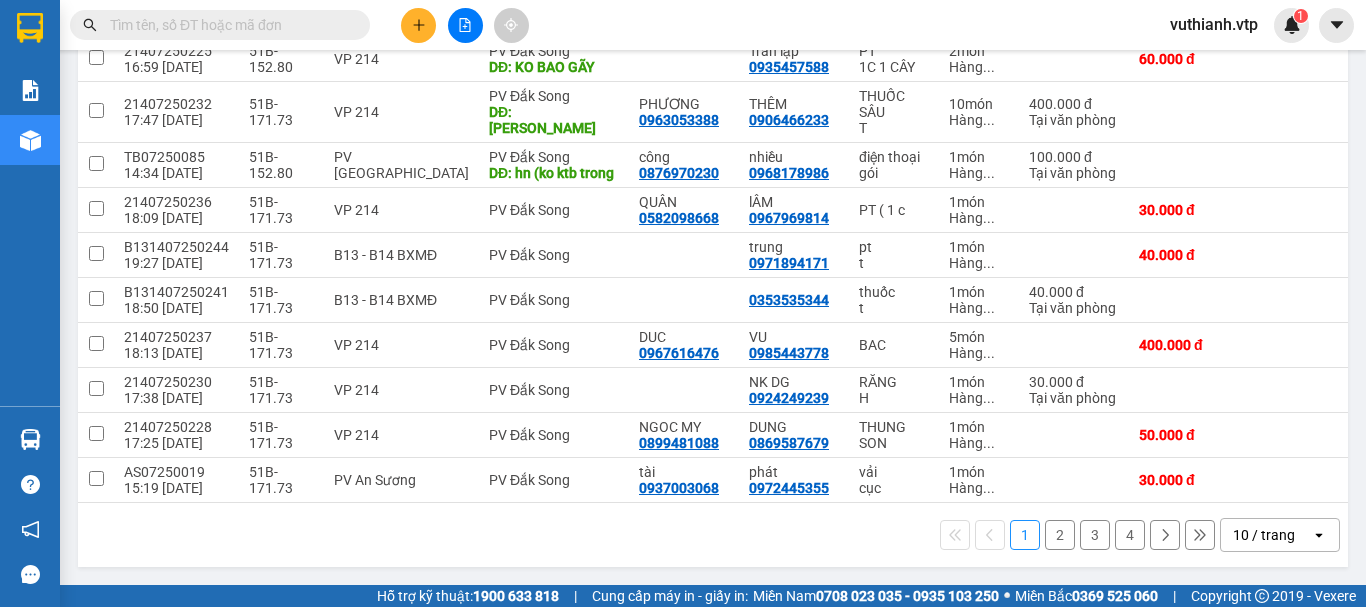 click on "2" at bounding box center (1060, 535) 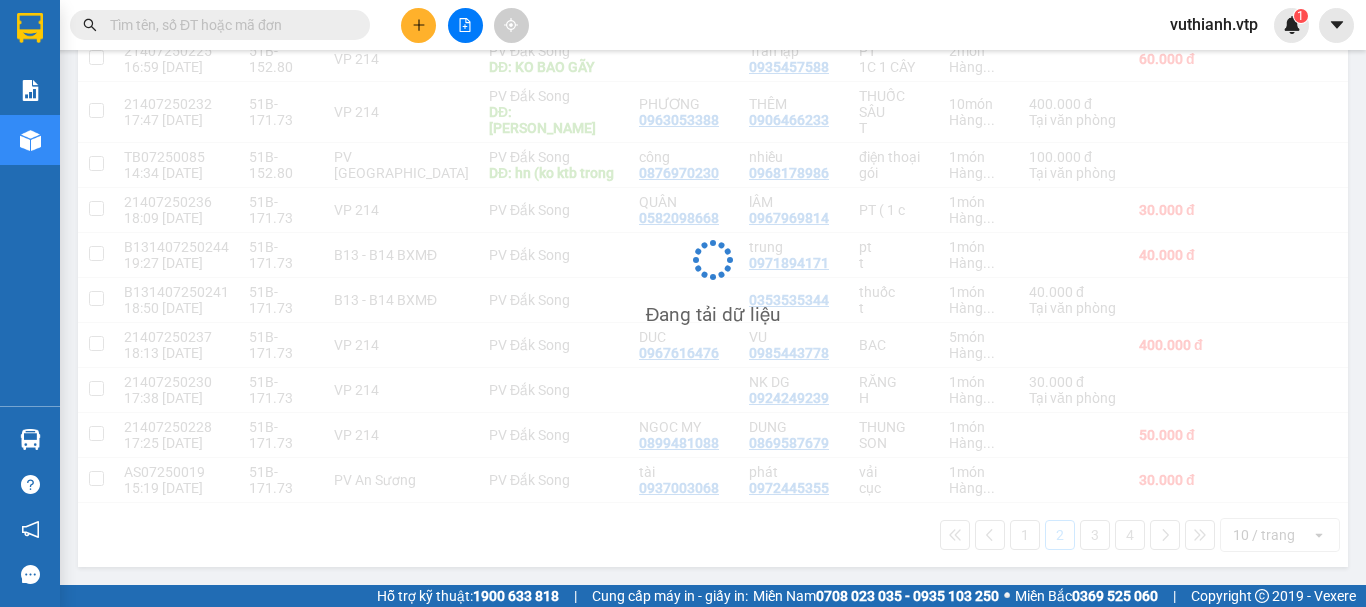 click on "Đang tải dữ liệu" at bounding box center [713, 275] 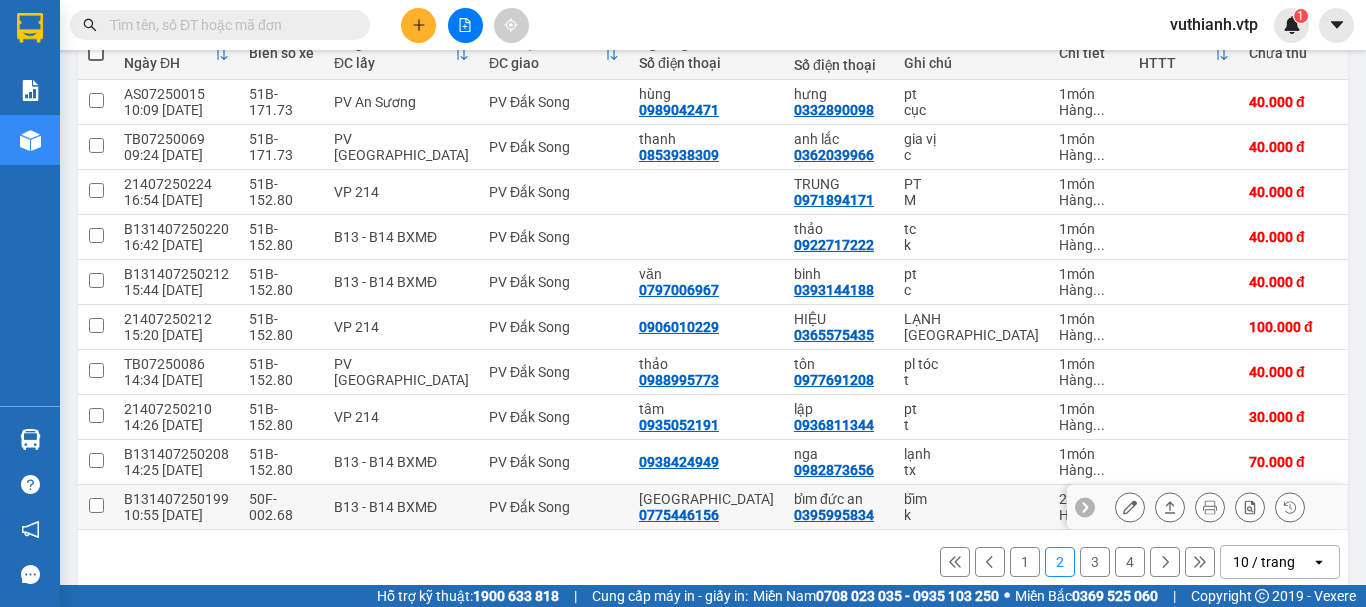 scroll, scrollTop: 290, scrollLeft: 0, axis: vertical 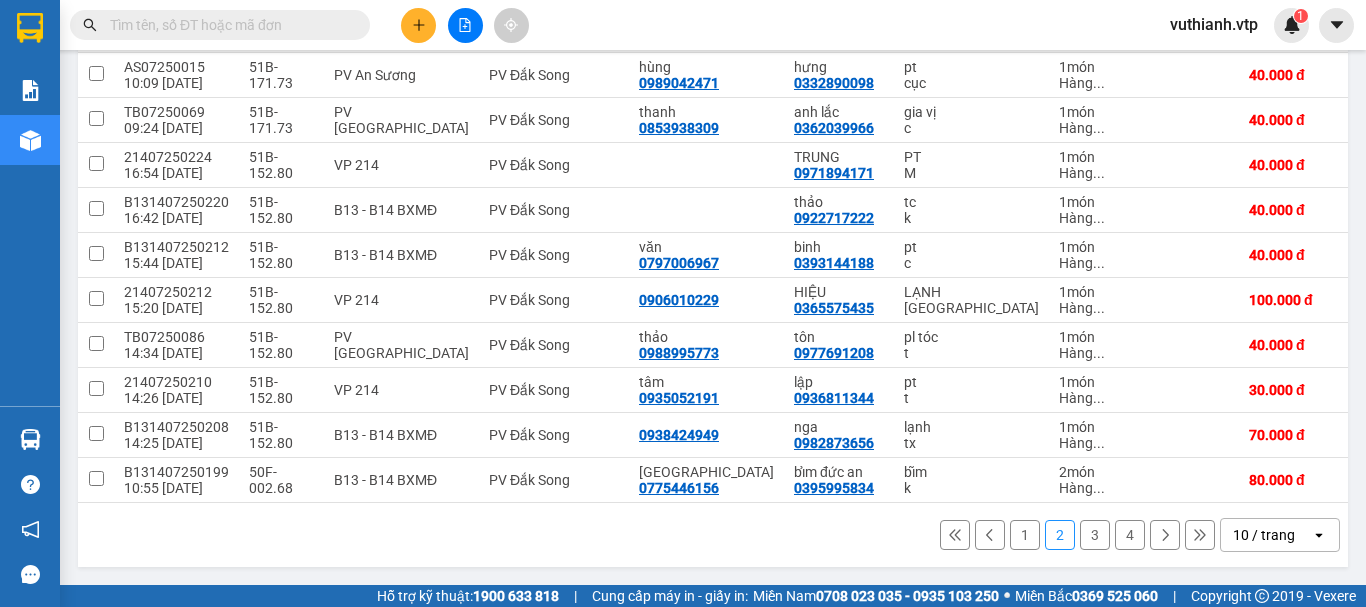 click on "3" at bounding box center [1095, 535] 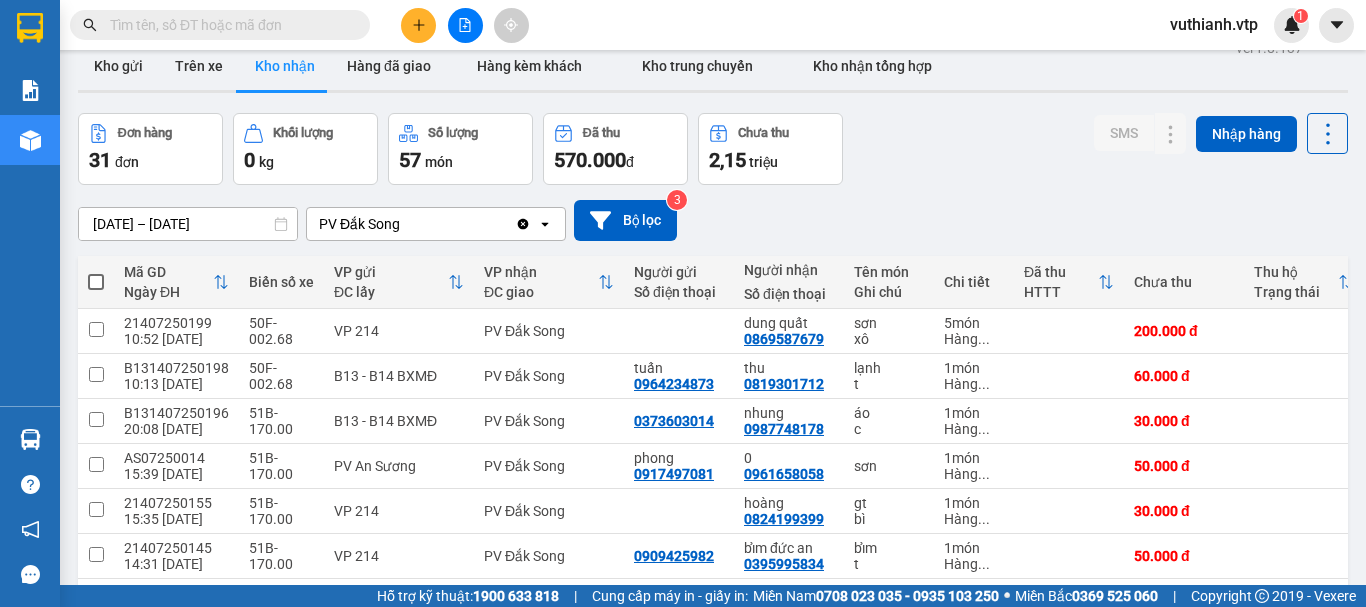 scroll, scrollTop: 0, scrollLeft: 0, axis: both 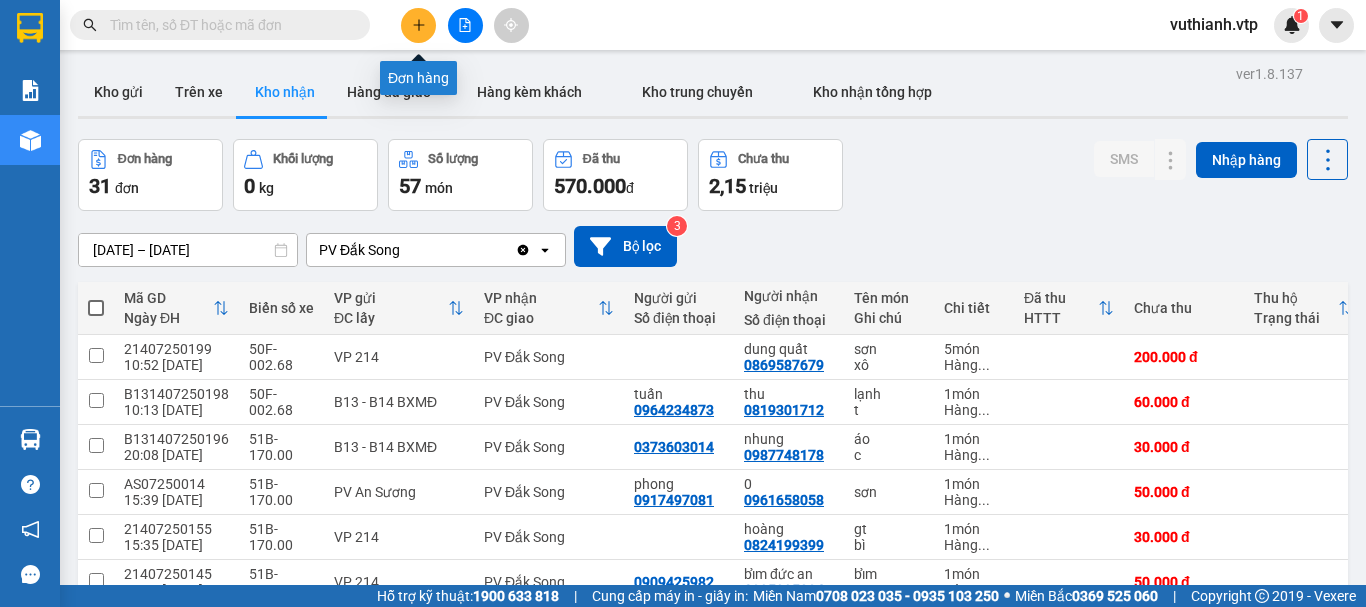click 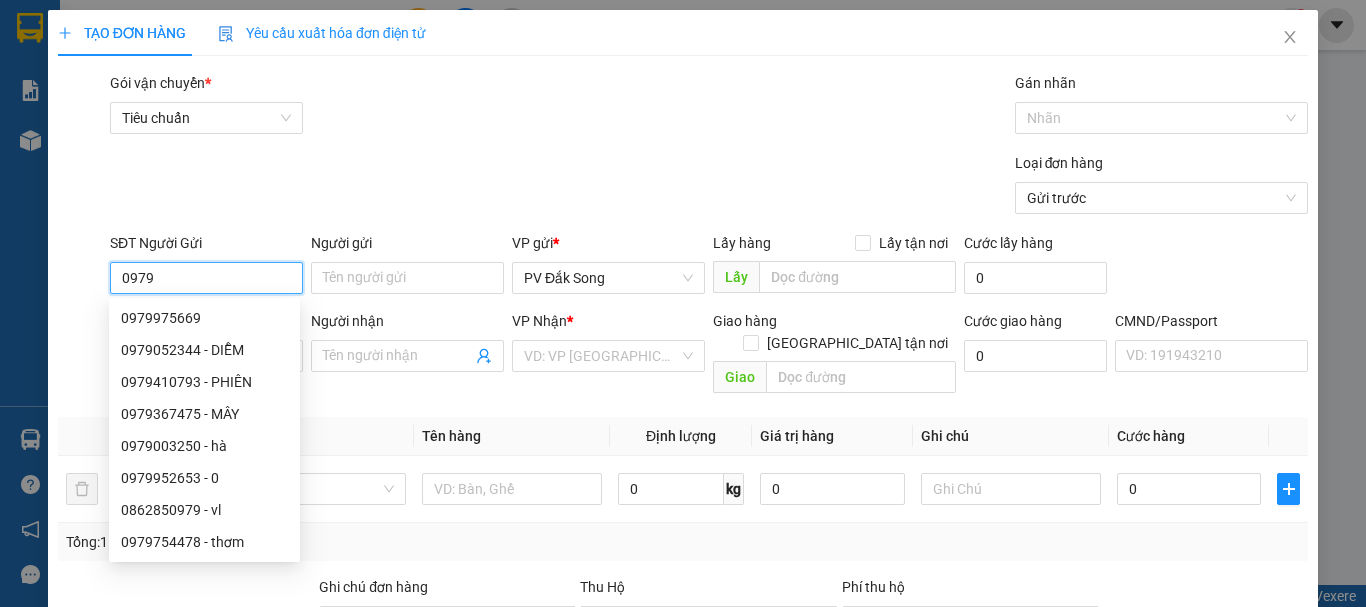 click on "0979" at bounding box center (206, 278) 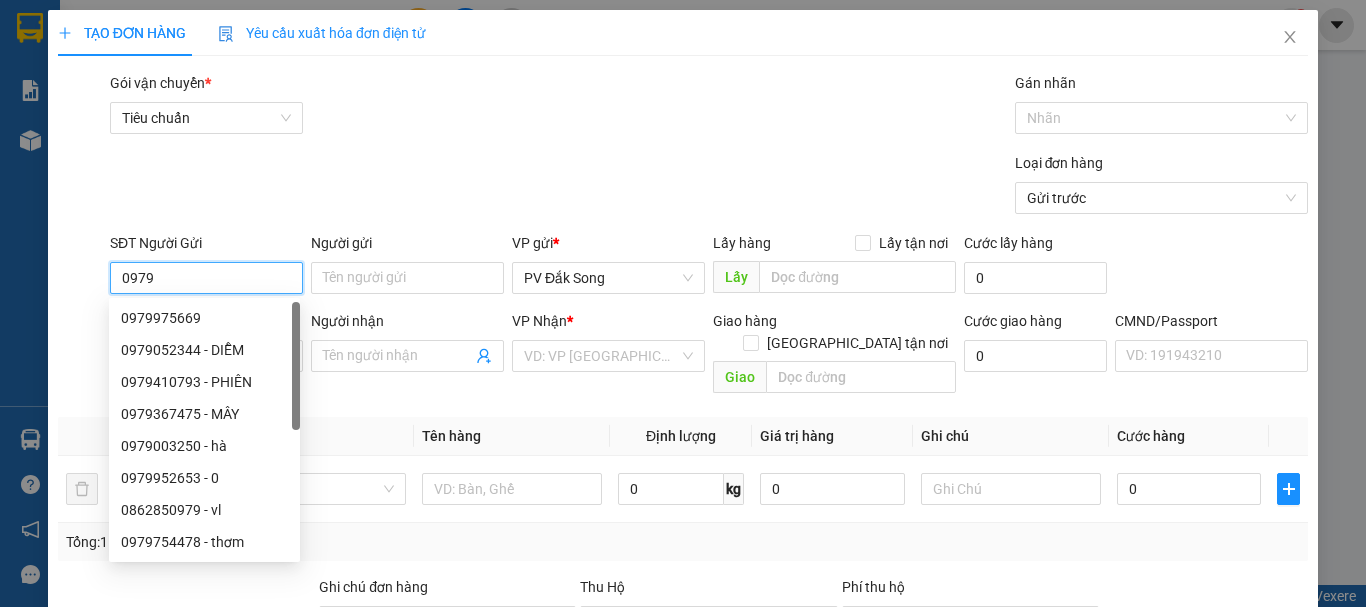 click on "0979" at bounding box center [206, 278] 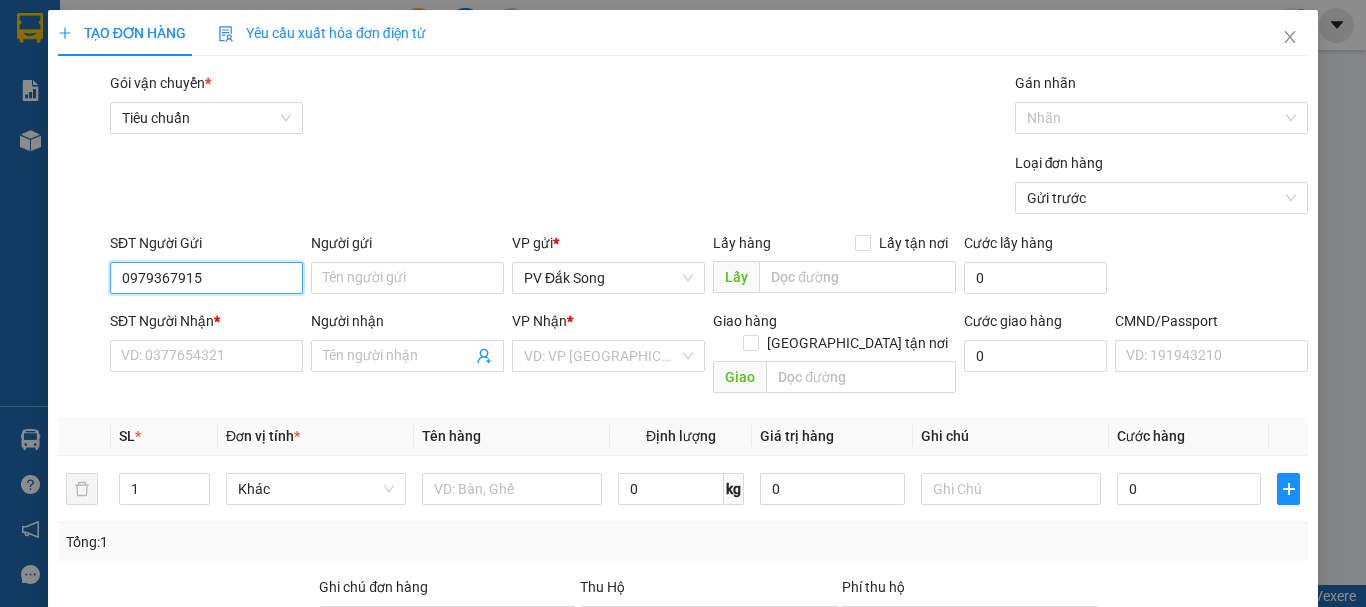 type on "0979367915" 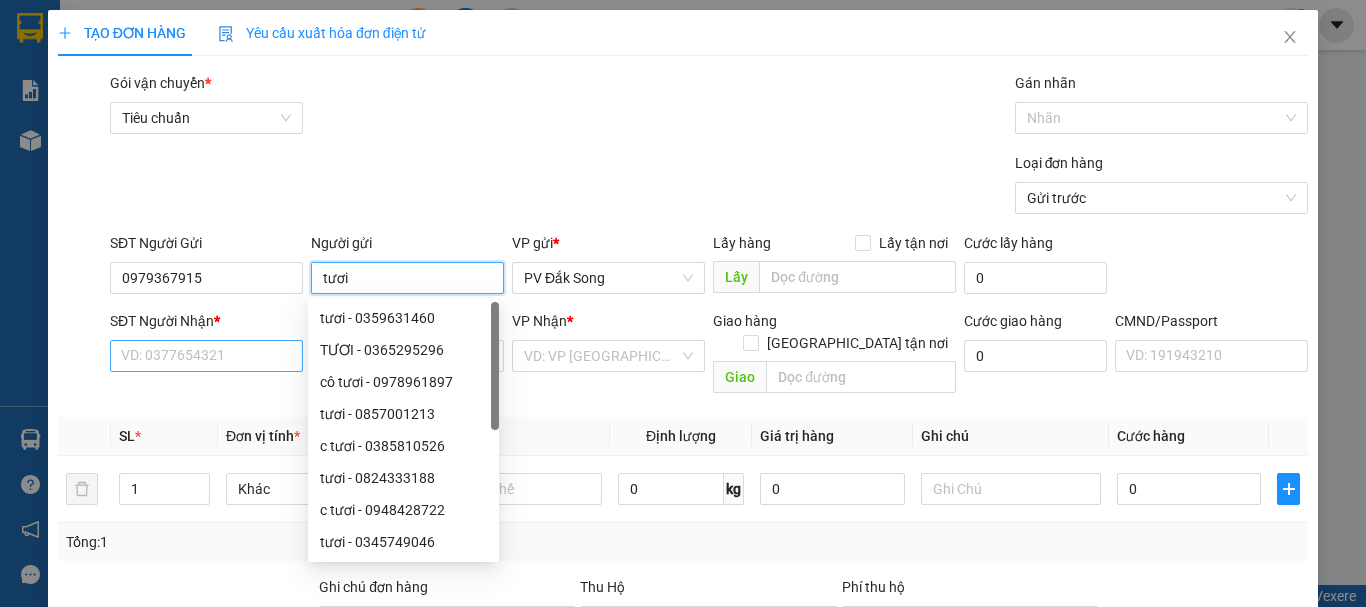 type on "tươi" 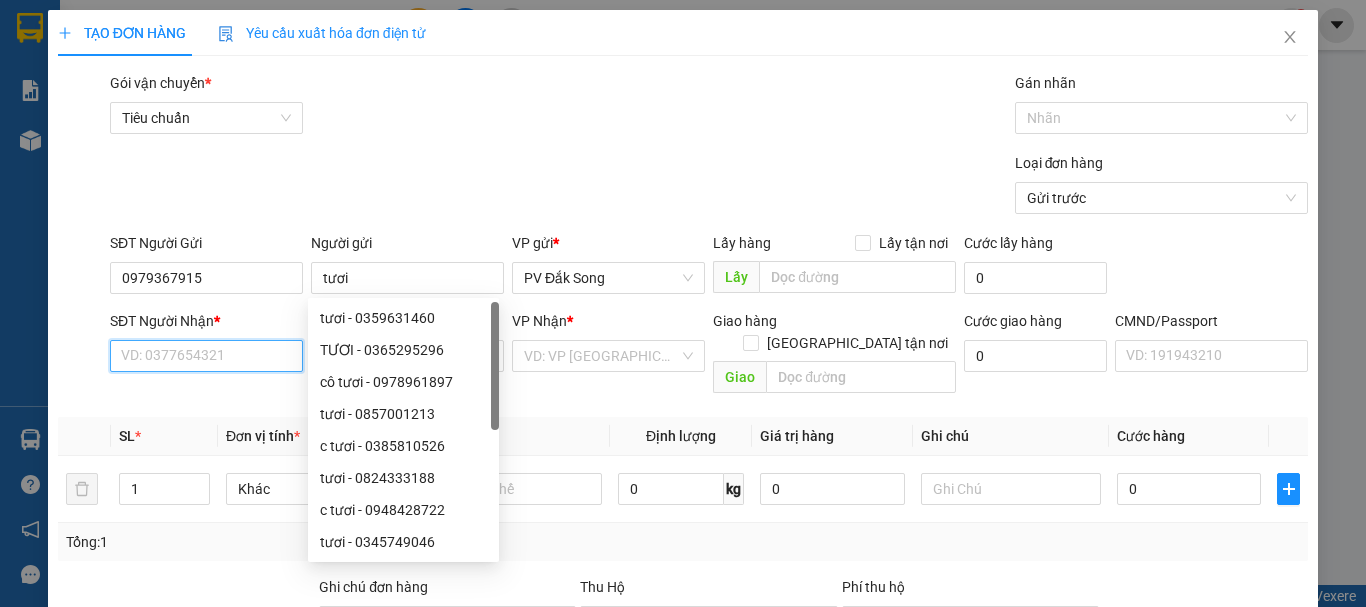 click on "SĐT Người Nhận  *" at bounding box center (206, 356) 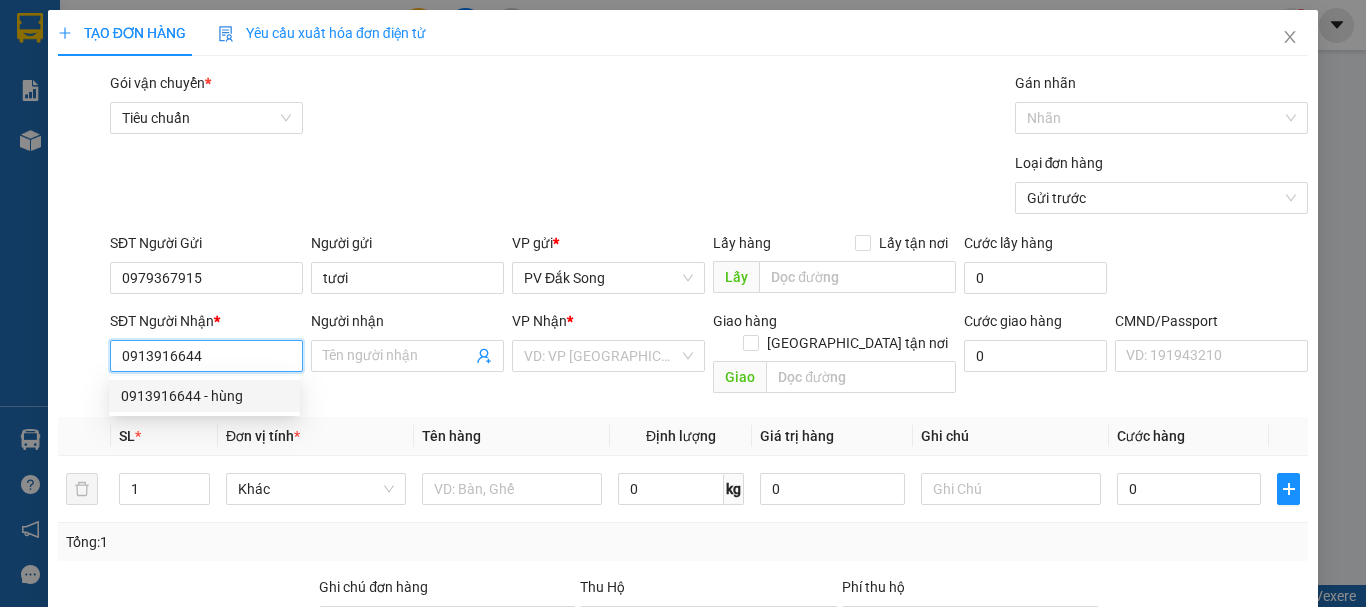 type on "0913916644" 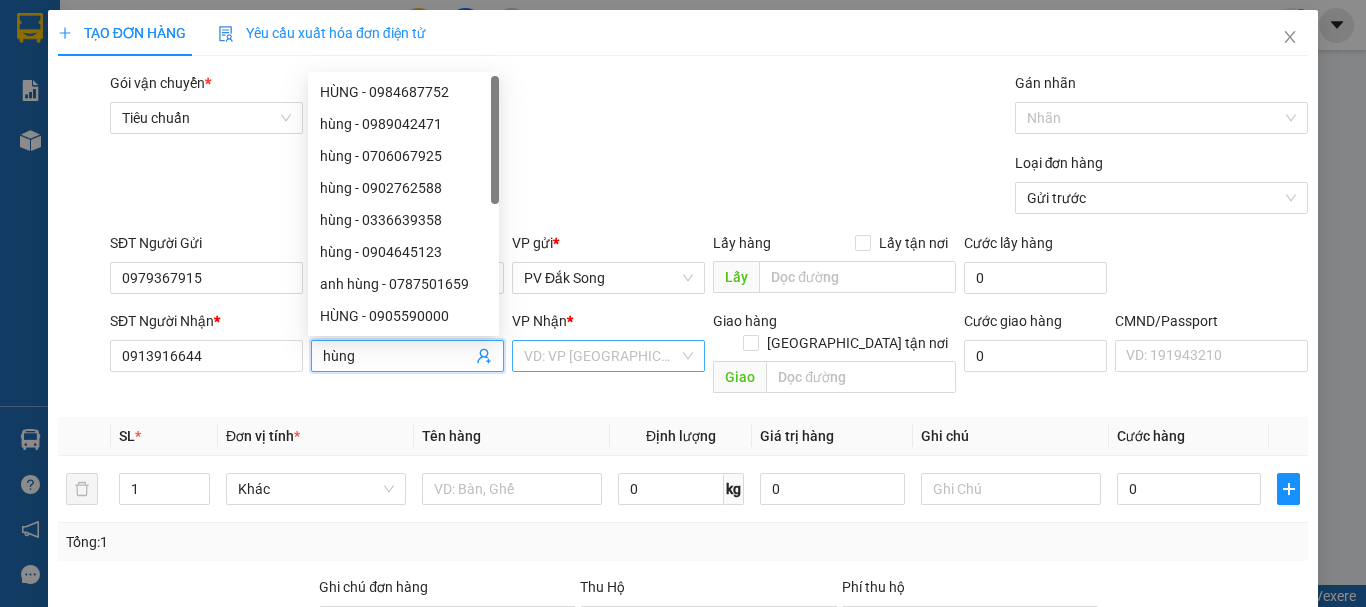 type on "hùng" 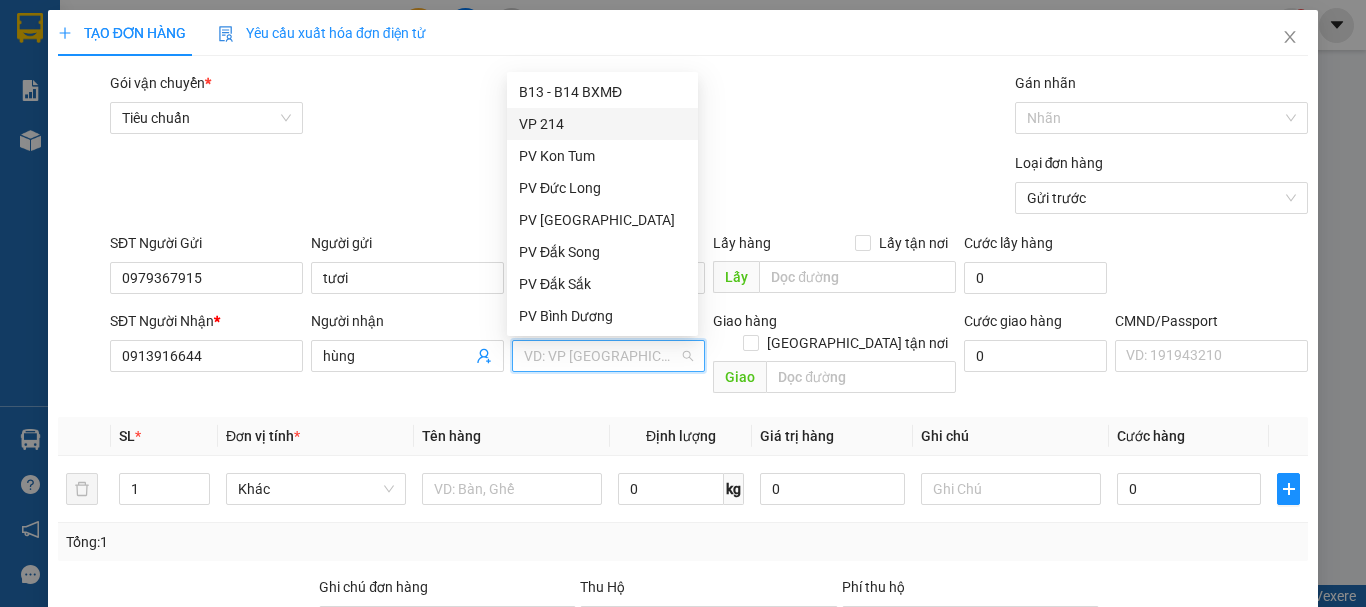 click on "VP 214" at bounding box center [602, 124] 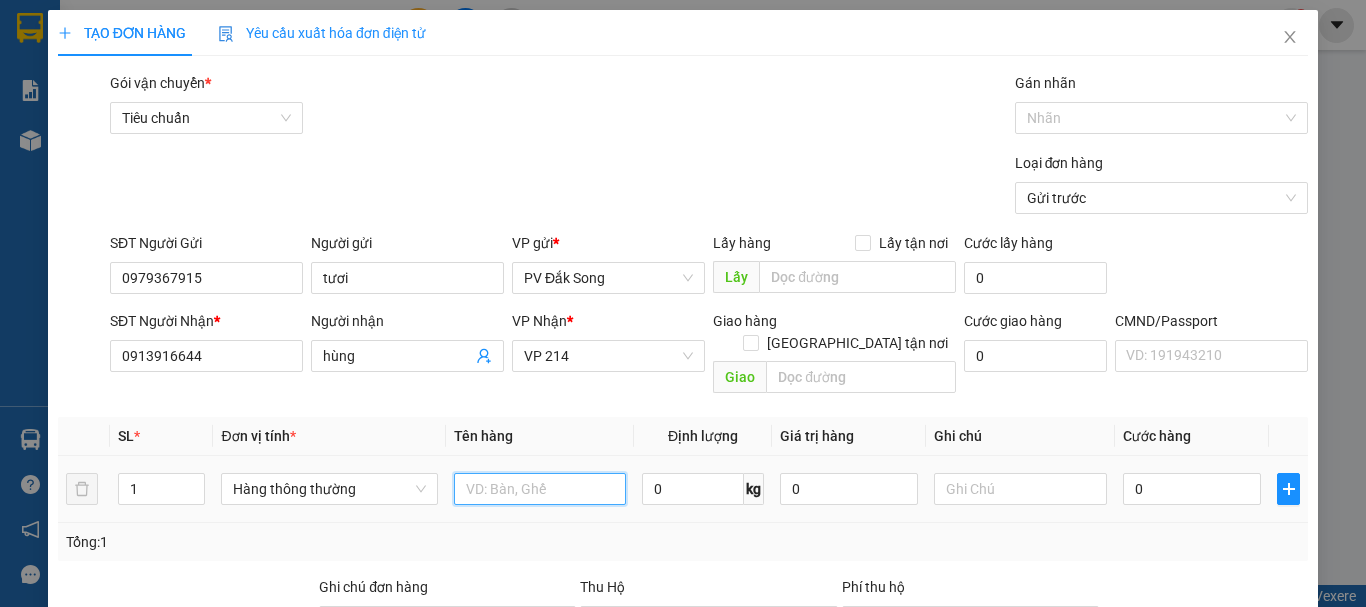 click at bounding box center [540, 489] 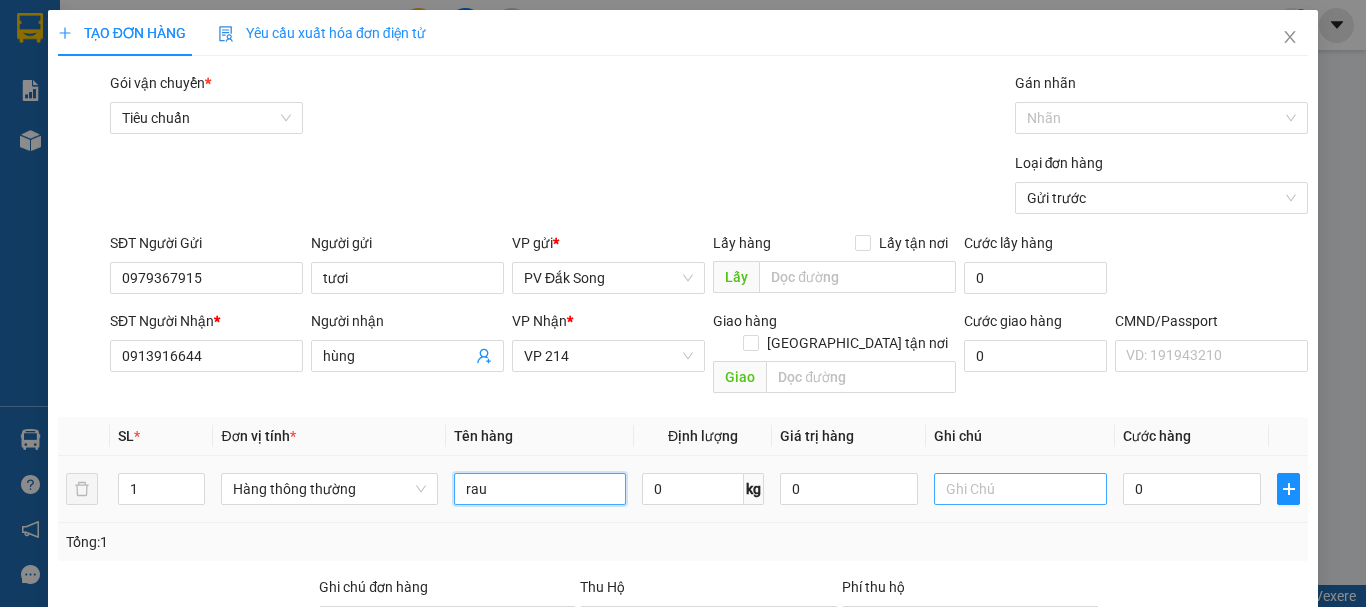 type on "rau" 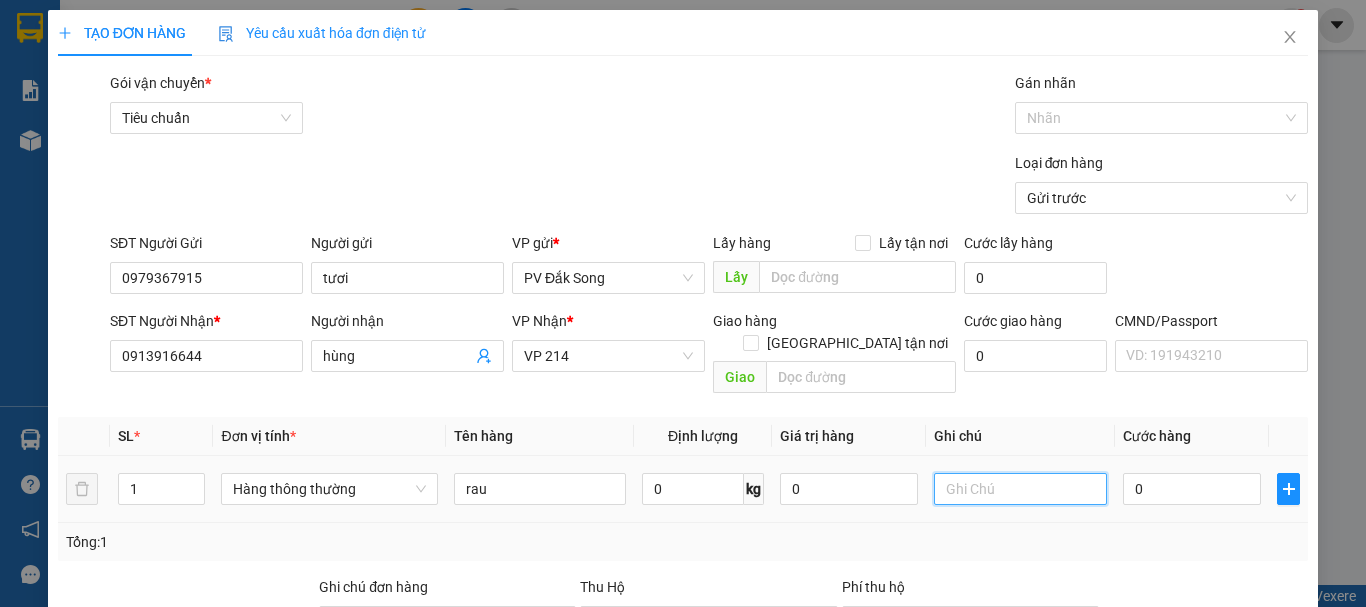 click at bounding box center [1020, 489] 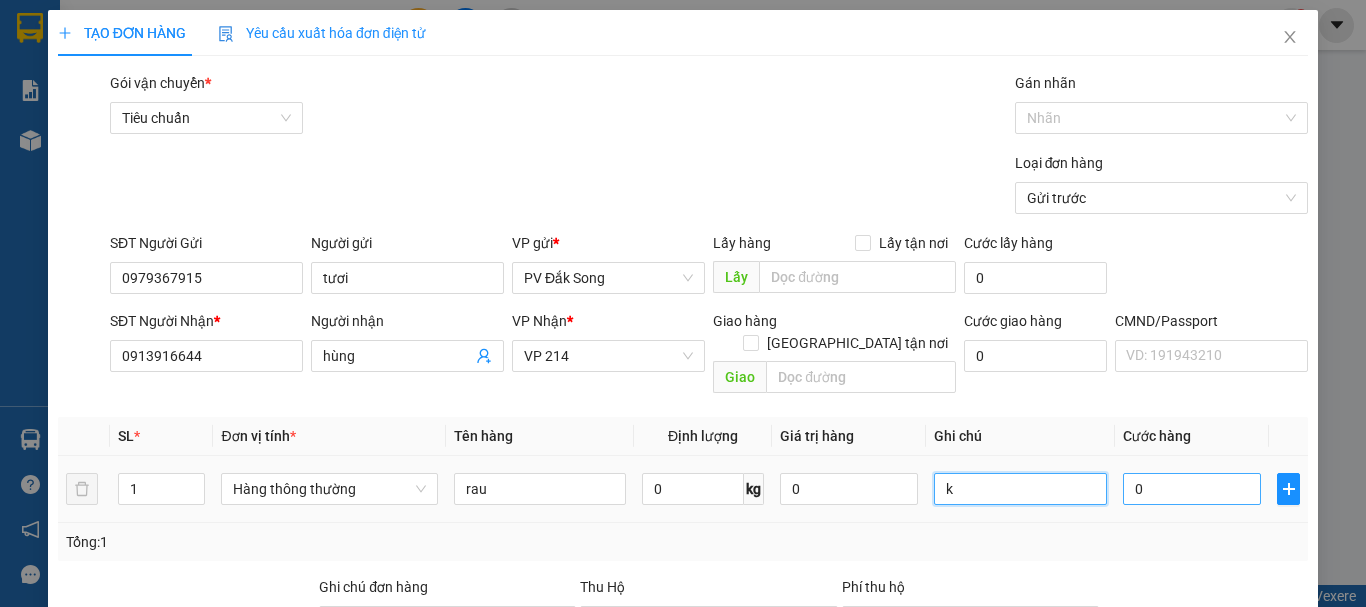 type on "k" 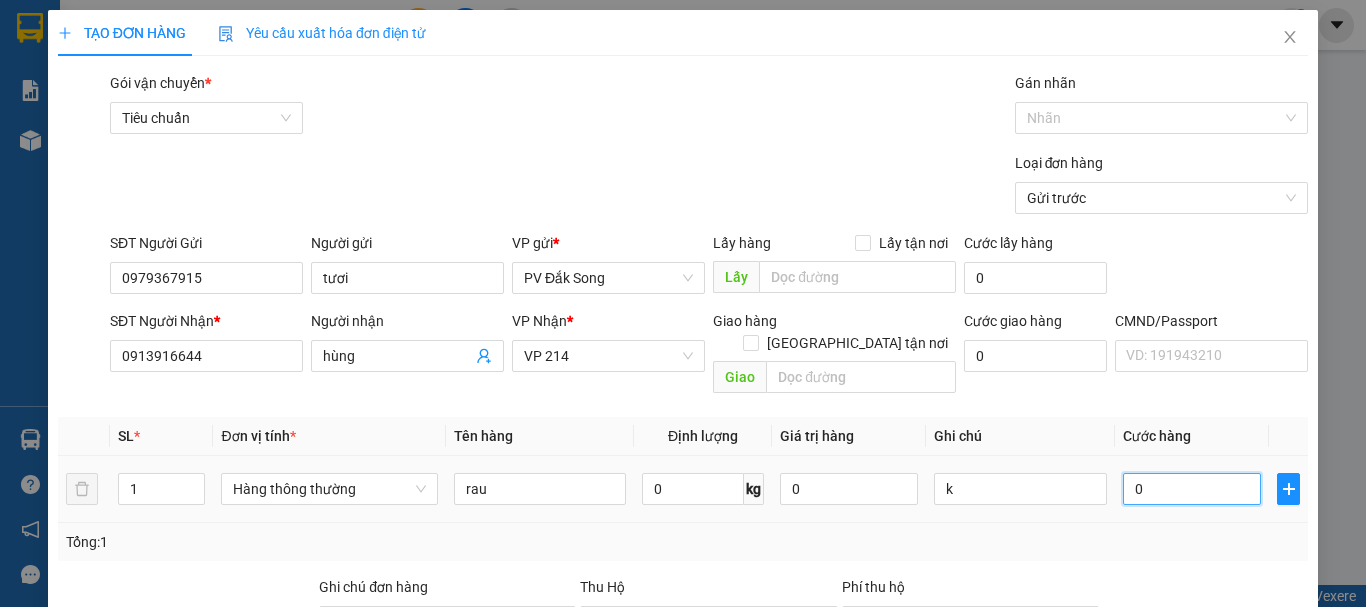 click on "0" at bounding box center [1192, 489] 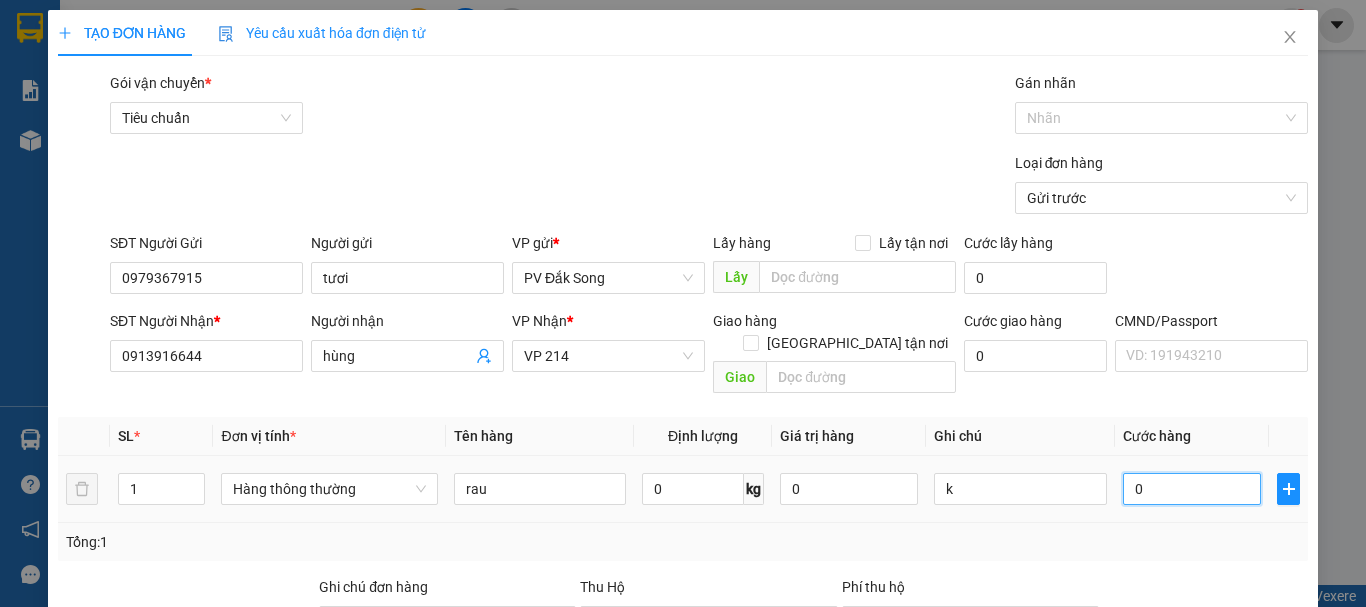 type on "005" 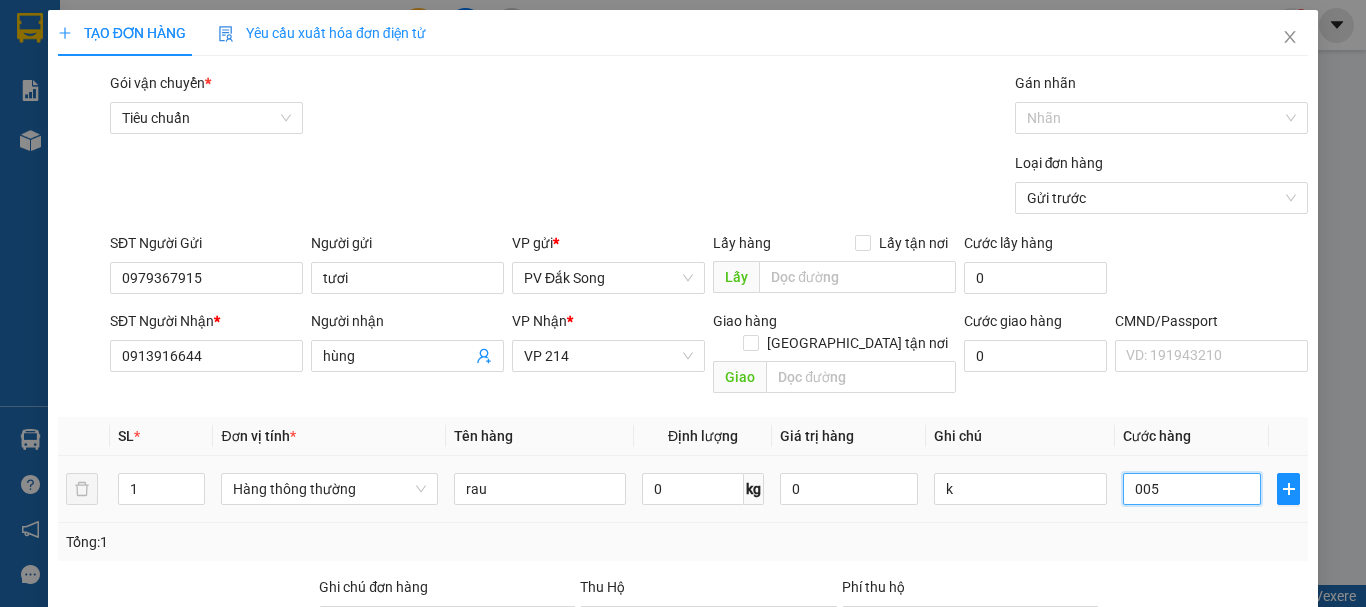 type on "5" 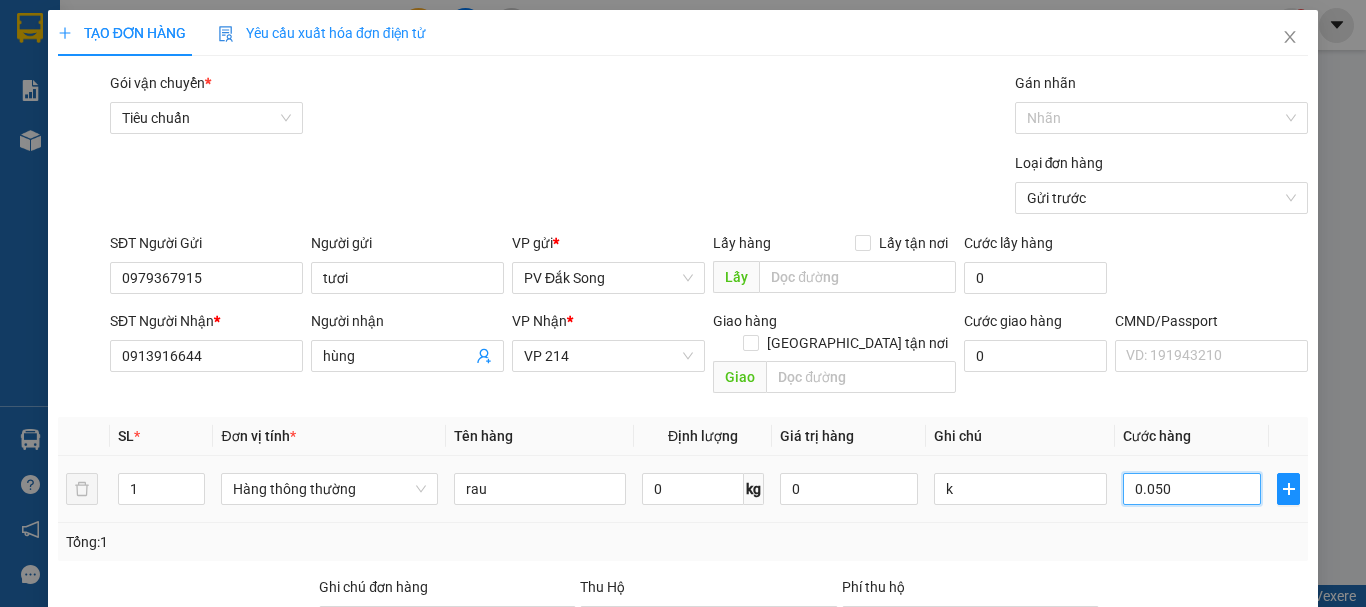type on "00.500" 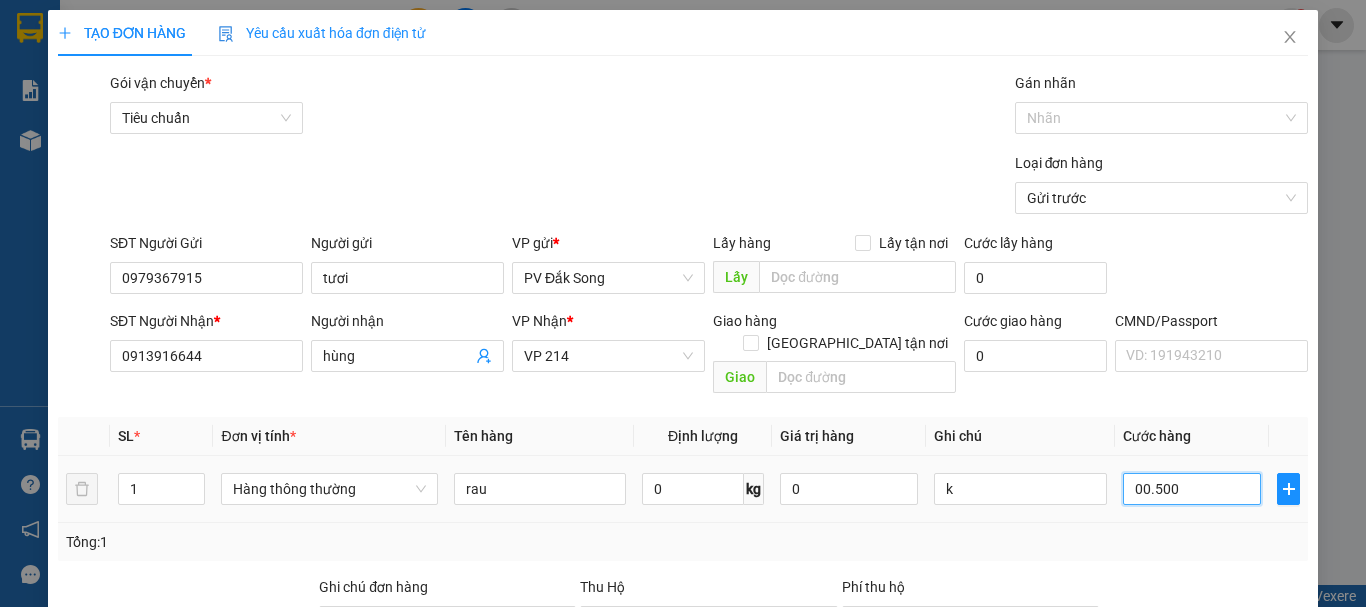 type on "500" 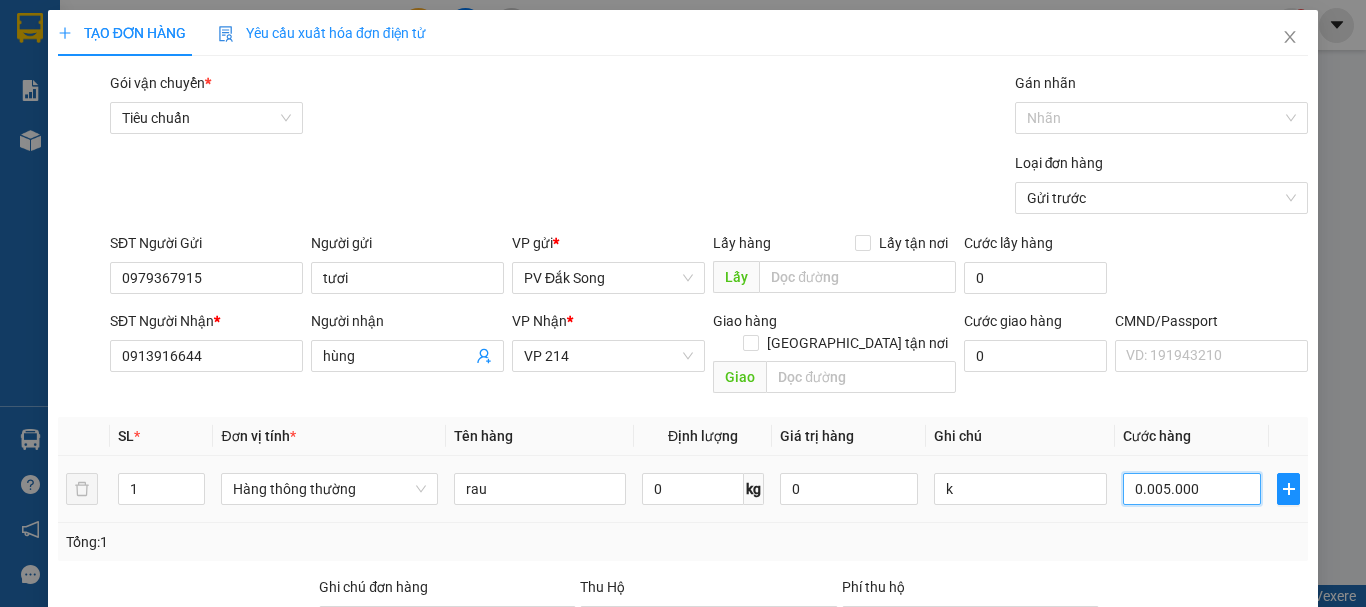 type on "000.050.000" 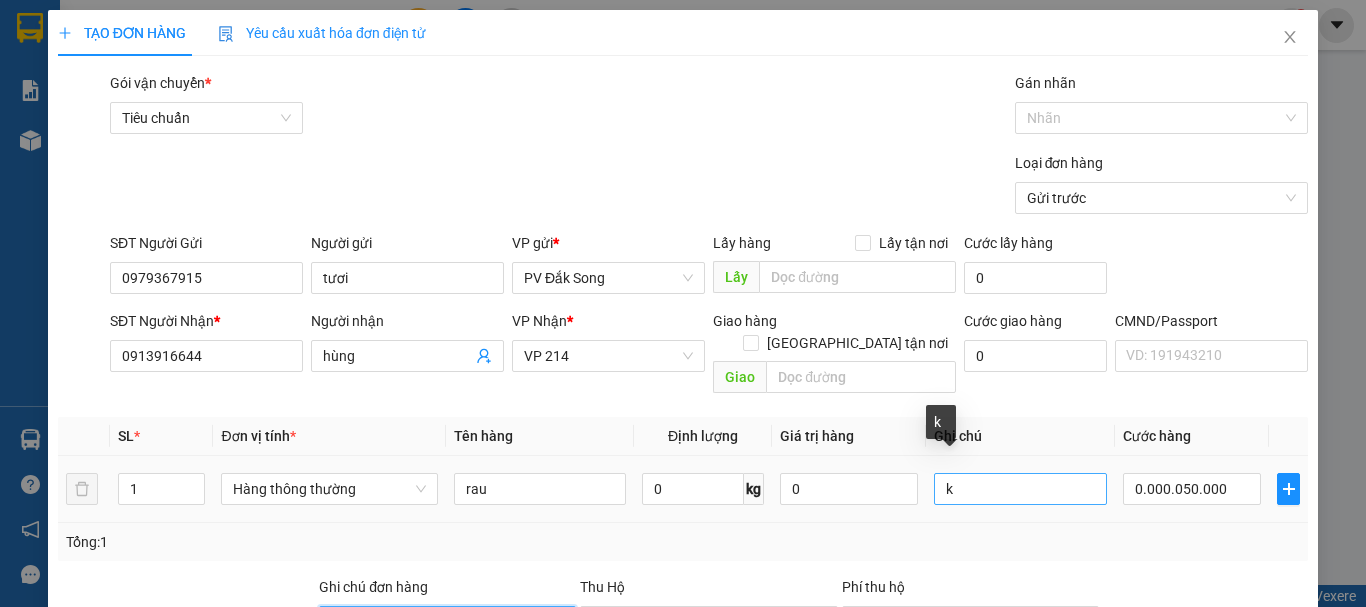 type on "50.000" 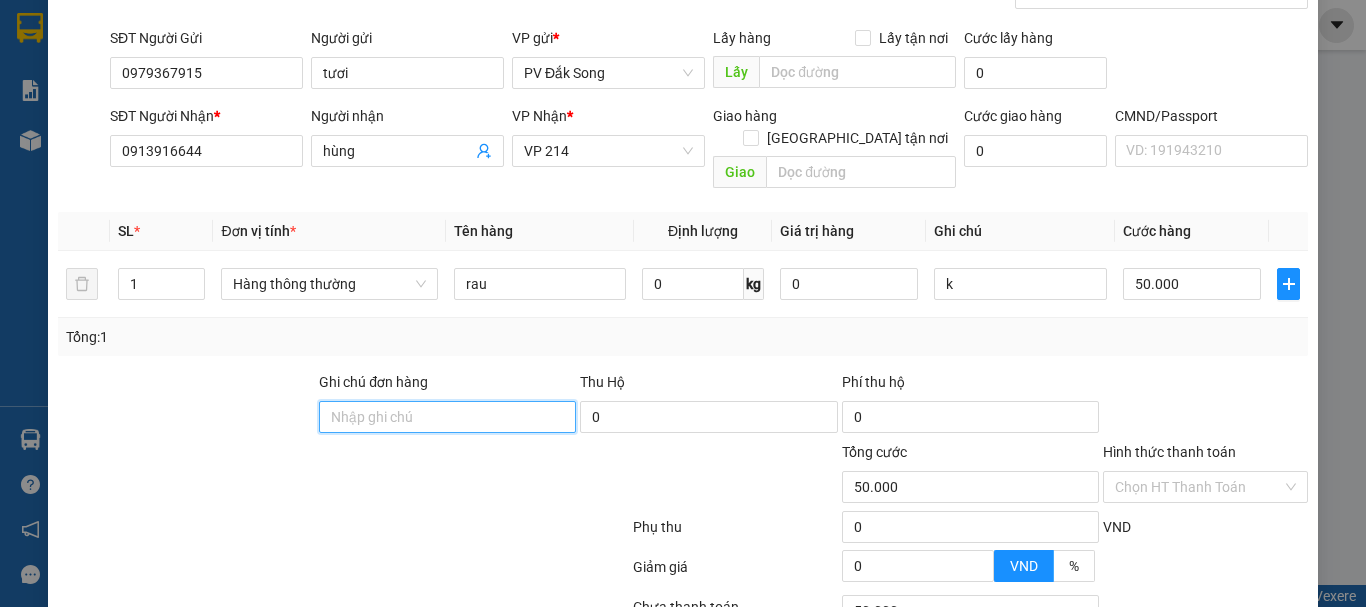 scroll, scrollTop: 355, scrollLeft: 0, axis: vertical 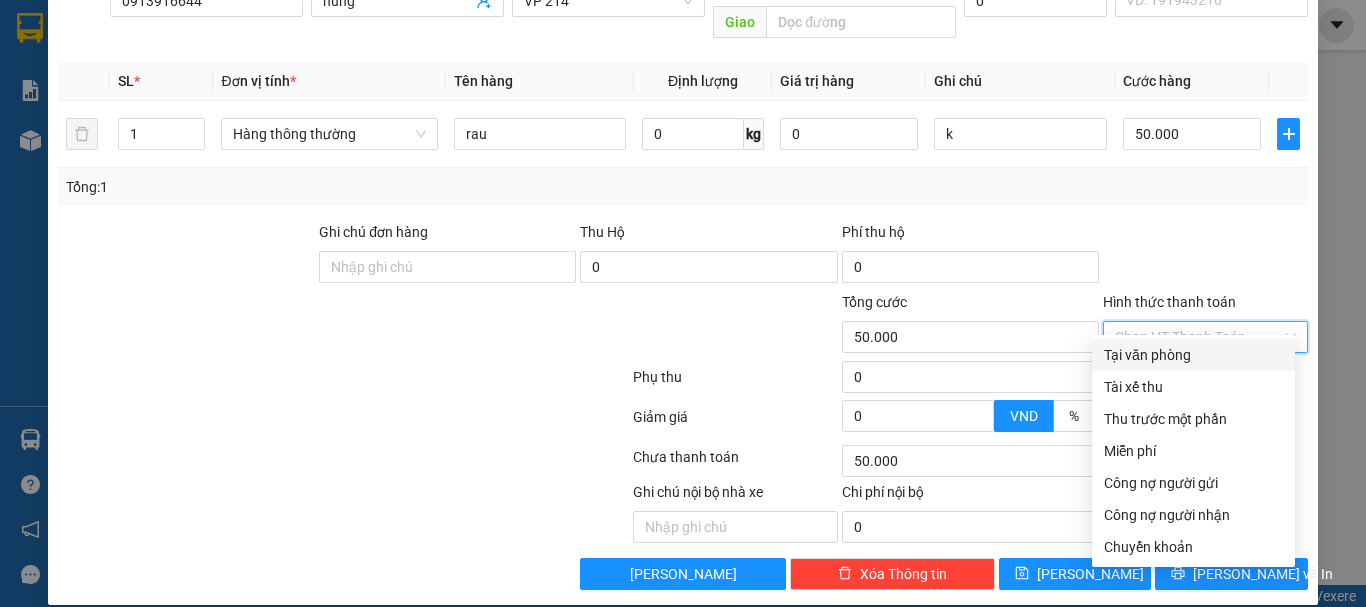click on "Hình thức thanh toán" at bounding box center (1198, 337) 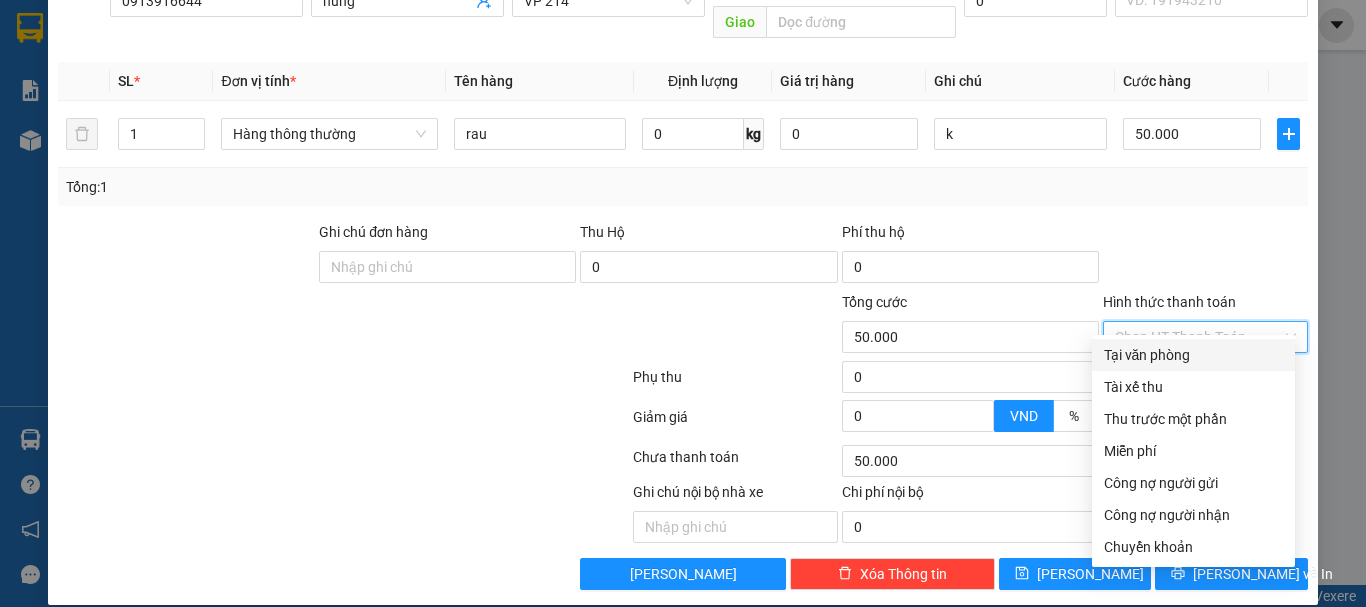click on "Hình thức thanh toán" at bounding box center [1198, 337] 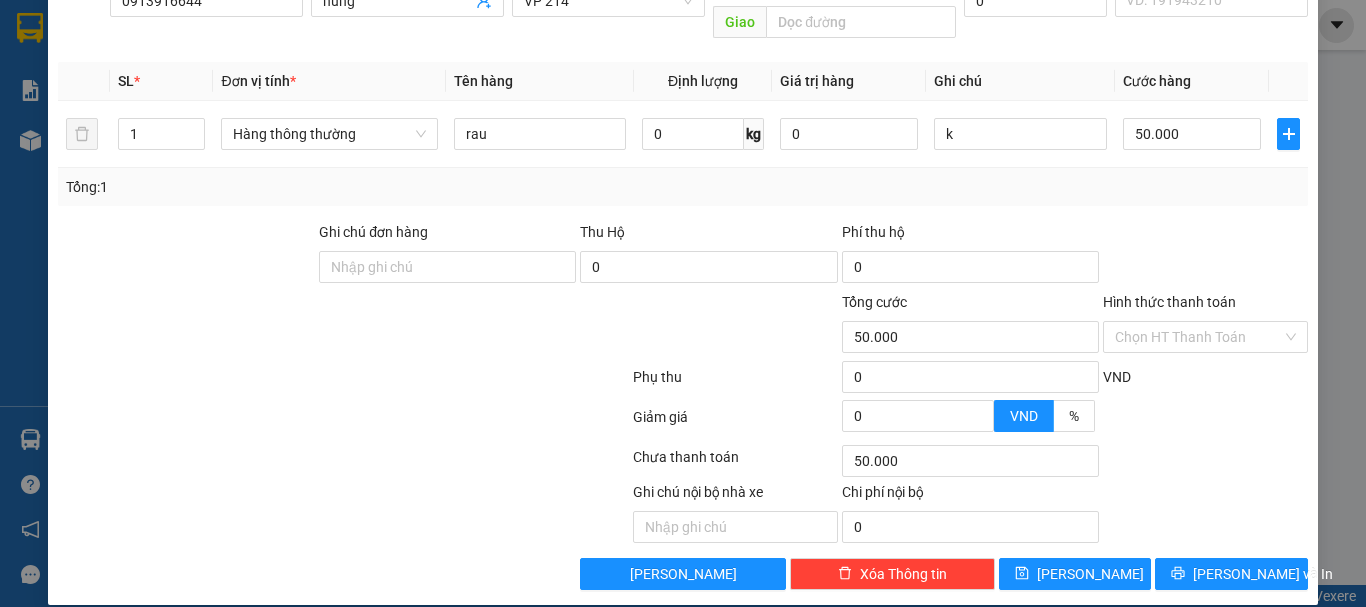 click at bounding box center [1205, 256] 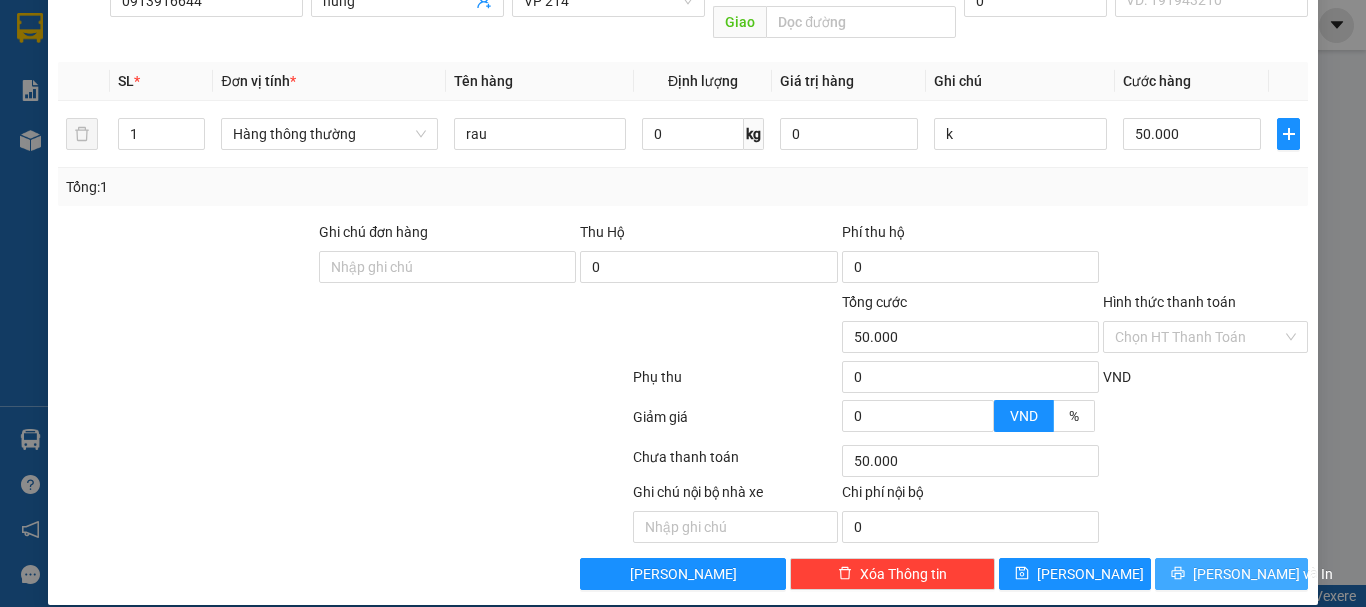 click on "[PERSON_NAME] và In" at bounding box center [1263, 574] 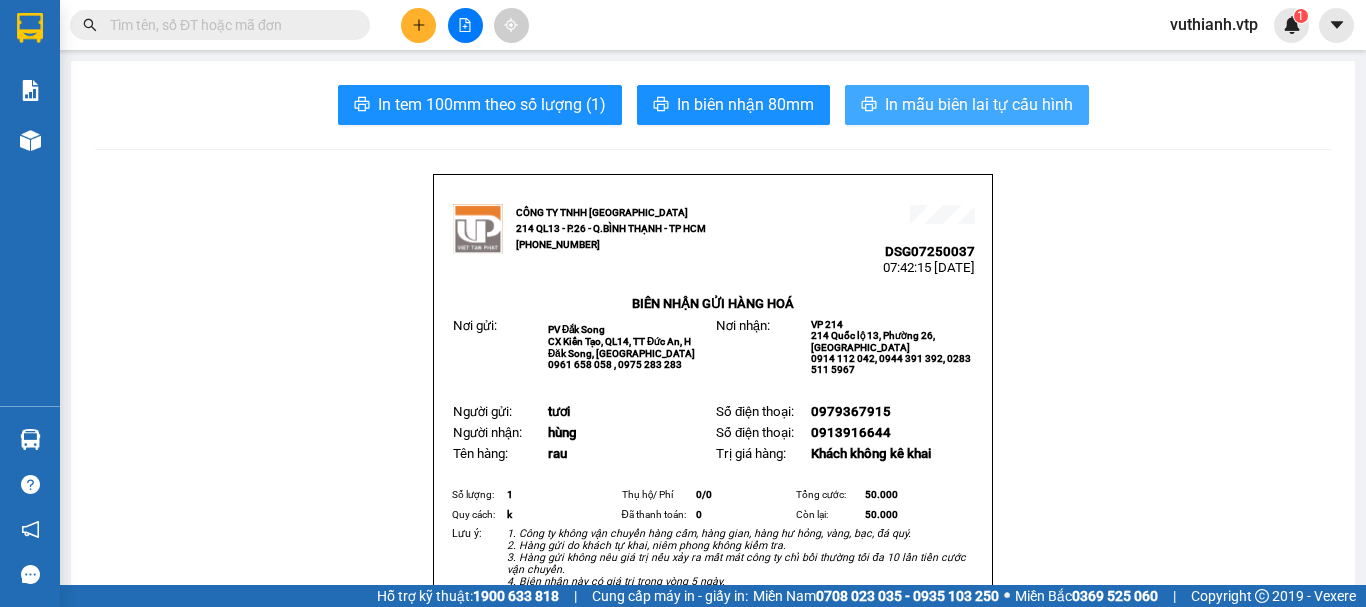 click on "In mẫu biên lai tự cấu hình" at bounding box center [979, 104] 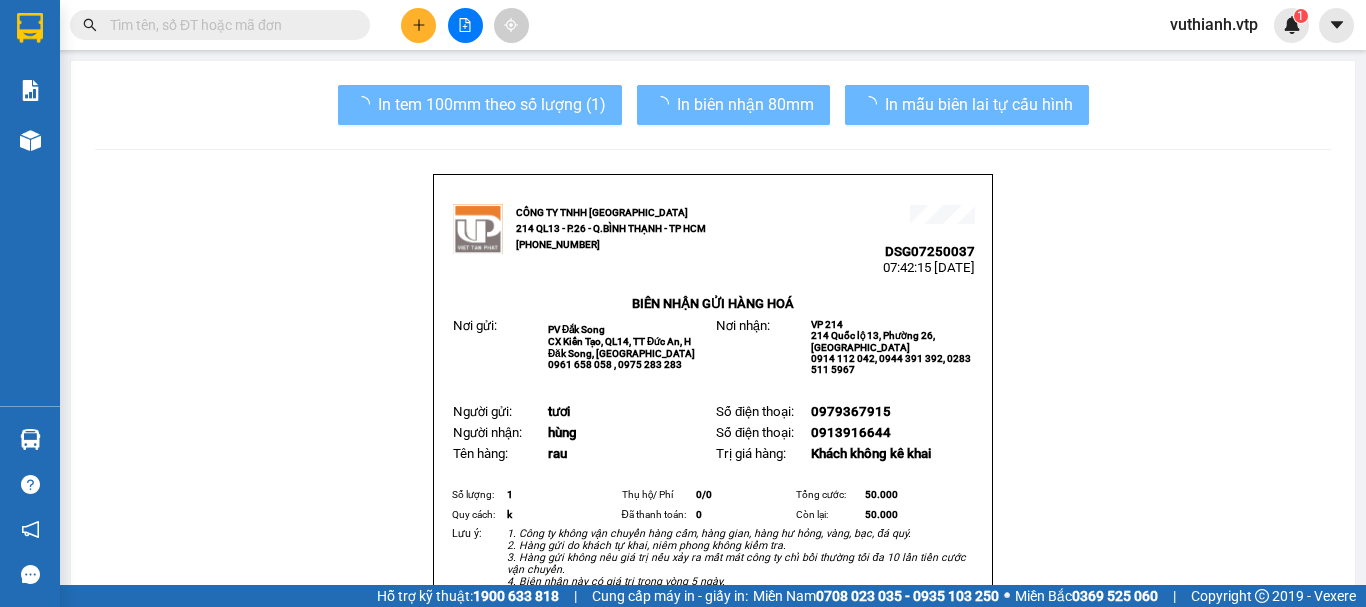 scroll, scrollTop: 0, scrollLeft: 0, axis: both 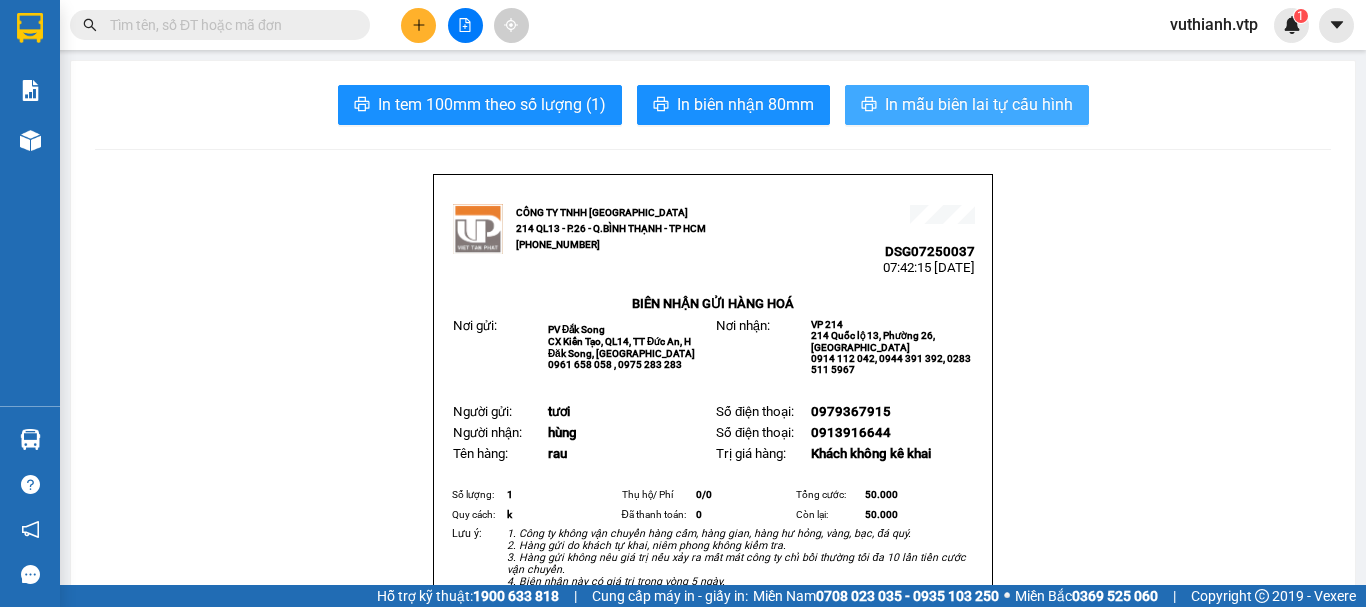 click on "In mẫu biên lai tự cấu hình" at bounding box center [979, 104] 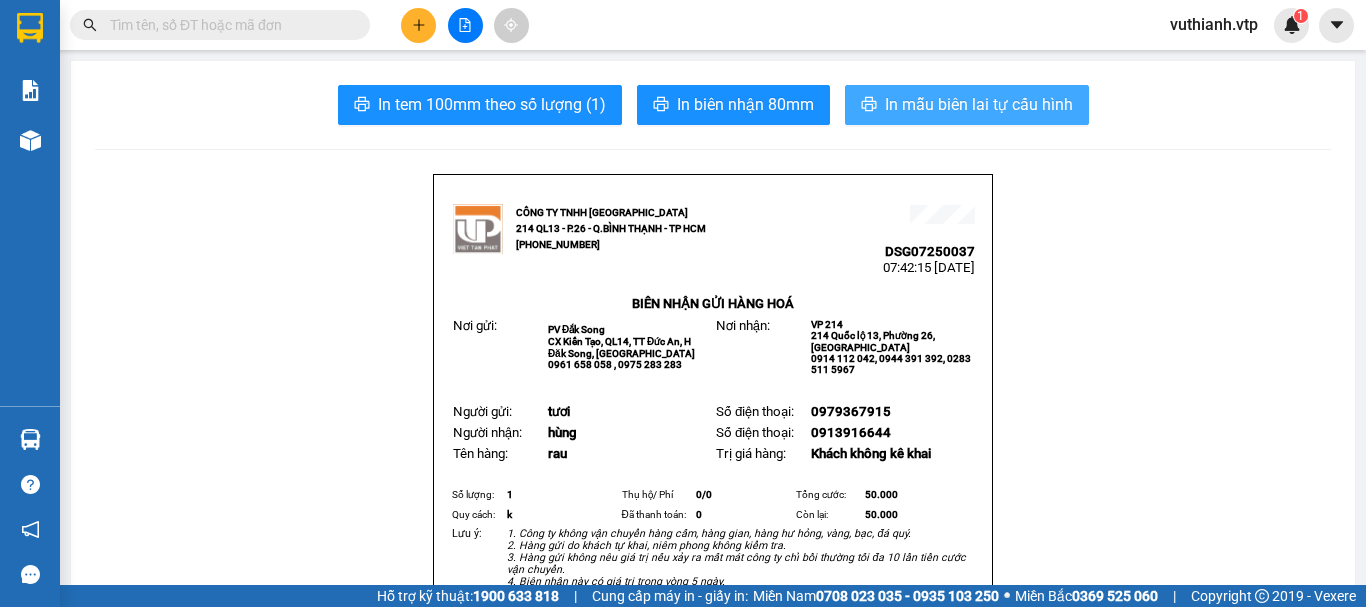 scroll, scrollTop: 0, scrollLeft: 0, axis: both 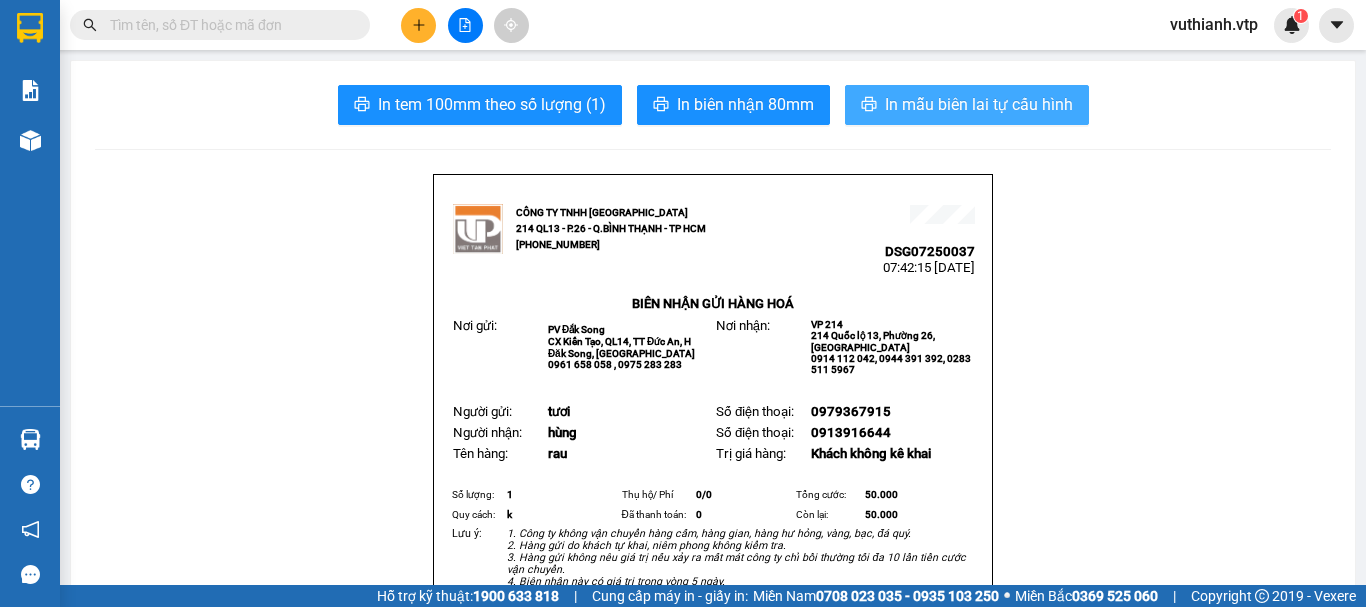 click on "In mẫu biên lai tự cấu hình" at bounding box center (979, 104) 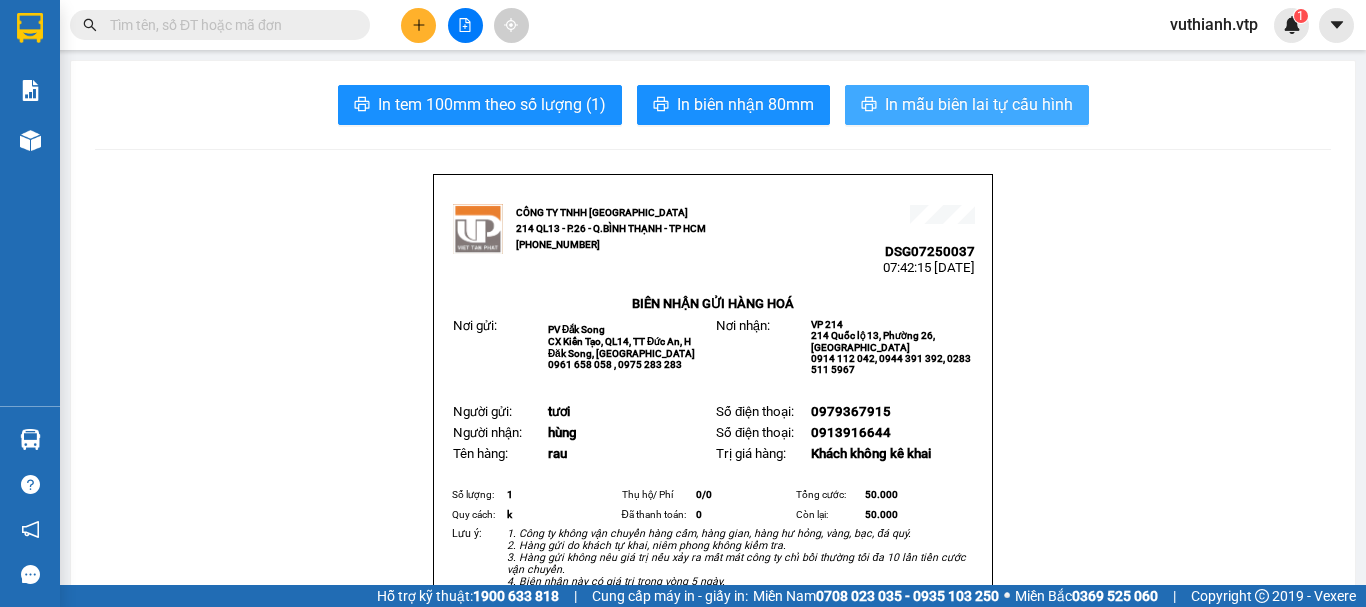 scroll, scrollTop: 0, scrollLeft: 0, axis: both 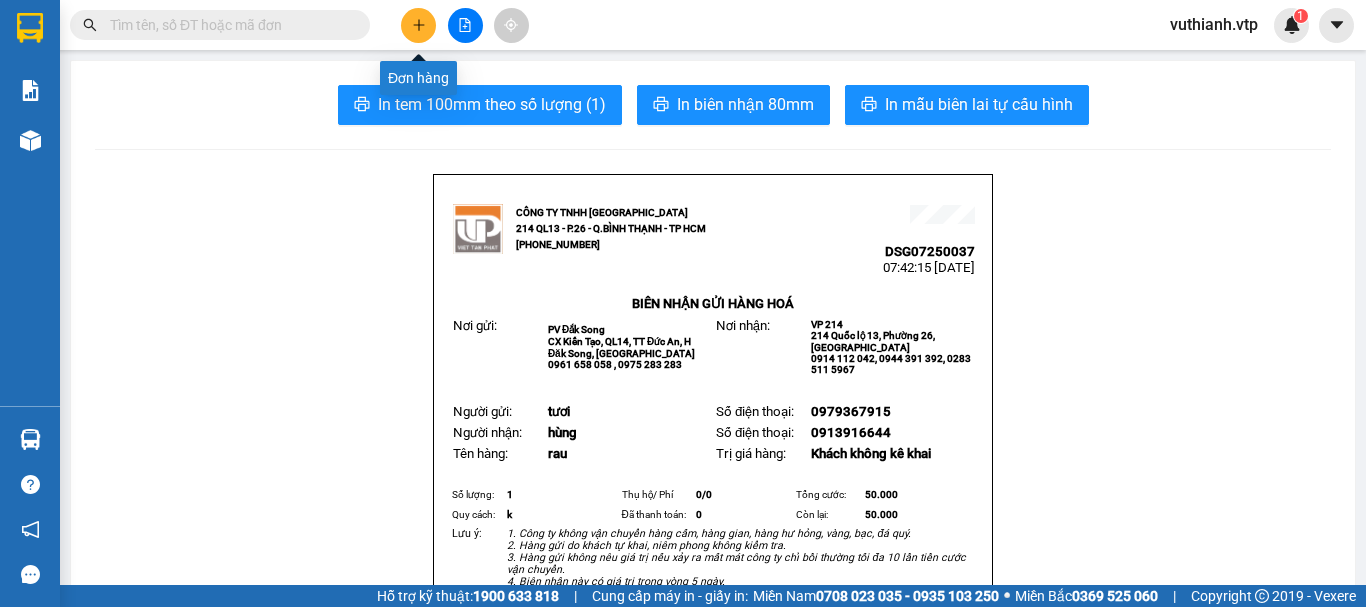 click at bounding box center [418, 25] 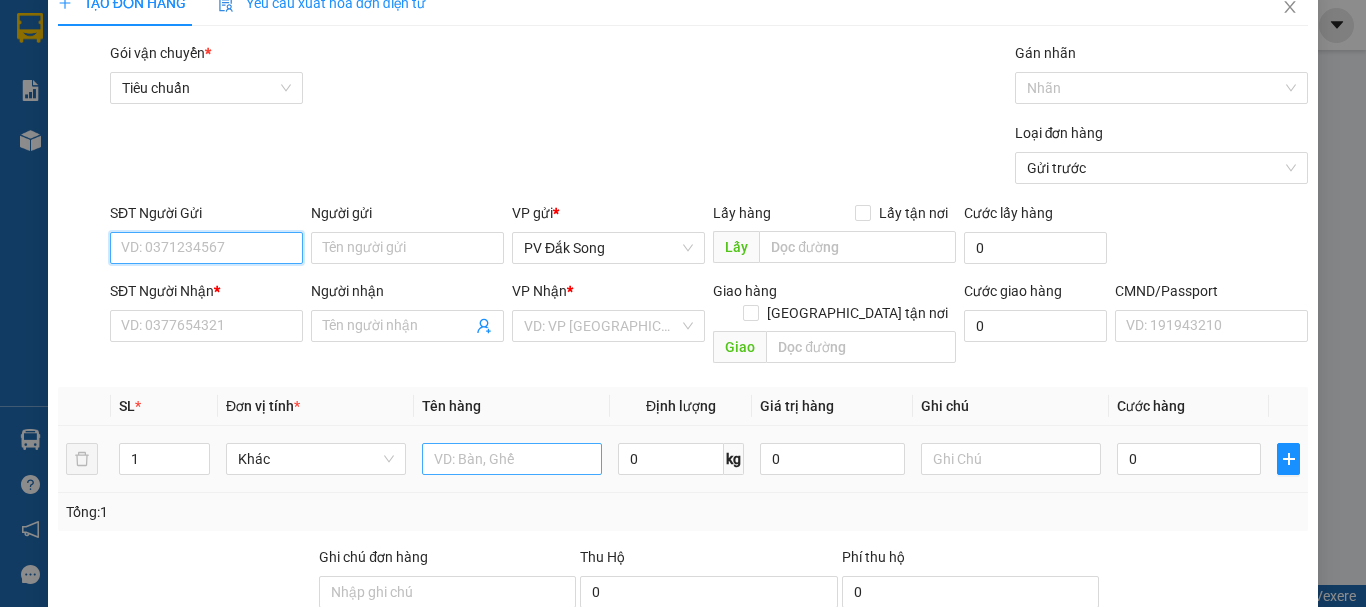 scroll, scrollTop: 0, scrollLeft: 0, axis: both 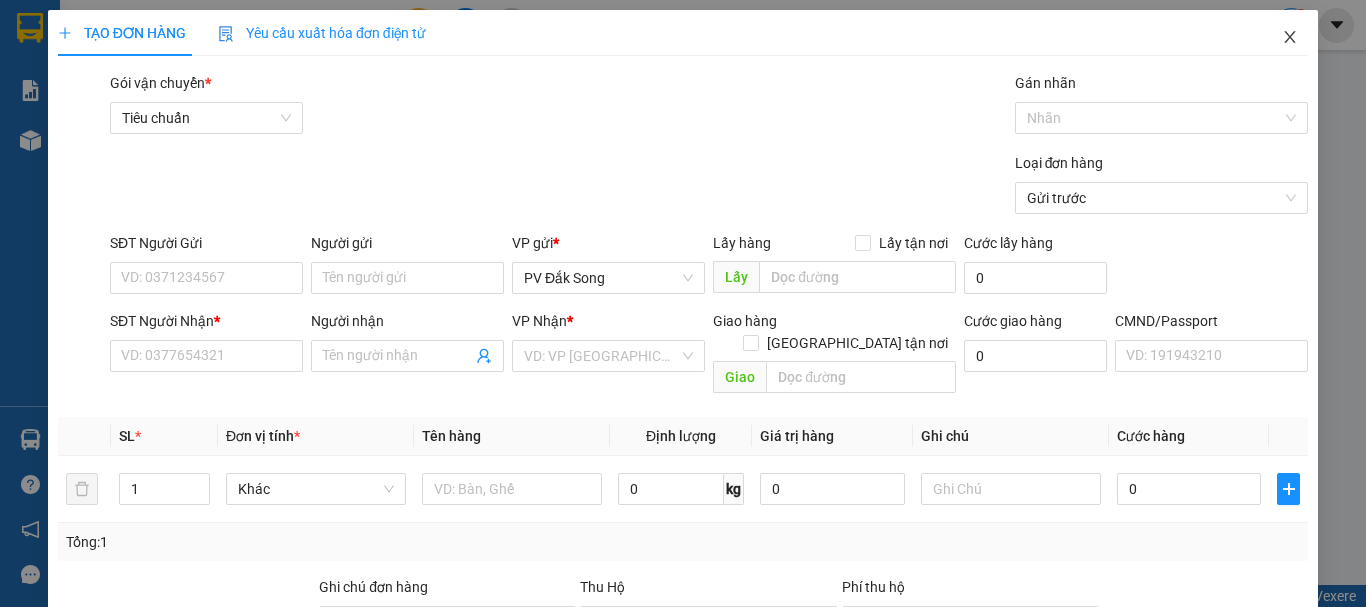click 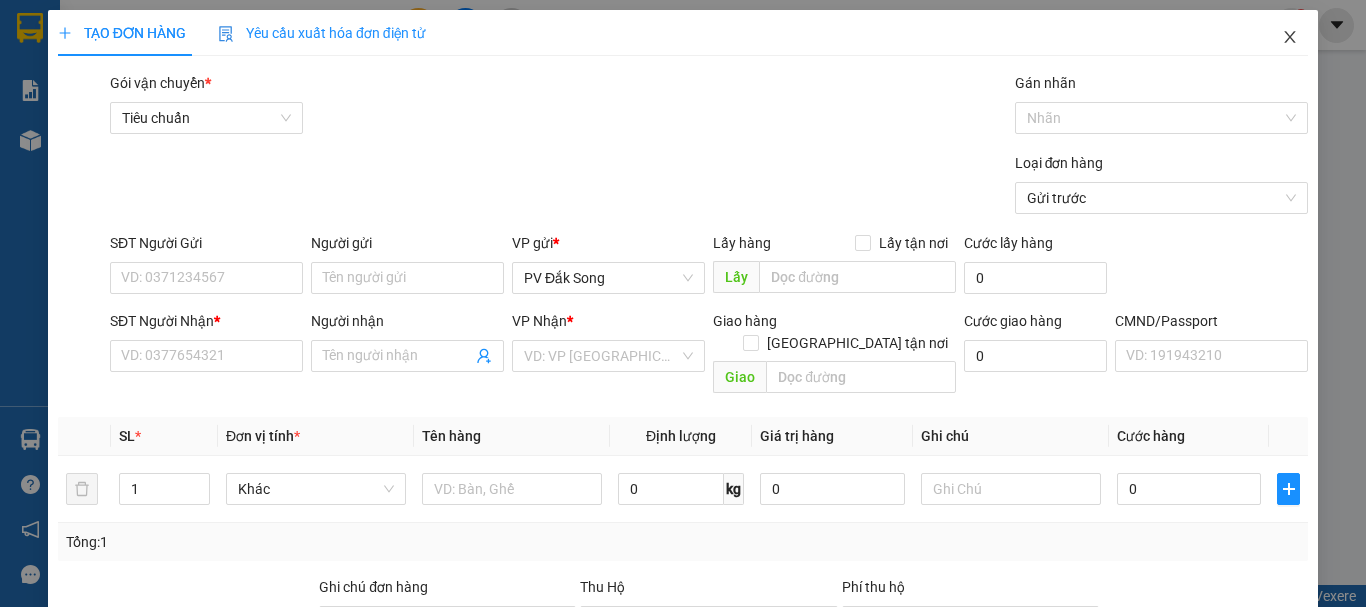 click 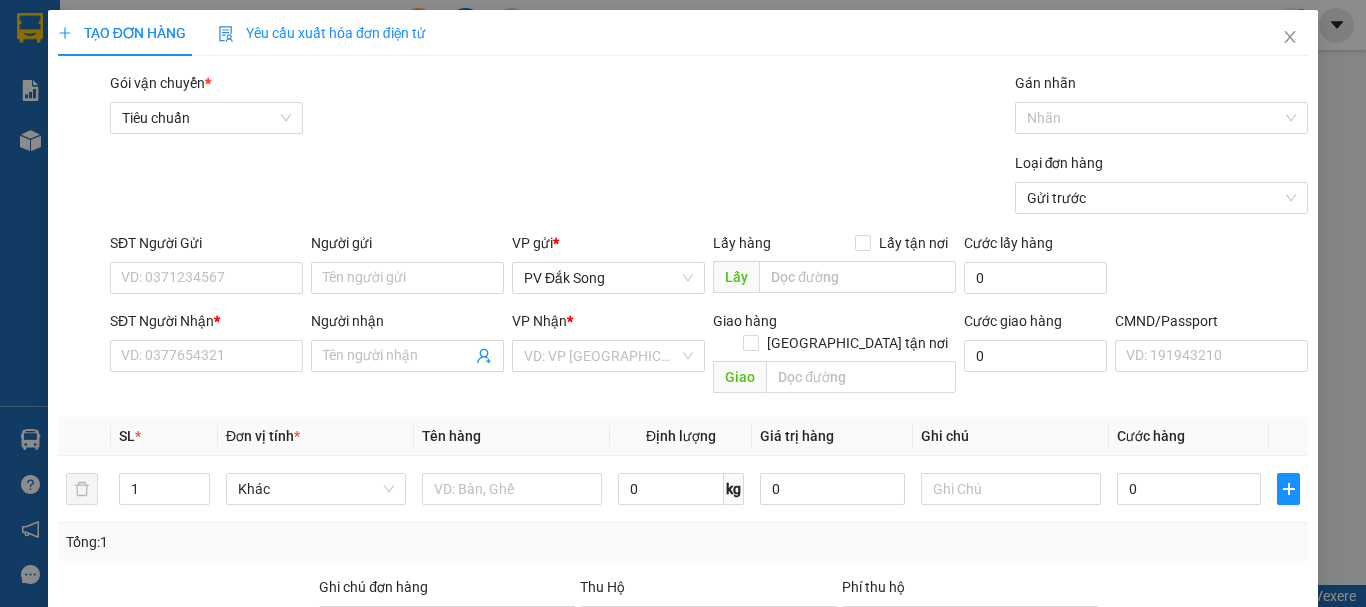 click on "1" at bounding box center (1291, 25) 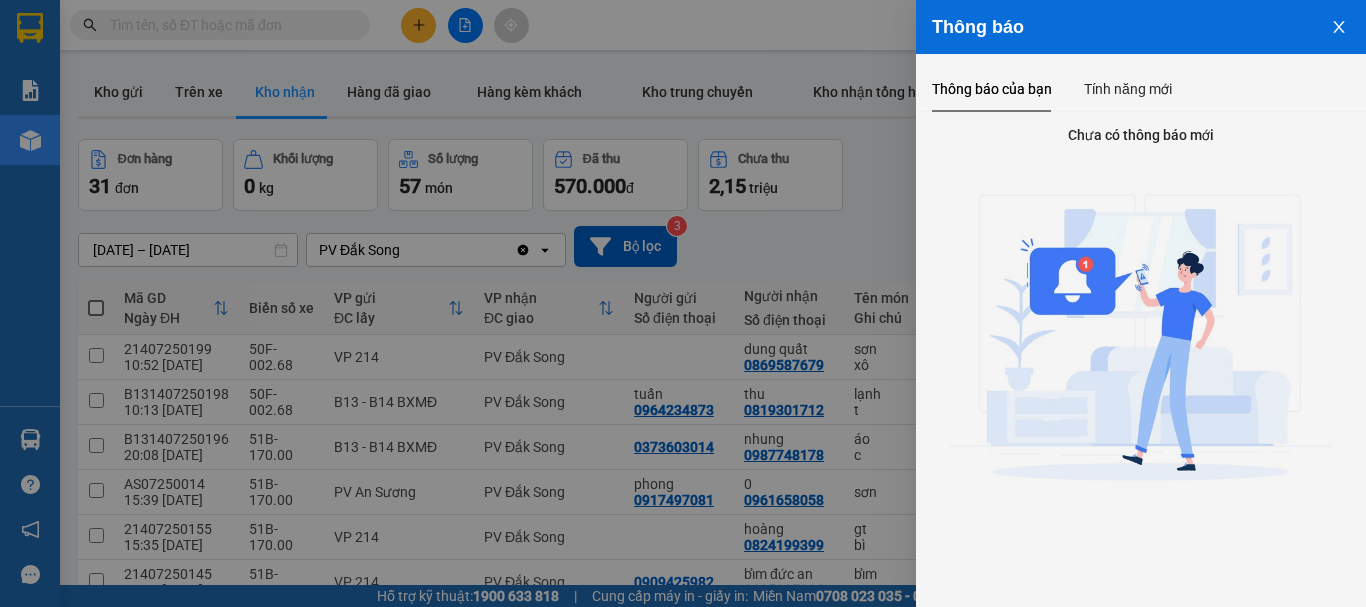 click at bounding box center [683, 303] 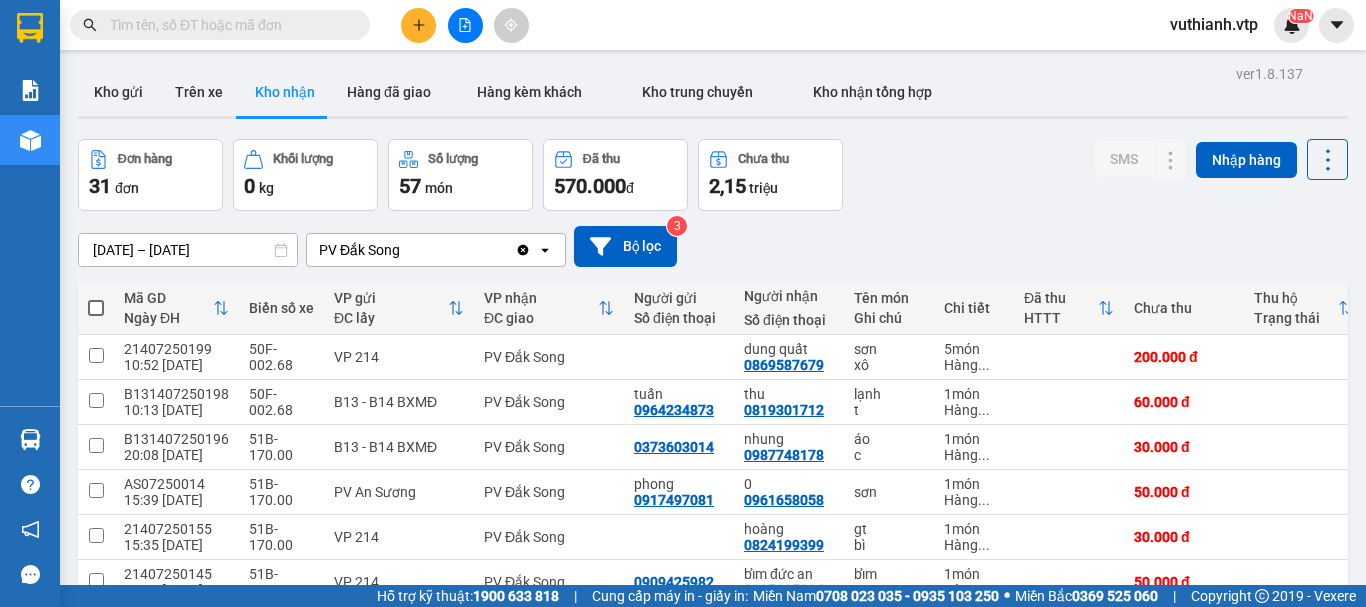 click at bounding box center [465, 25] 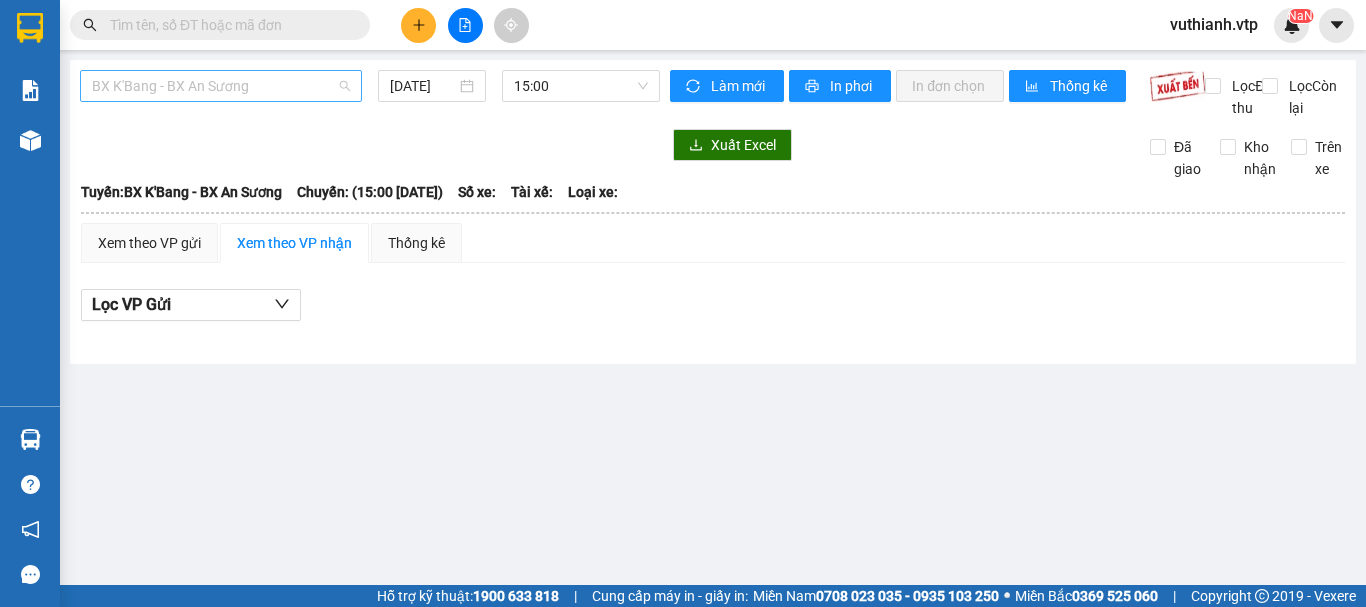 click on "BX K'Bang - BX An Sương" at bounding box center (221, 86) 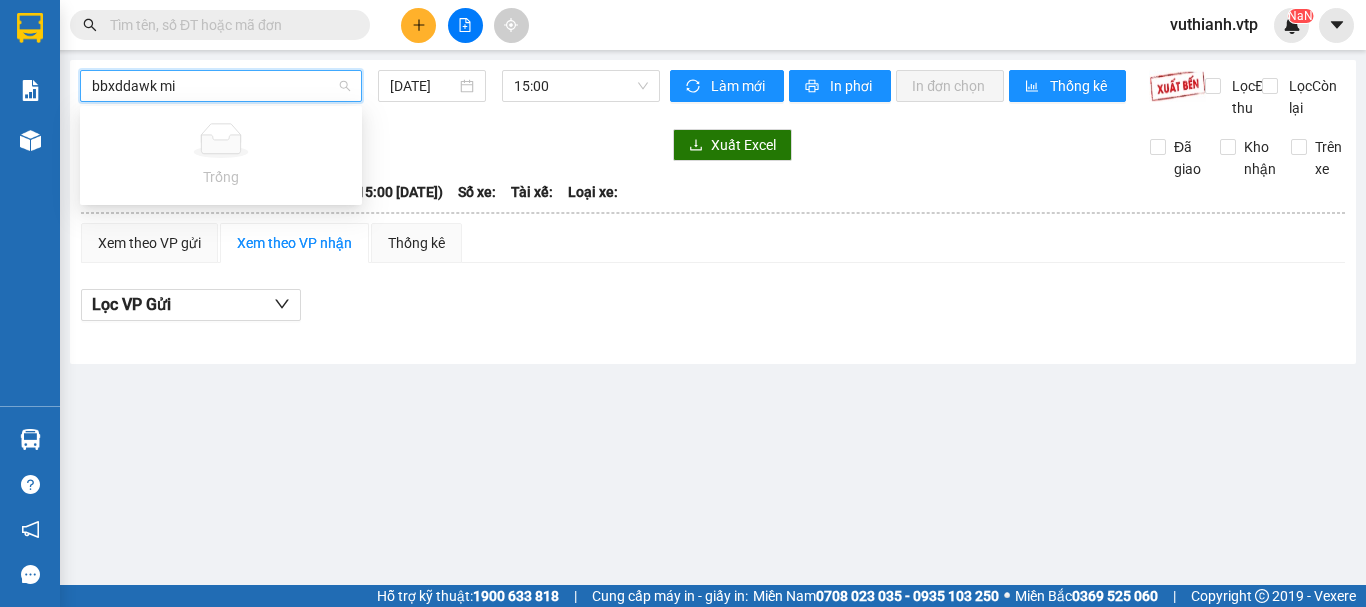 type on "bbxddawk mil" 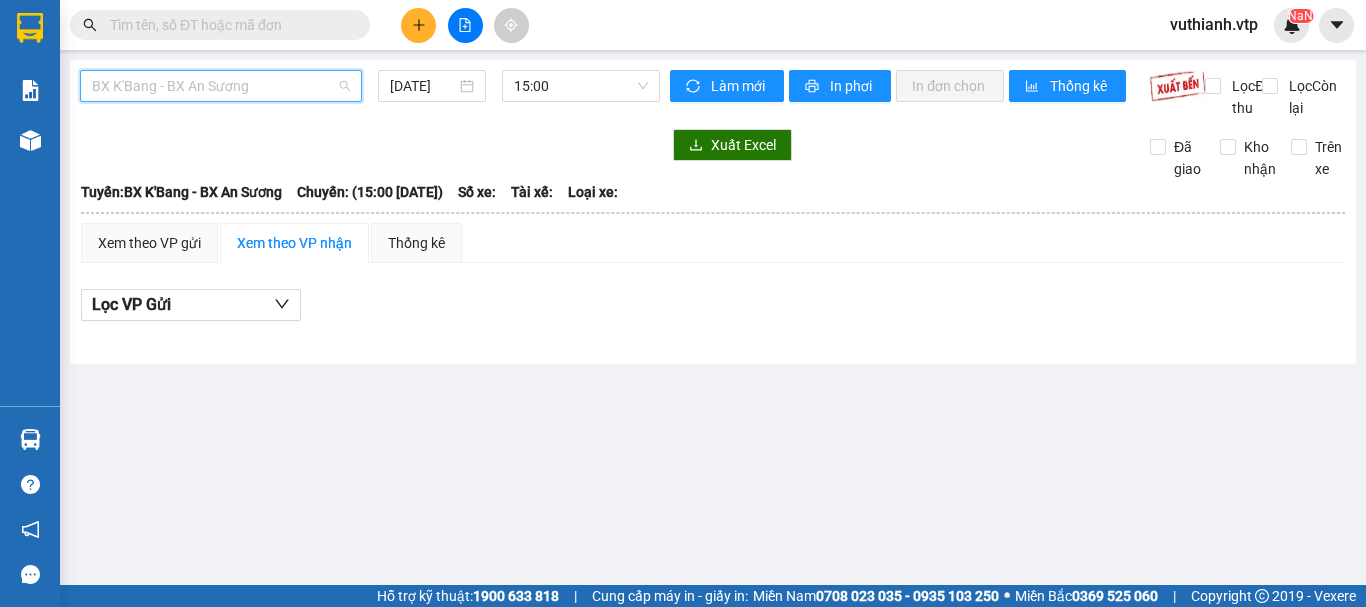 click on "BX K'Bang - BX An Sương" at bounding box center (221, 86) 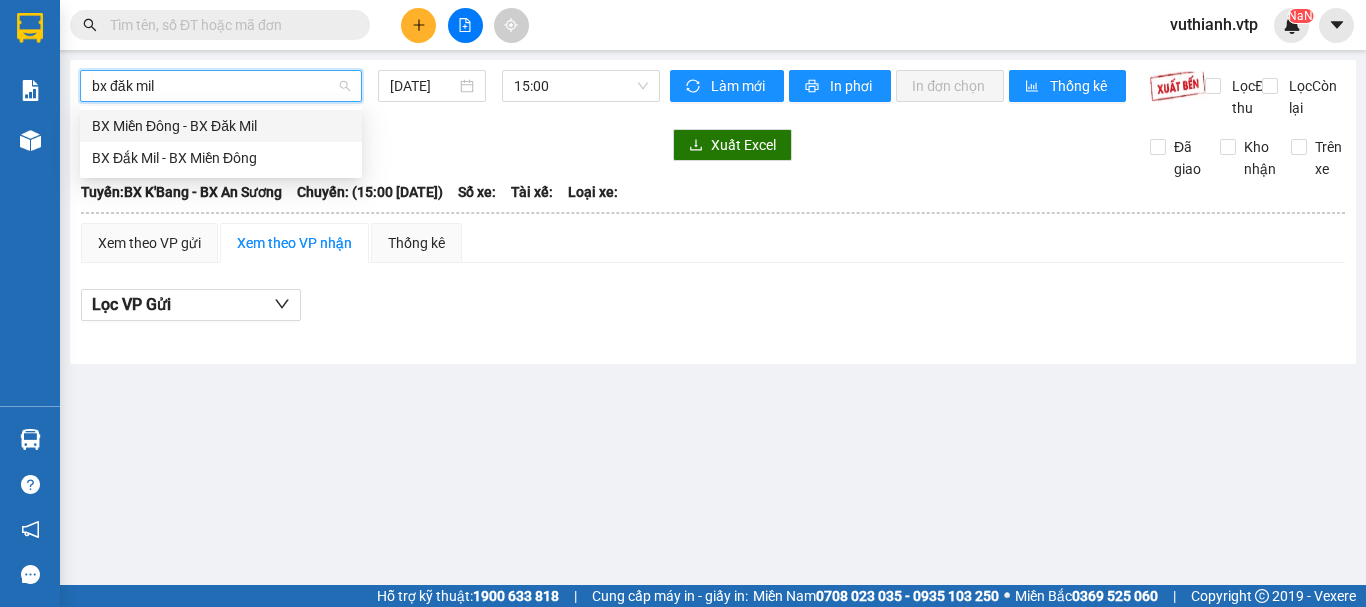 type on "bx đăk mil" 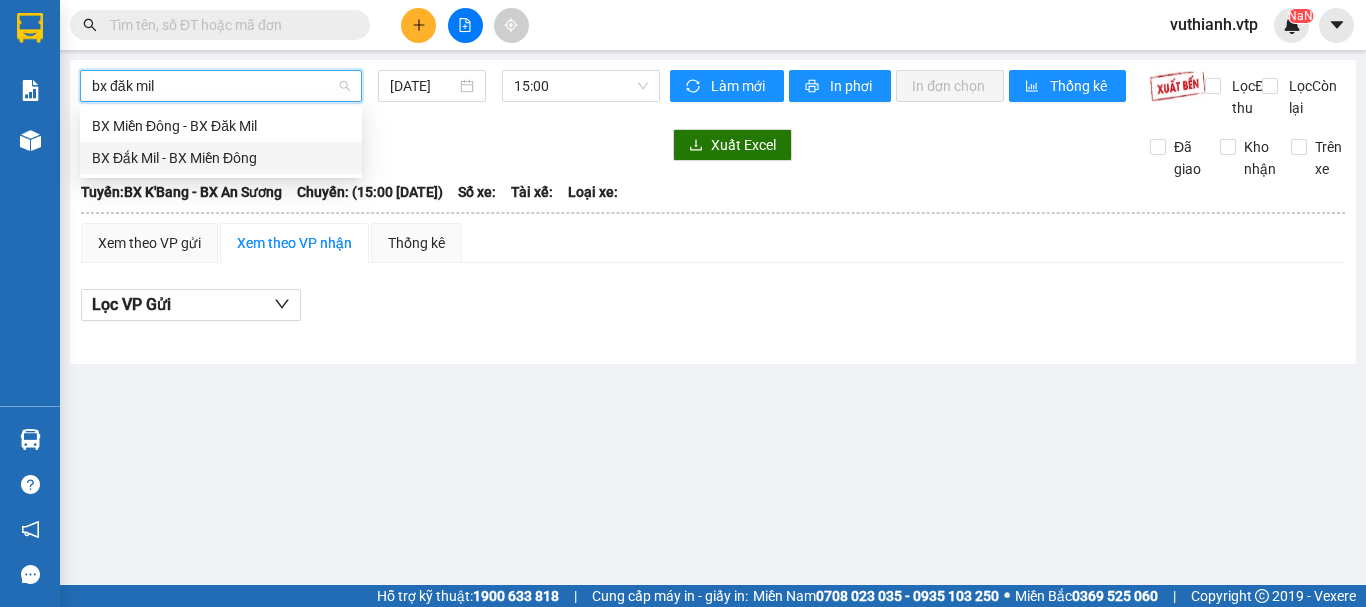 click on "BX Đắk Mil - BX Miền Đông" at bounding box center (221, 158) 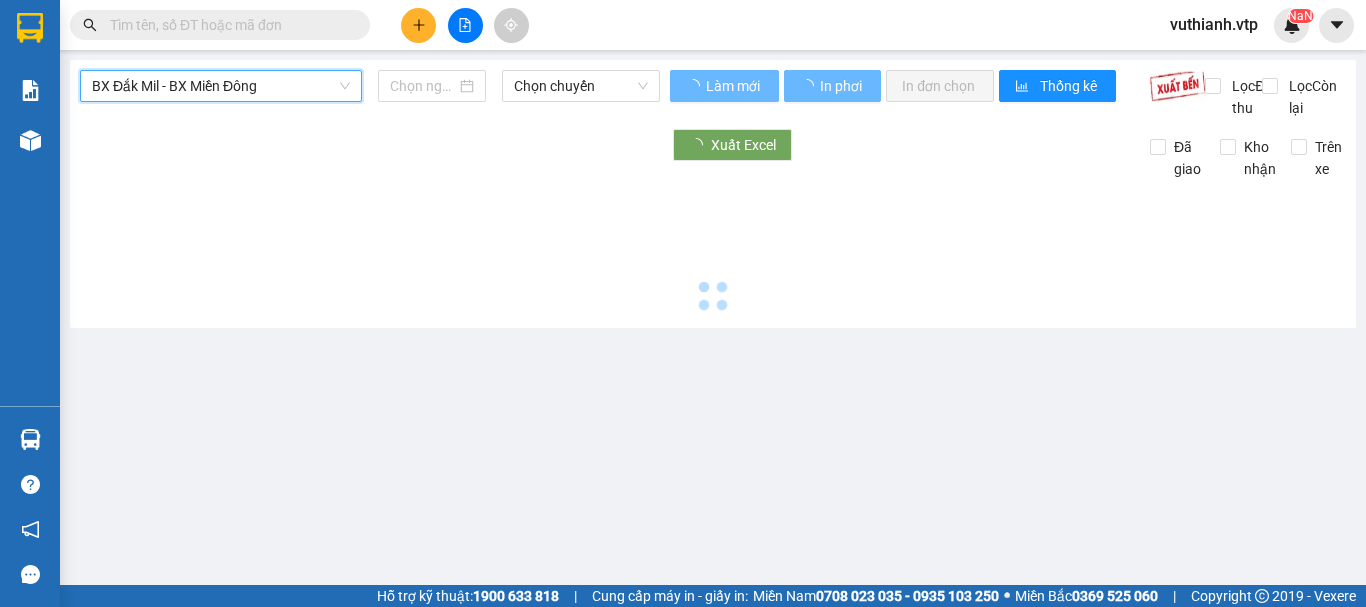 type on "[DATE]" 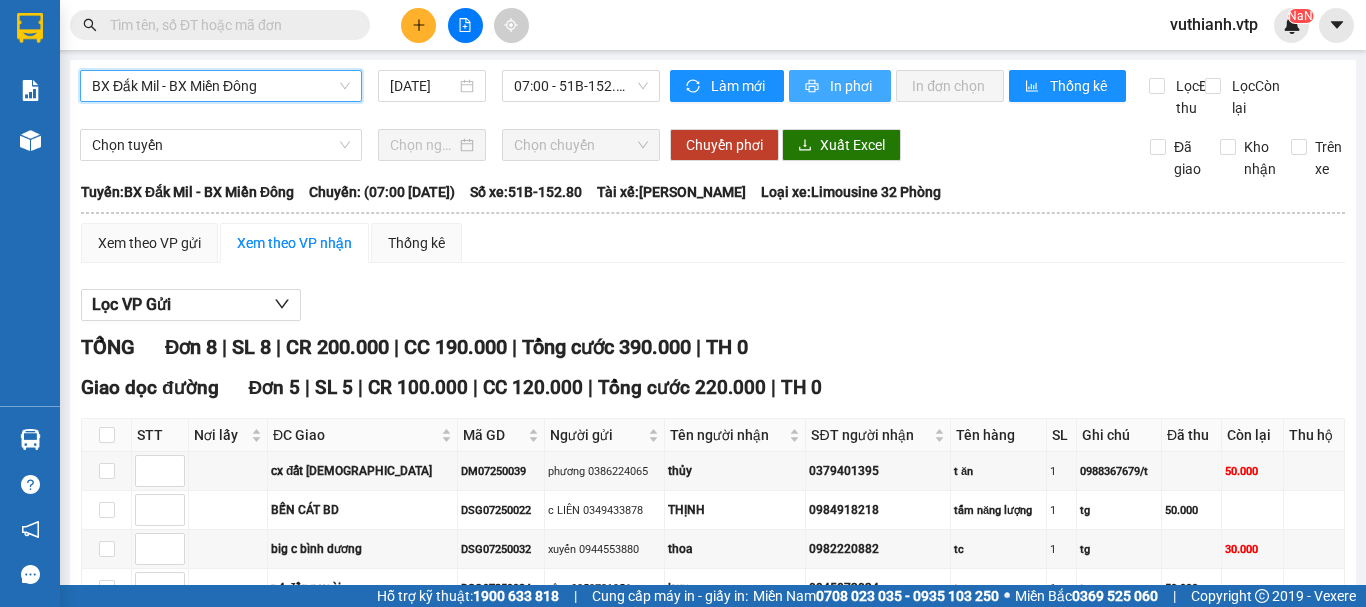 click on "In phơi" at bounding box center (852, 86) 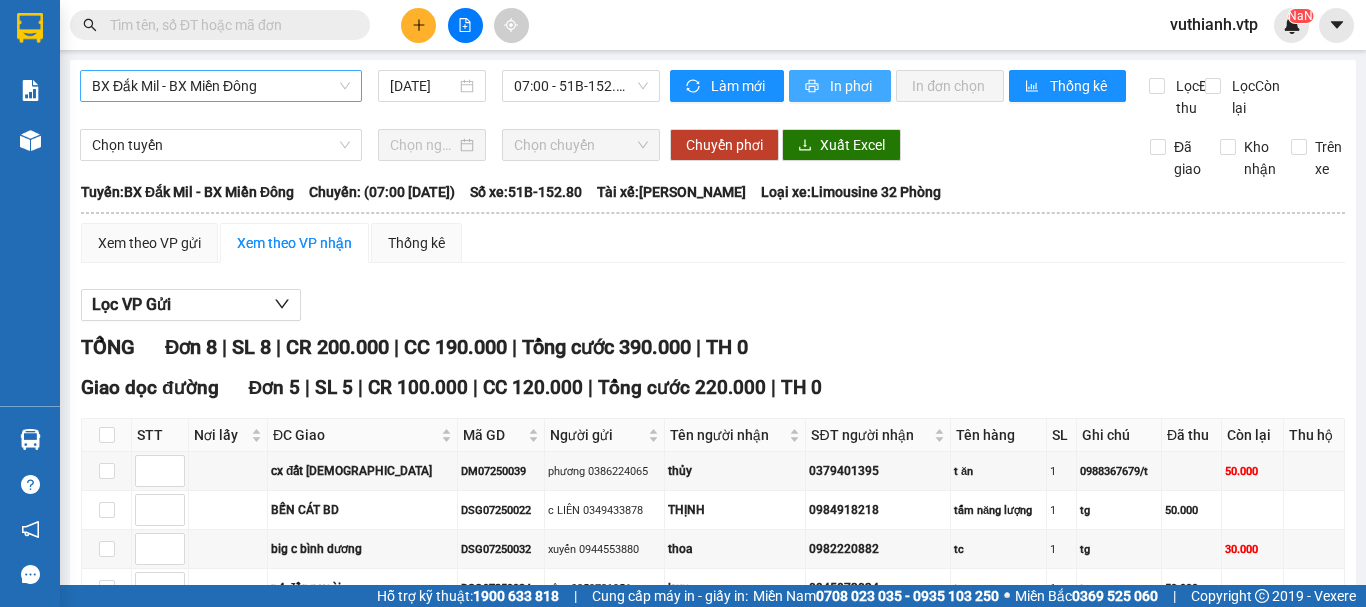 click on "In phơi" at bounding box center (852, 86) 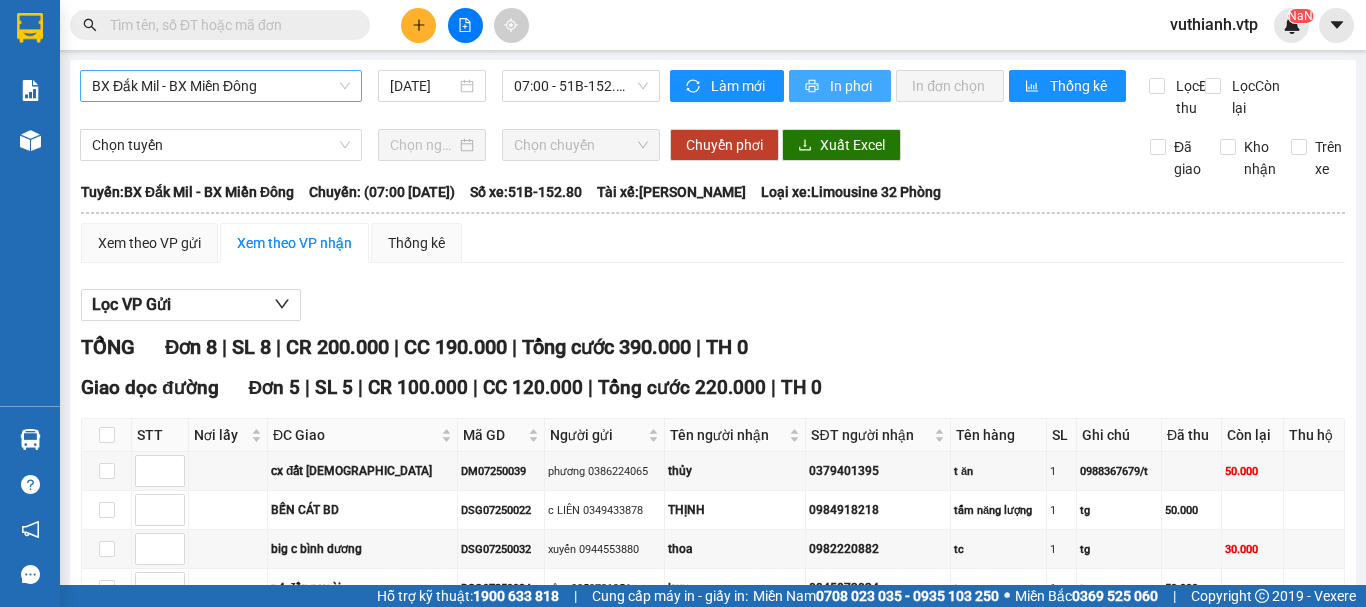 scroll, scrollTop: 0, scrollLeft: 0, axis: both 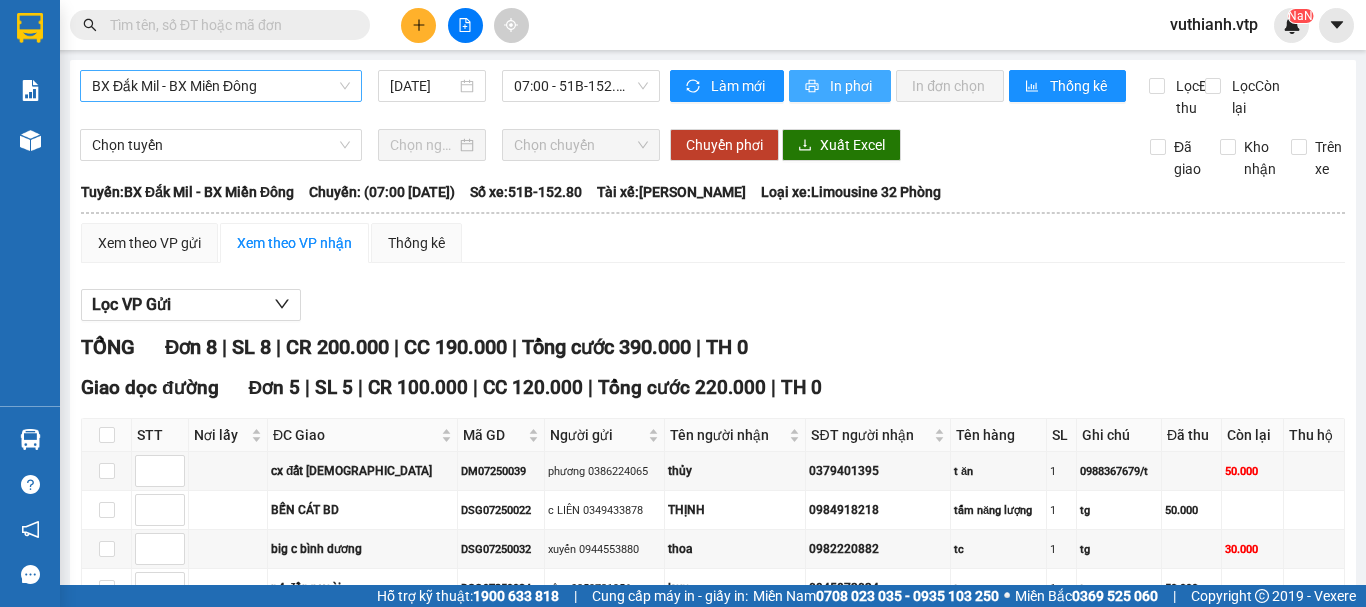click on "In phơi" at bounding box center (852, 86) 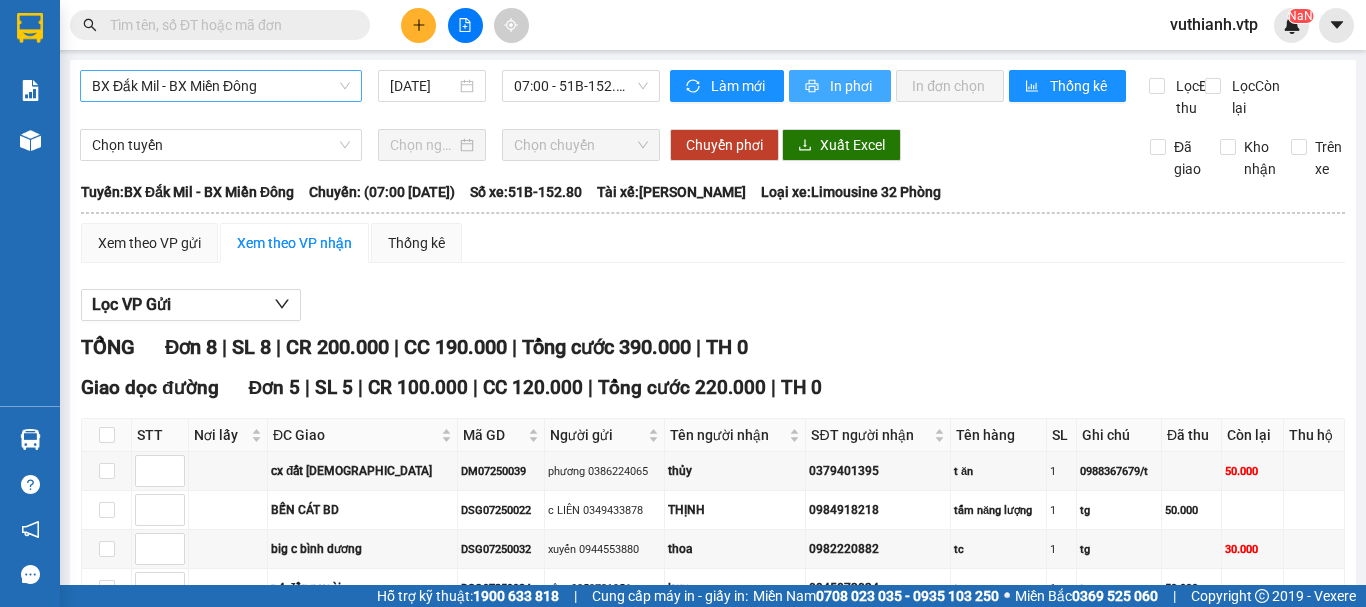 scroll, scrollTop: 0, scrollLeft: 0, axis: both 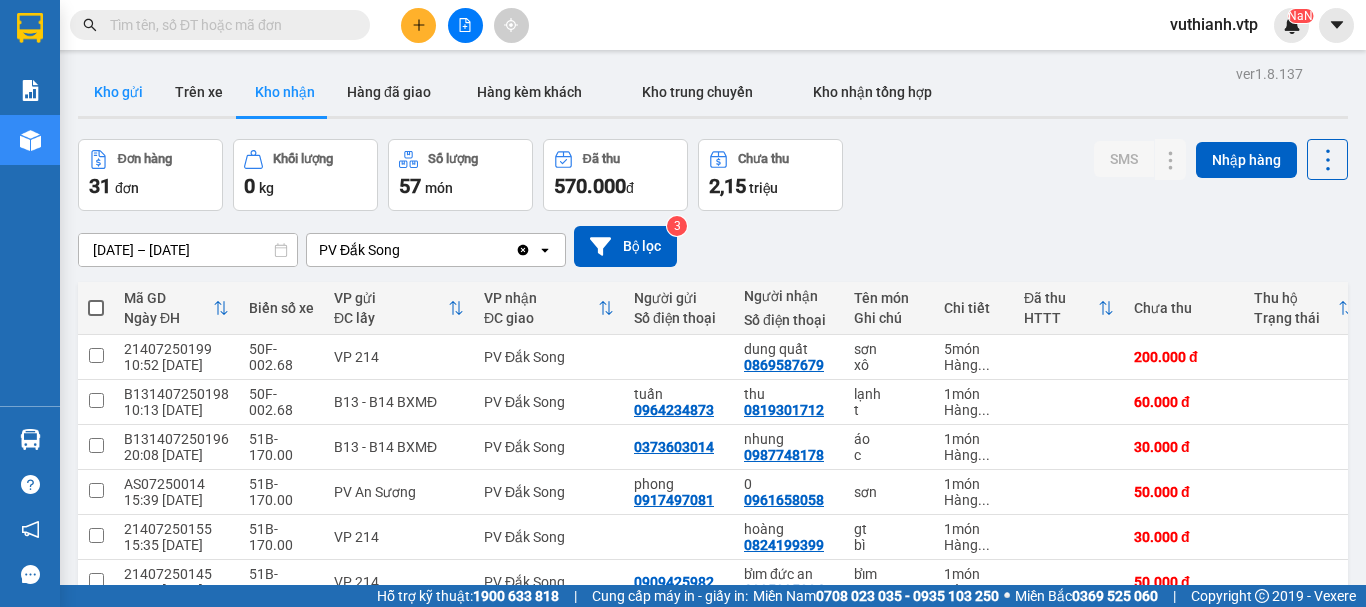 click on "Kho gửi" at bounding box center (118, 92) 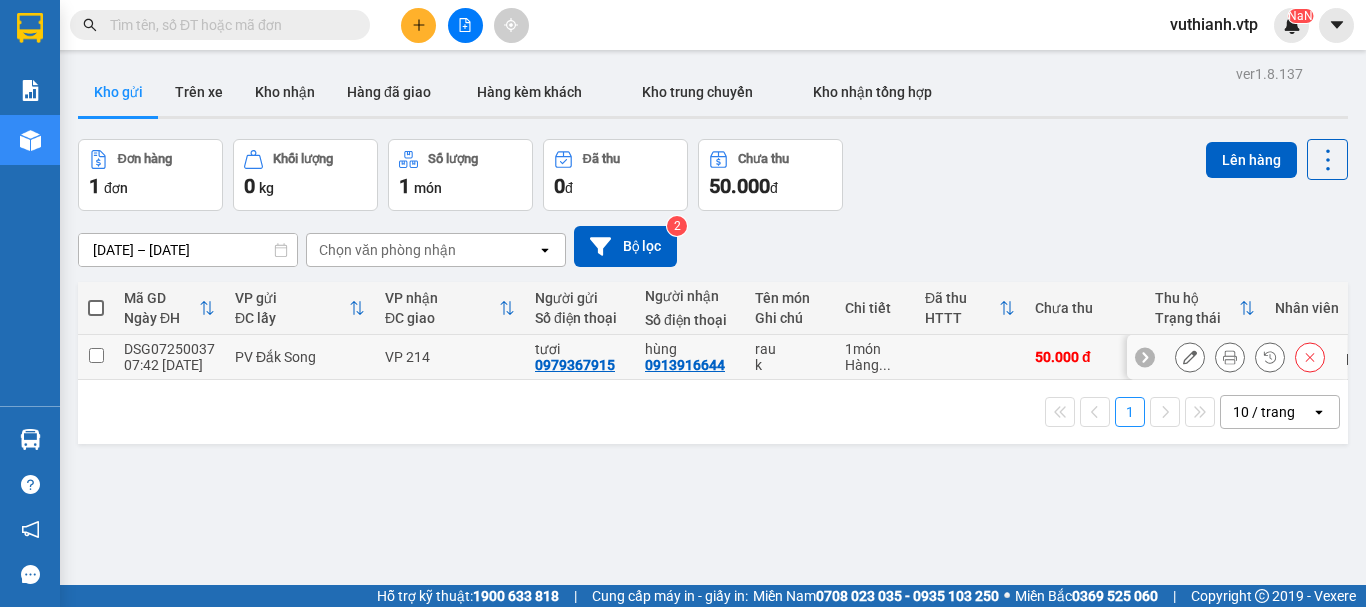 click at bounding box center [96, 355] 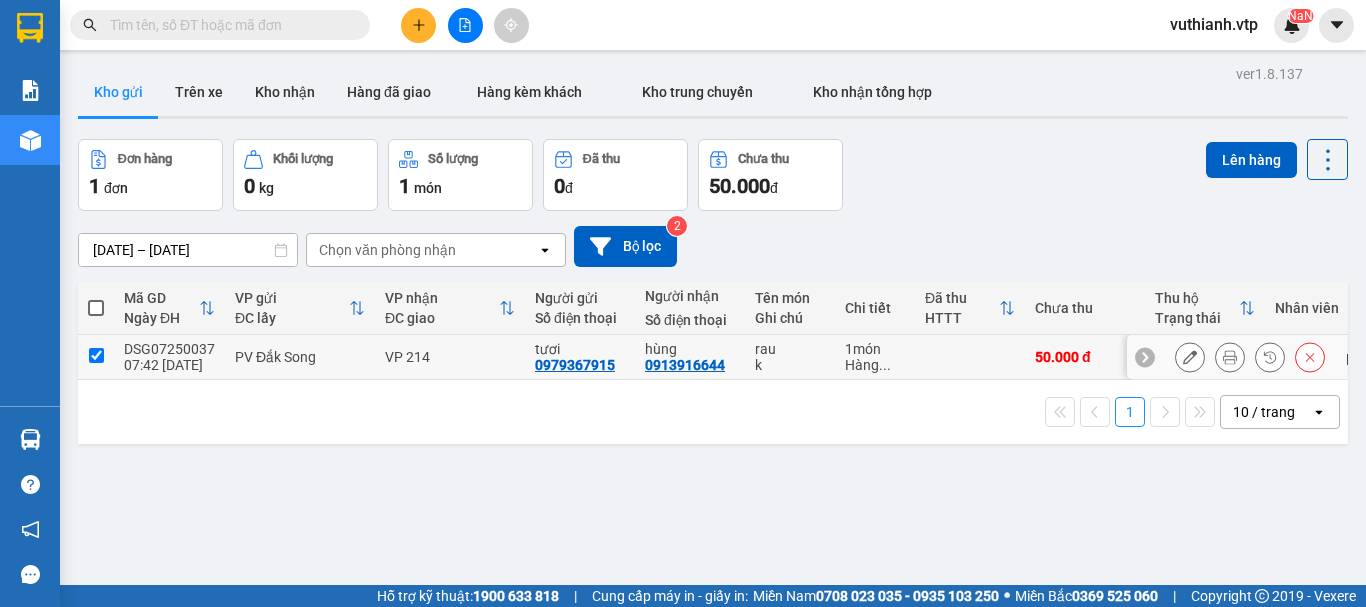 checkbox on "true" 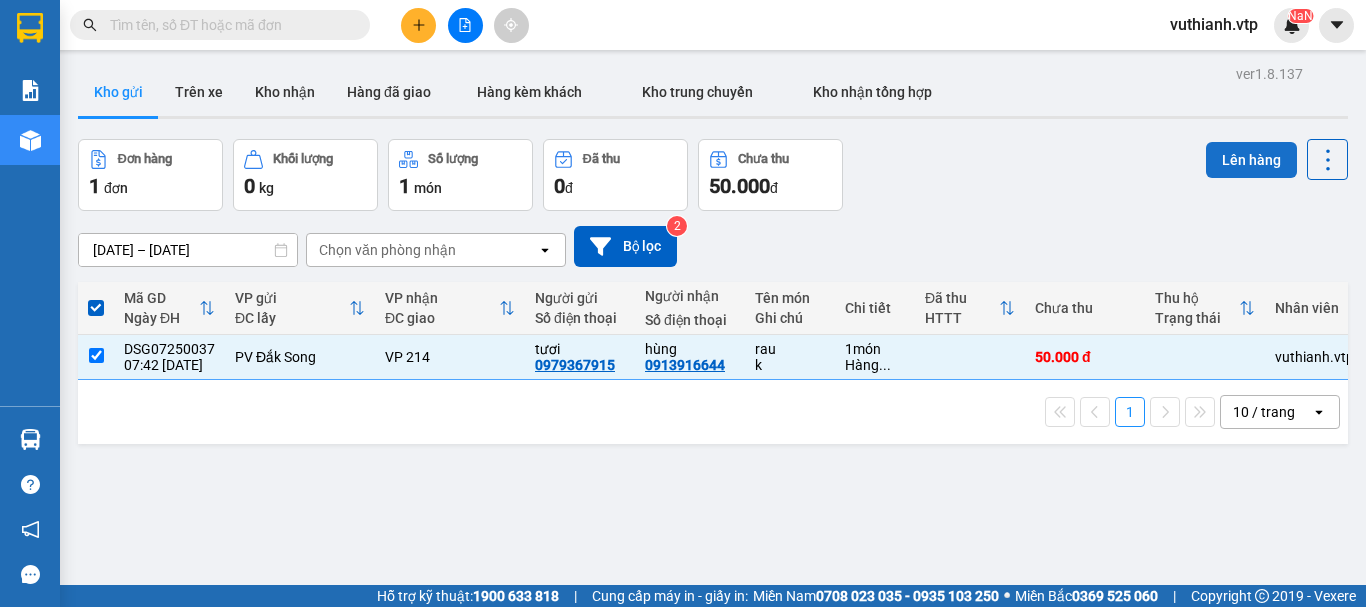 click on "Lên hàng" at bounding box center (1251, 160) 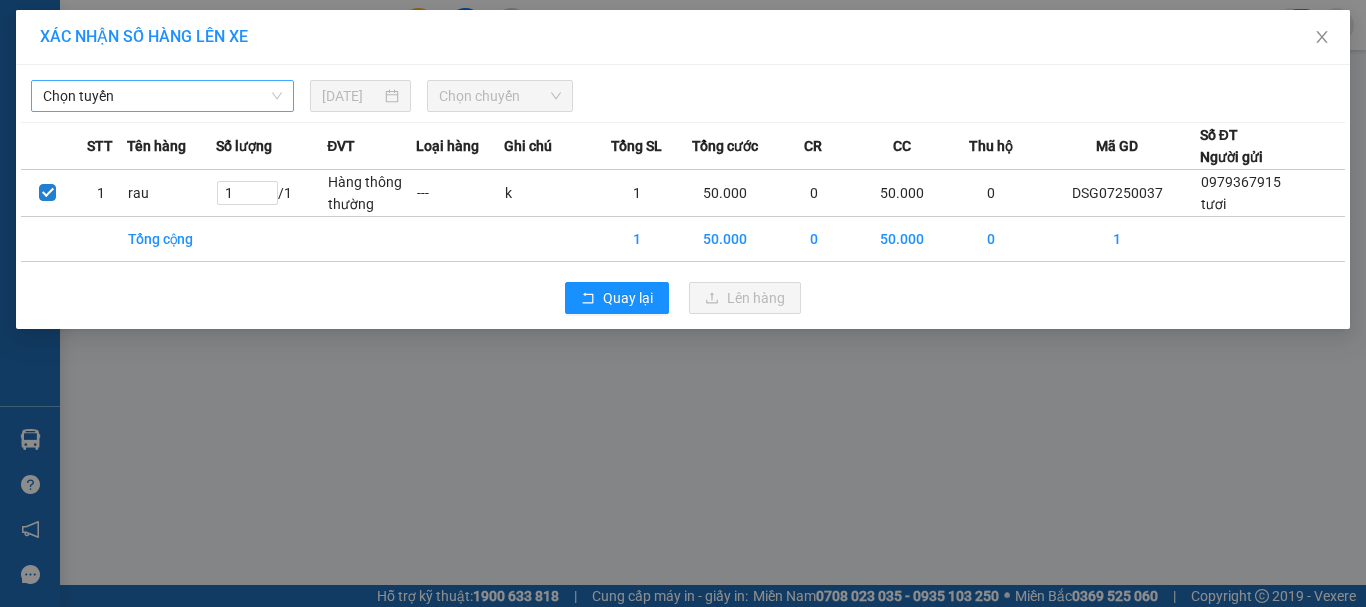 click on "Chọn tuyến" at bounding box center [162, 96] 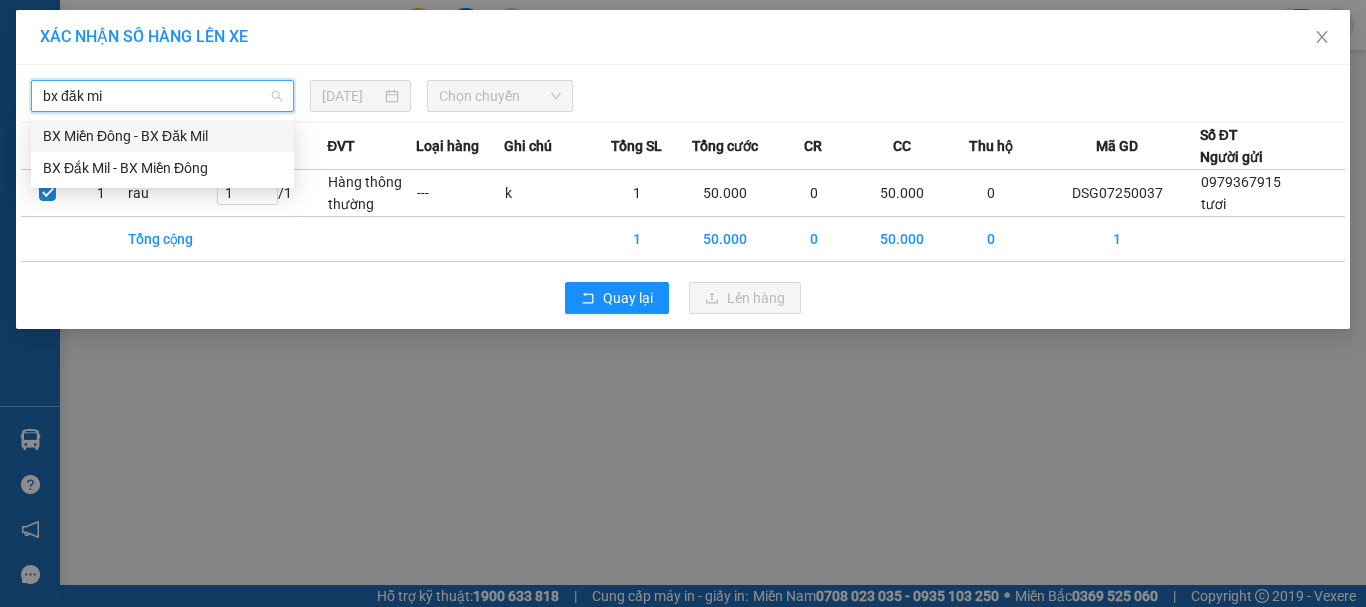 type on "bx đăk mil" 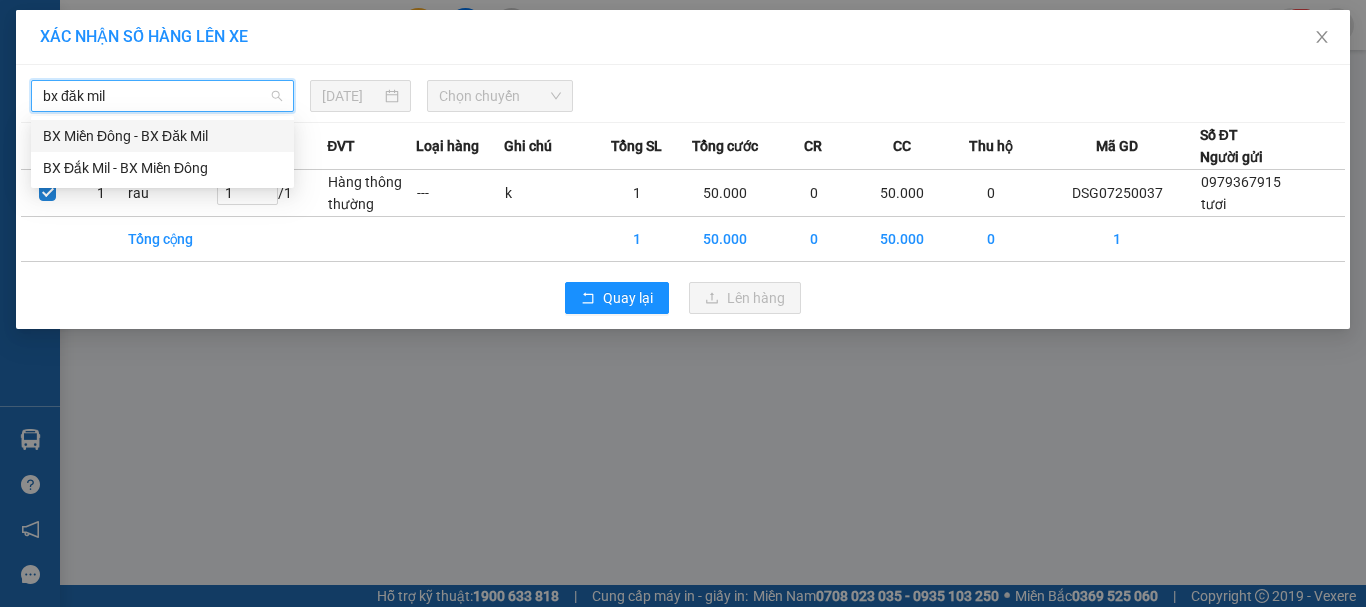 click on "BX Đắk Mil - BX Miền Đông" at bounding box center [162, 168] 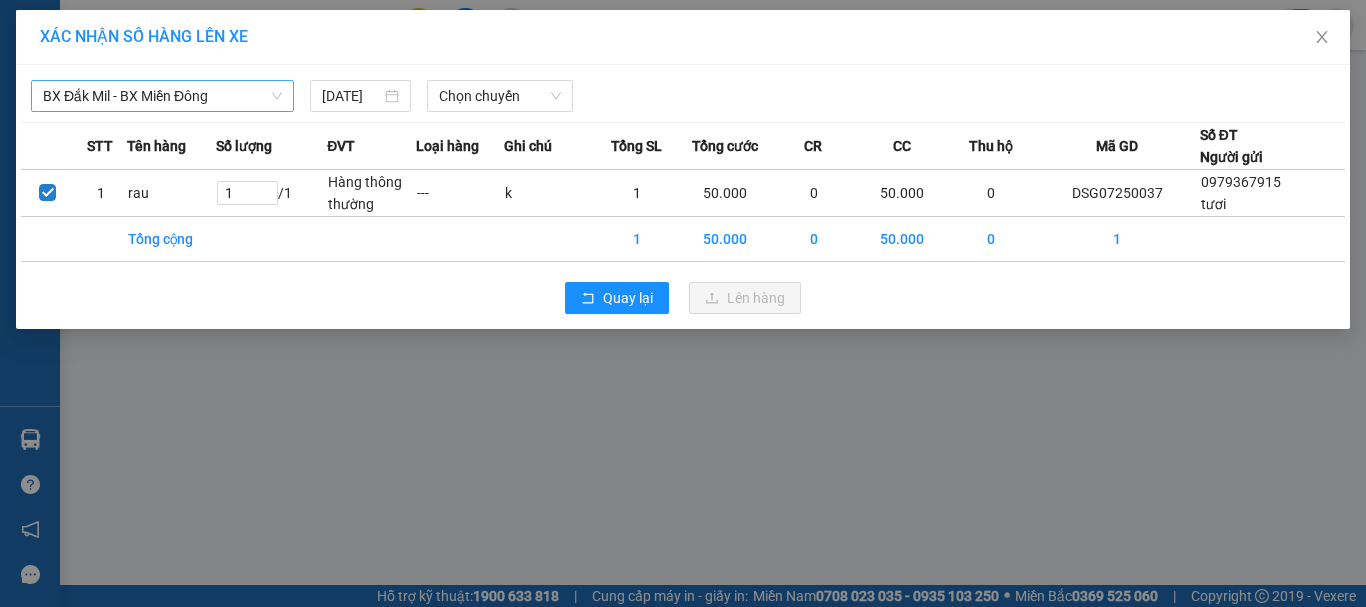 click on "BX Đắk Mil - BX Miền Đông [DATE] Chọn chuyến STT Tên hàng Số lượng ĐVT Loại hàng Ghi chú Tổng SL Tổng cước CR CC Thu hộ Mã GD Số ĐT   Người gửi 1 rau 1  /  1 Hàng thông thường --- k 1 50.000 0 50.000 0 DSG07250037 0979367915 tươi     Tổng cộng         1 50.000 0 50.000 0 1   Quay lại Lên hàng" at bounding box center [683, 197] 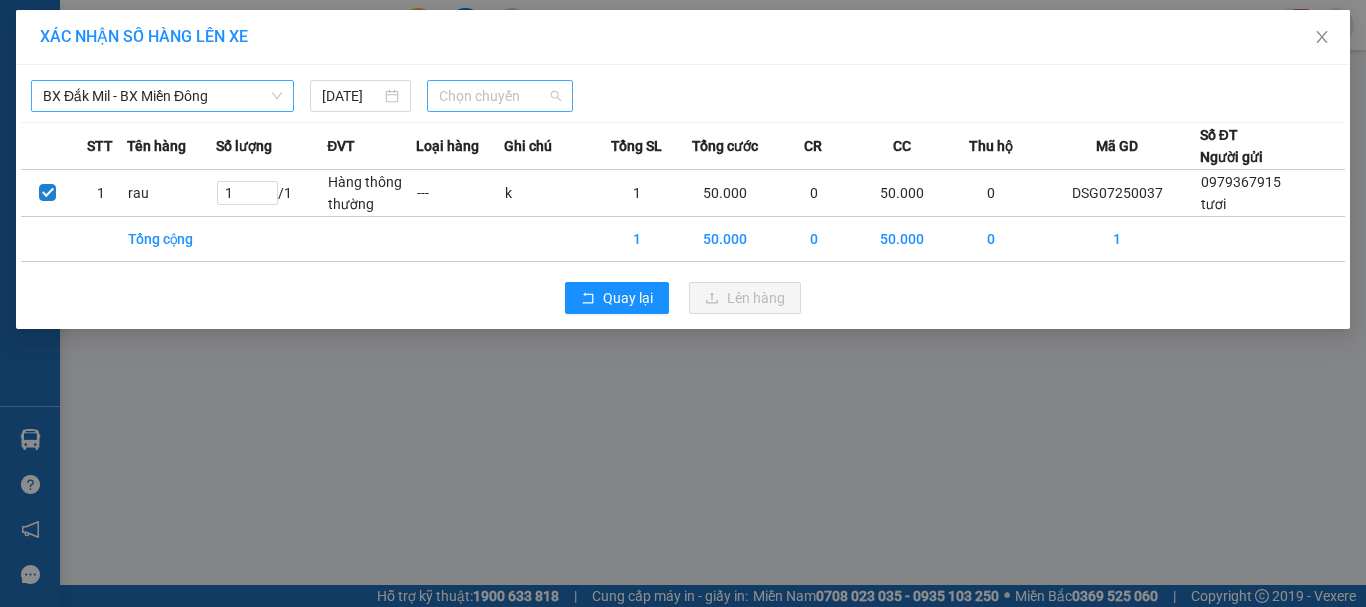 click on "Chọn chuyến" at bounding box center (500, 96) 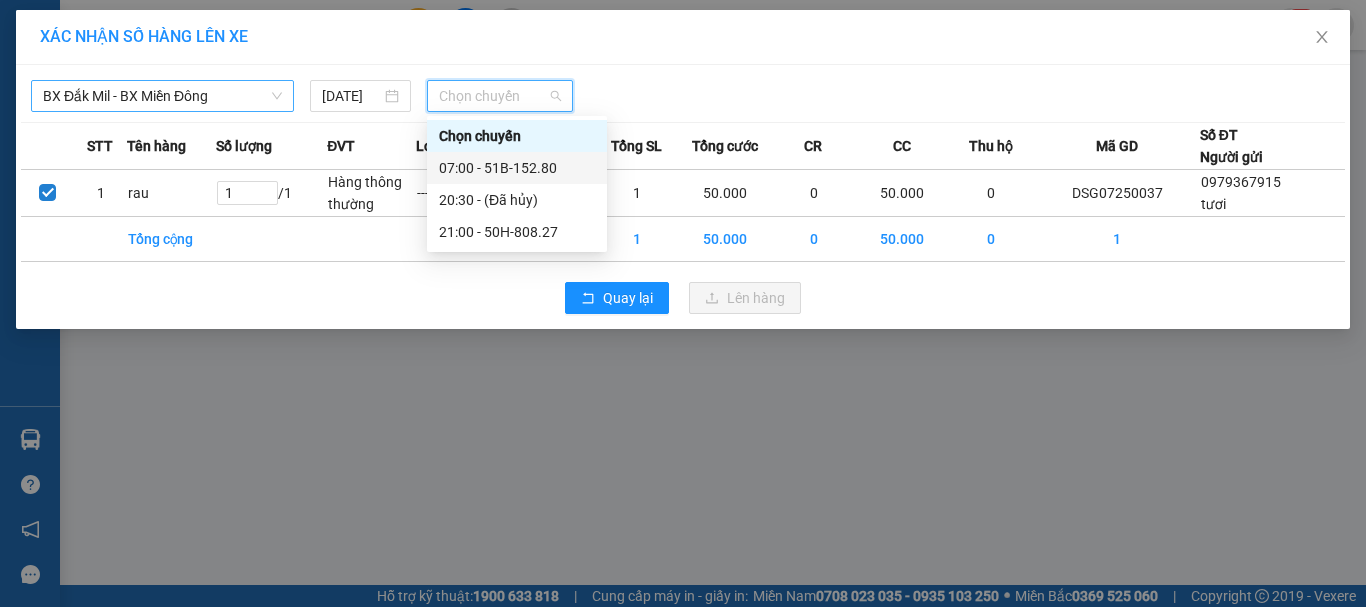 click on "07:00     - 51B-152.80" at bounding box center [517, 168] 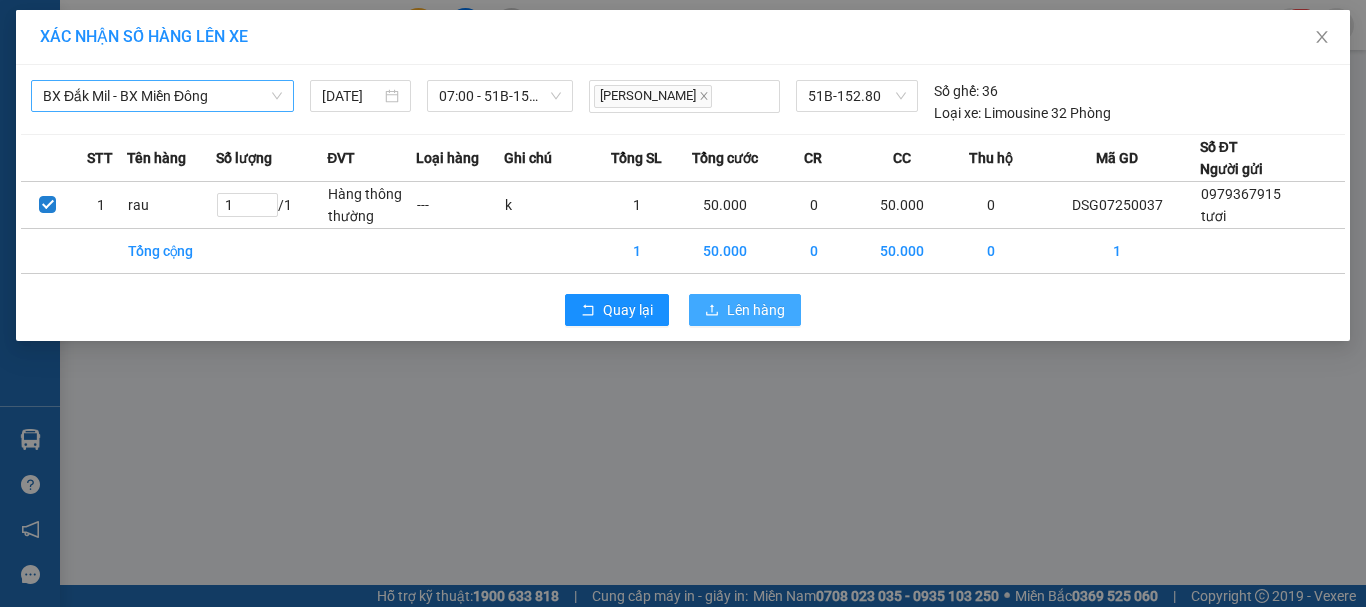 click on "Lên hàng" at bounding box center (756, 310) 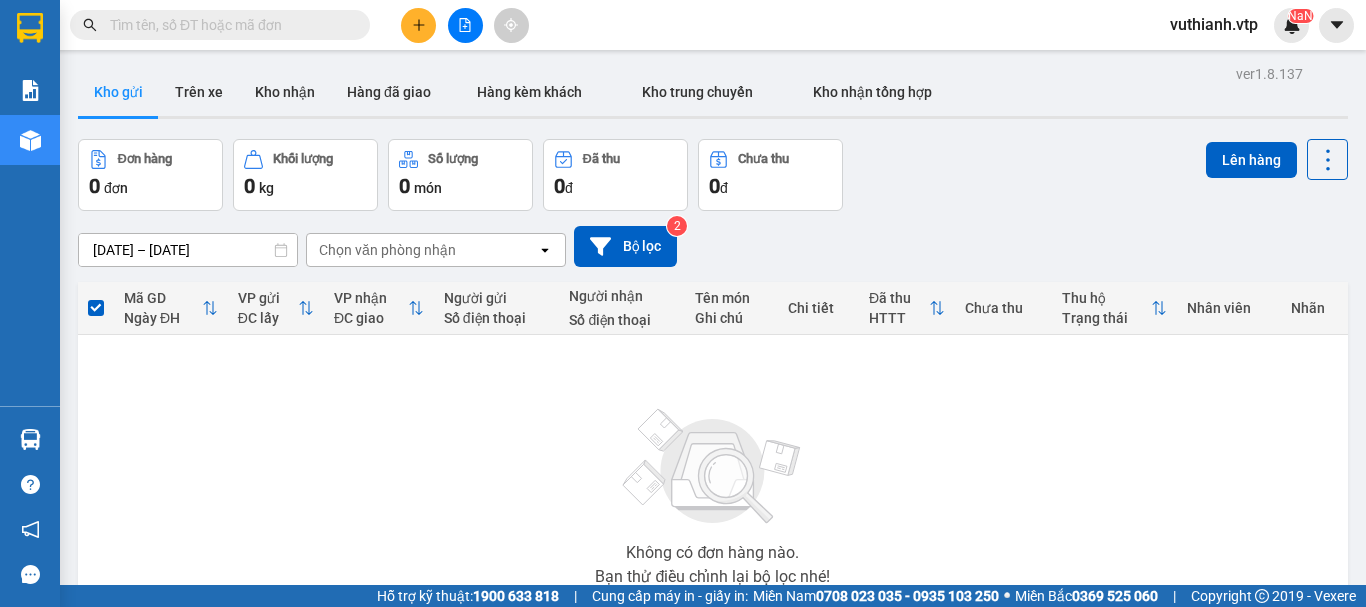 click 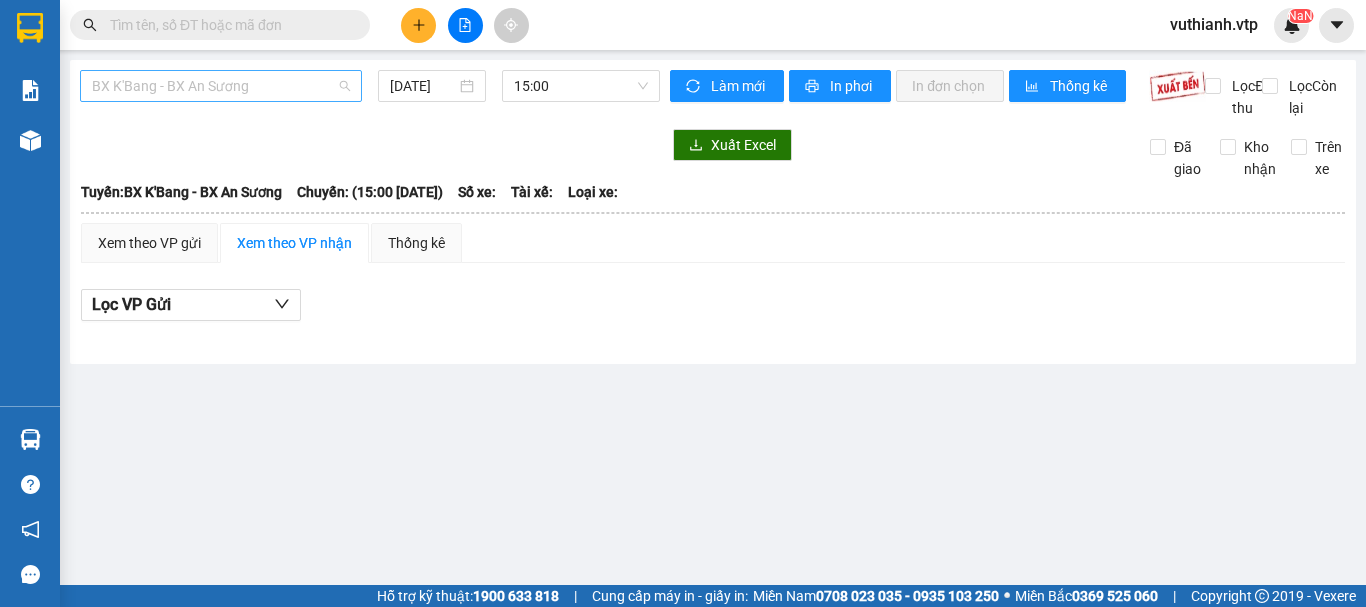 click on "BX K'Bang - BX An Sương" at bounding box center (221, 86) 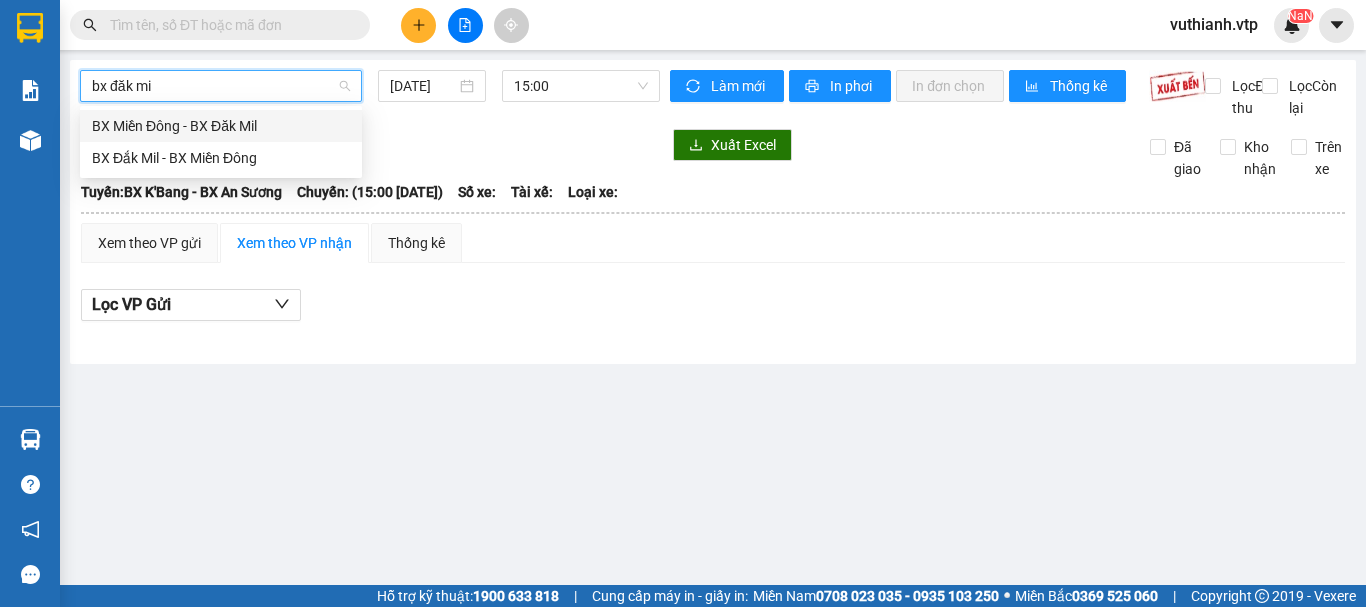 type on "bx đăk mil" 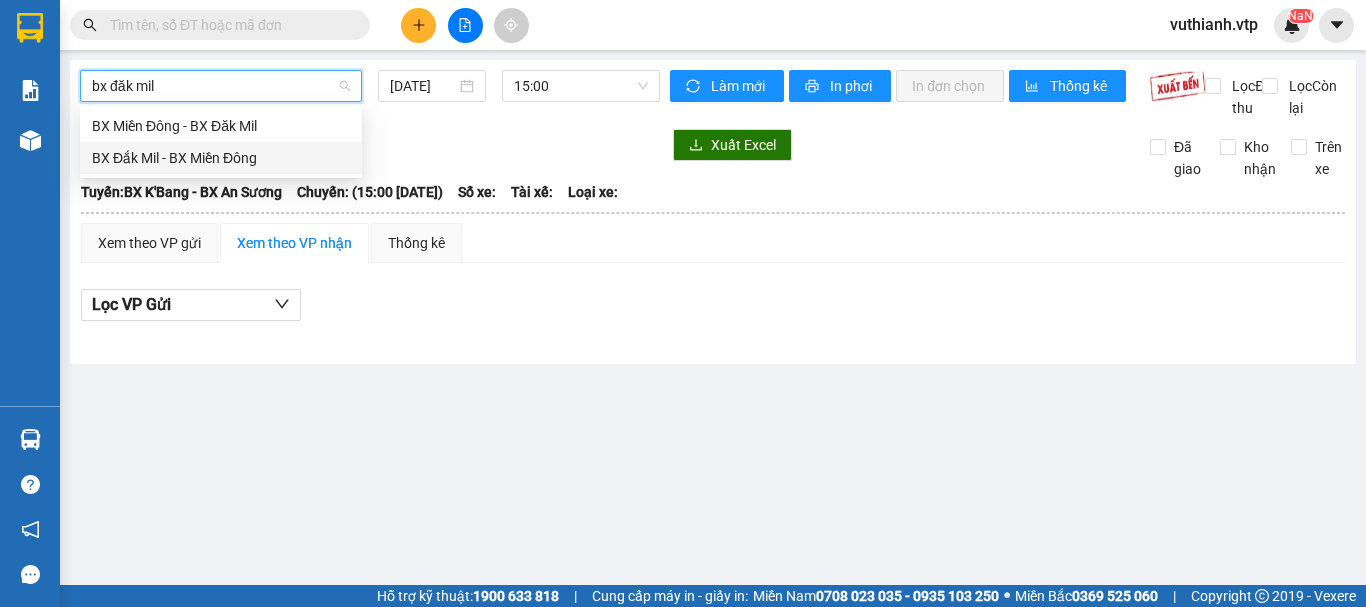 click on "BX Đắk Mil - BX Miền Đông" at bounding box center [221, 158] 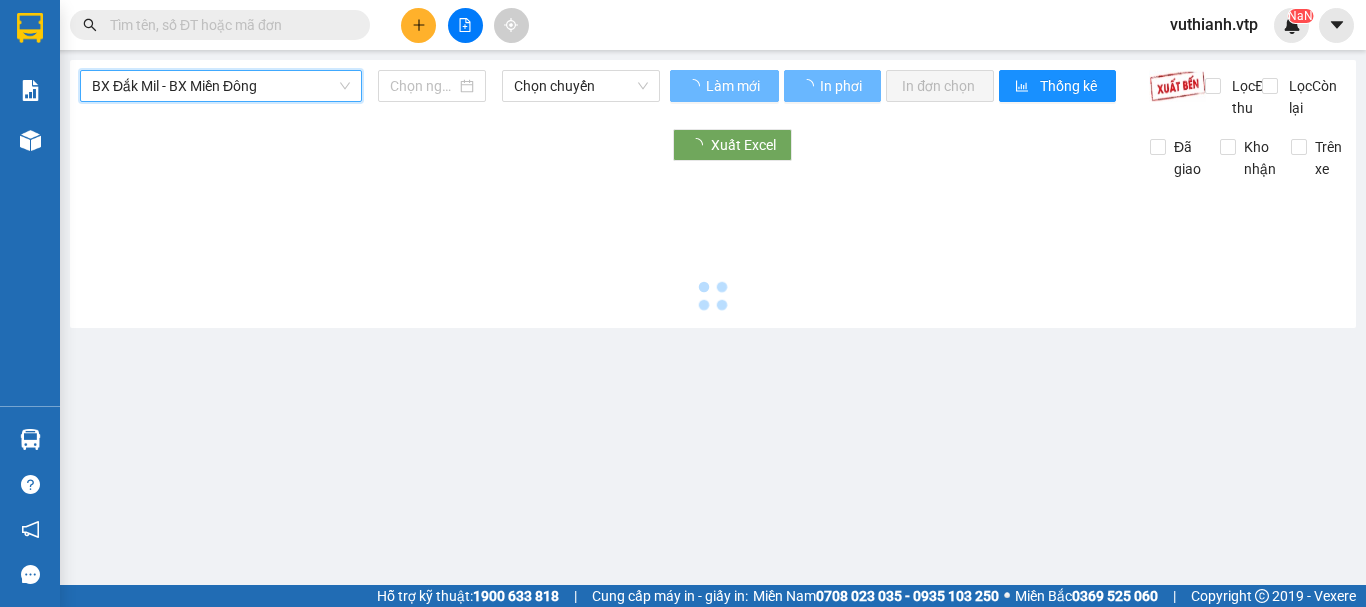 type on "[DATE]" 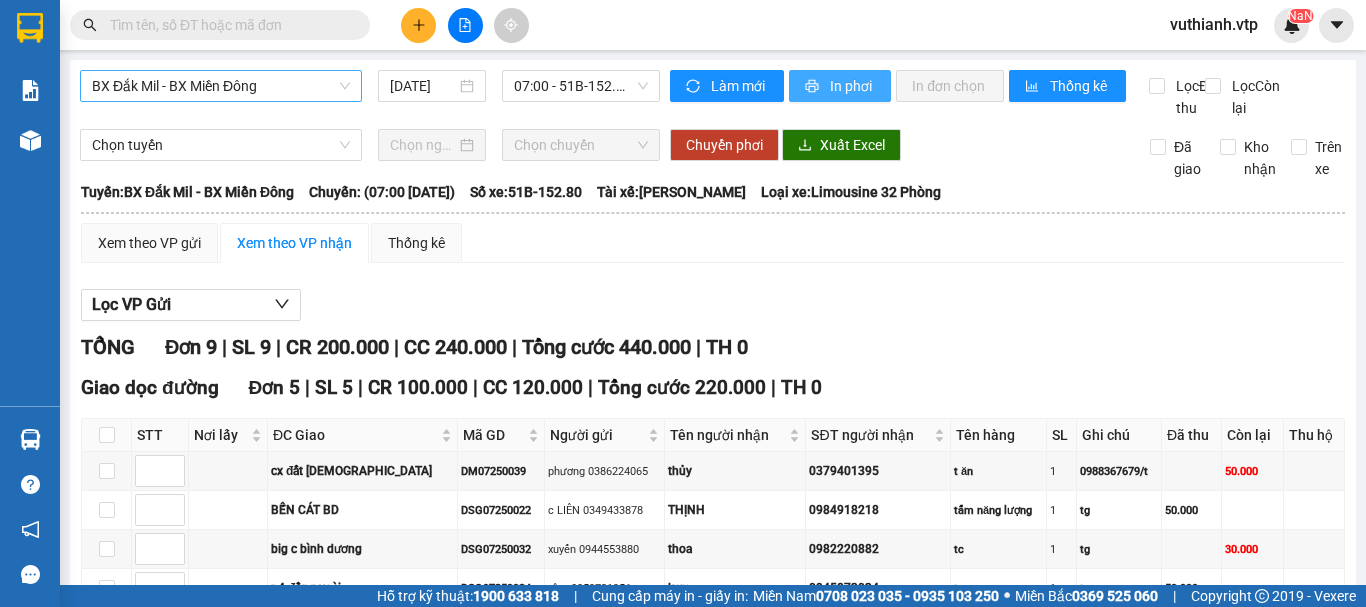 click on "In phơi" at bounding box center (852, 86) 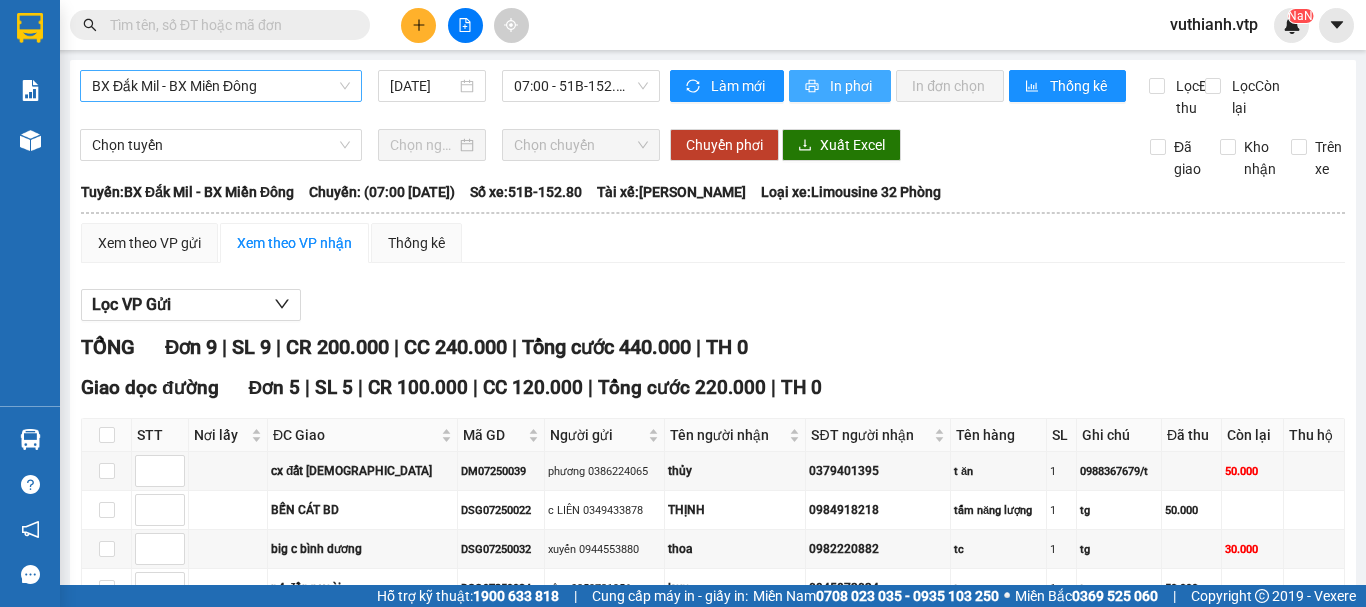 scroll, scrollTop: 0, scrollLeft: 0, axis: both 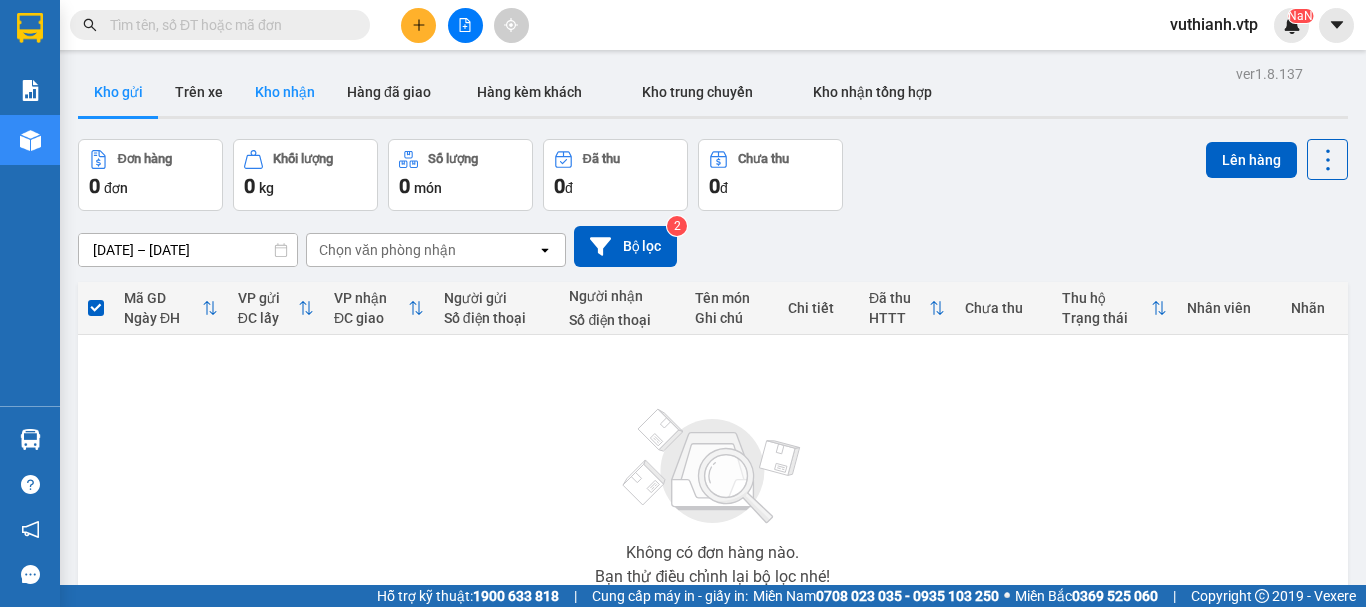 click on "Kho nhận" at bounding box center [285, 92] 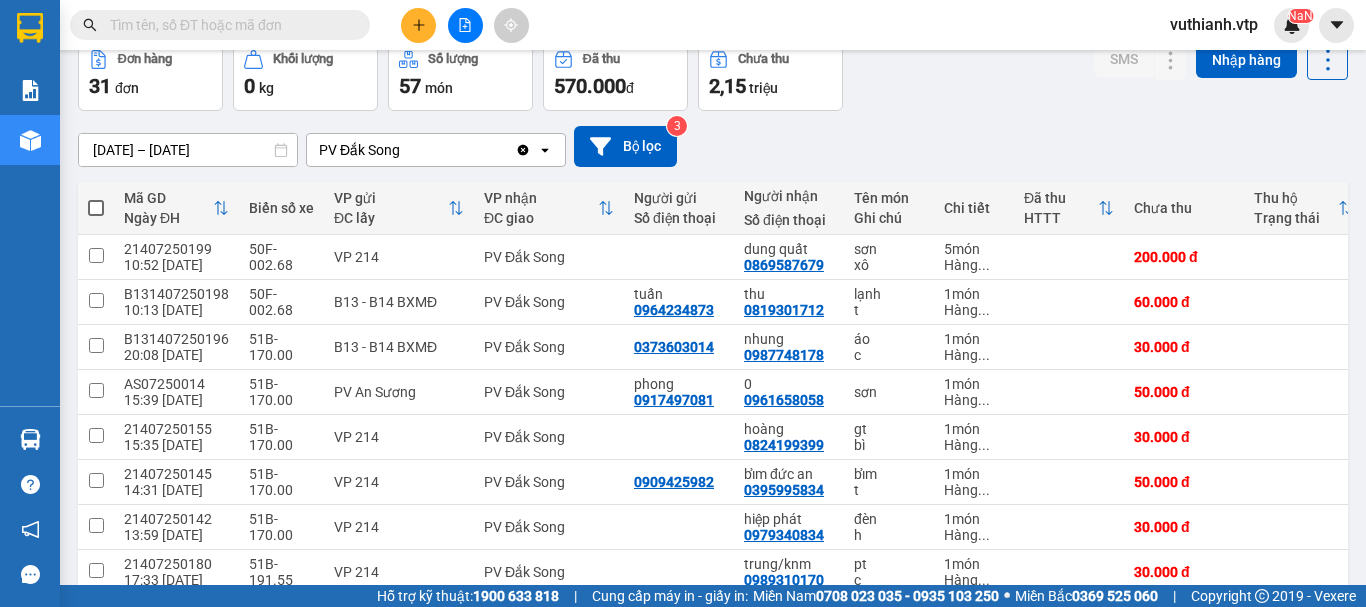 scroll, scrollTop: 290, scrollLeft: 0, axis: vertical 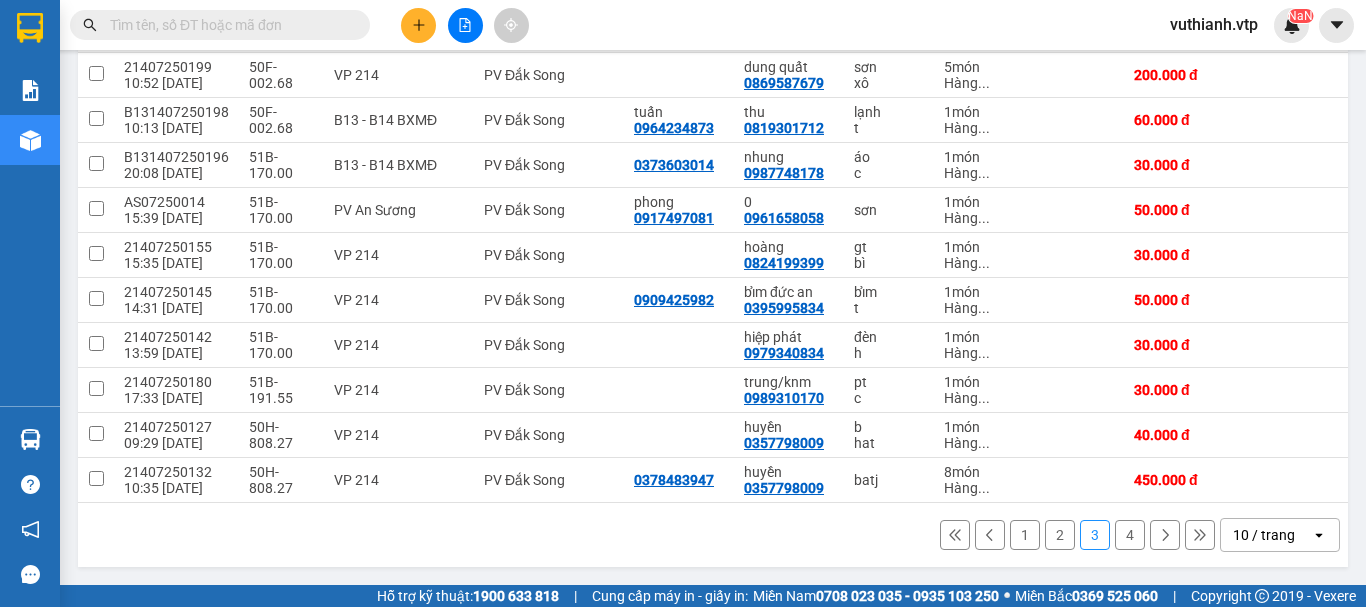 click on "1" at bounding box center [1025, 535] 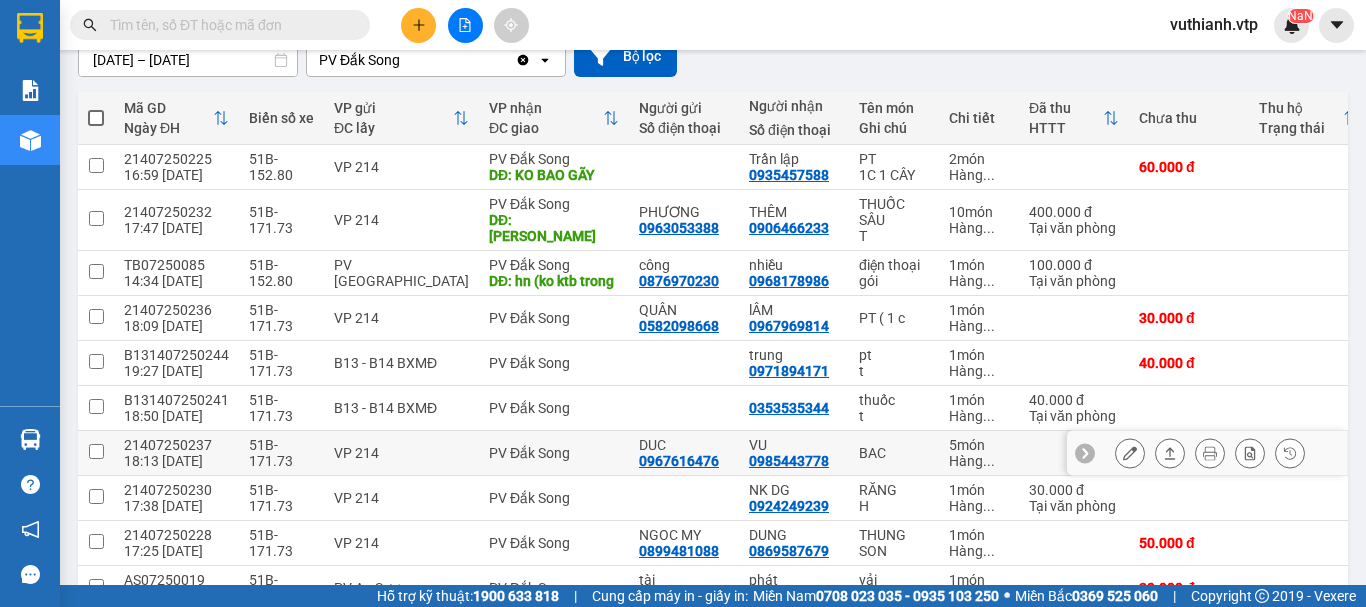 scroll, scrollTop: 300, scrollLeft: 0, axis: vertical 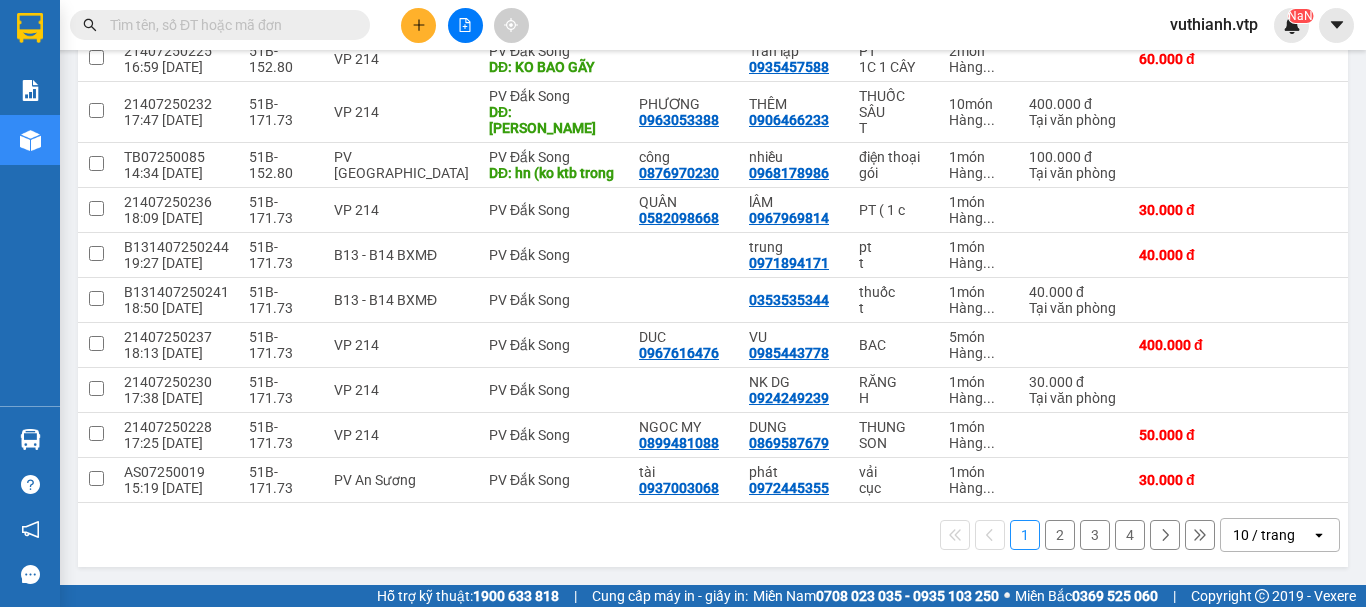 click on "2" at bounding box center [1060, 535] 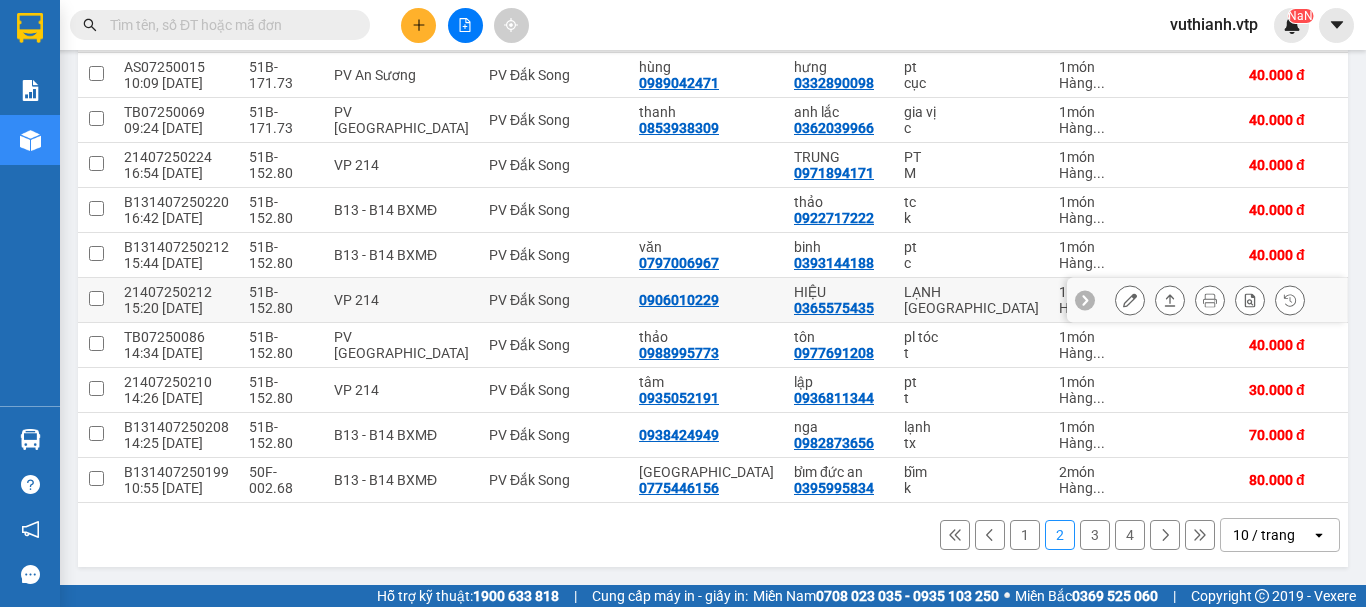 scroll, scrollTop: 290, scrollLeft: 0, axis: vertical 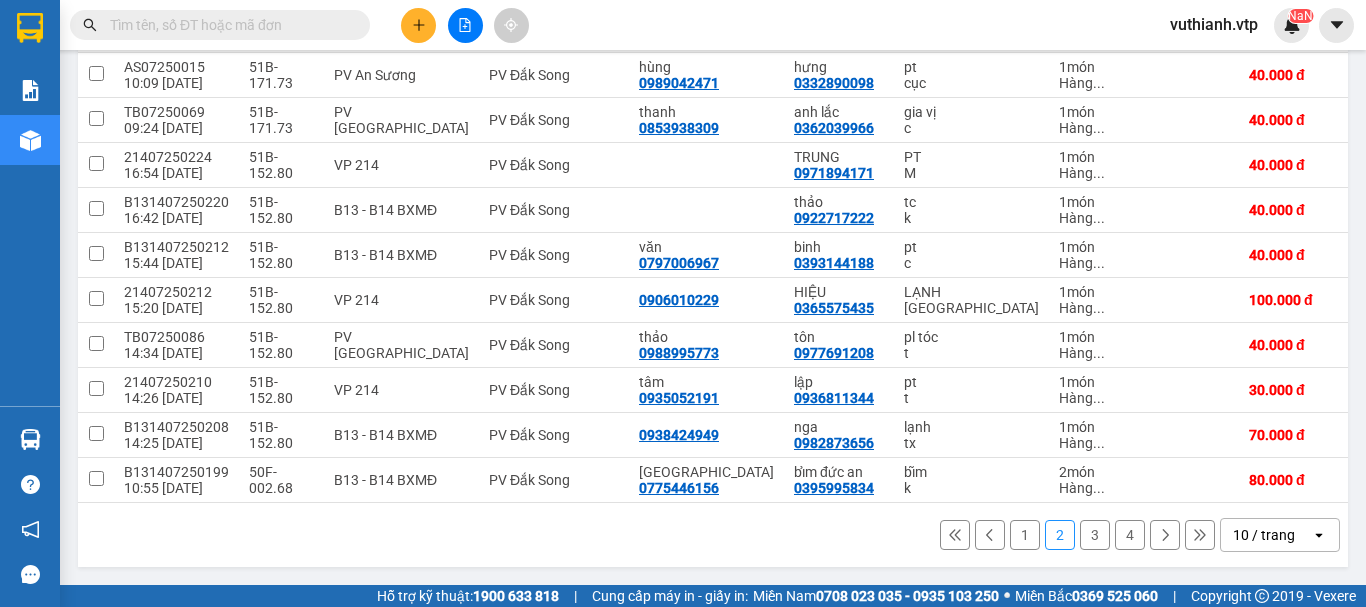 click on "3" at bounding box center [1095, 535] 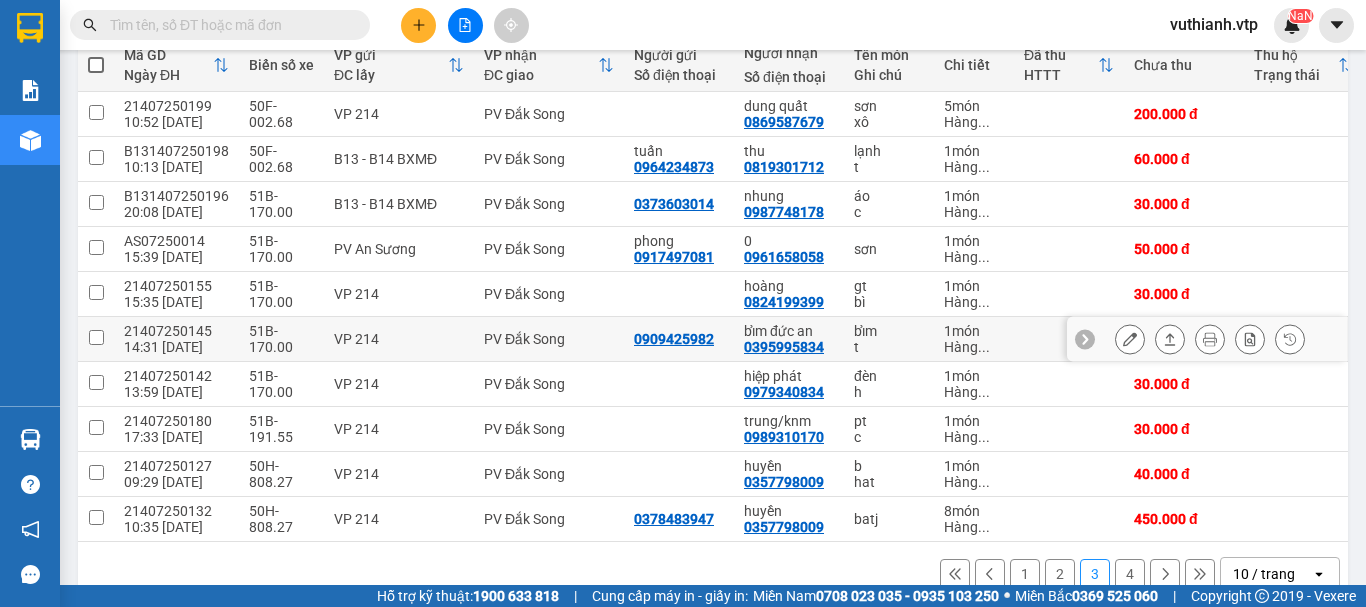 scroll, scrollTop: 290, scrollLeft: 0, axis: vertical 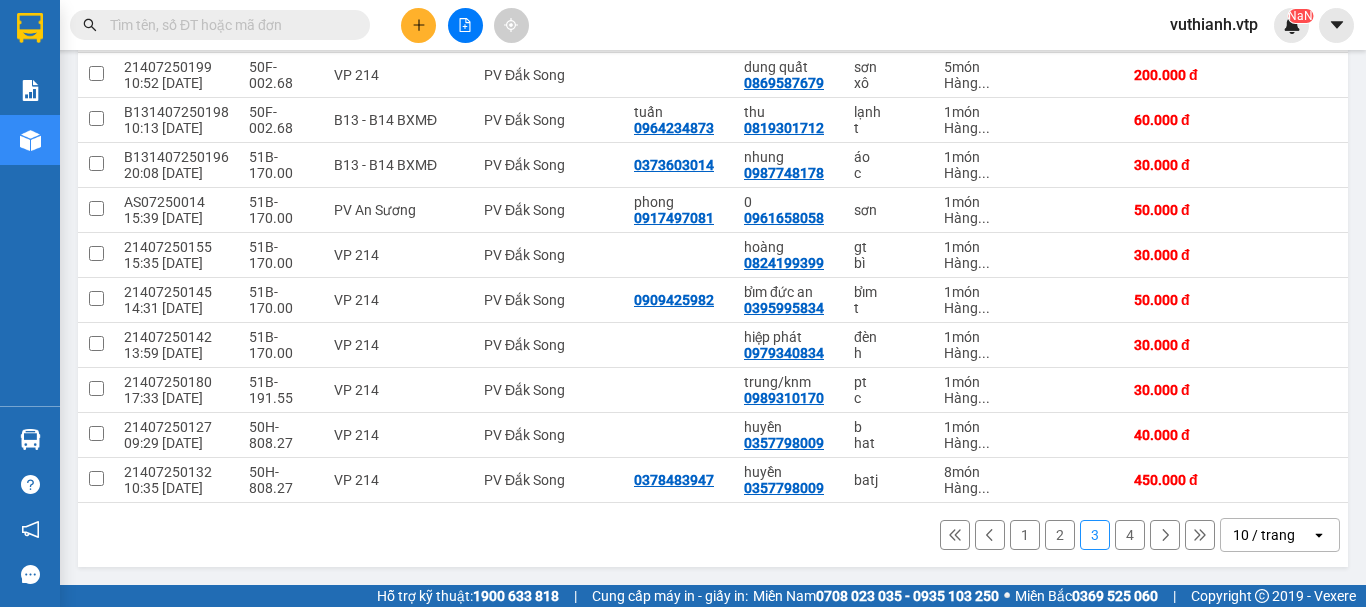 click on "4" at bounding box center [1130, 535] 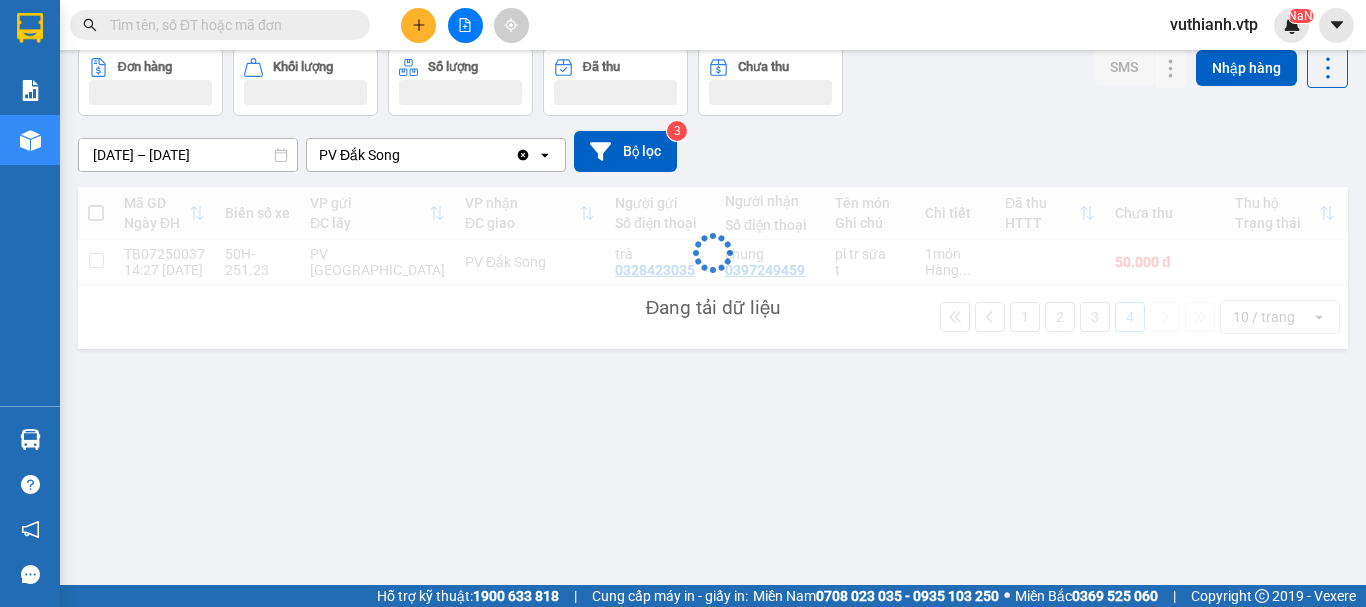 scroll, scrollTop: 92, scrollLeft: 0, axis: vertical 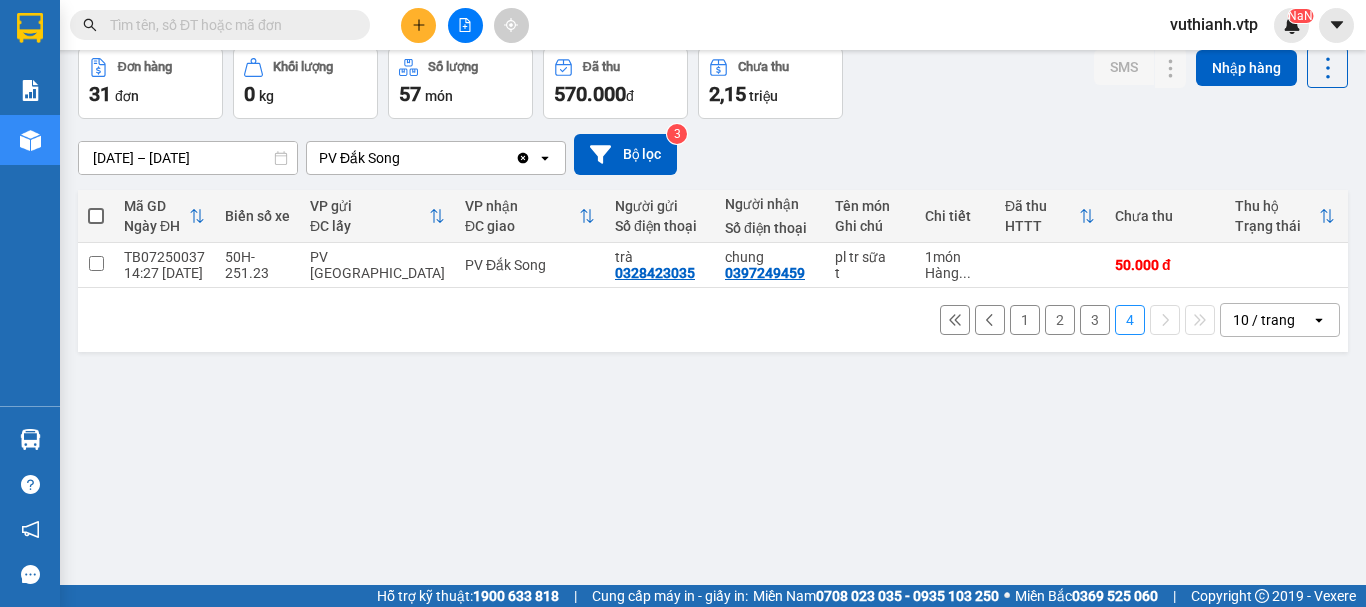 click on "1" at bounding box center [1025, 320] 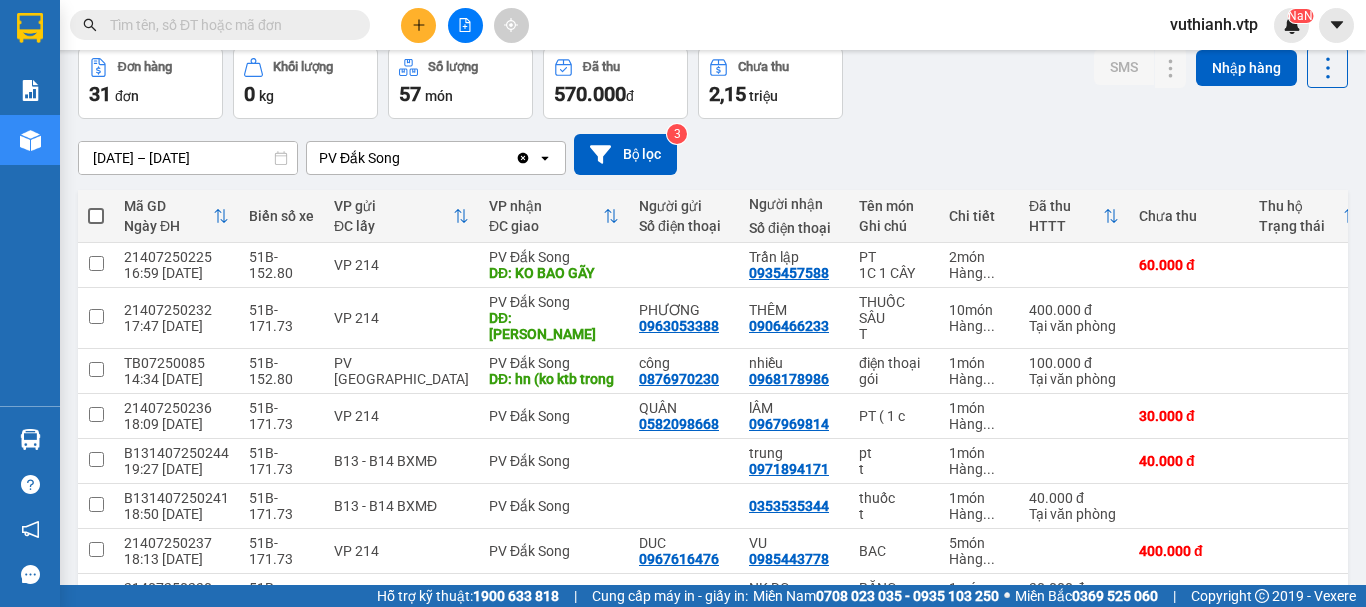 click on "400.000 đ Tại văn phòng" at bounding box center (1074, 318) 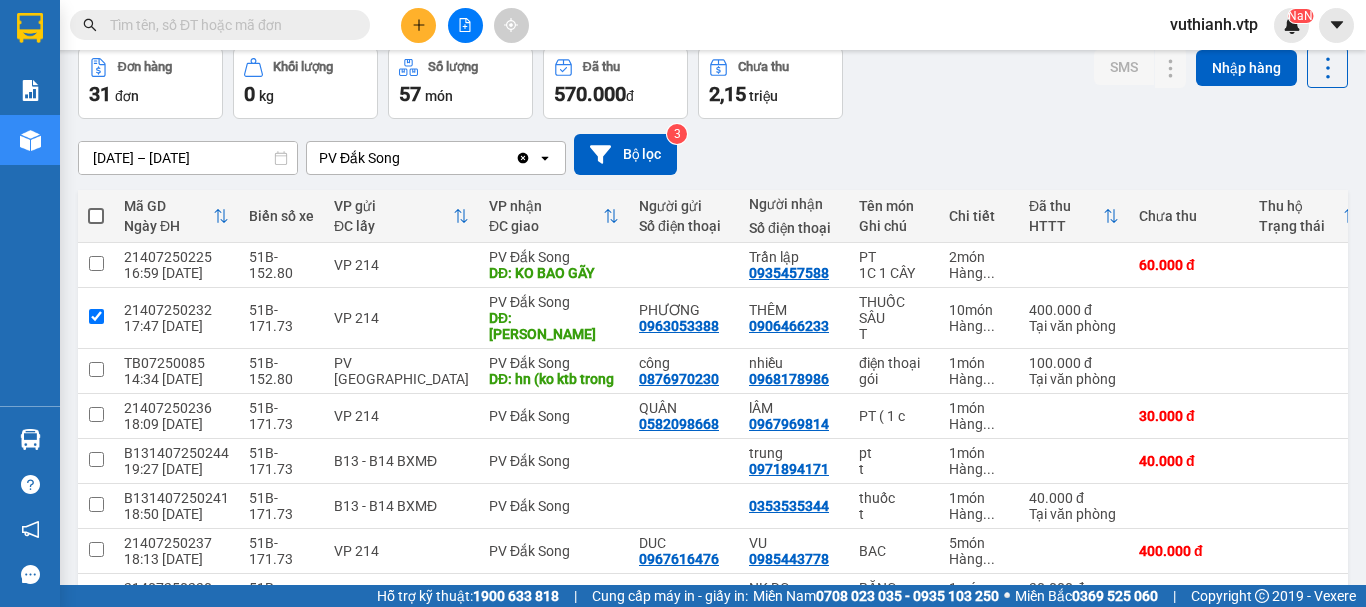 checkbox on "true" 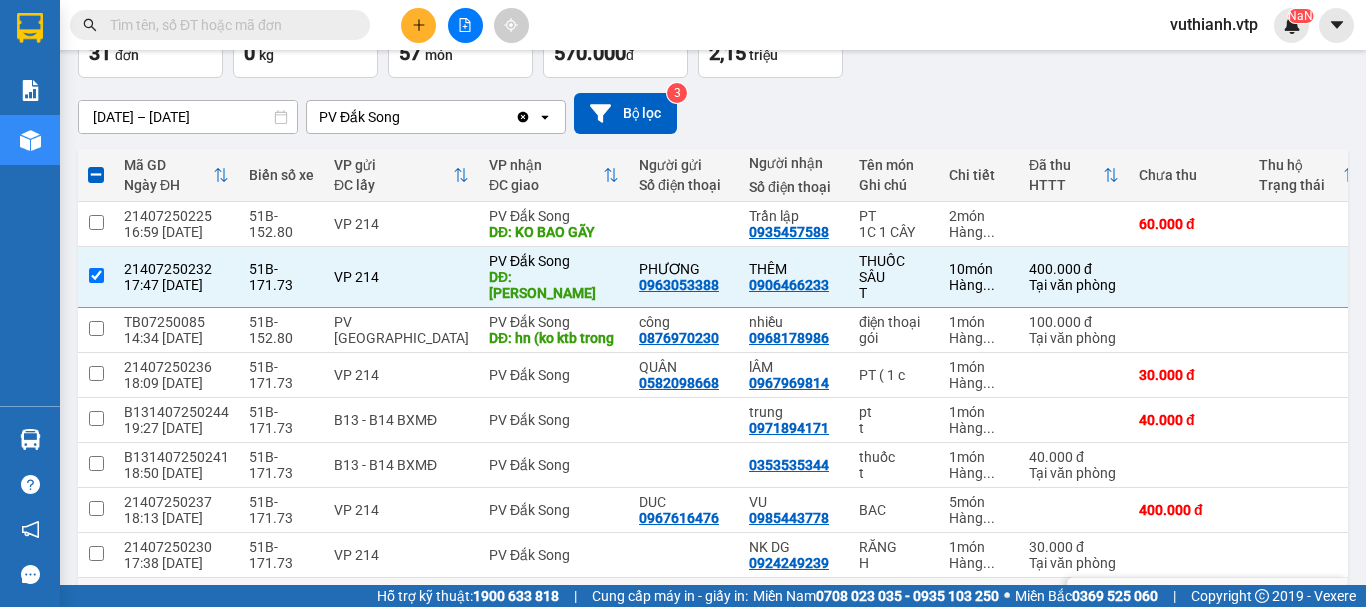 scroll, scrollTop: 122, scrollLeft: 0, axis: vertical 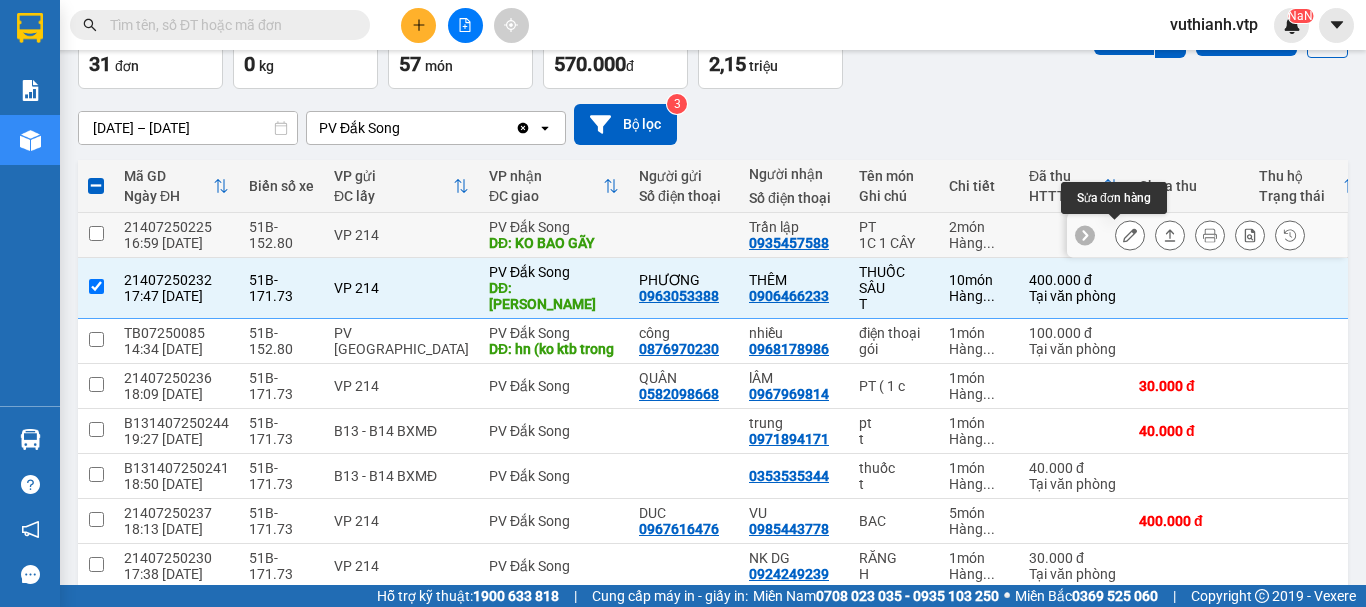 click 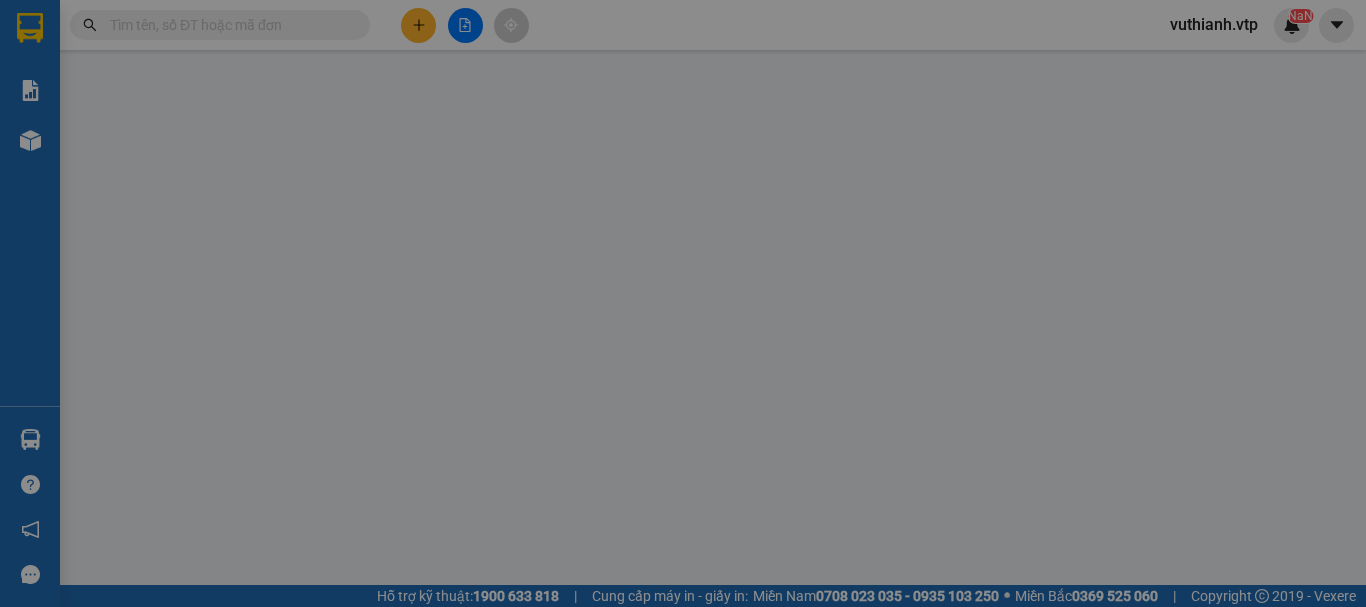scroll, scrollTop: 0, scrollLeft: 0, axis: both 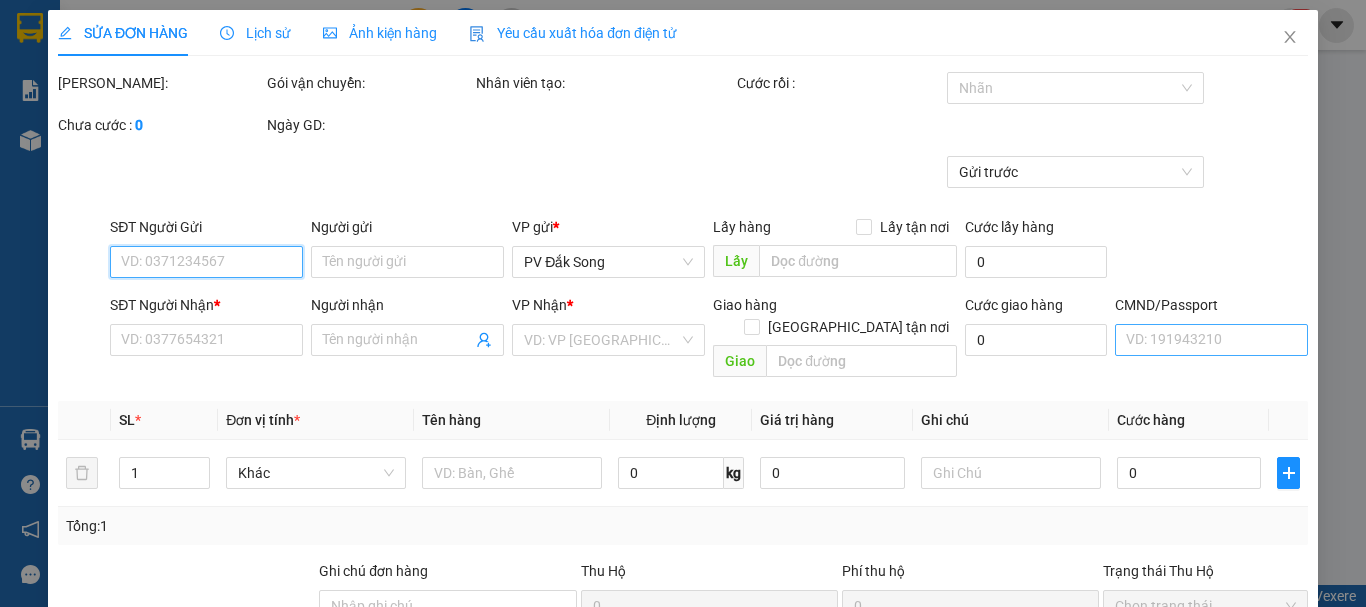 type on "0935457588" 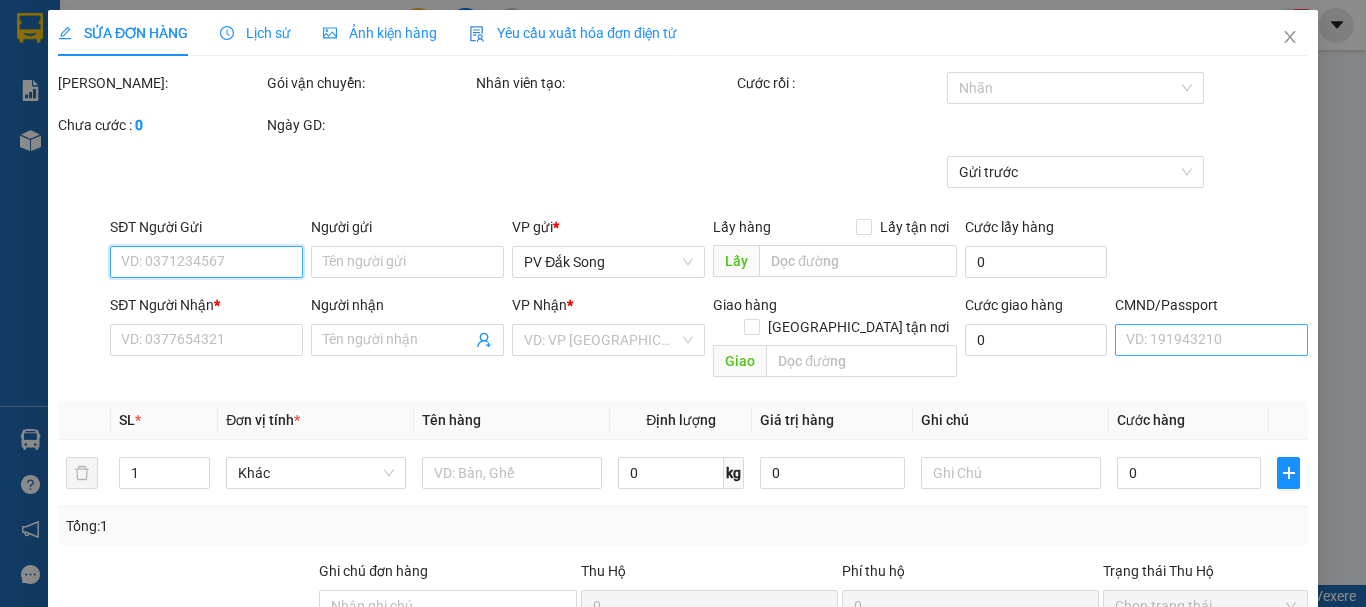 type on "Trần lập" 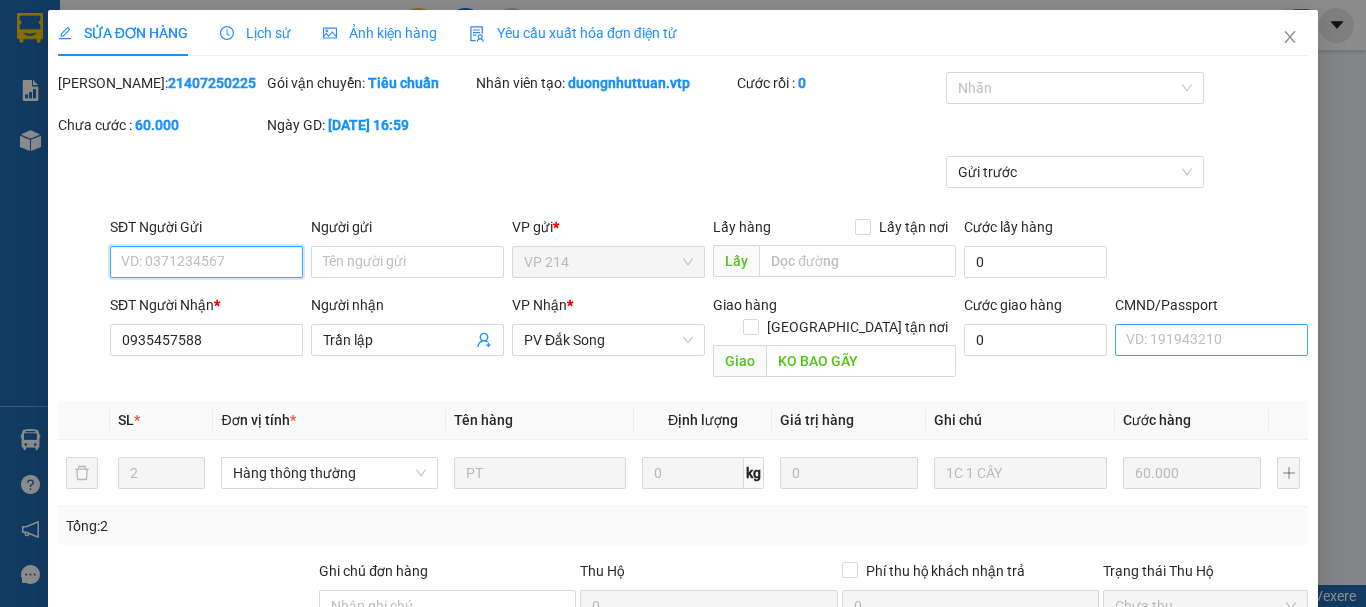 type on "3.000" 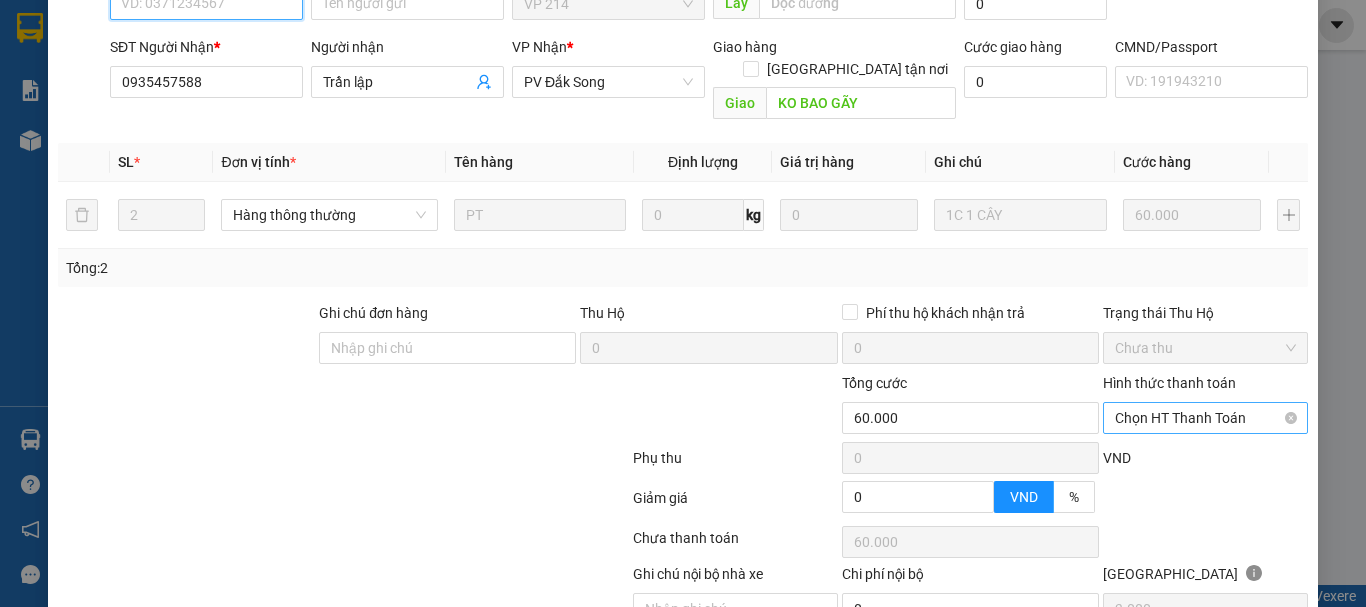 scroll, scrollTop: 300, scrollLeft: 0, axis: vertical 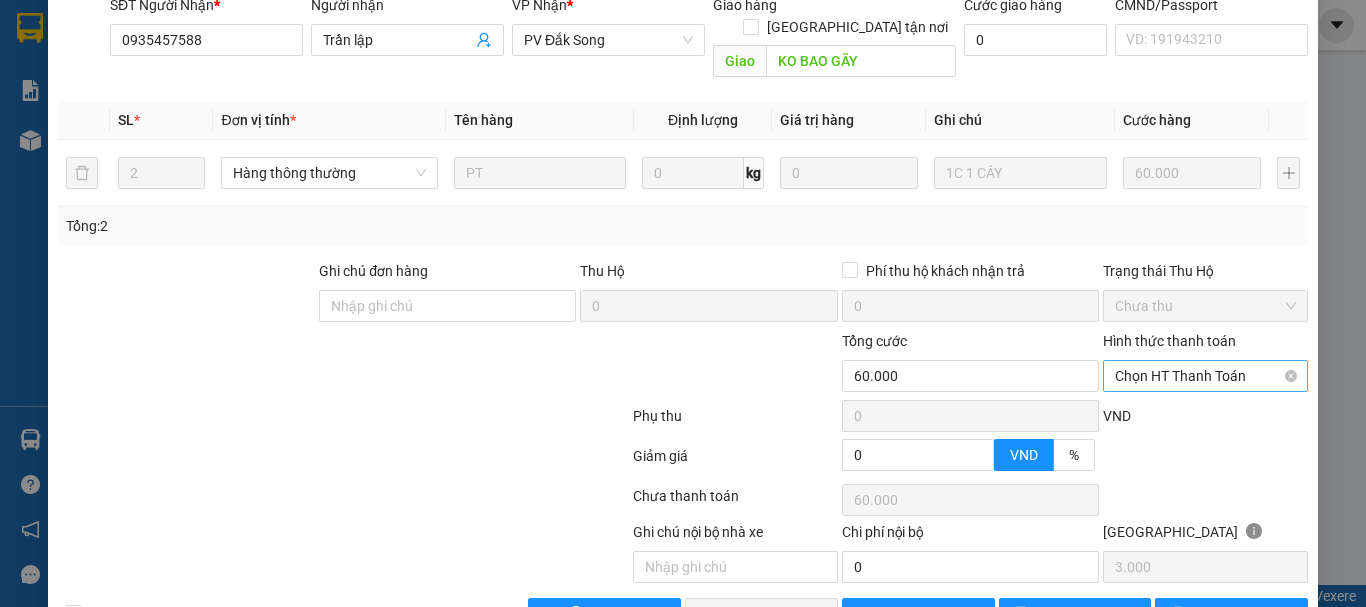 click on "Chọn HT Thanh Toán" at bounding box center (1205, 376) 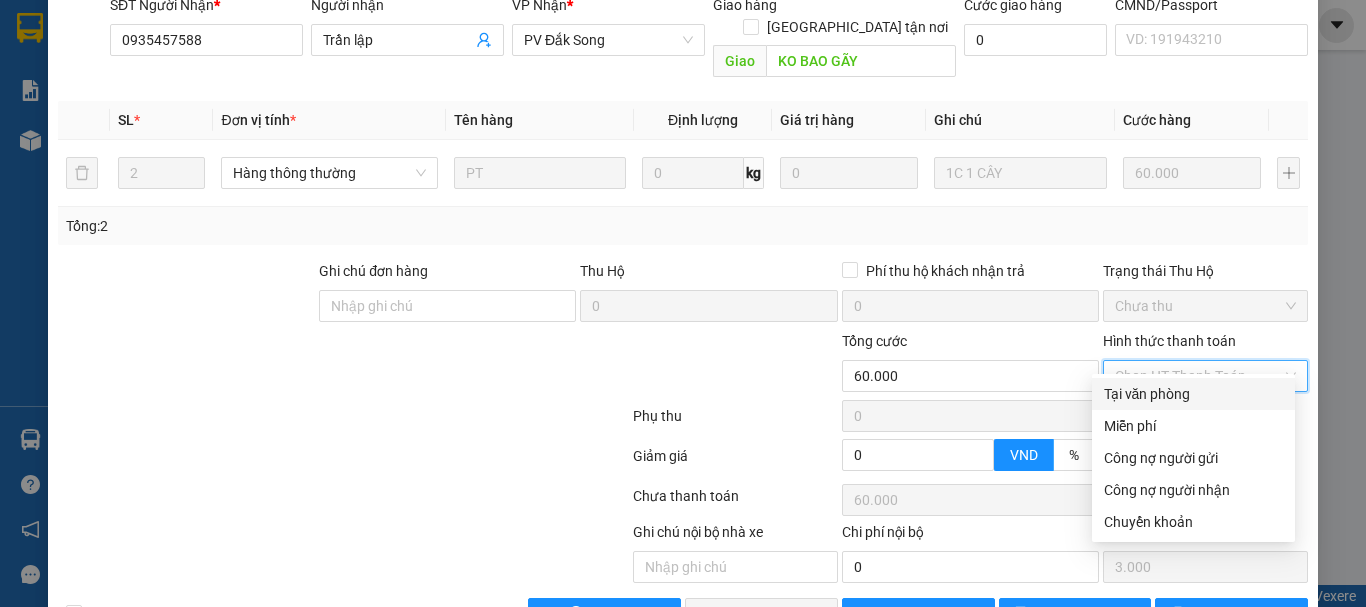 click on "Tại văn phòng" at bounding box center [1193, 394] 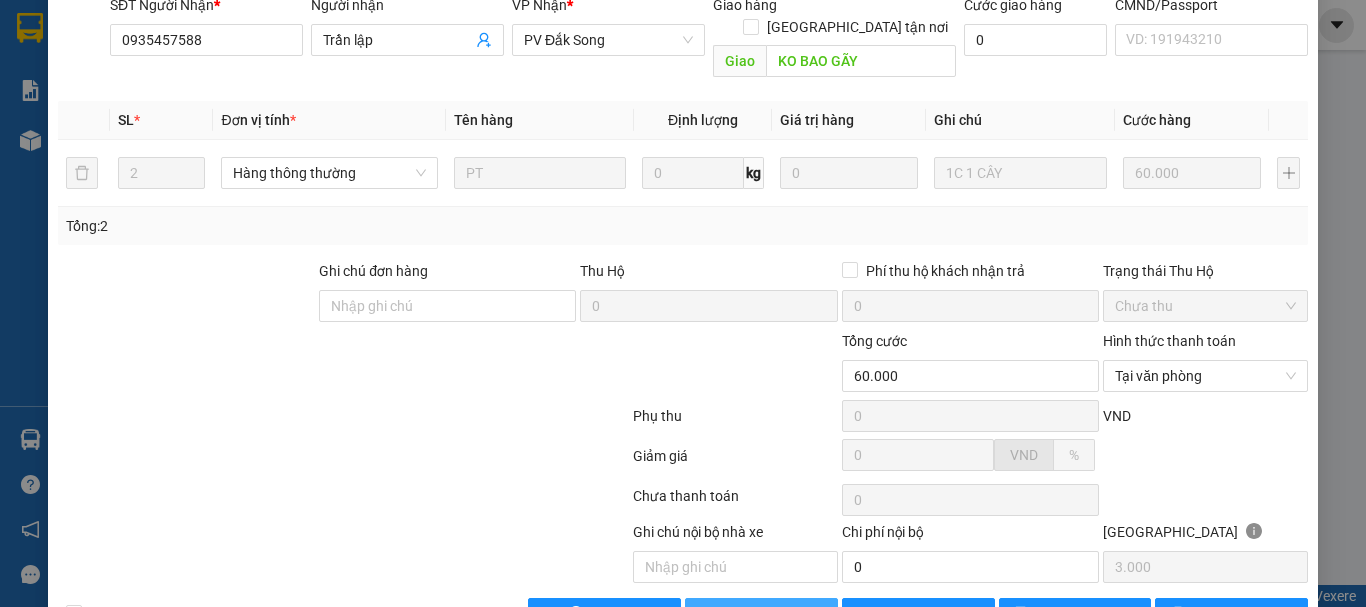 click on "[PERSON_NAME] và Giao hàng" at bounding box center [819, 614] 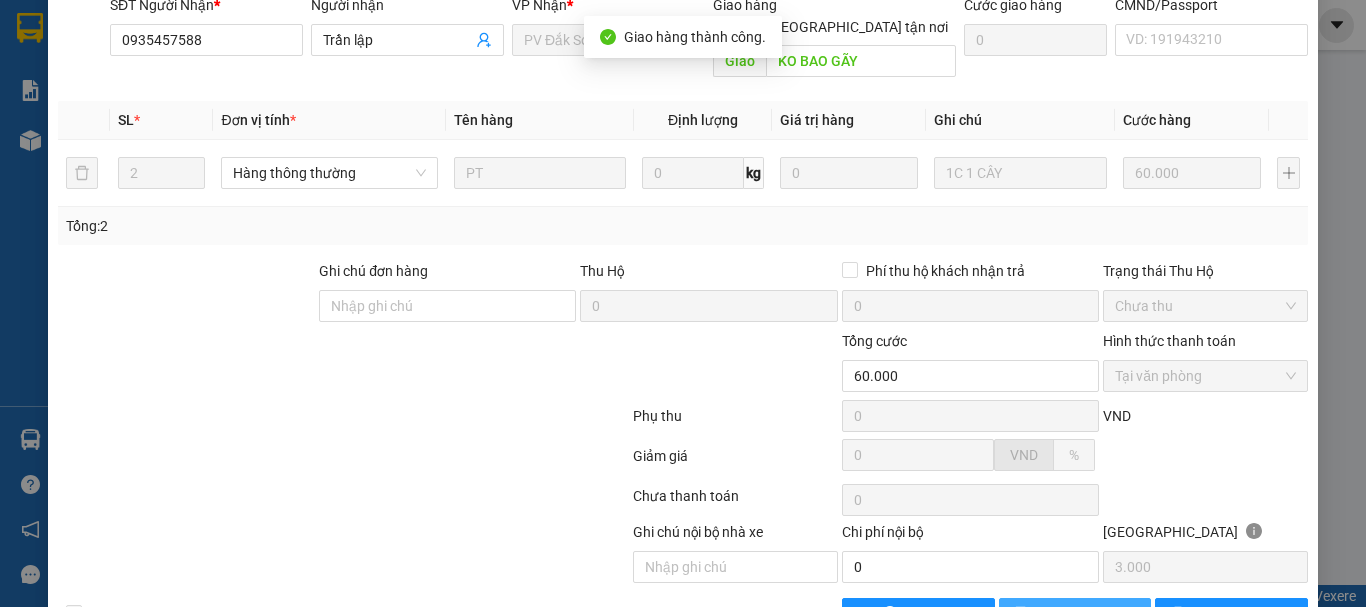 click on "[PERSON_NAME] thay đổi" at bounding box center [1117, 614] 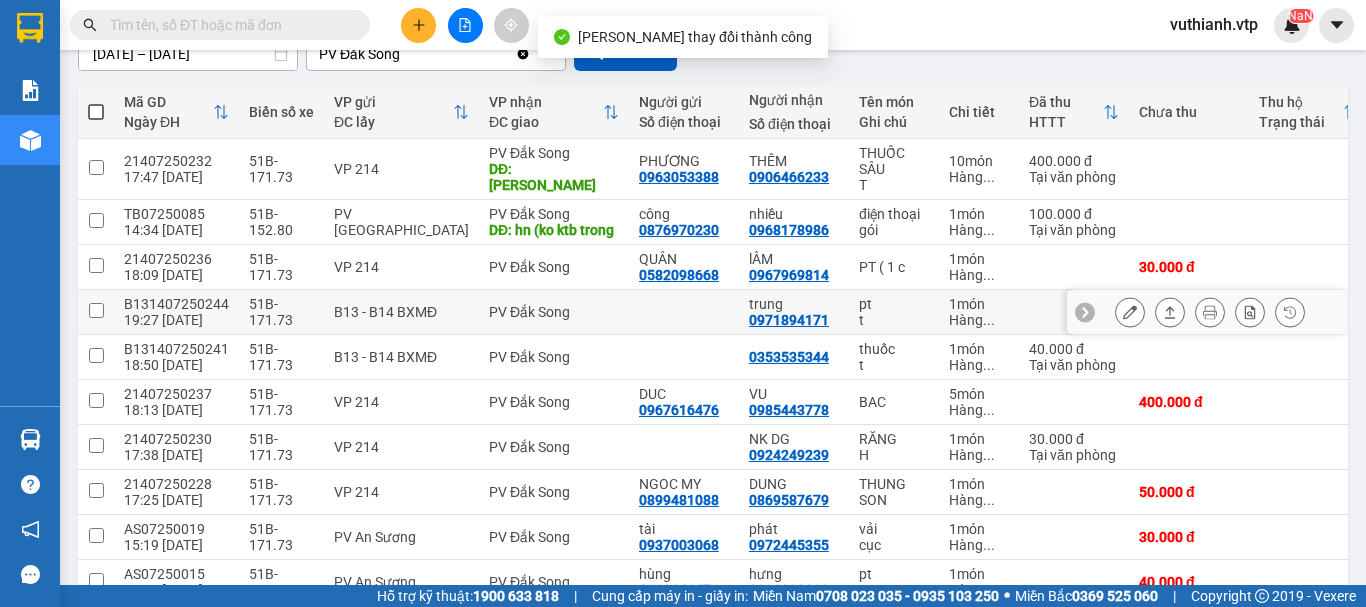 scroll, scrollTop: 200, scrollLeft: 0, axis: vertical 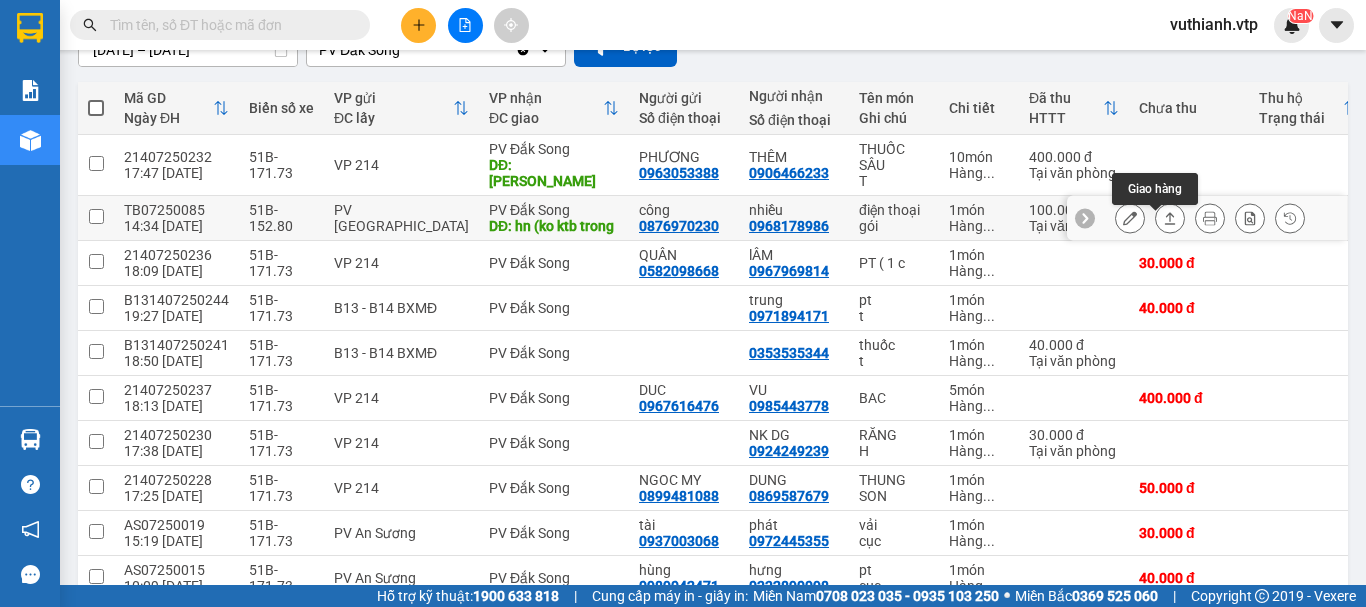 click 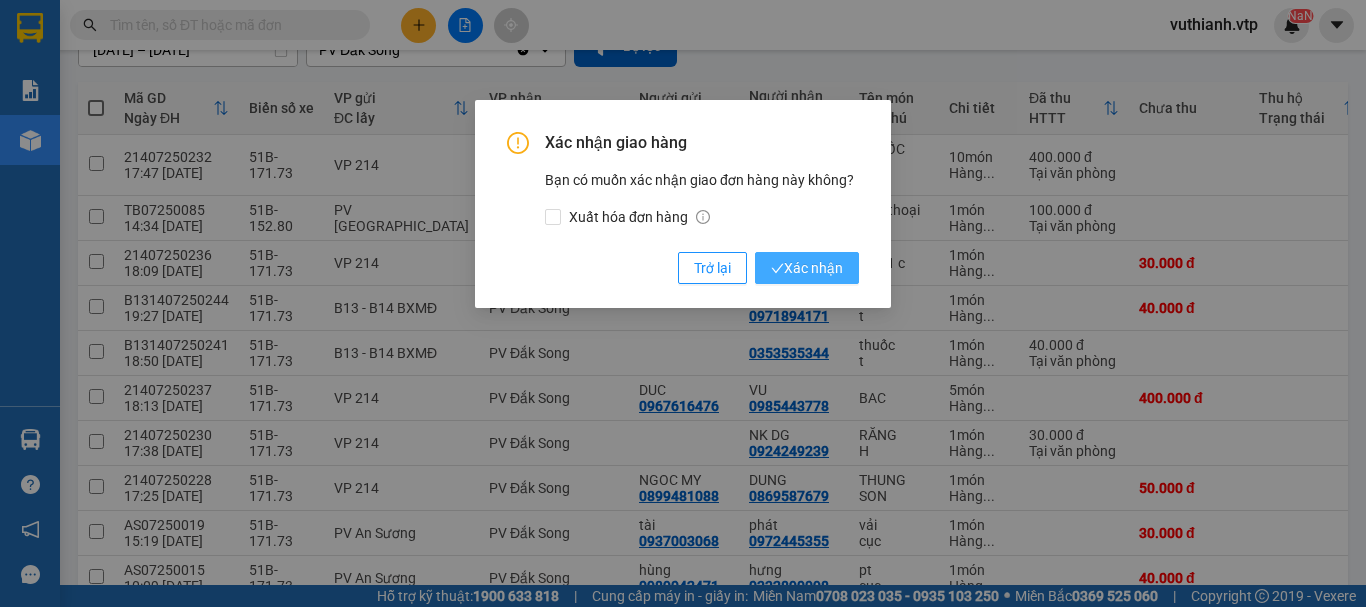 click on "Xác nhận" at bounding box center [807, 268] 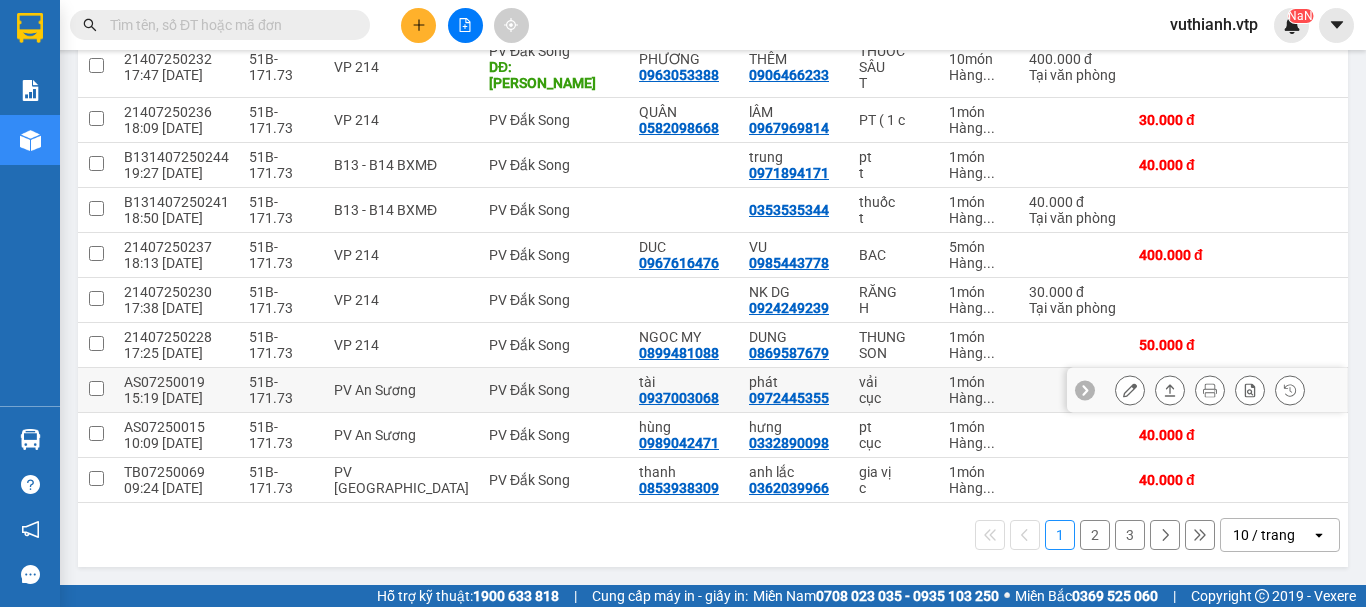 scroll, scrollTop: 200, scrollLeft: 0, axis: vertical 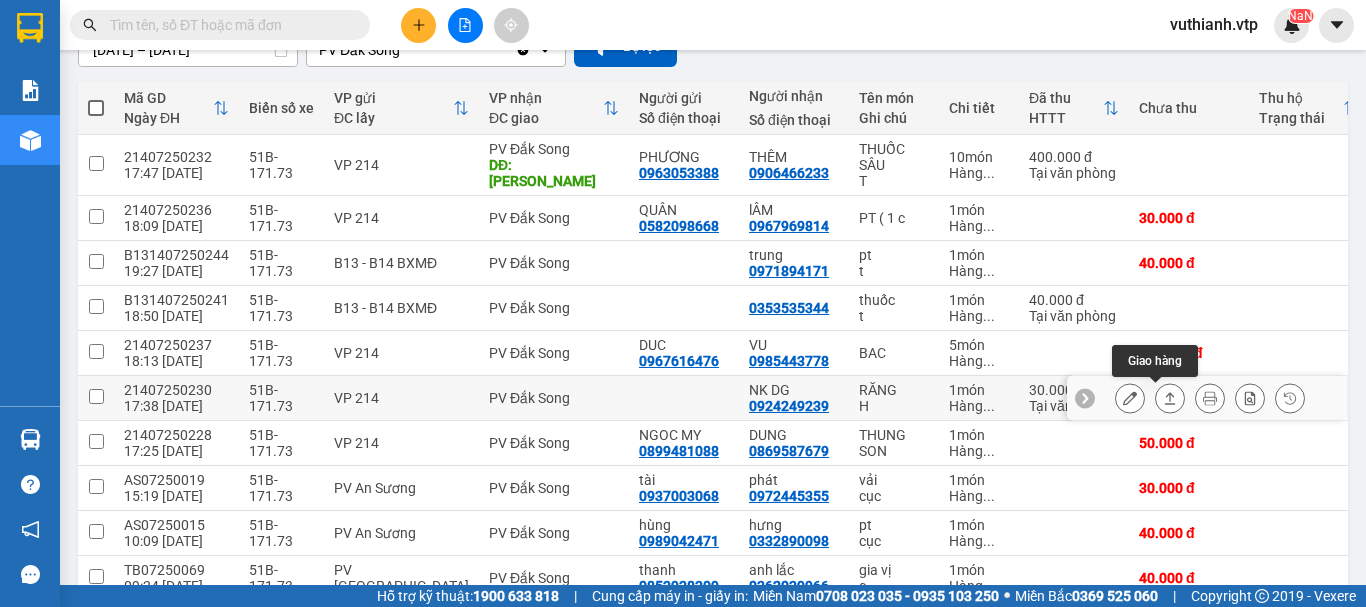 click 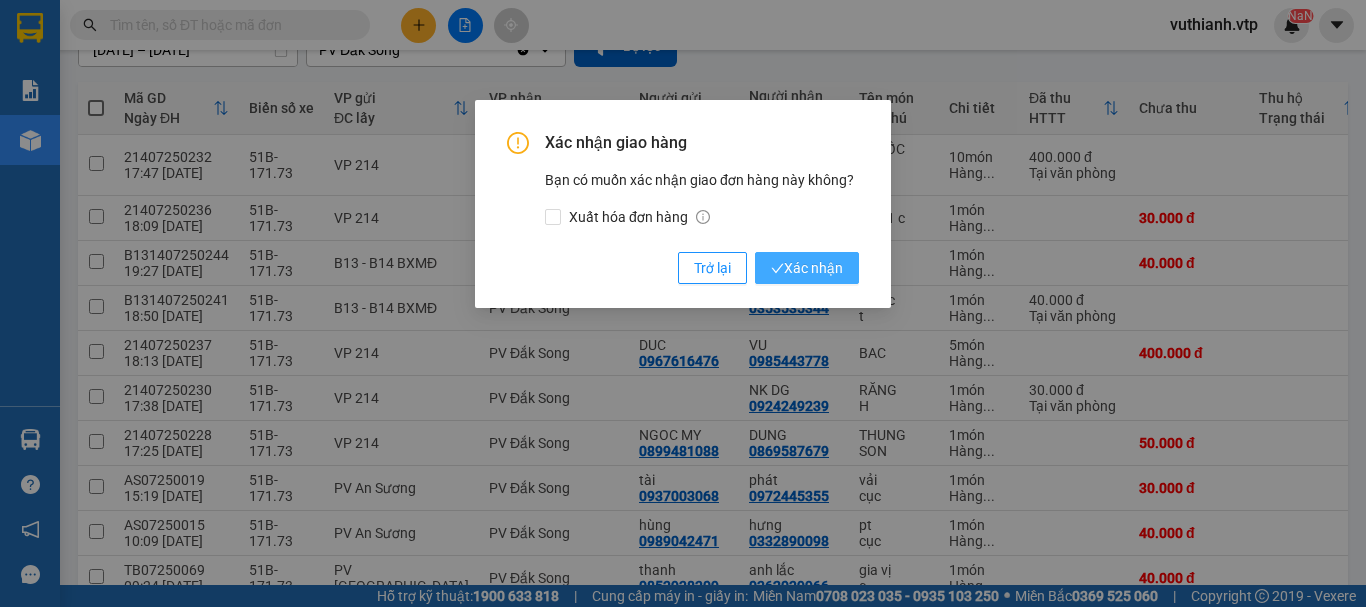 click on "Xác nhận" at bounding box center [807, 268] 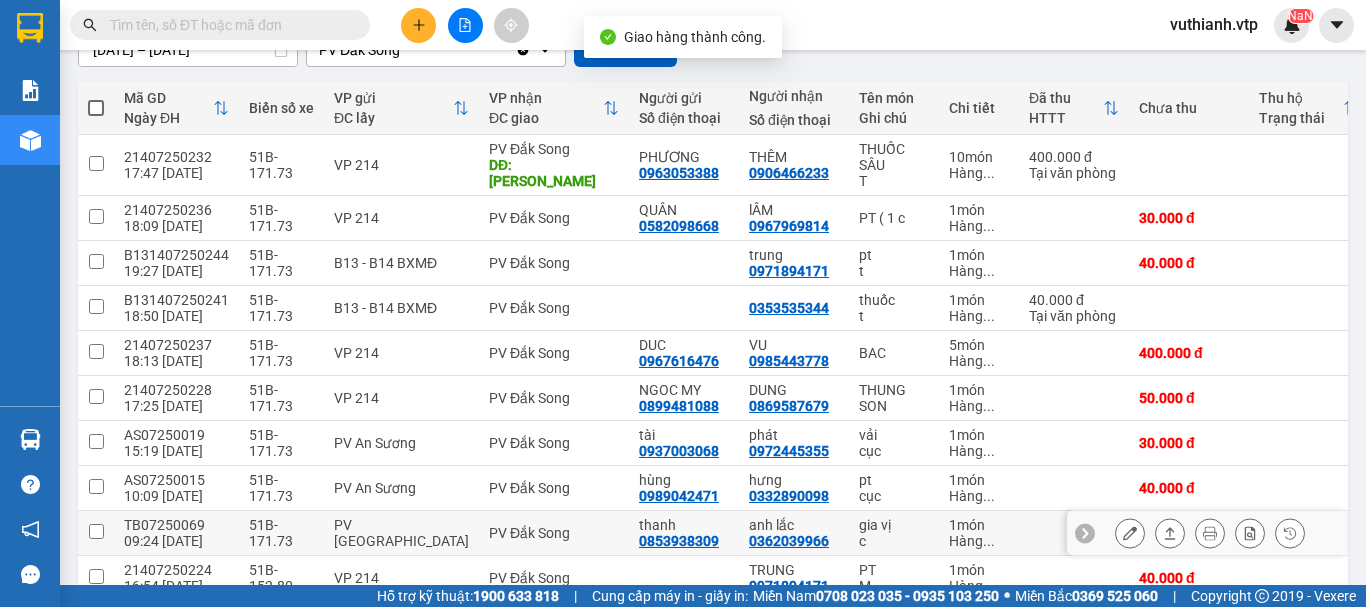 scroll, scrollTop: 306, scrollLeft: 0, axis: vertical 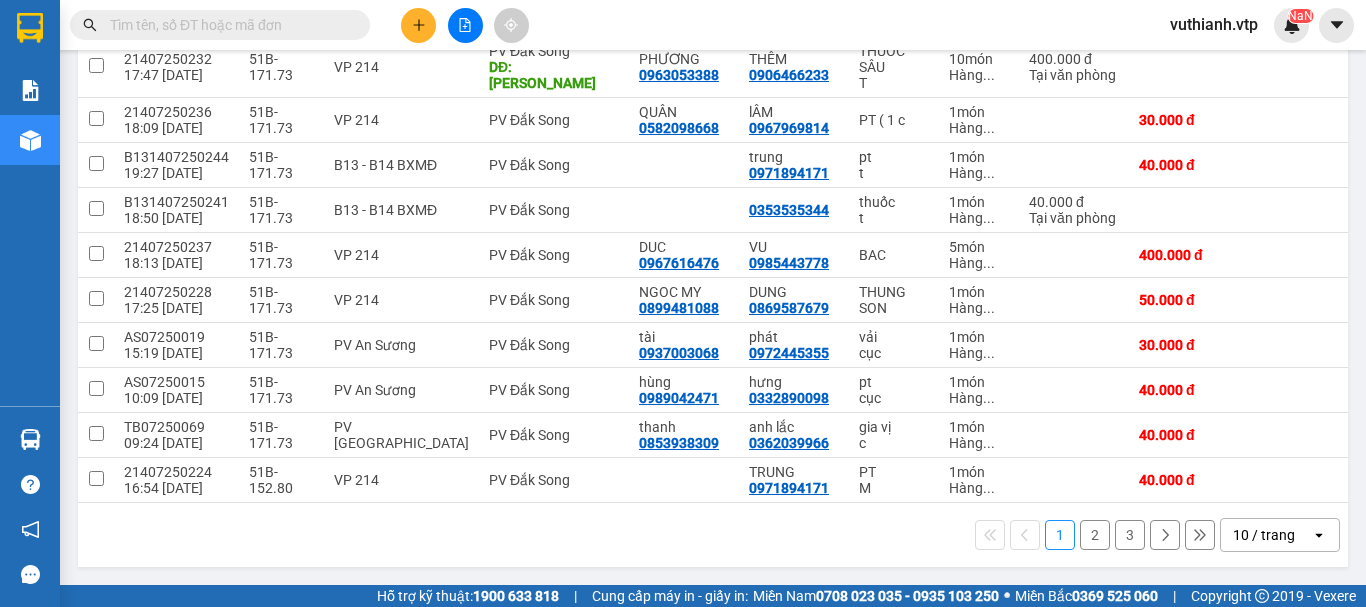 click on "2" at bounding box center [1095, 535] 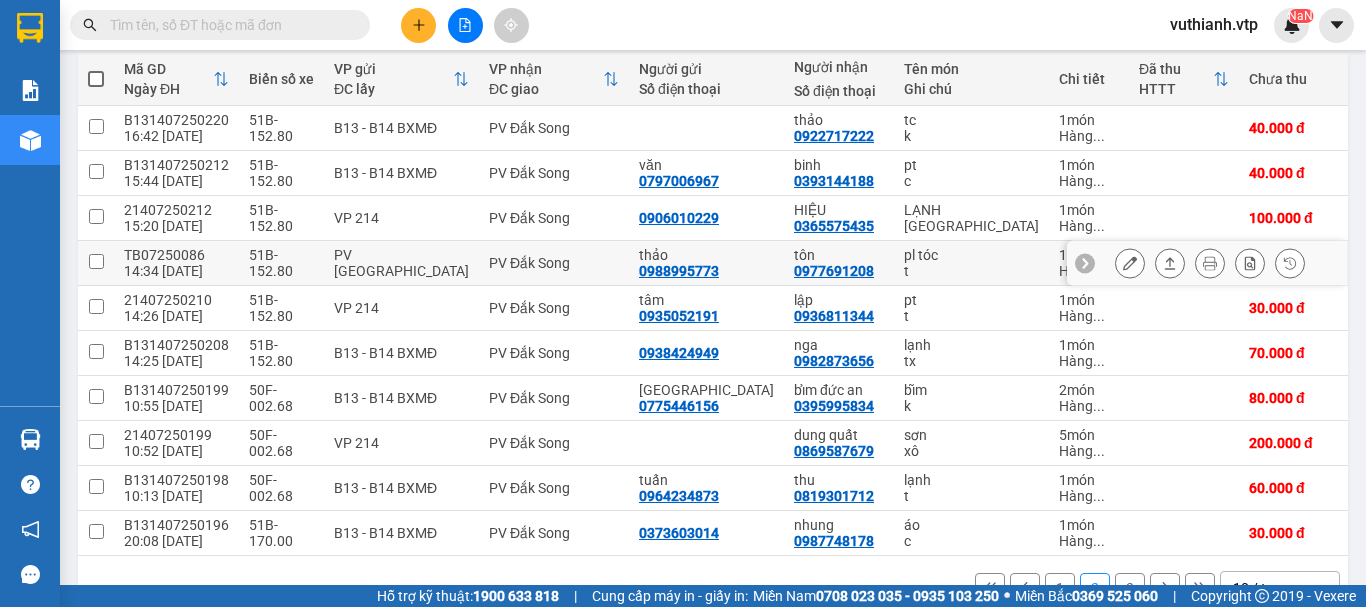 scroll, scrollTop: 290, scrollLeft: 0, axis: vertical 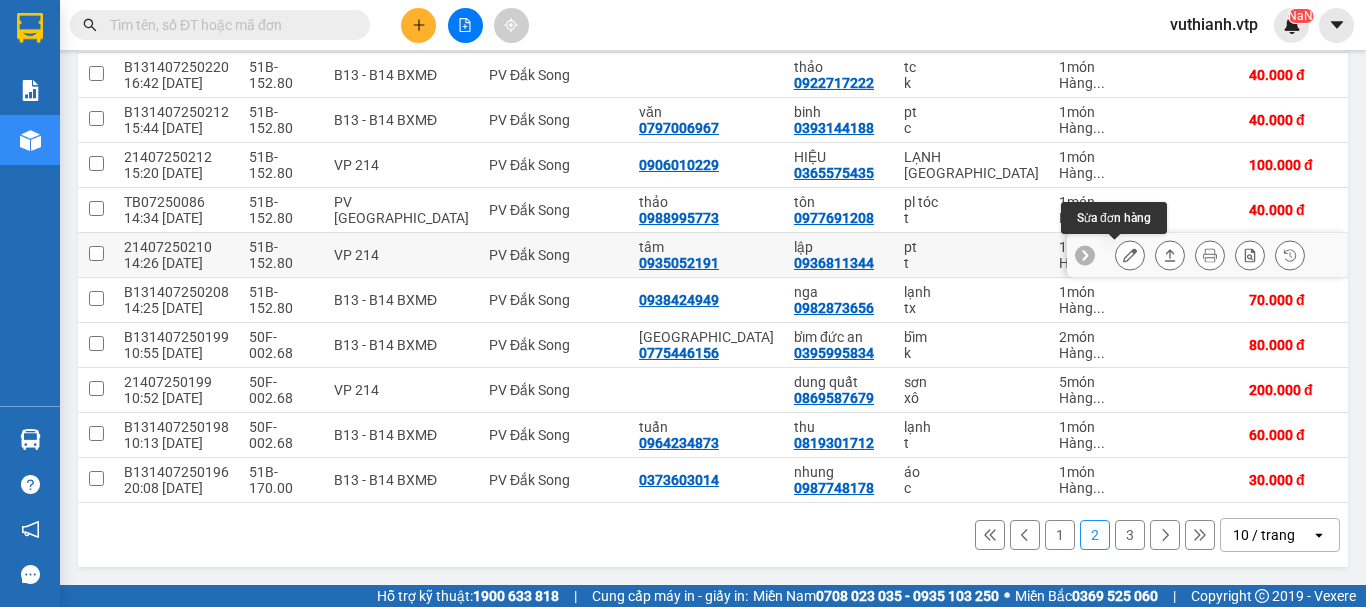 click 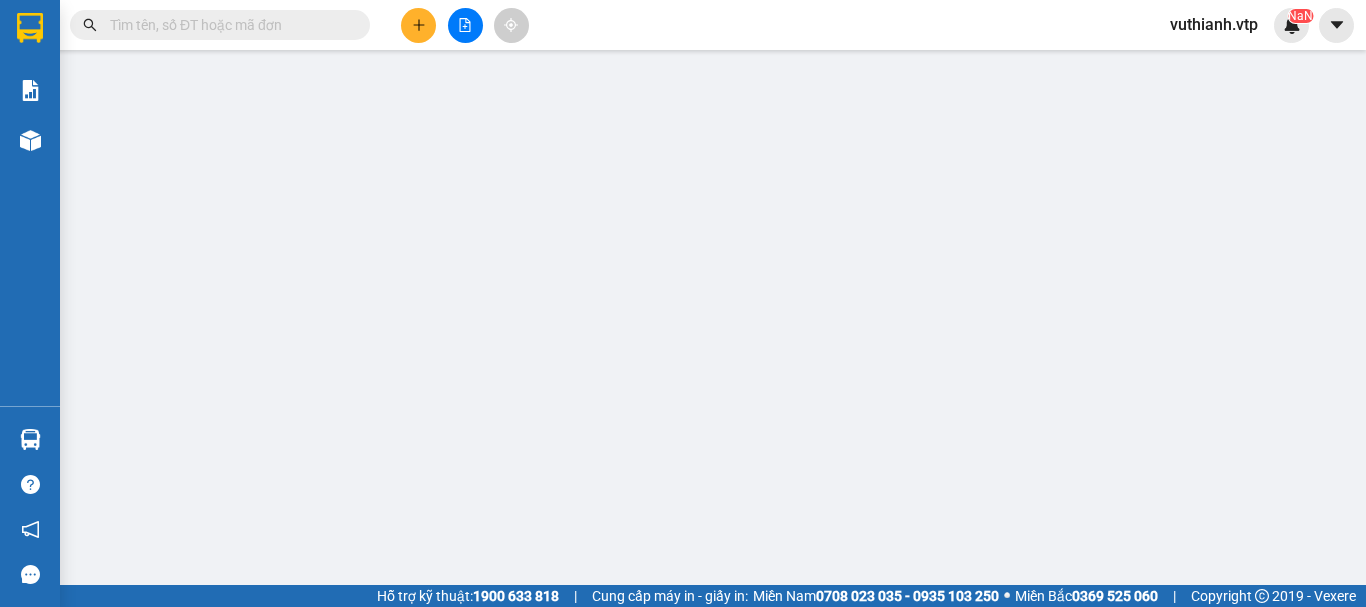 type on "0935052191" 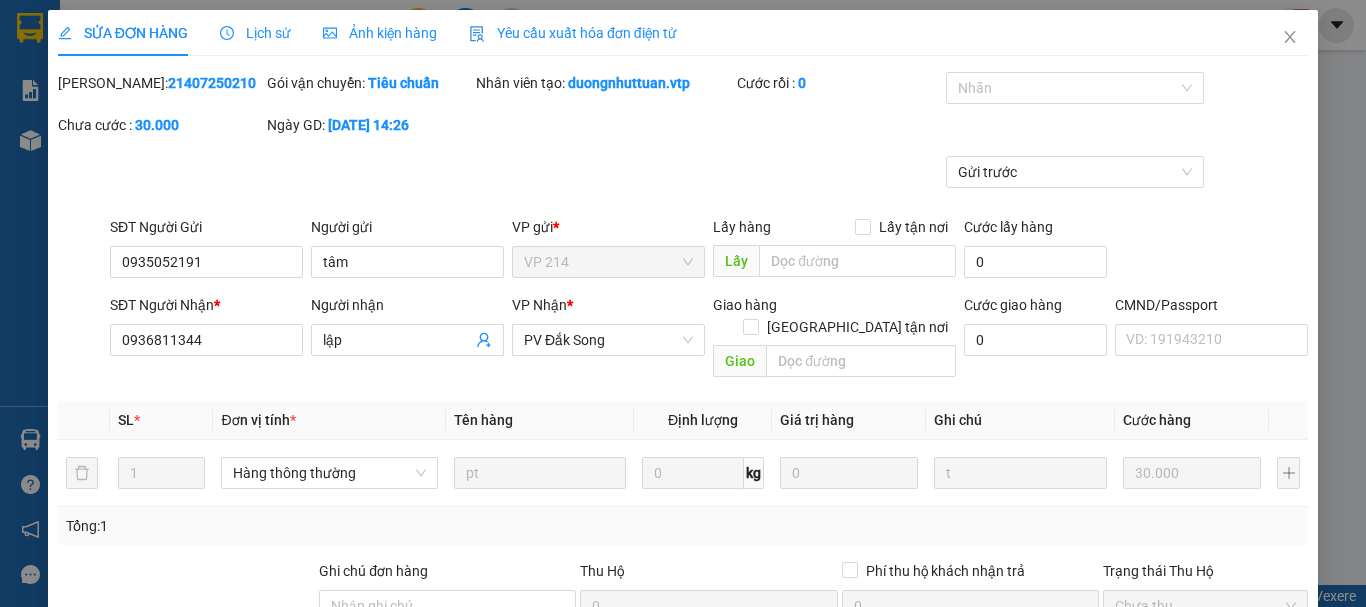 scroll, scrollTop: 0, scrollLeft: 0, axis: both 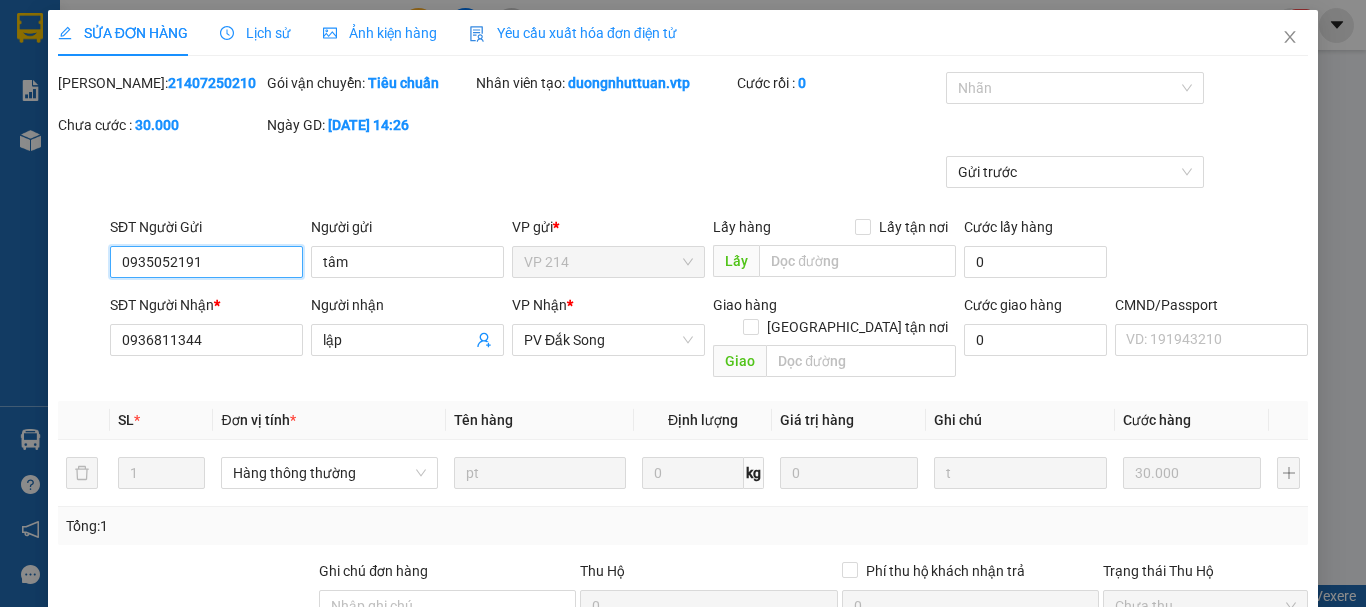 type on "1.500" 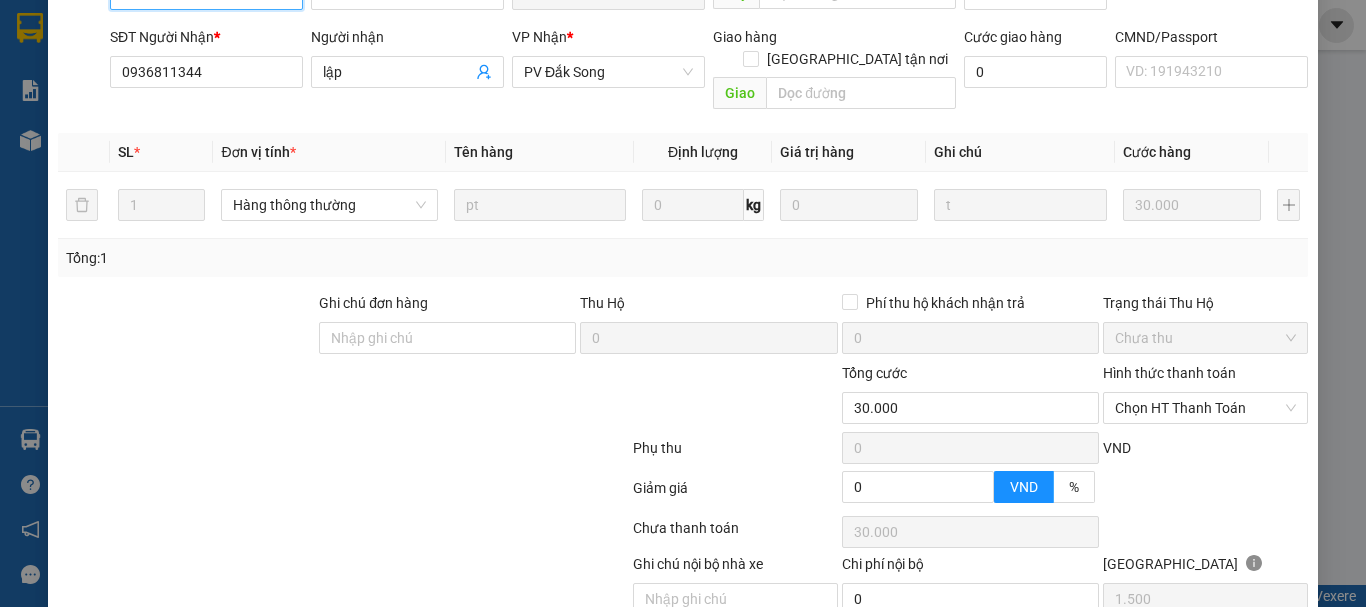 scroll, scrollTop: 300, scrollLeft: 0, axis: vertical 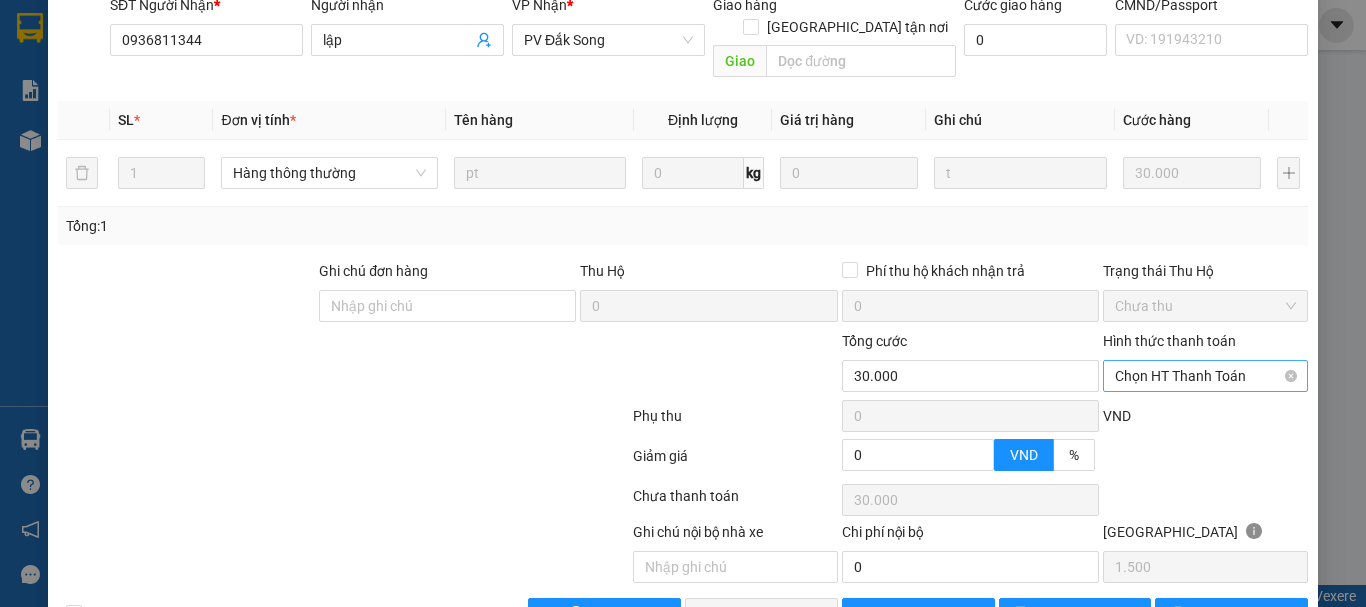 click on "Chọn HT Thanh Toán" at bounding box center (1205, 376) 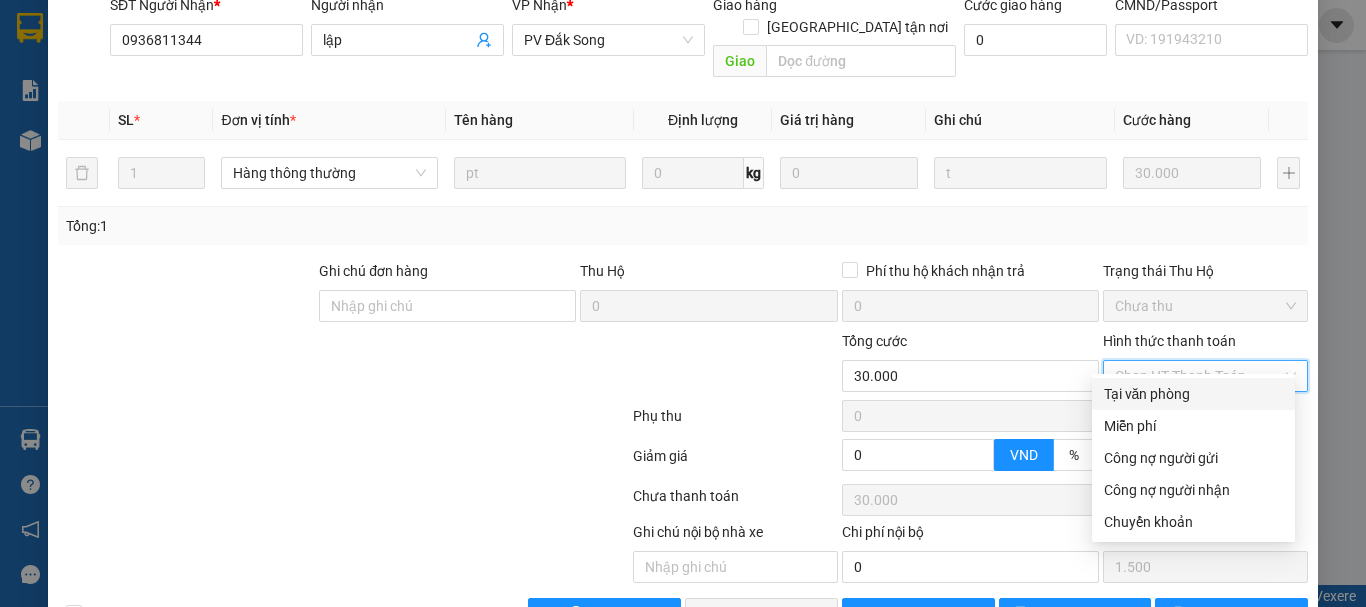 click on "Tại văn phòng" at bounding box center [1193, 394] 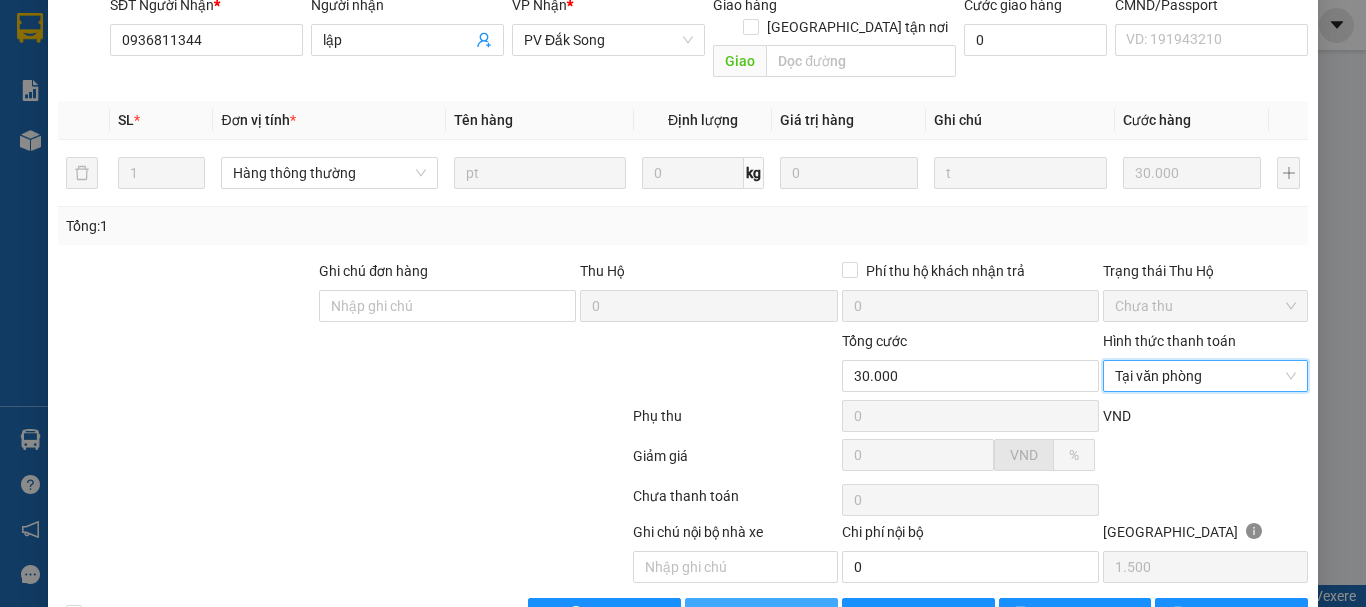 click on "[PERSON_NAME] và Giao hàng" at bounding box center [819, 614] 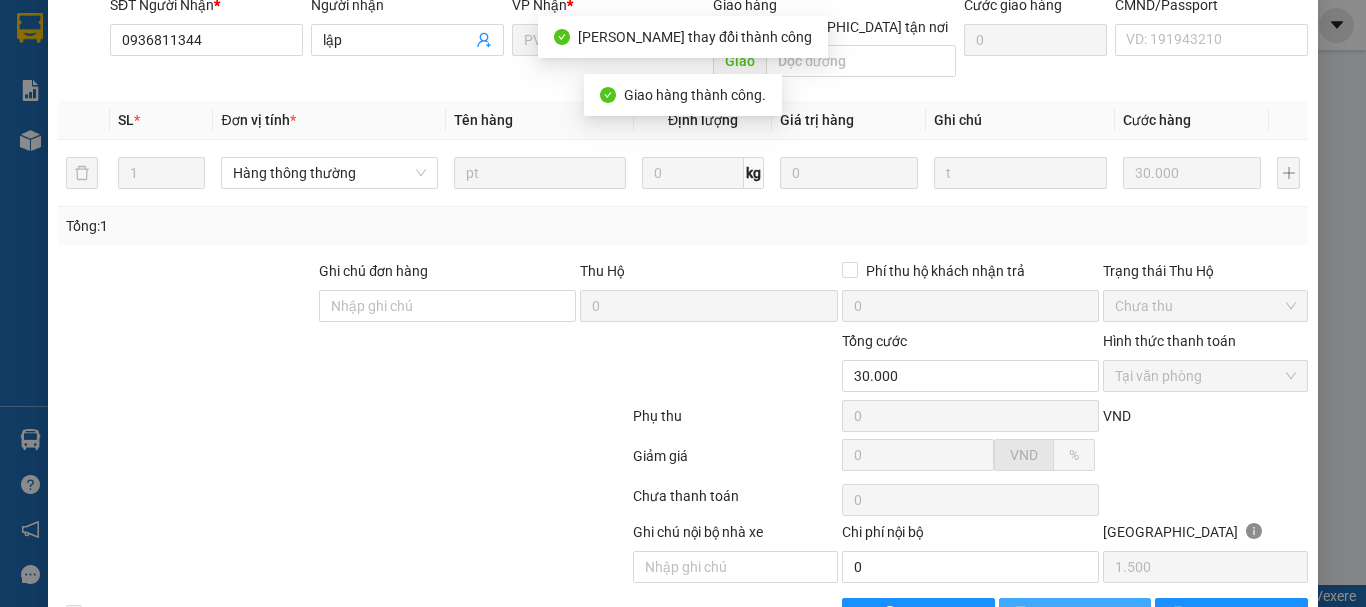 click on "[PERSON_NAME] thay đổi" at bounding box center [1117, 614] 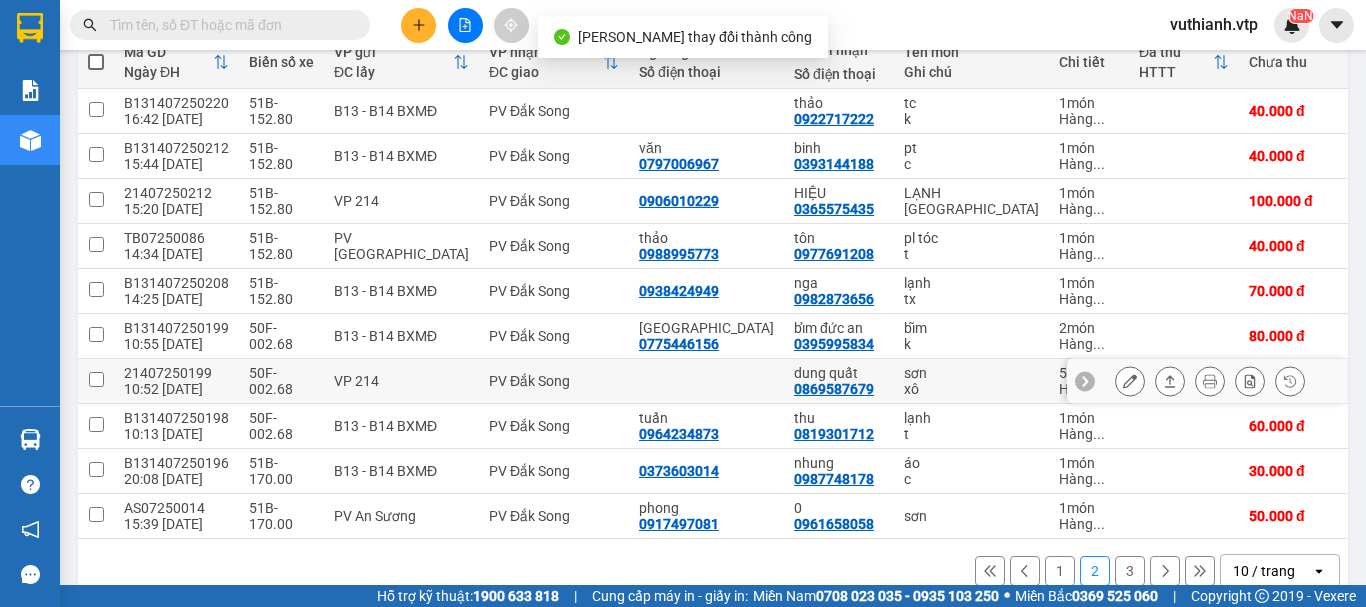 scroll, scrollTop: 290, scrollLeft: 0, axis: vertical 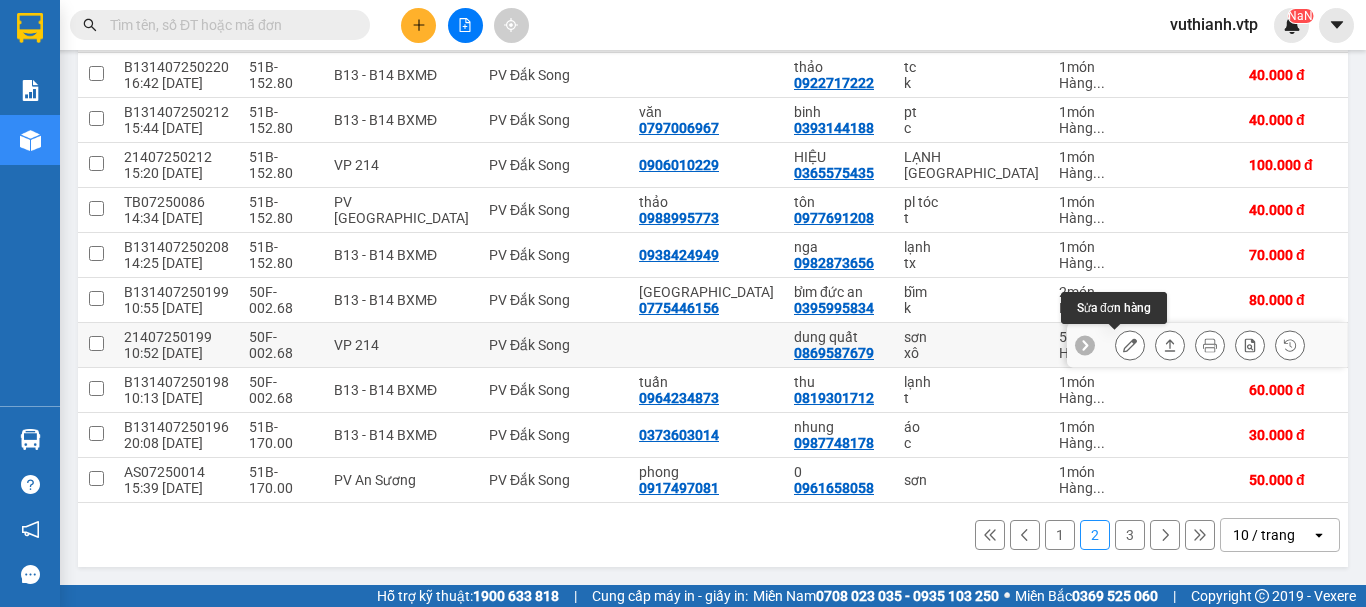 click 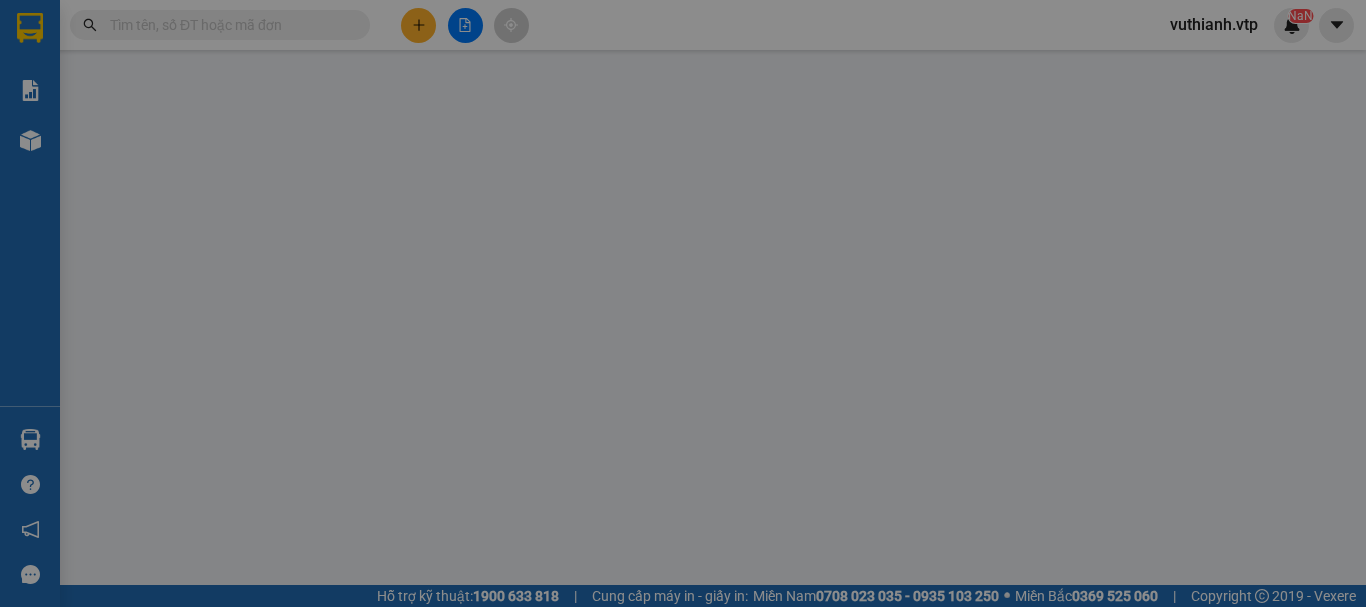 scroll, scrollTop: 0, scrollLeft: 0, axis: both 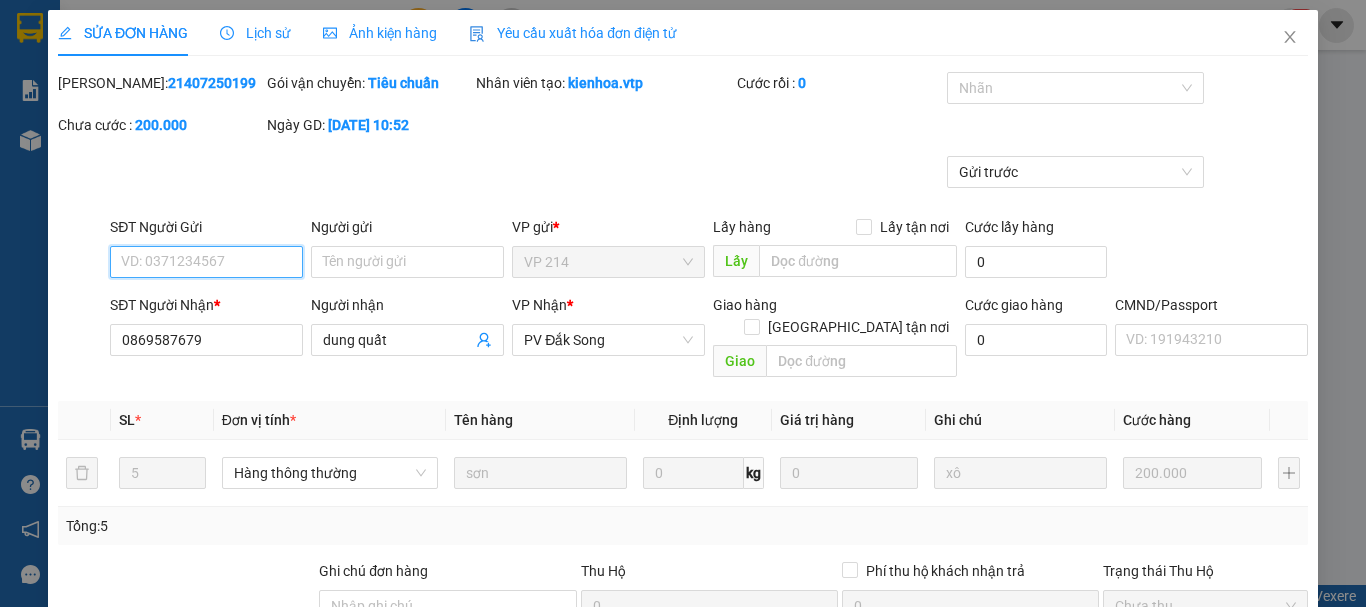 type on "10.000" 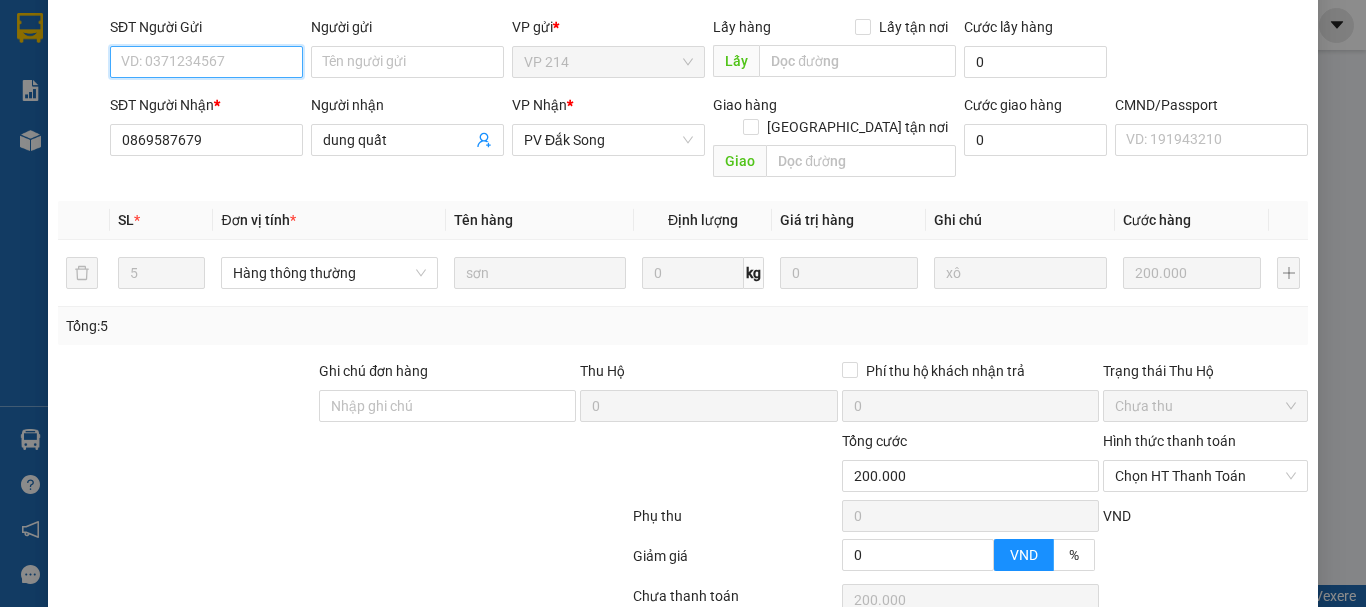 scroll, scrollTop: 340, scrollLeft: 0, axis: vertical 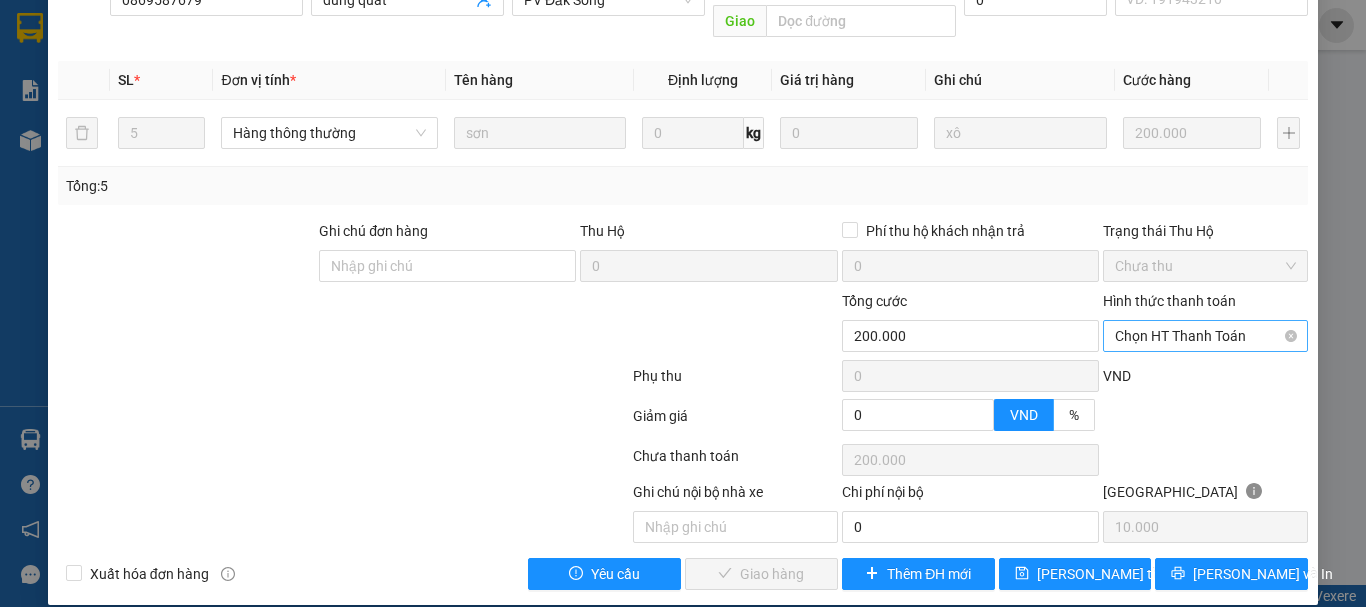 click on "Chọn HT Thanh Toán" at bounding box center (1205, 336) 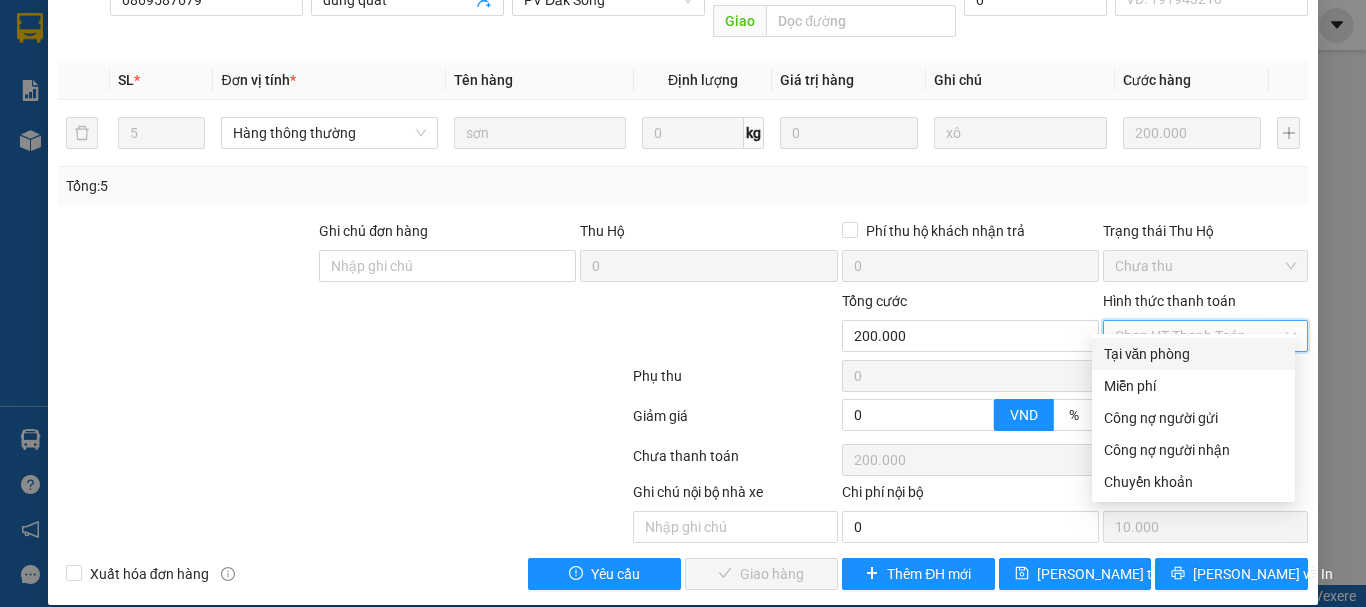 click on "Tại văn phòng" at bounding box center [1193, 354] 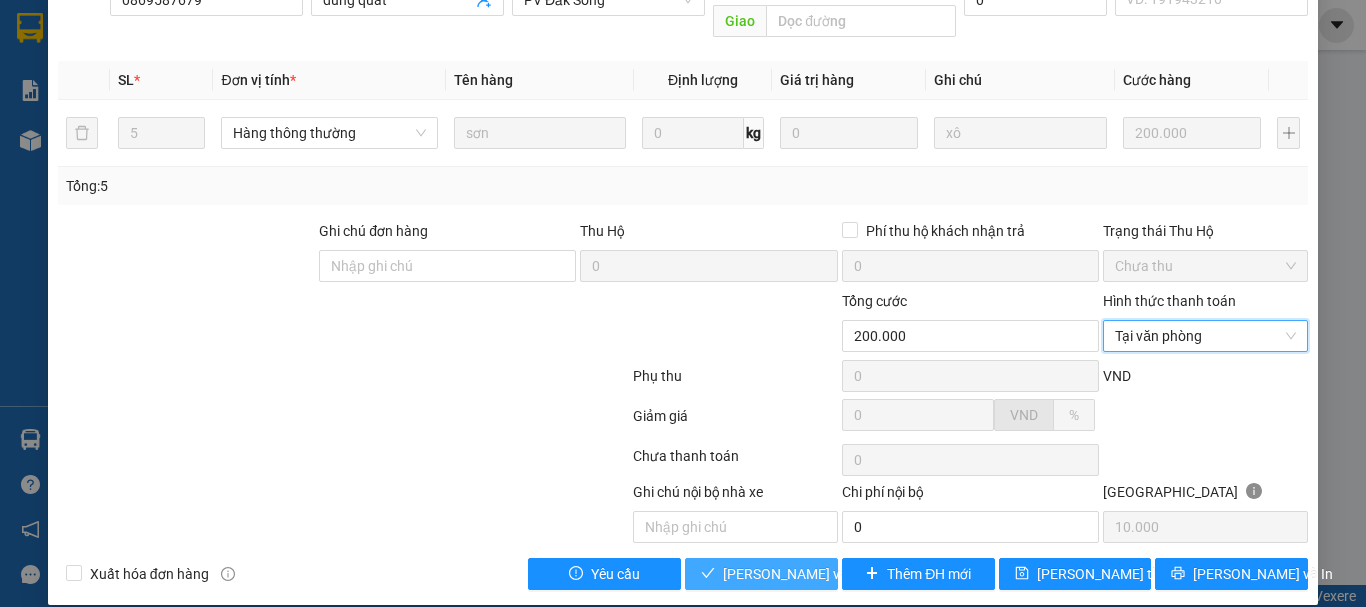 click on "[PERSON_NAME] và Giao hàng" at bounding box center (819, 574) 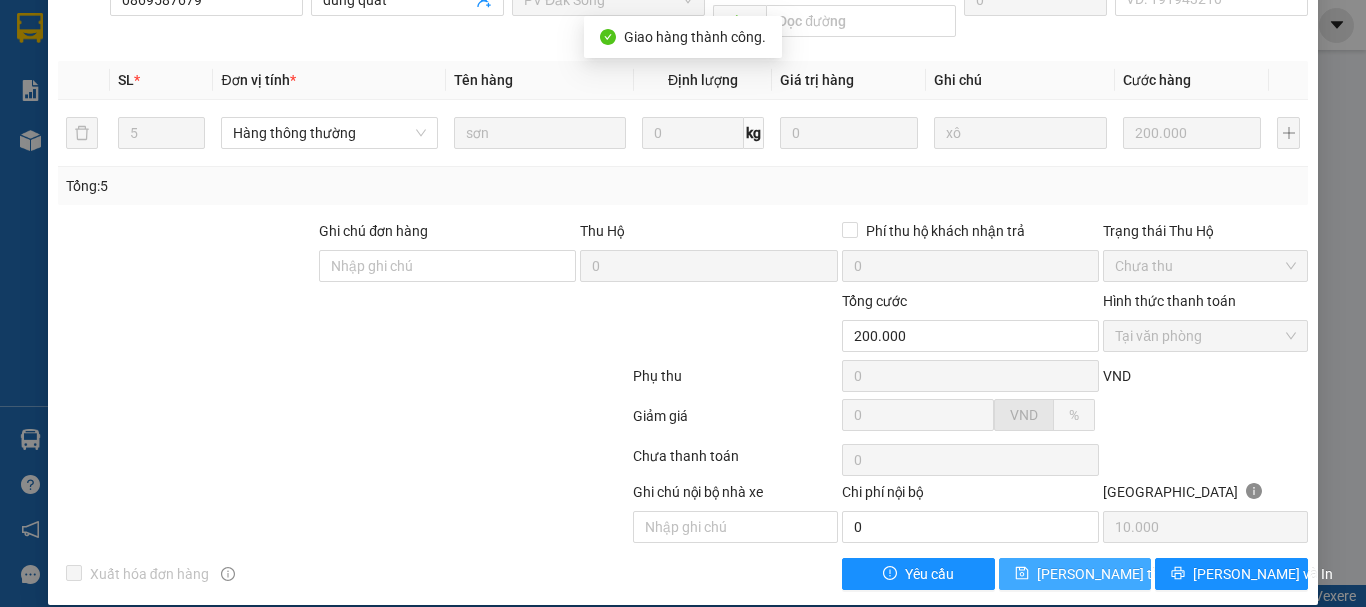 click on "[PERSON_NAME] thay đổi" at bounding box center (1117, 574) 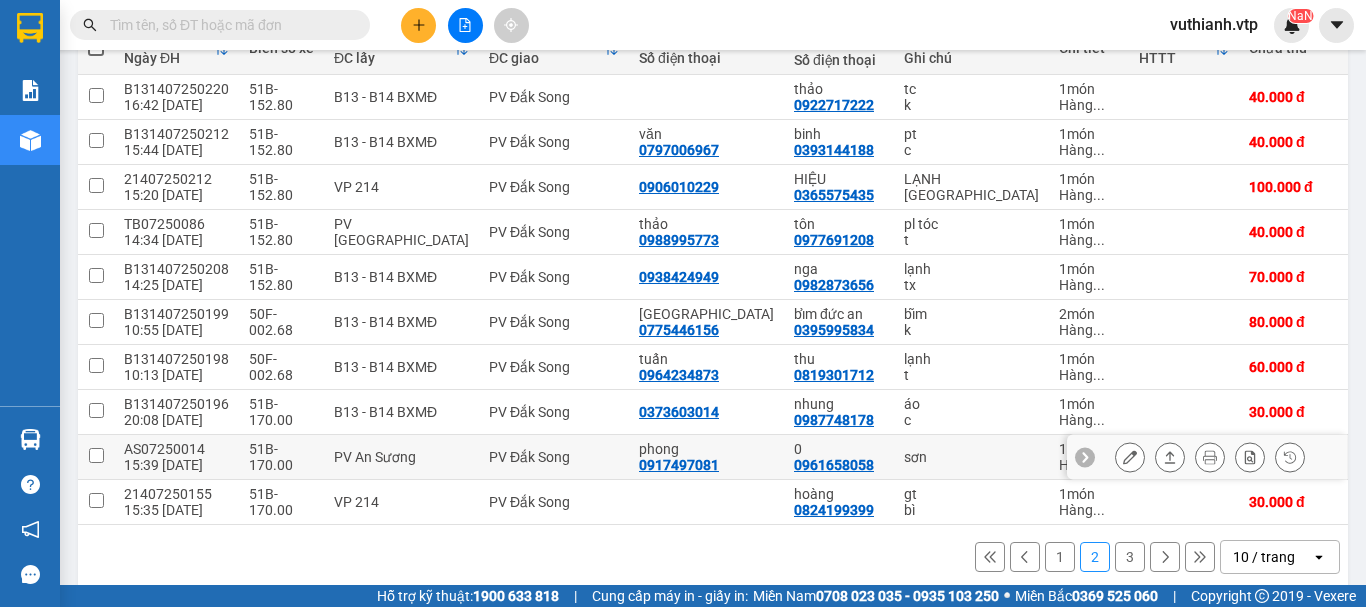 scroll, scrollTop: 290, scrollLeft: 0, axis: vertical 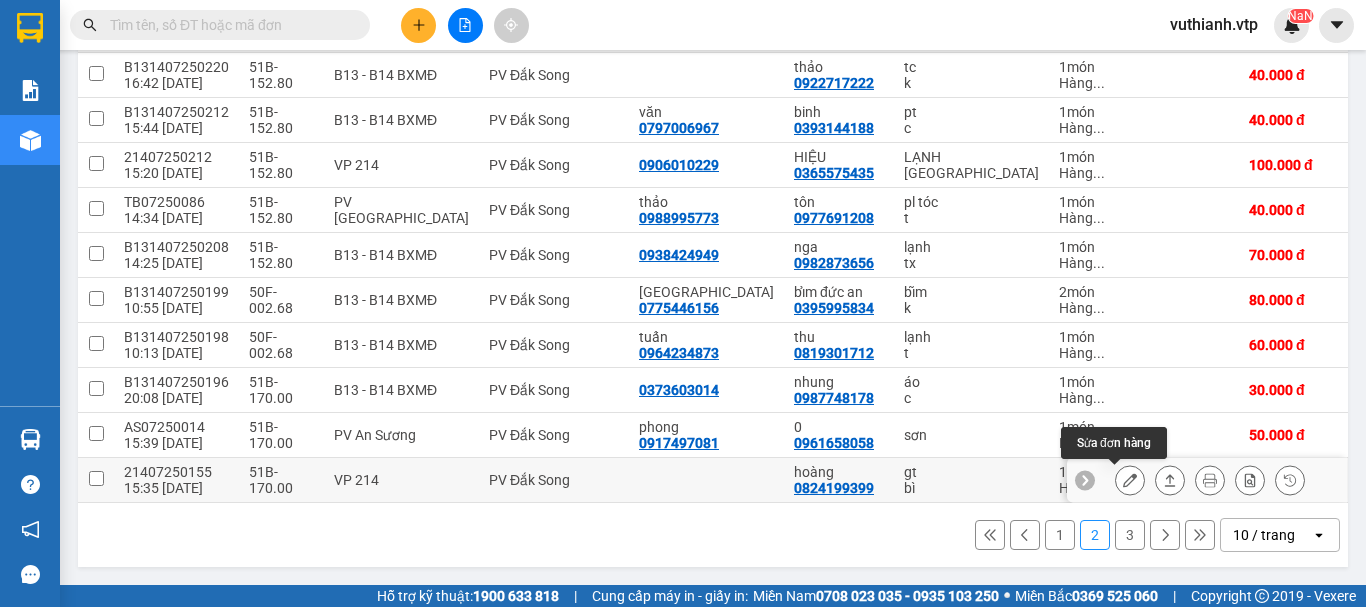 click at bounding box center [1130, 480] 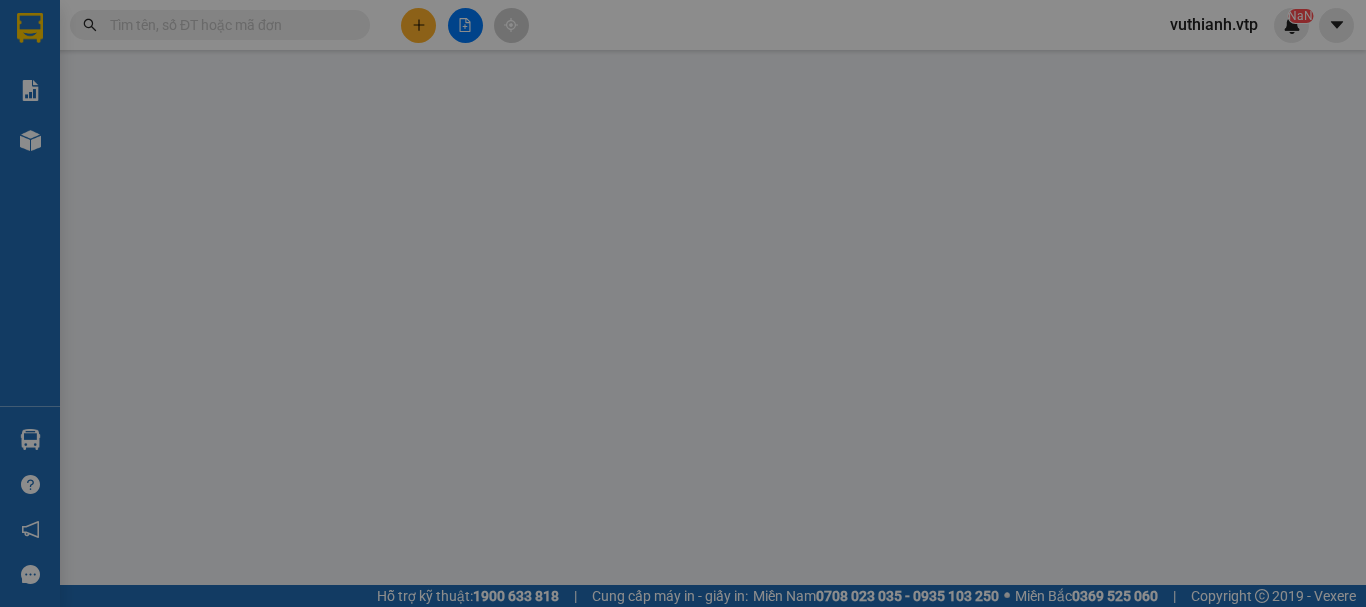 type on "0824199399" 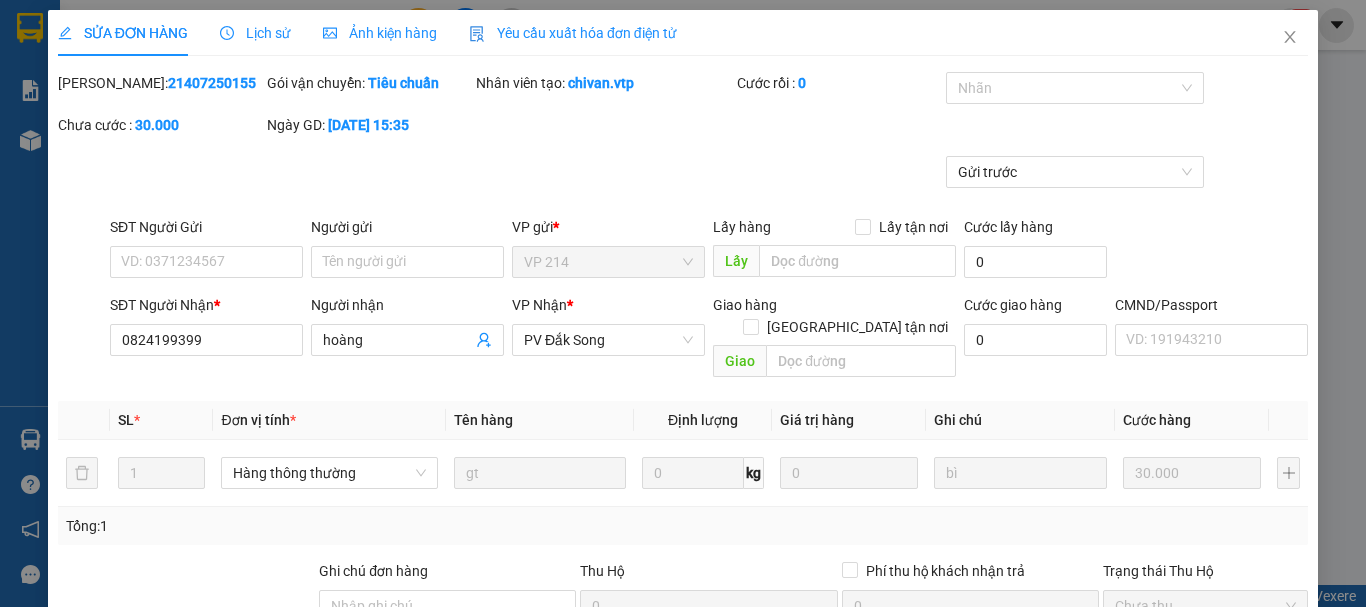 scroll, scrollTop: 0, scrollLeft: 0, axis: both 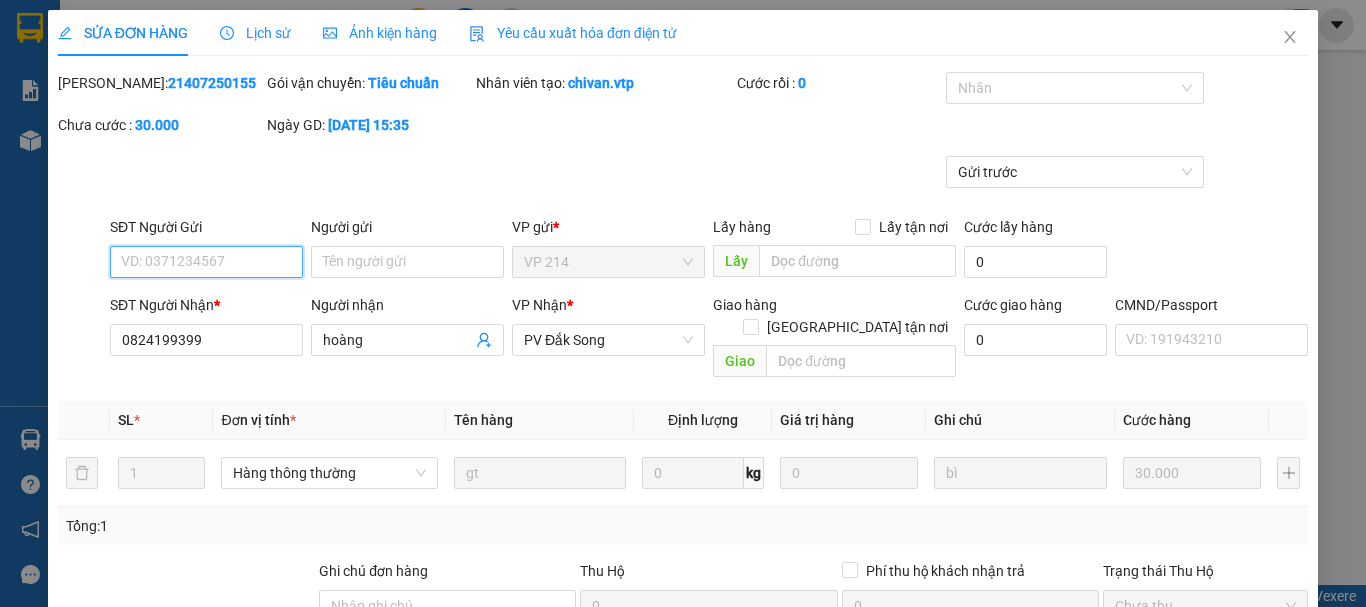 type on "1.500" 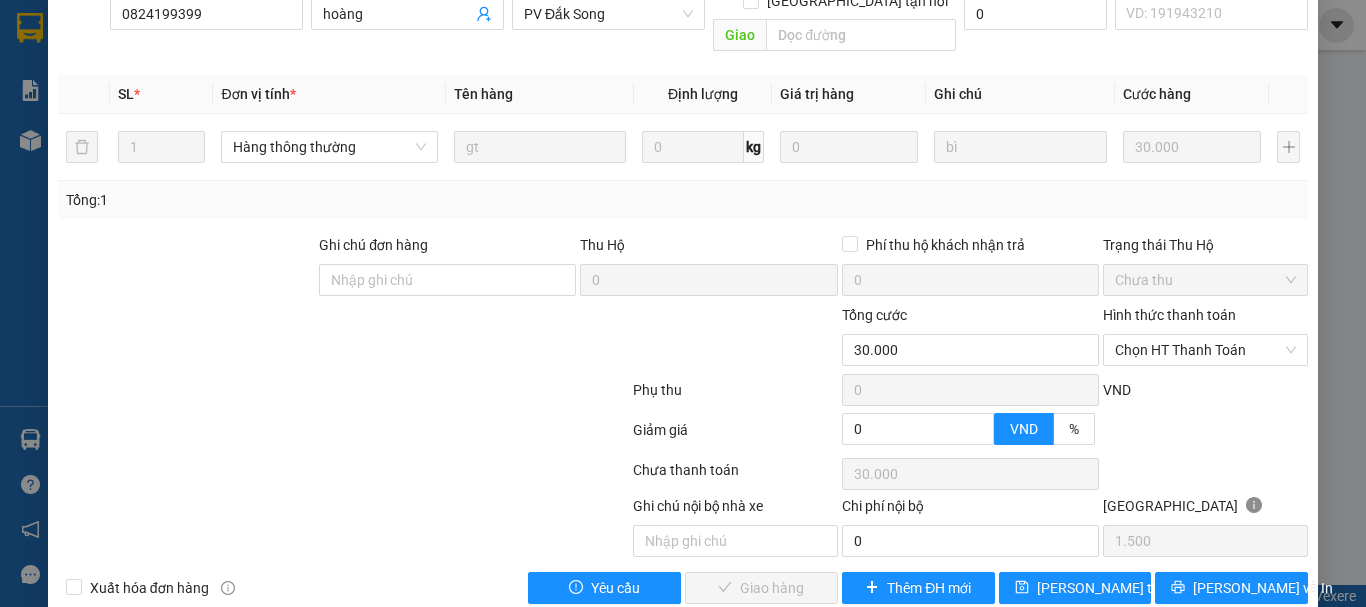 scroll, scrollTop: 340, scrollLeft: 0, axis: vertical 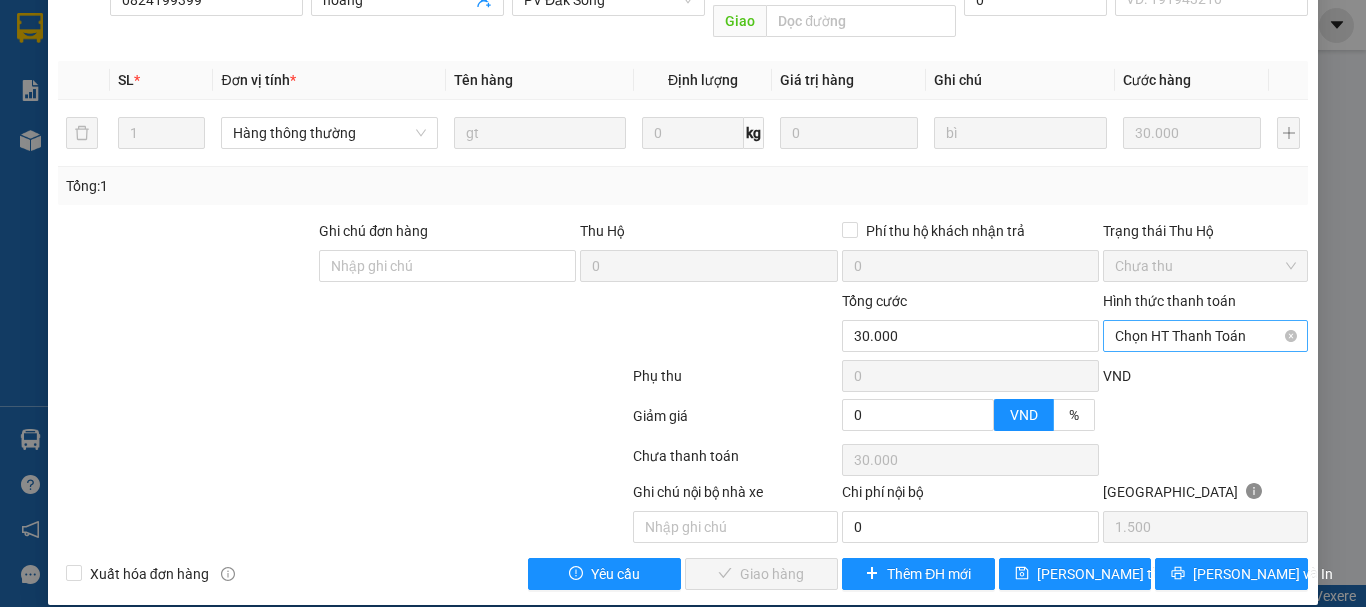 click on "Chọn HT Thanh Toán" at bounding box center (1205, 336) 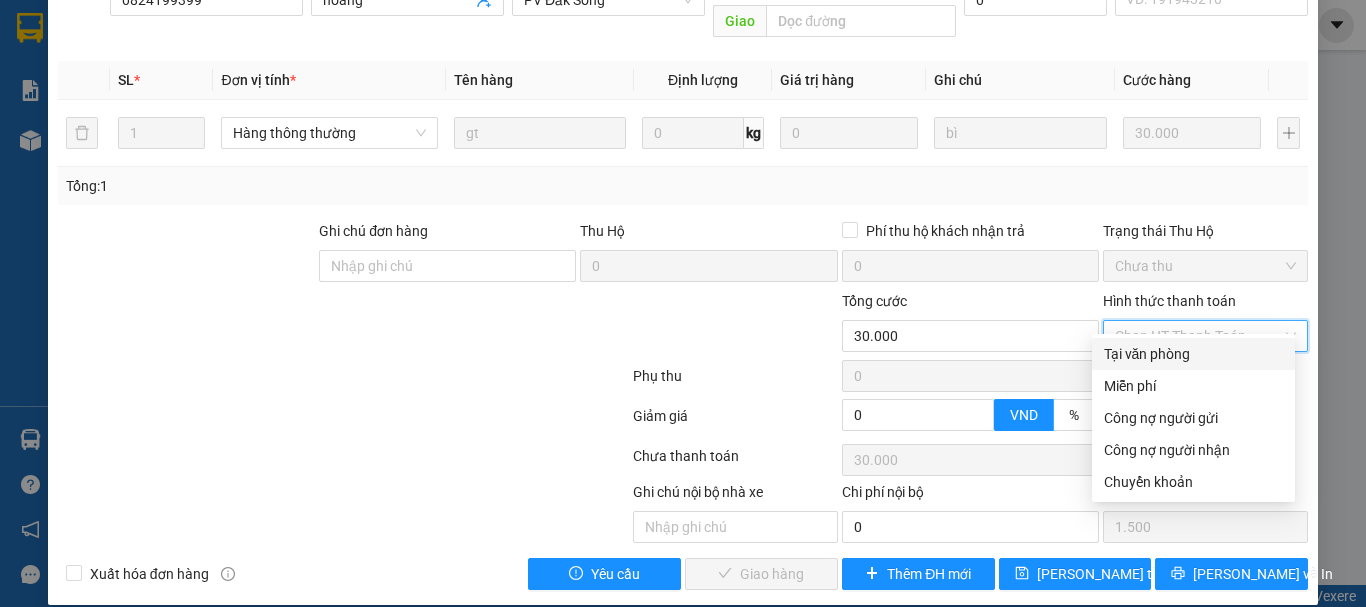 click on "Tại văn phòng" at bounding box center [1193, 354] 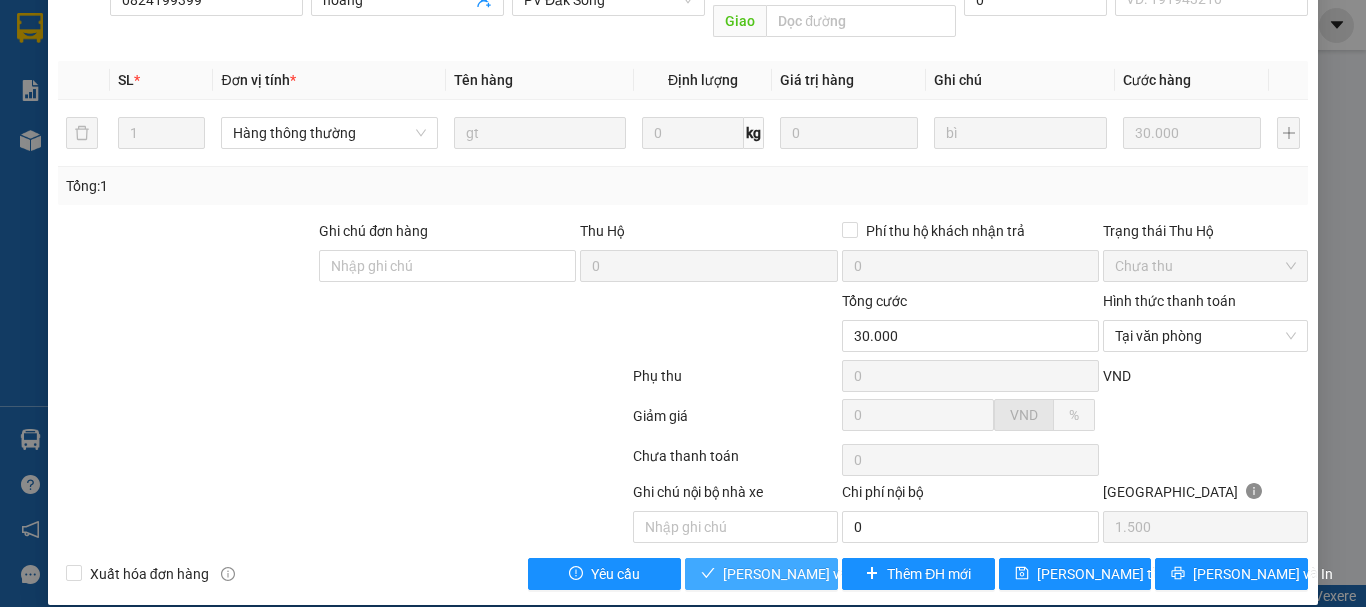 click on "[PERSON_NAME] và Giao hàng" at bounding box center (819, 574) 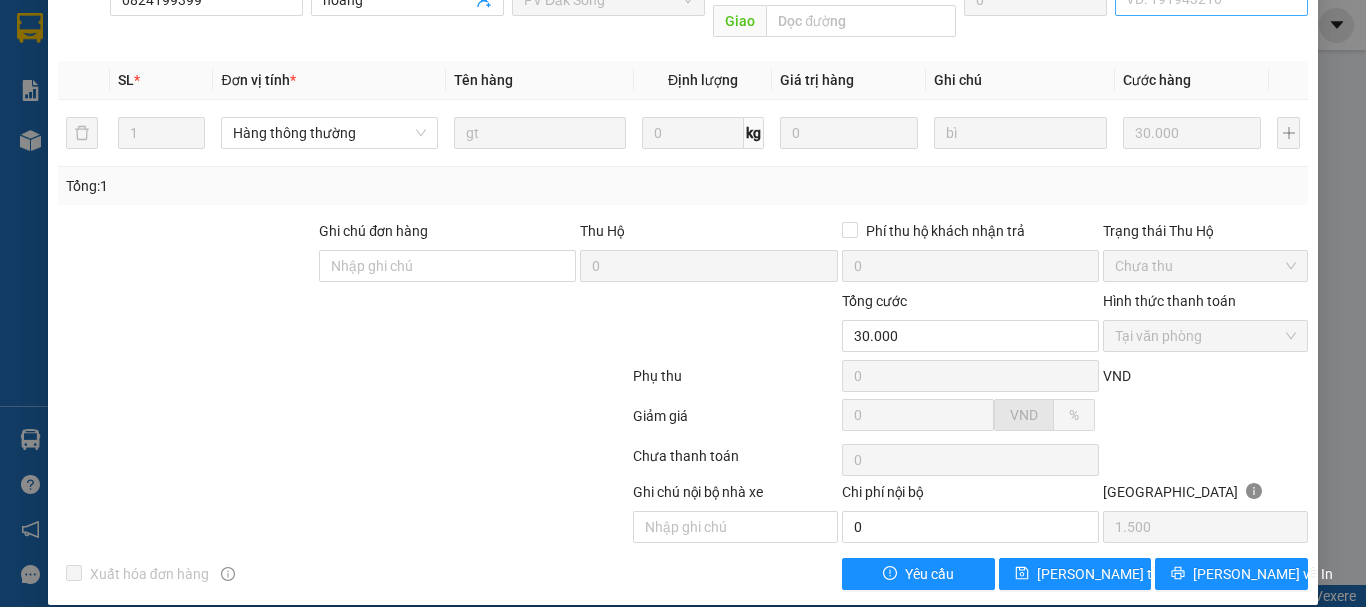 scroll, scrollTop: 0, scrollLeft: 0, axis: both 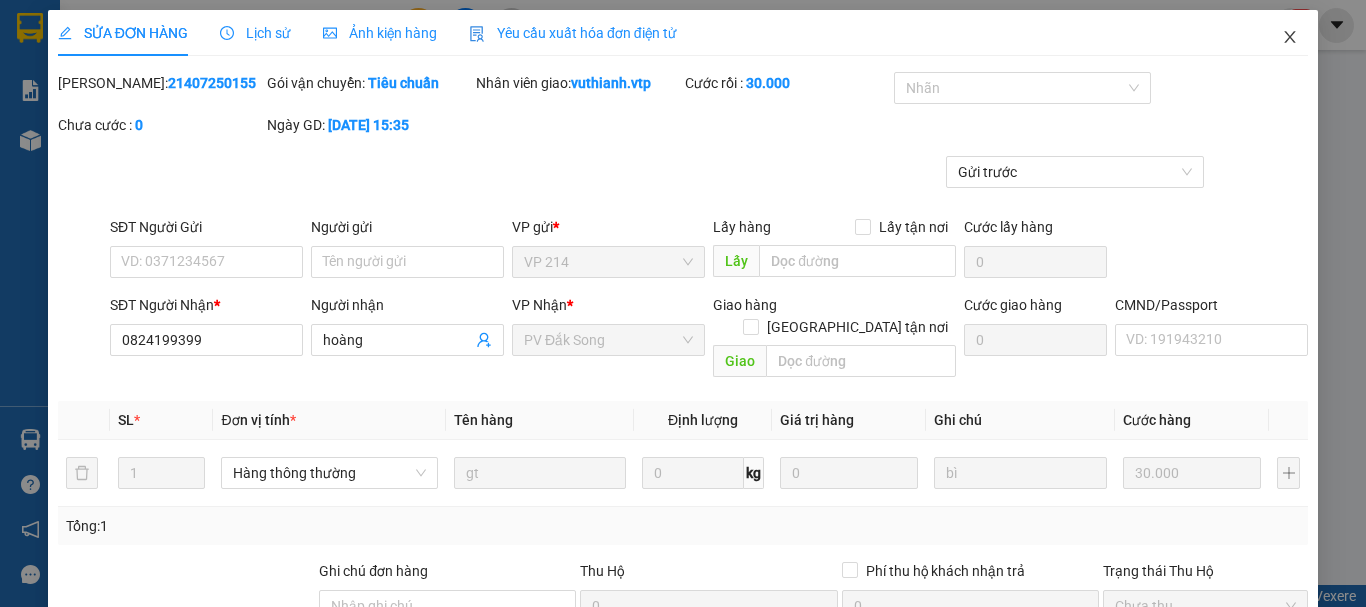 click at bounding box center [1290, 38] 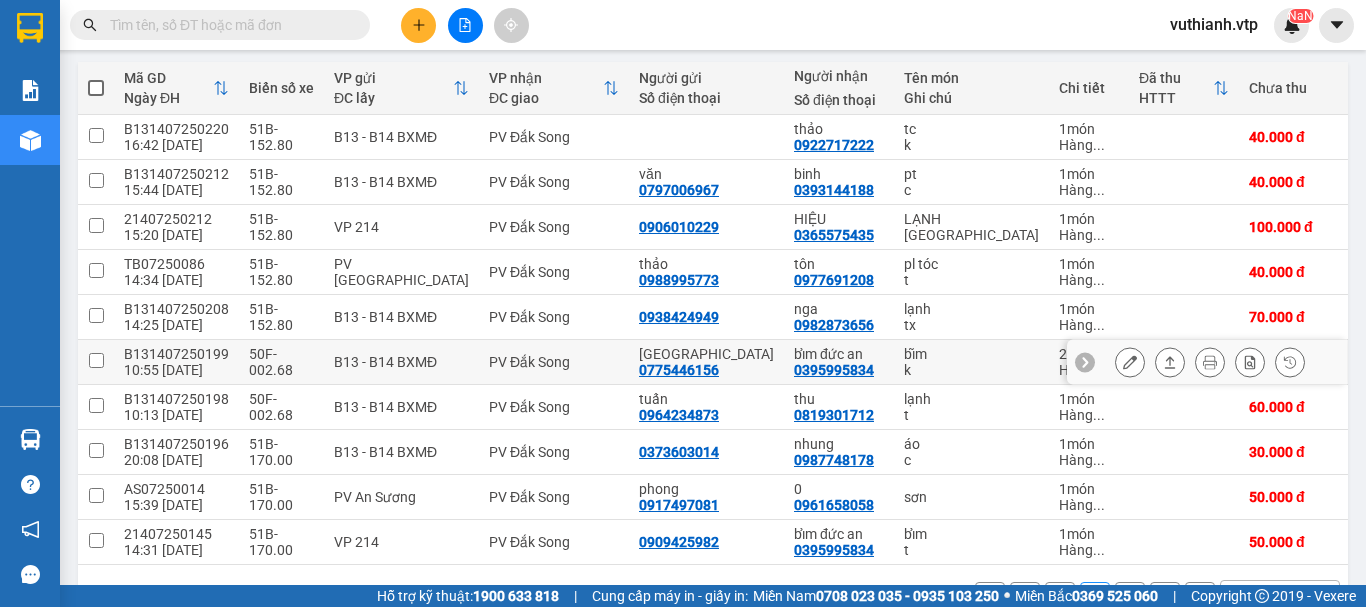 scroll, scrollTop: 190, scrollLeft: 0, axis: vertical 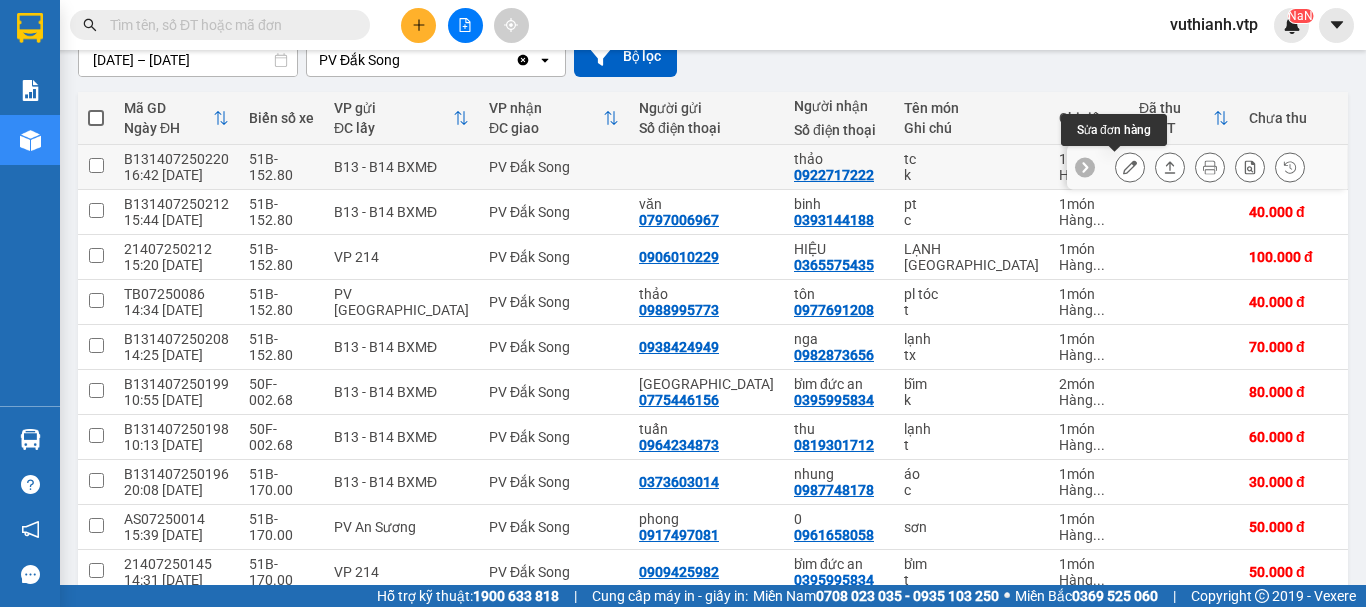 click at bounding box center [1130, 167] 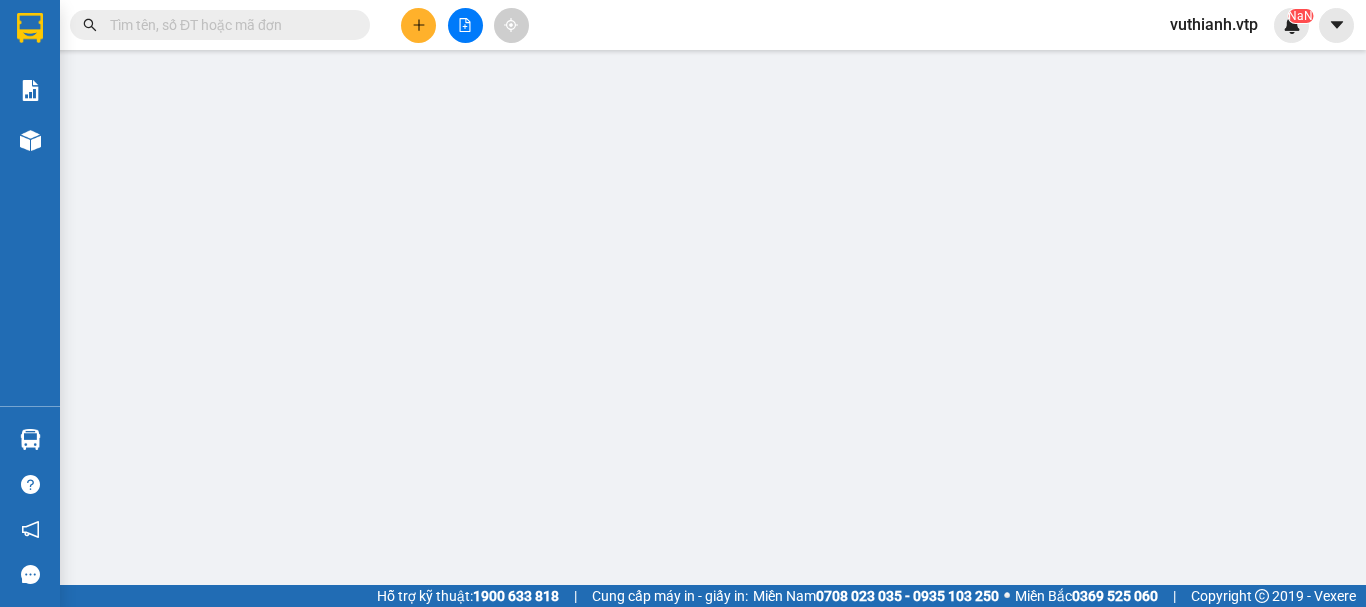 scroll, scrollTop: 0, scrollLeft: 0, axis: both 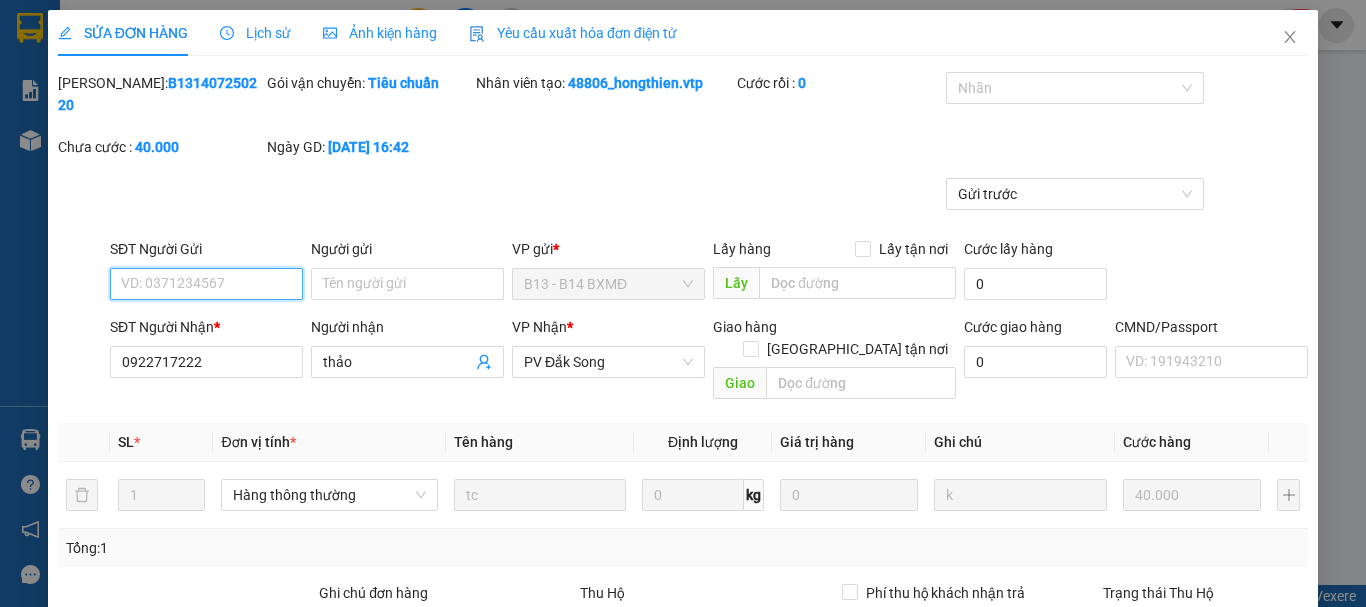 type on "2.000" 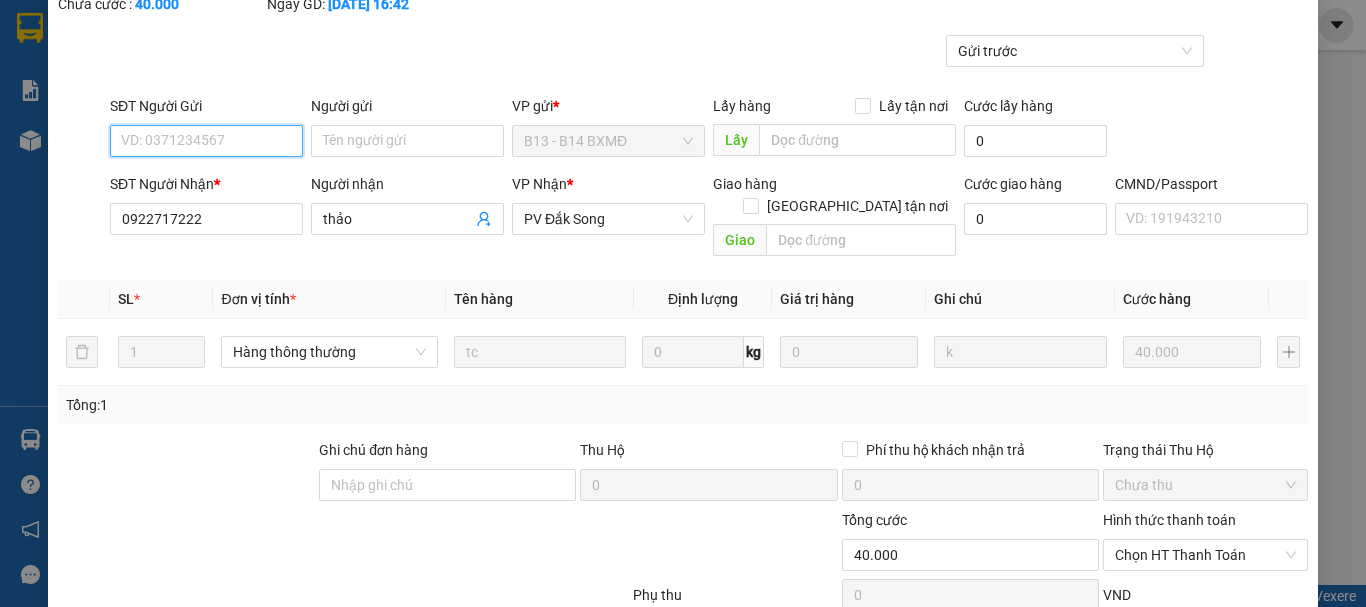 scroll, scrollTop: 300, scrollLeft: 0, axis: vertical 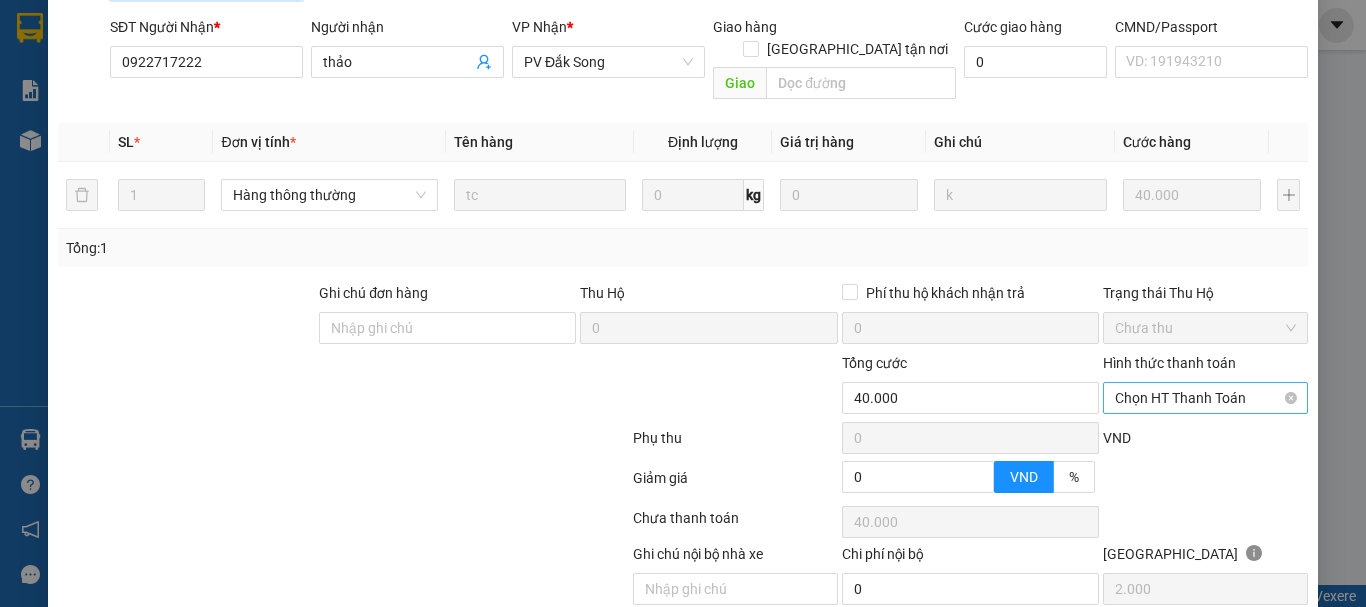 click on "Chọn HT Thanh Toán" at bounding box center (1205, 398) 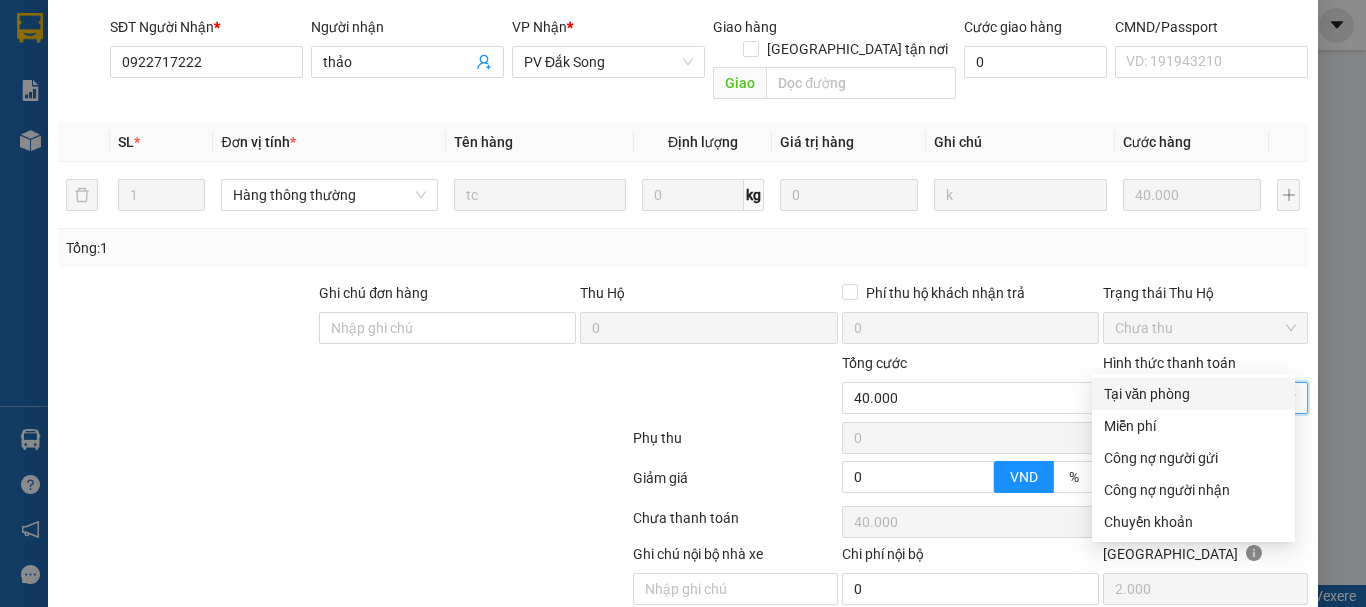 click on "Tại văn phòng" at bounding box center [1193, 394] 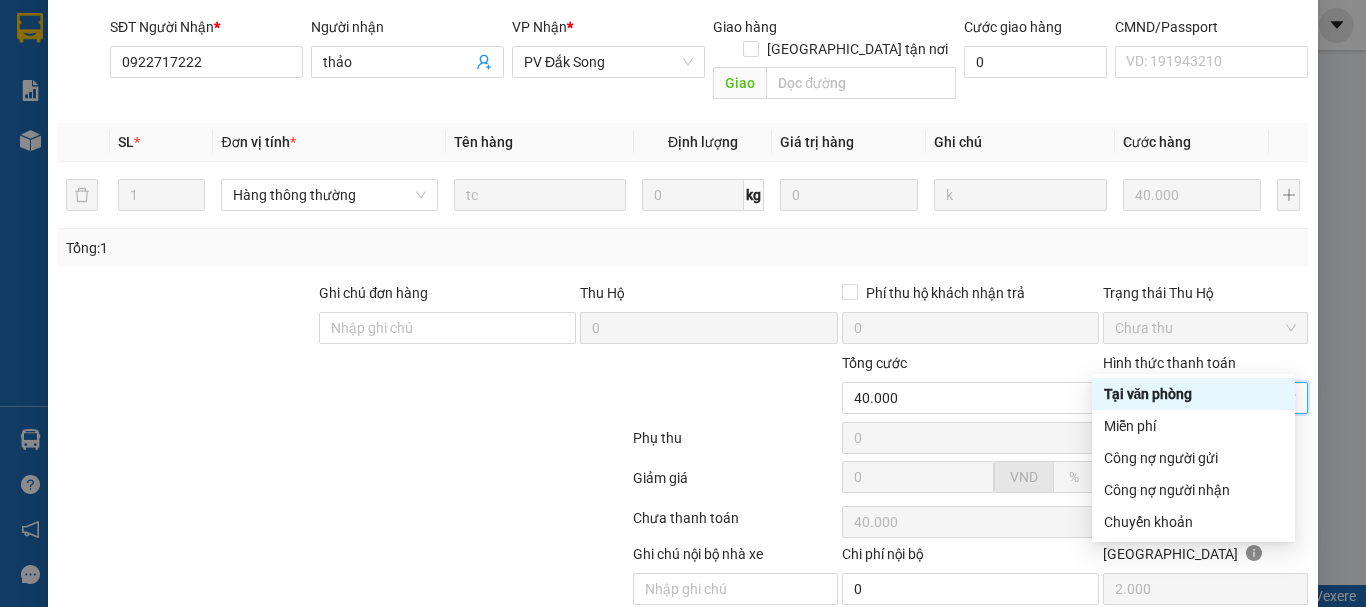 type on "0" 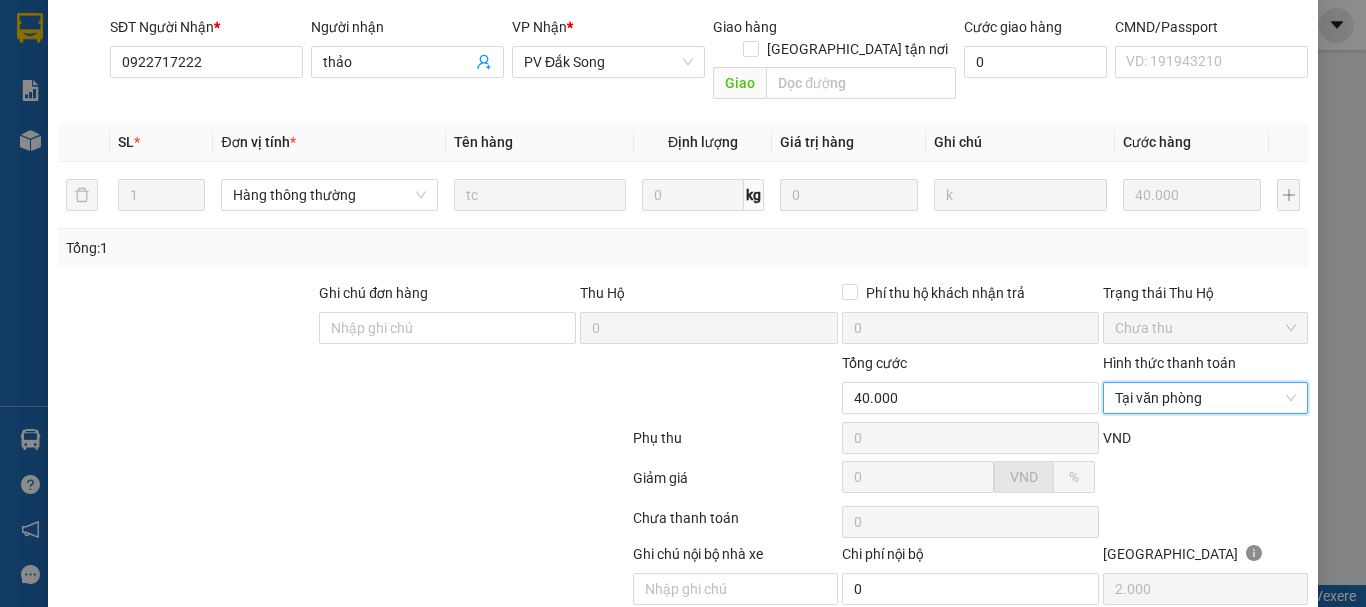 click on "[PERSON_NAME] và Giao hàng" at bounding box center (819, 636) 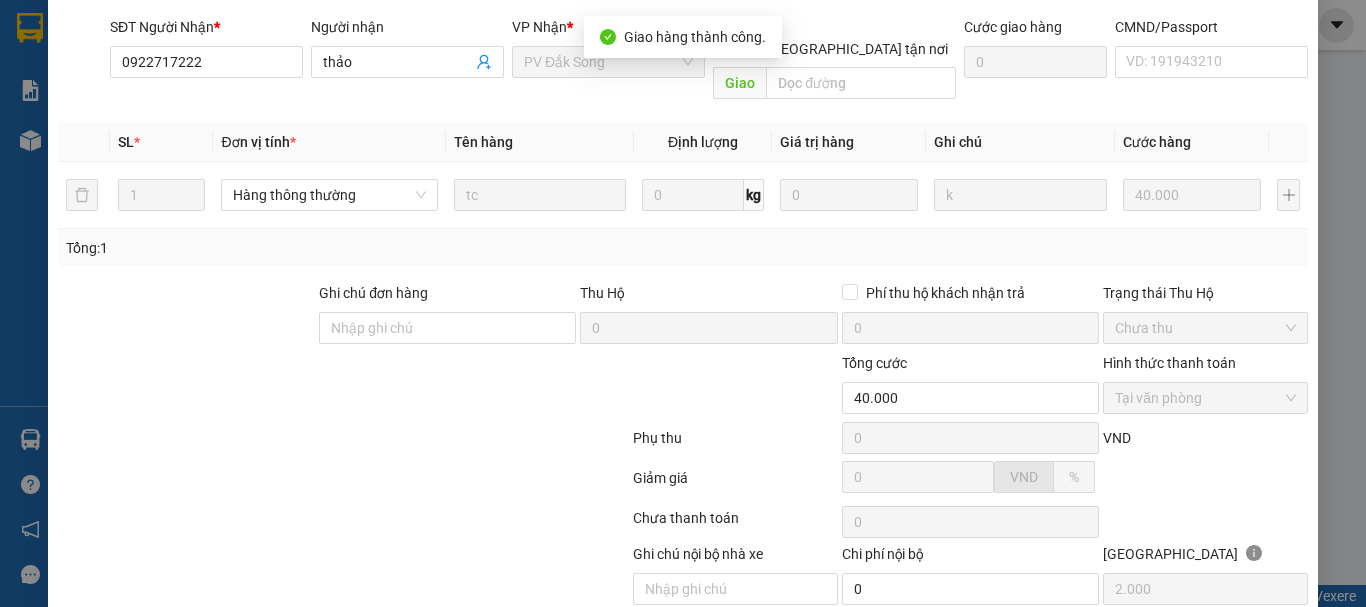 click on "[PERSON_NAME] thay đổi" at bounding box center (1117, 636) 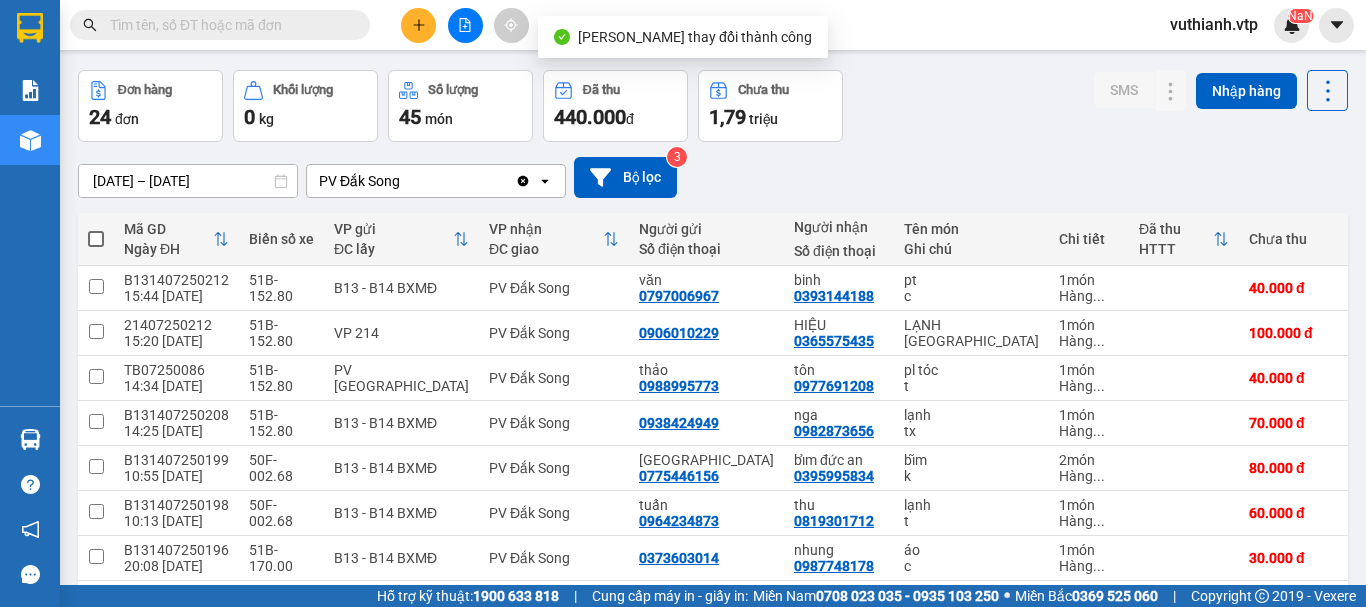 scroll, scrollTop: 290, scrollLeft: 0, axis: vertical 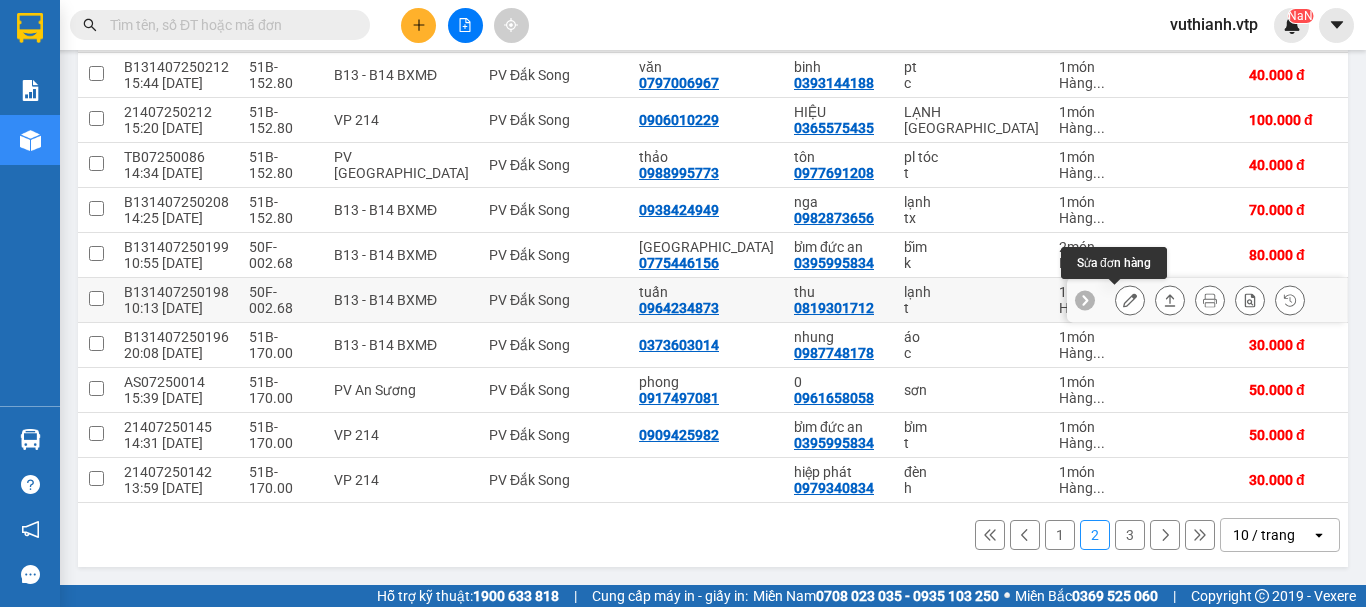 click 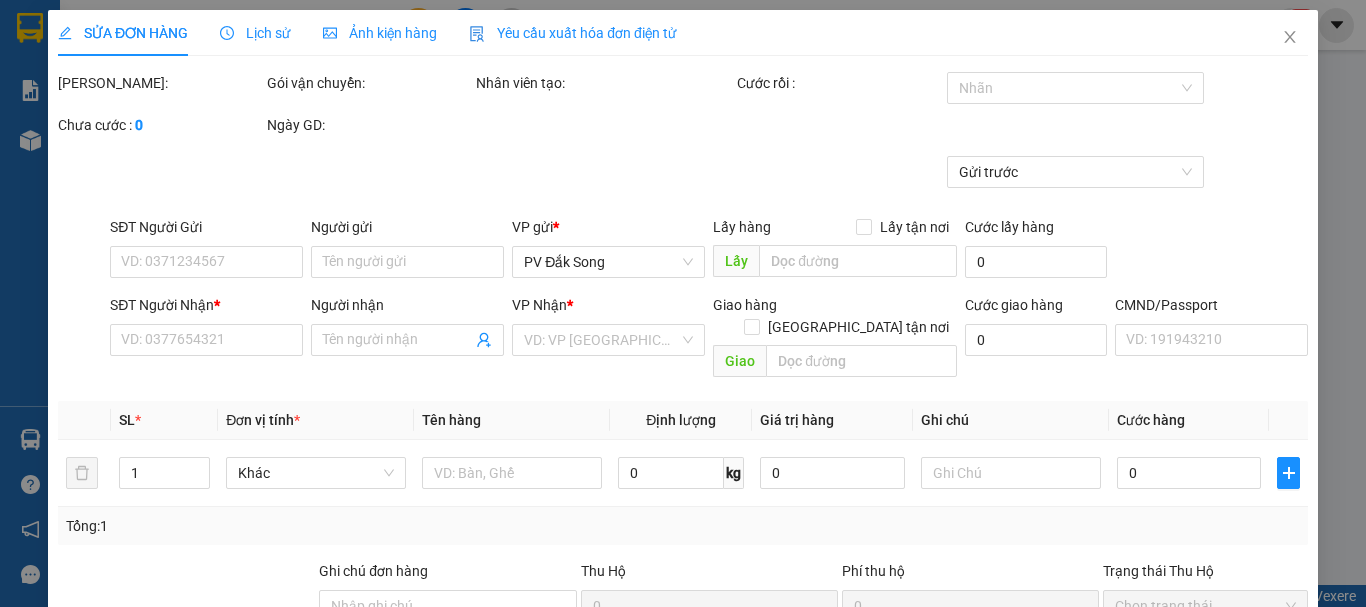 scroll, scrollTop: 0, scrollLeft: 0, axis: both 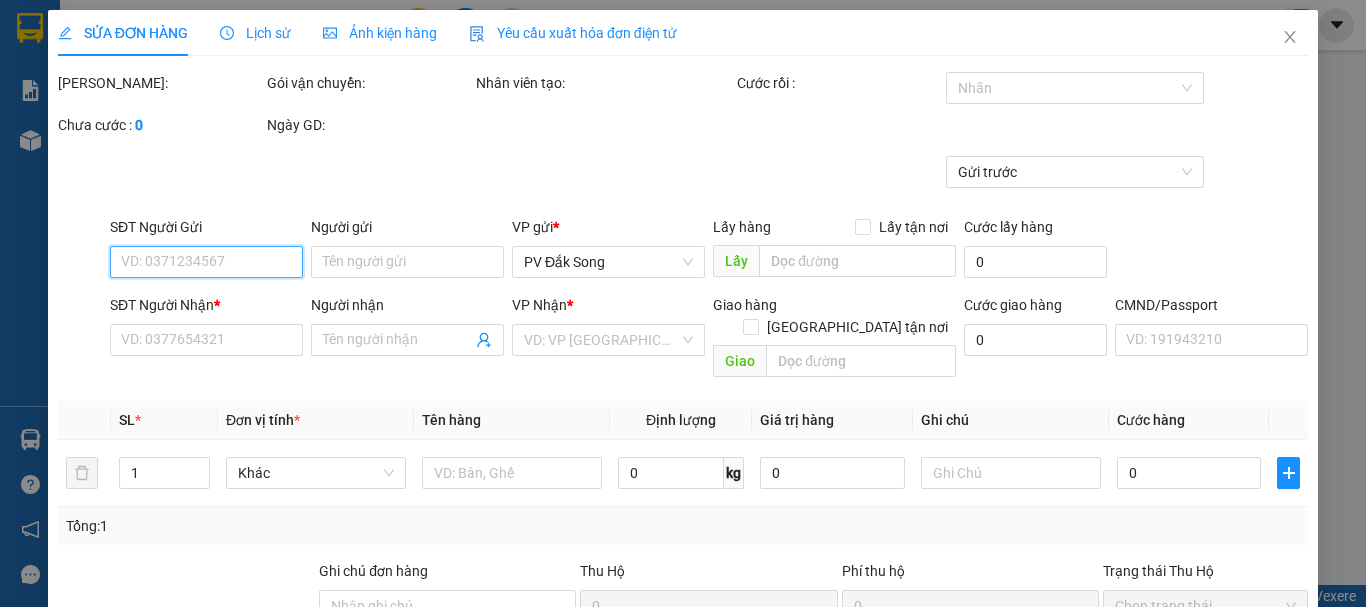 type on "0964234873" 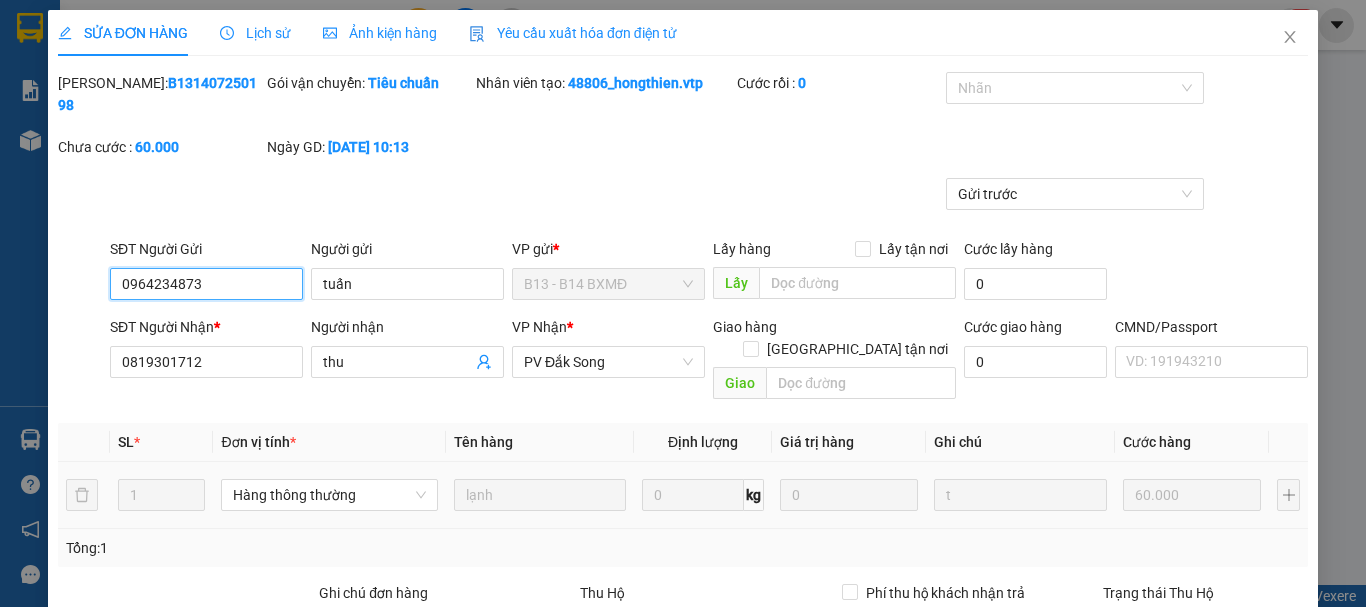 scroll, scrollTop: 200, scrollLeft: 0, axis: vertical 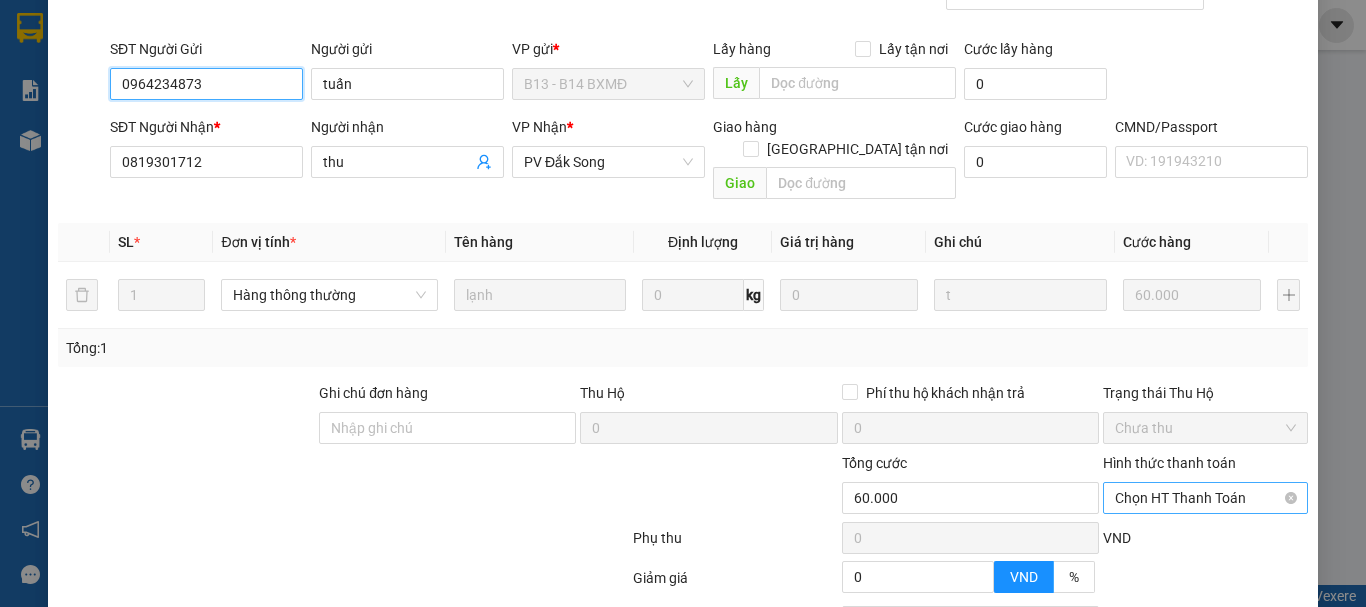 click on "Chọn HT Thanh Toán" at bounding box center [1205, 498] 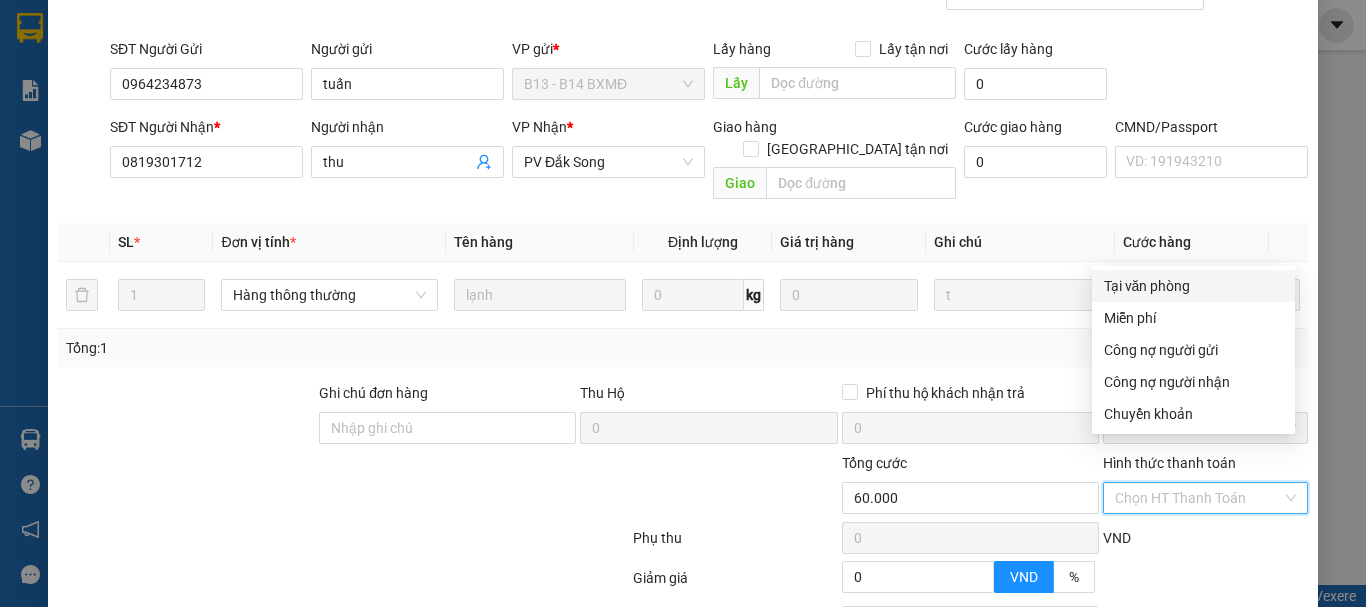 click on "Tại văn phòng" at bounding box center (1193, 286) 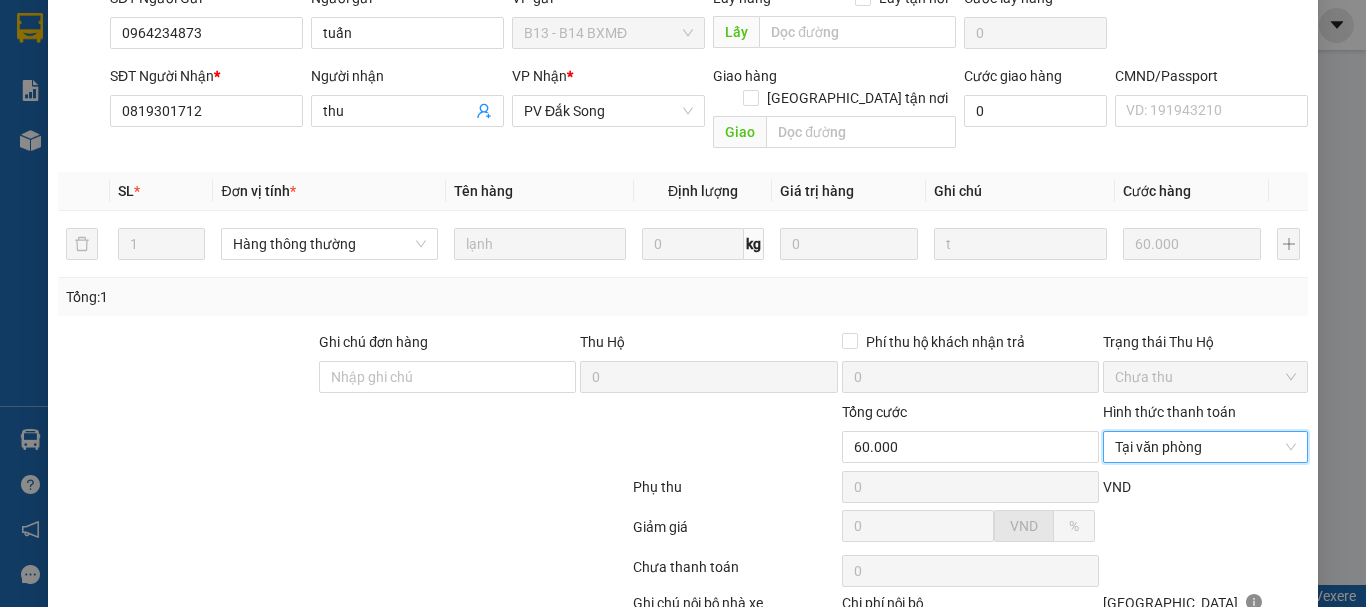 scroll, scrollTop: 0, scrollLeft: 0, axis: both 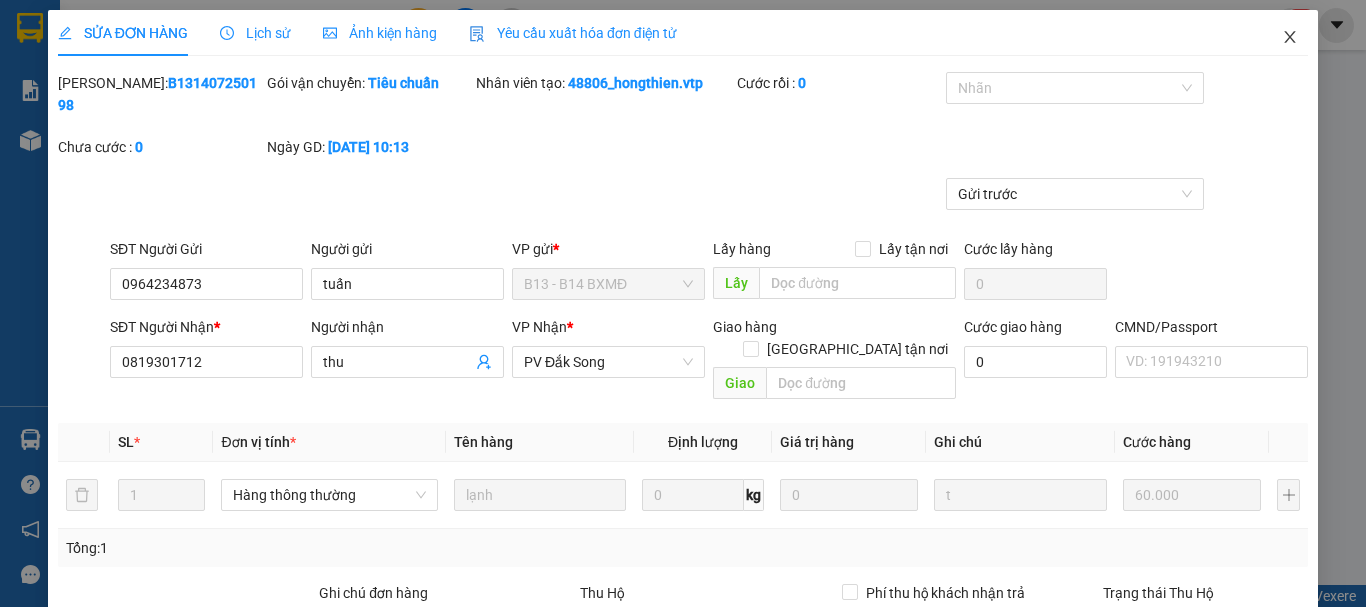 click at bounding box center (1290, 38) 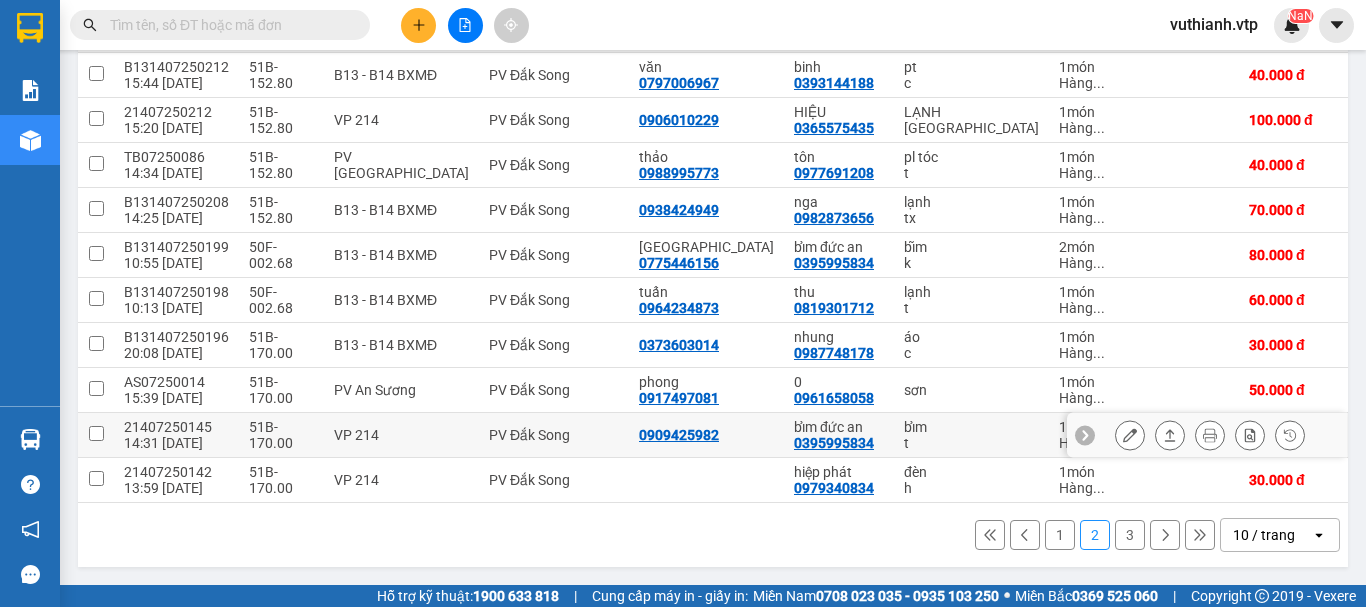 scroll, scrollTop: 290, scrollLeft: 0, axis: vertical 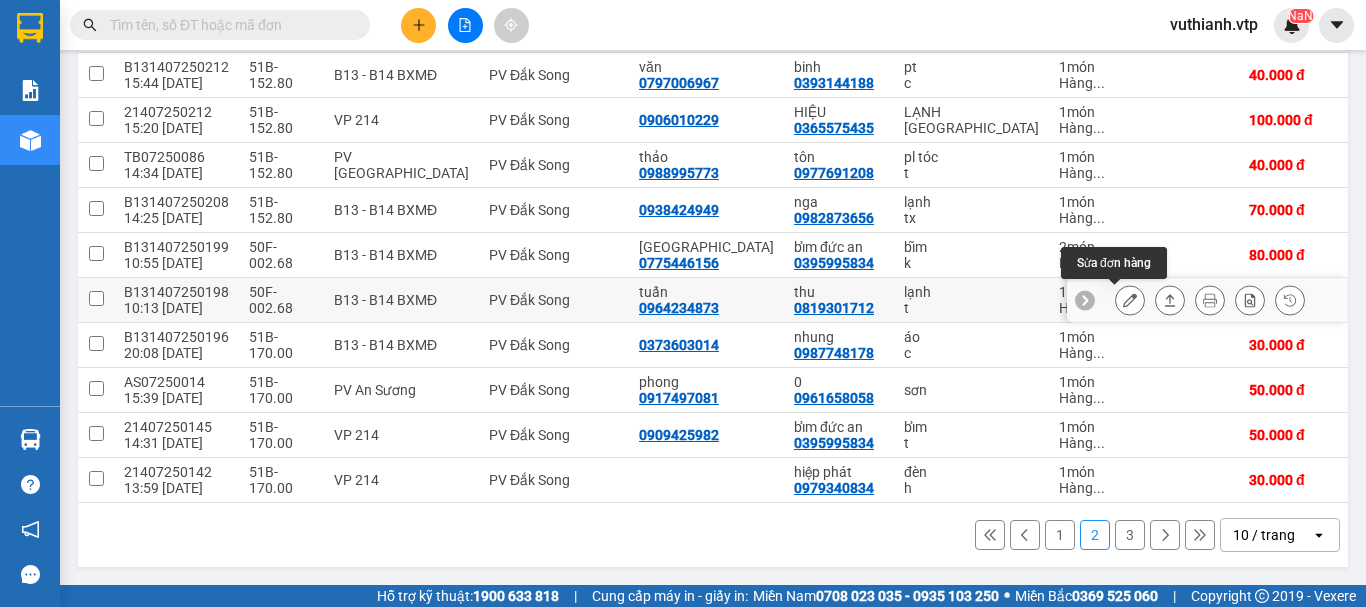 click 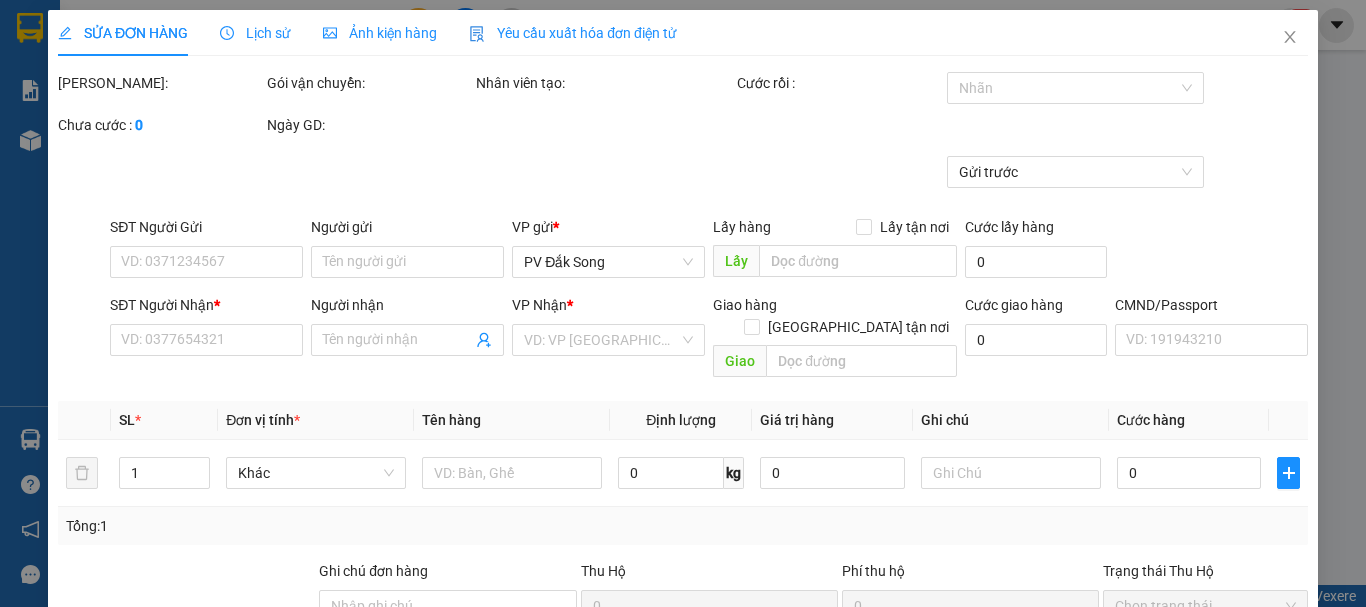 scroll, scrollTop: 0, scrollLeft: 0, axis: both 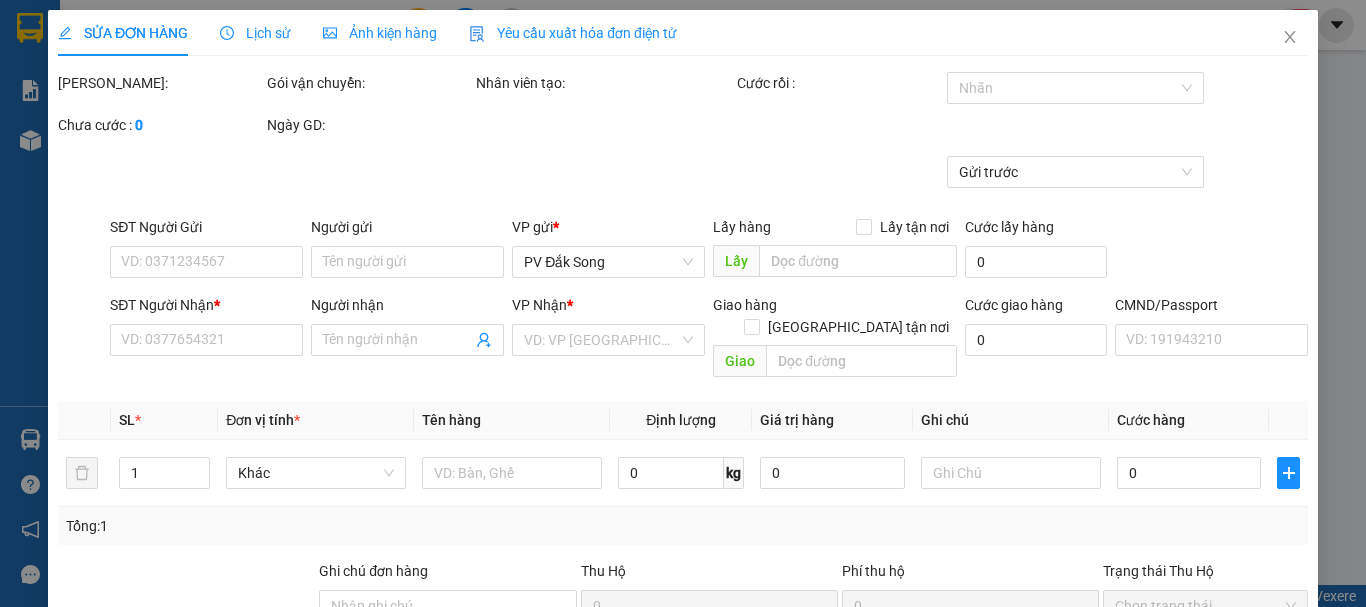 type on "3.000" 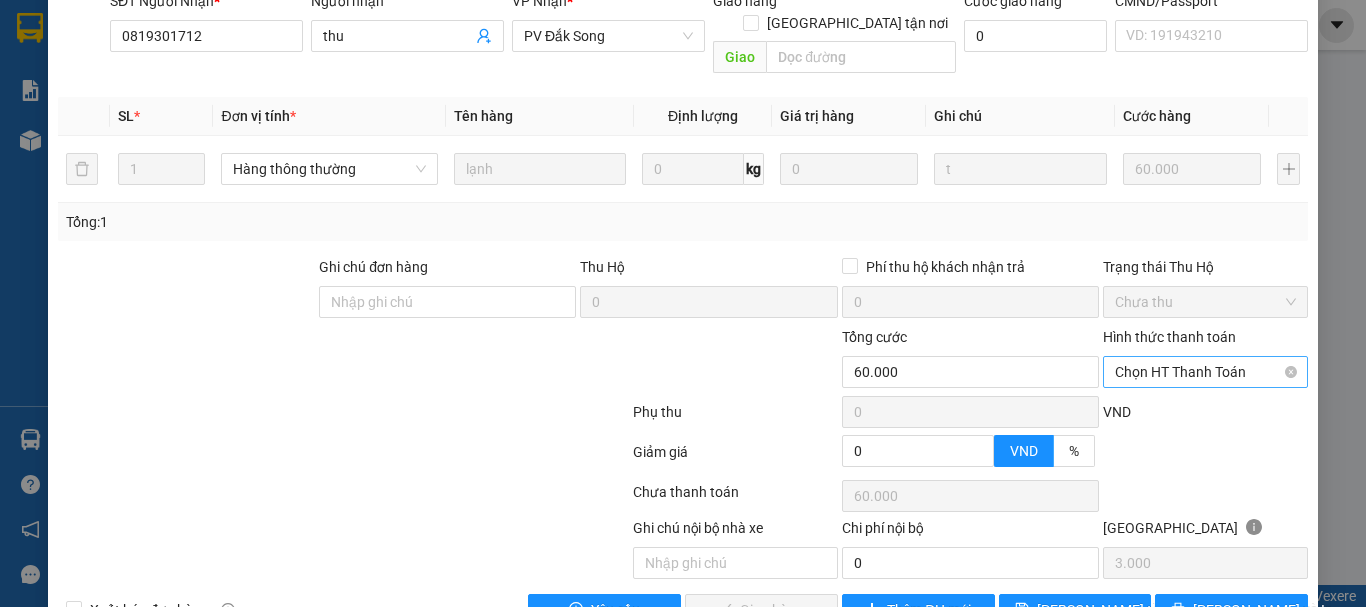 scroll, scrollTop: 340, scrollLeft: 0, axis: vertical 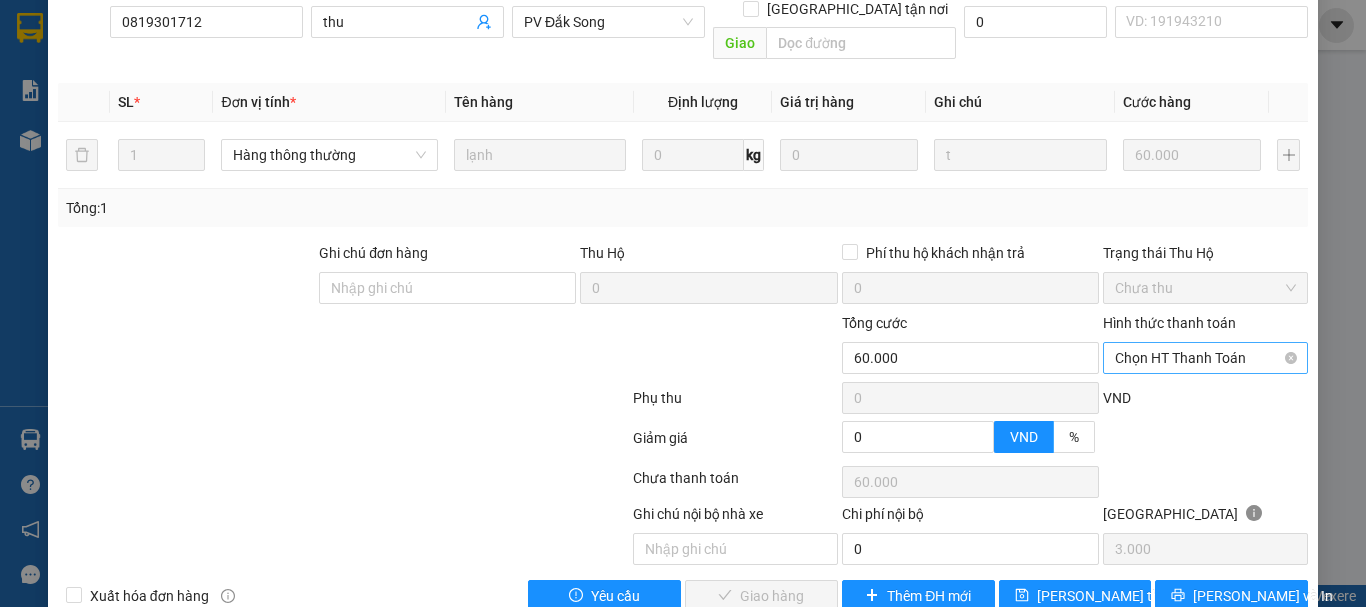 click on "Chọn HT Thanh Toán" at bounding box center (1205, 358) 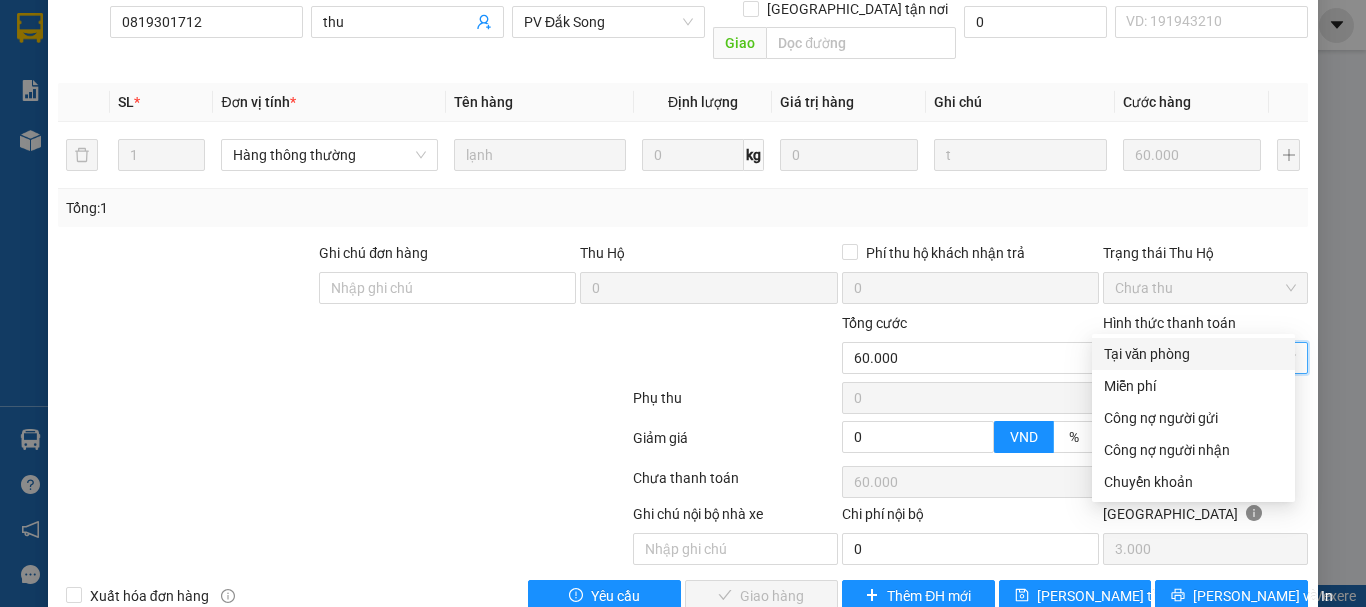 click on "Tại văn phòng" at bounding box center [1193, 354] 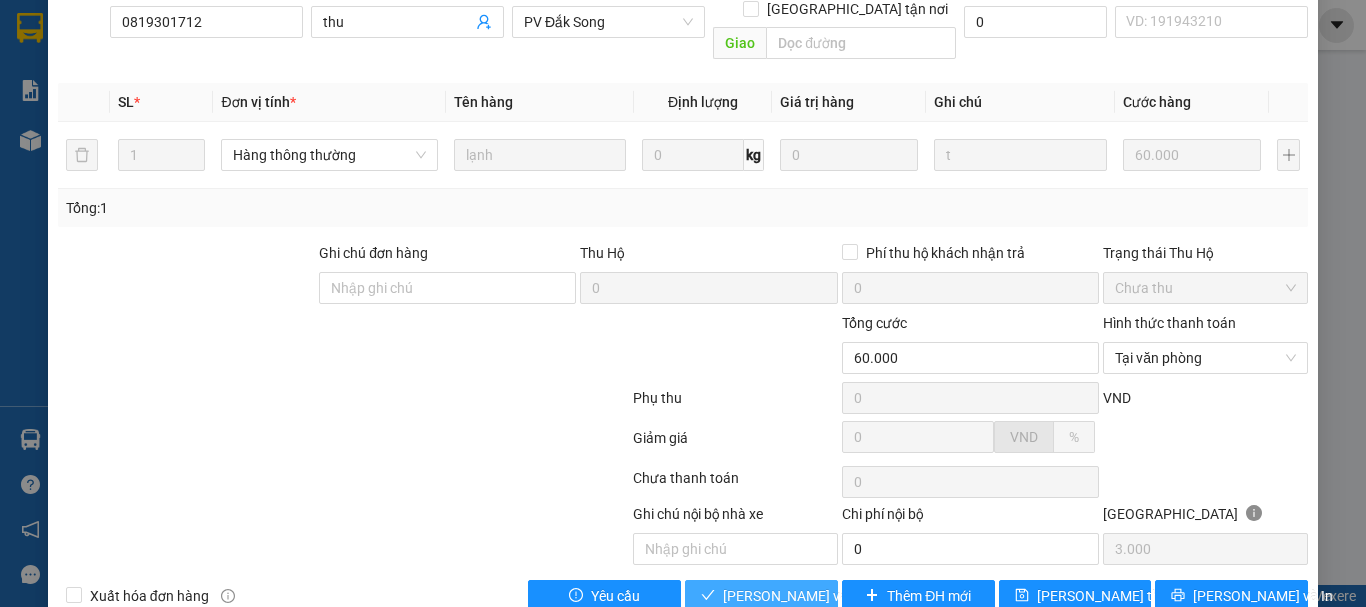 click on "[PERSON_NAME] và Giao hàng" at bounding box center [819, 596] 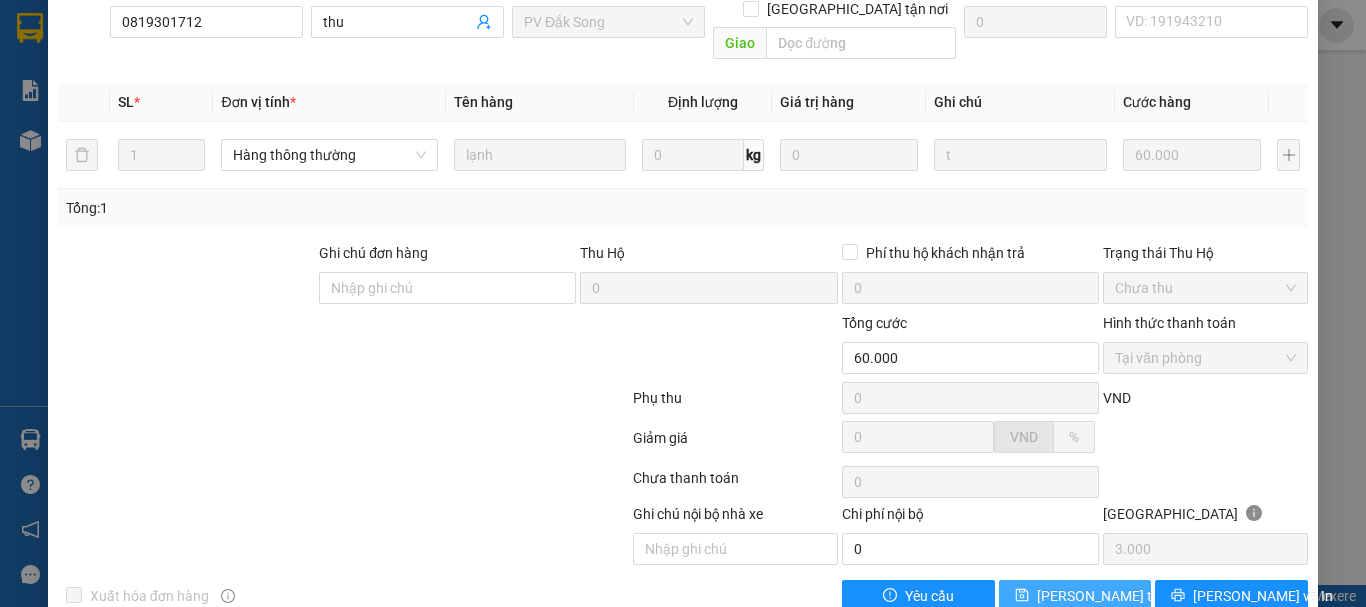 click on "[PERSON_NAME] thay đổi" at bounding box center (1117, 596) 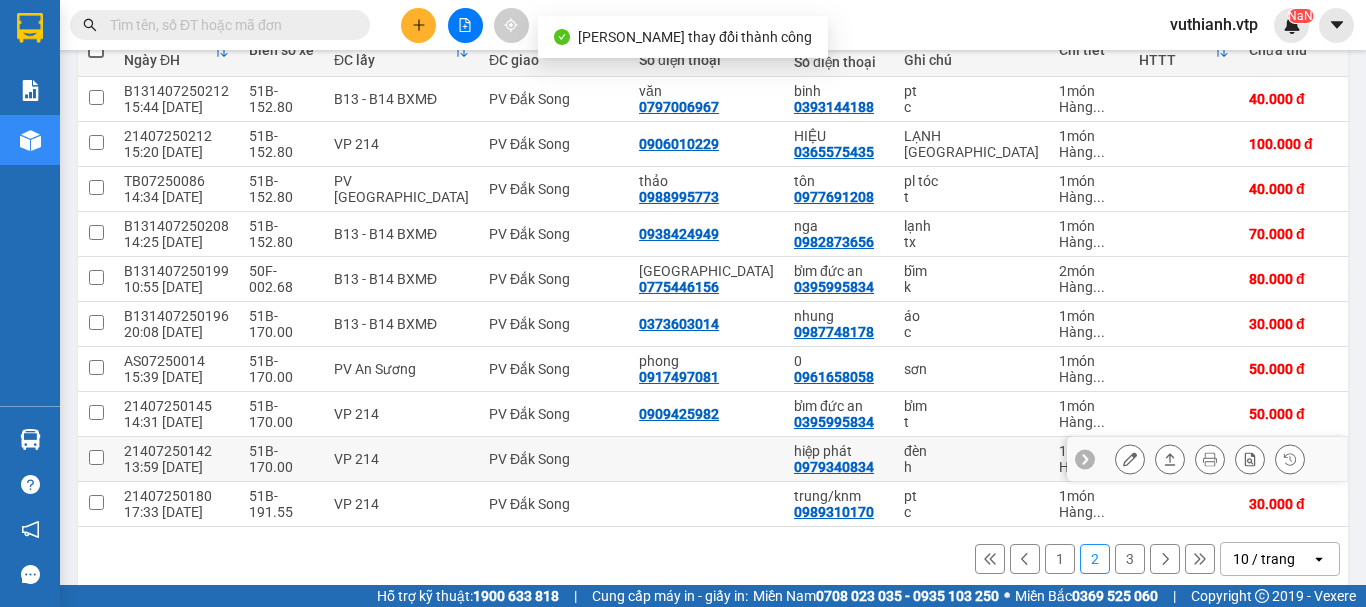 scroll, scrollTop: 290, scrollLeft: 0, axis: vertical 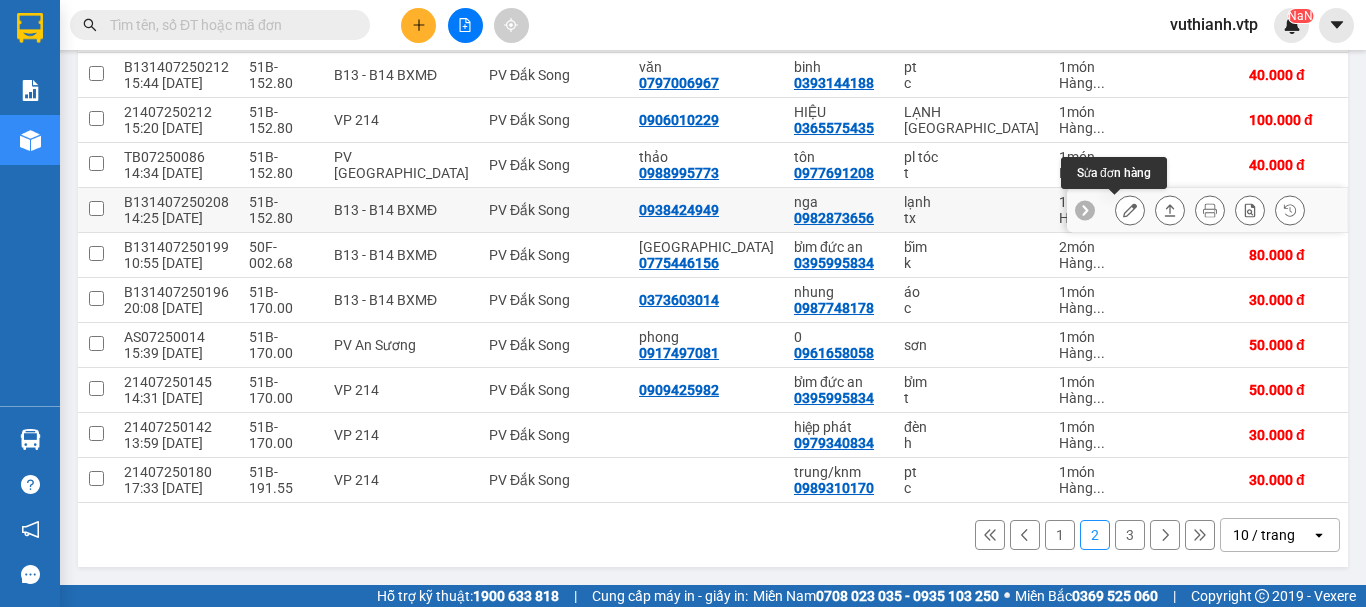 click 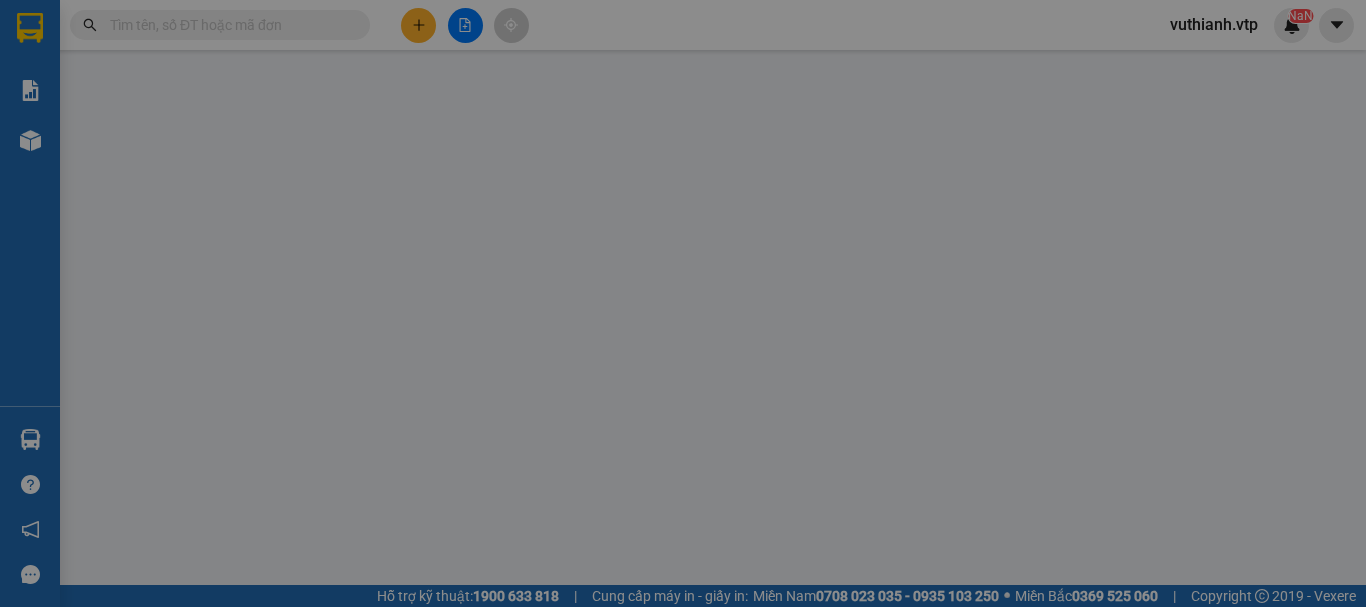 type on "0938424949" 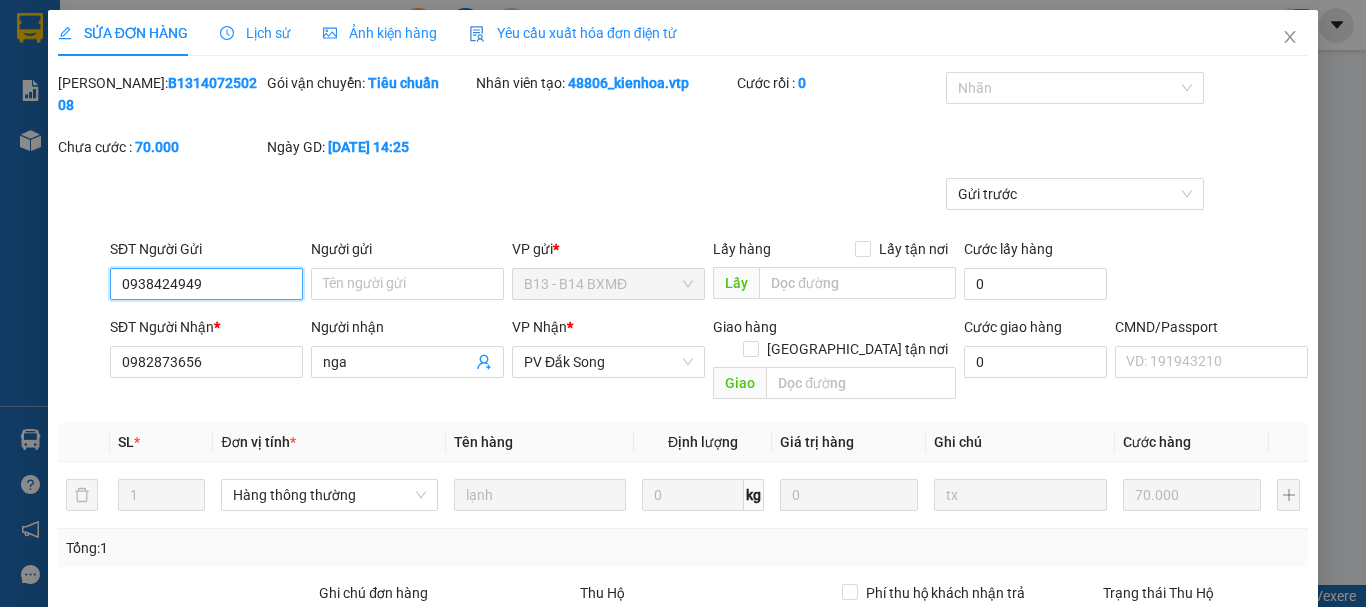 type on "3.500" 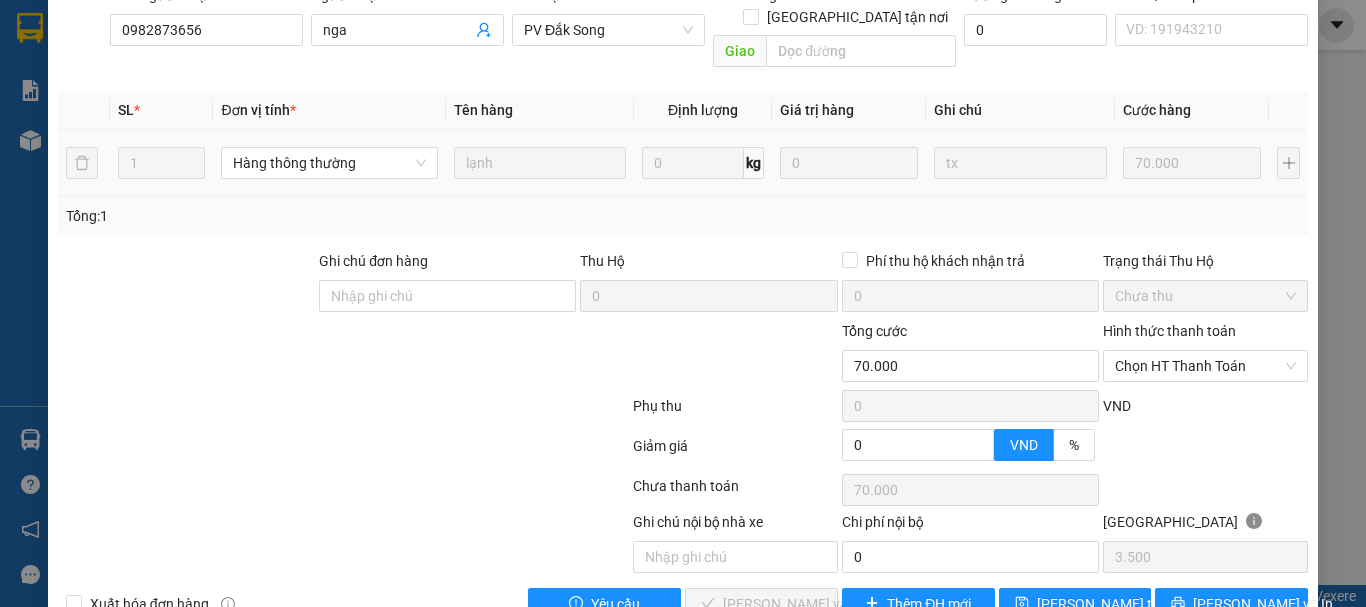 scroll, scrollTop: 340, scrollLeft: 0, axis: vertical 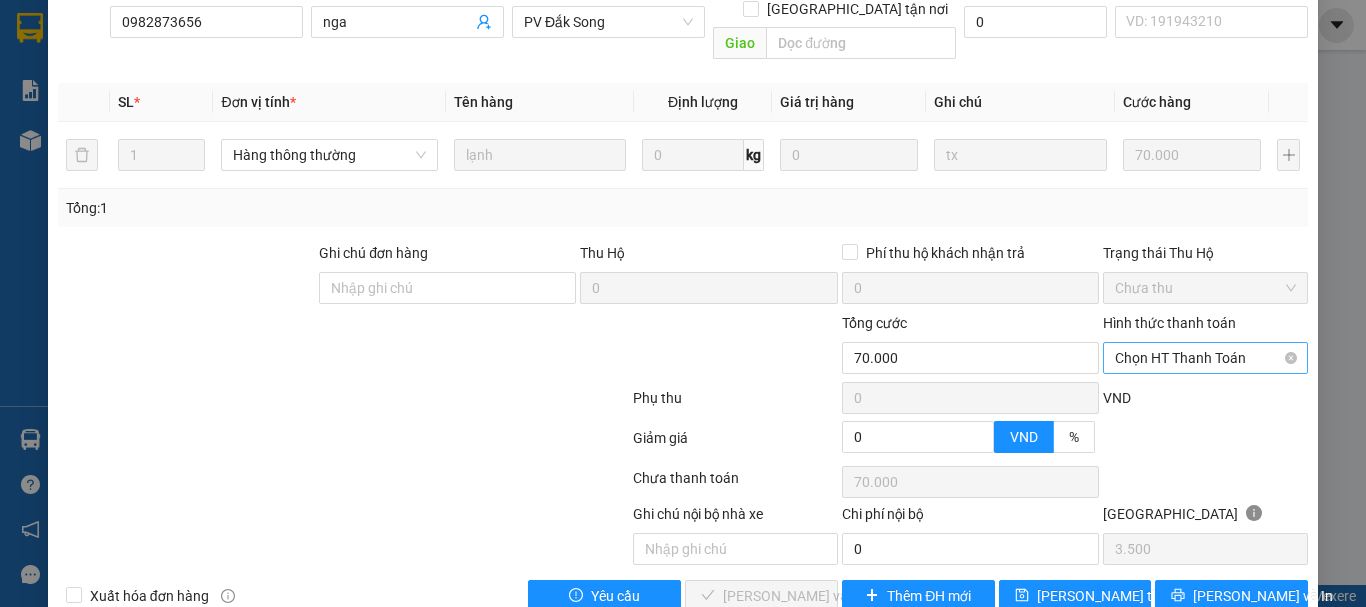 click on "Chọn HT Thanh Toán" at bounding box center [1205, 358] 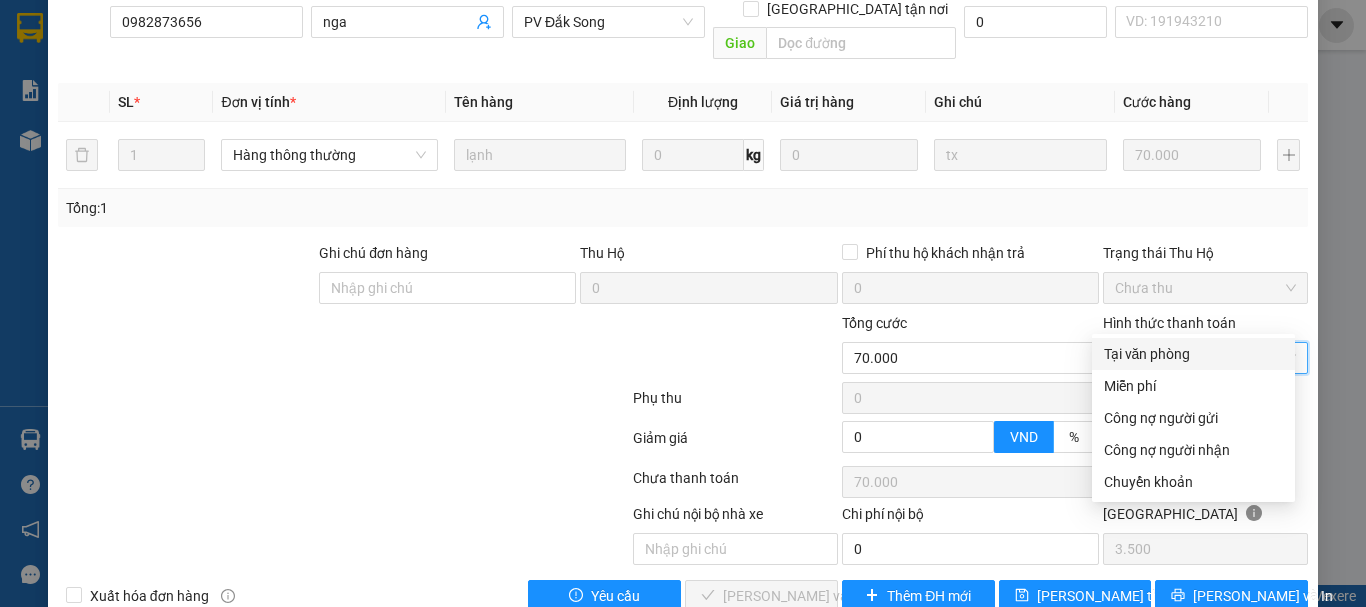 click on "Tại văn phòng" at bounding box center (1193, 354) 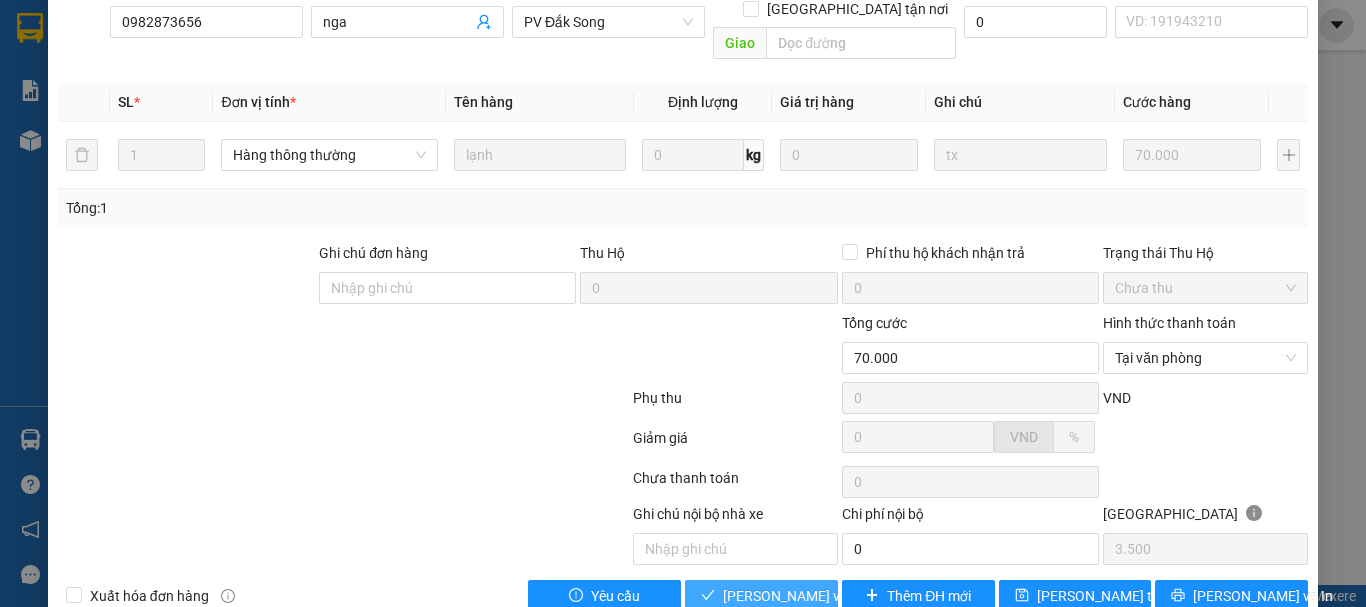 click on "[PERSON_NAME] và Giao hàng" at bounding box center (819, 596) 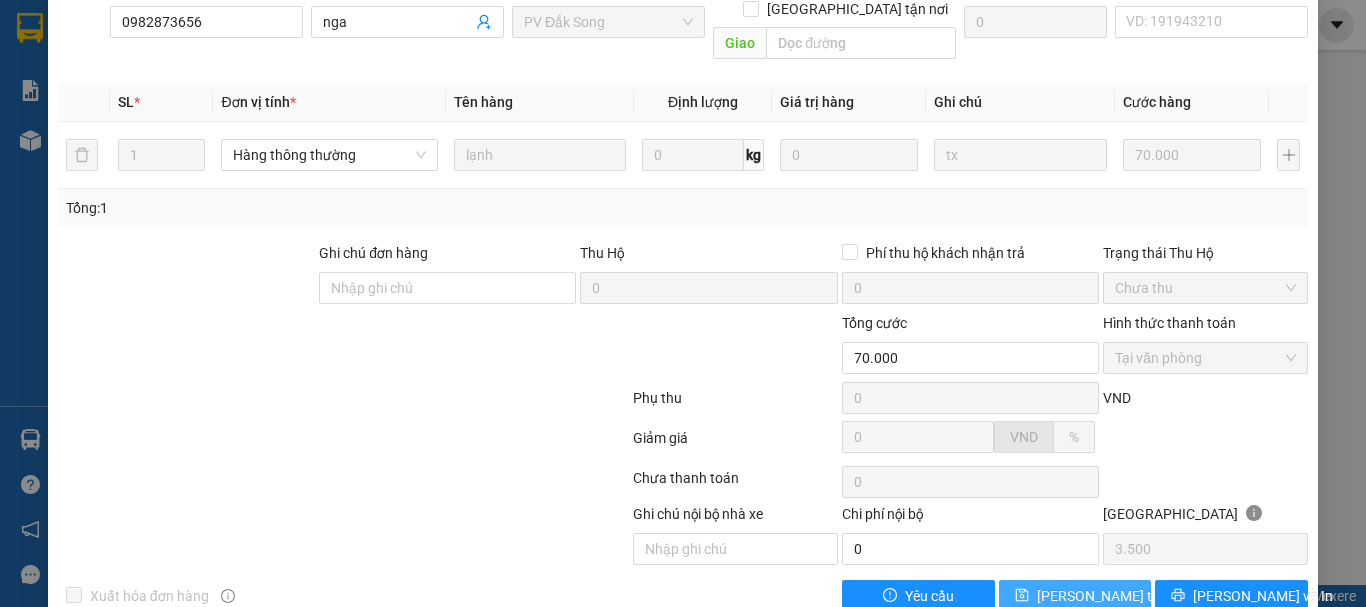 click on "[PERSON_NAME] thay đổi" at bounding box center [1117, 596] 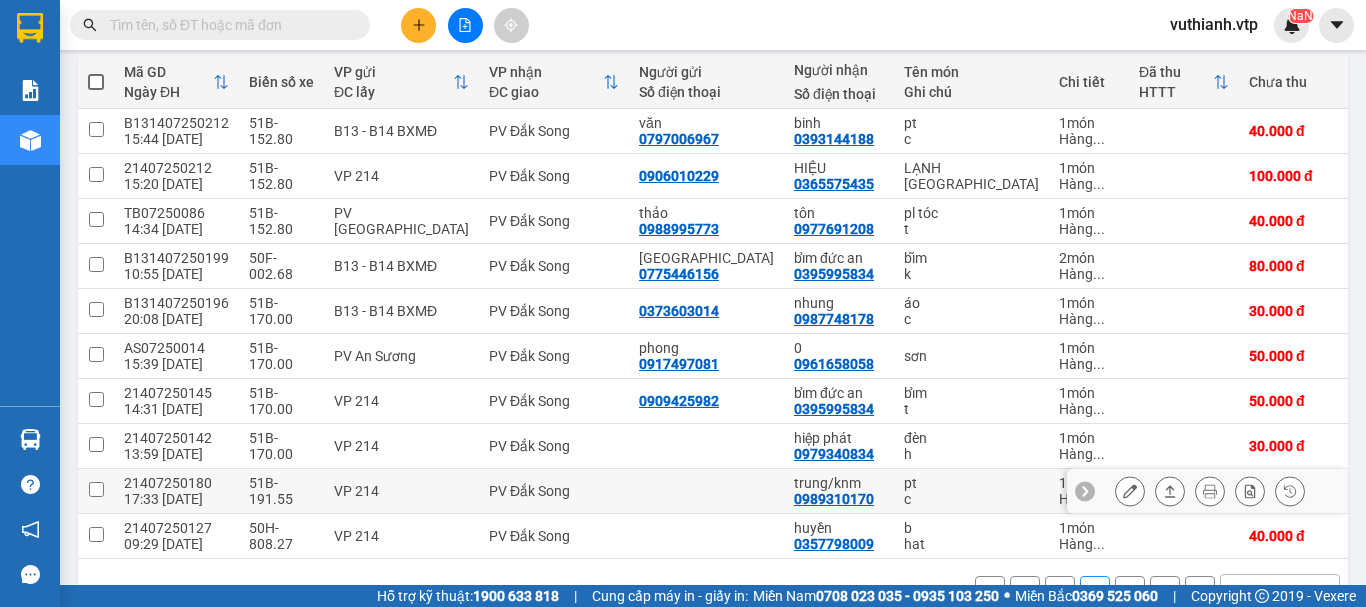 scroll, scrollTop: 190, scrollLeft: 0, axis: vertical 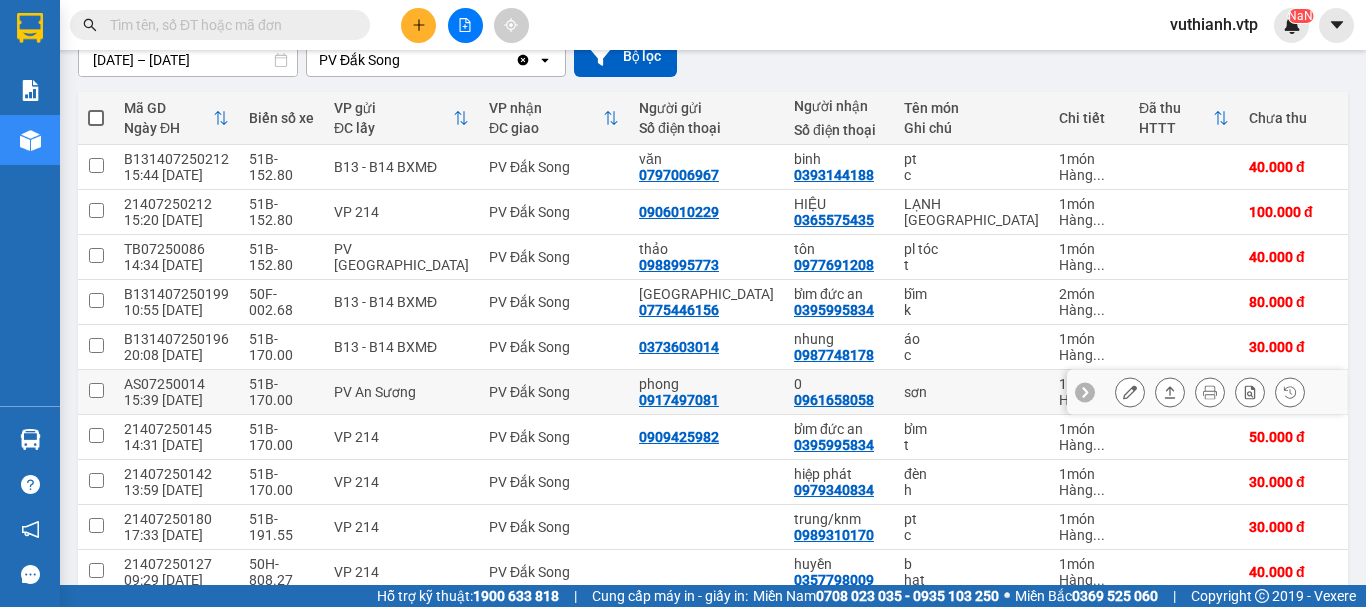 click at bounding box center [1130, 392] 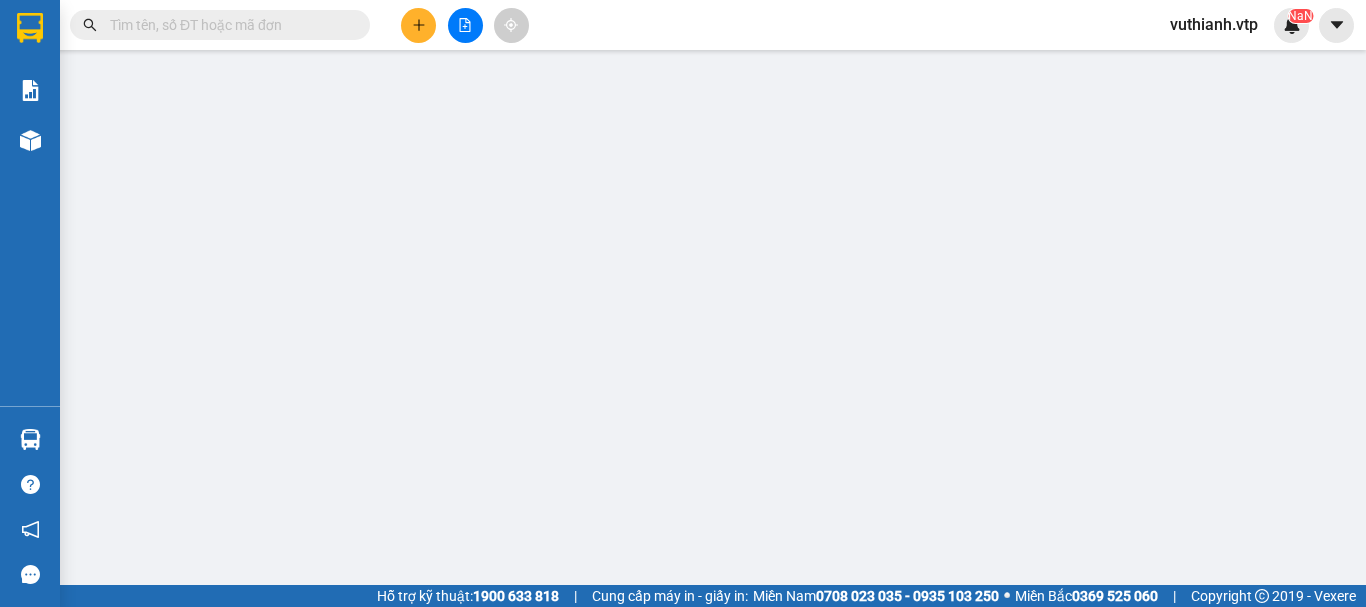 scroll, scrollTop: 0, scrollLeft: 0, axis: both 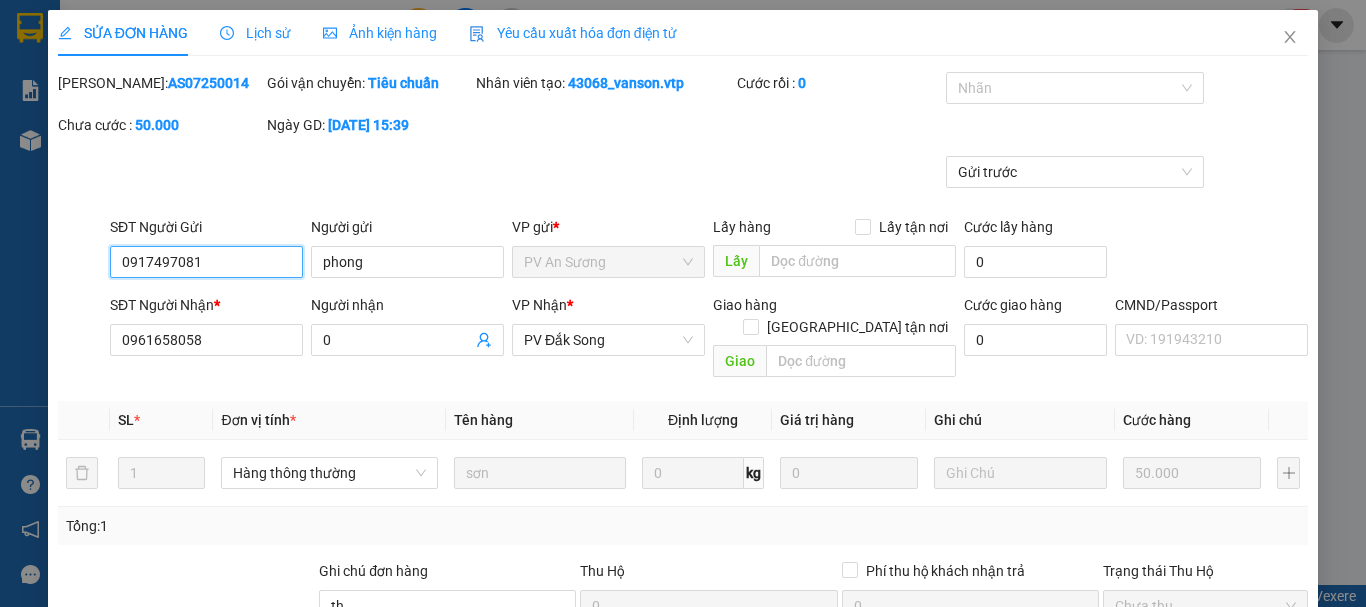 type on "2.500" 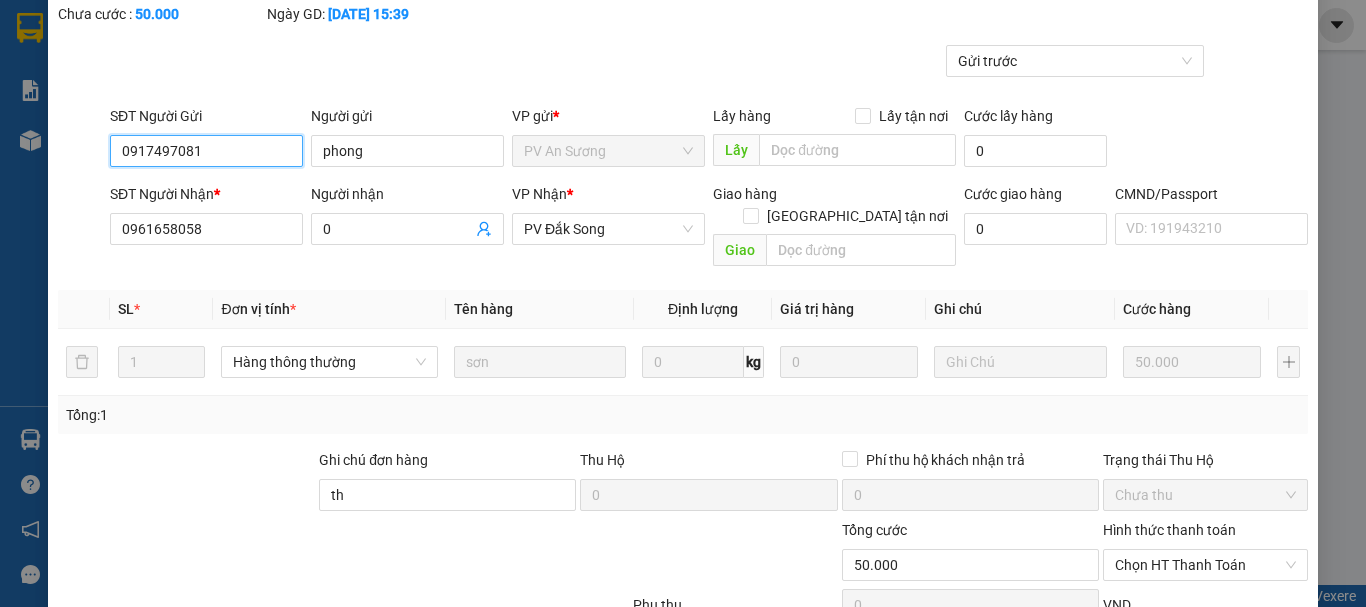 scroll, scrollTop: 200, scrollLeft: 0, axis: vertical 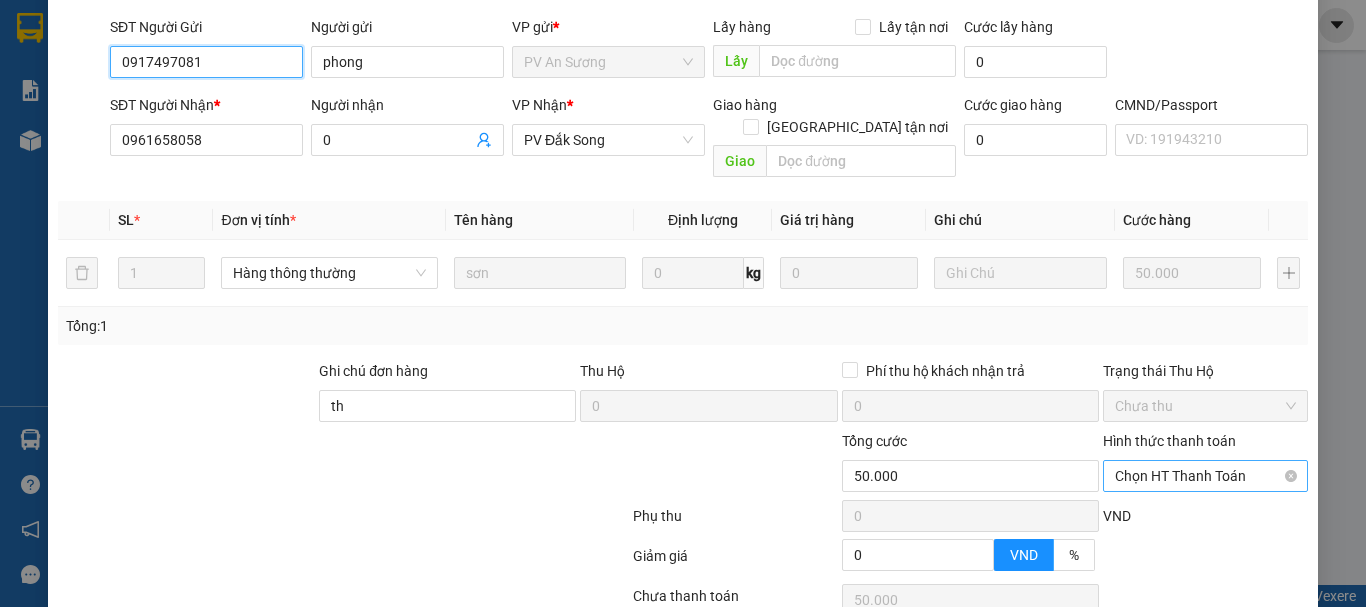 click on "Chọn HT Thanh Toán" at bounding box center (1205, 476) 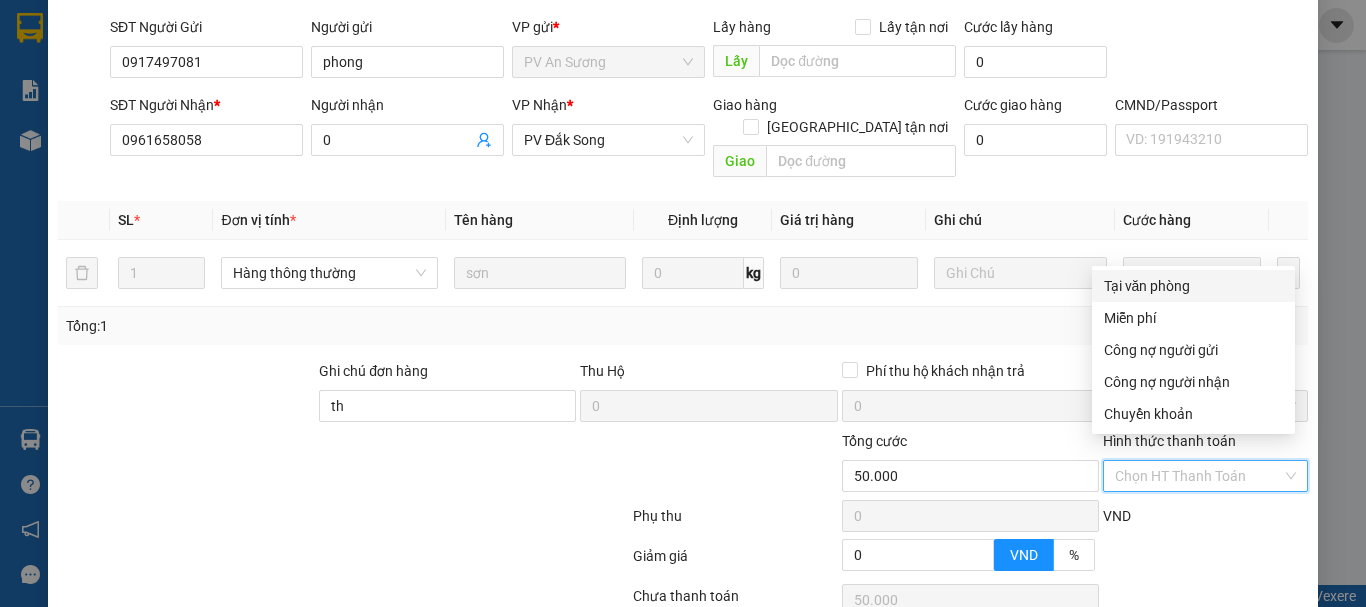 click on "Tại văn phòng" at bounding box center (1193, 286) 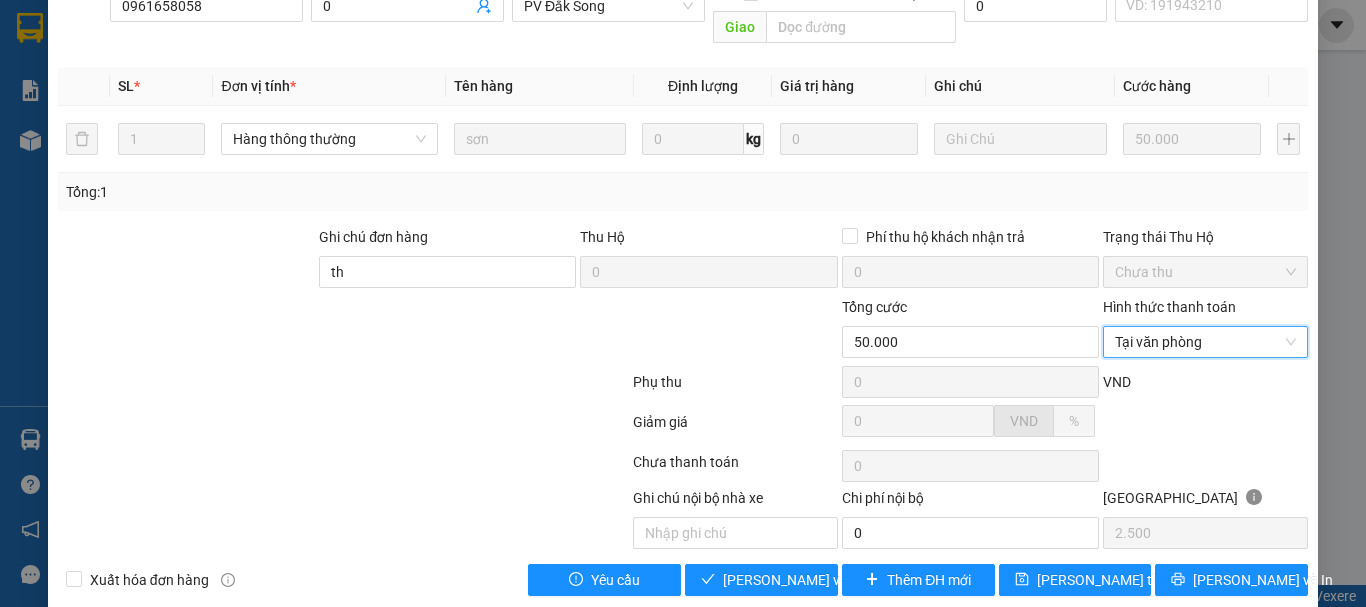 scroll, scrollTop: 340, scrollLeft: 0, axis: vertical 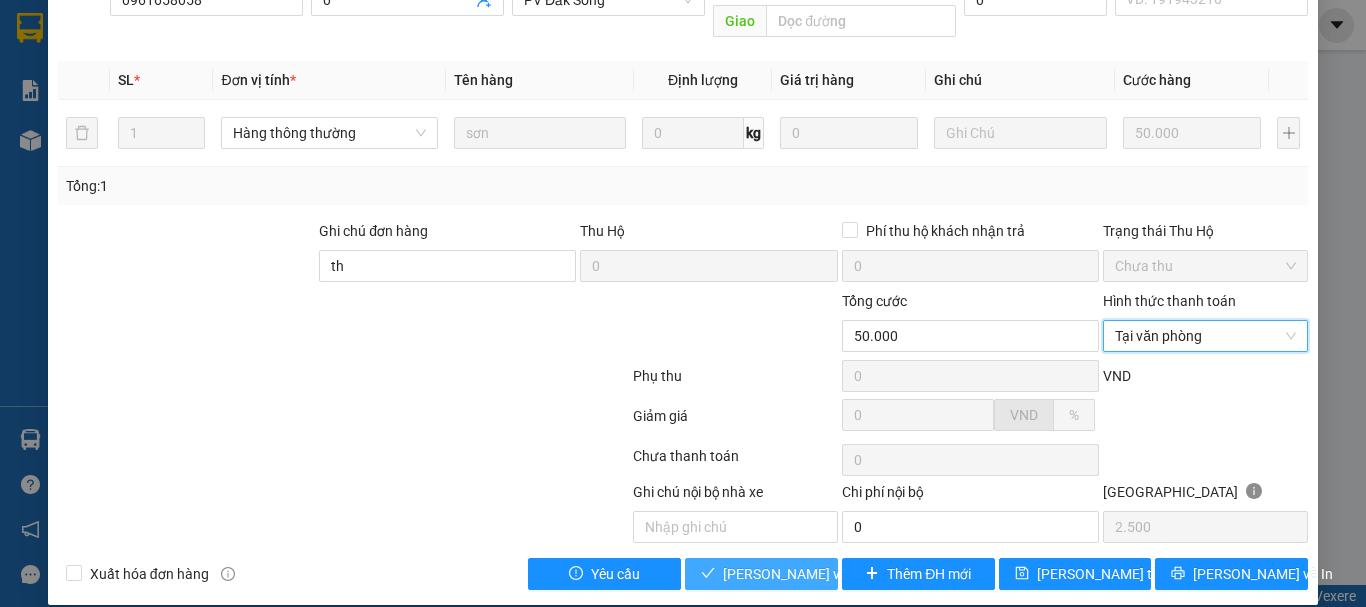 click on "[PERSON_NAME] và Giao hàng" at bounding box center [819, 574] 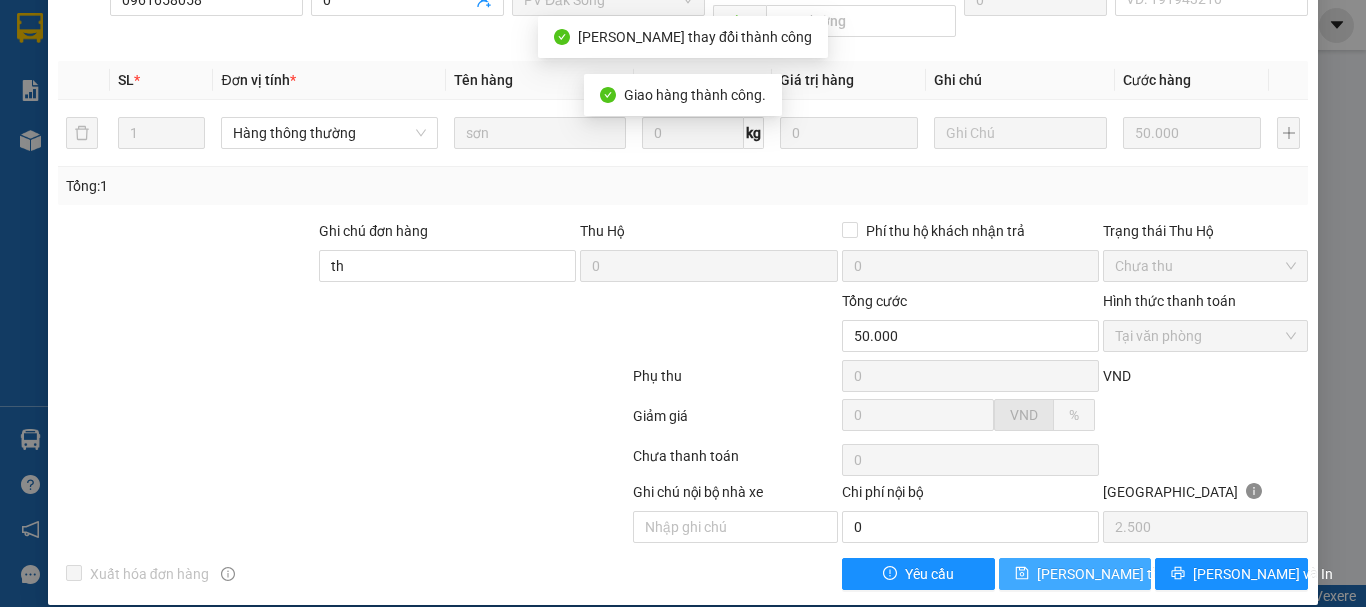 click on "[PERSON_NAME] thay đổi" at bounding box center [1117, 574] 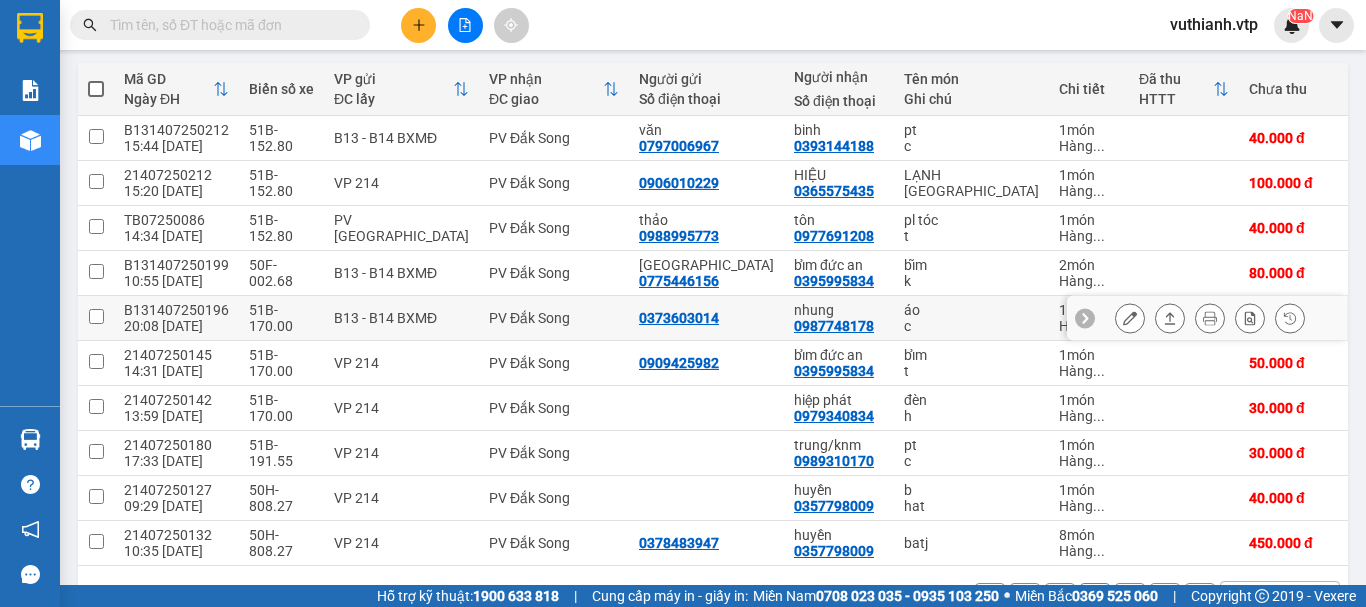 scroll, scrollTop: 190, scrollLeft: 0, axis: vertical 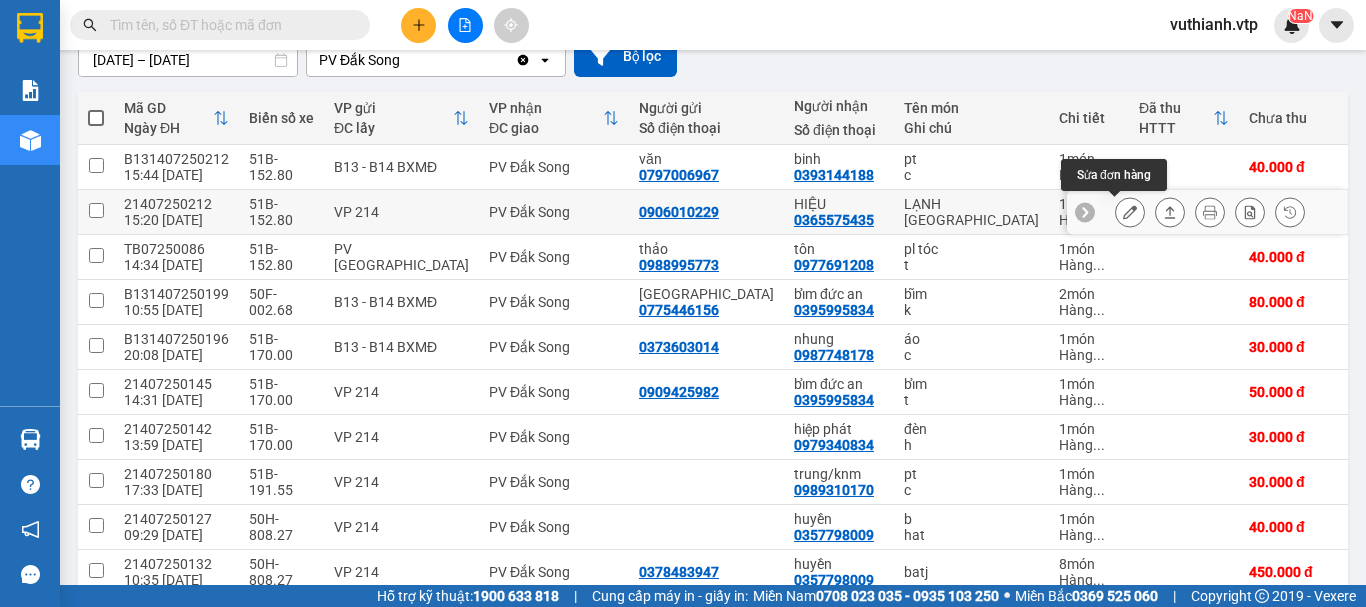 click 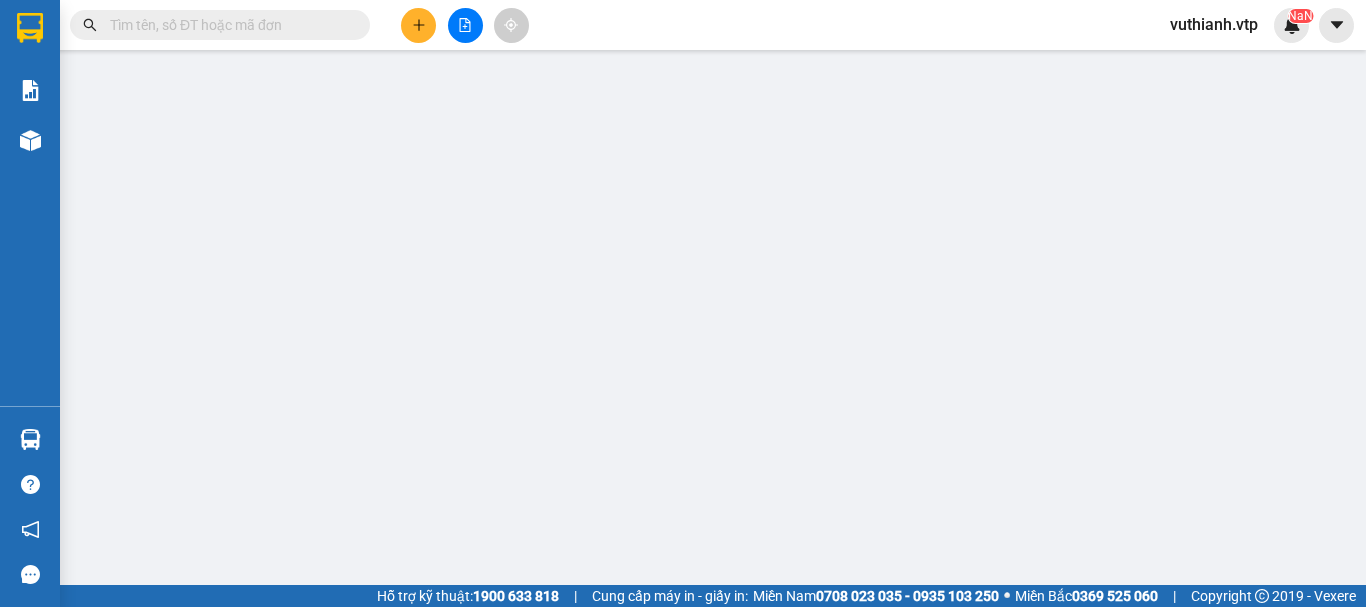 type on "0906010229" 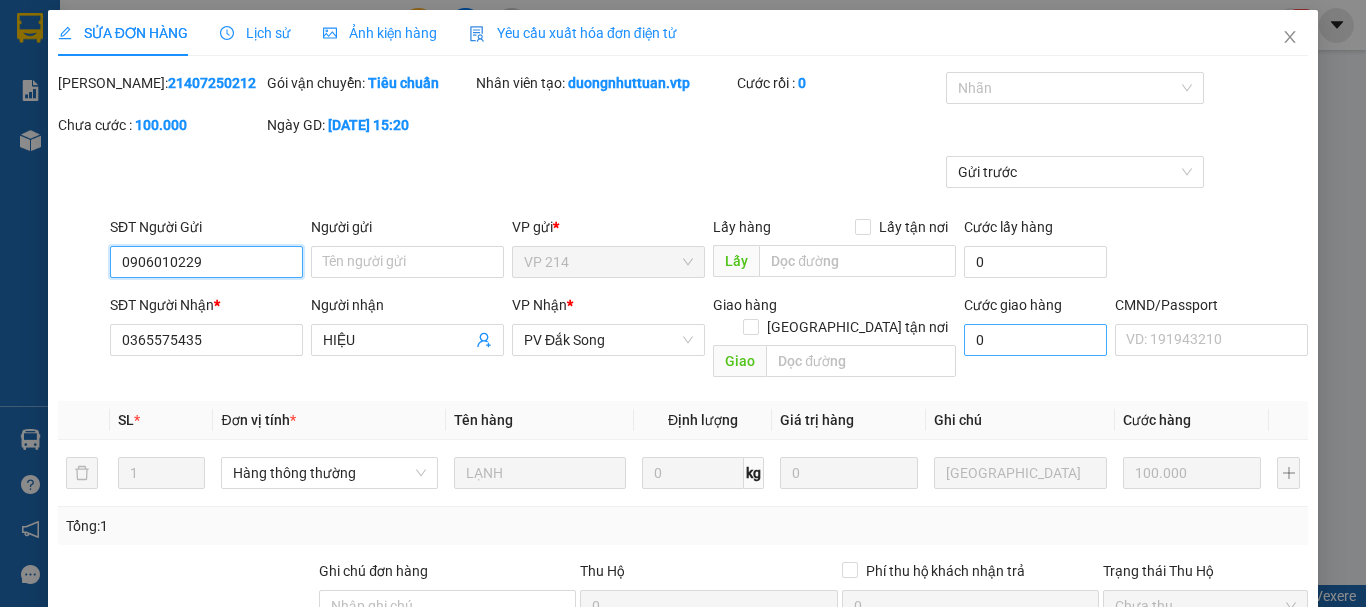 scroll, scrollTop: 0, scrollLeft: 0, axis: both 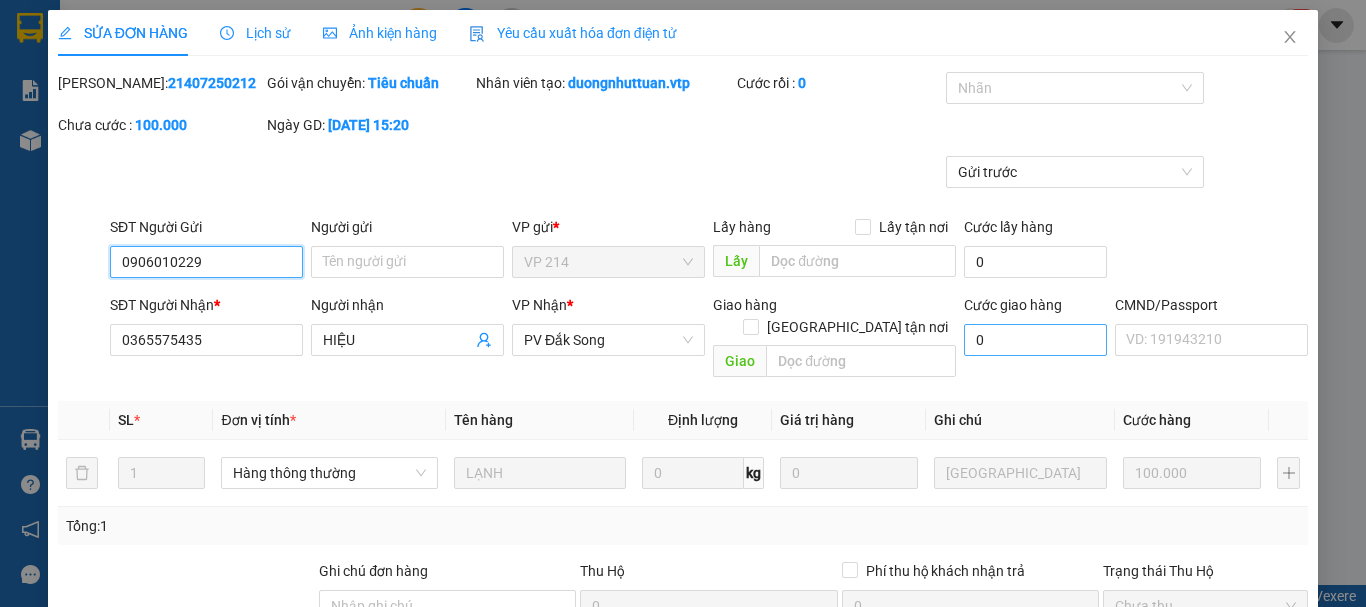 type on "5.000" 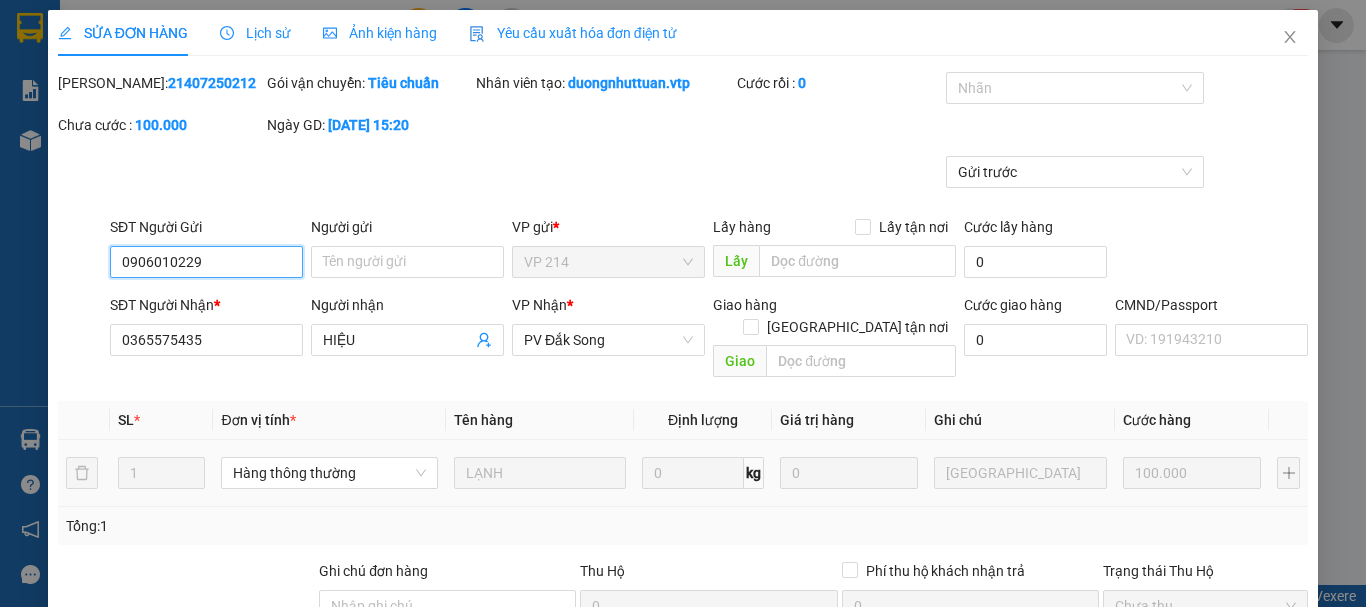 scroll, scrollTop: 200, scrollLeft: 0, axis: vertical 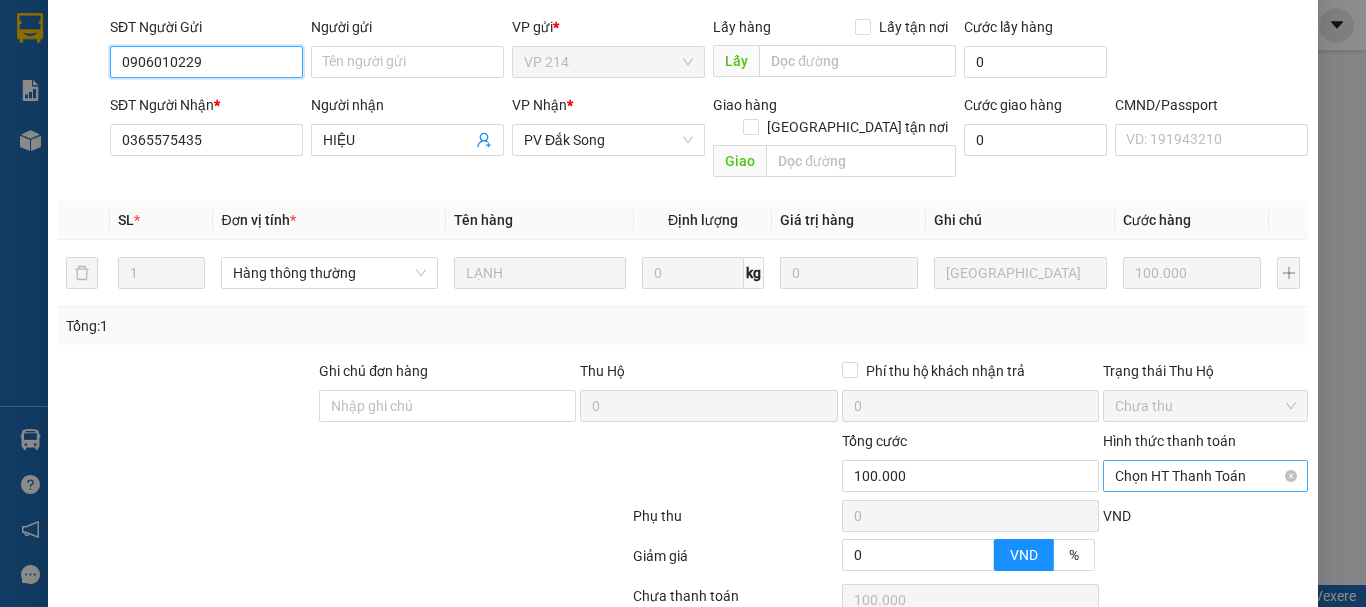 click on "Chọn HT Thanh Toán" at bounding box center [1205, 476] 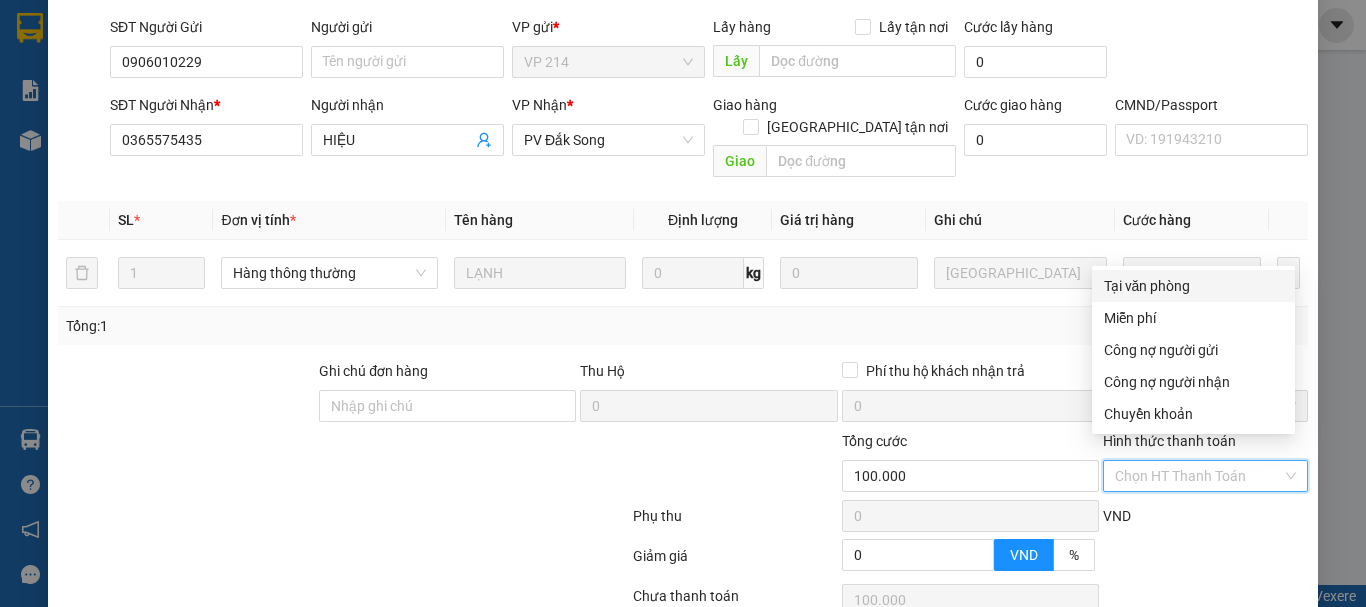 click on "Tại văn phòng" at bounding box center (1193, 286) 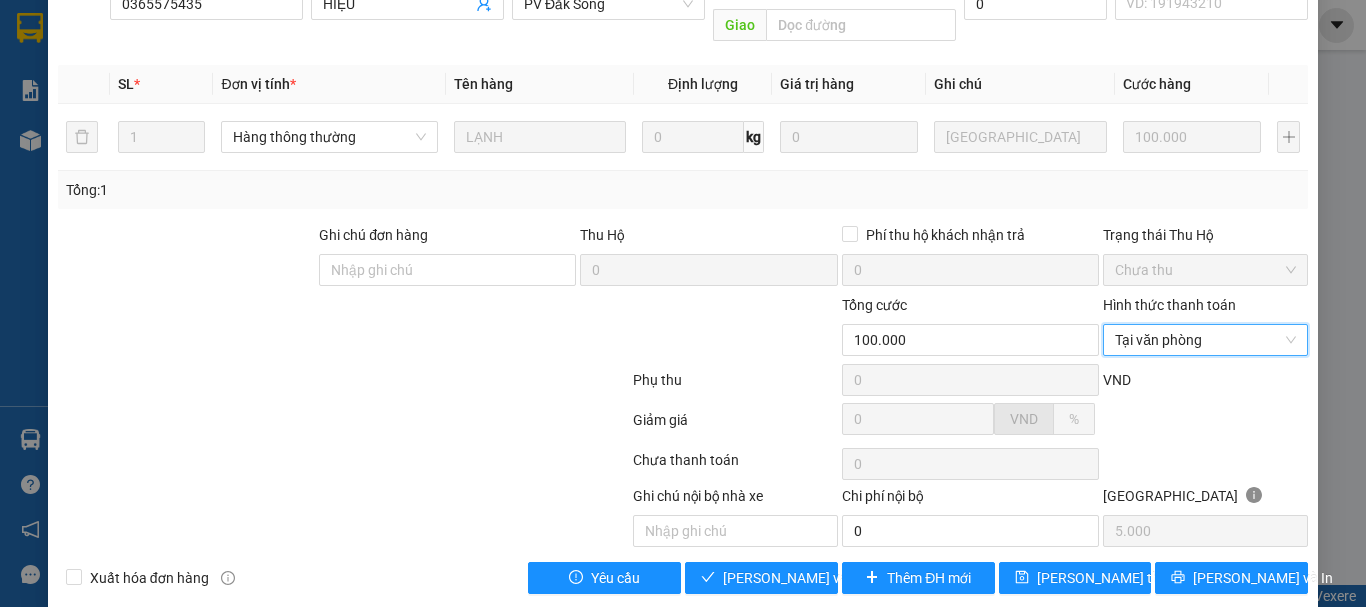 scroll, scrollTop: 340, scrollLeft: 0, axis: vertical 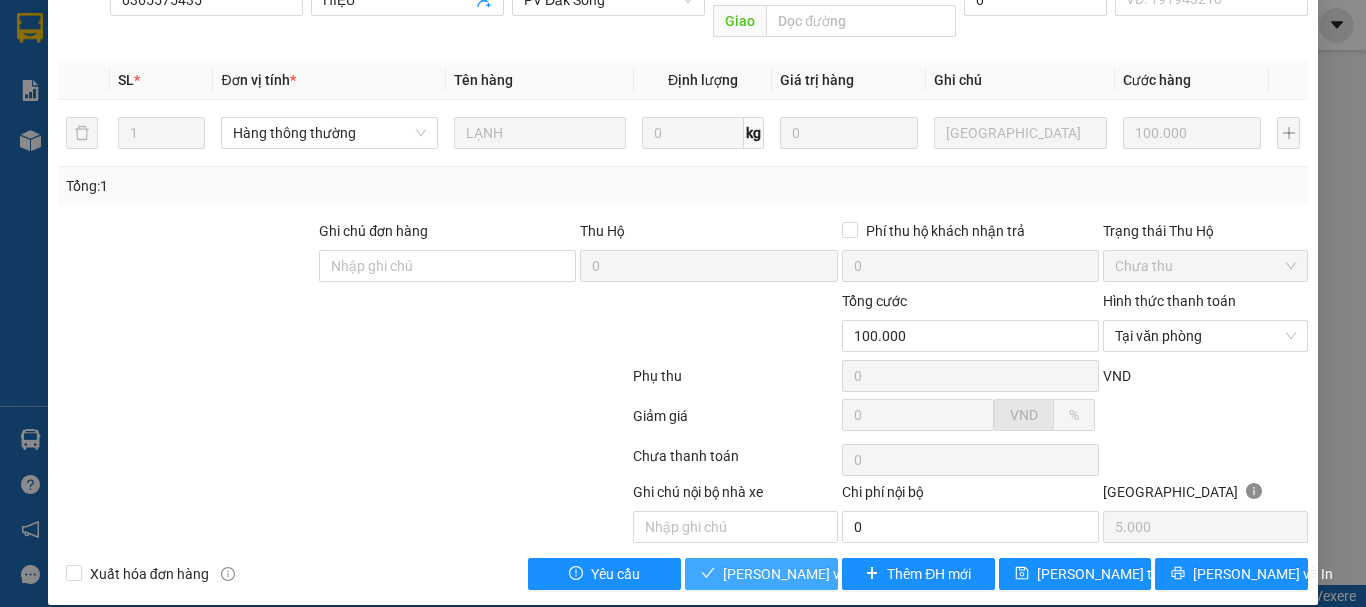 click on "[PERSON_NAME] và Giao hàng" at bounding box center (761, 574) 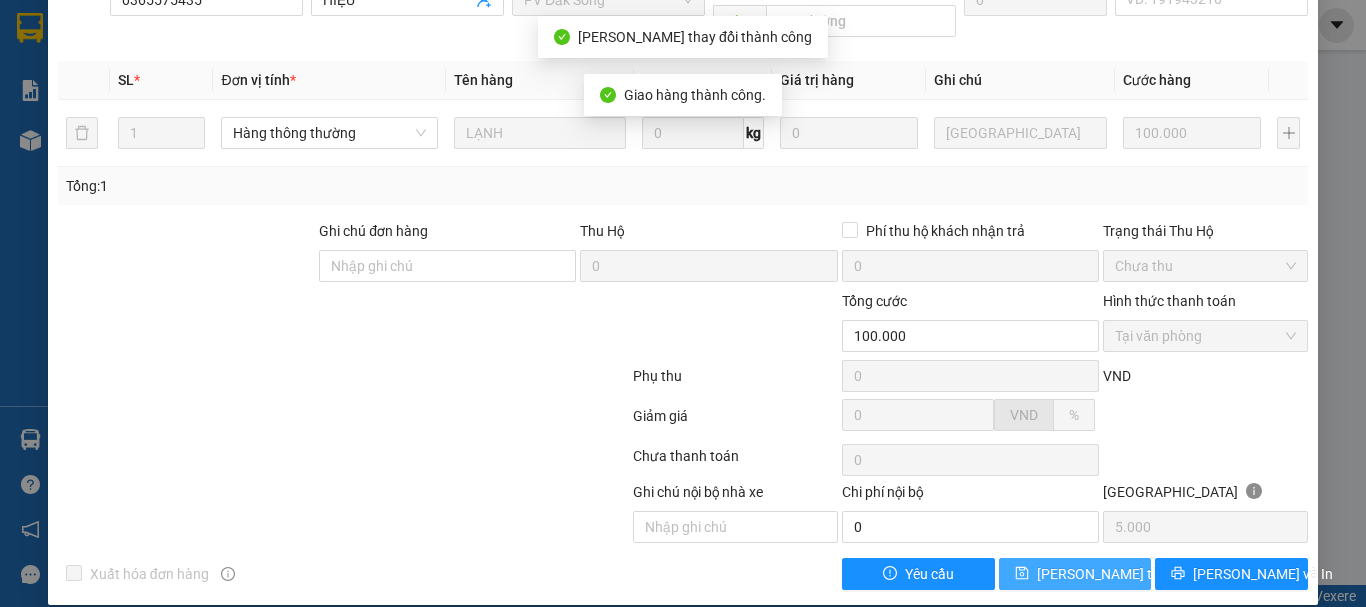 click on "[PERSON_NAME] thay đổi" at bounding box center [1117, 574] 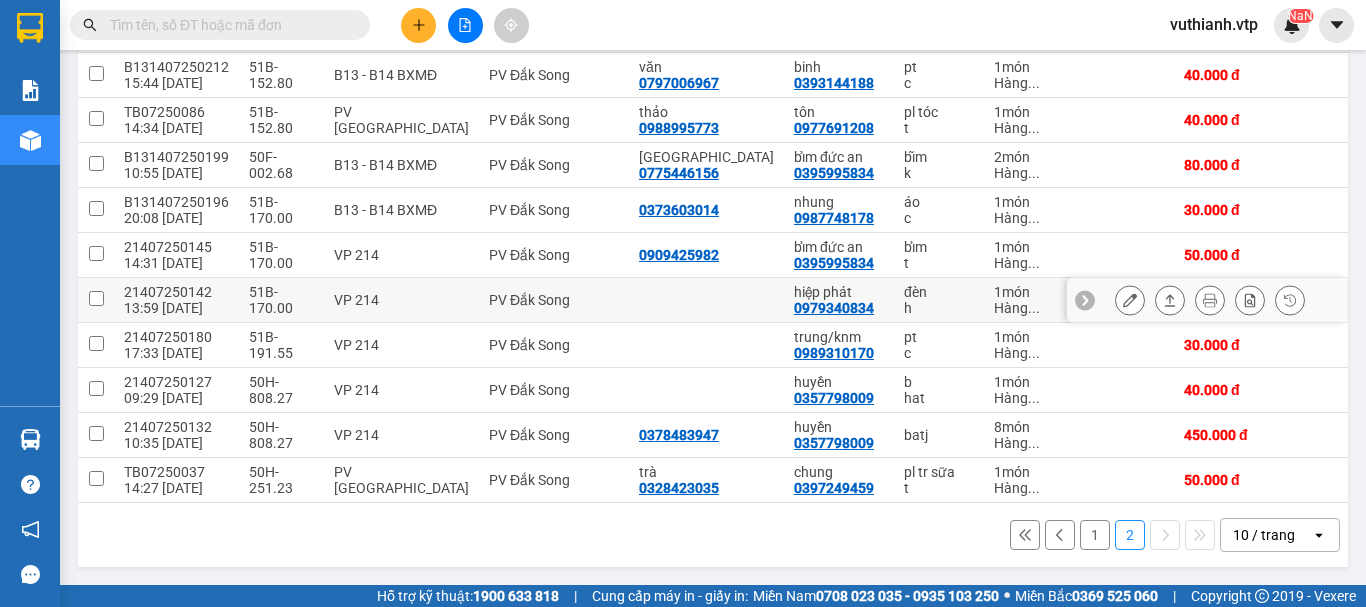 scroll, scrollTop: 290, scrollLeft: 0, axis: vertical 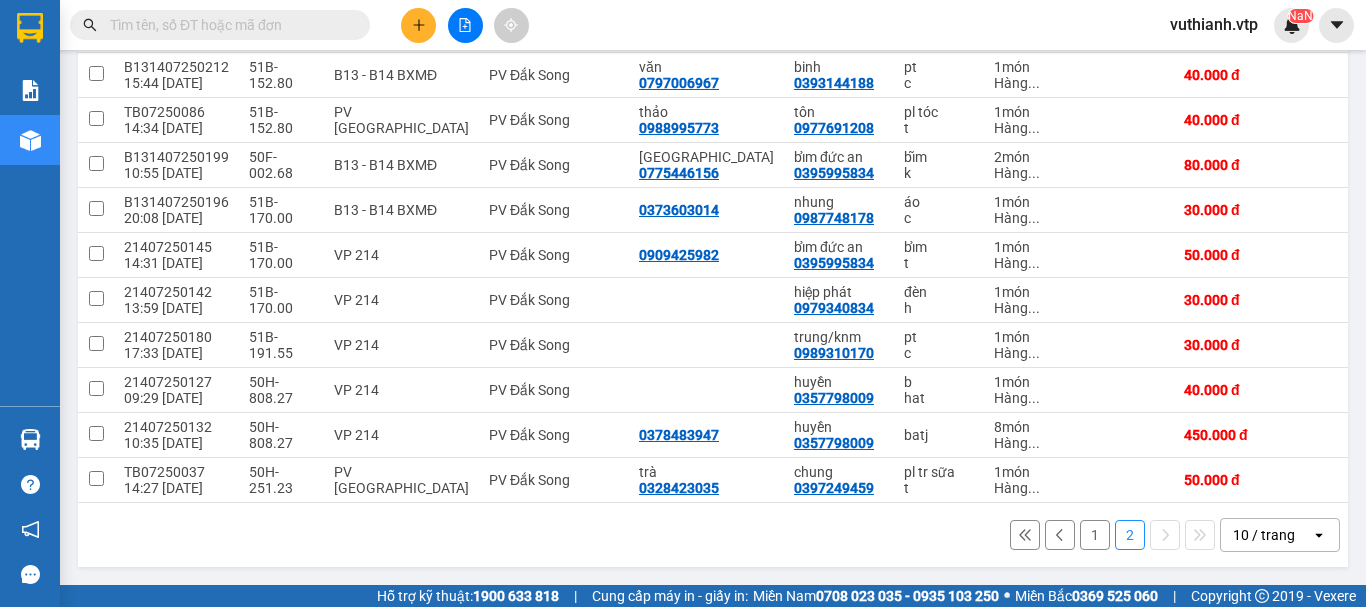 click on "1" at bounding box center (1095, 535) 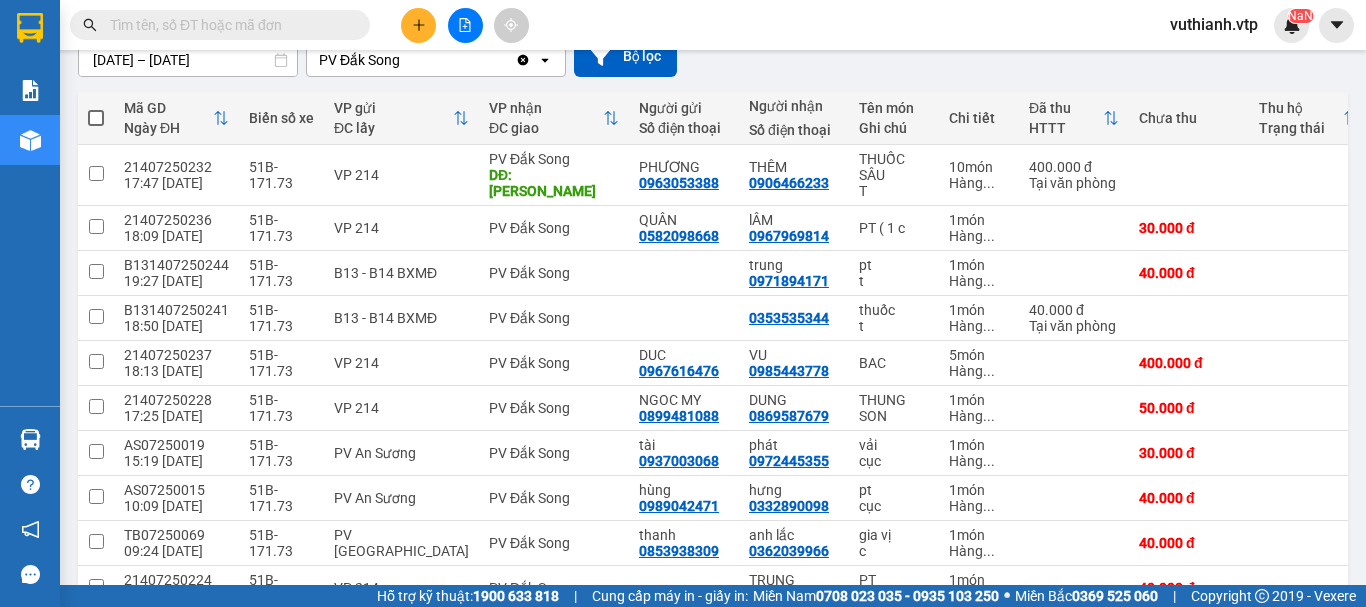 scroll, scrollTop: 290, scrollLeft: 0, axis: vertical 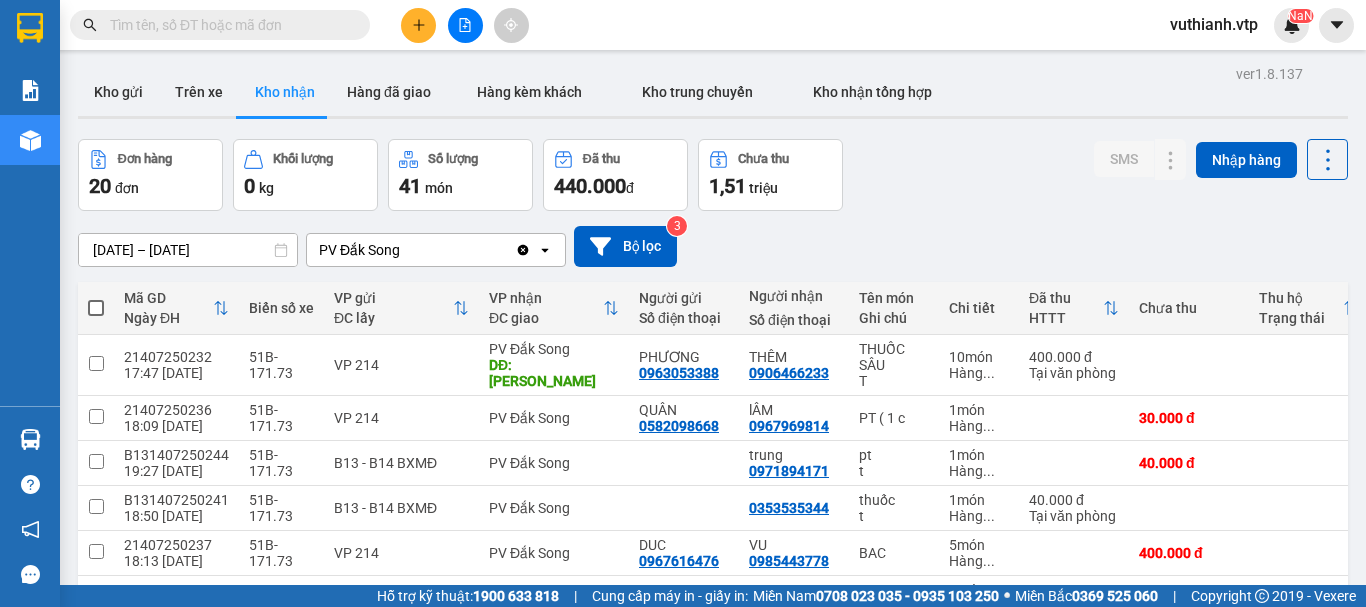 click at bounding box center (228, 25) 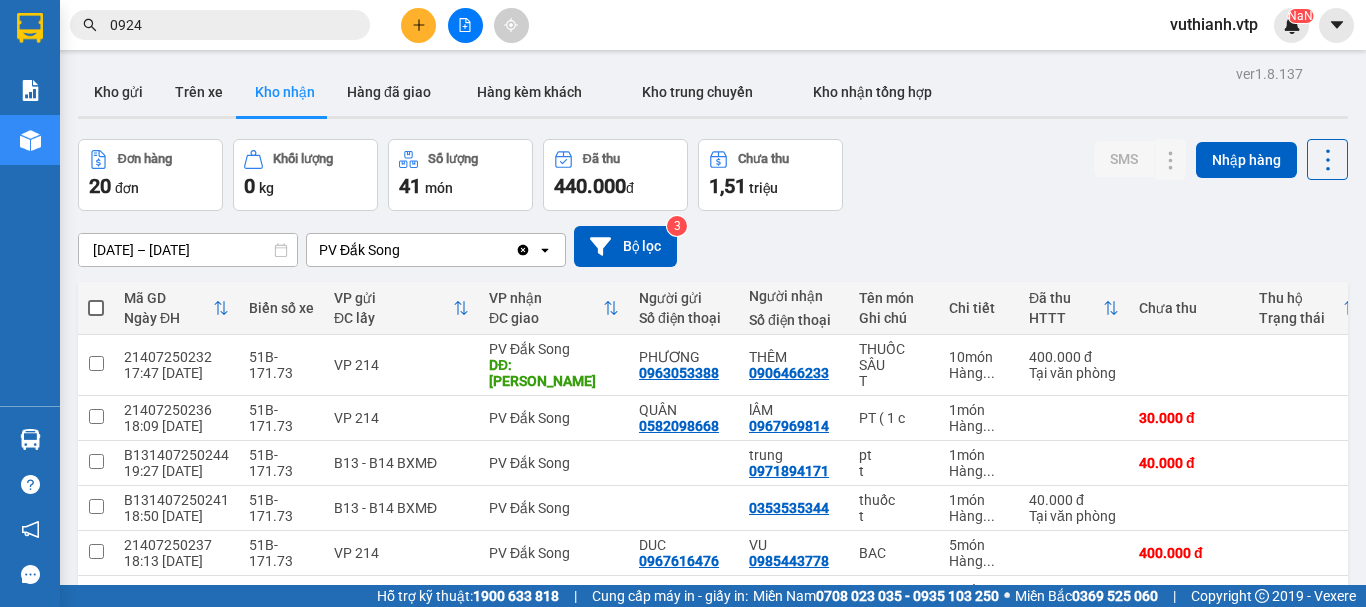 click on "0924" at bounding box center [228, 25] 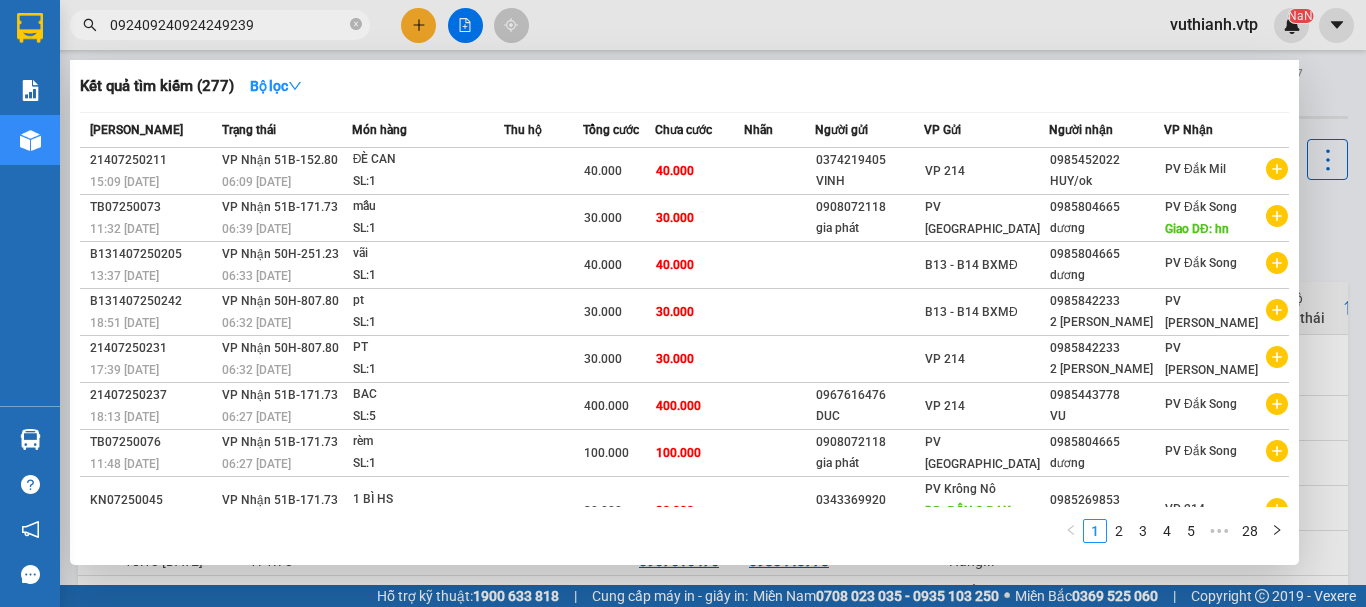 click on "092409240924249239" at bounding box center (228, 25) 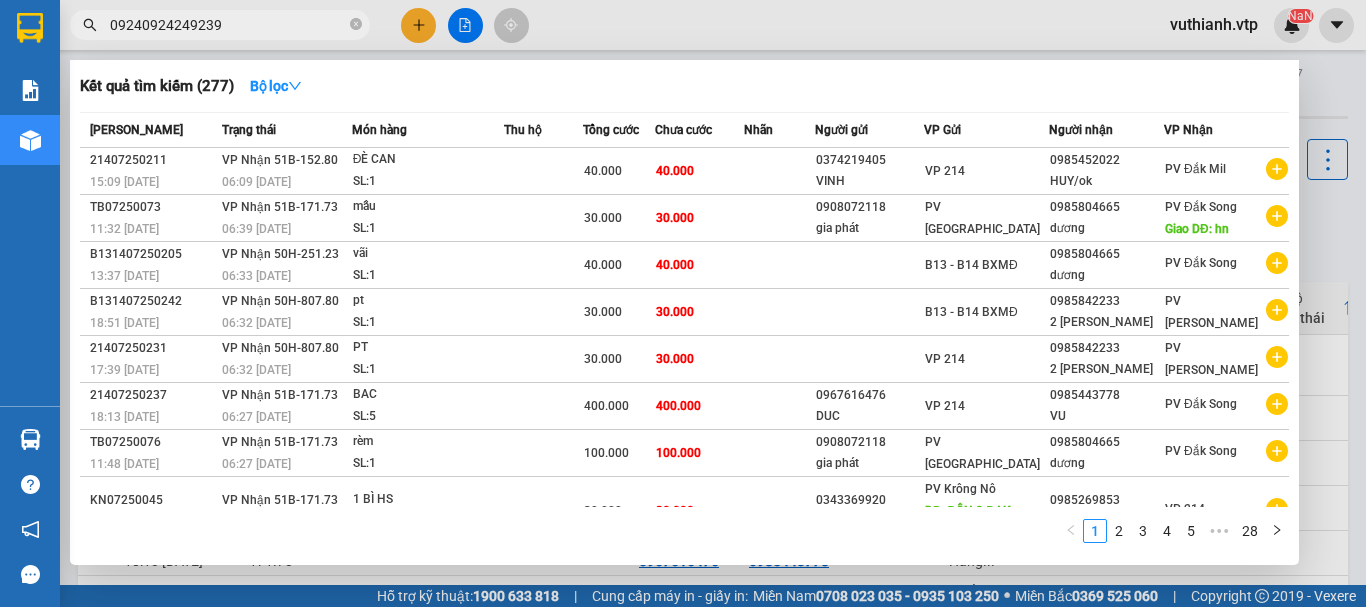 click on "09240924249239" at bounding box center [228, 25] 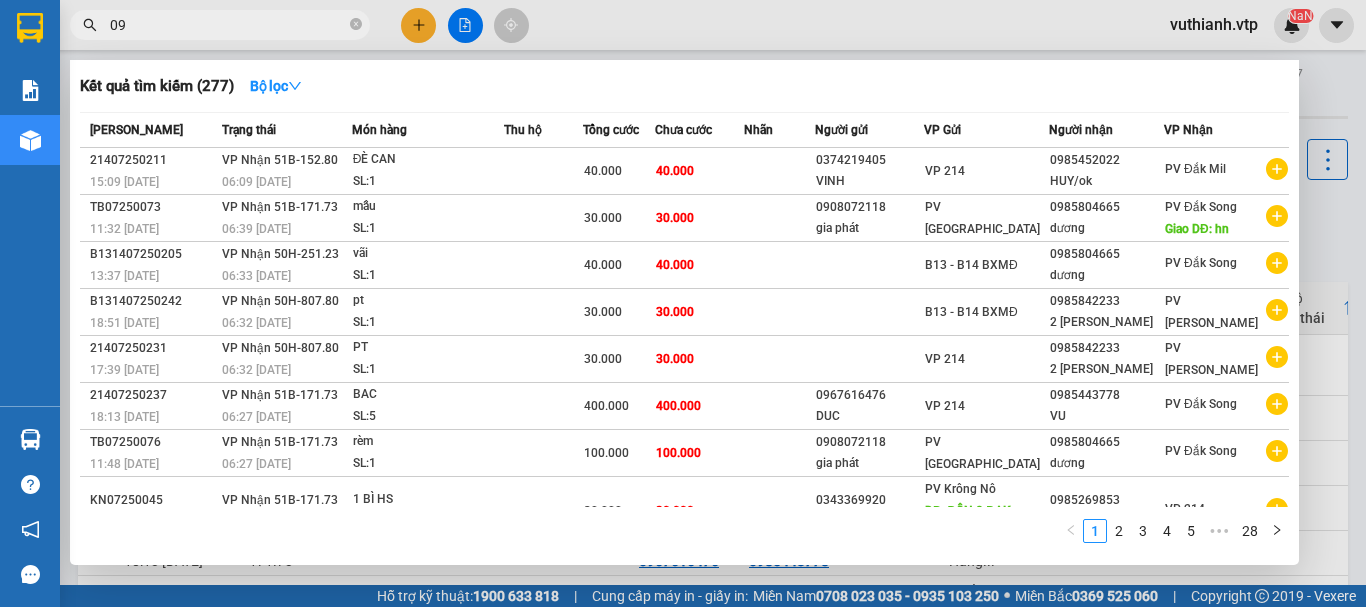 type on "0" 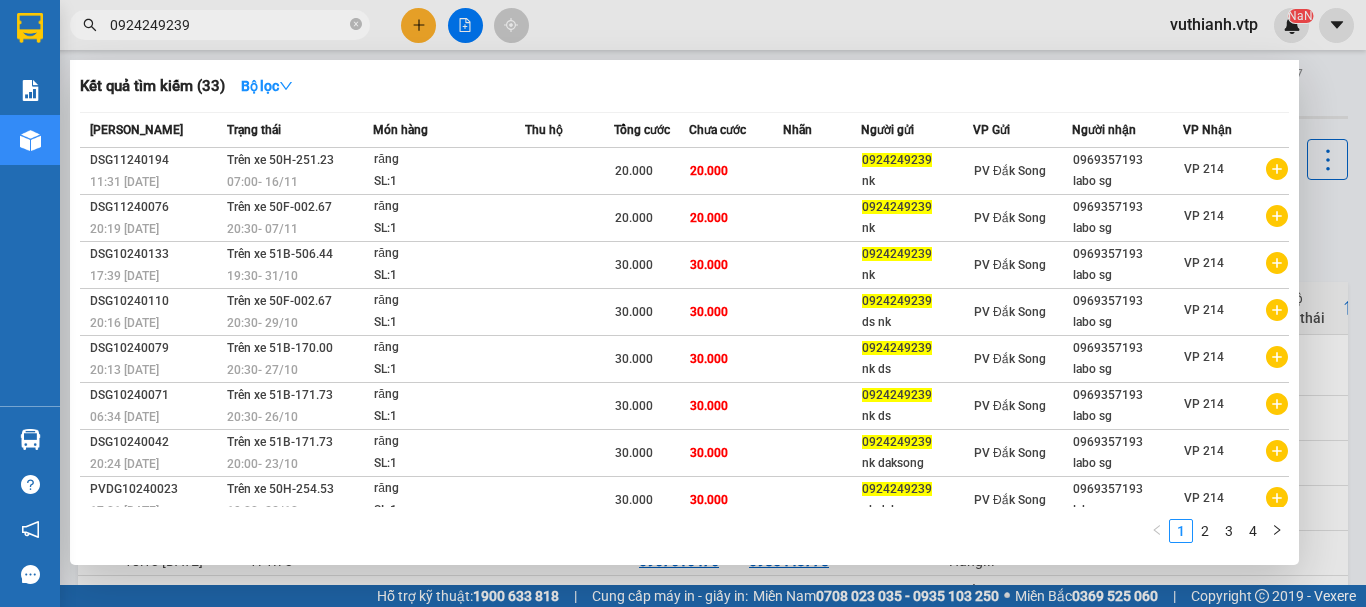type on "0924249239" 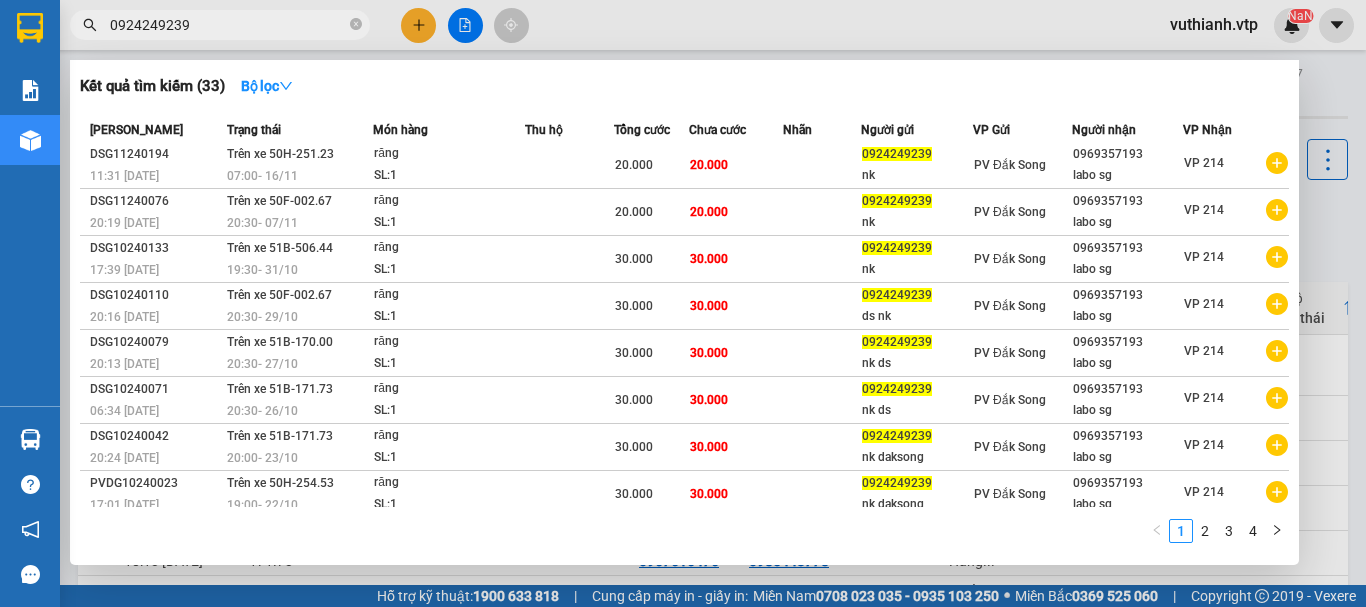 scroll, scrollTop: 0, scrollLeft: 0, axis: both 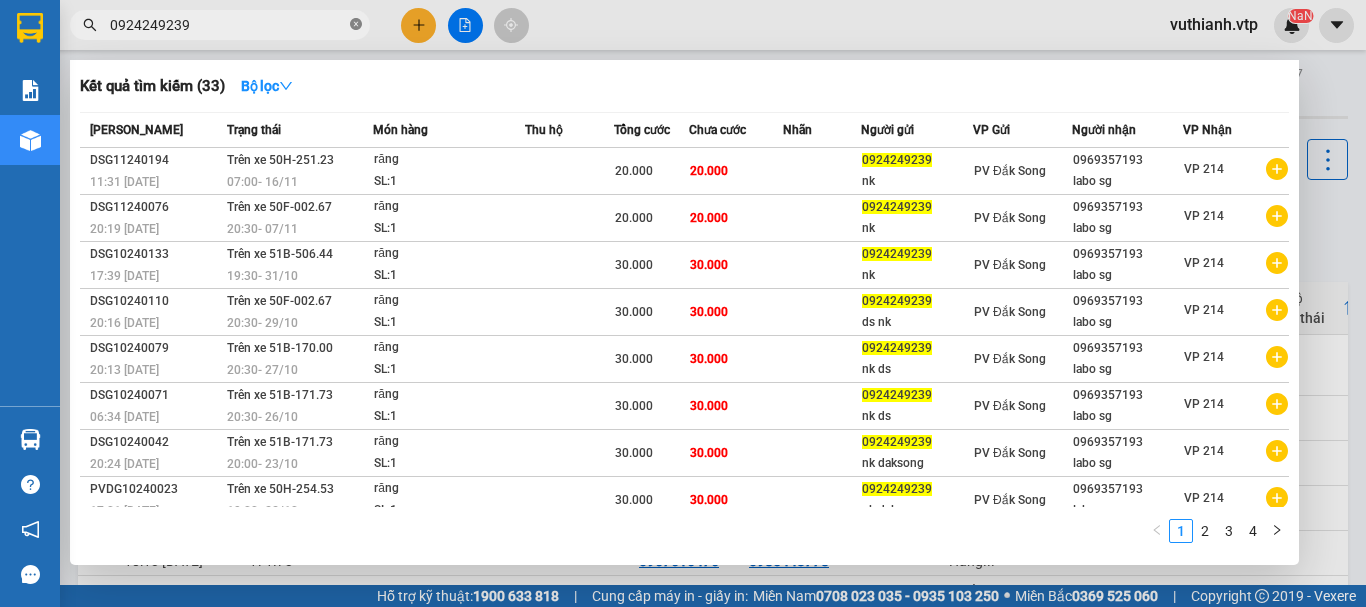 click 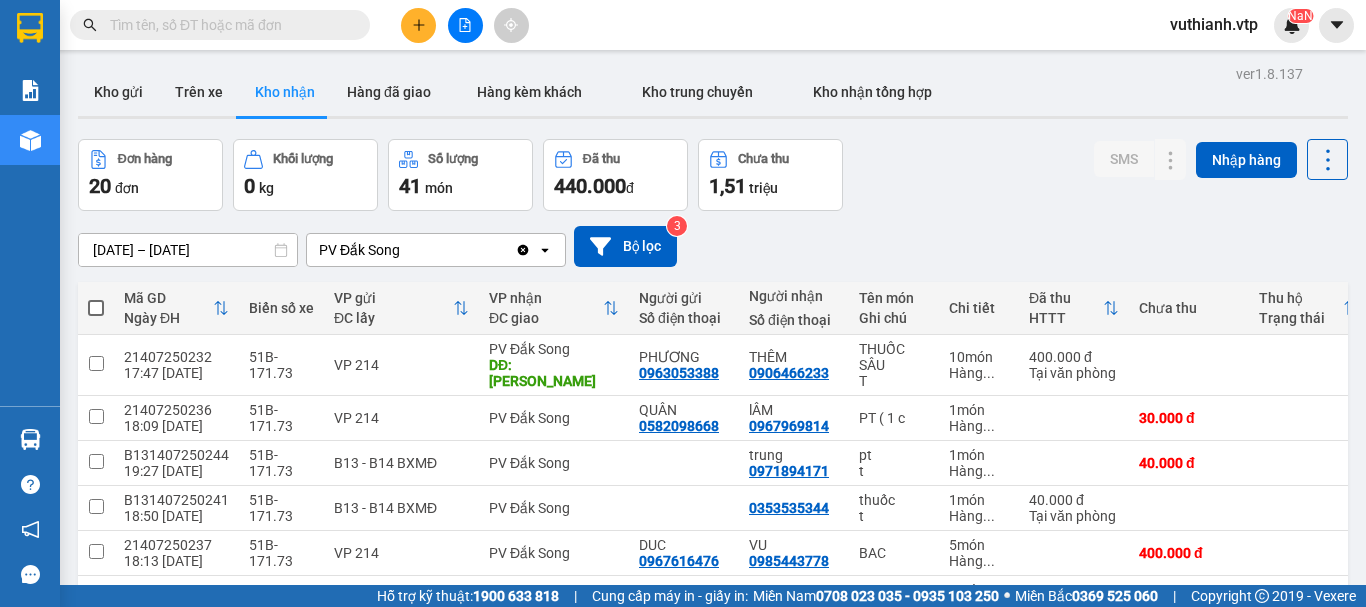 scroll, scrollTop: 306, scrollLeft: 0, axis: vertical 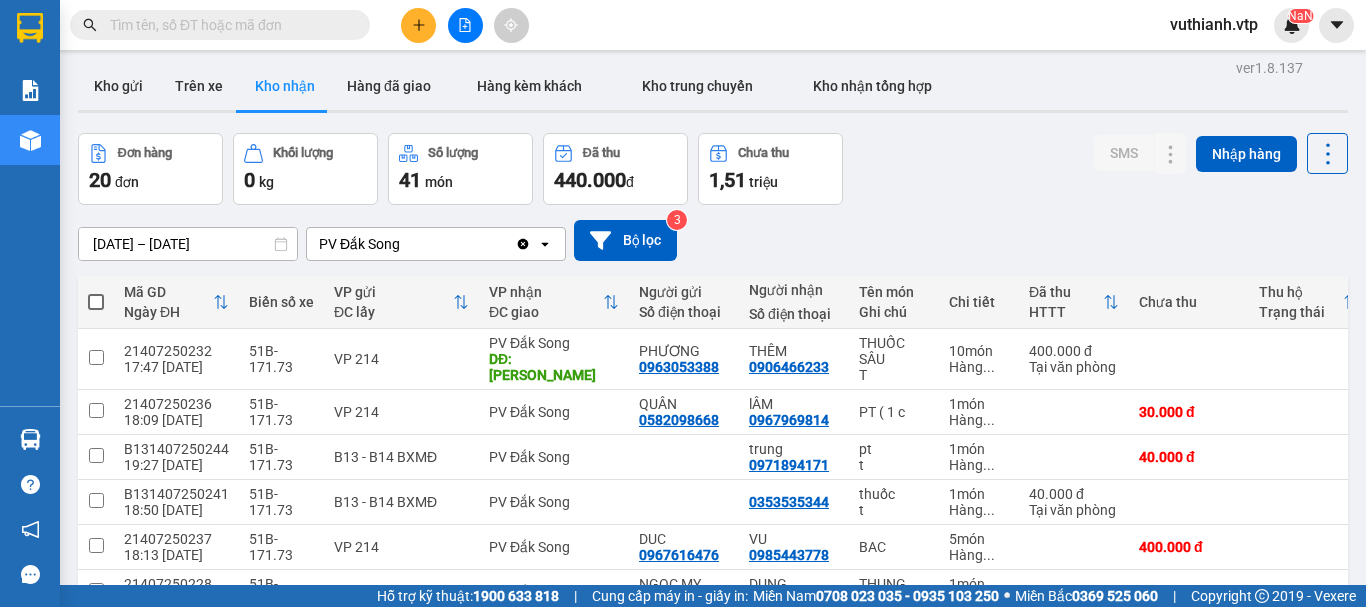 click 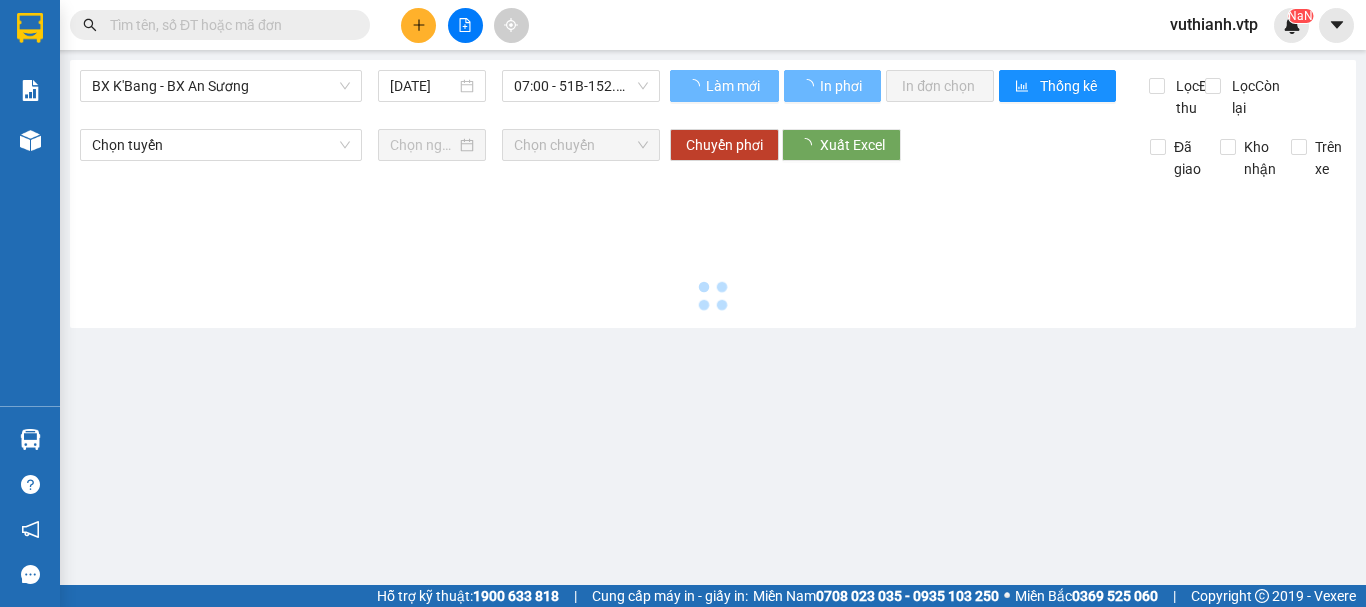 scroll, scrollTop: 0, scrollLeft: 0, axis: both 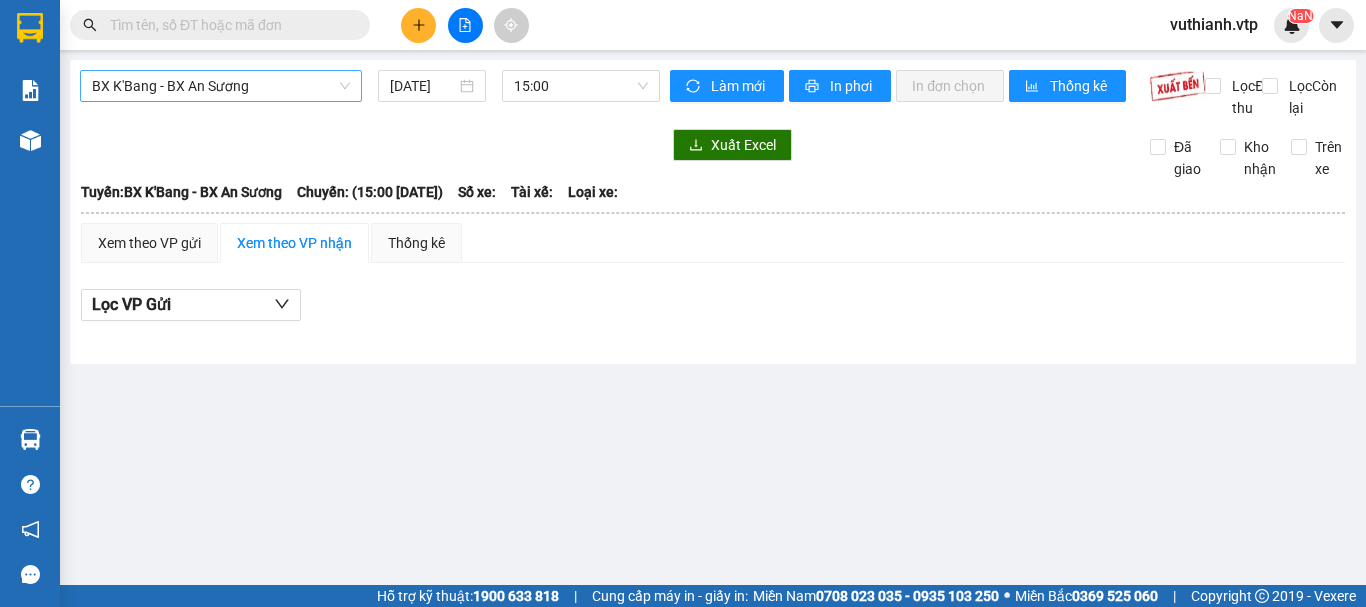 click on "BX K'Bang - BX An Sương" at bounding box center (221, 86) 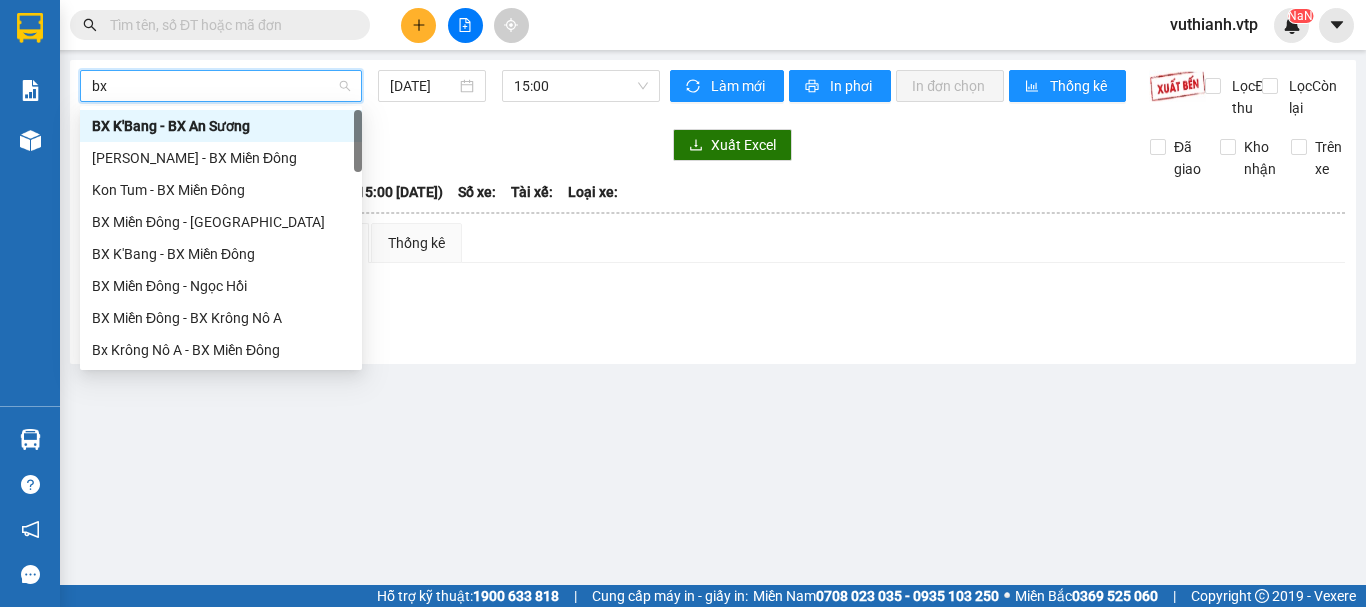 type on "bx c" 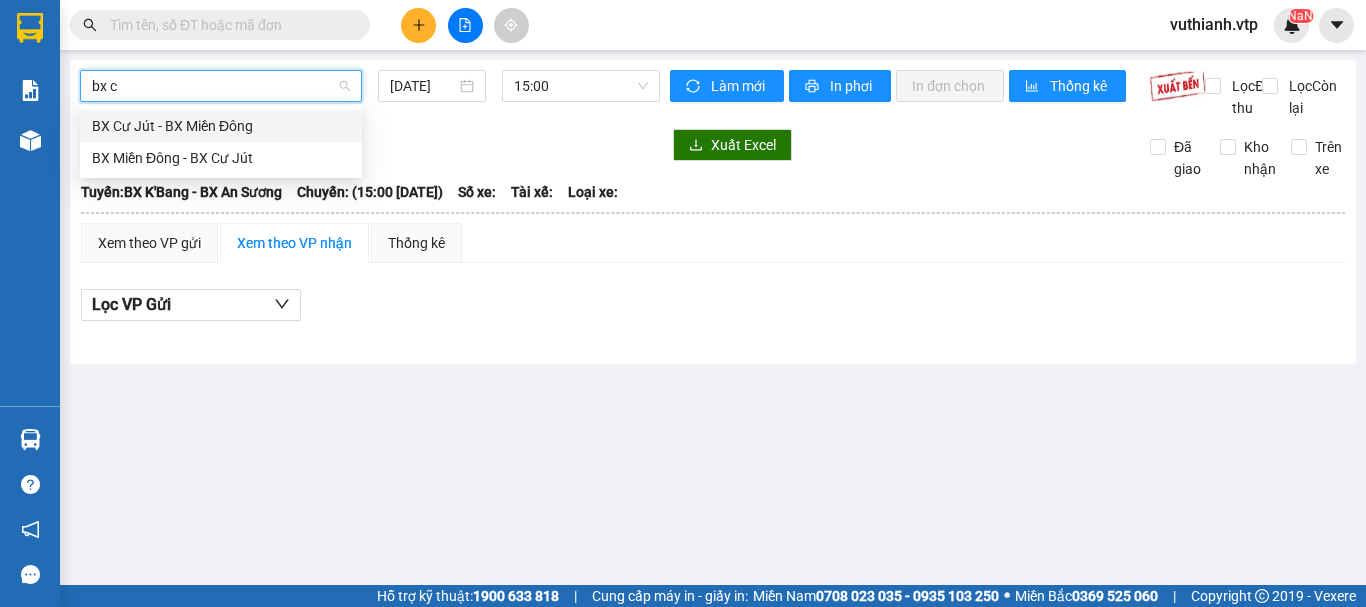 click on "BX Cư Jút - BX Miền Đông" at bounding box center (221, 126) 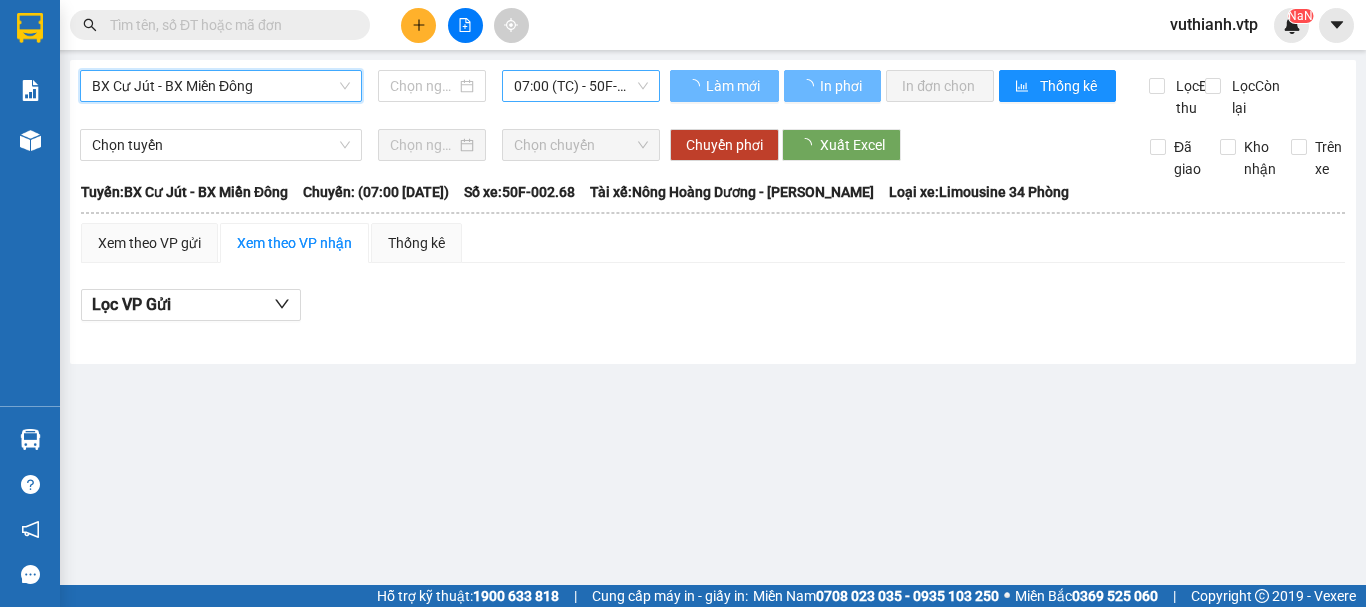 type on "[DATE]" 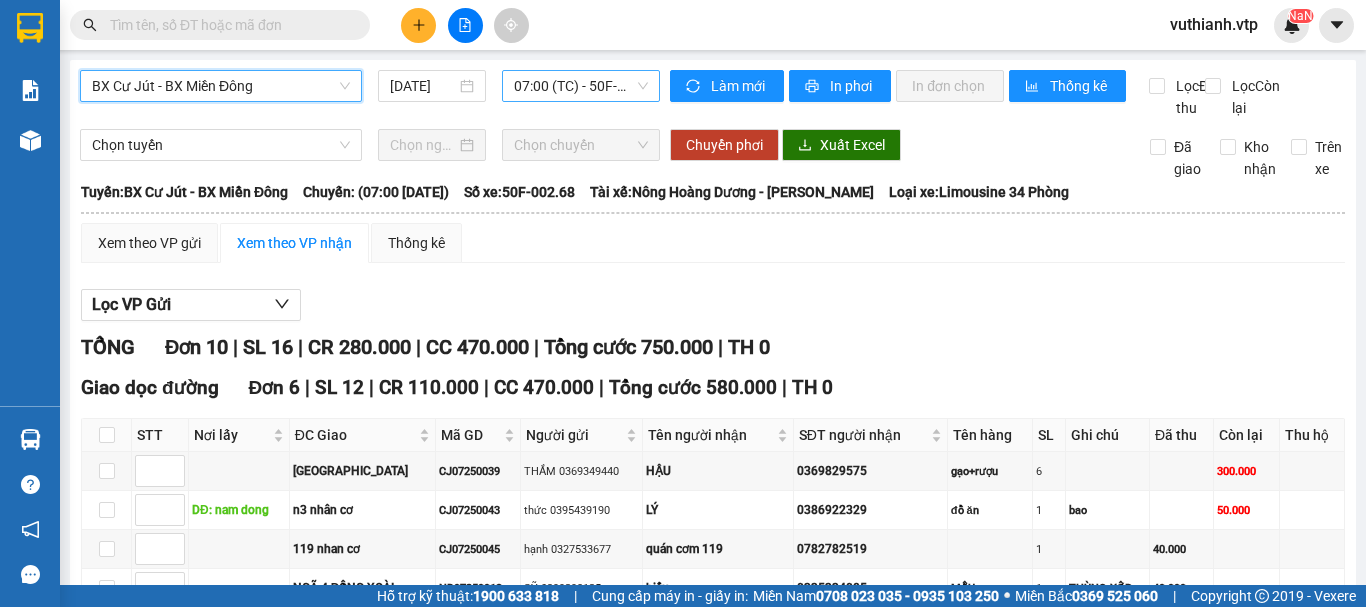 click on "07:00   (TC)   - 50F-002.68" at bounding box center [581, 86] 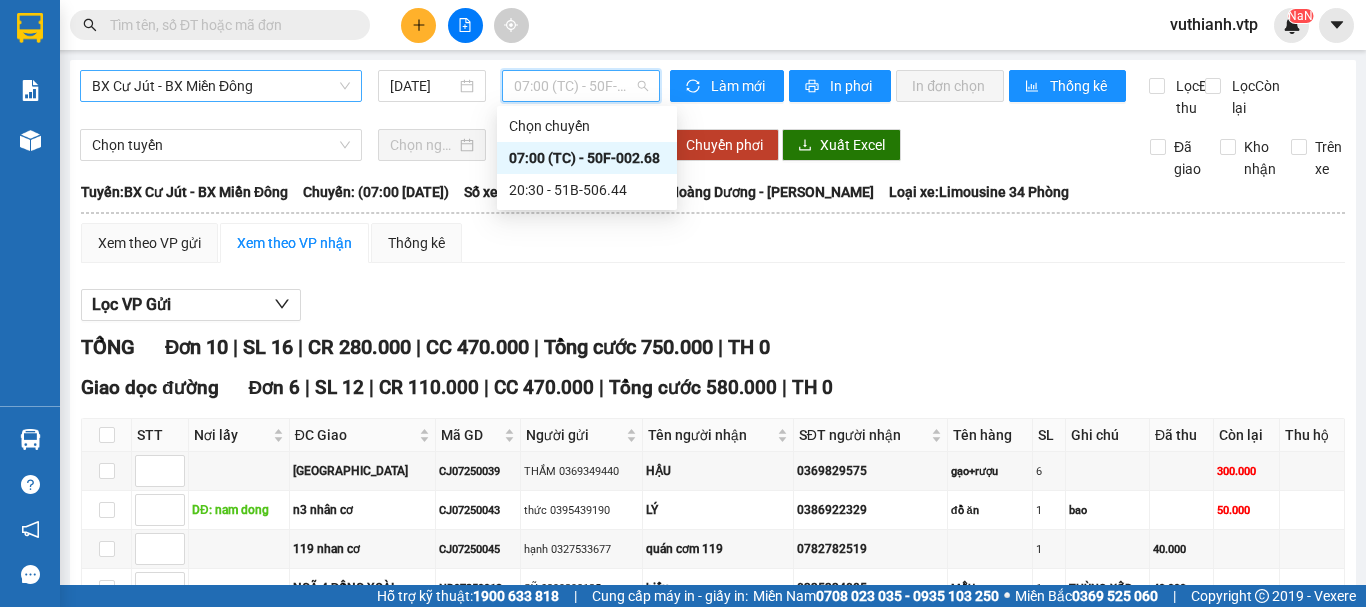 click on "07:00   (TC)   - 50F-002.68" at bounding box center [587, 158] 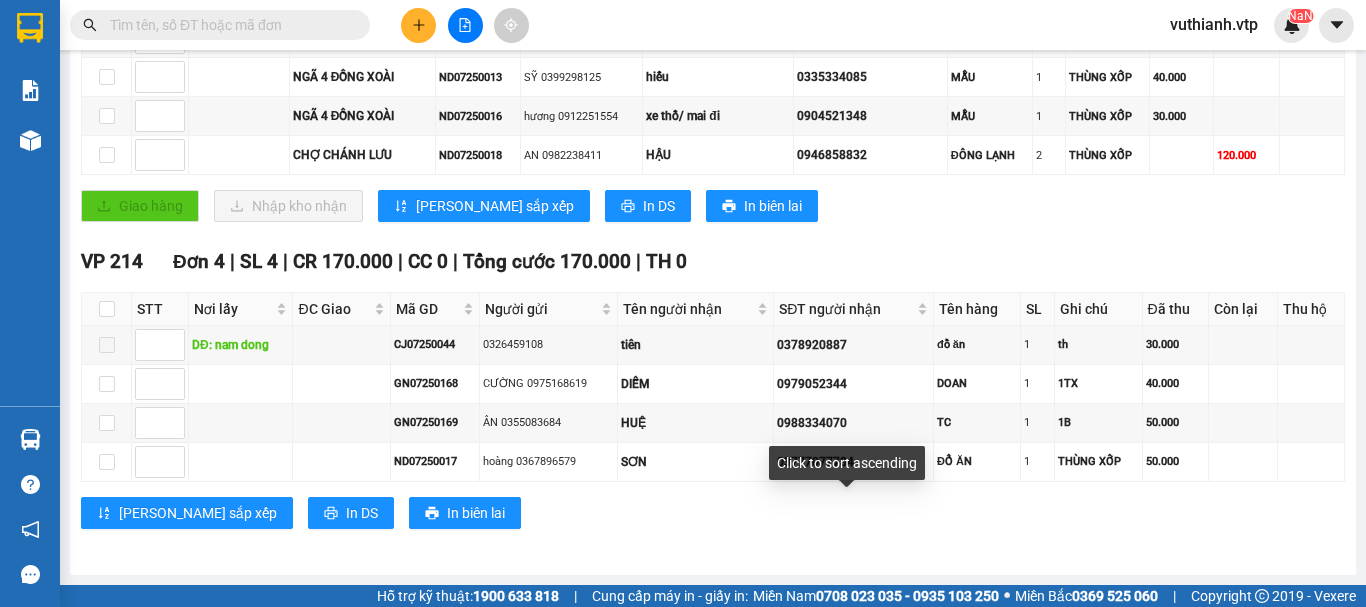 scroll, scrollTop: 533, scrollLeft: 0, axis: vertical 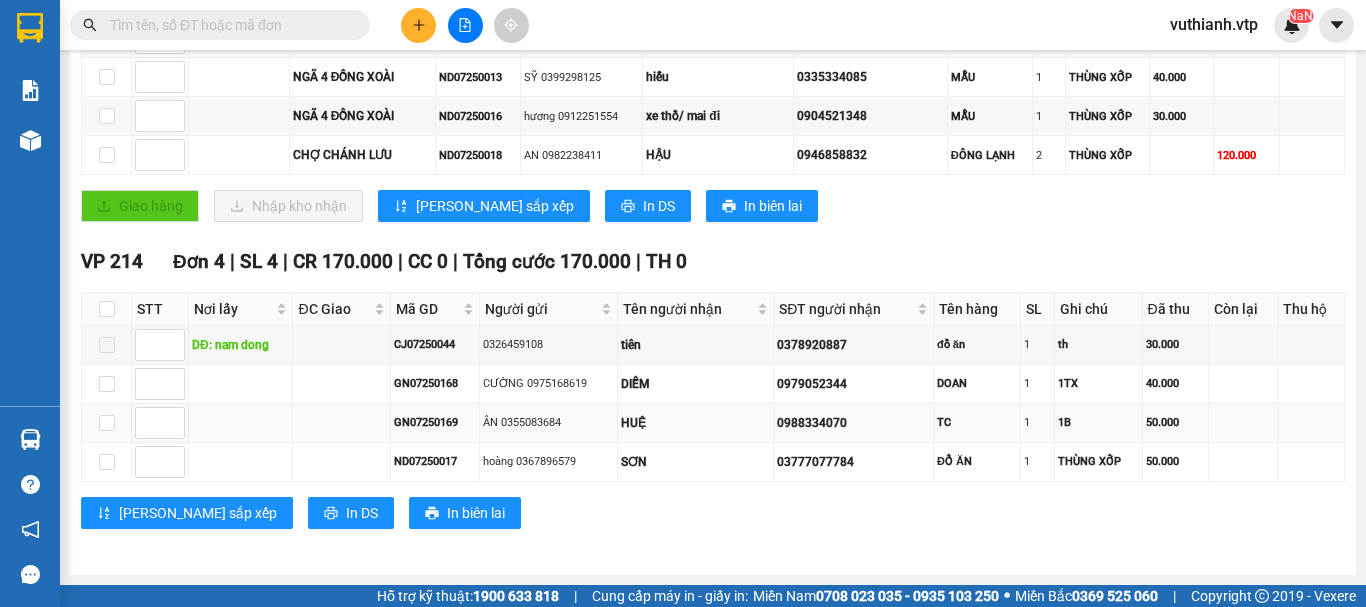 click on "GN07250169" at bounding box center [435, 422] 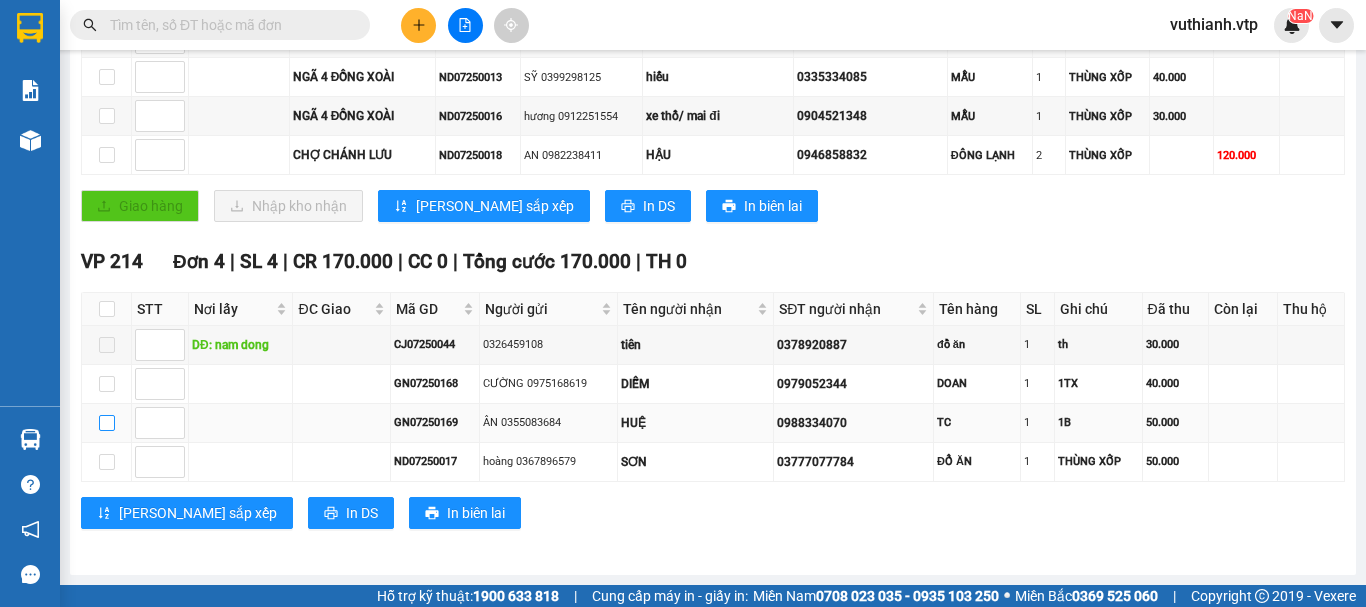 click at bounding box center [107, 423] 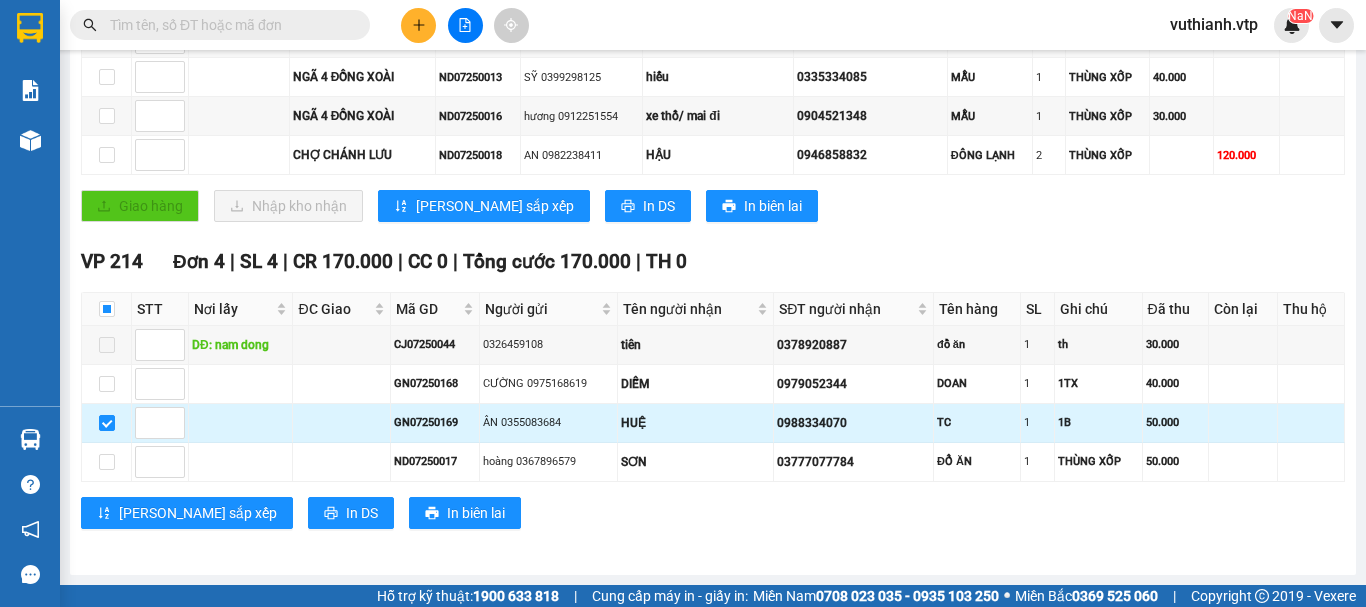 click on "ÂN 0355083684" at bounding box center (549, 422) 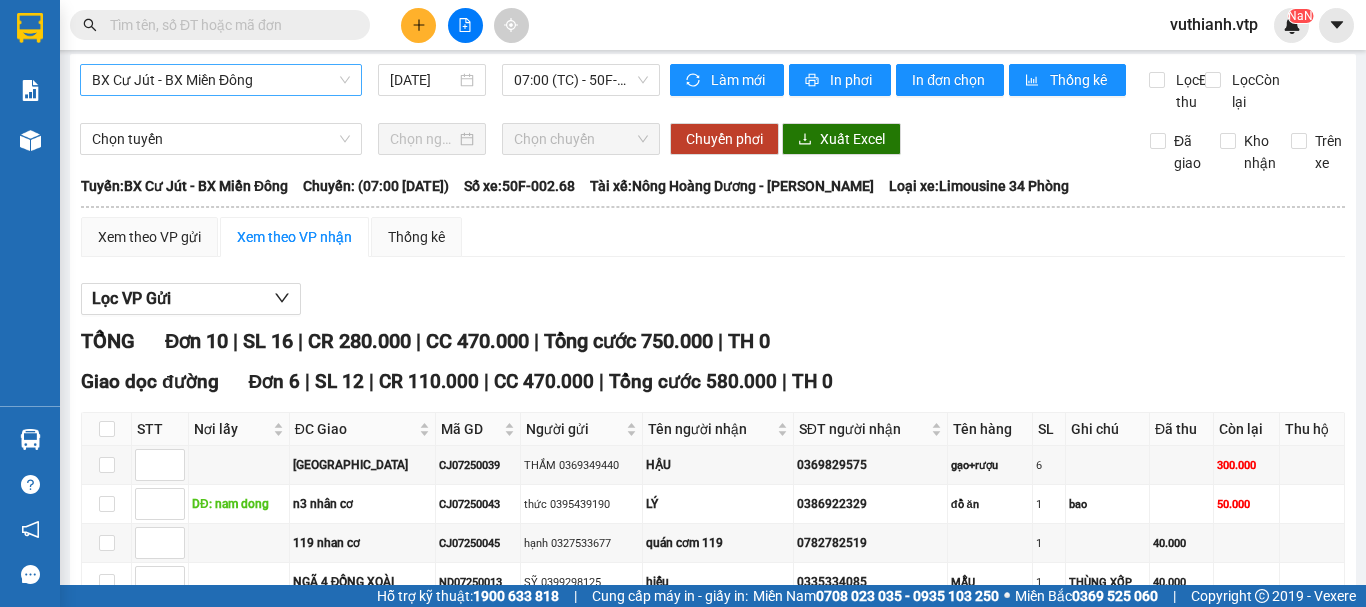 scroll, scrollTop: 0, scrollLeft: 0, axis: both 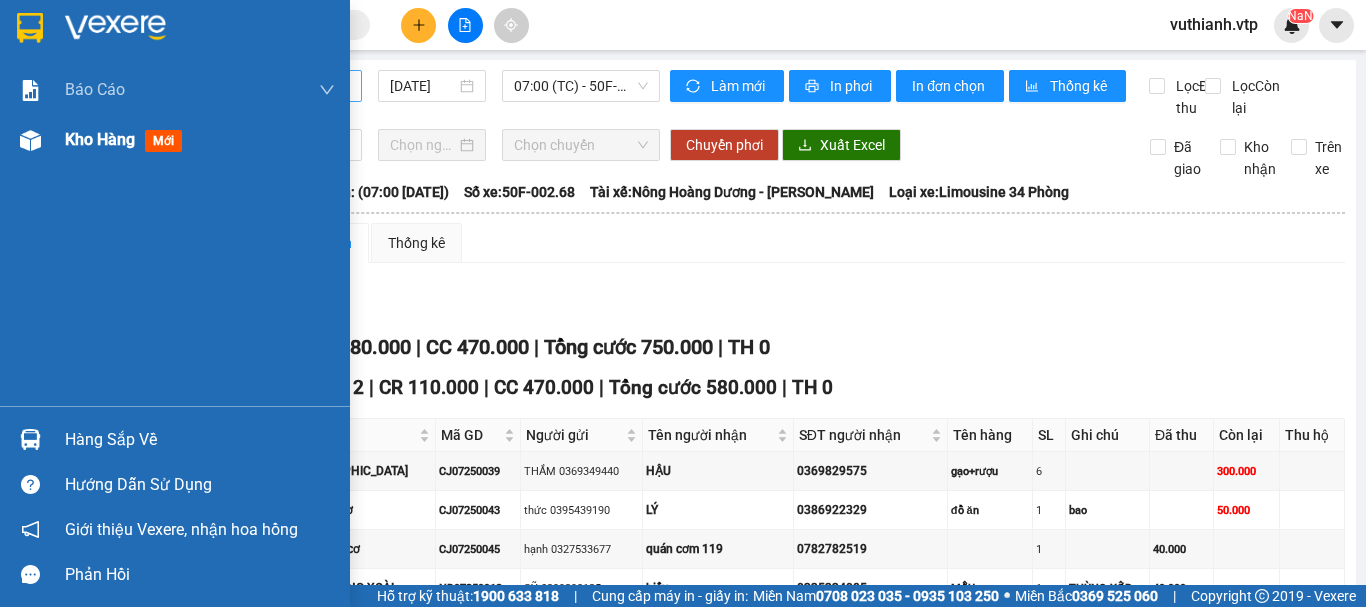 click at bounding box center (30, 140) 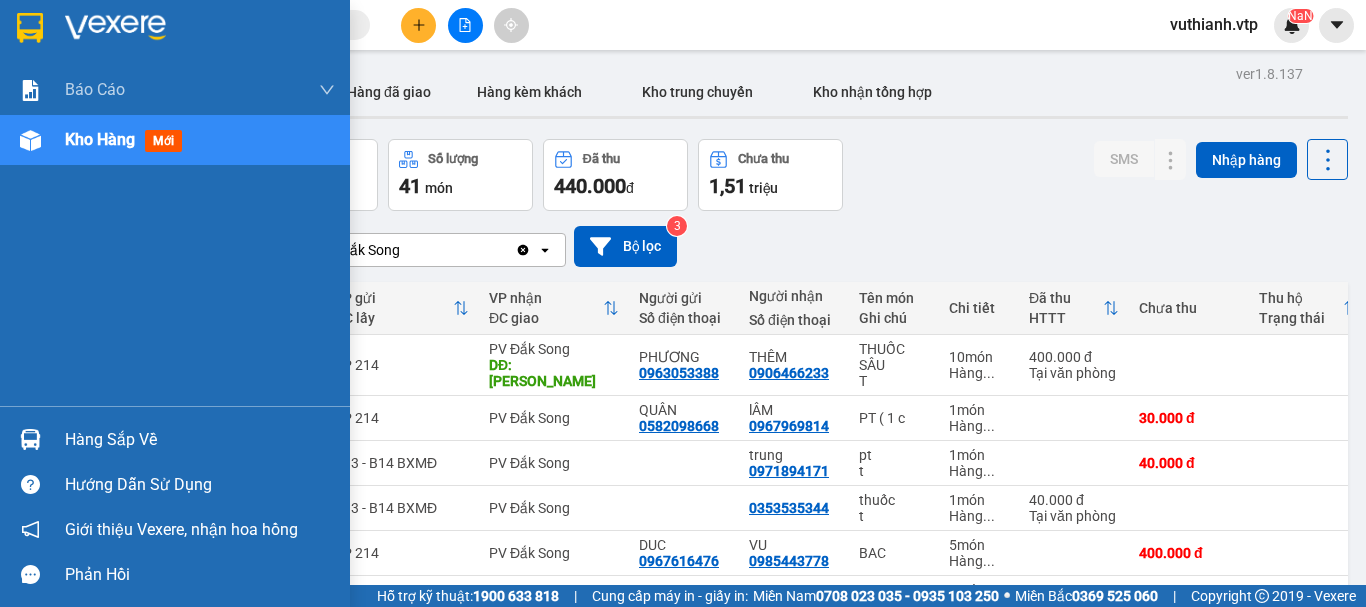 click on "Kho hàng mới" at bounding box center [200, 140] 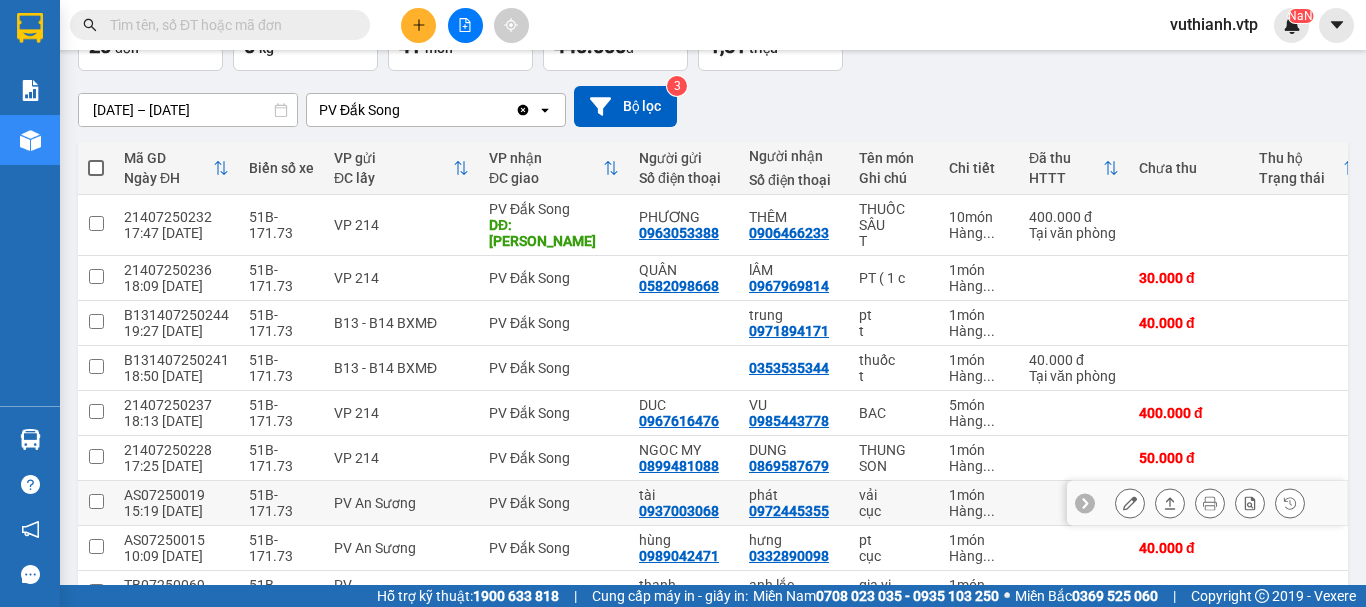 scroll, scrollTop: 106, scrollLeft: 0, axis: vertical 